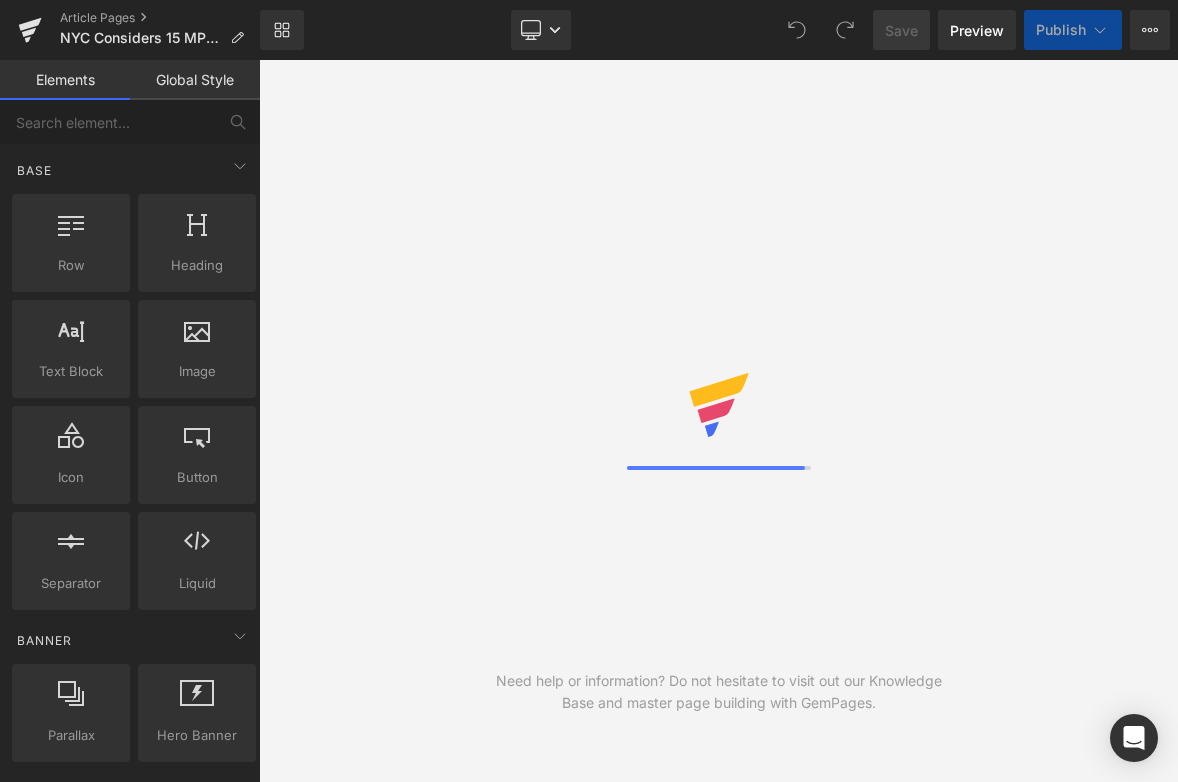 scroll, scrollTop: 0, scrollLeft: 0, axis: both 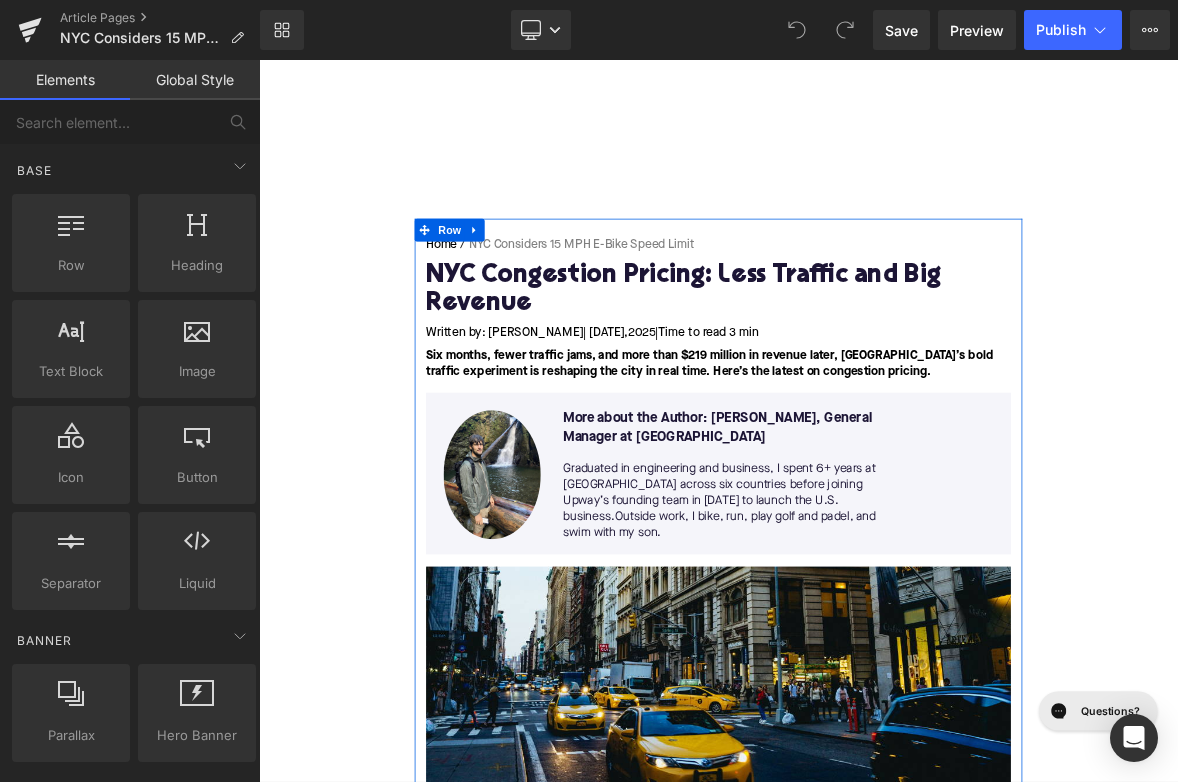 click on "NYC Congestion Pricing: Less Traffic and Big Revenue" at bounding box center [864, 363] 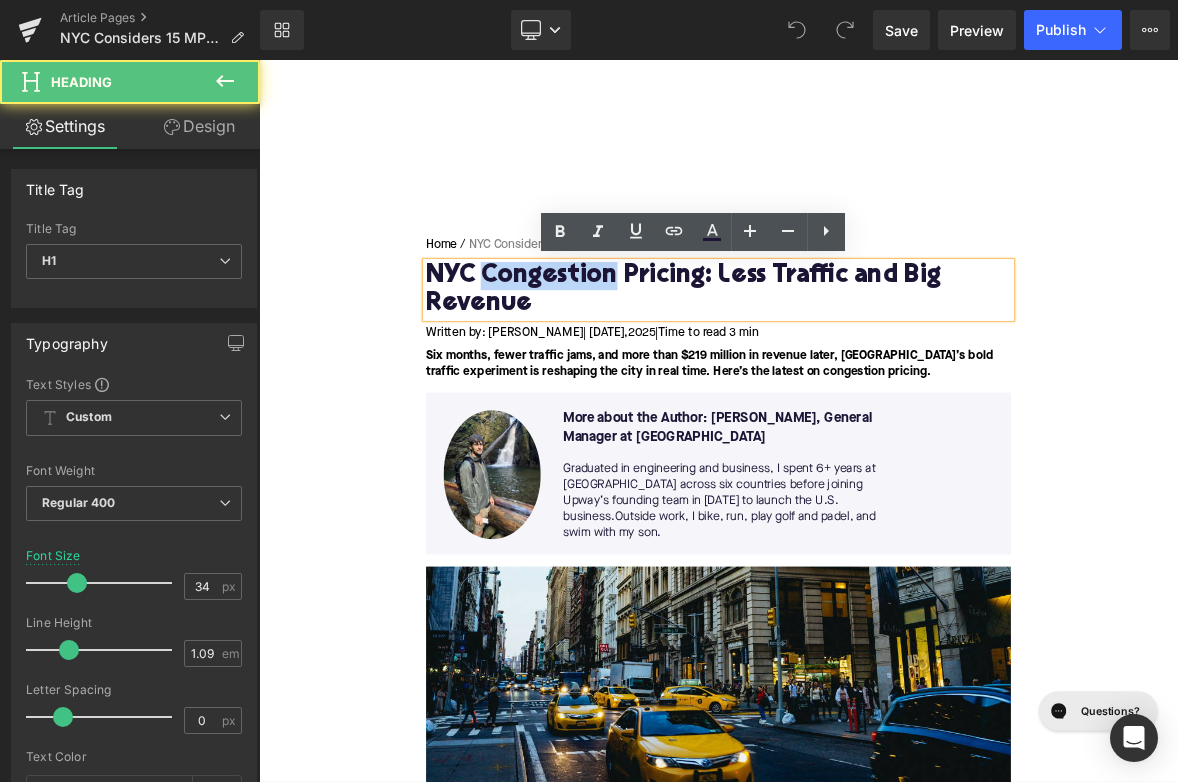 click on "NYC Congestion Pricing: Less Traffic and Big Revenue" at bounding box center [864, 363] 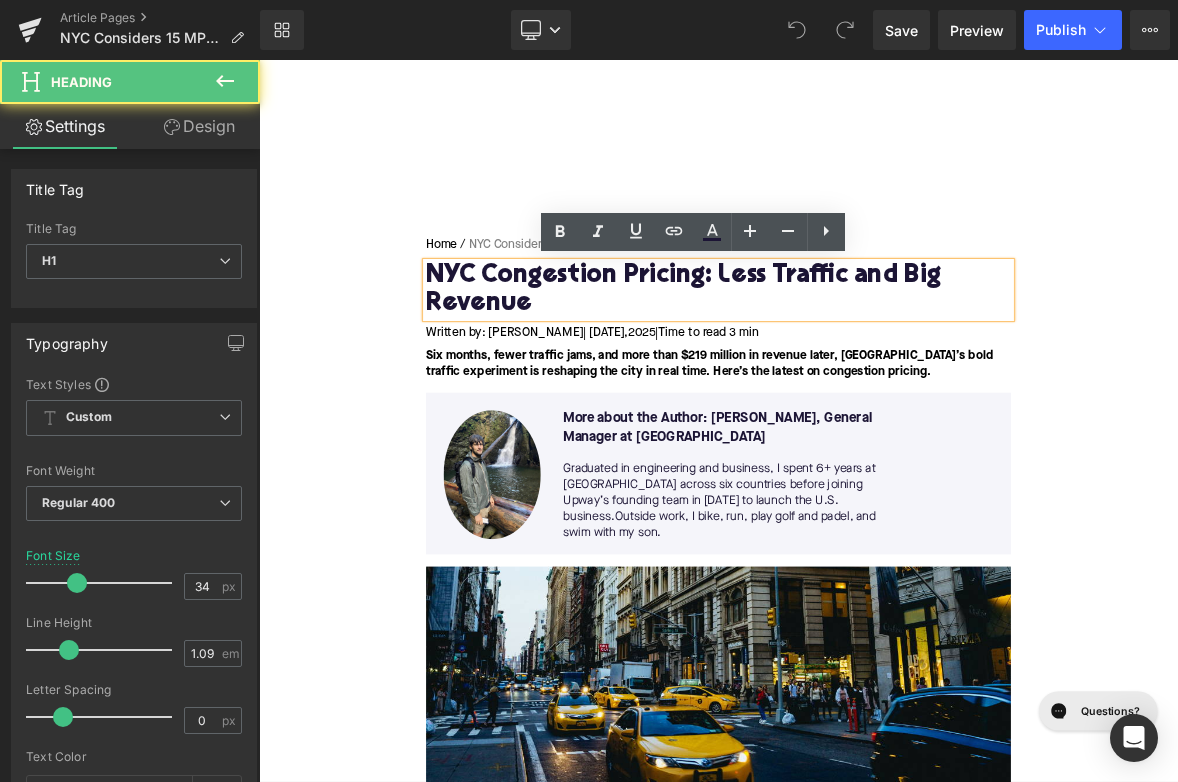 click on "NYC Congestion Pricing: Less Traffic and Big Revenue" at bounding box center [864, 363] 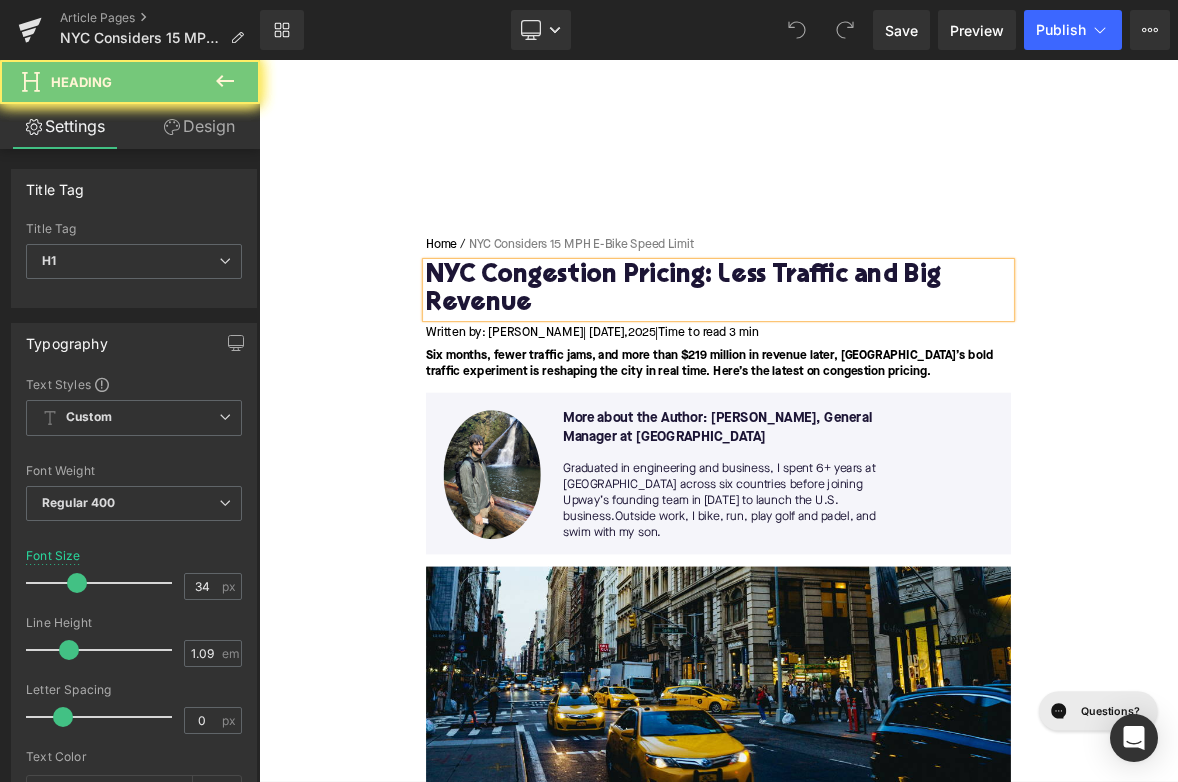 paste 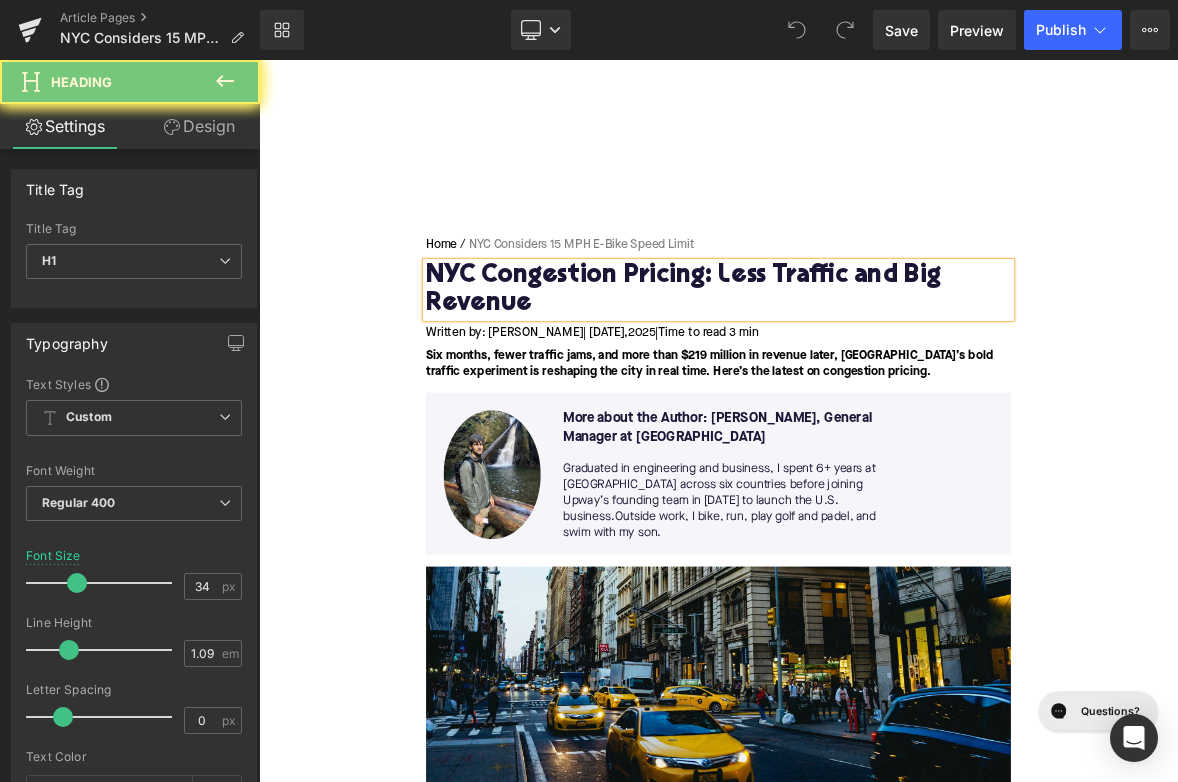 type 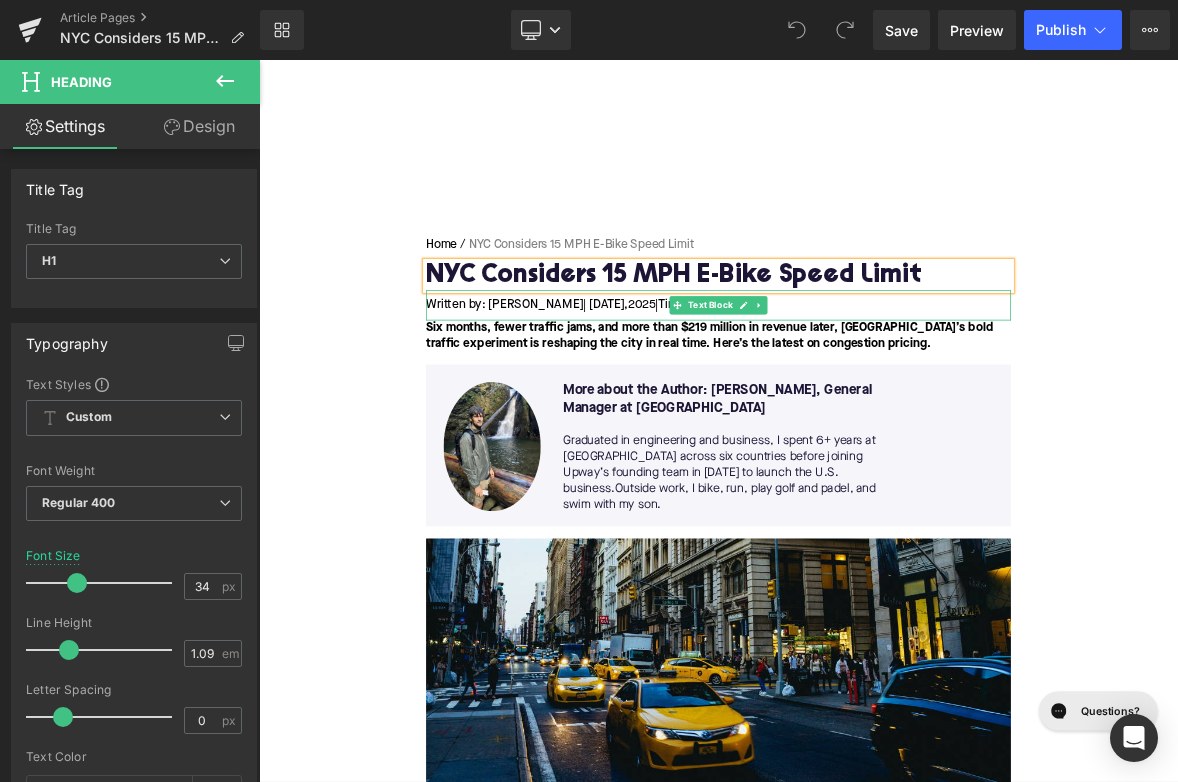 click on "Written by: [PERSON_NAME]  | [DATE]  |  Time to read 3 min" at bounding box center (864, 382) 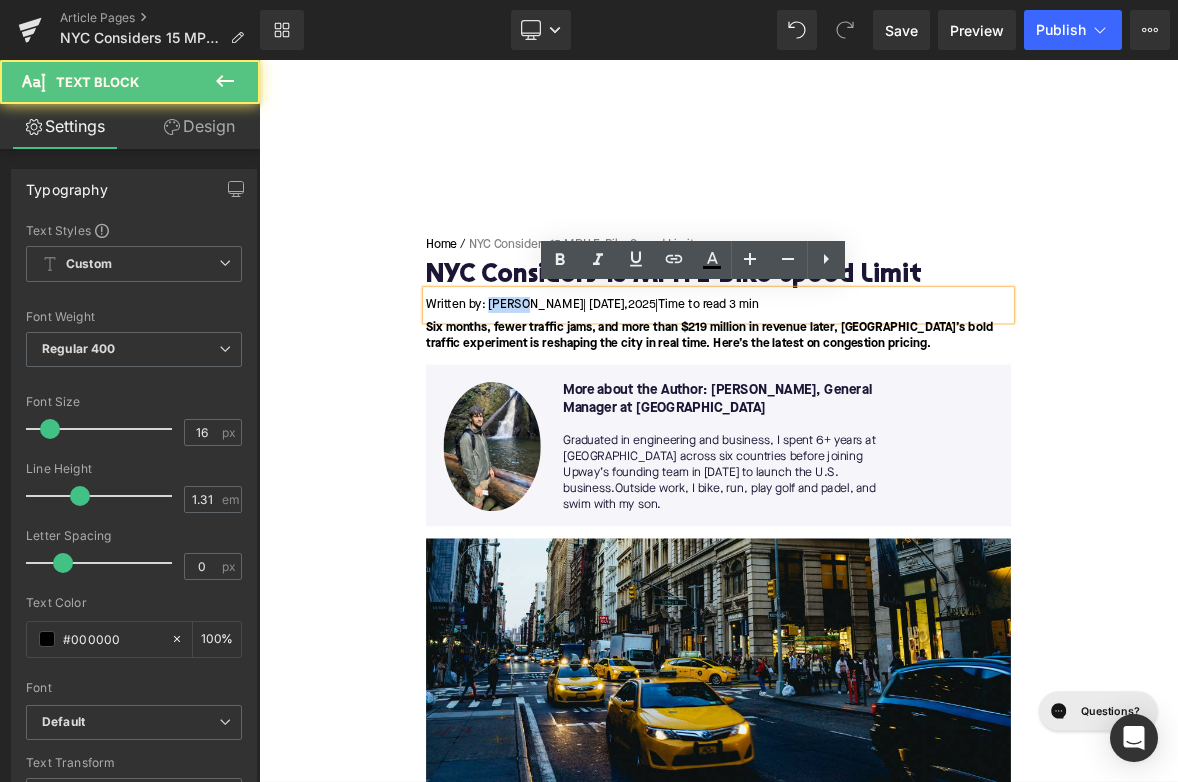 click on "Written by: [PERSON_NAME]  | [DATE]  |  Time to read 3 min" at bounding box center (864, 382) 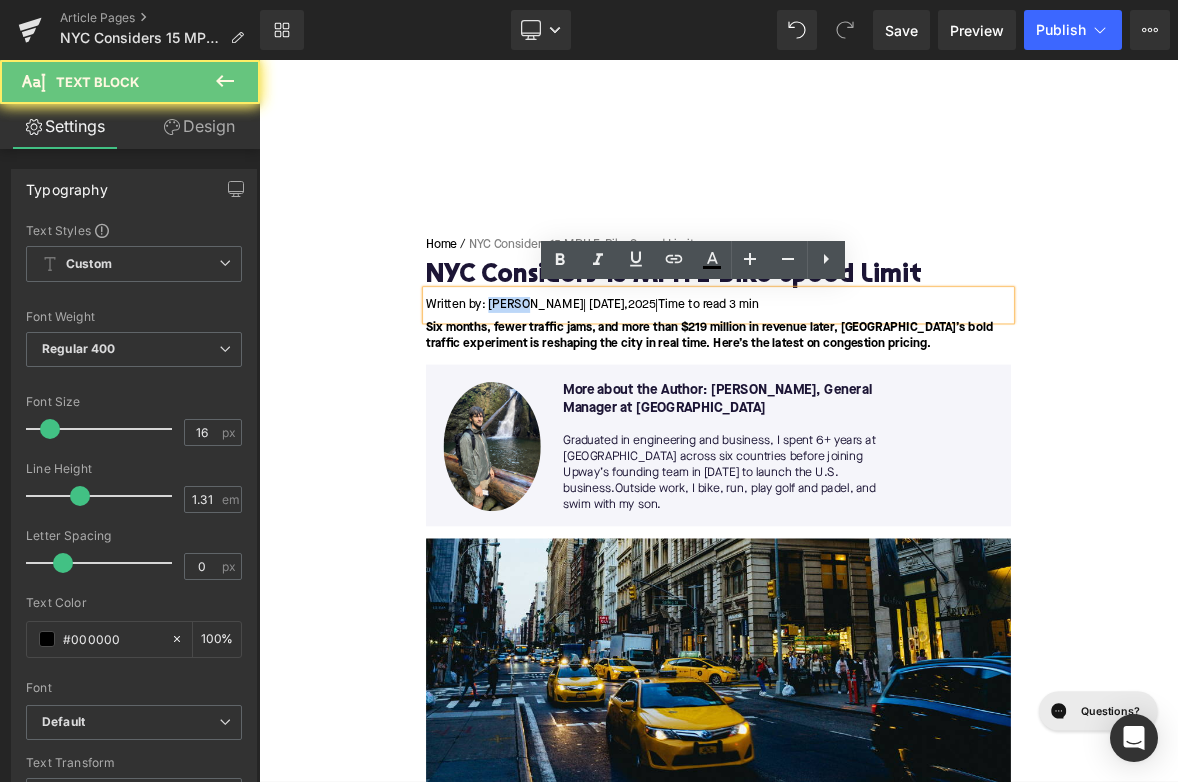 type 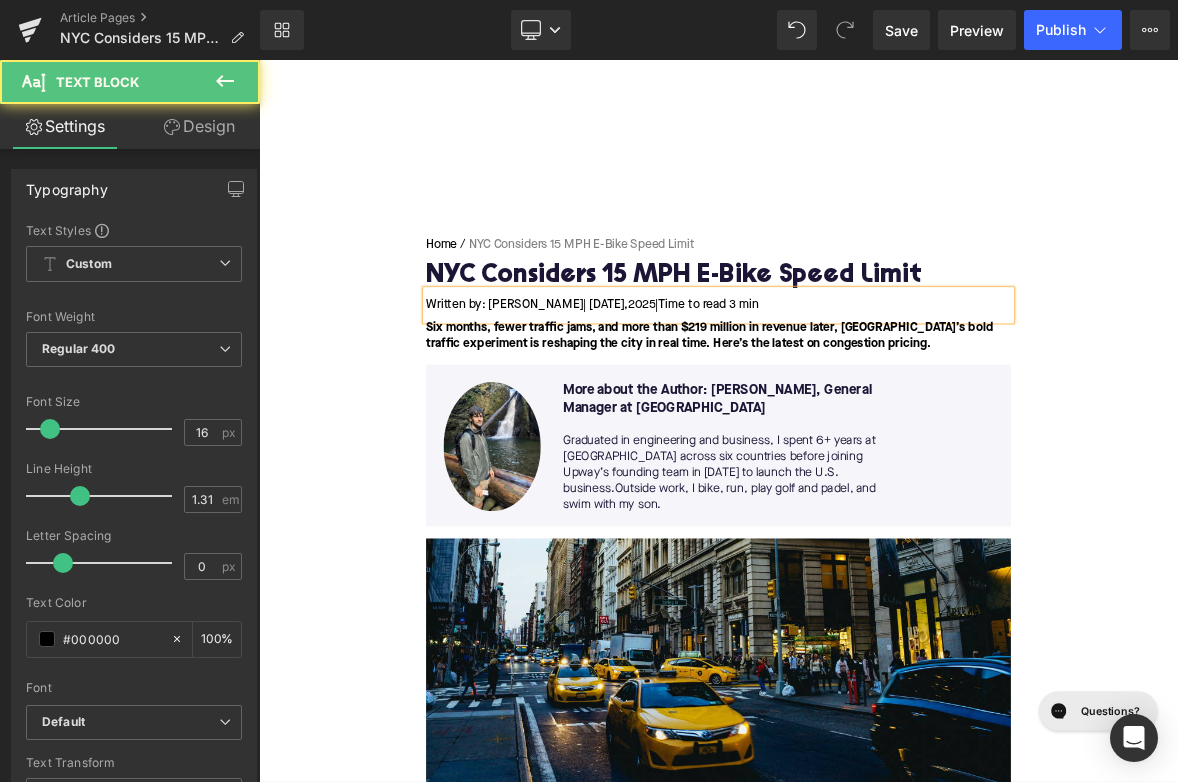 click on "Written by: [PERSON_NAME]  | [DATE]  |  Time to read 3 min" at bounding box center (864, 382) 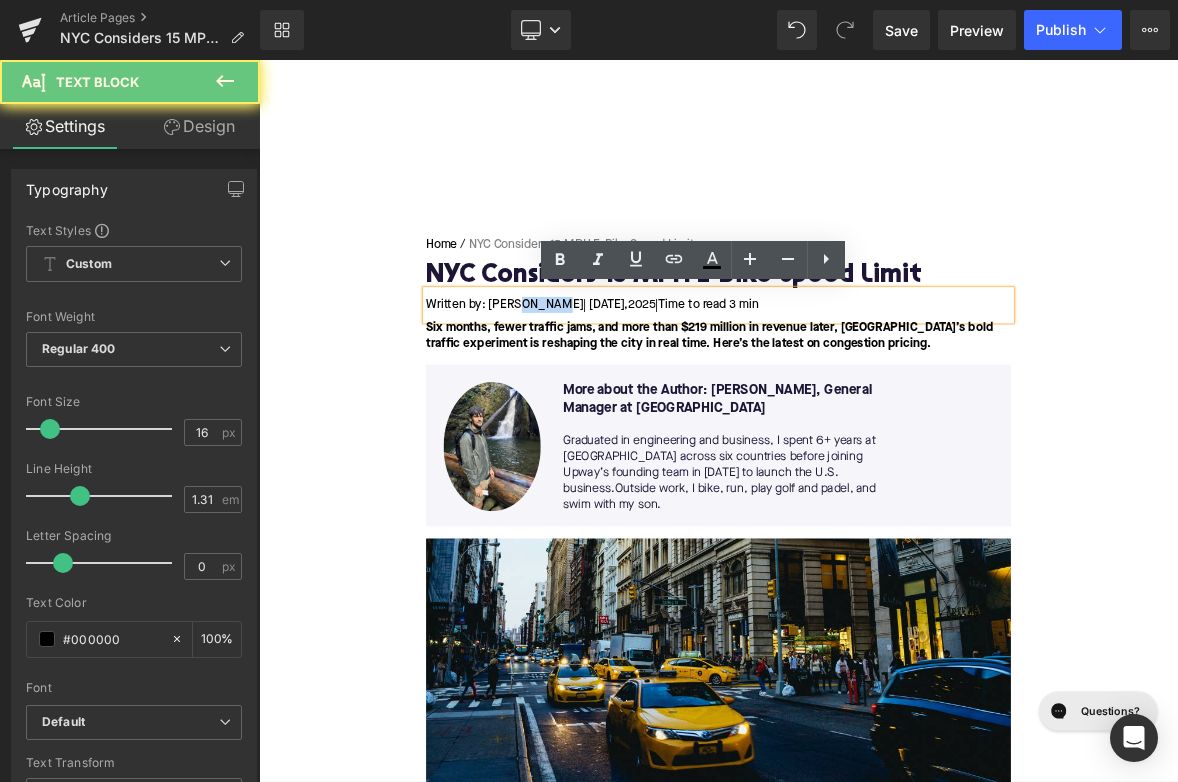 click on "Written by: [PERSON_NAME]  | [DATE]  |  Time to read 3 min" at bounding box center [864, 382] 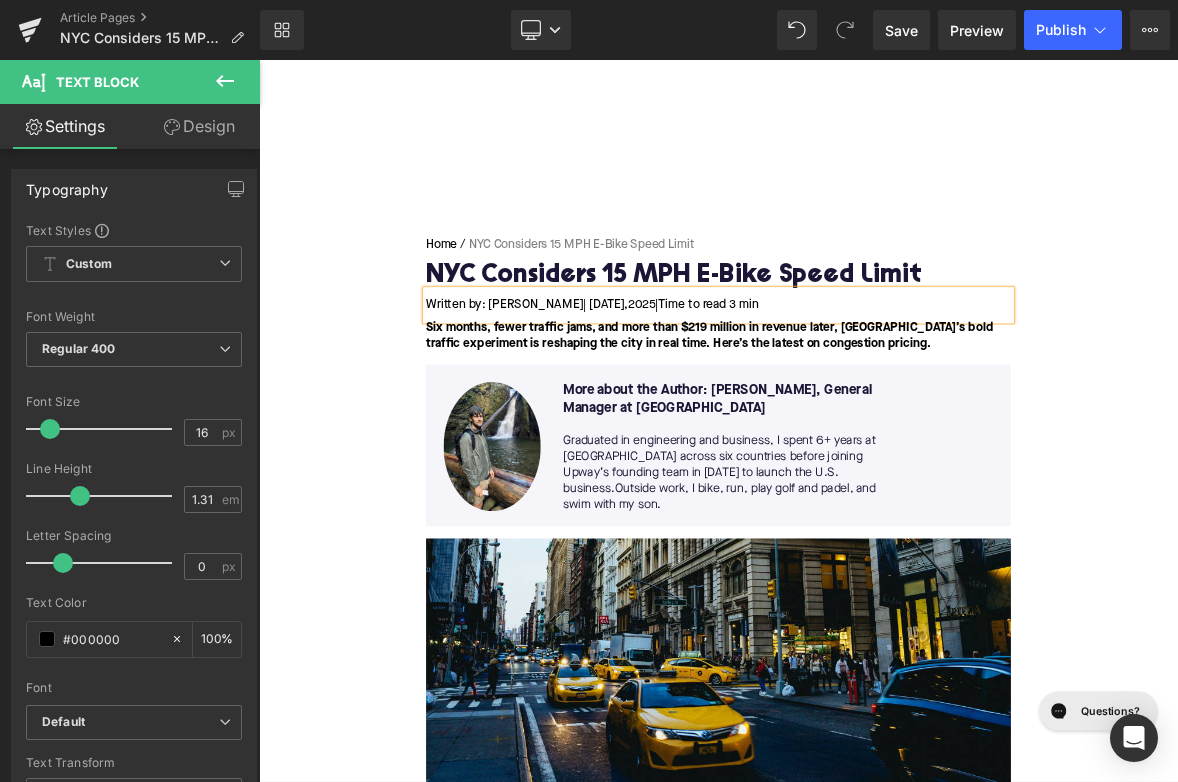 click on "| [DATE]," at bounding box center [715, 382] 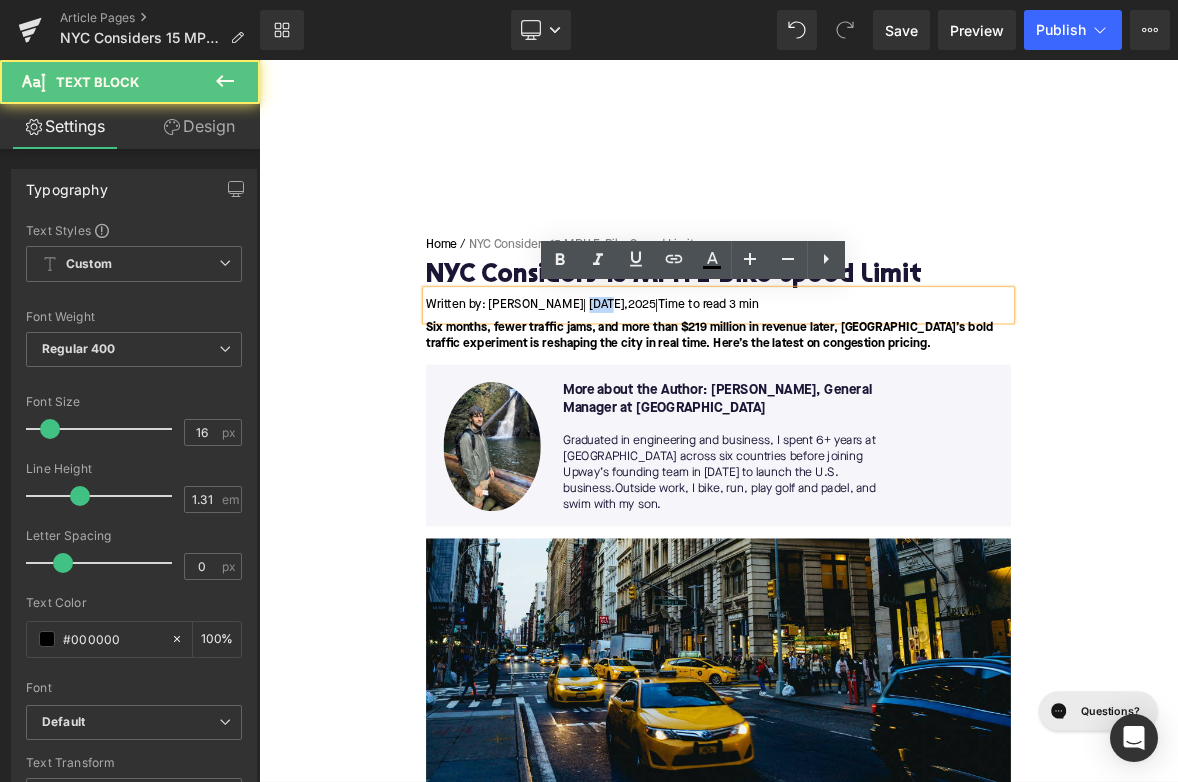 click on "| [DATE]," at bounding box center [715, 382] 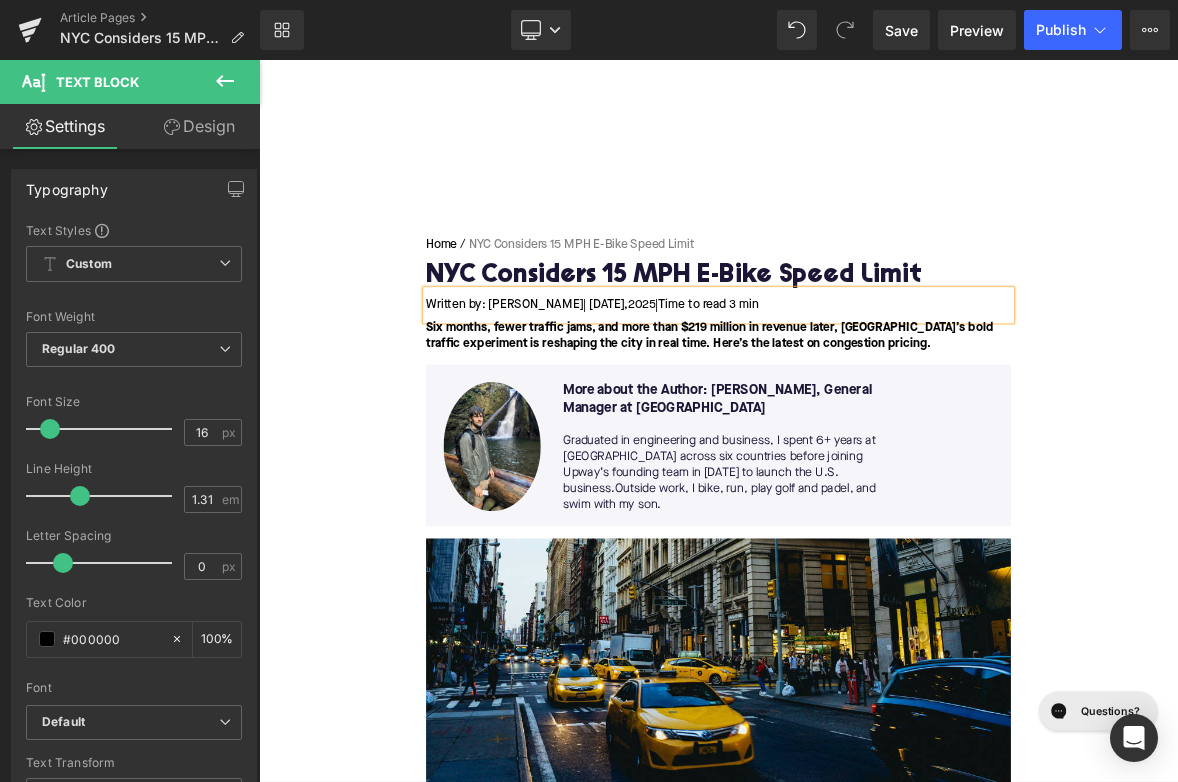 click on "| [DATE]," at bounding box center (715, 382) 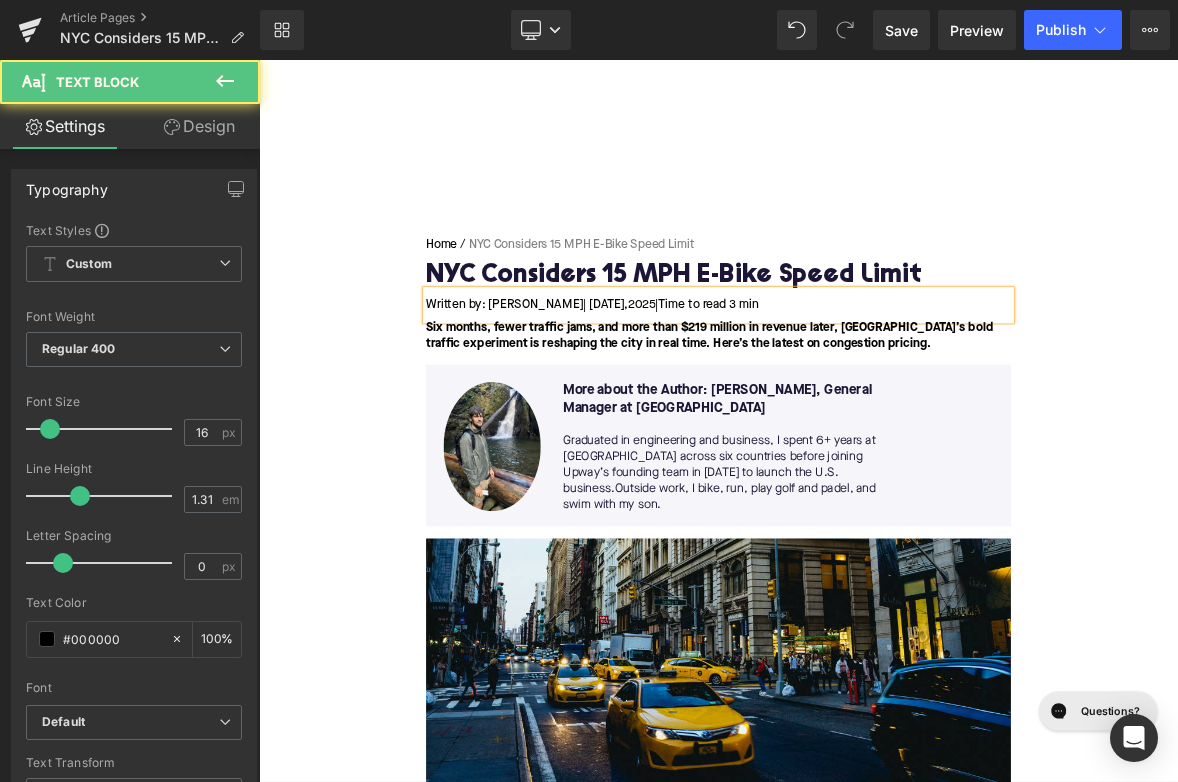 click on "Time to read 3 min" at bounding box center [851, 382] 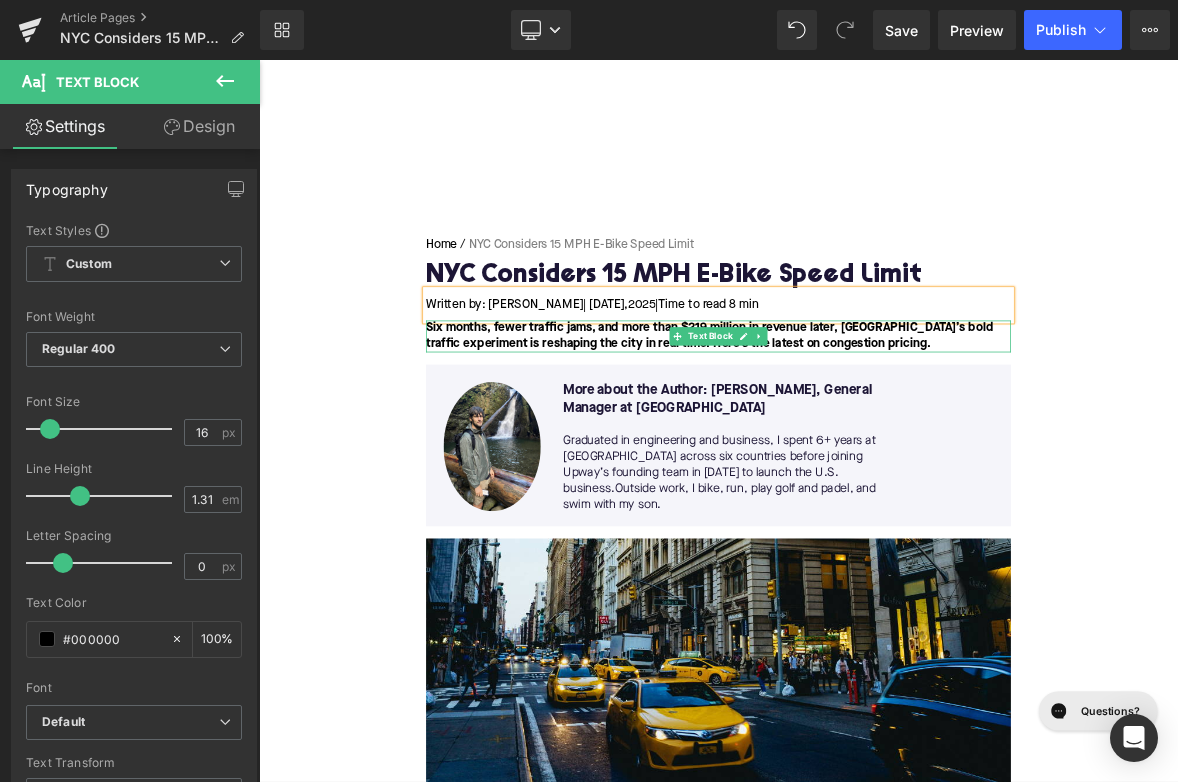click on "Six months, fewer traffic jams, and more than $219 million in revenue later, [GEOGRAPHIC_DATA]’s bold traffic experiment is reshaping the city in real time. Here’s the latest on congestion pricing." at bounding box center [864, 424] 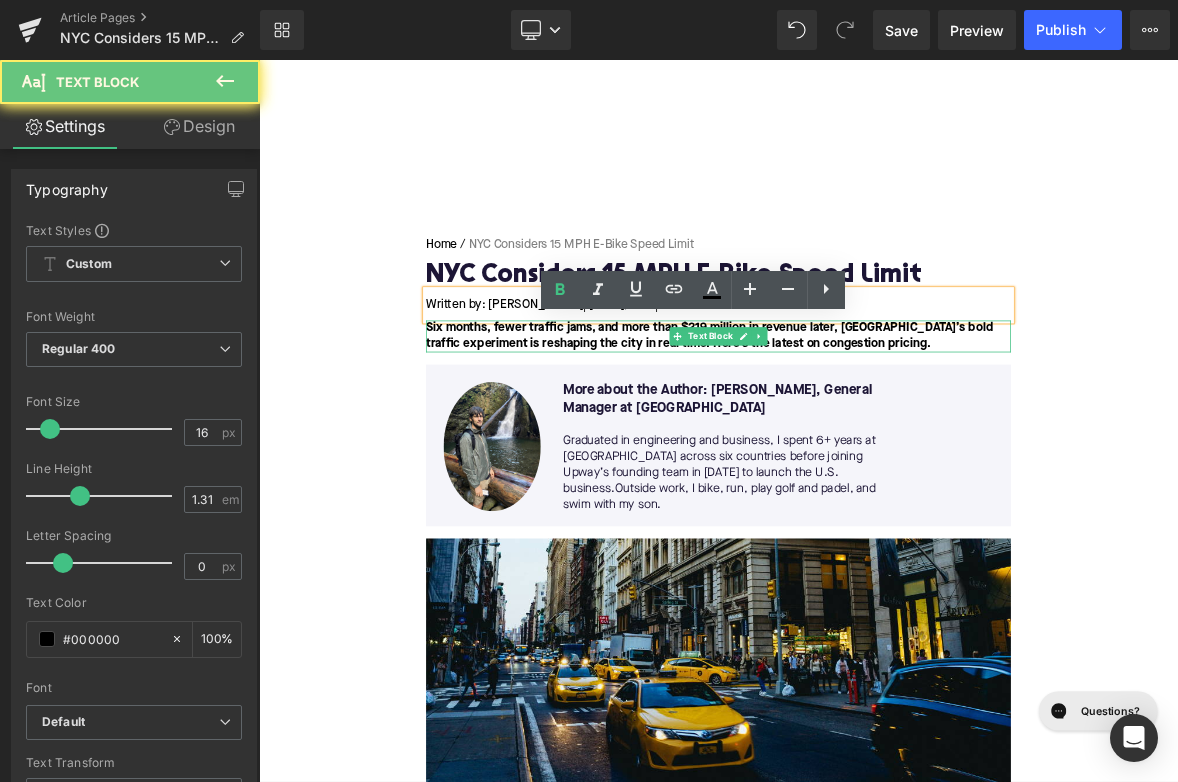 click on "Six months, fewer traffic jams, and more than $219 million in revenue later, [GEOGRAPHIC_DATA]’s bold traffic experiment is reshaping the city in real time. Here’s the latest on congestion pricing." at bounding box center [864, 424] 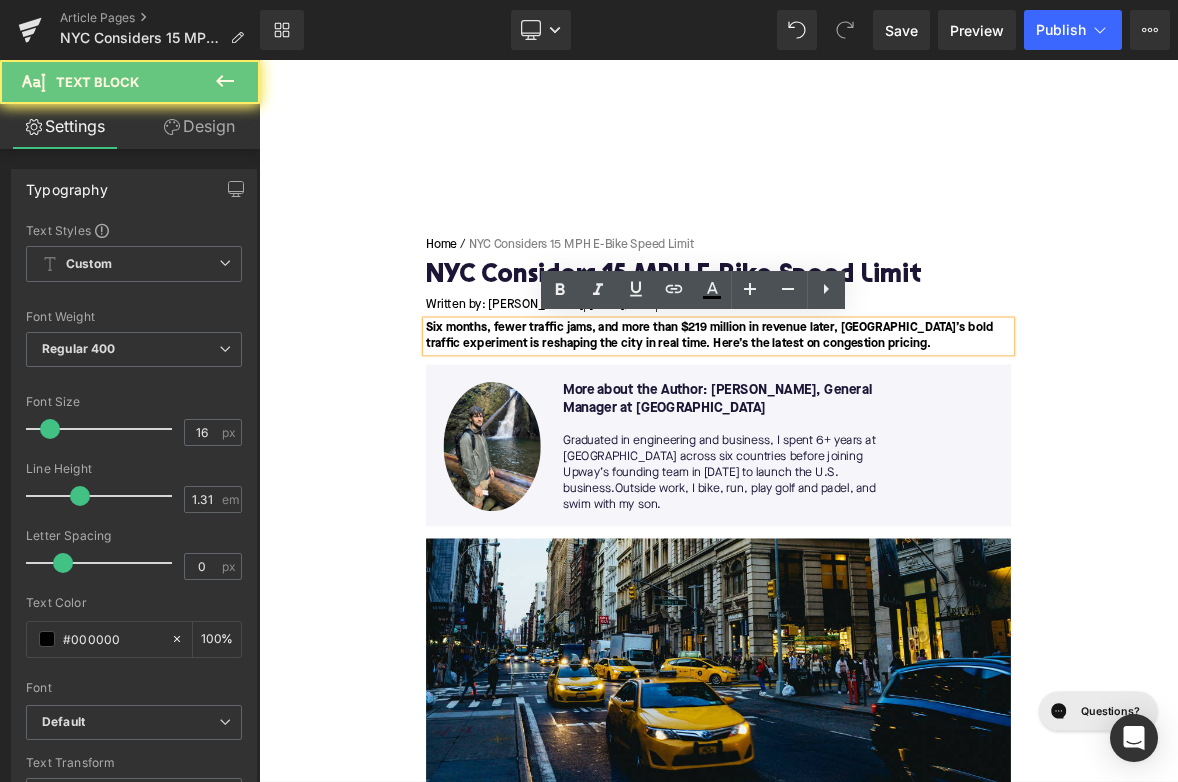 paste 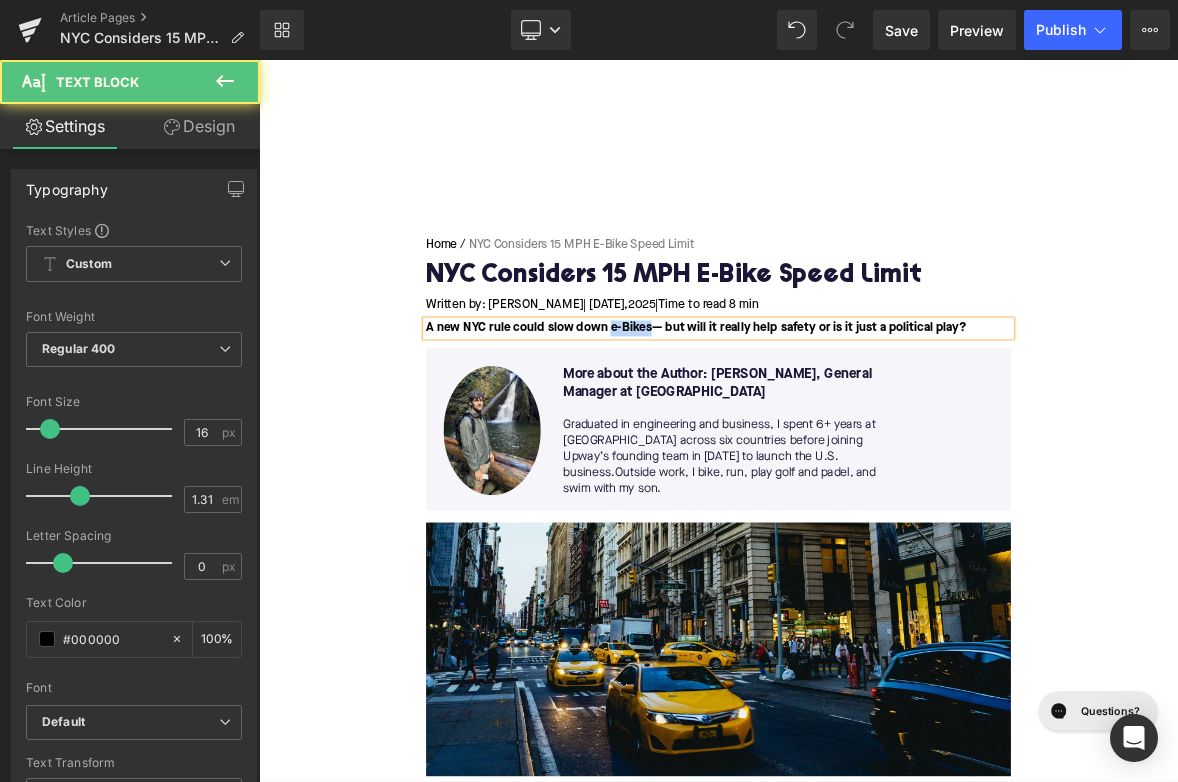 drag, startPoint x: 718, startPoint y: 416, endPoint x: 773, endPoint y: 416, distance: 55 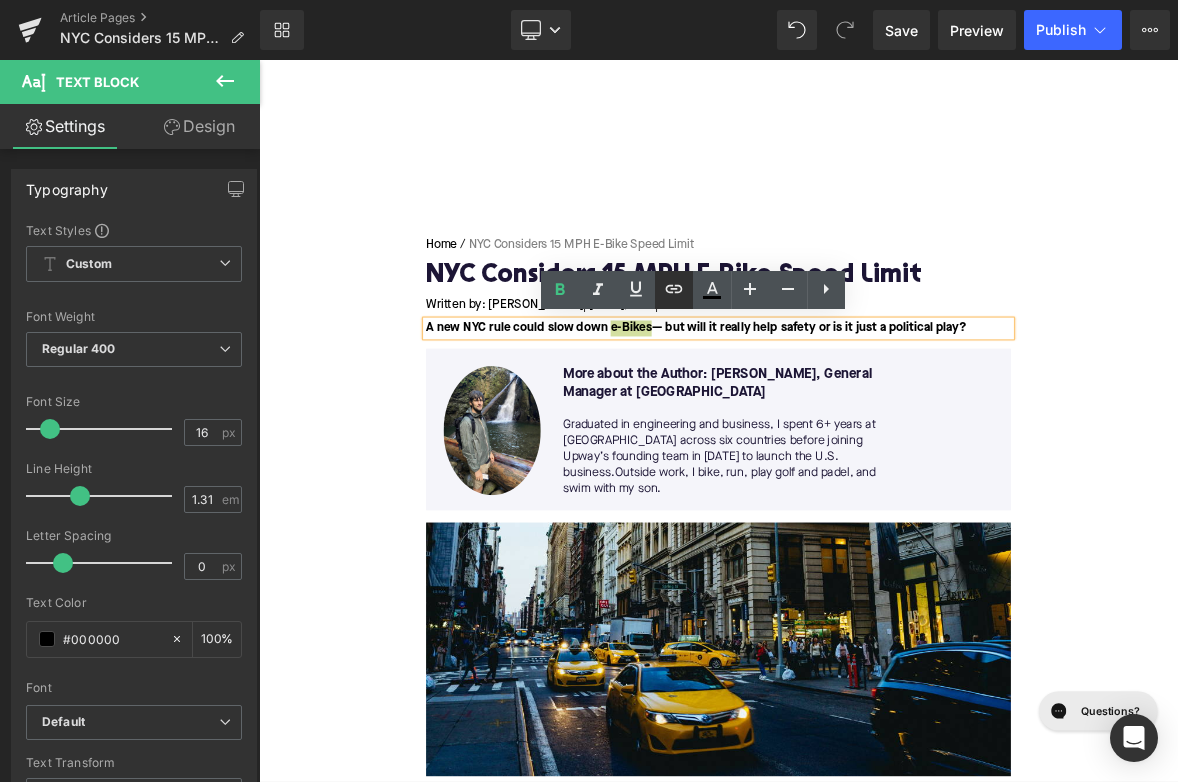 click 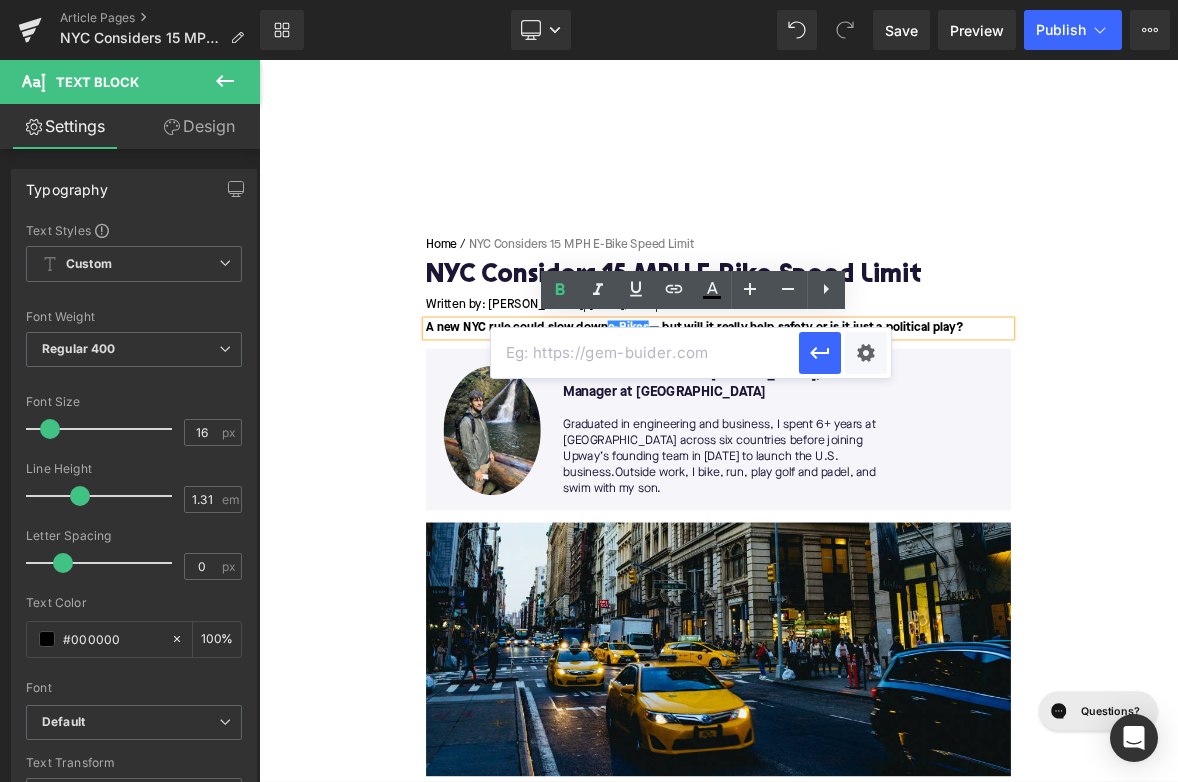 click at bounding box center (645, 353) 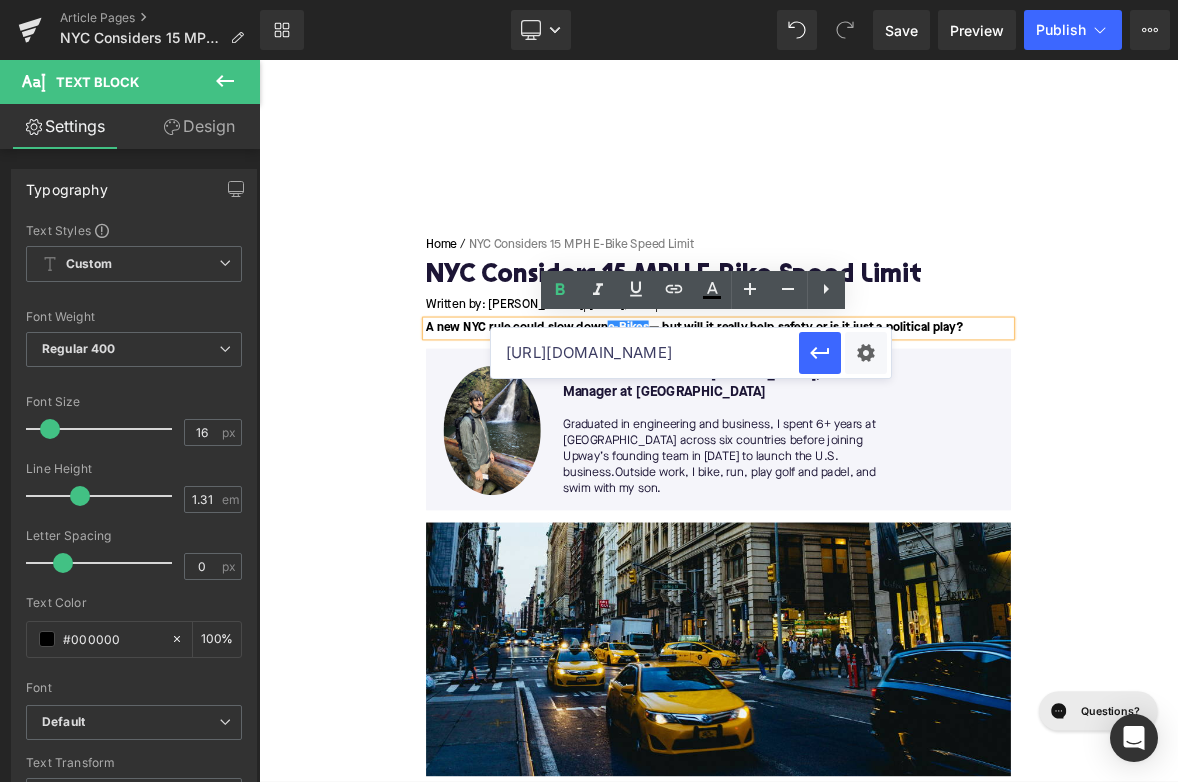 scroll, scrollTop: 0, scrollLeft: 37, axis: horizontal 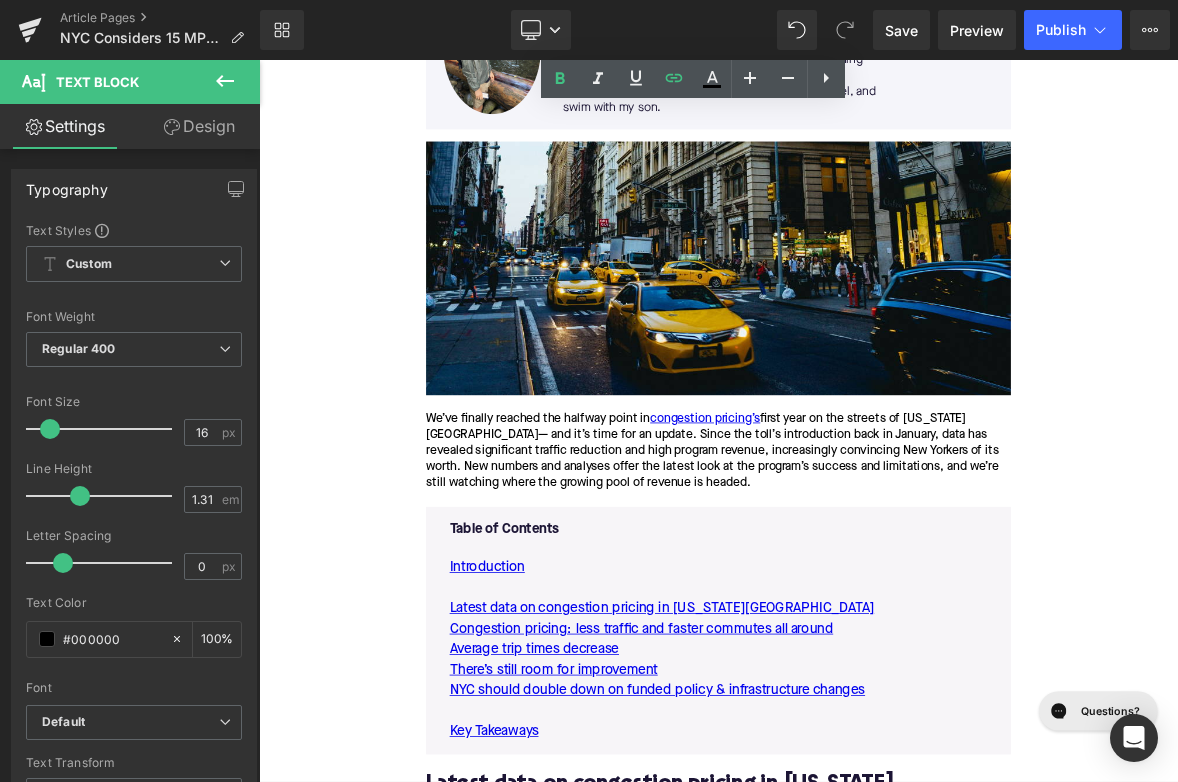 click on "We’ve finally reached the halfway point in  congestion pricing’s  first year on the streets of [US_STATE][GEOGRAPHIC_DATA]— and it’s time for an update. Since the toll’s introduction back in January, data has revealed significant traffic reduction and high program revenue, increasingly convincing New Yorkers of its worth. New numbers and analyses offer the latest look at the program’s success and limitations, and we’re still watching where the growing pool of revenue is headed." at bounding box center (864, 574) 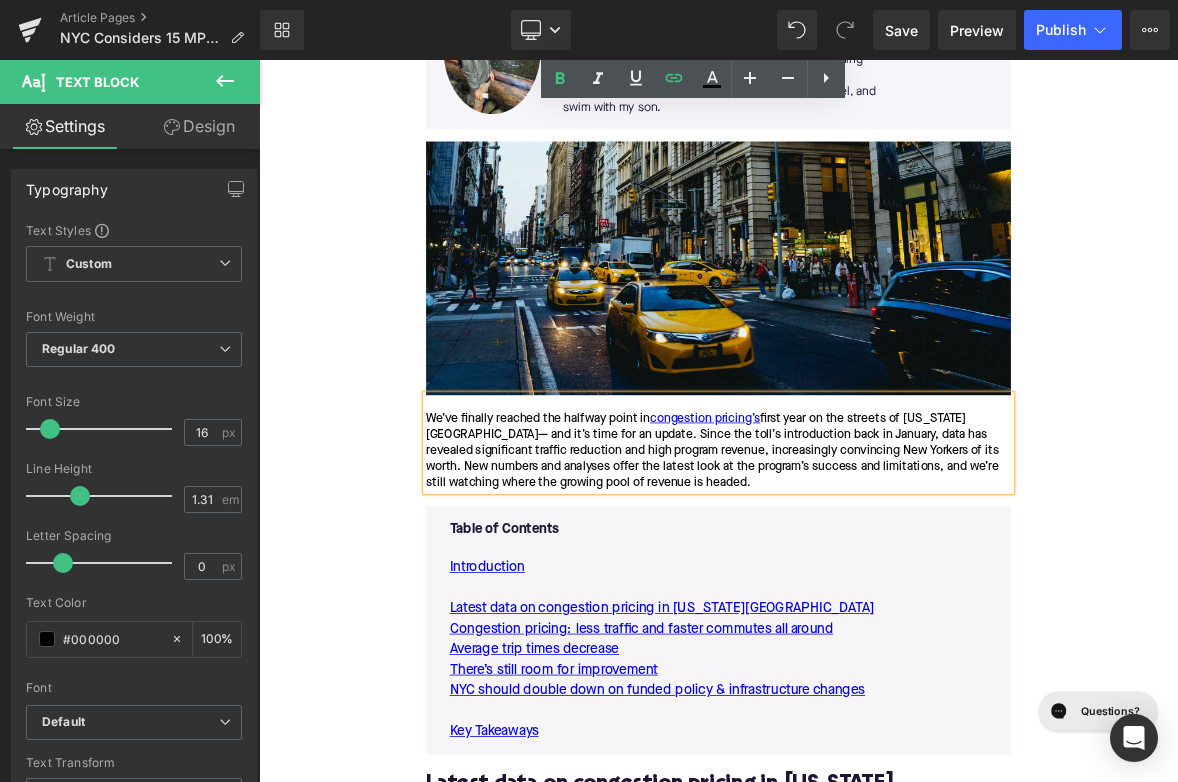 click on "We’ve finally reached the halfway point in  congestion pricing’s  first year on the streets of [US_STATE][GEOGRAPHIC_DATA]— and it’s time for an update. Since the toll’s introduction back in January, data has revealed significant traffic reduction and high program revenue, increasingly convincing New Yorkers of its worth. New numbers and analyses offer the latest look at the program’s success and limitations, and we’re still watching where the growing pool of revenue is headed." at bounding box center (864, 574) 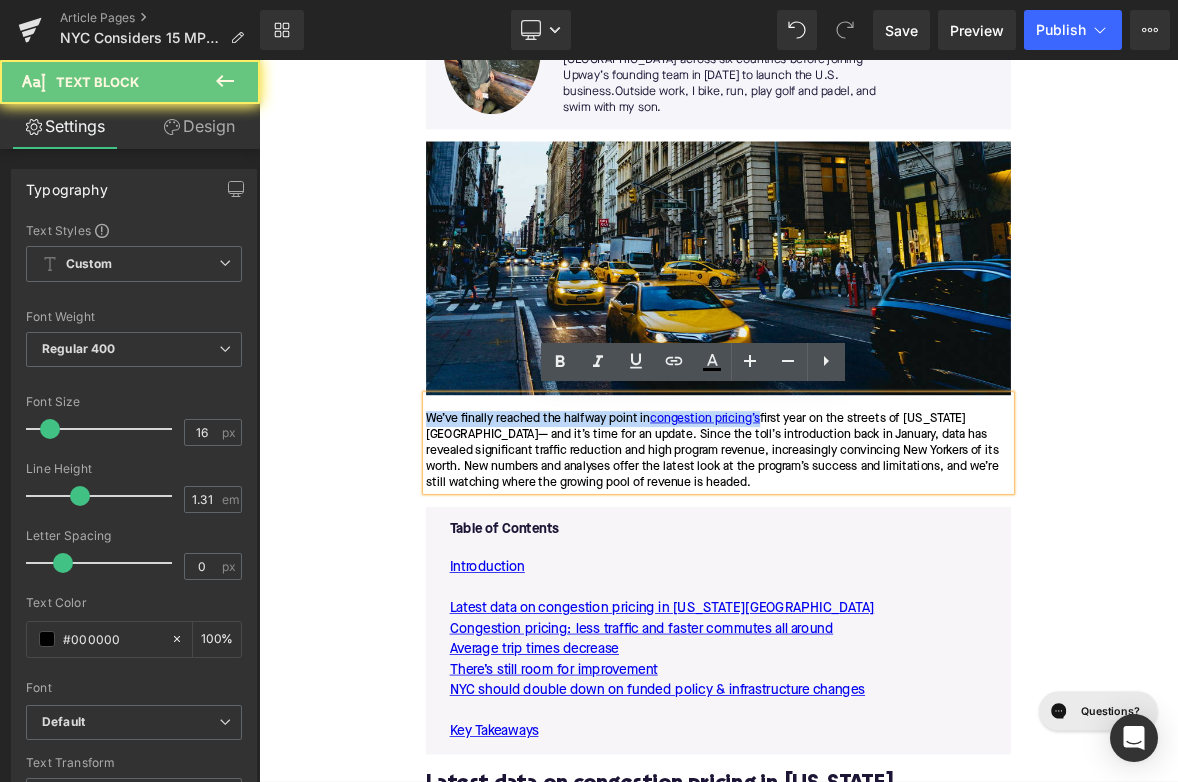 click on "We’ve finally reached the halfway point in  congestion pricing’s  first year on the streets of [US_STATE][GEOGRAPHIC_DATA]— and it’s time for an update. Since the toll’s introduction back in January, data has revealed significant traffic reduction and high program revenue, increasingly convincing New Yorkers of its worth. New numbers and analyses offer the latest look at the program’s success and limitations, and we’re still watching where the growing pool of revenue is headed." at bounding box center (864, 574) 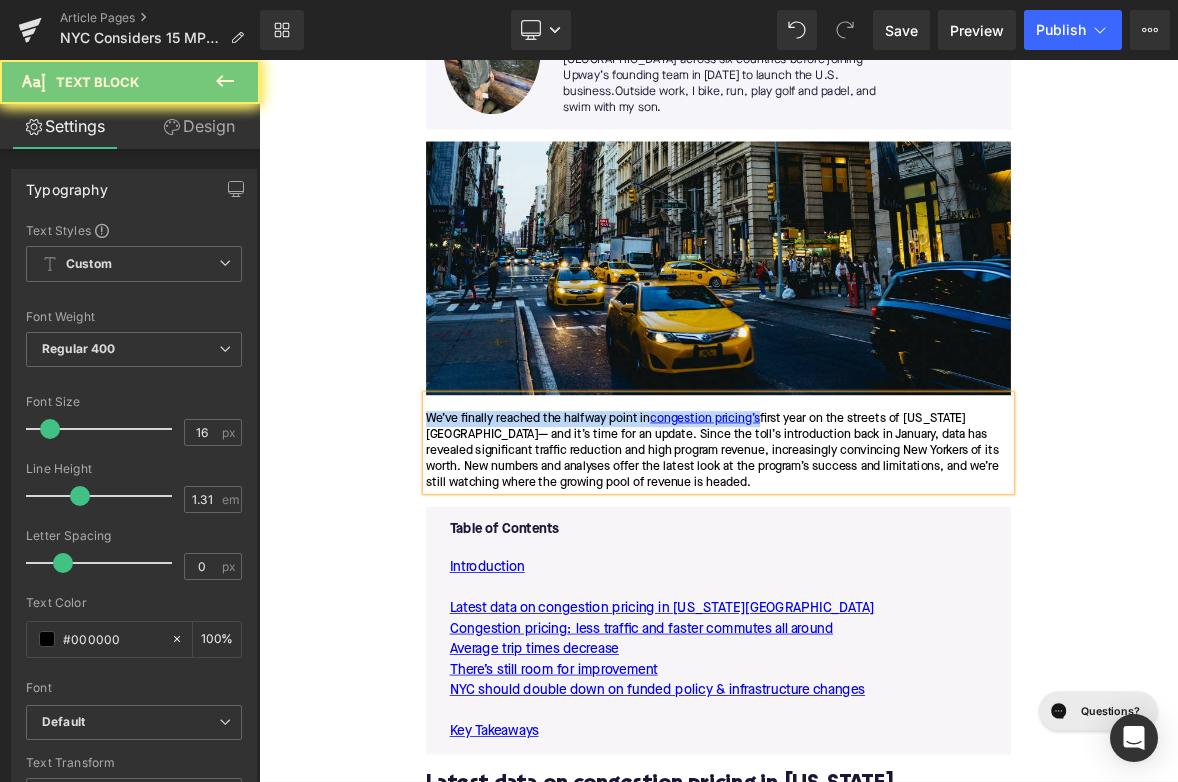 type 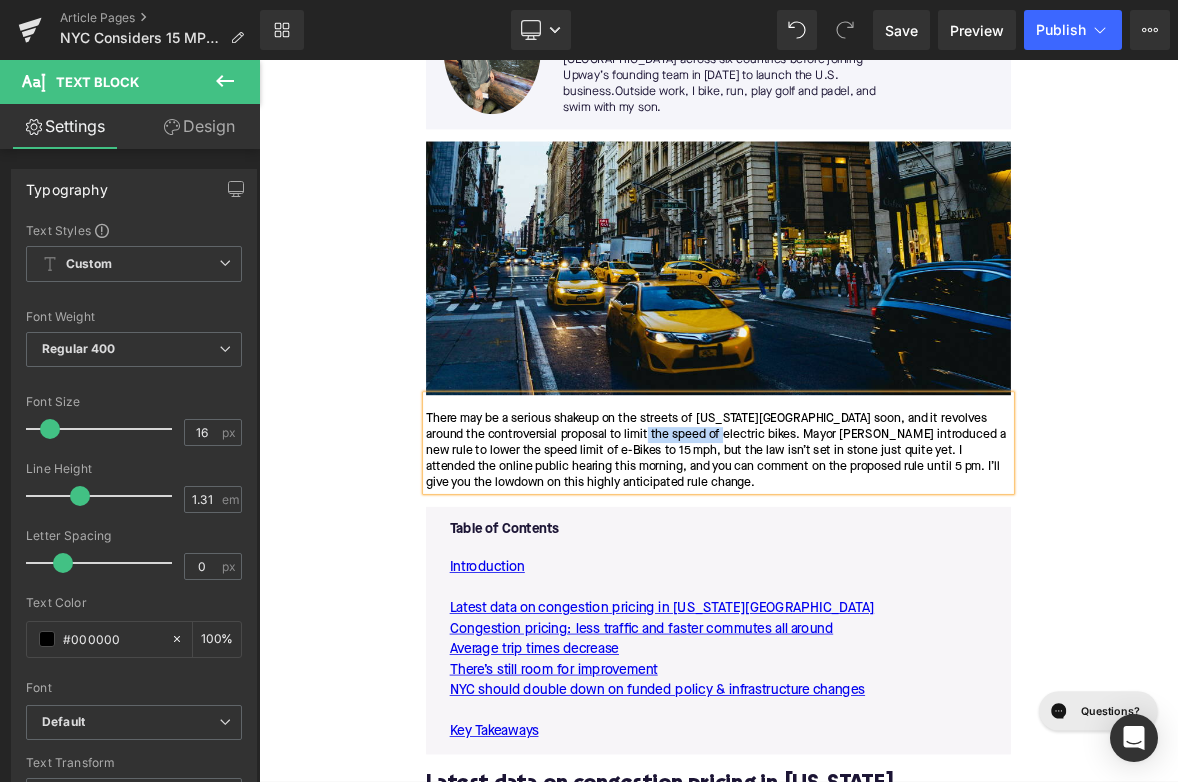 drag, startPoint x: 789, startPoint y: 550, endPoint x: 884, endPoint y: 550, distance: 95 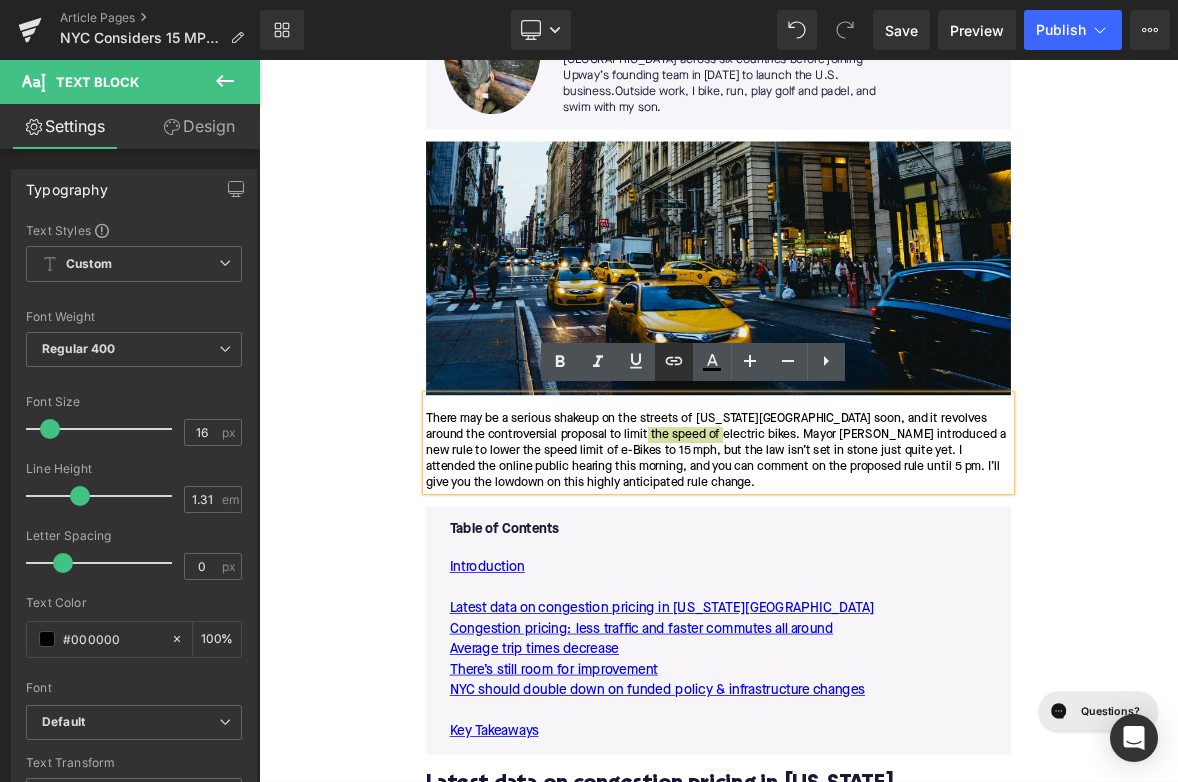 click 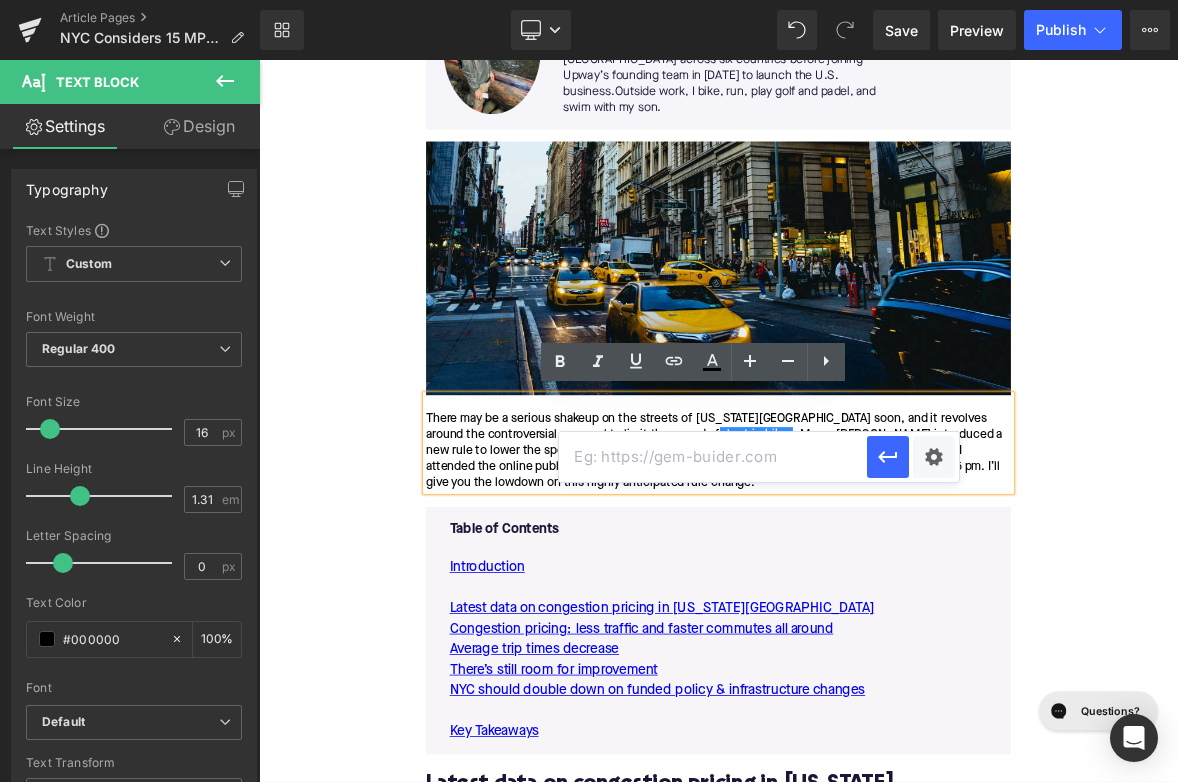 click at bounding box center (713, 457) 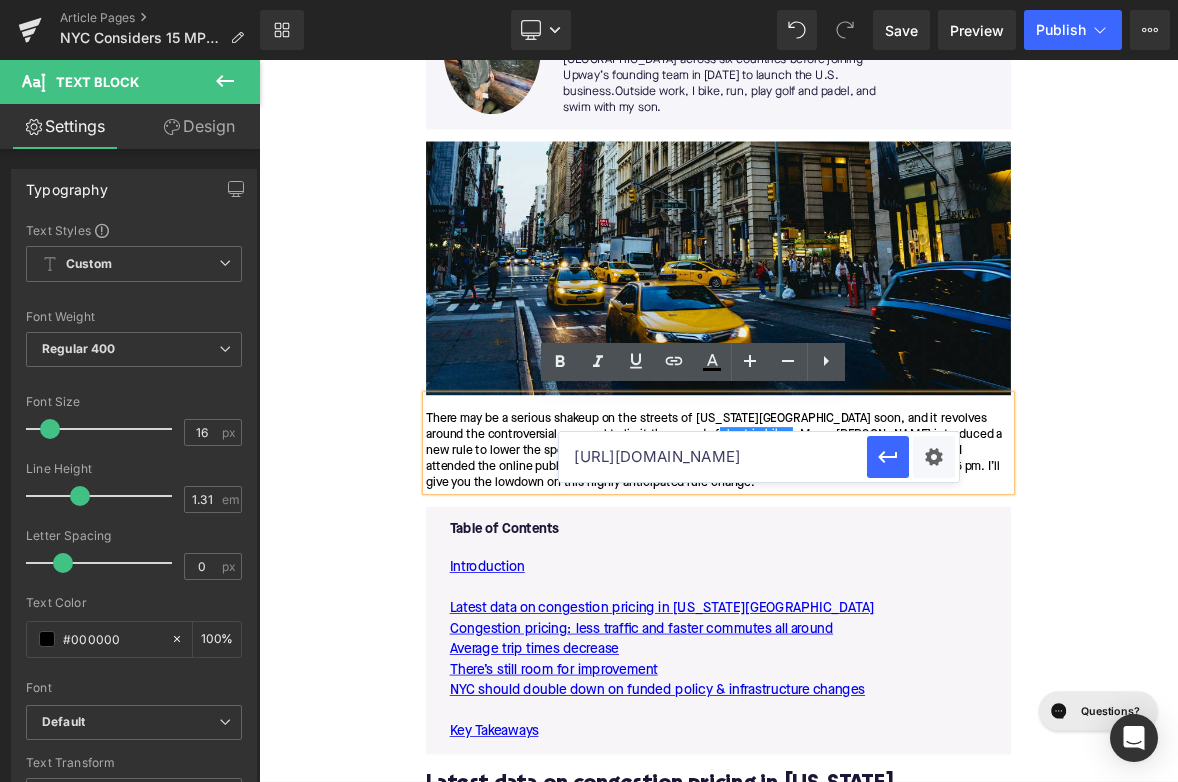 scroll, scrollTop: 0, scrollLeft: 37, axis: horizontal 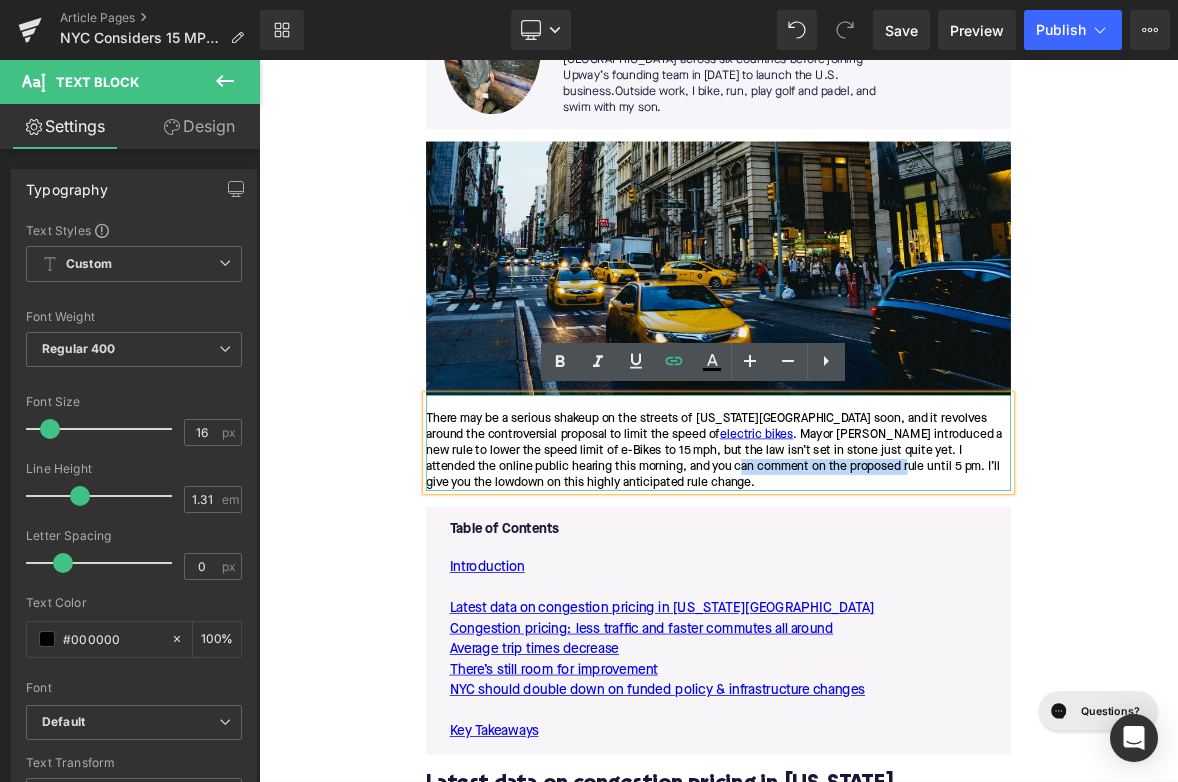 drag, startPoint x: 724, startPoint y: 591, endPoint x: 944, endPoint y: 597, distance: 220.0818 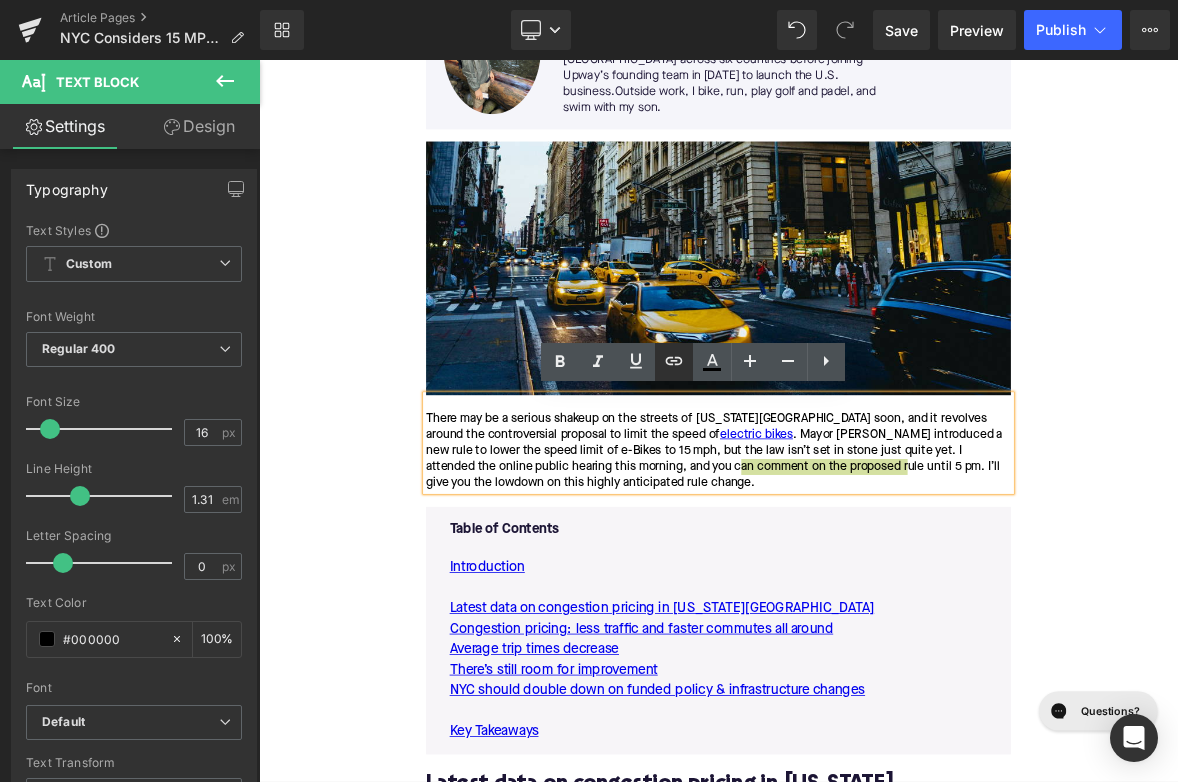 click 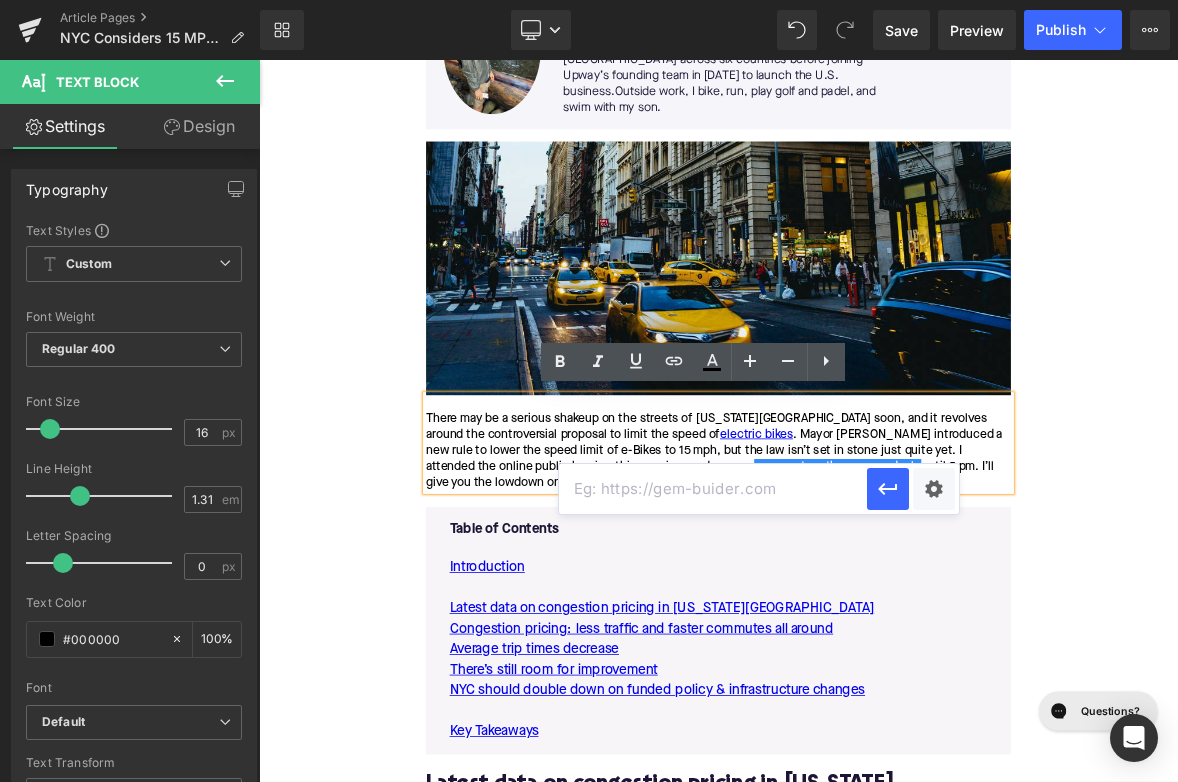 click at bounding box center [713, 489] 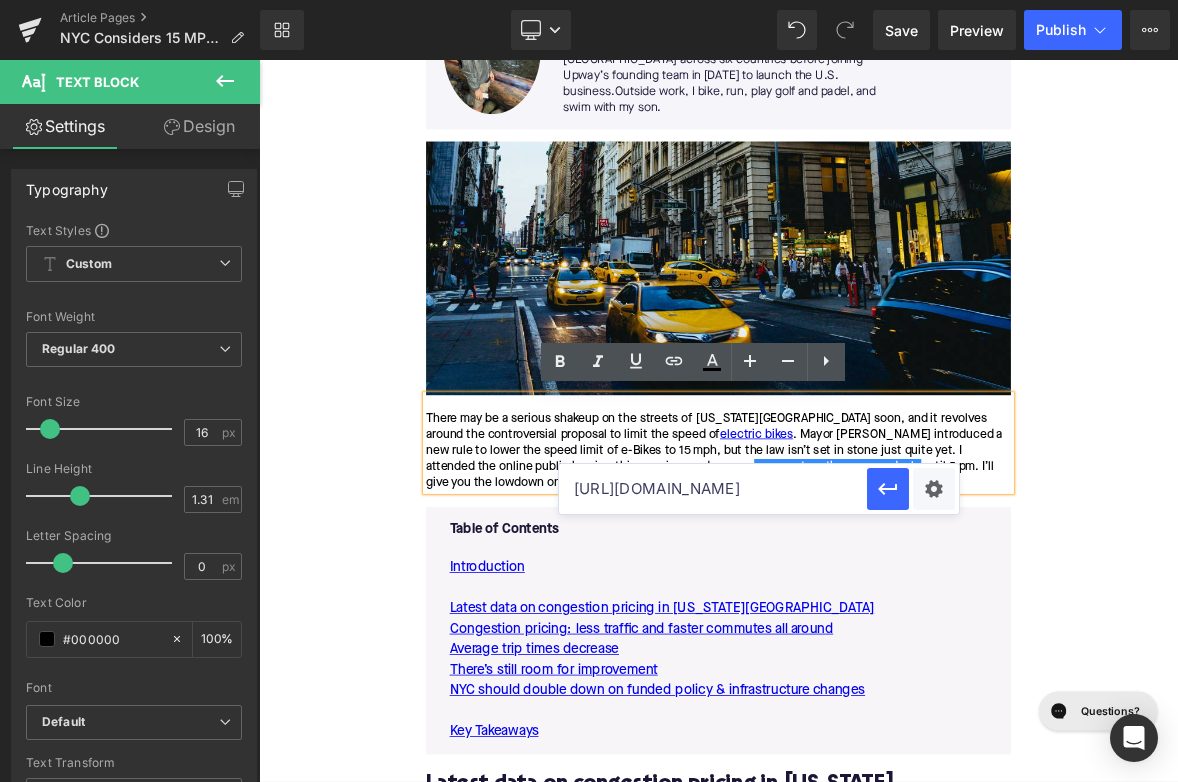scroll, scrollTop: 0, scrollLeft: 546, axis: horizontal 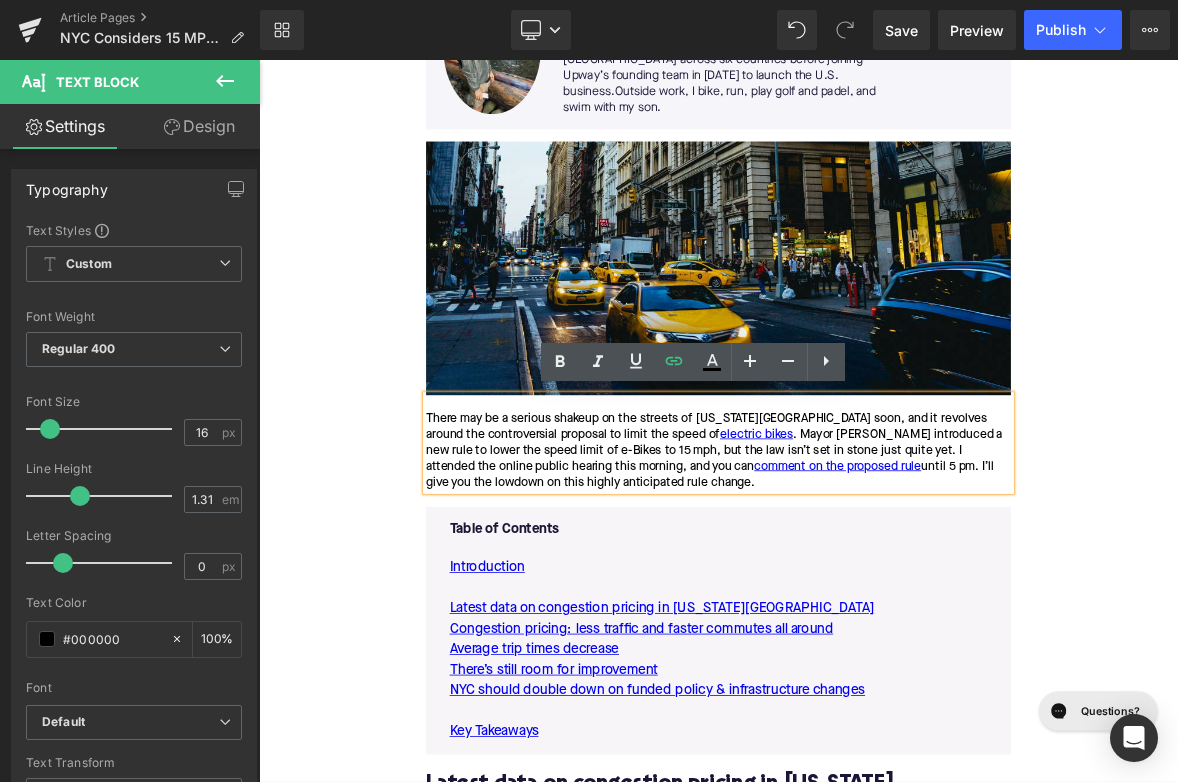 click on "Home / NYC Considers 15 MPH E-Bike Speed Limit Breadcrumbs         NYC Considers 15 MPH E-Bike Speed Limit Heading         Written by: [PERSON_NAME]  | [DATE]  |  Time to read 8 min Text Block         A new NYC rule could slow down  e-Bikes — but will it really help safety or is it just a political play? Text Block         Image         More about the Author: [PERSON_NAME], General Manager at Upway Text Block         Graduated in engineering and business, I spent 6+ years at [GEOGRAPHIC_DATA] across six countries before joining Upway’s founding team in [DATE] to launch the U.S. business.  Outside work, I bike, run, play golf and padel, and swim with my son. Text Block         Row         132px Image         There may be a serious shakeup on the streets of [US_STATE][GEOGRAPHIC_DATA] soon, and it revolves around the controversial proposal to limit the speed of  electric bikes comment on the proposed rule  until 5 pm. I’ll give you the lowdown on this highly anticipated rule change. Text Block         Text Block" at bounding box center [864, 3009] 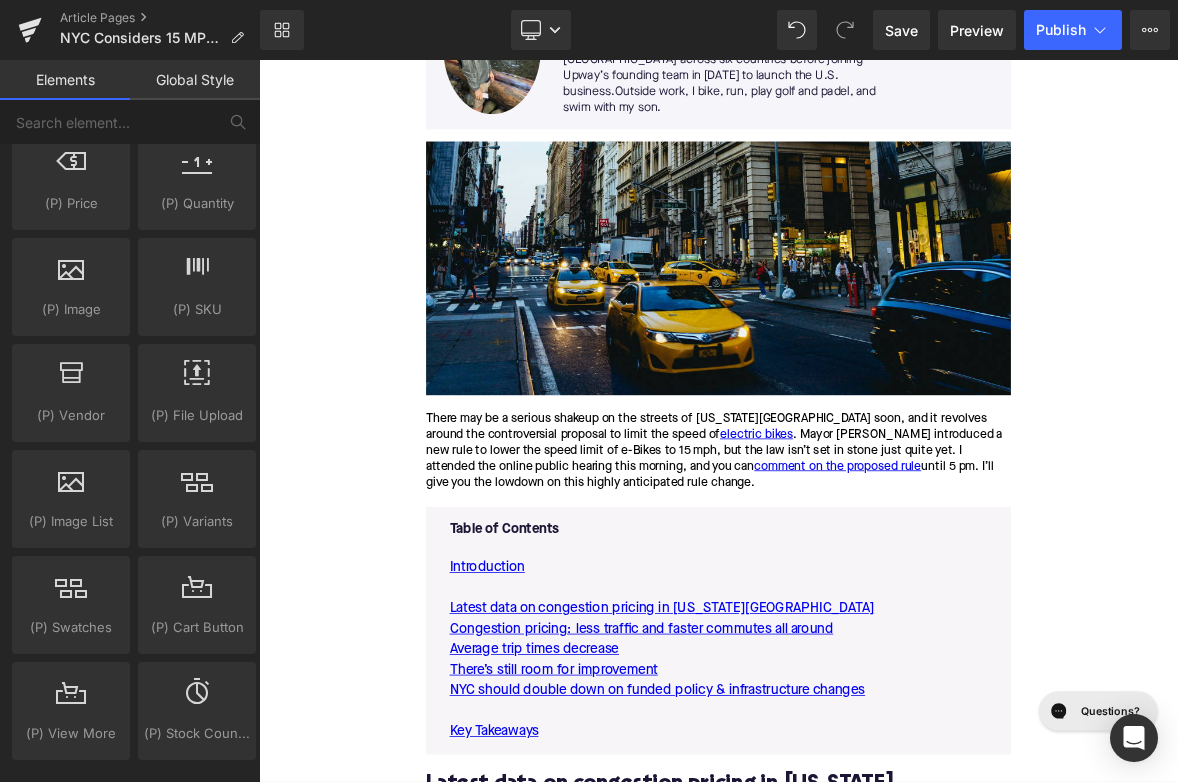 scroll, scrollTop: 3861, scrollLeft: 0, axis: vertical 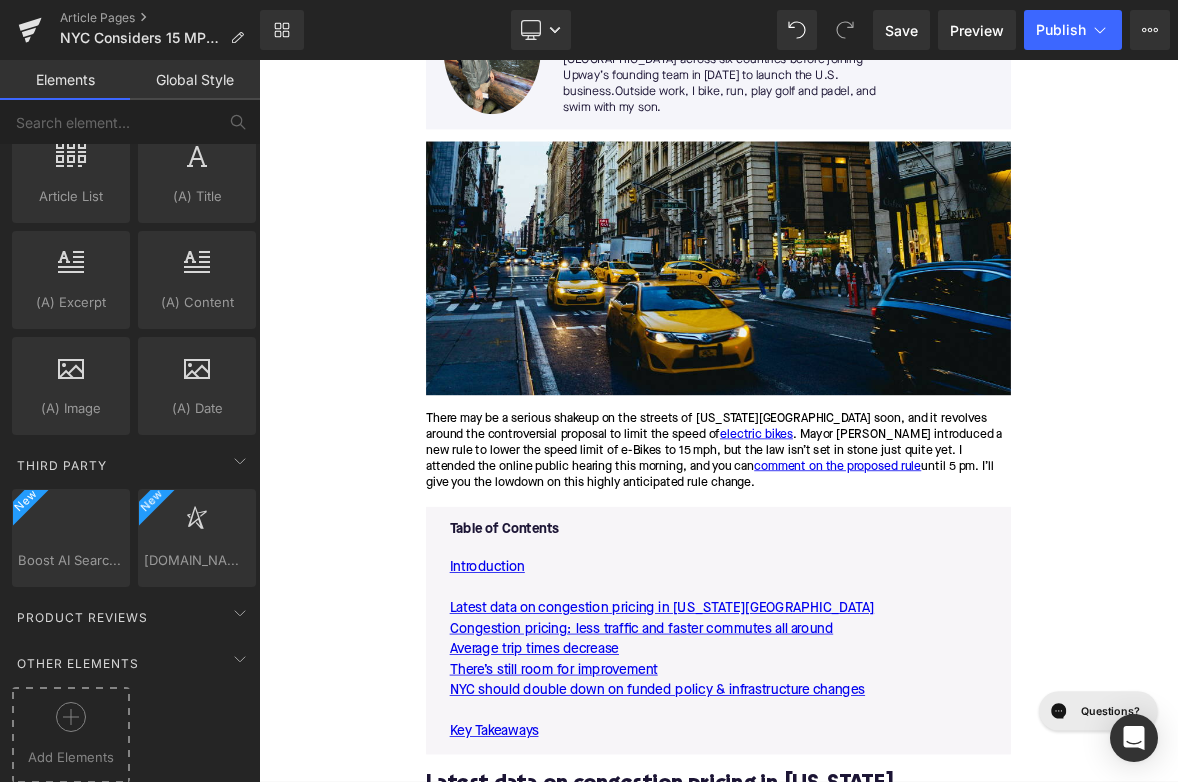click 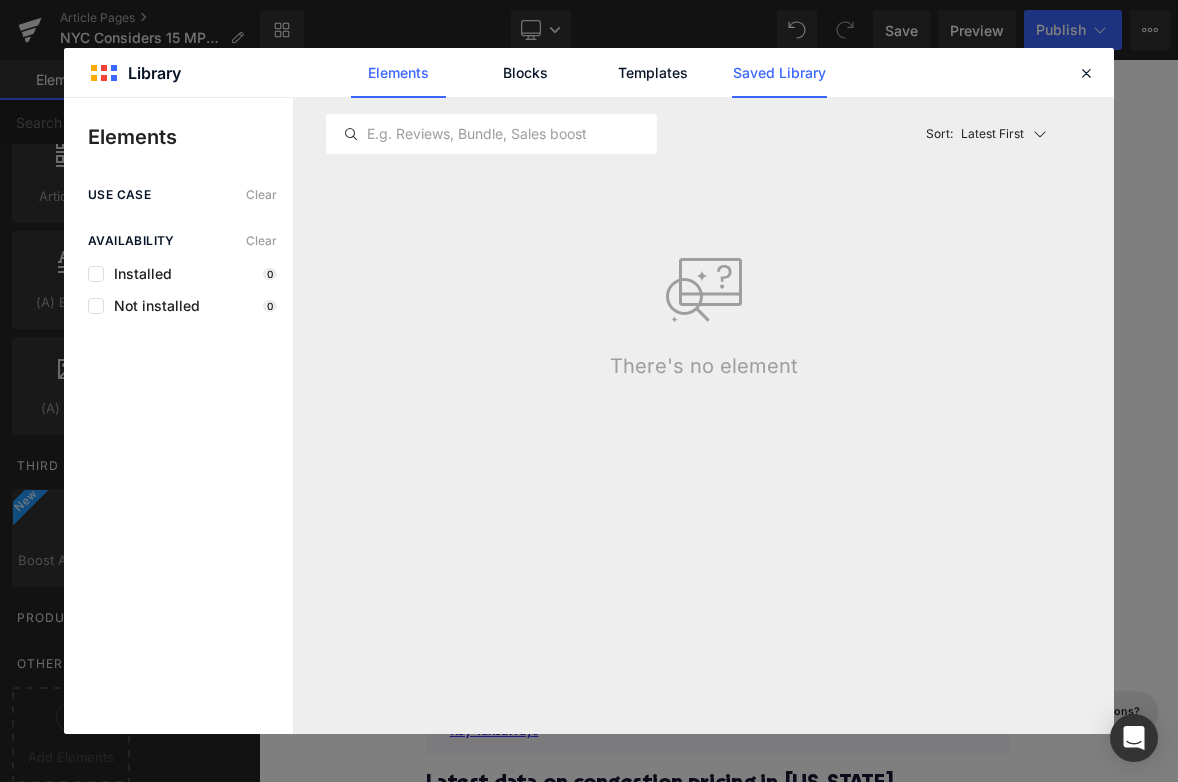 click on "Saved Library" 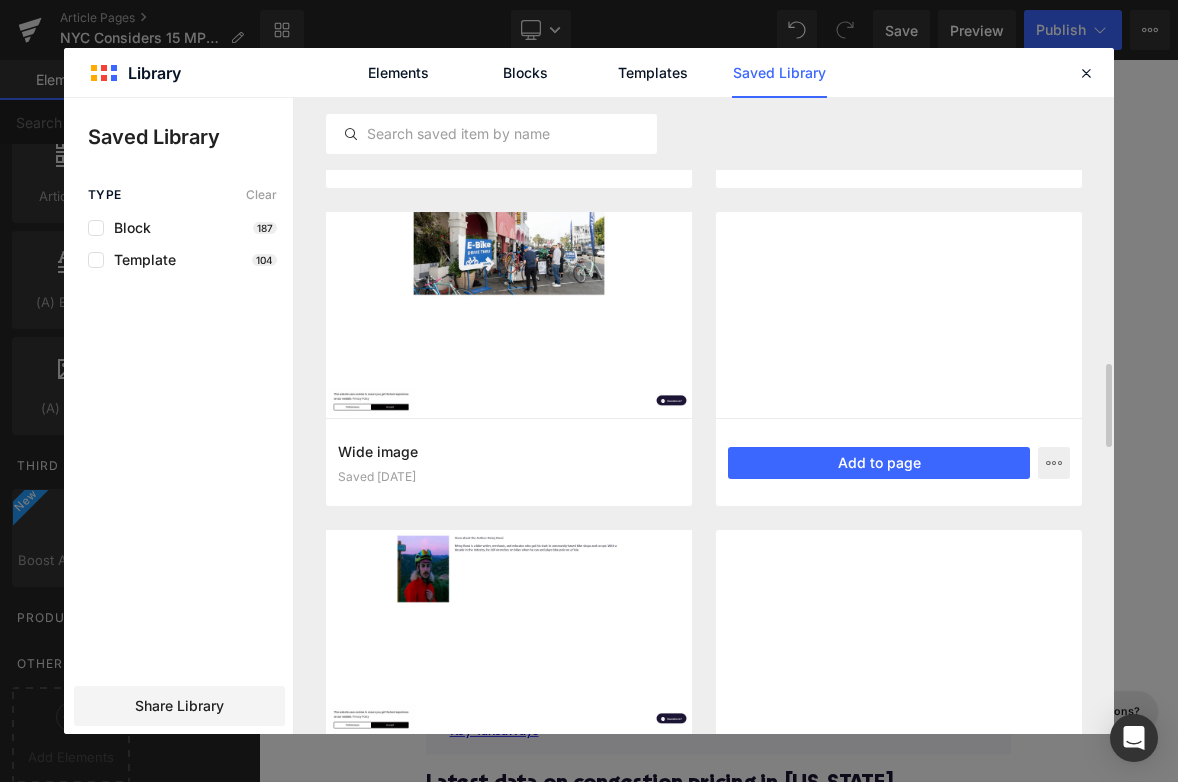 scroll, scrollTop: 2255, scrollLeft: 0, axis: vertical 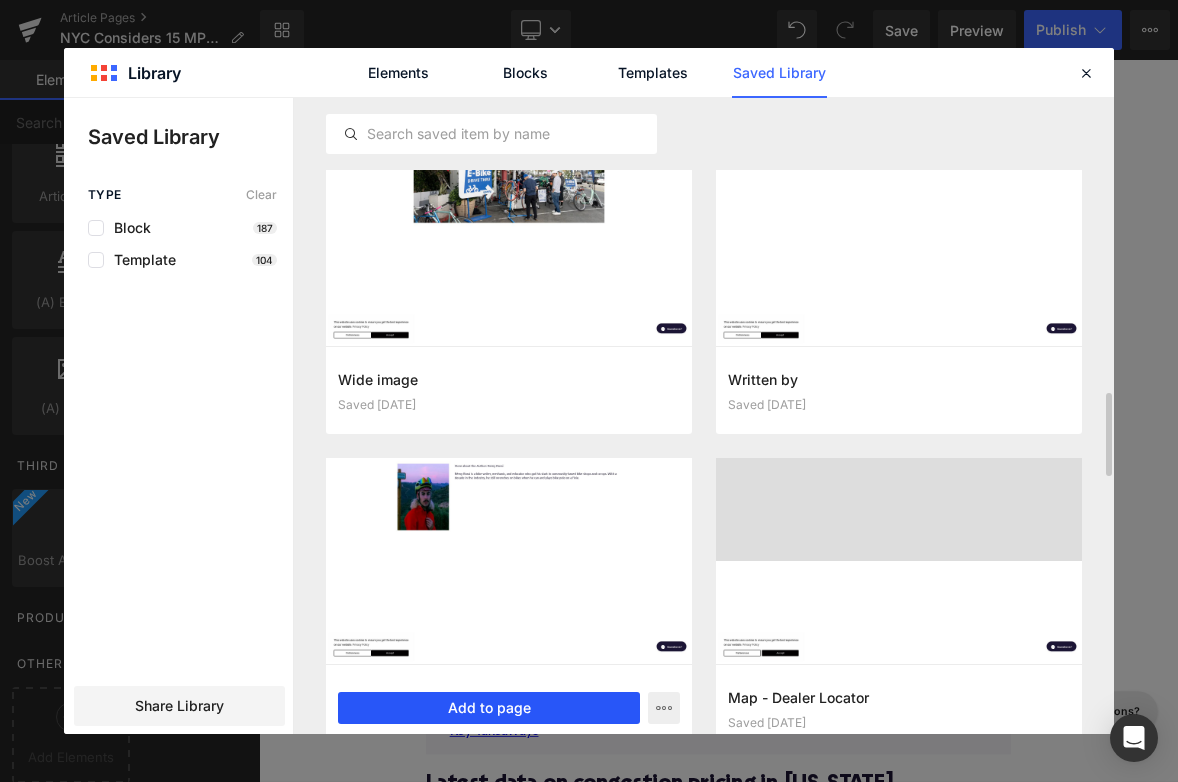 click on "Add to page" at bounding box center [489, 708] 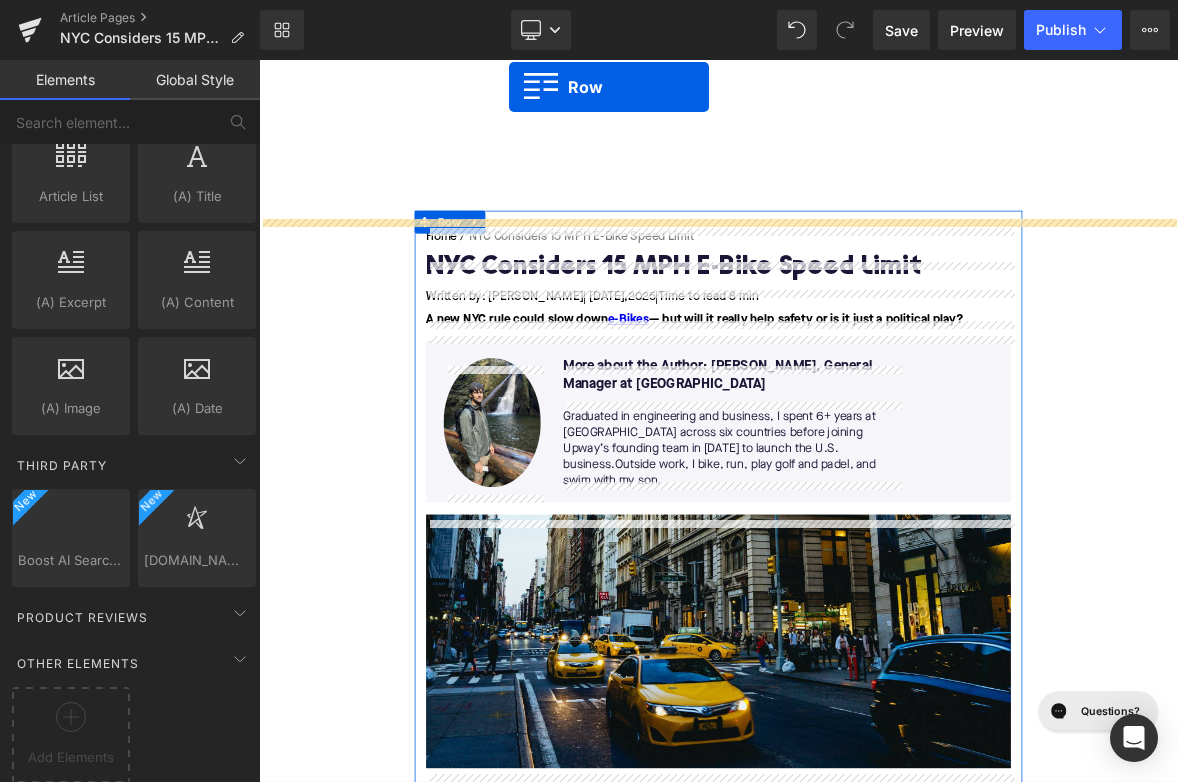 scroll, scrollTop: 0, scrollLeft: 0, axis: both 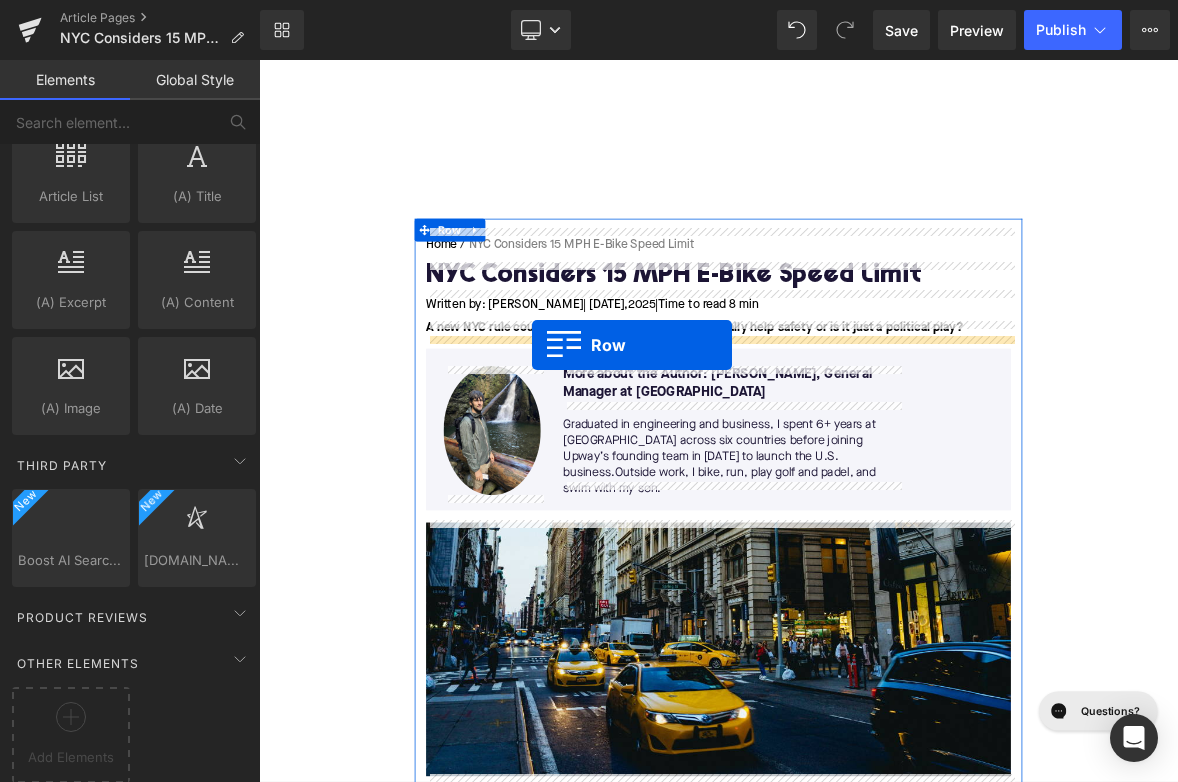 drag, startPoint x: 280, startPoint y: 190, endPoint x: 618, endPoint y: 435, distance: 417.45538 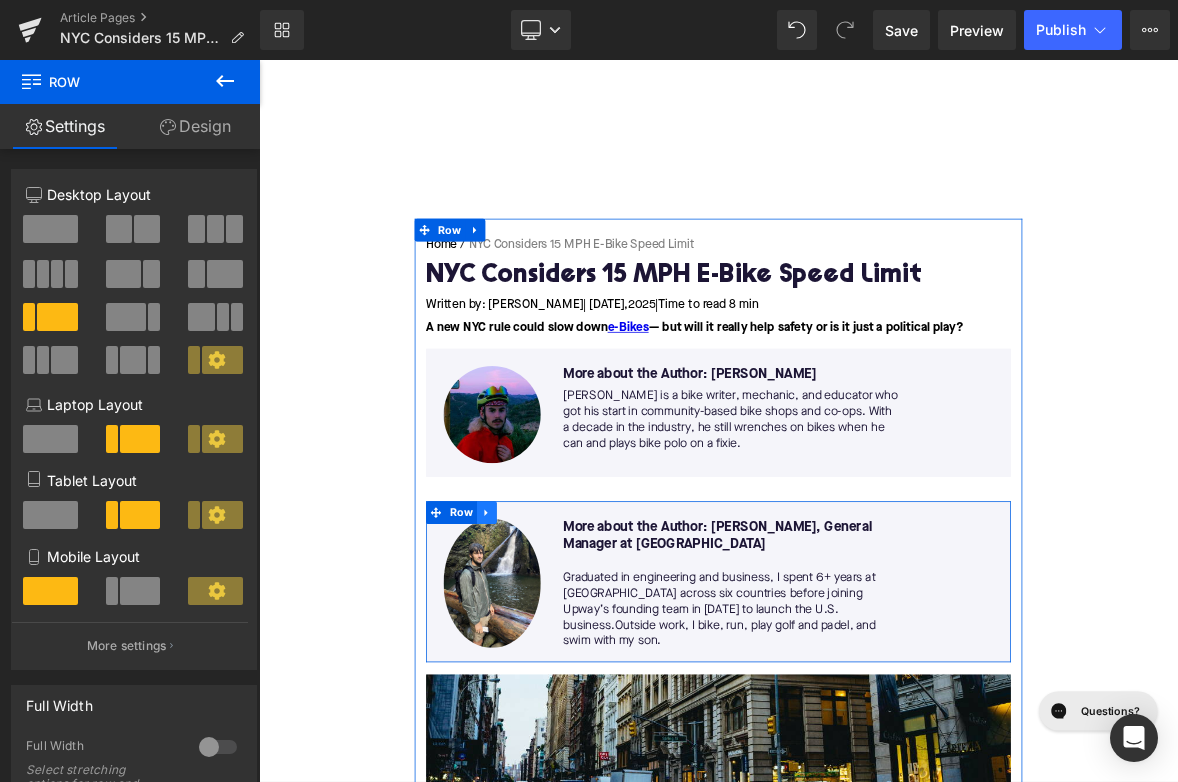 click at bounding box center [559, 656] 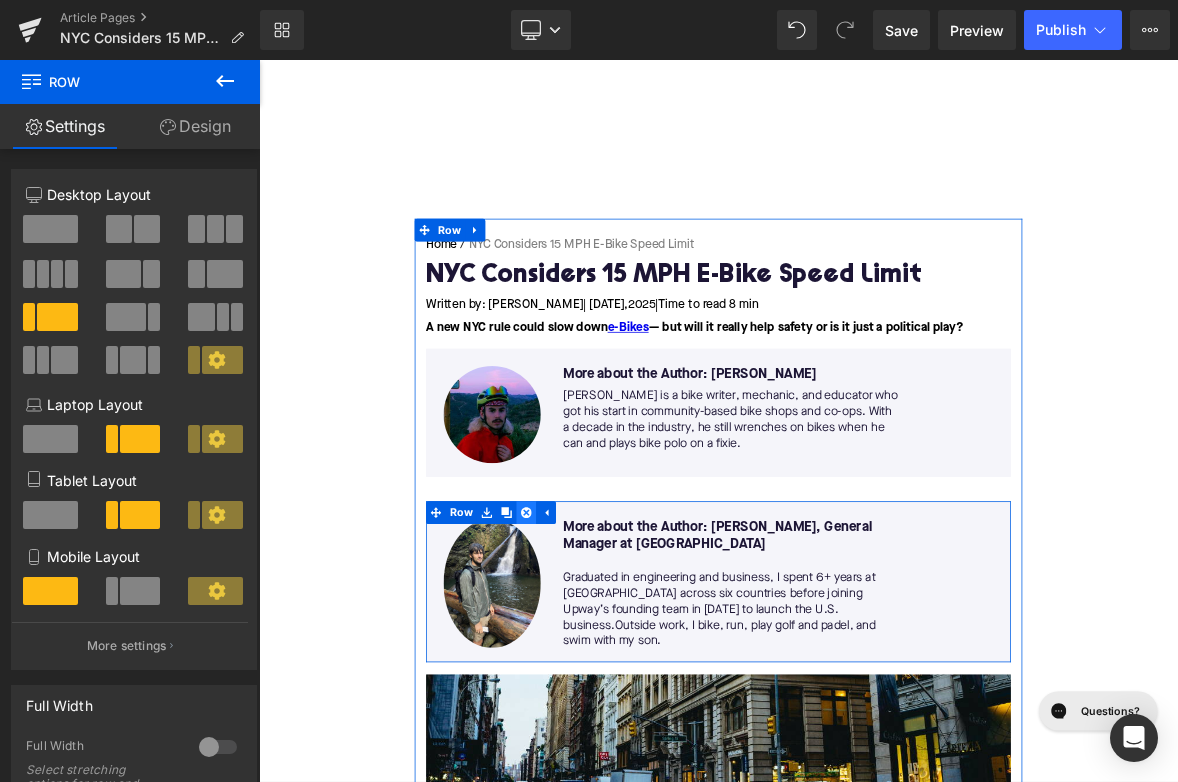 click 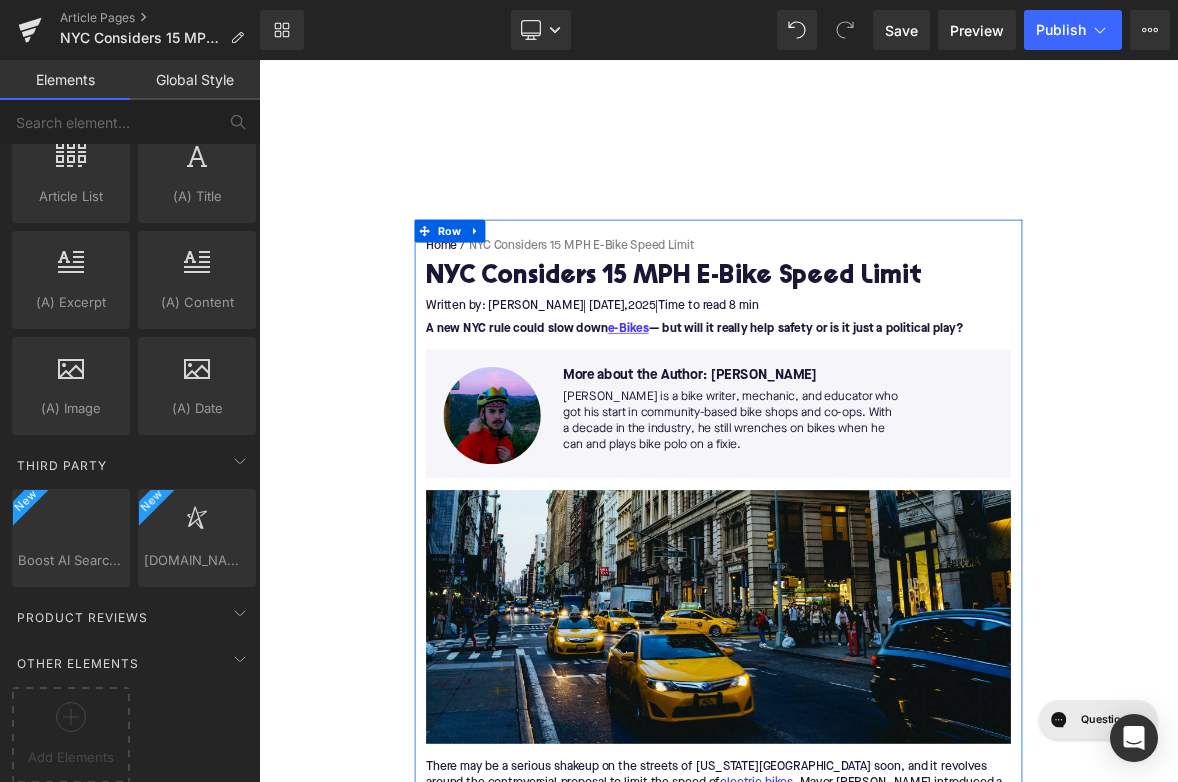 scroll, scrollTop: 3861, scrollLeft: 0, axis: vertical 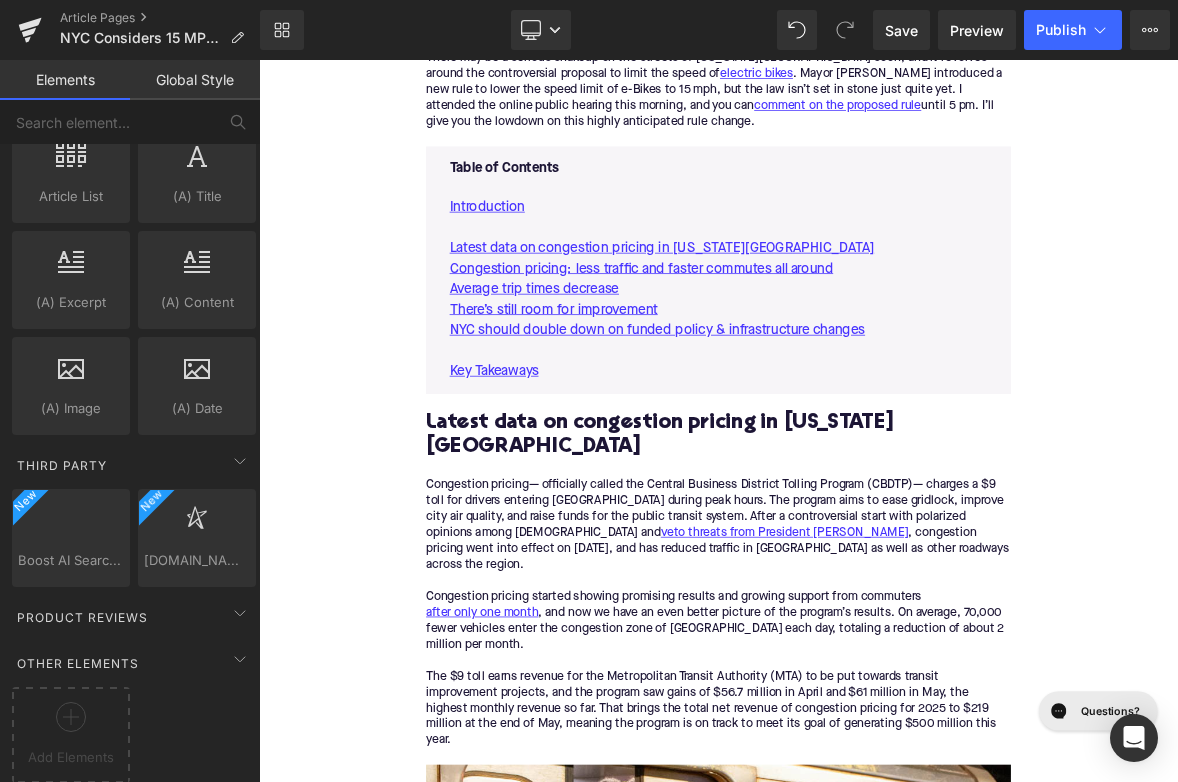 click on "Latest data on congestion pricing in [US_STATE][GEOGRAPHIC_DATA]" at bounding box center (864, 555) 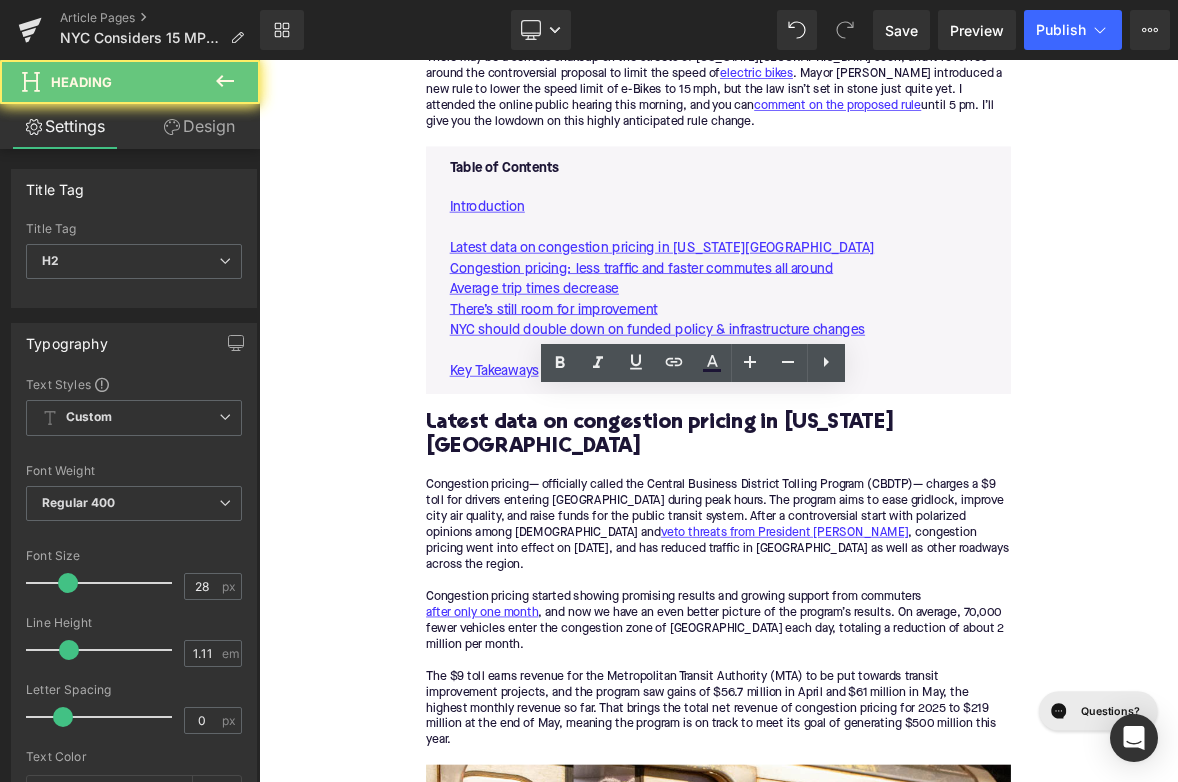 click on "Latest data on congestion pricing in [US_STATE][GEOGRAPHIC_DATA]" at bounding box center (864, 555) 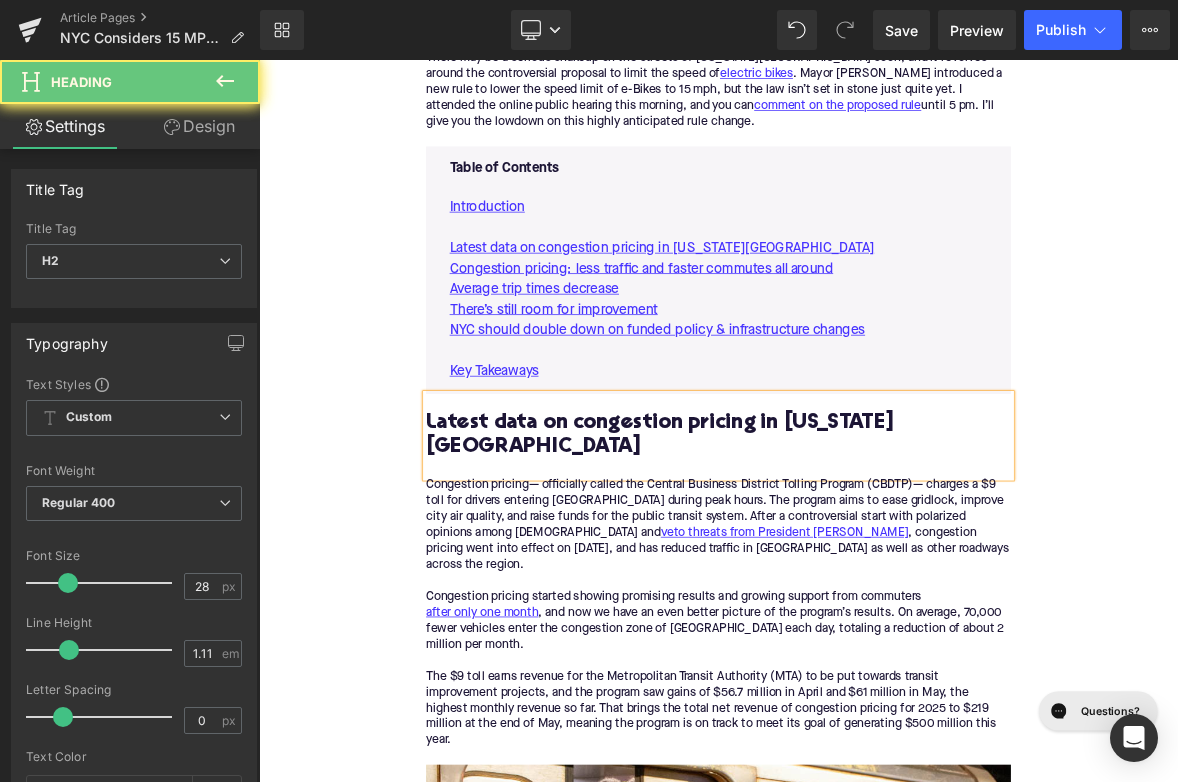 paste 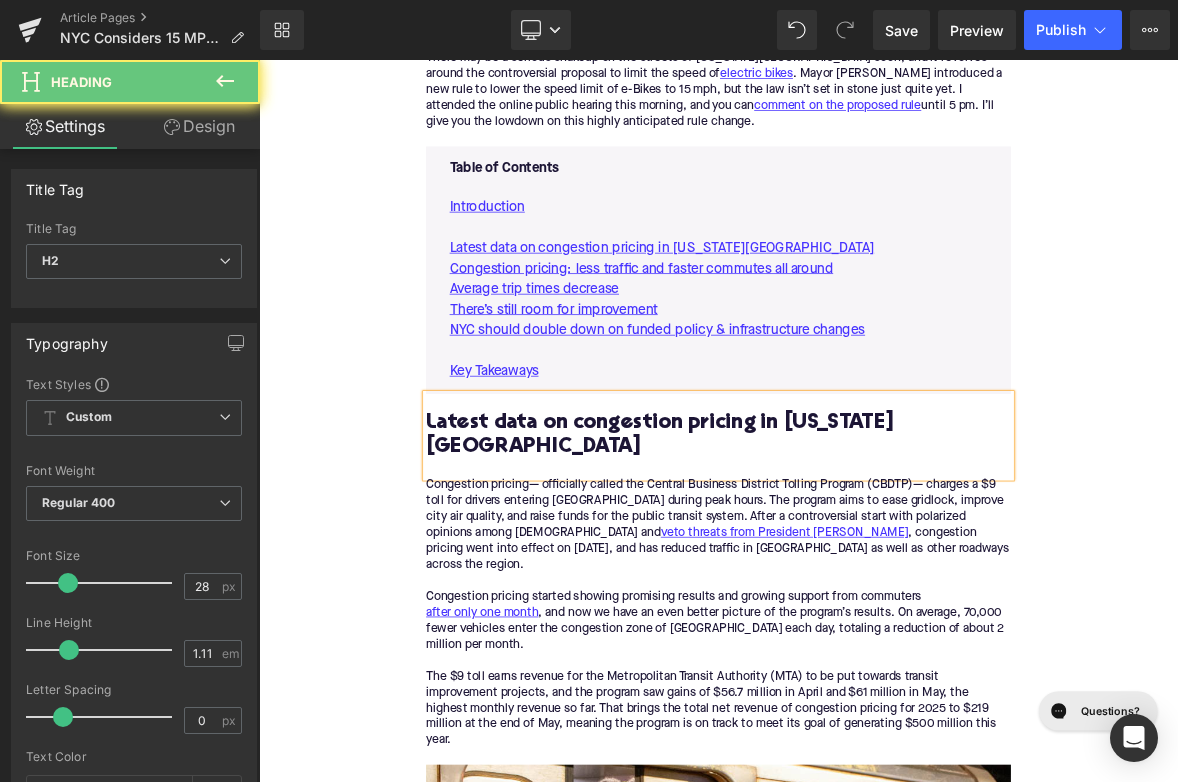 type 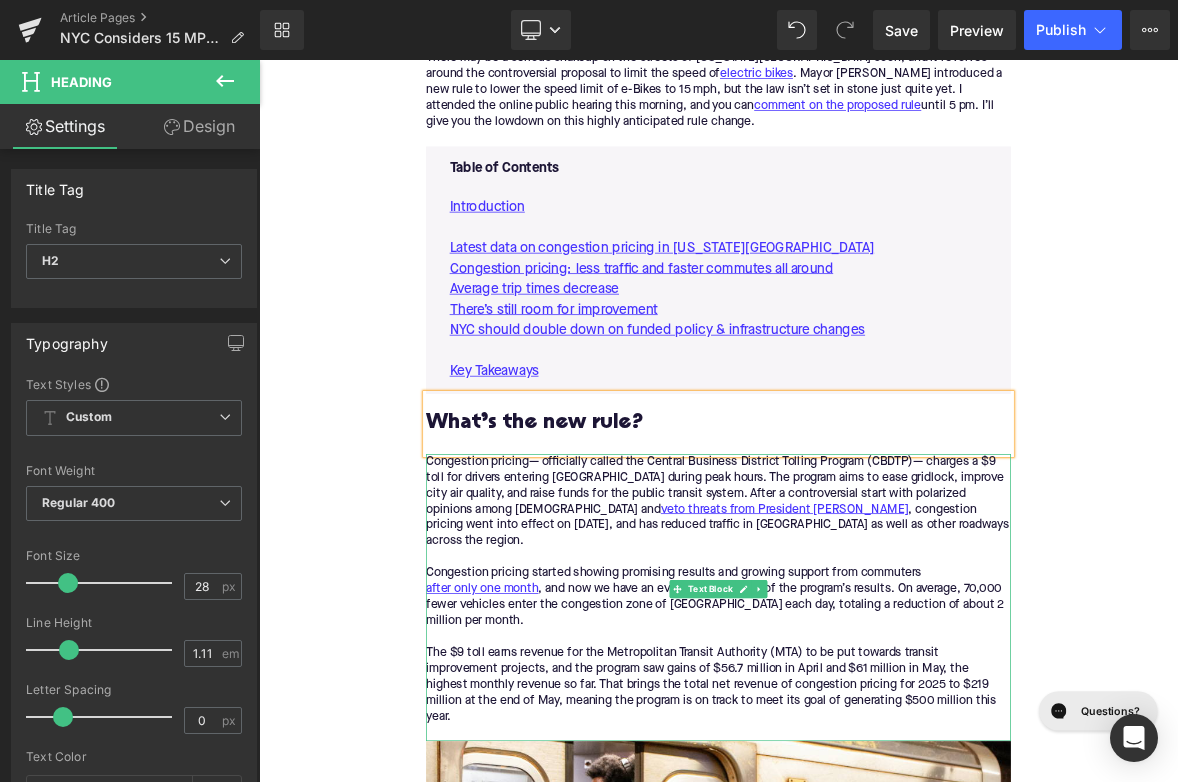 click on "Congestion pricing— officially called the Central Business District Tolling Program (CBDTP)— charges a $9 toll for drivers entering [GEOGRAPHIC_DATA] during peak hours. The program aims to ease gridlock, improve city air quality, and raise funds for the public transit system. After a controversial start with polarized opinions among New Yorkers and  veto threats from President [PERSON_NAME] , congestion pricing went into effect on [DATE], and has reduced traffic in [GEOGRAPHIC_DATA] as well as other roadways across the region.  Congestion pricing started showing promising results and growing support from commuters  after only one month , and now we have an even better picture of the program’s results. On average, 70,000 fewer vehicles enter the congestion zone of [GEOGRAPHIC_DATA] each day, totaling a reduction of about 2 million per month." at bounding box center (864, 768) 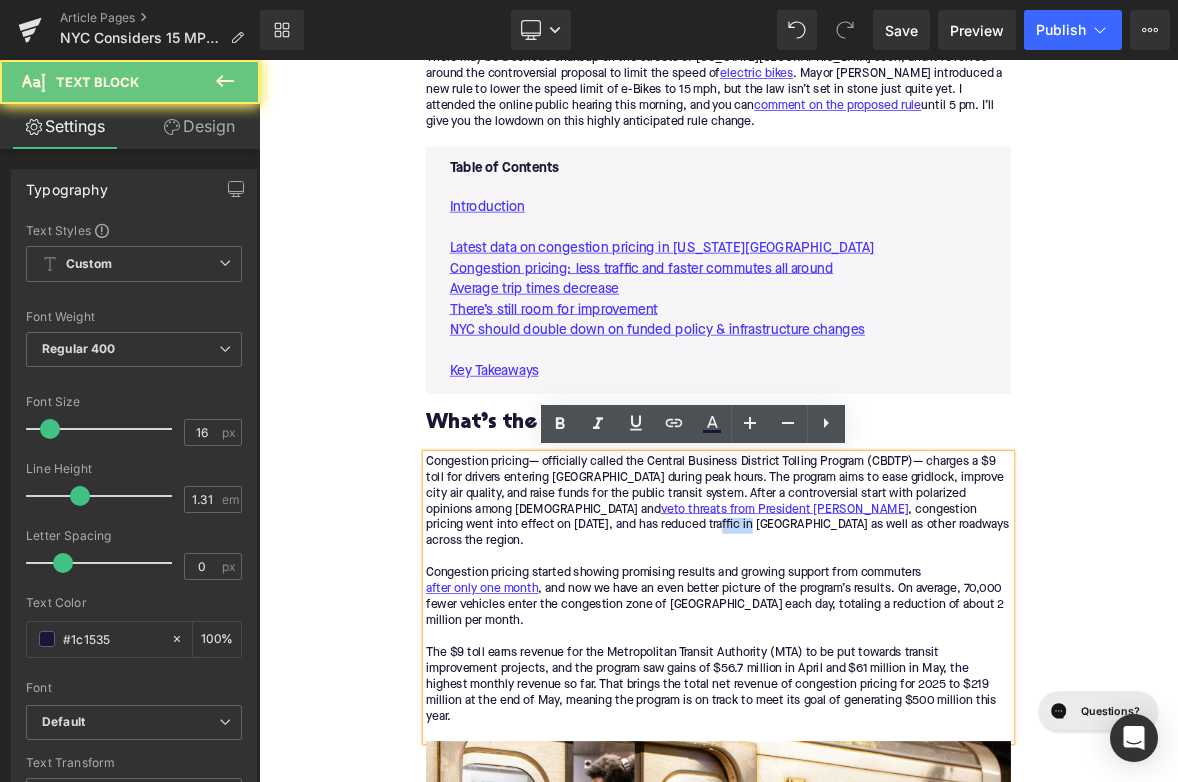 click on "Congestion pricing— officially called the Central Business District Tolling Program (CBDTP)— charges a $9 toll for drivers entering [GEOGRAPHIC_DATA] during peak hours. The program aims to ease gridlock, improve city air quality, and raise funds for the public transit system. After a controversial start with polarized opinions among New Yorkers and  veto threats from President [PERSON_NAME] , congestion pricing went into effect on [DATE], and has reduced traffic in [GEOGRAPHIC_DATA] as well as other roadways across the region.  Congestion pricing started showing promising results and growing support from commuters  after only one month , and now we have an even better picture of the program’s results. On average, 70,000 fewer vehicles enter the congestion zone of [GEOGRAPHIC_DATA] each day, totaling a reduction of about 2 million per month." at bounding box center (864, 768) 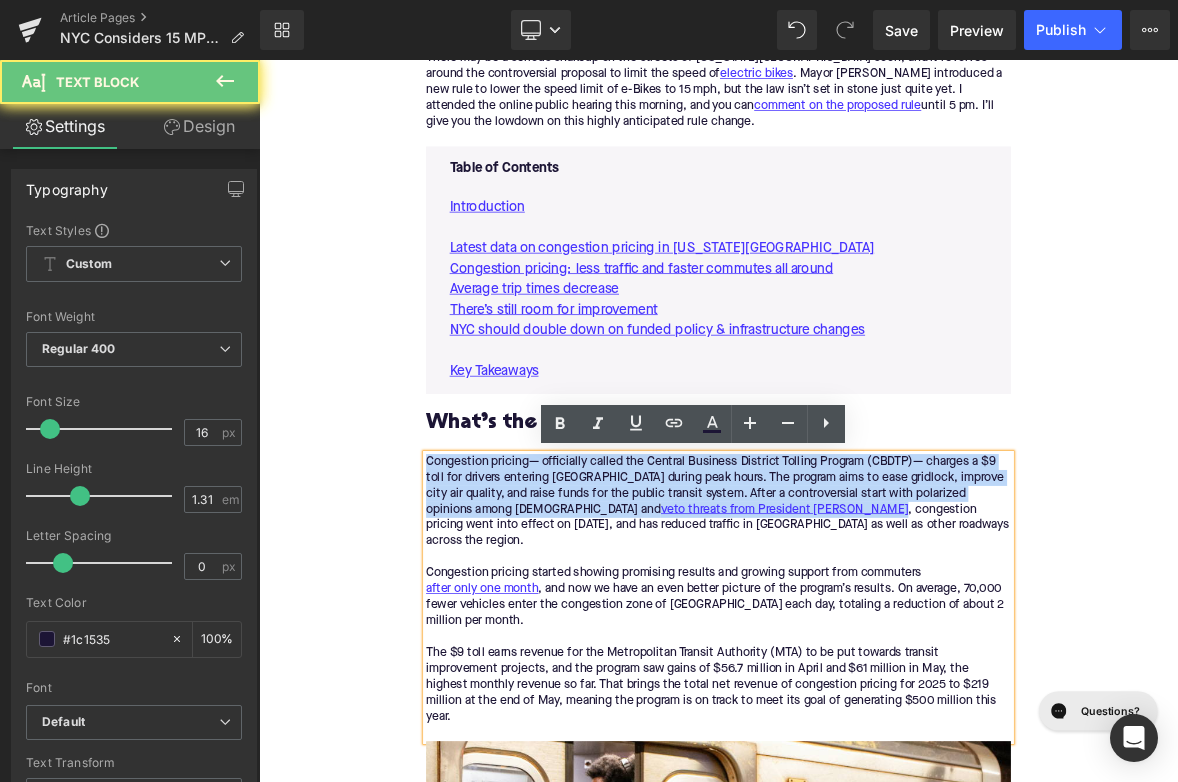 click on "Congestion pricing— officially called the Central Business District Tolling Program (CBDTP)— charges a $9 toll for drivers entering [GEOGRAPHIC_DATA] during peak hours. The program aims to ease gridlock, improve city air quality, and raise funds for the public transit system. After a controversial start with polarized opinions among New Yorkers and  veto threats from President [PERSON_NAME] , congestion pricing went into effect on [DATE], and has reduced traffic in [GEOGRAPHIC_DATA] as well as other roadways across the region.  Congestion pricing started showing promising results and growing support from commuters  after only one month , and now we have an even better picture of the program’s results. On average, 70,000 fewer vehicles enter the congestion zone of [GEOGRAPHIC_DATA] each day, totaling a reduction of about 2 million per month." at bounding box center [864, 768] 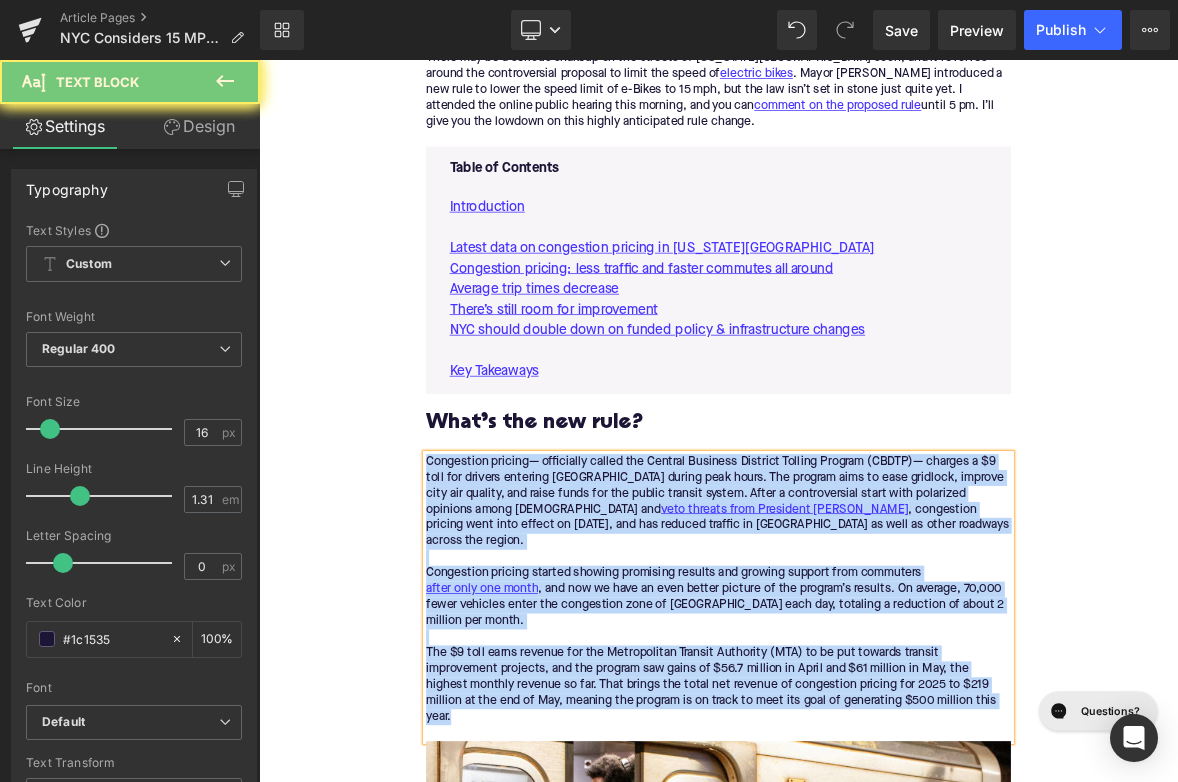 paste 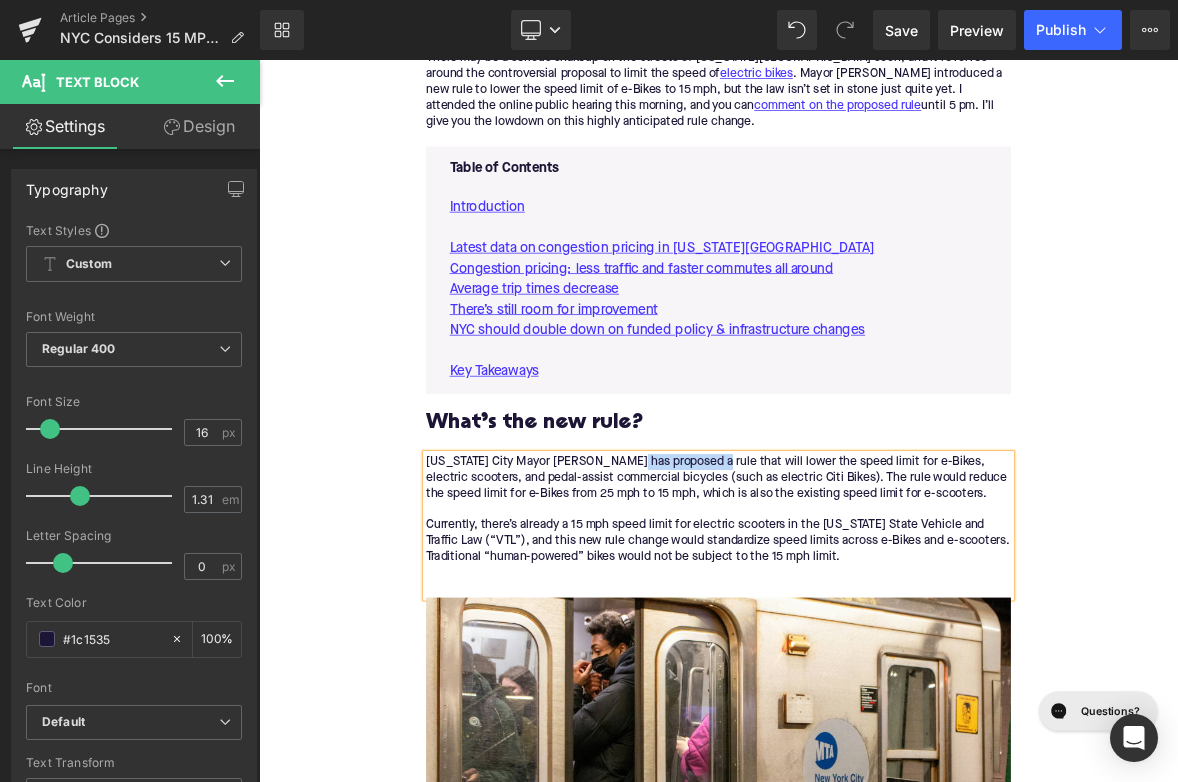 drag, startPoint x: 745, startPoint y: 589, endPoint x: 852, endPoint y: 591, distance: 107.01869 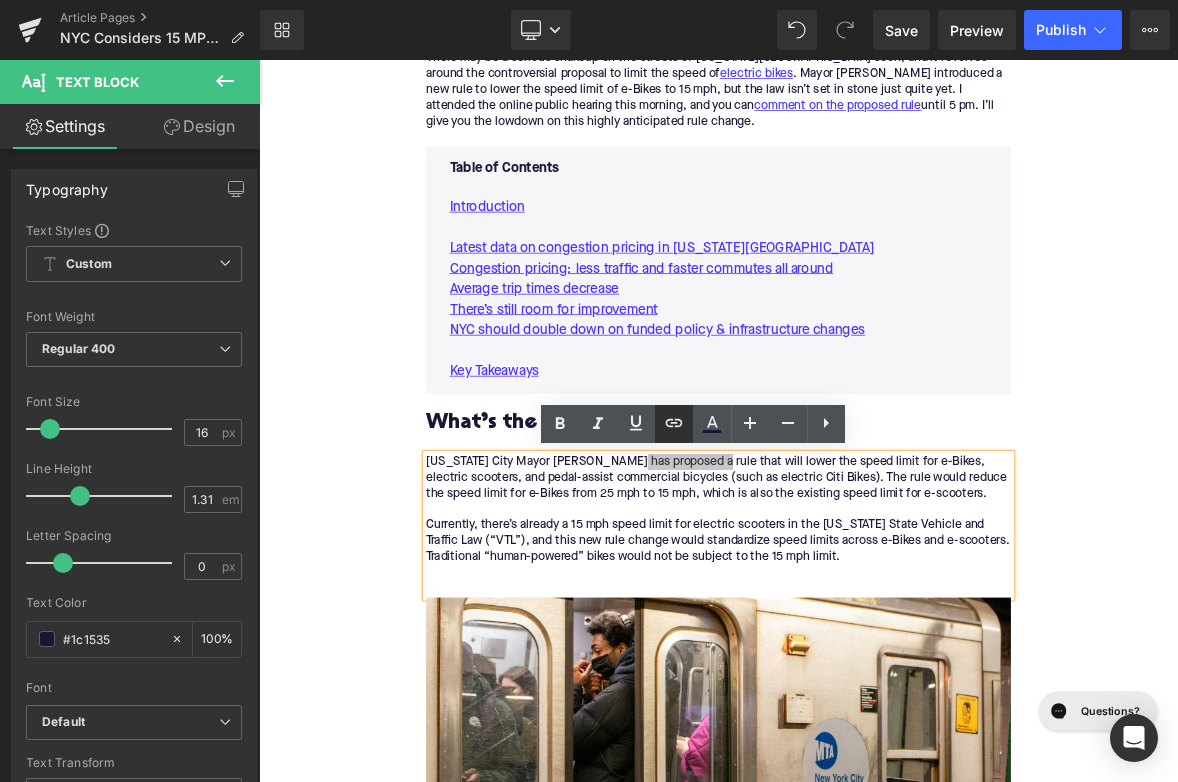 click 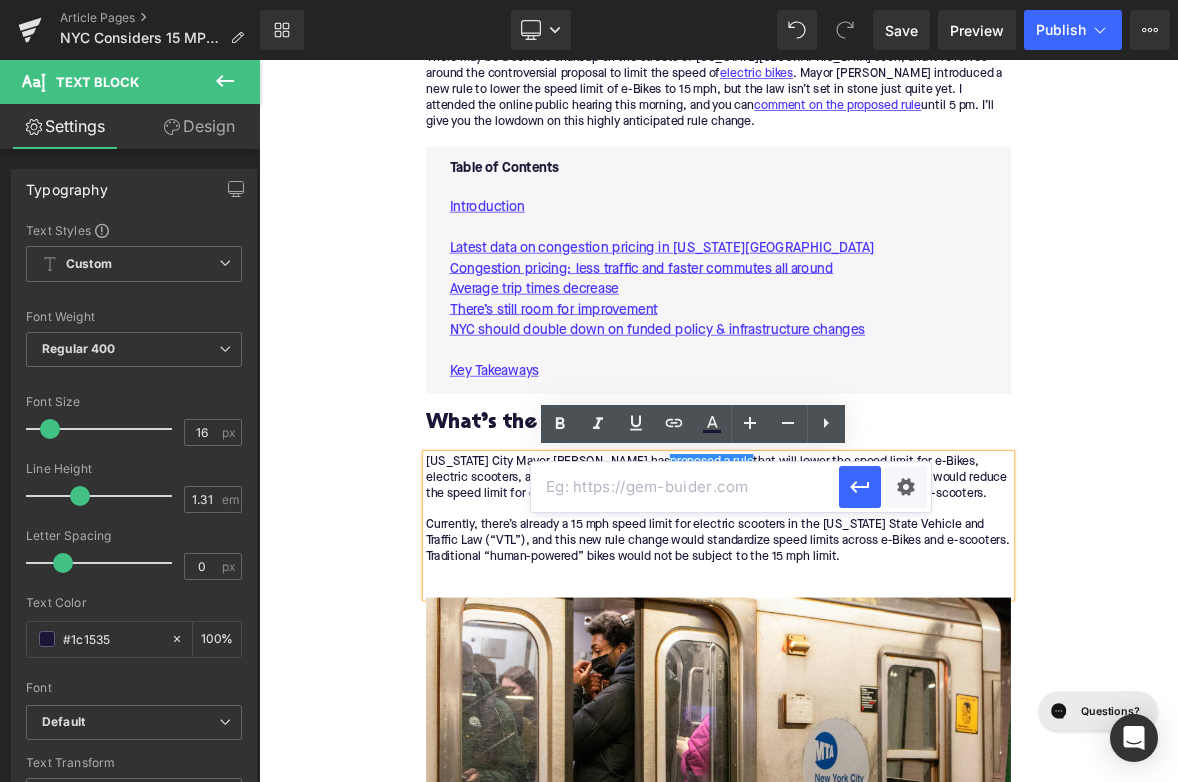 click at bounding box center [685, 487] 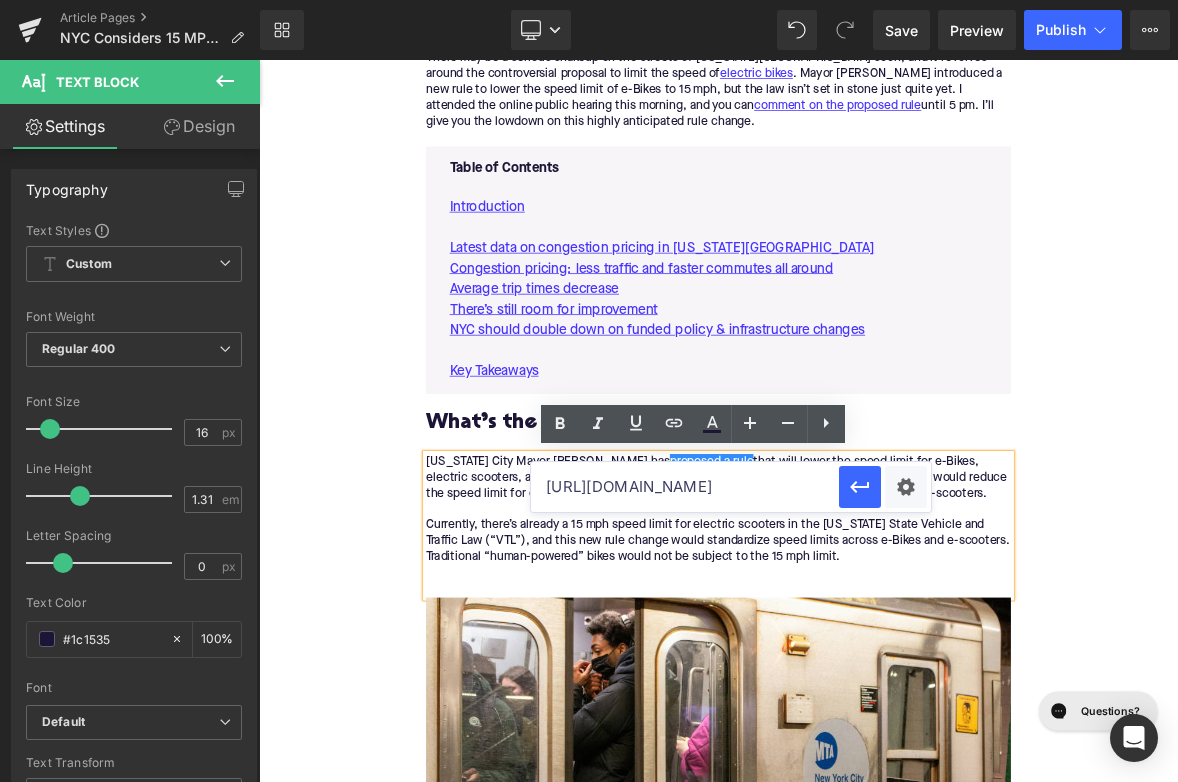 scroll, scrollTop: 0, scrollLeft: 546, axis: horizontal 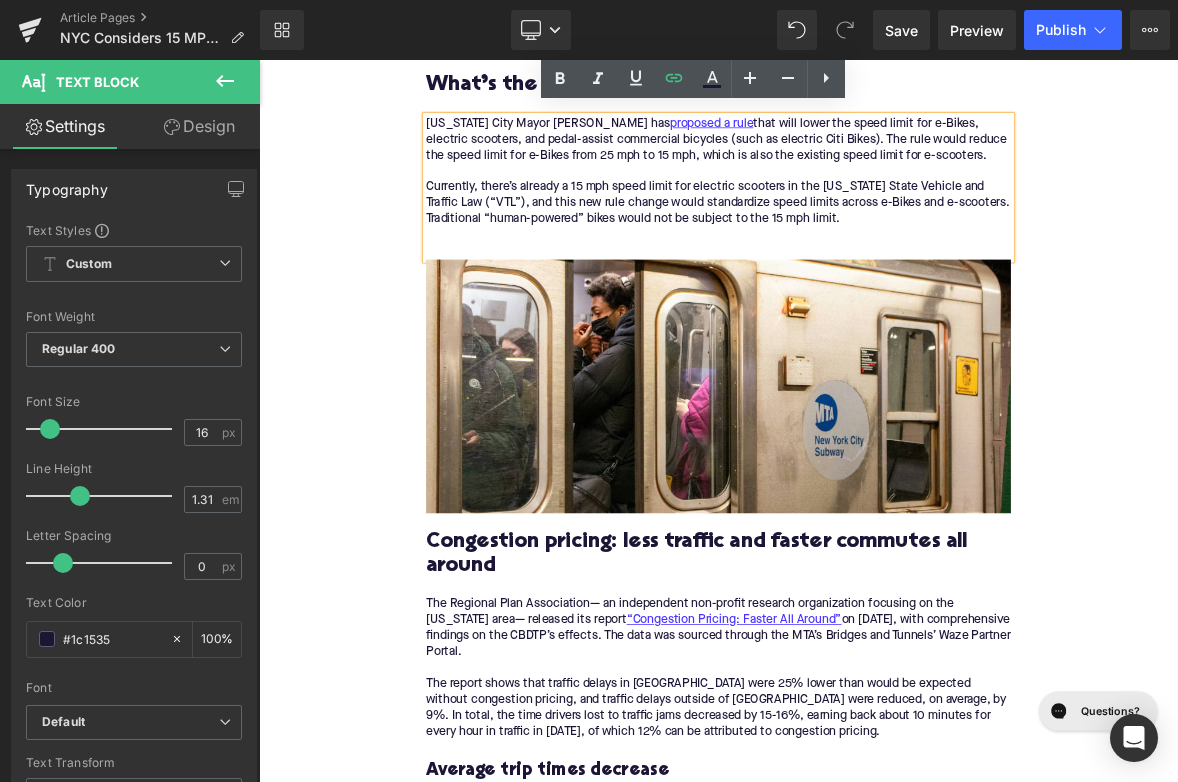 click on "Congestion pricing: less traffic and faster commutes all around" at bounding box center (864, 712) 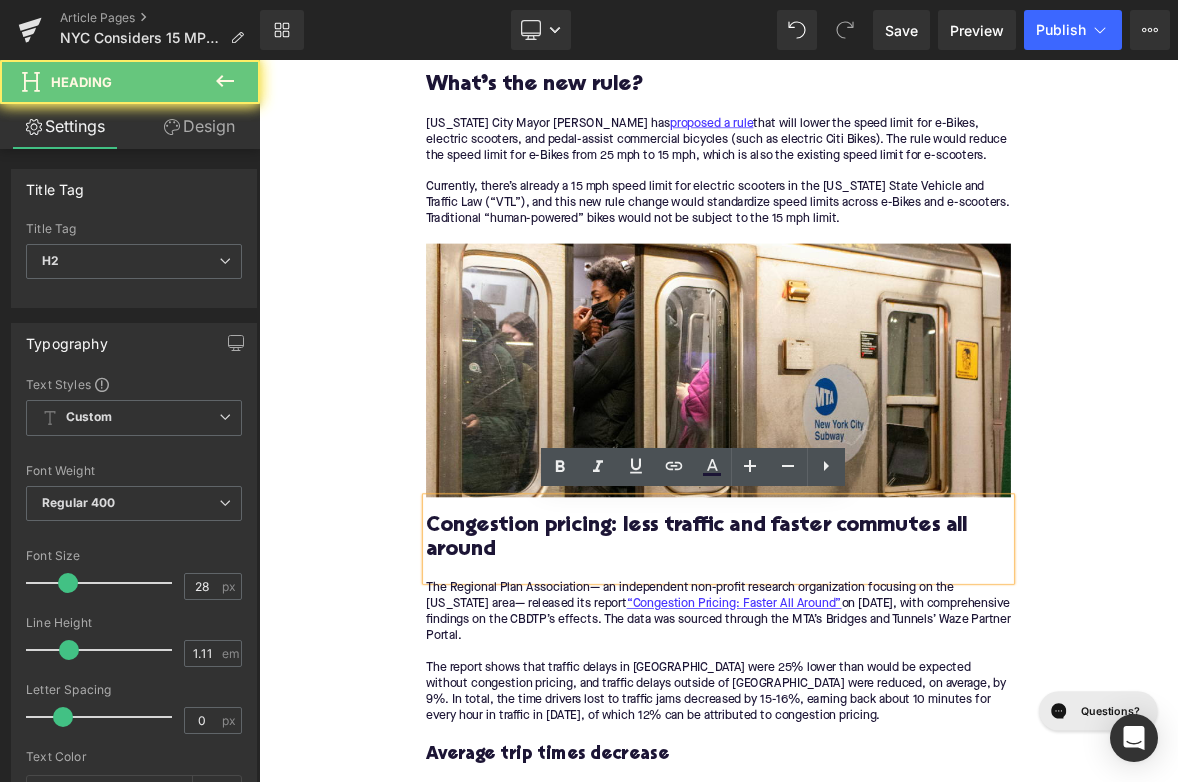 click on "Congestion pricing: less traffic and faster commutes all around" at bounding box center (864, 691) 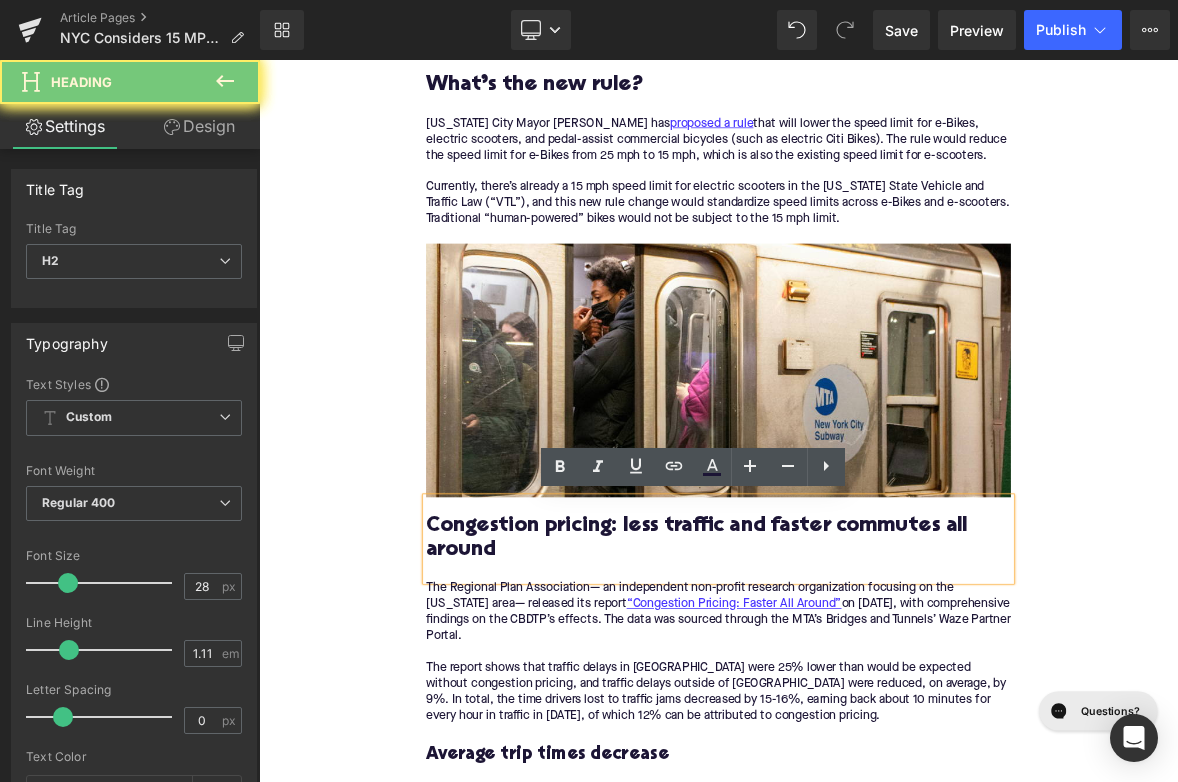 type 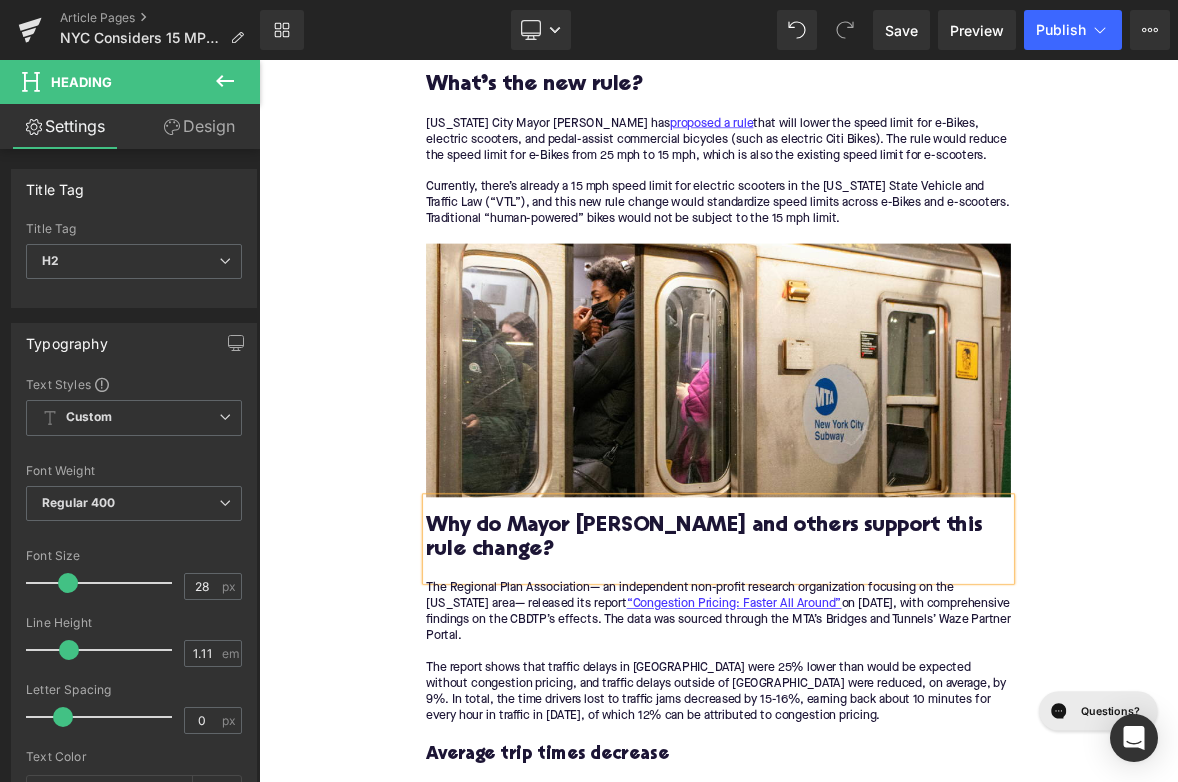 click on "The Regional Plan Association— an independent non-profit research organization focusing on the [US_STATE] area— released its report  “Congestion Pricing: Faster All Around”  on [DATE], with comprehensive findings on the CBDTP’s effects. The data was sourced through the MTA’s Bridges and Tunnels’ Waze Partner Portal. The report shows that traffic delays in [GEOGRAPHIC_DATA] were 25% lower than would be expected without congestion pricing, and traffic delays outside of [GEOGRAPHIC_DATA] were reduced, on average, by 9%. In total, the time drivers lost to traffic jams decreased by 15-16%, earning back about 10 minutes for every hour in traffic in [DATE], of which 12% can be attributed to congestion pricing." at bounding box center (864, 840) 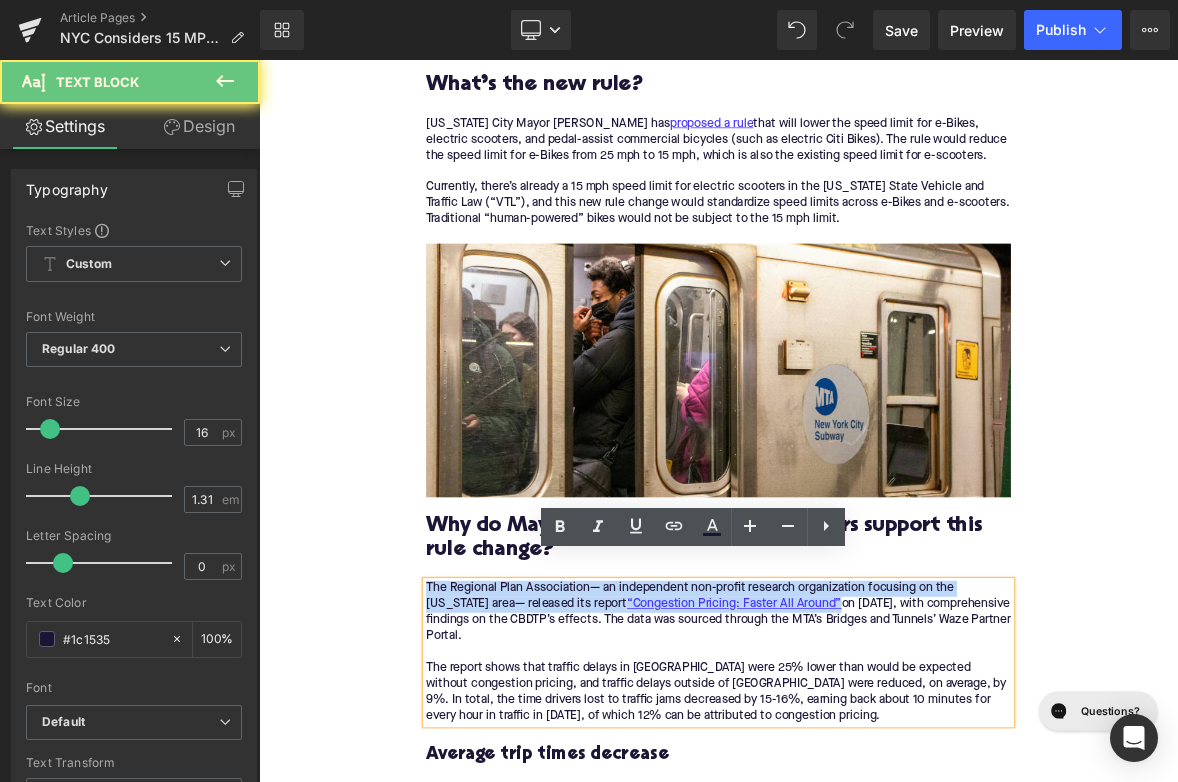 click on "The Regional Plan Association— an independent non-profit research organization focusing on the [US_STATE] area— released its report  “Congestion Pricing: Faster All Around”  on [DATE], with comprehensive findings on the CBDTP’s effects. The data was sourced through the MTA’s Bridges and Tunnels’ Waze Partner Portal. The report shows that traffic delays in [GEOGRAPHIC_DATA] were 25% lower than would be expected without congestion pricing, and traffic delays outside of [GEOGRAPHIC_DATA] were reduced, on average, by 9%. In total, the time drivers lost to traffic jams decreased by 15-16%, earning back about 10 minutes for every hour in traffic in [DATE], of which 12% can be attributed to congestion pricing." at bounding box center (864, 840) 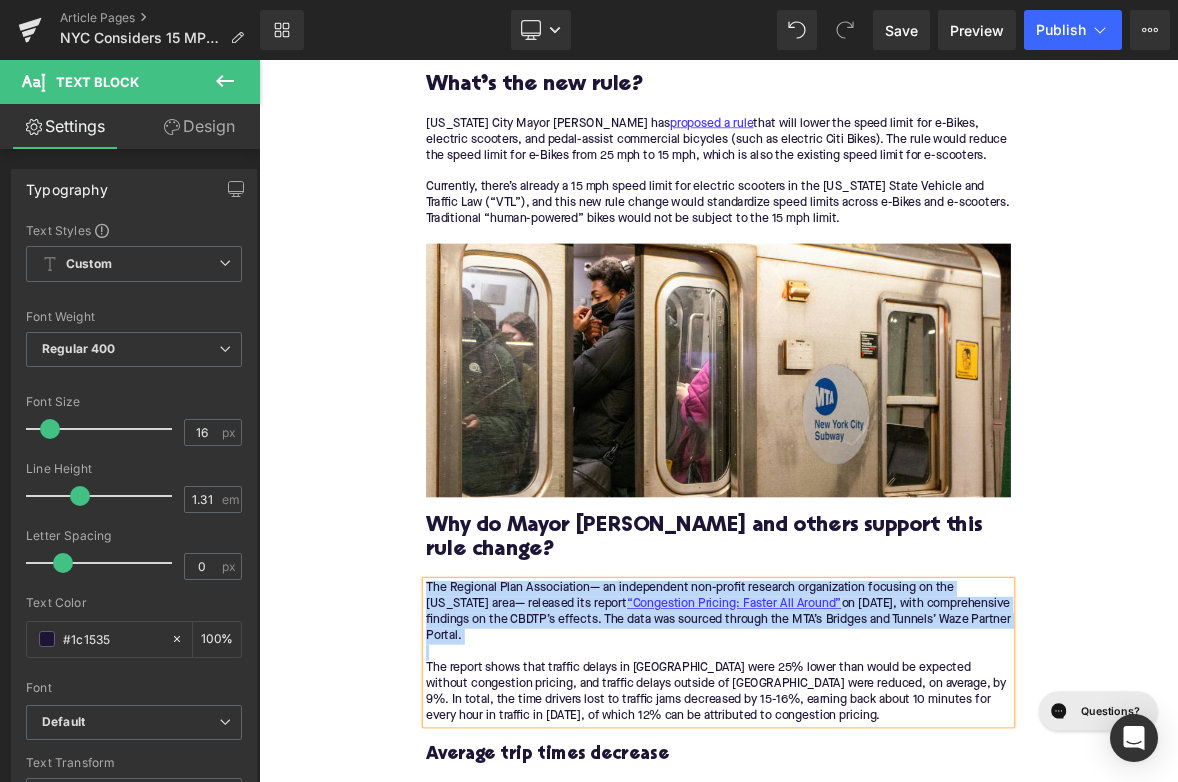paste 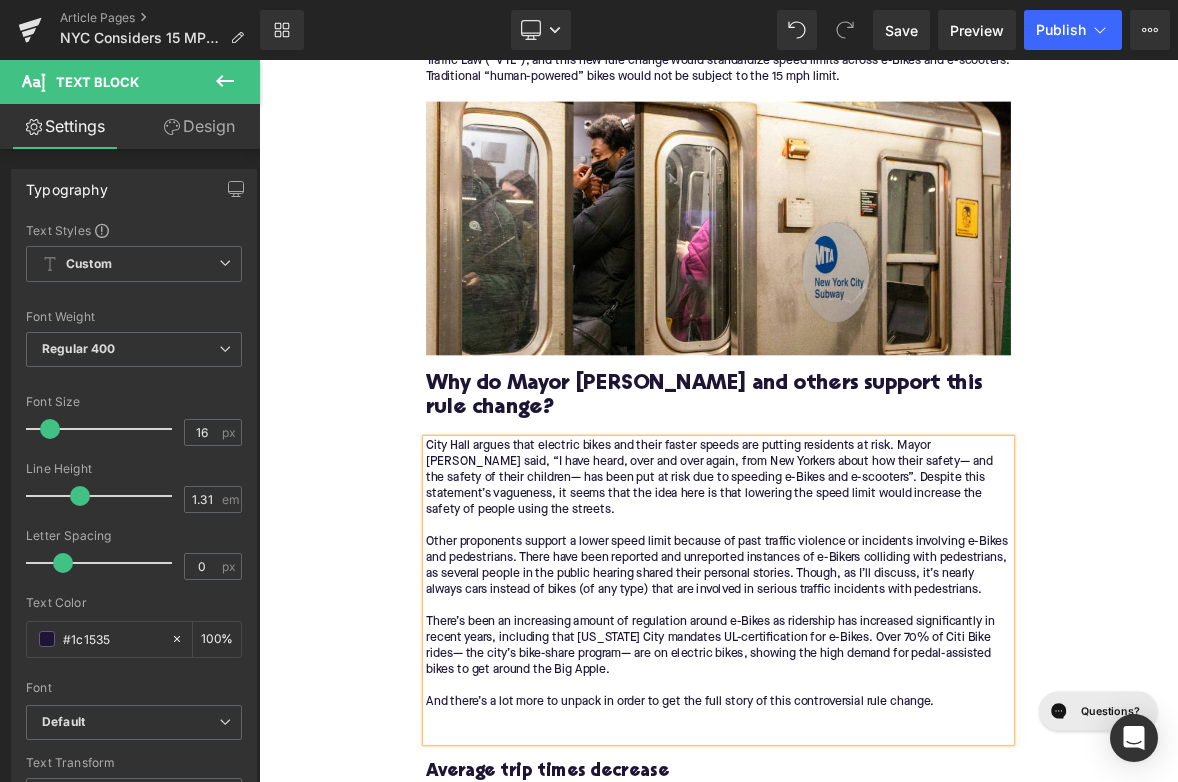 scroll, scrollTop: 1566, scrollLeft: 0, axis: vertical 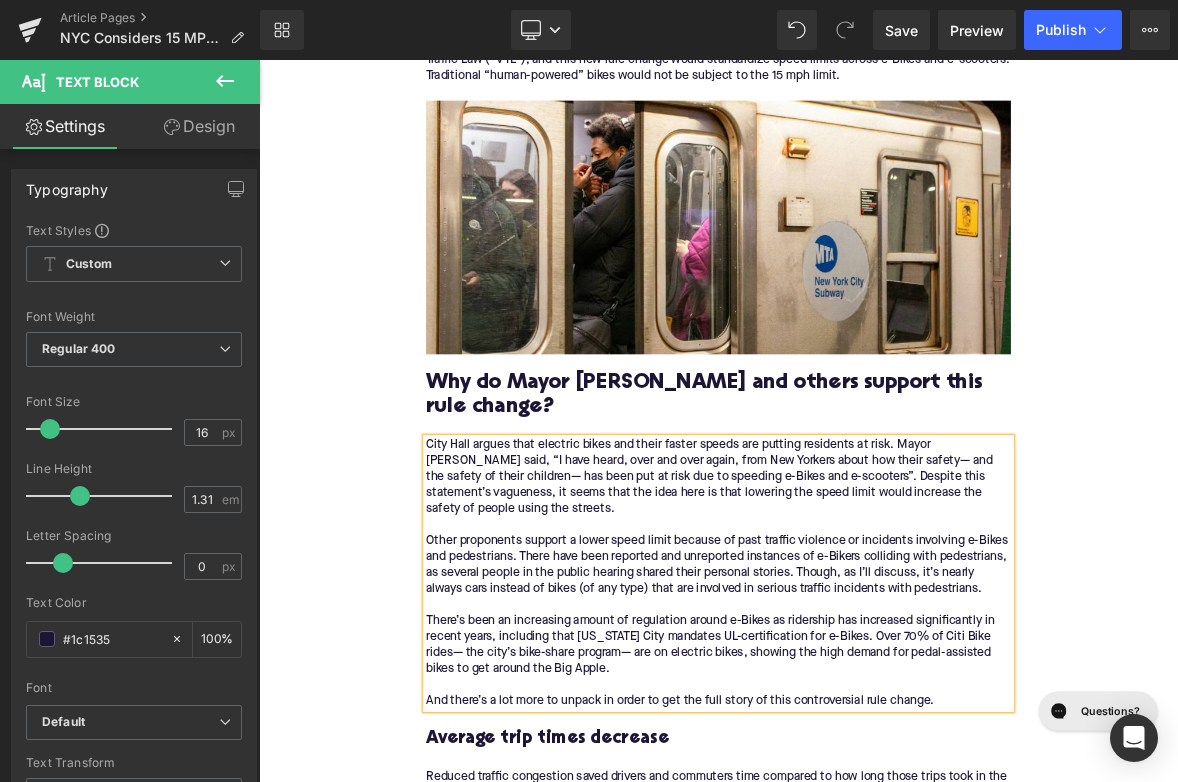 click on "City Hall argues that electric bikes and their faster speeds are putting residents at risk. Mayor [PERSON_NAME] said, “I have heard, over and over again, from New Yorkers about how their safety— and the safety of their children— has been put at risk due to speeding e-Bikes and e-scooters”. Despite this statement’s vagueness, it seems that the idea here is that lowering the speed limit would increase the safety of people using the streets. Other proponents support a lower speed limit because of past traffic violence or incidents involving e-Bikes and pedestrians. There have been reported and unreported instances of e-Bikers colliding with pedestrians, as several people in the public hearing shared their personal stories. Though, as I’ll discuss, it’s nearly always cars instead of bikes (of any type) that are involved in serious traffic incidents with pedestrians.  And there’s a lot more to unpack in order to get the full story of this controversial rule change." at bounding box center (864, 735) 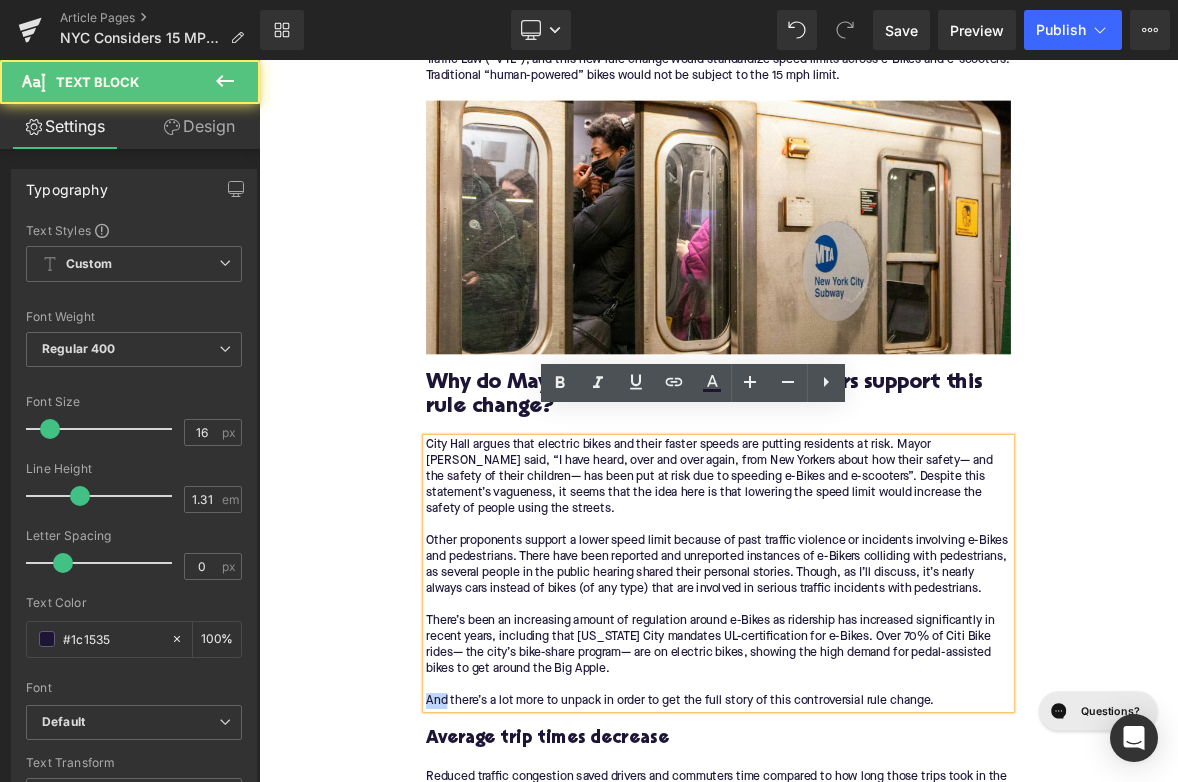 click on "City Hall argues that electric bikes and their faster speeds are putting residents at risk. Mayor [PERSON_NAME] said, “I have heard, over and over again, from New Yorkers about how their safety— and the safety of their children— has been put at risk due to speeding e-Bikes and e-scooters”. Despite this statement’s vagueness, it seems that the idea here is that lowering the speed limit would increase the safety of people using the streets. Other proponents support a lower speed limit because of past traffic violence or incidents involving e-Bikes and pedestrians. There have been reported and unreported instances of e-Bikers colliding with pedestrians, as several people in the public hearing shared their personal stories. Though, as I’ll discuss, it’s nearly always cars instead of bikes (of any type) that are involved in serious traffic incidents with pedestrians.  And there’s a lot more to unpack in order to get the full story of this controversial rule change." at bounding box center (864, 735) 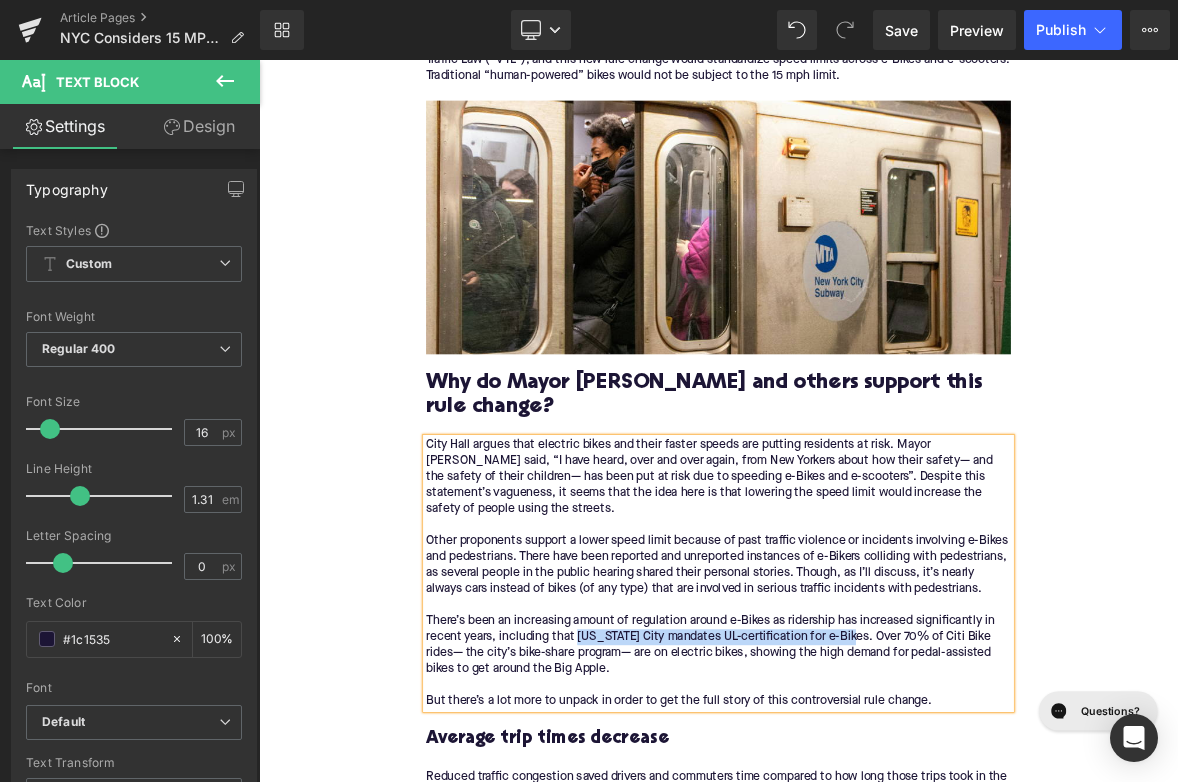 drag, startPoint x: 683, startPoint y: 786, endPoint x: 1044, endPoint y: 789, distance: 361.01245 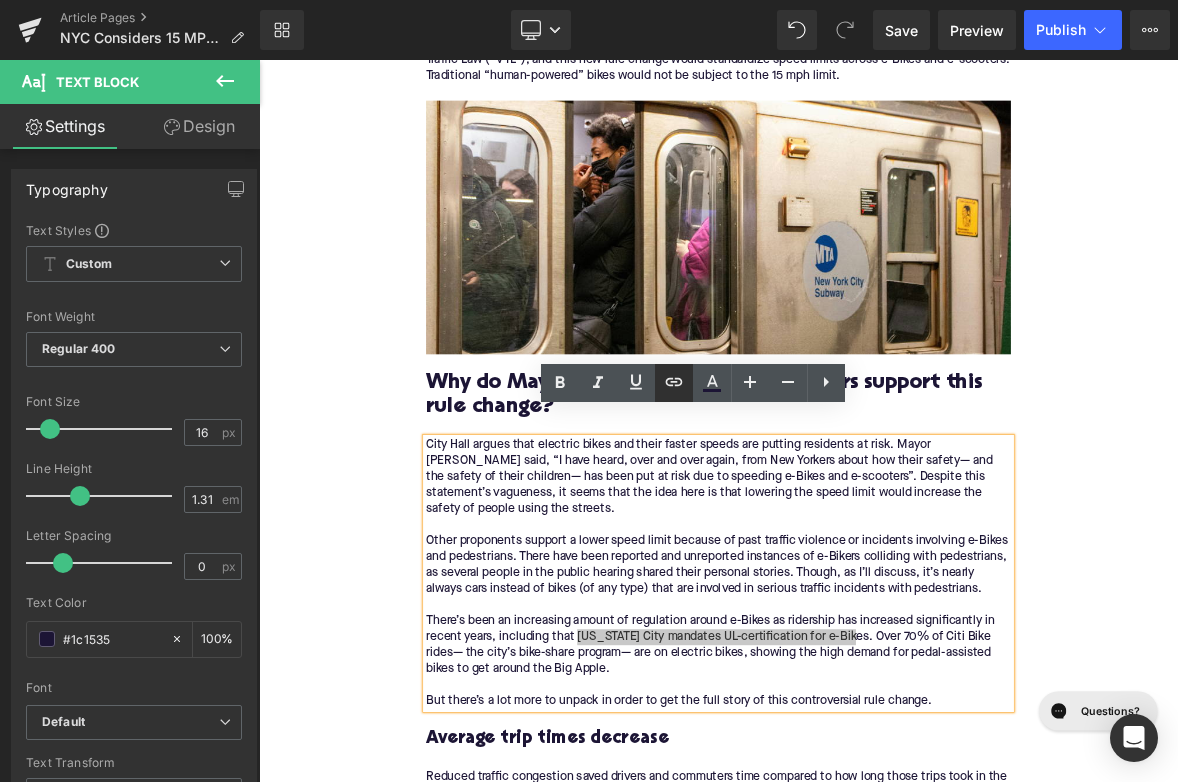 click at bounding box center (674, 383) 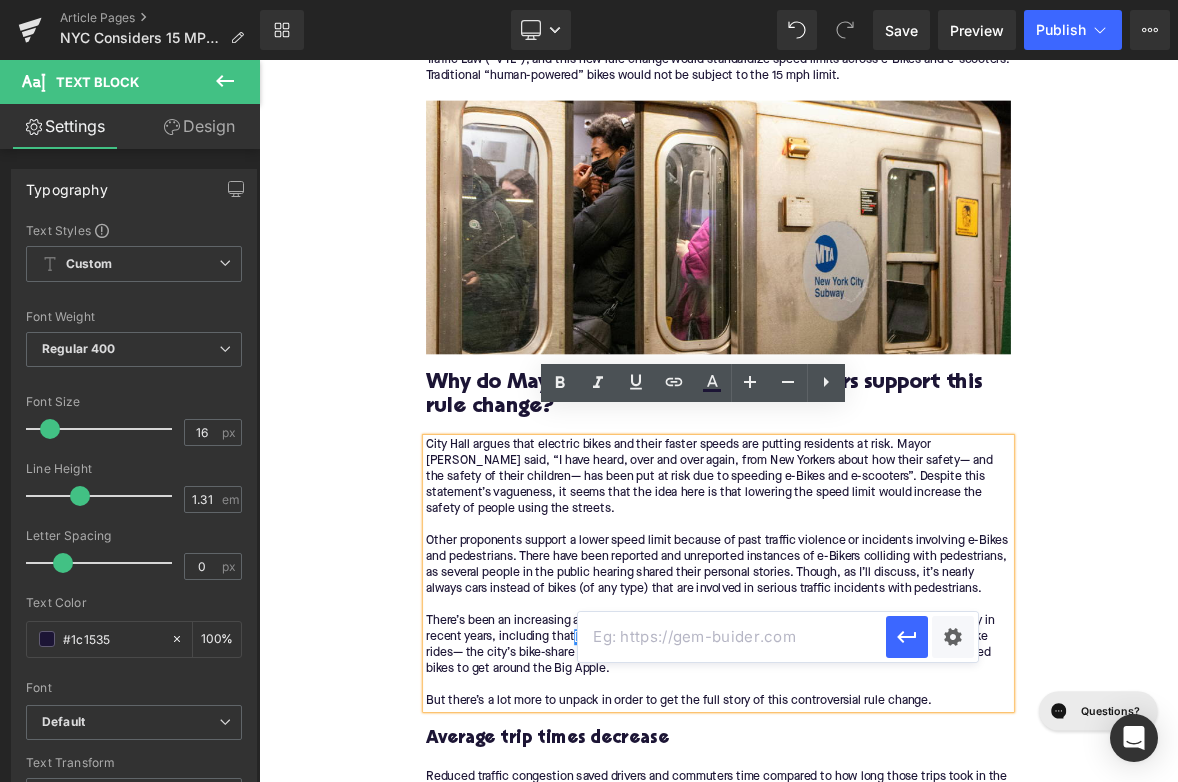 click at bounding box center (732, 637) 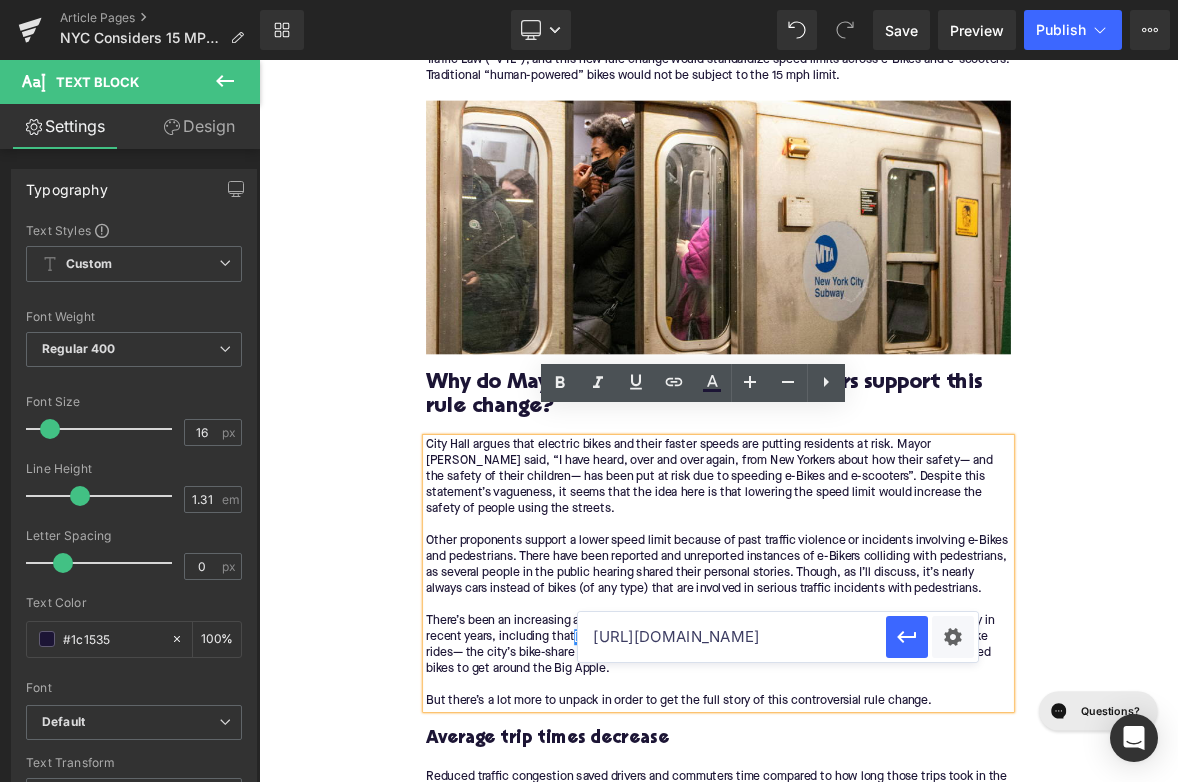 scroll, scrollTop: 0, scrollLeft: 408, axis: horizontal 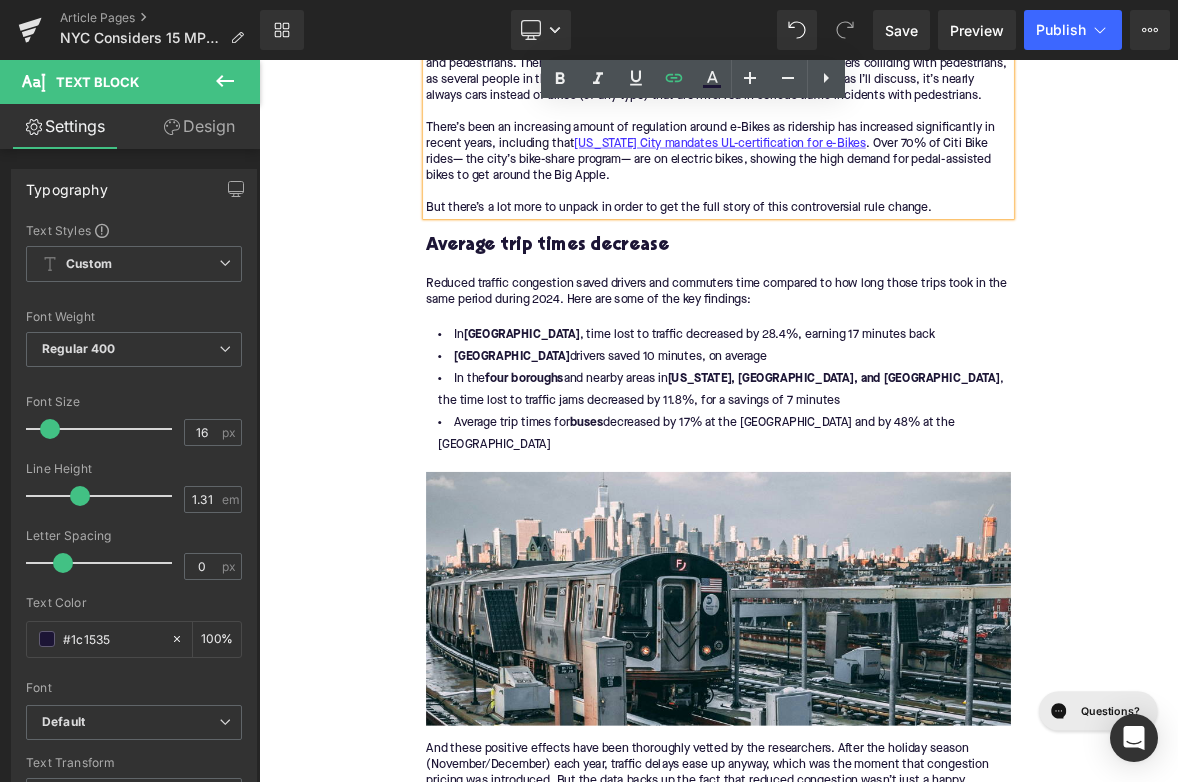 click on "Average trip times decrease" at bounding box center [864, 304] 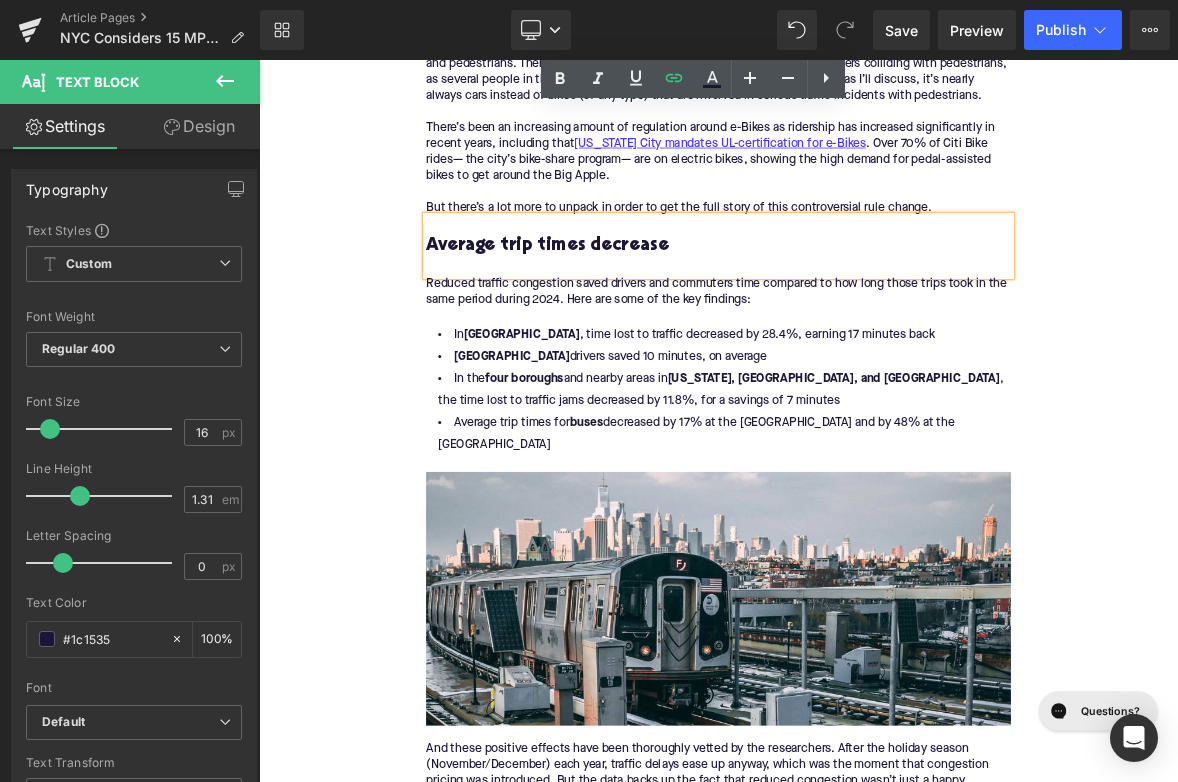 click on "Average trip times decrease" at bounding box center (864, 304) 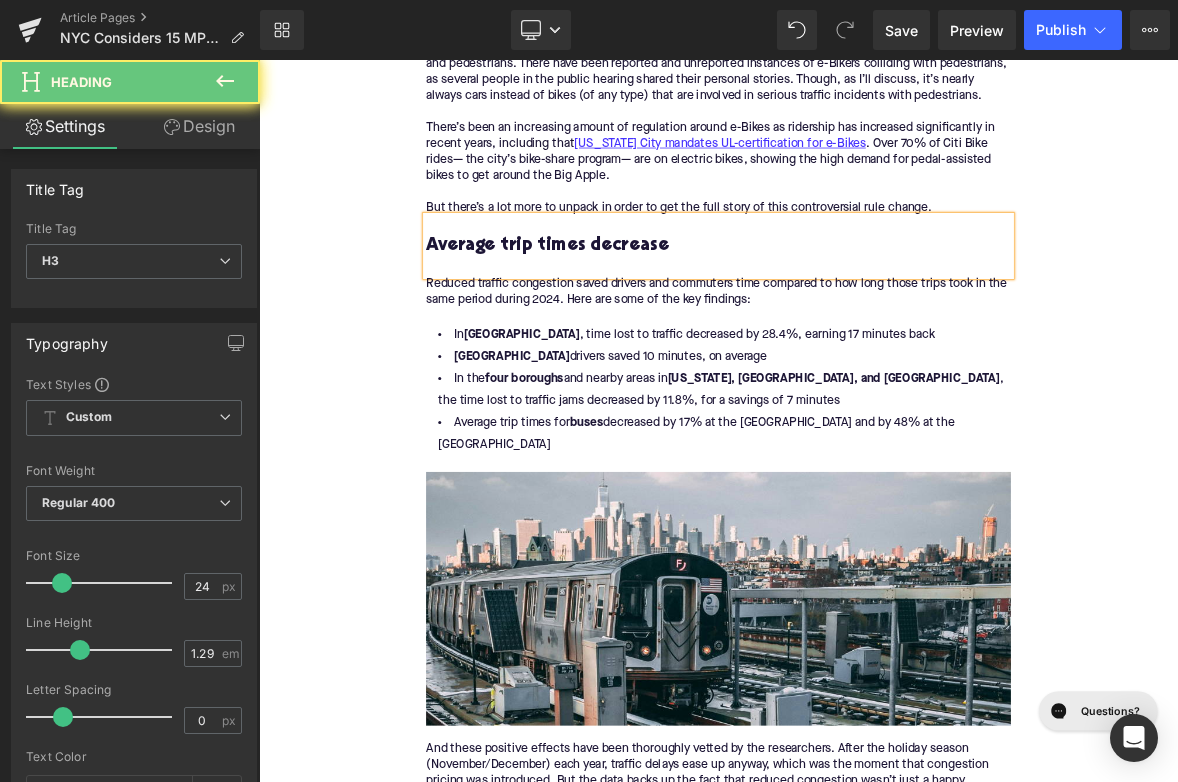 paste 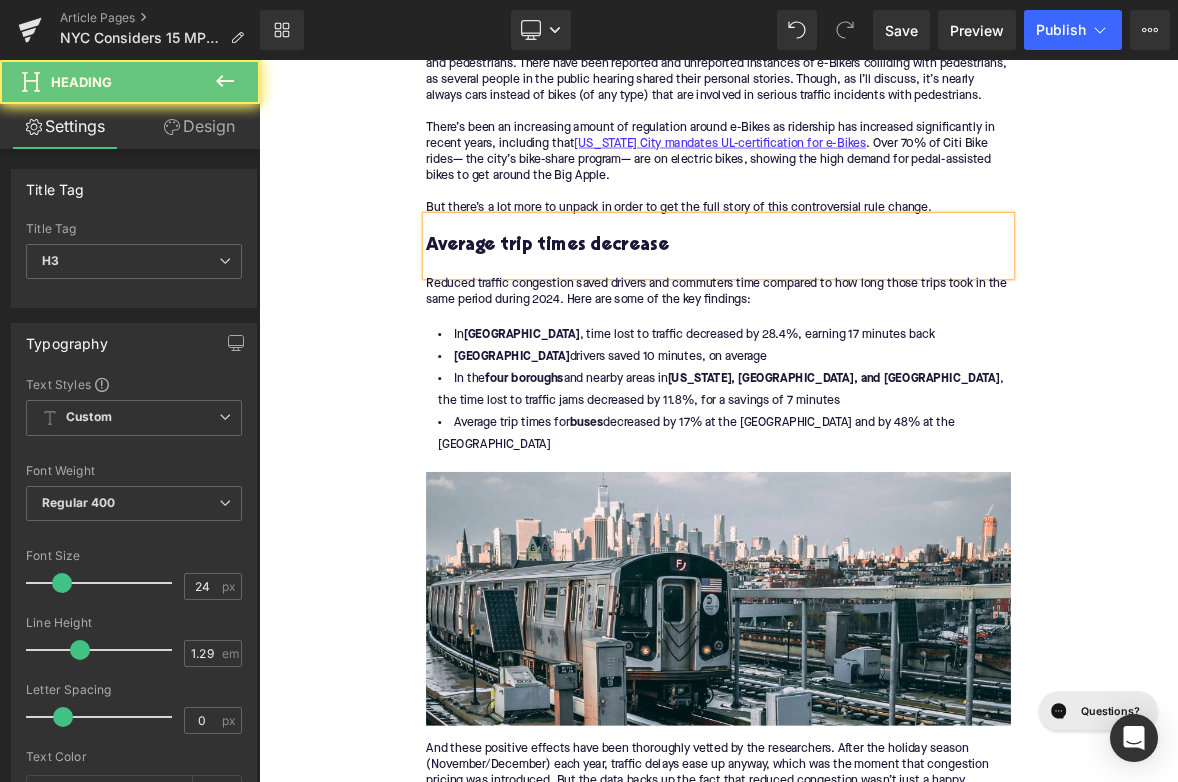 type 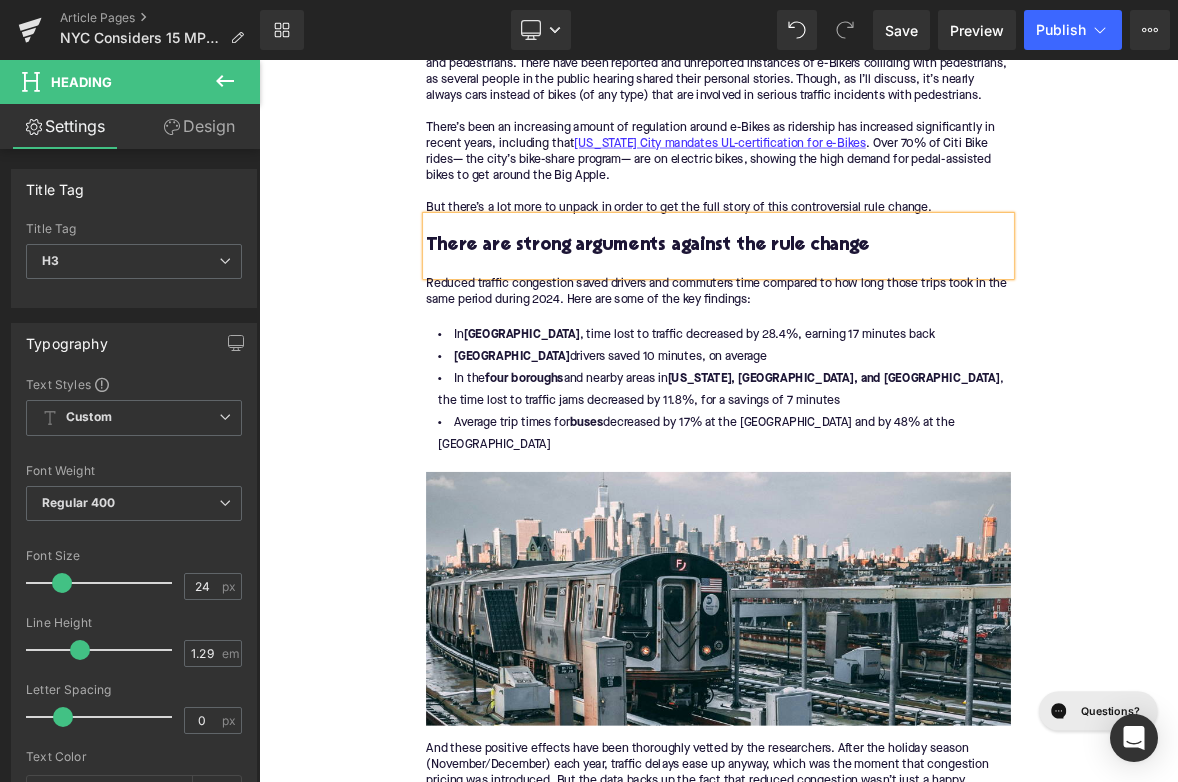 click on "Reduced traffic congestion saved drivers and commuters time compared to how long those trips took in the same period during 2024. Here are some of the key findings:" at bounding box center [864, 375] 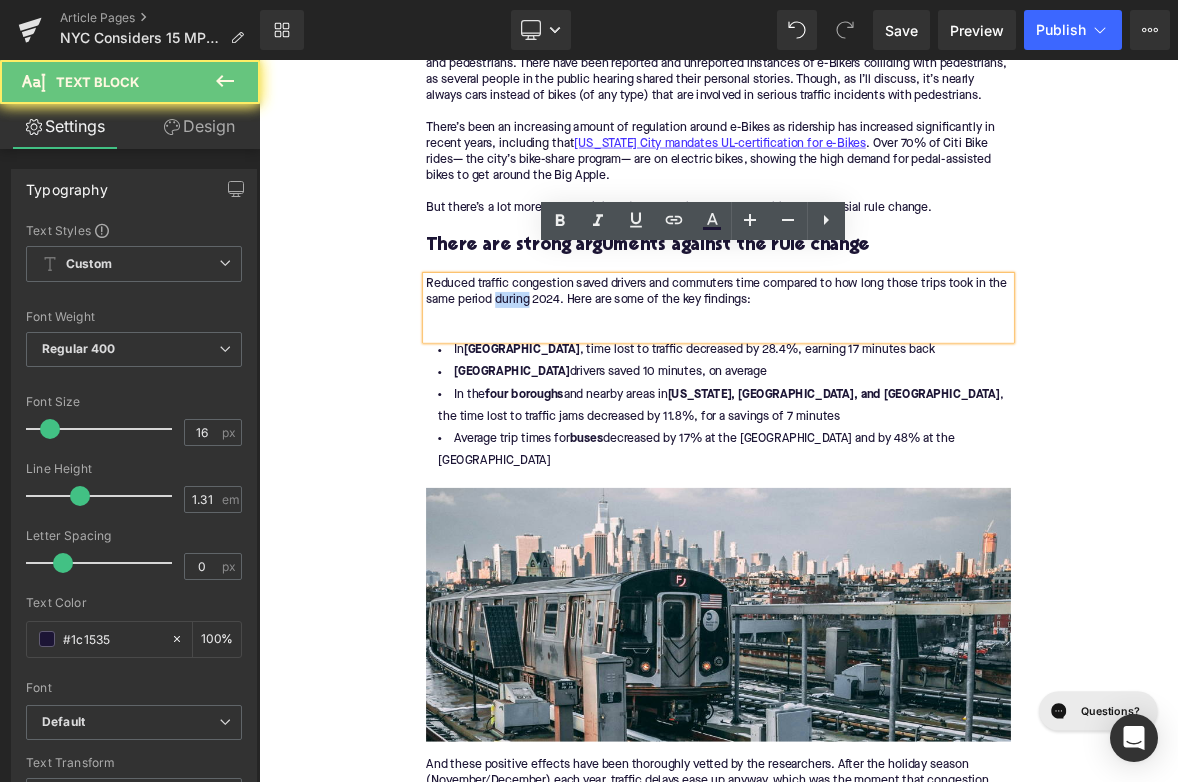 click on "Reduced traffic congestion saved drivers and commuters time compared to how long those trips took in the same period during 2024. Here are some of the key findings:" at bounding box center [864, 386] 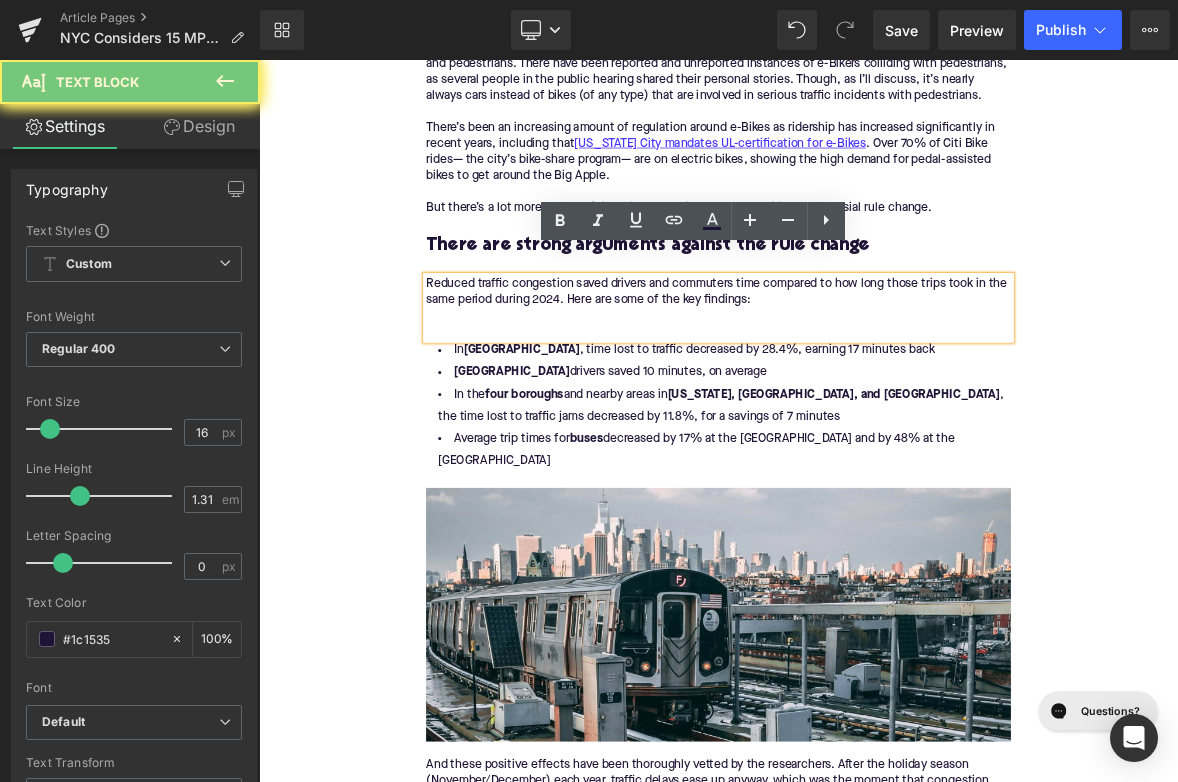 click on "Reduced traffic congestion saved drivers and commuters time compared to how long those trips took in the same period during 2024. Here are some of the key findings:" at bounding box center (864, 386) 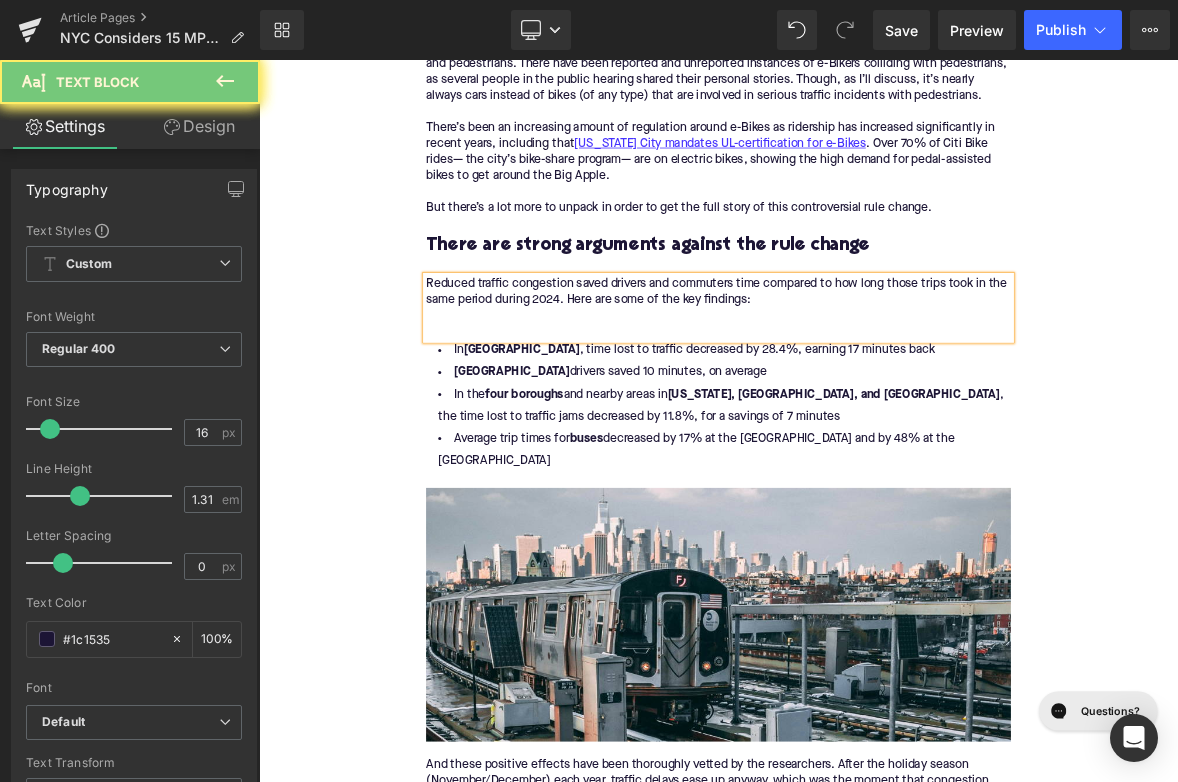paste 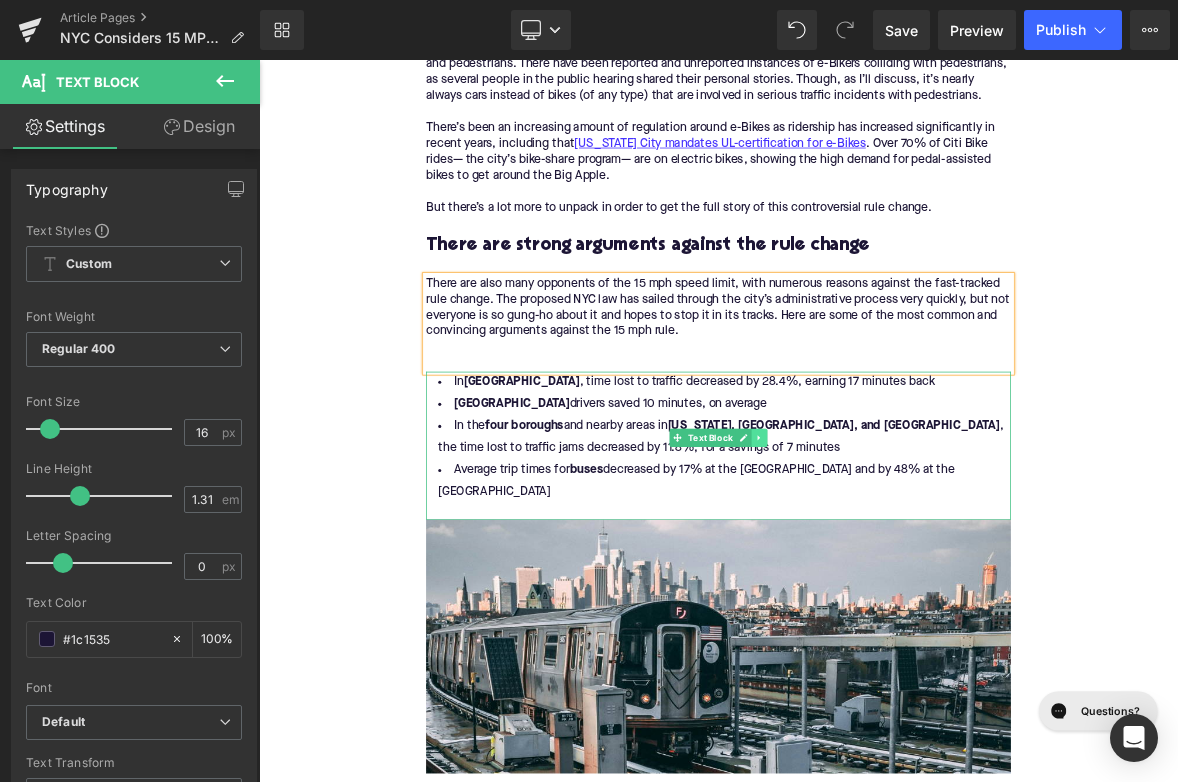 click 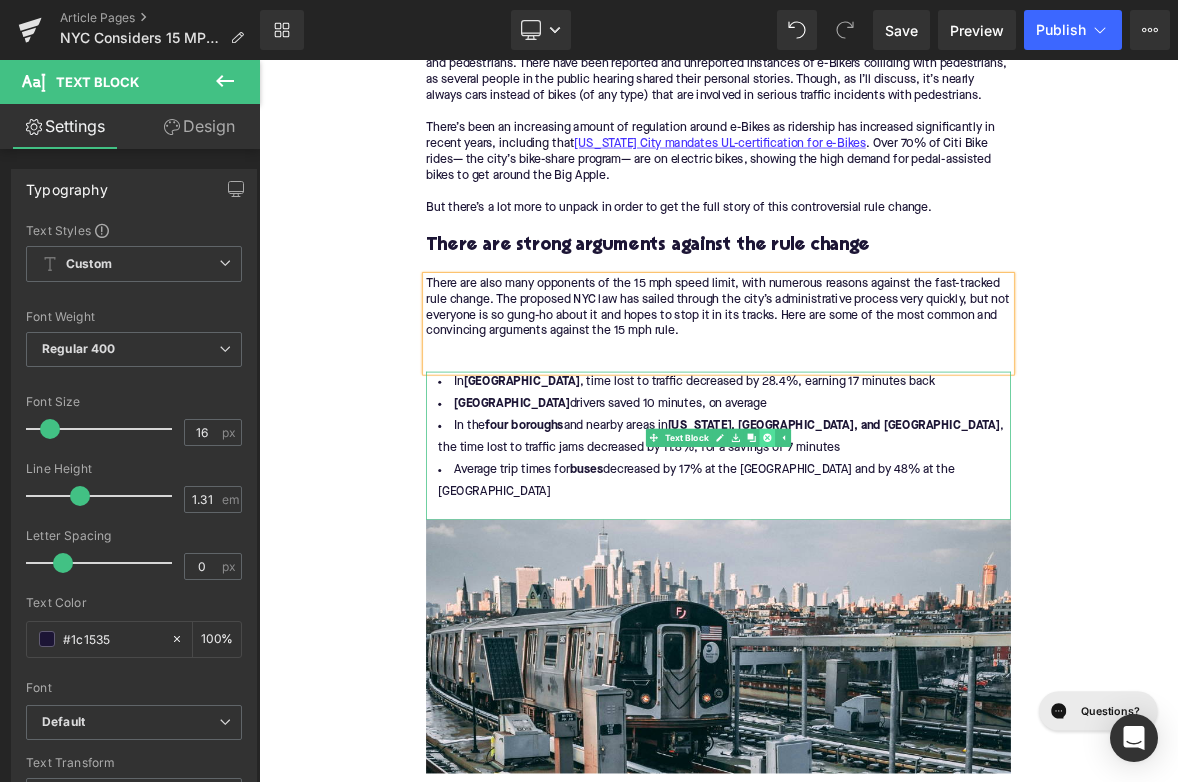 click 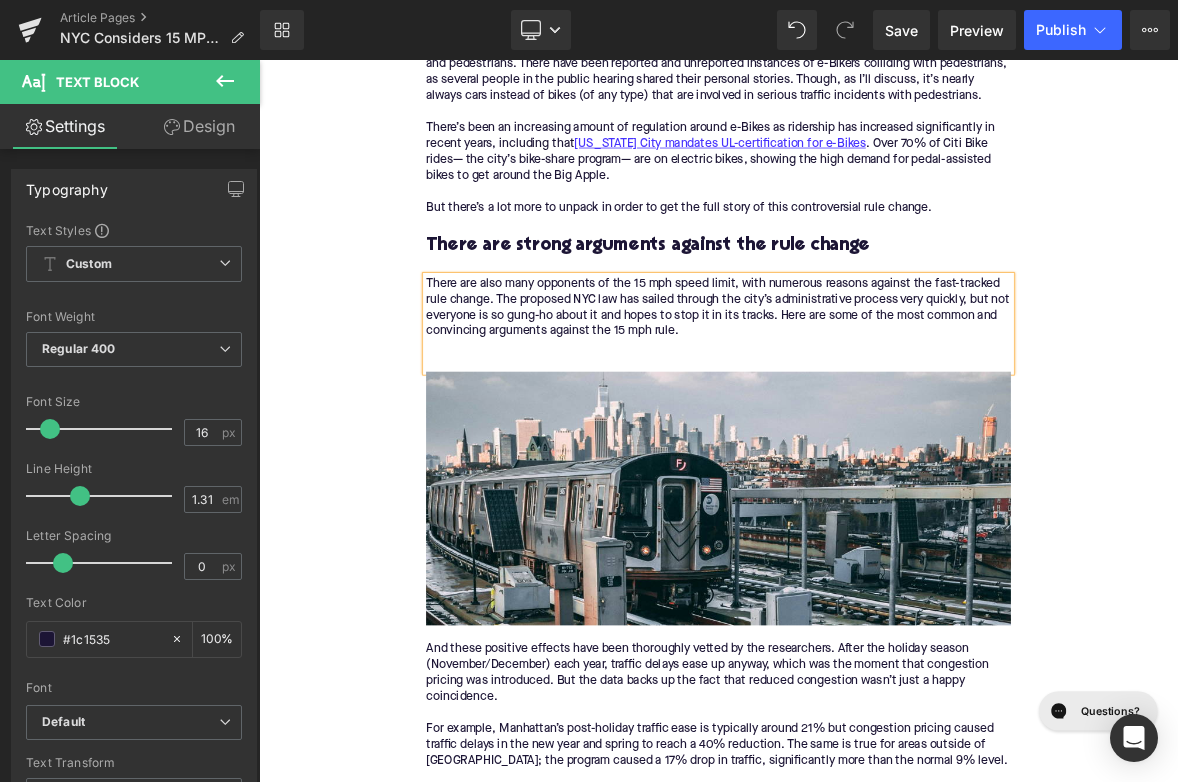 scroll, scrollTop: 3861, scrollLeft: 0, axis: vertical 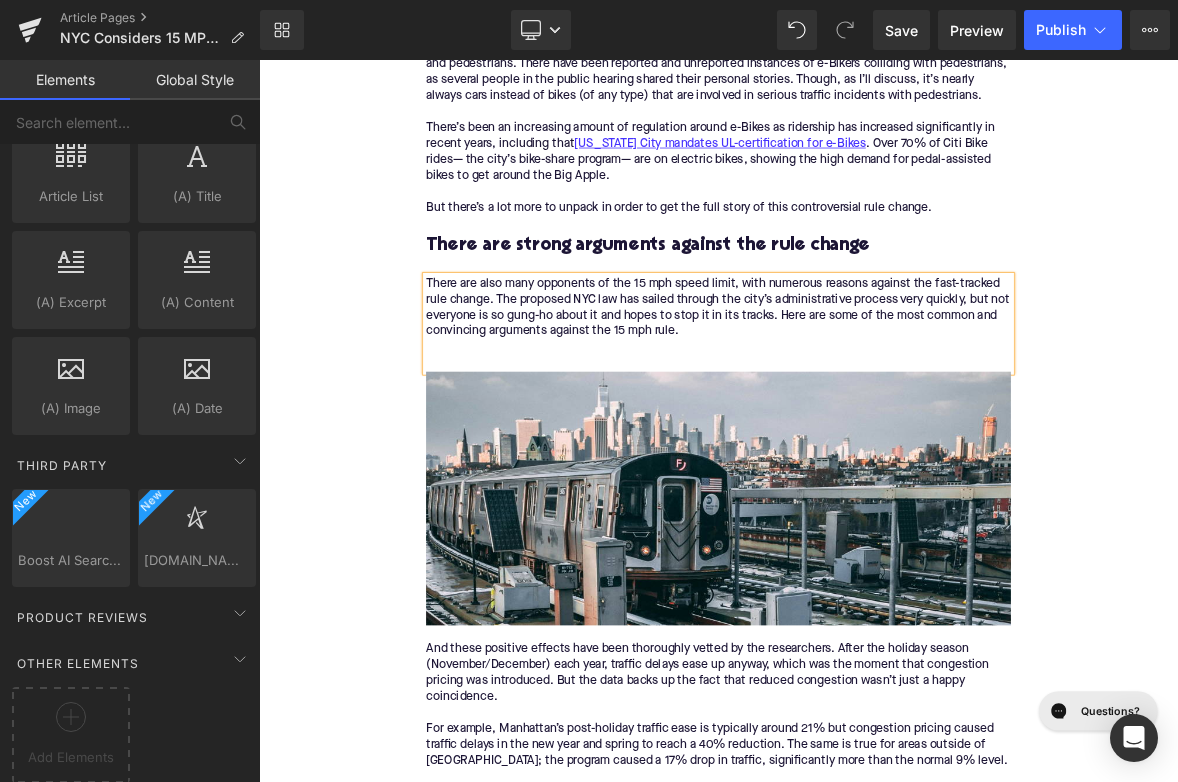 click on "Home / NYC Considers 15 MPH E-Bike Speed Limit Breadcrumbs         NYC Considers 15 MPH E-Bike Speed Limit Heading         Written by: [PERSON_NAME]  | [DATE]  |  Time to read 8 min Text Block         A new NYC rule could slow down  e-Bikes — but will it really help safety or is it just a political play? Text Block         Image         More about the Author: [PERSON_NAME] Text Block         [PERSON_NAME] is a bike writer, mechanic, and educator who got his start in community-based bike shops and co-ops. With a decade in the industry, he still wrenches on bikes when he can and plays bike polo on a fixie. Text Block         Row         Image         There may be a serious shakeup on the streets of [US_STATE][GEOGRAPHIC_DATA] soon, and it revolves around the controversial proposal to limit the speed of  electric bikes . Mayor [PERSON_NAME] introduced a new rule to lower the speed limit of e-Bikes to 15 mph, but the law isn’t set in stone just quite yet. I attended the online public hearing this morning, and you can" at bounding box center (864, 1171) 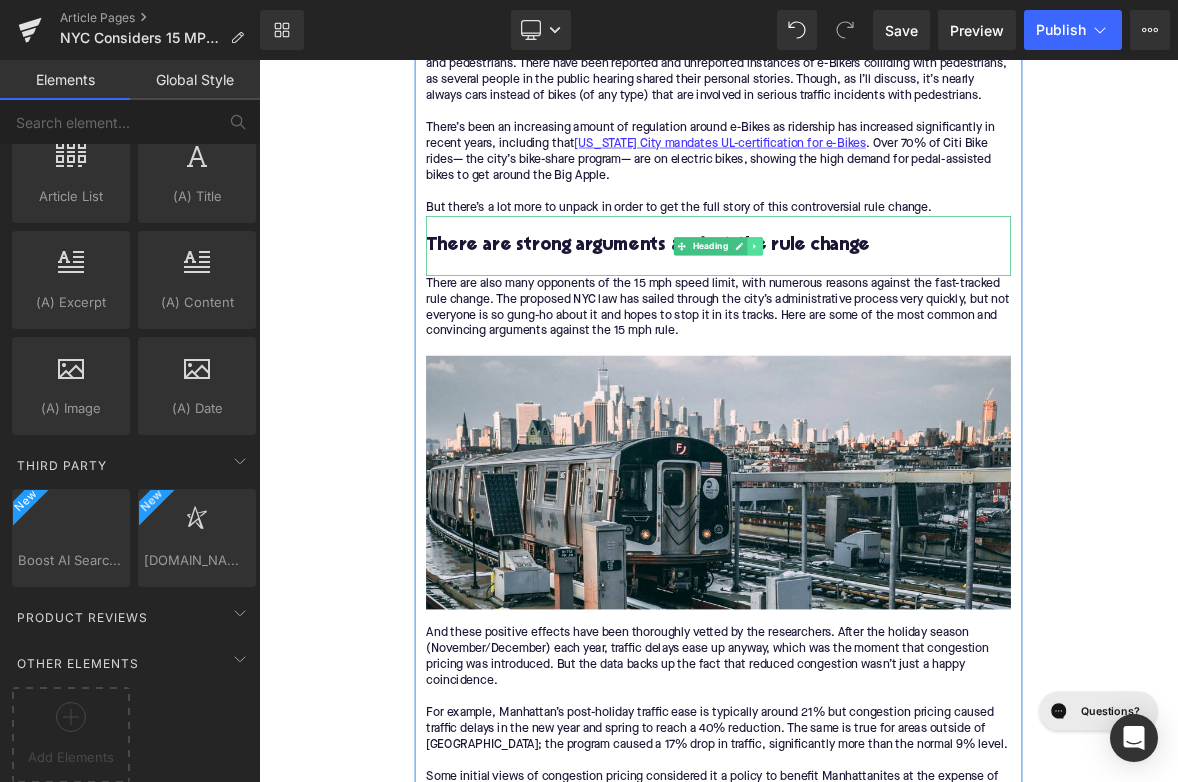 click at bounding box center [912, 305] 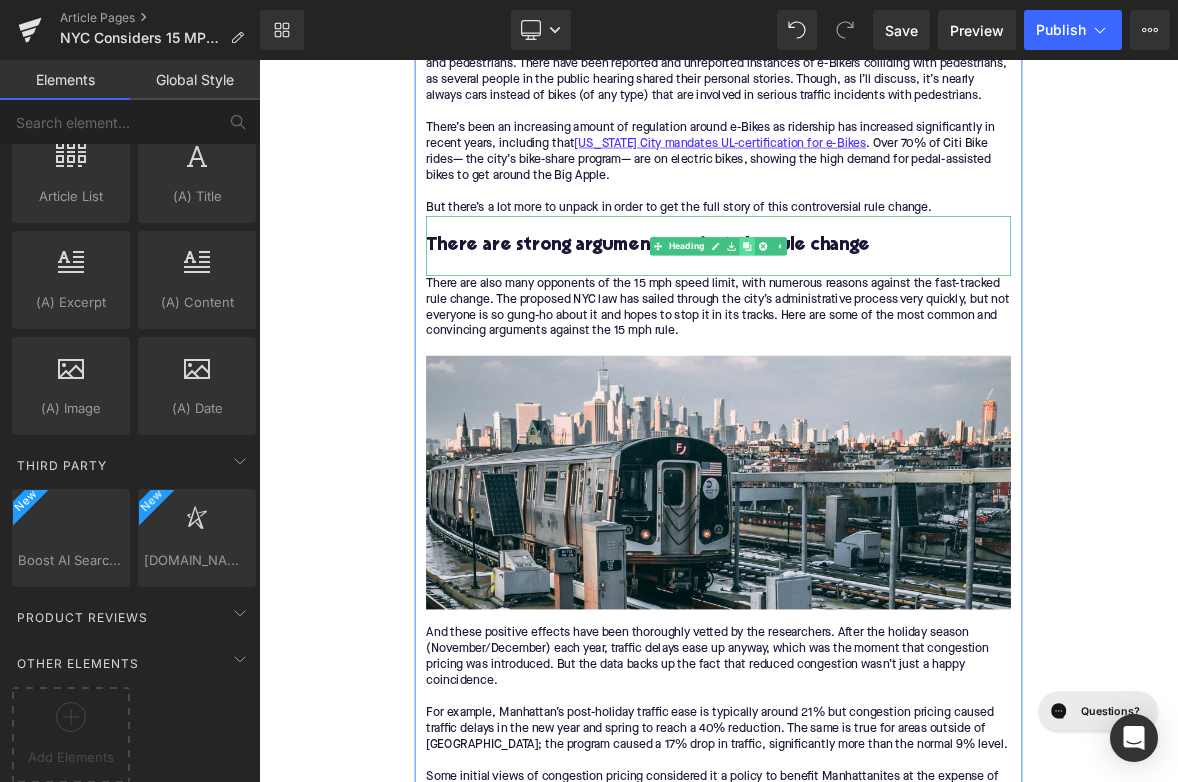 click 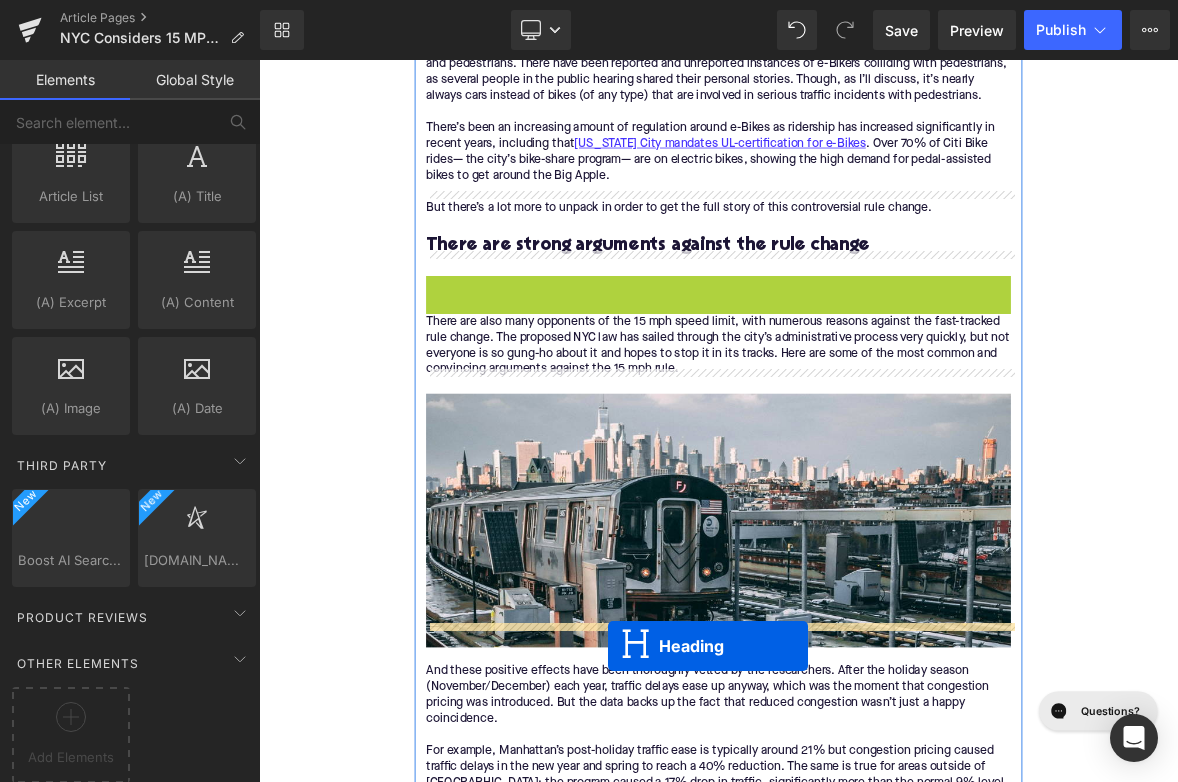 drag, startPoint x: 819, startPoint y: 354, endPoint x: 718, endPoint y: 828, distance: 484.6411 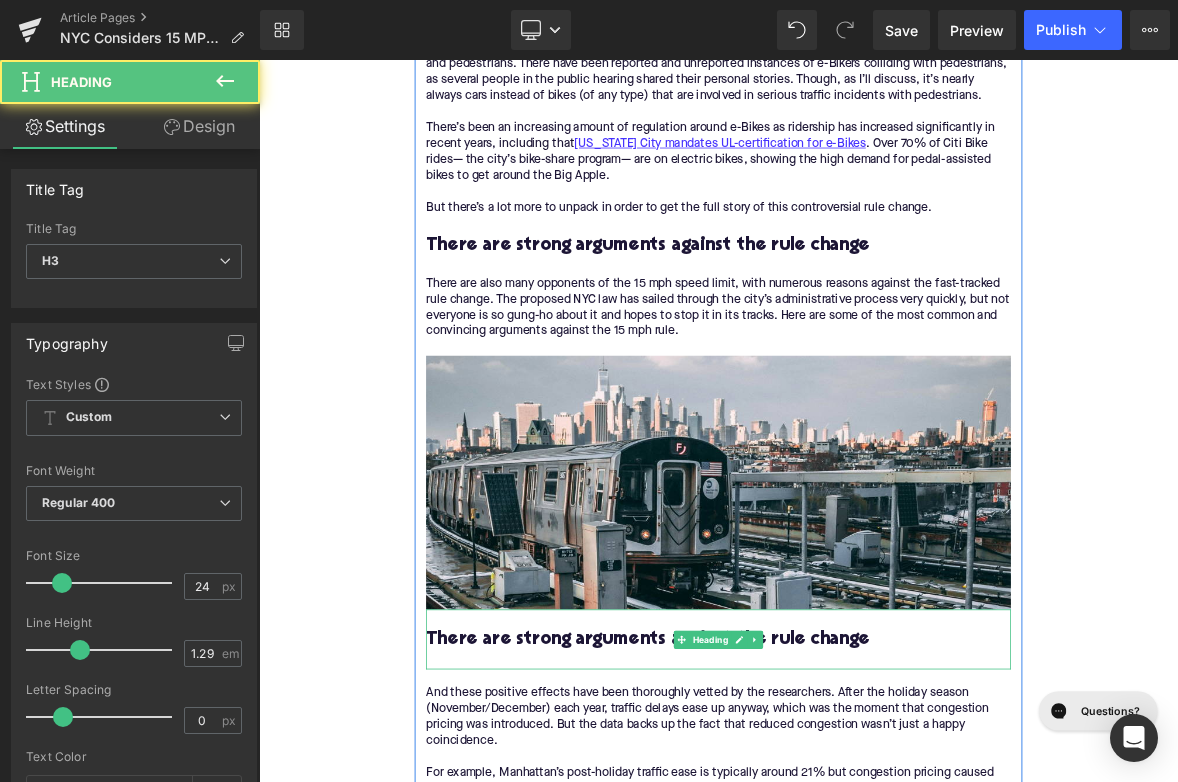 click on "There are strong arguments against the rule change" at bounding box center (864, 822) 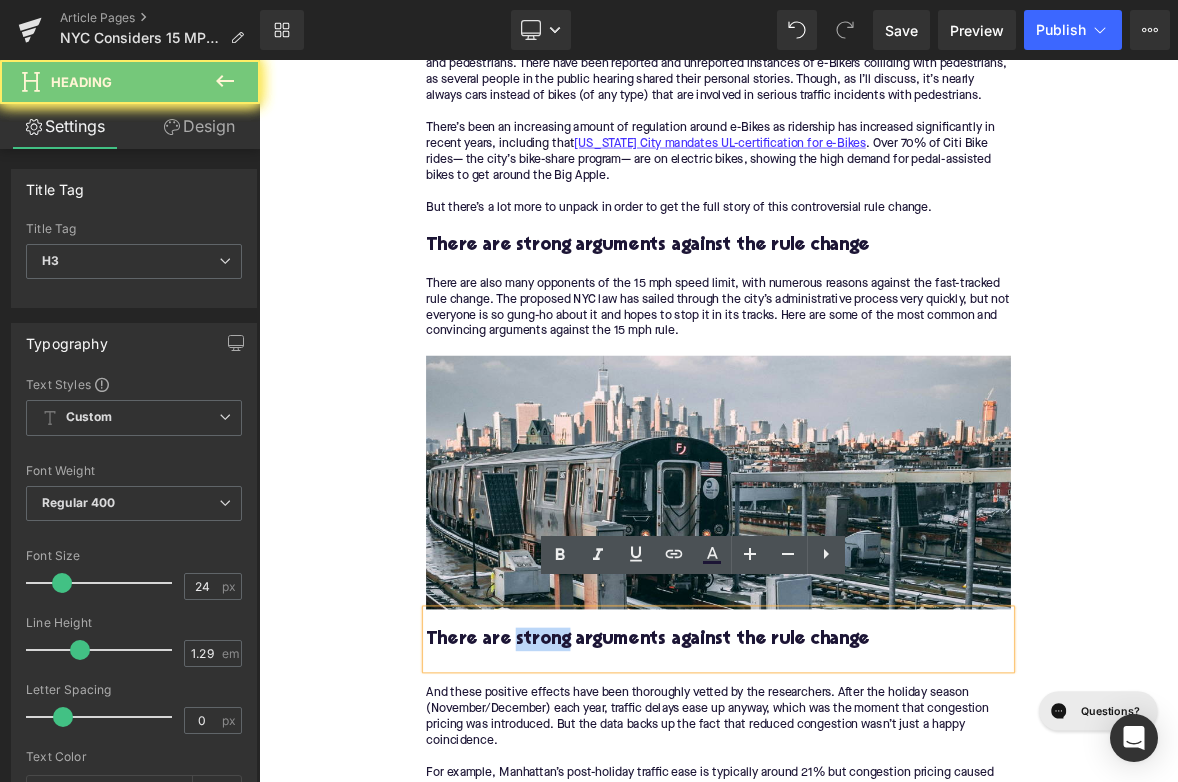 click on "There are strong arguments against the rule change" at bounding box center (864, 822) 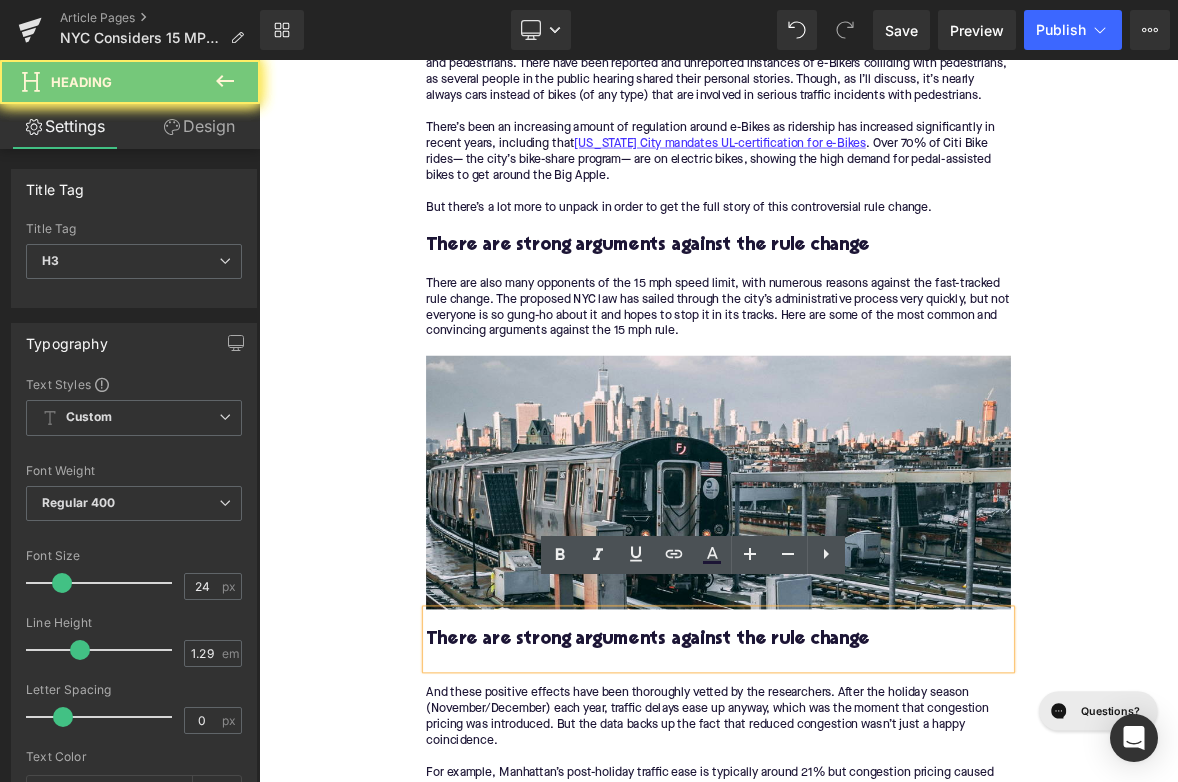 click on "There are strong arguments against the rule change" at bounding box center (864, 822) 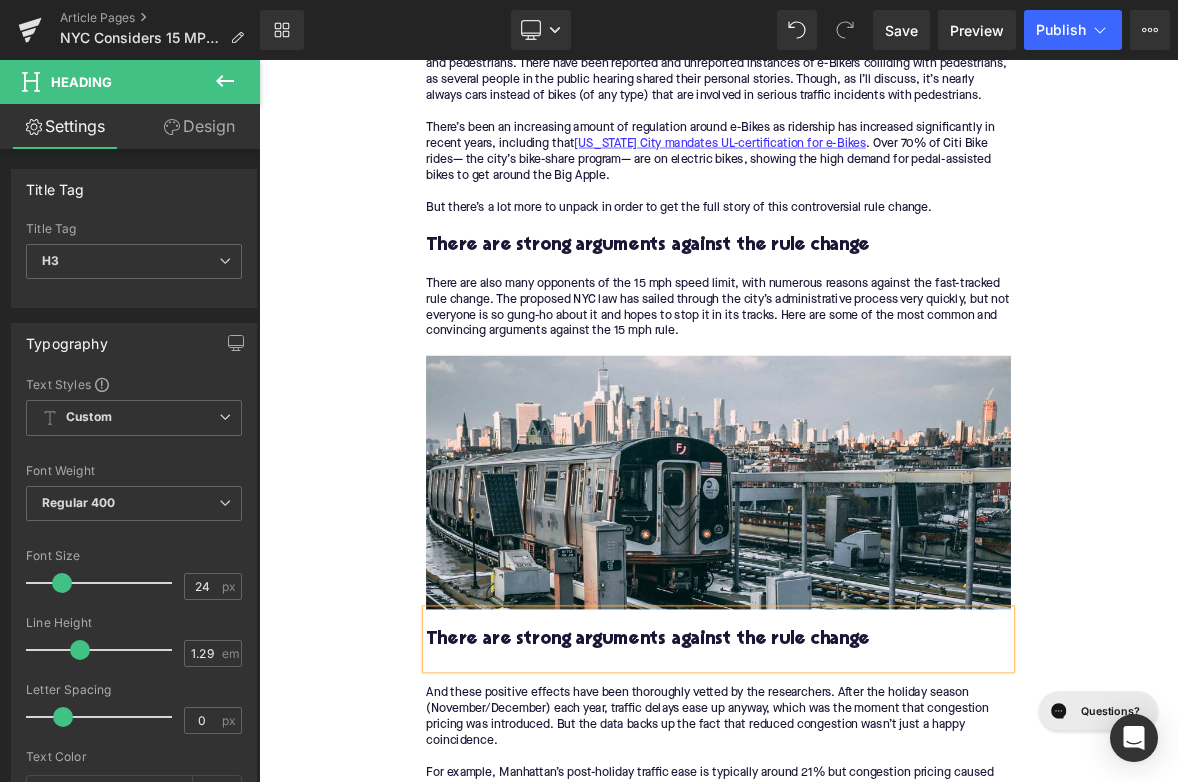paste 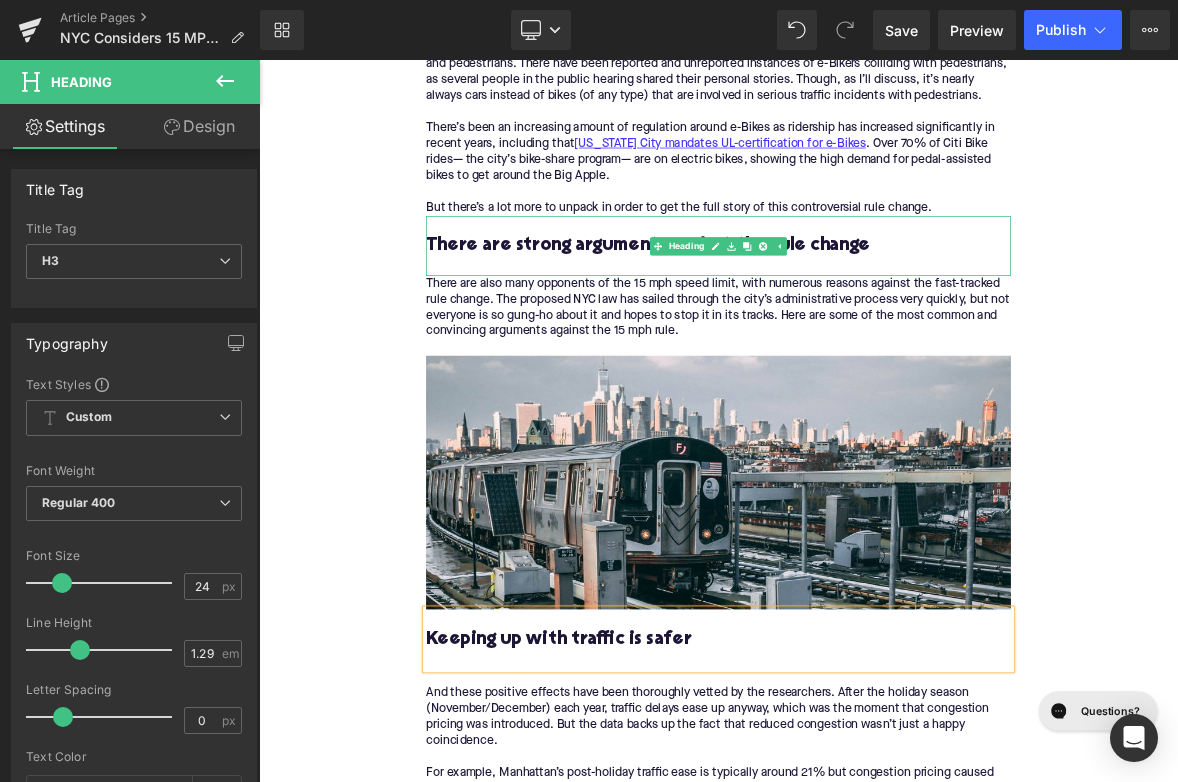 click on "There are strong arguments against the rule change" at bounding box center (864, 304) 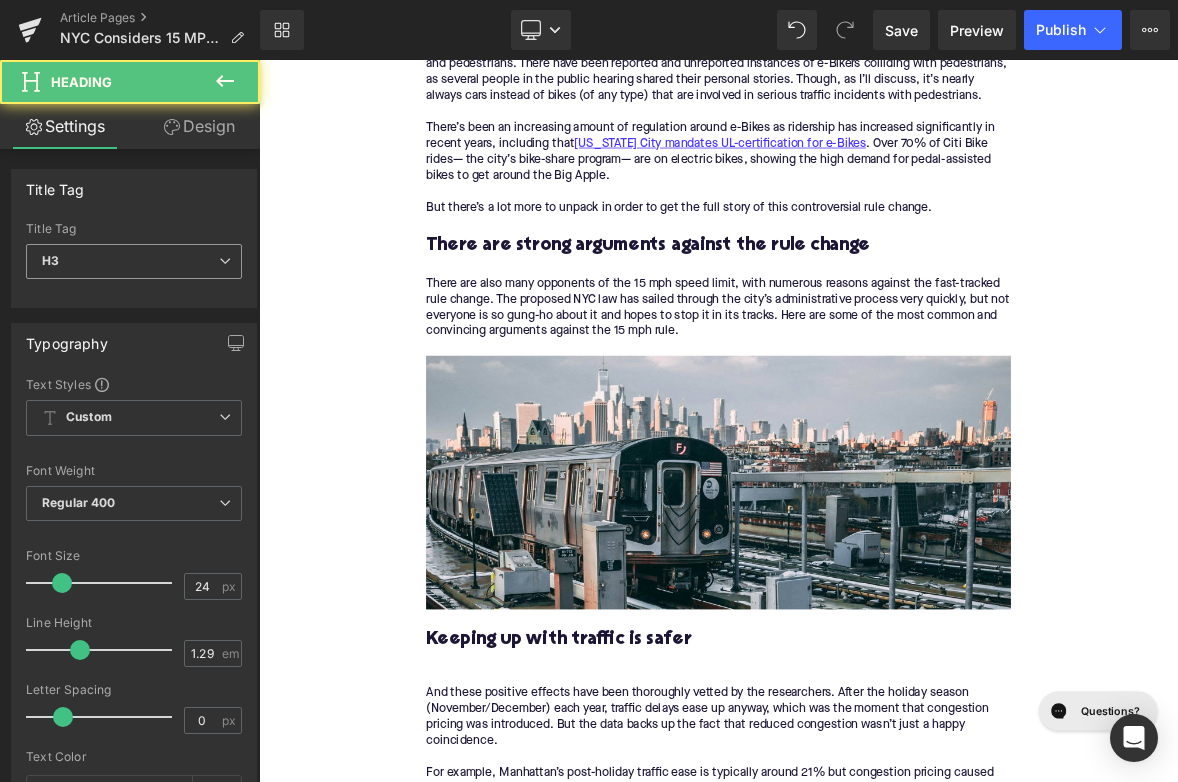 click on "H3" at bounding box center [134, 261] 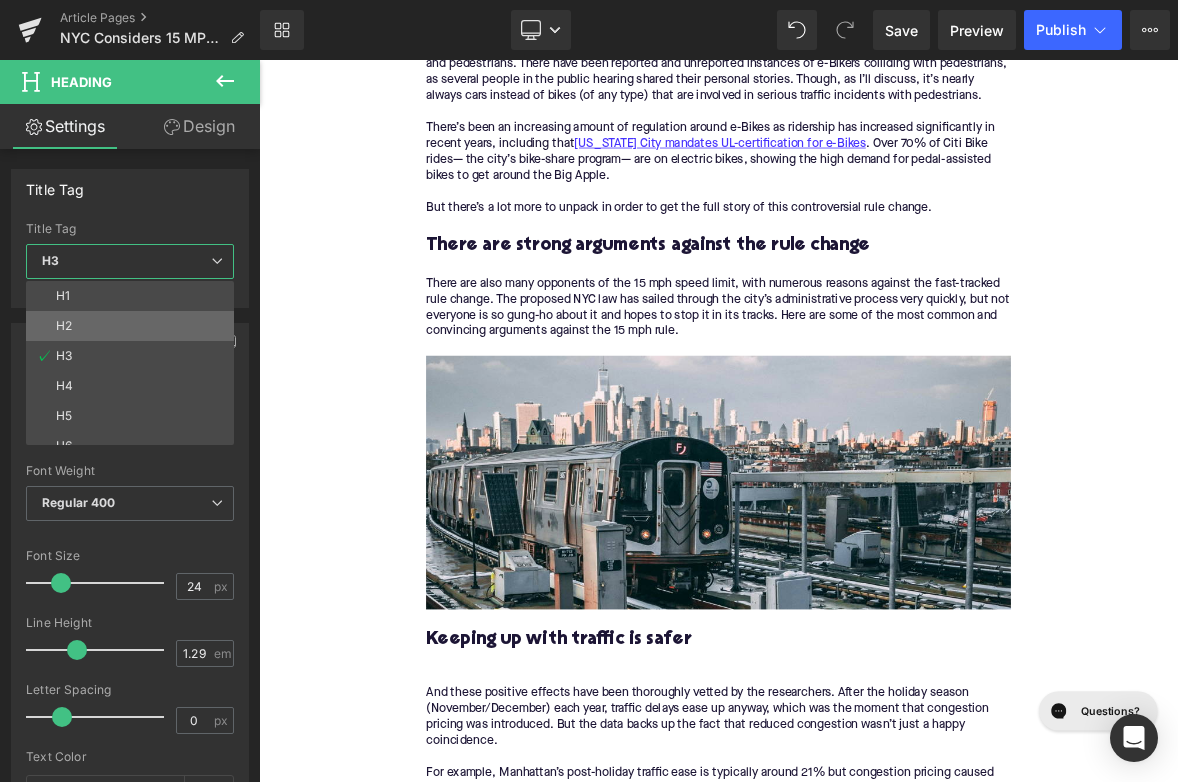 click on "H2" at bounding box center (134, 326) 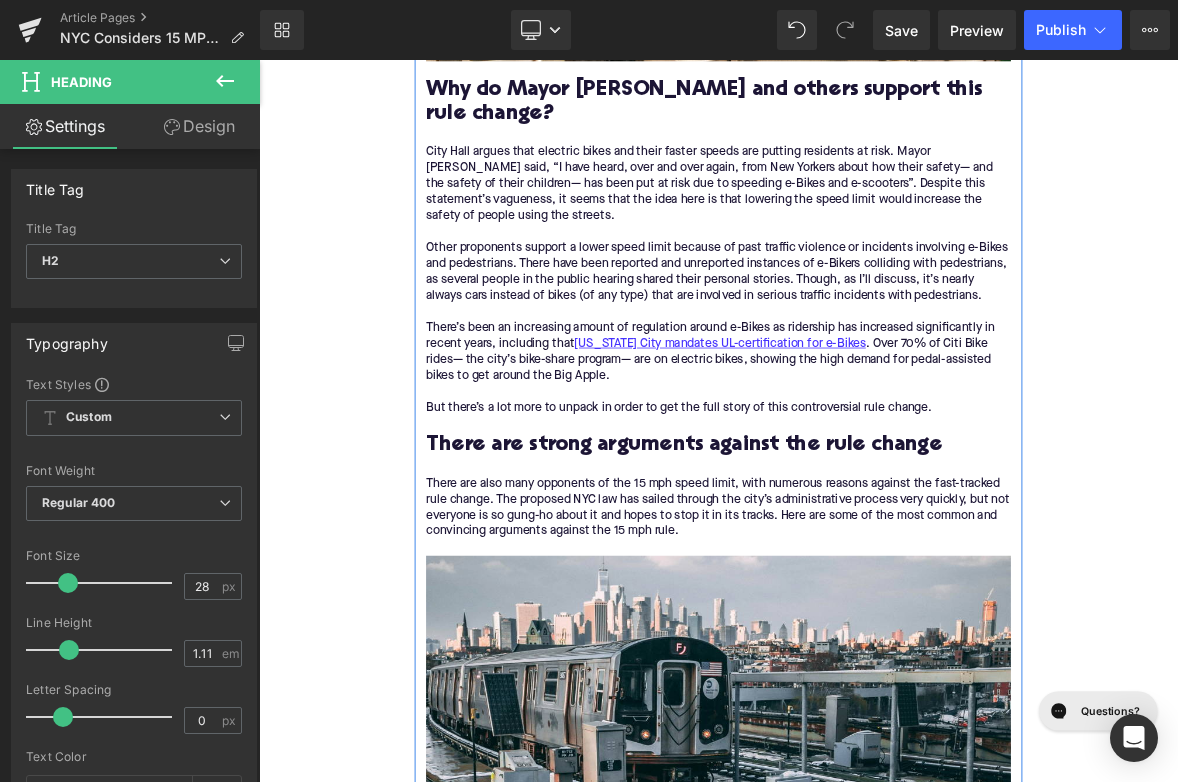scroll, scrollTop: 1832, scrollLeft: 0, axis: vertical 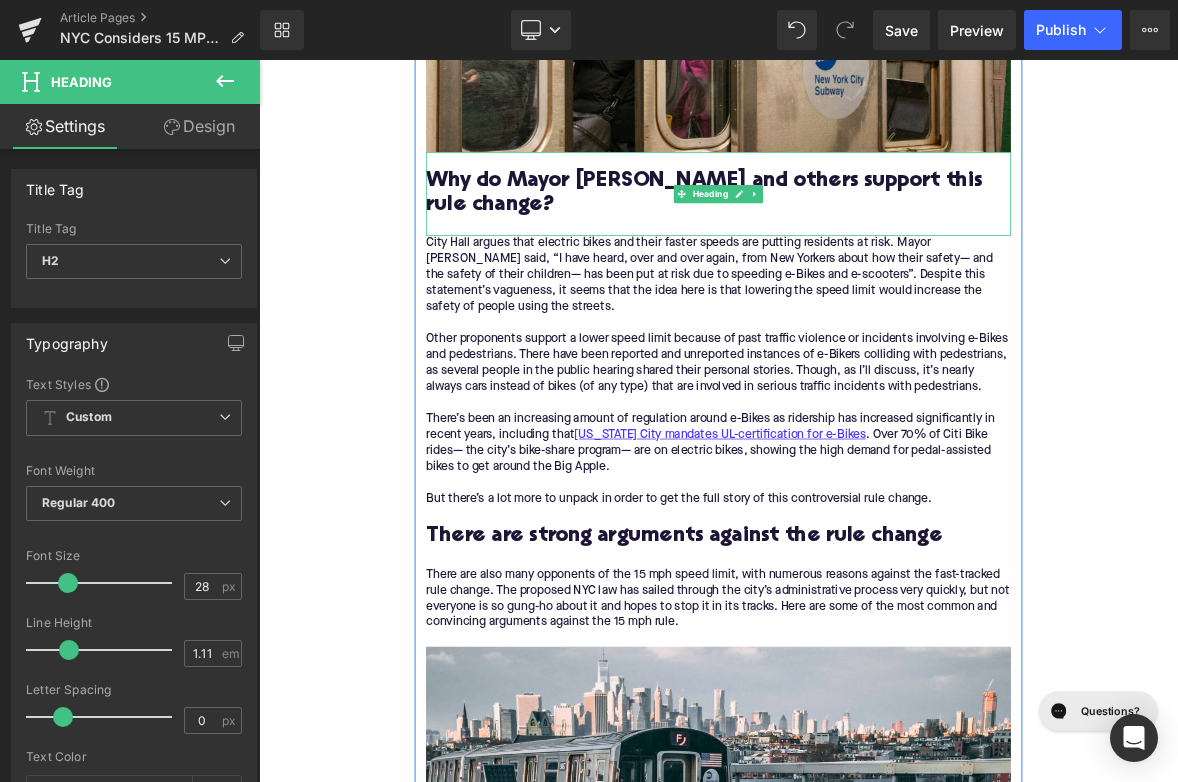 click on "Why do Mayor [PERSON_NAME] and others support this rule change?" at bounding box center (864, 236) 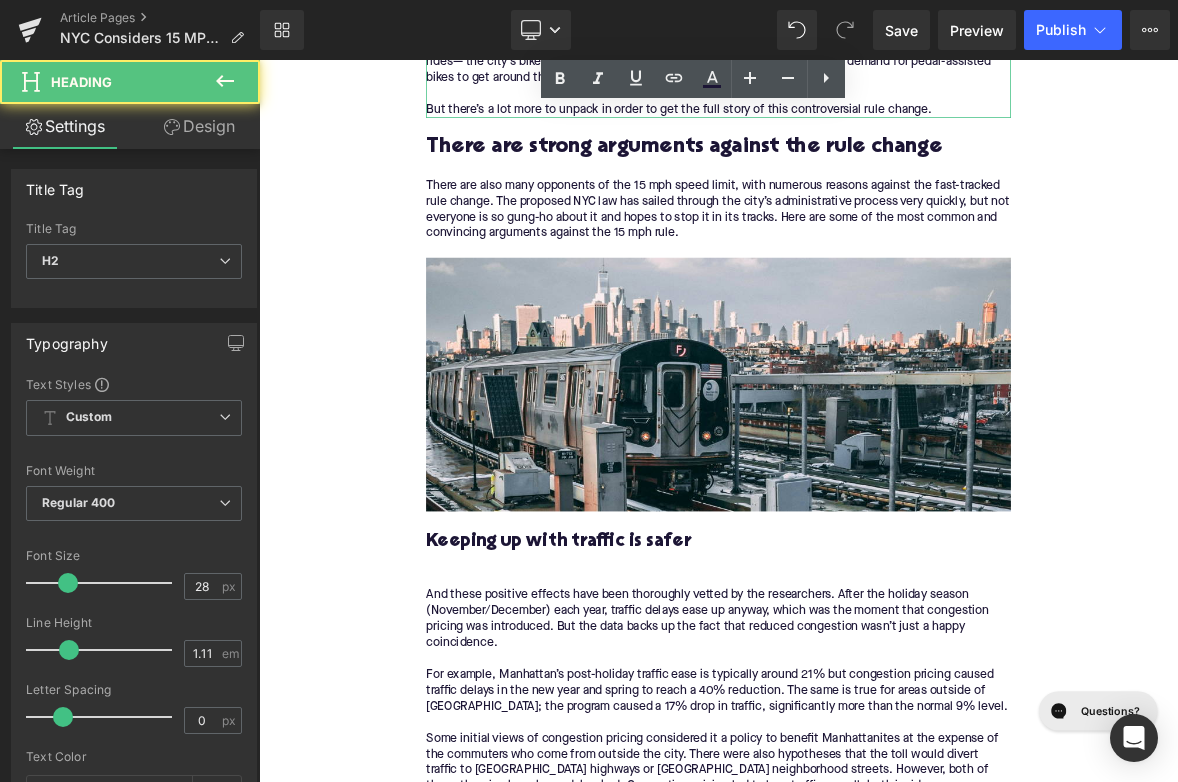 scroll, scrollTop: 2733, scrollLeft: 0, axis: vertical 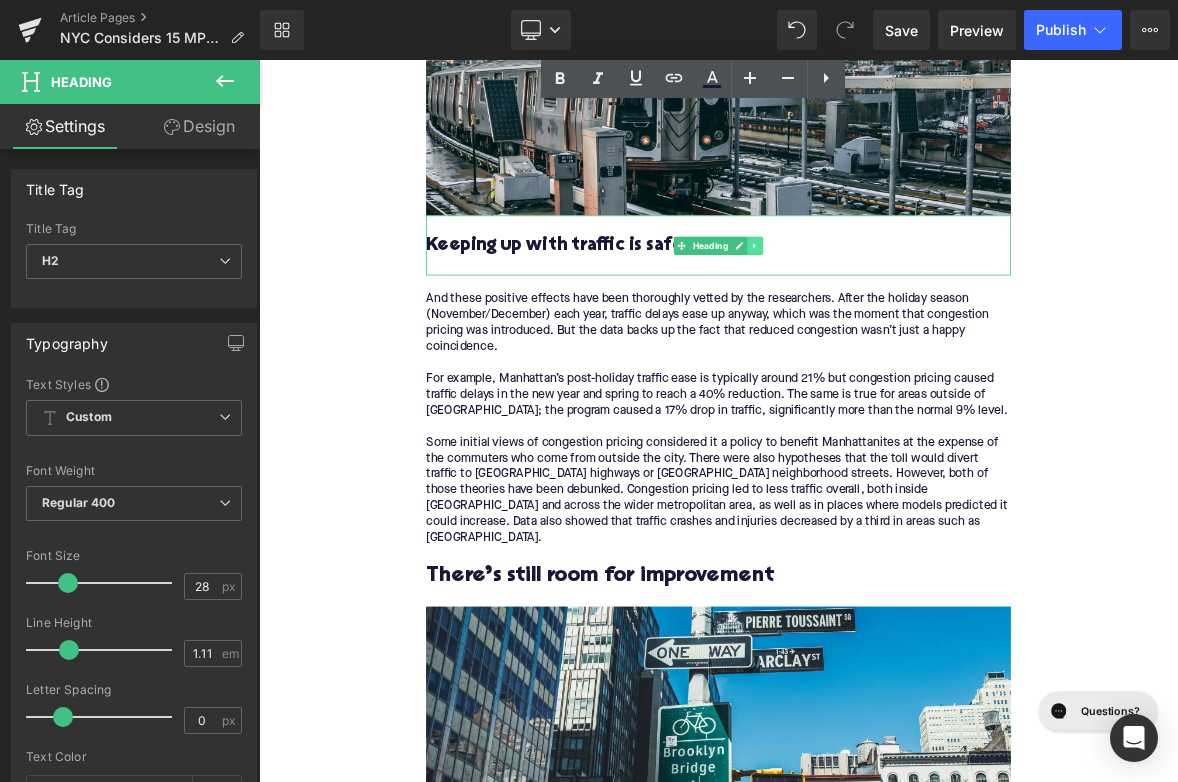 click 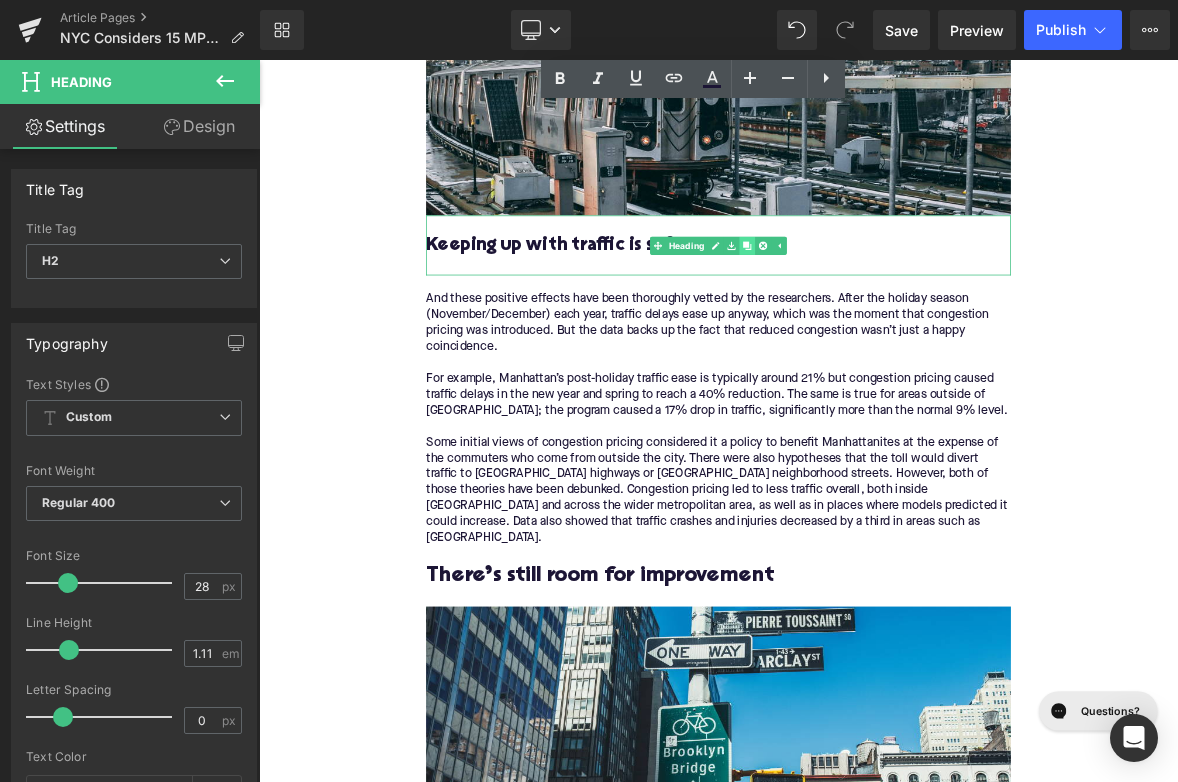 click 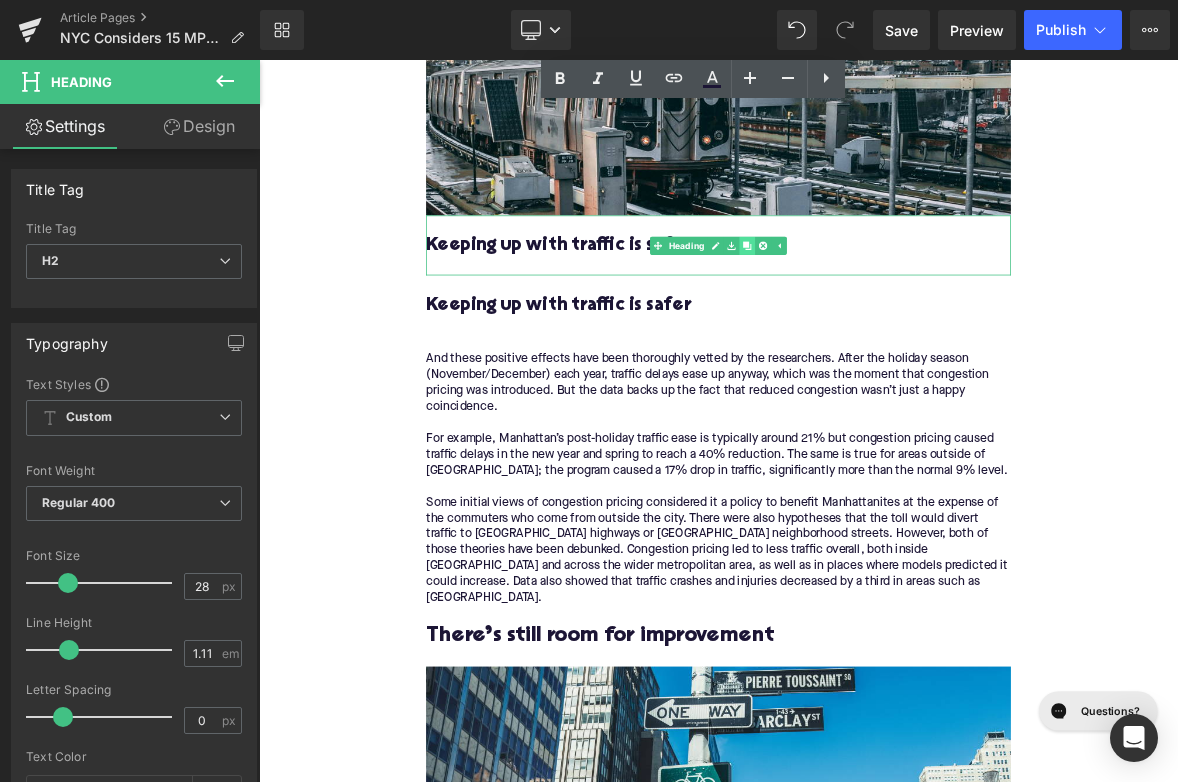 click 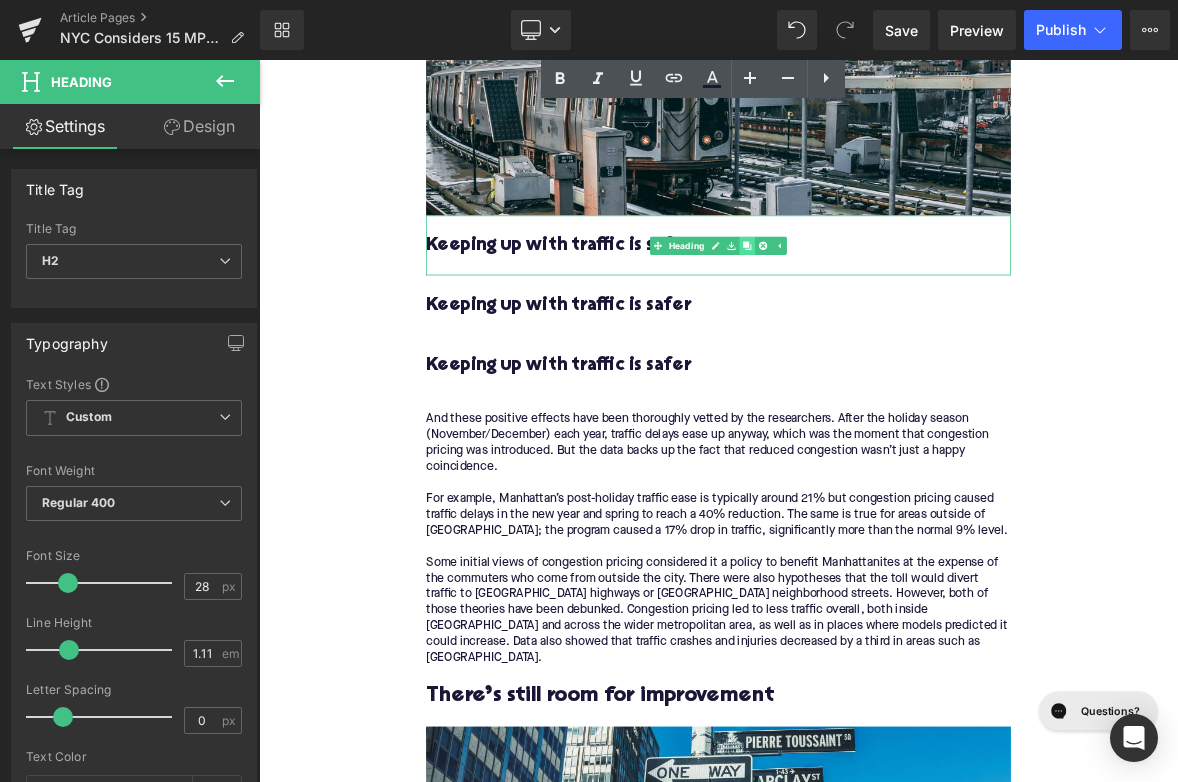 click 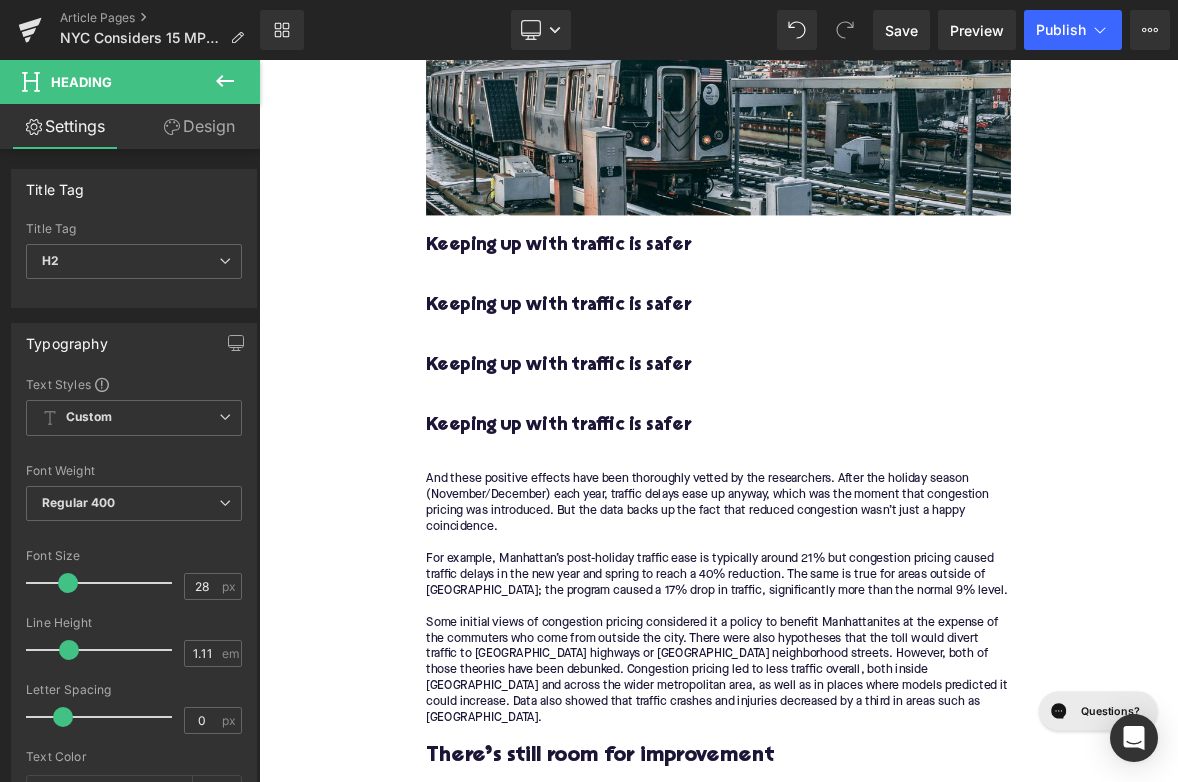 click on "Home / NYC Considers 15 MPH E-Bike Speed Limit Breadcrumbs         NYC Considers 15 MPH E-Bike Speed Limit Heading         Written by: [PERSON_NAME]  | [DATE]  |  Time to read 8 min Text Block         A new NYC rule could slow down  e-Bikes — but will it really help safety or is it just a political play? Text Block         Image         More about the Author: [PERSON_NAME] Text Block         [PERSON_NAME] is a bike writer, mechanic, and educator who got his start in community-based bike shops and co-ops. With a decade in the industry, he still wrenches on bikes when he can and plays bike polo on a fixie. Text Block         Row         Image         There may be a serious shakeup on the streets of [US_STATE][GEOGRAPHIC_DATA] soon, and it revolves around the controversial proposal to limit the speed of  electric bikes . Mayor [PERSON_NAME] introduced a new rule to lower the speed limit of e-Bikes to 15 mph, but the law isn’t set in stone just quite yet. I attended the online public hearing this morning, and you can" at bounding box center (864, 800) 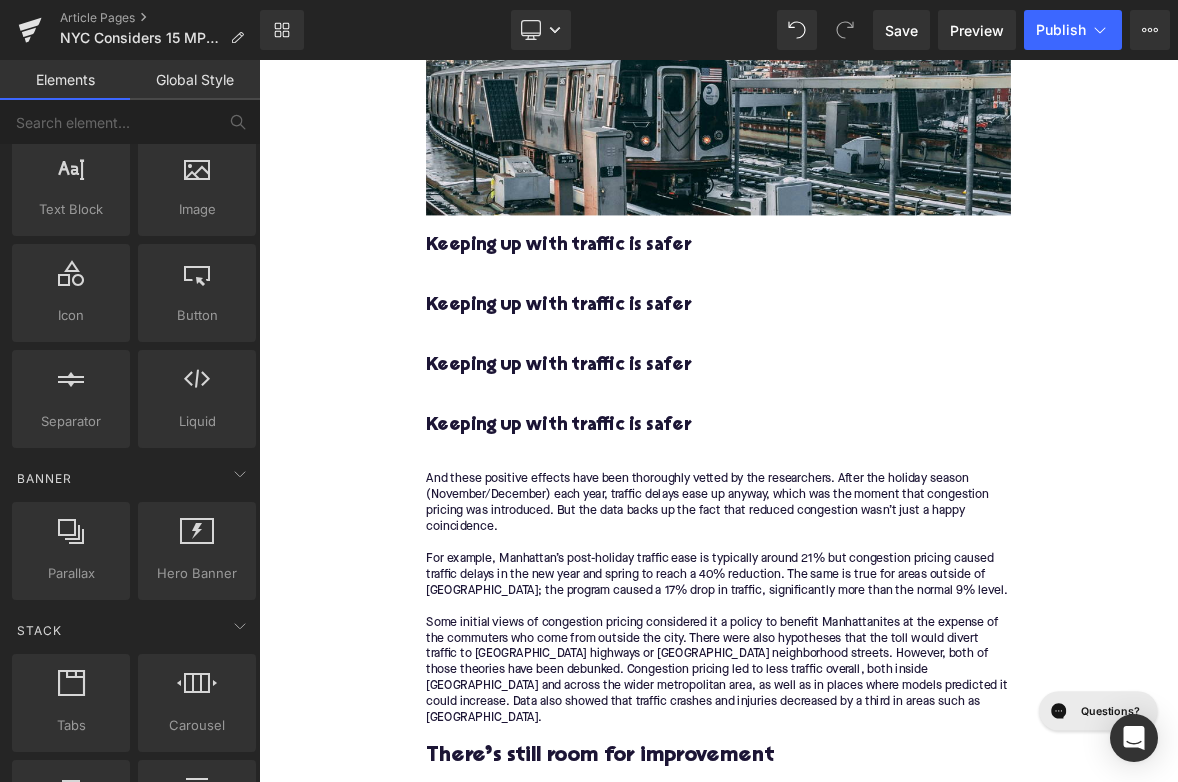 scroll, scrollTop: 0, scrollLeft: 0, axis: both 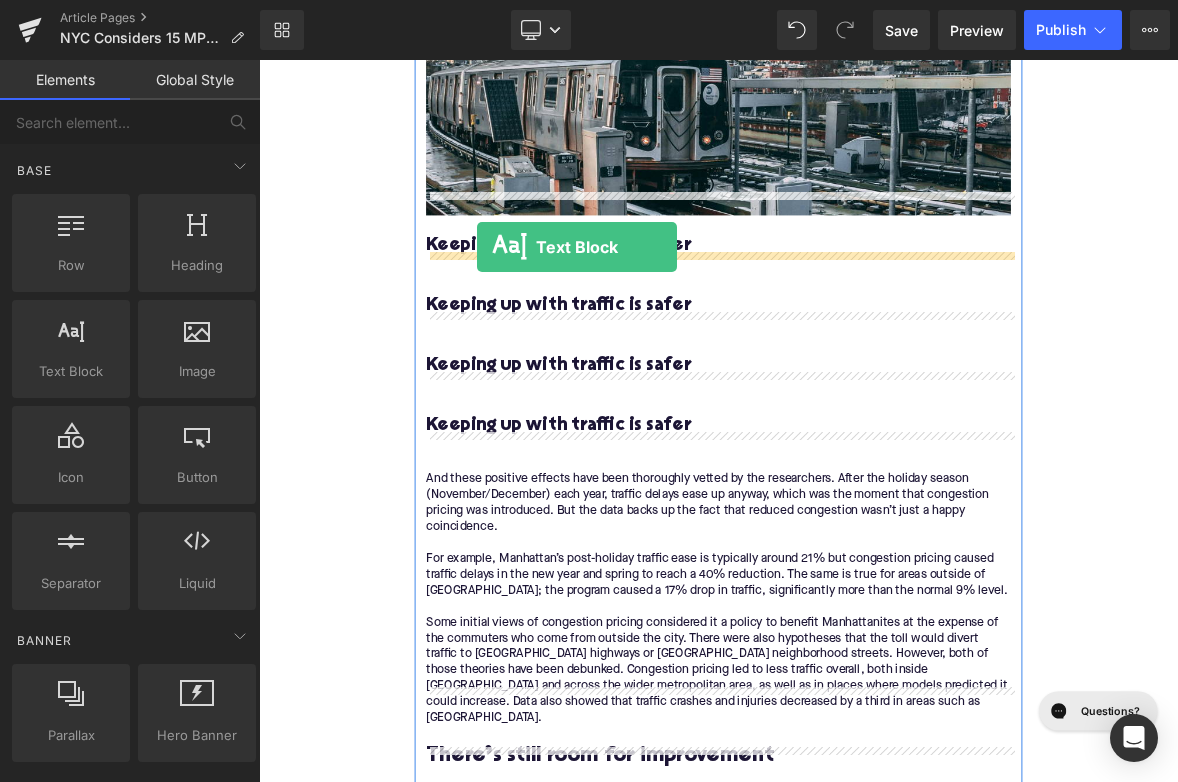 drag, startPoint x: 337, startPoint y: 380, endPoint x: 547, endPoint y: 307, distance: 222.32634 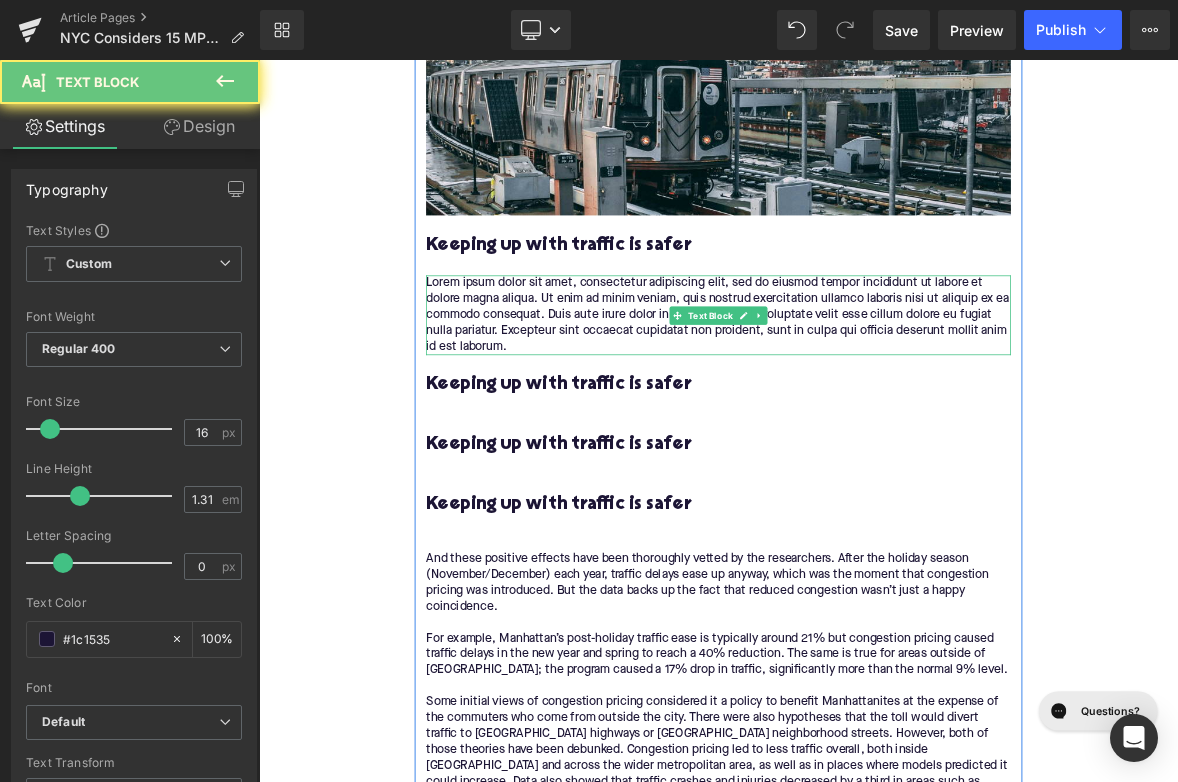 click on "Lorem ipsum dolor sit amet, consectetur adipiscing elit, sed do eiusmod tempor incididunt ut labore et dolore magna aliqua. Ut enim ad minim veniam, quis nostrud exercitation ullamco laboris nisi ut aliquip ex ea commodo consequat. Duis aute irure dolor in reprehenderit in voluptate velit esse cillum dolore eu fugiat nulla pariatur. Excepteur sint occaecat cupidatat non proident, sunt in culpa qui officia deserunt mollit anim id est laborum." at bounding box center [864, 396] 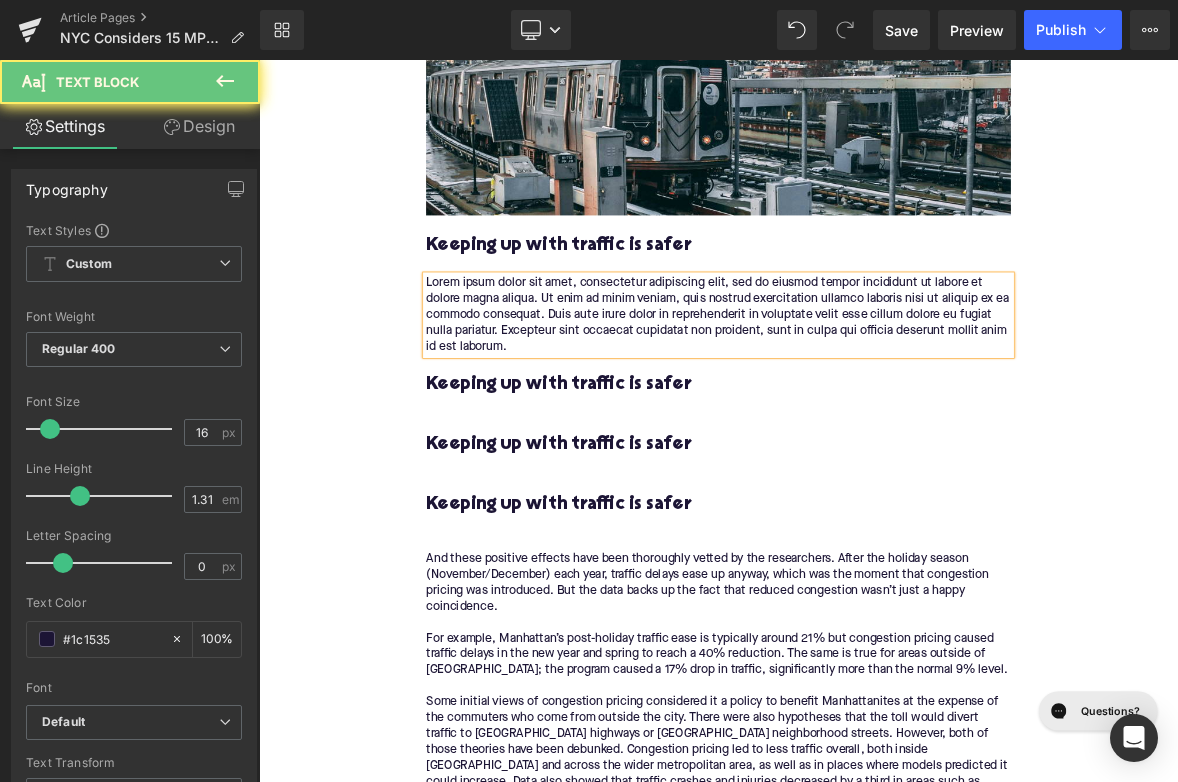 click on "Lorem ipsum dolor sit amet, consectetur adipiscing elit, sed do eiusmod tempor incididunt ut labore et dolore magna aliqua. Ut enim ad minim veniam, quis nostrud exercitation ullamco laboris nisi ut aliquip ex ea commodo consequat. Duis aute irure dolor in reprehenderit in voluptate velit esse cillum dolore eu fugiat nulla pariatur. Excepteur sint occaecat cupidatat non proident, sunt in culpa qui officia deserunt mollit anim id est laborum." at bounding box center [864, 396] 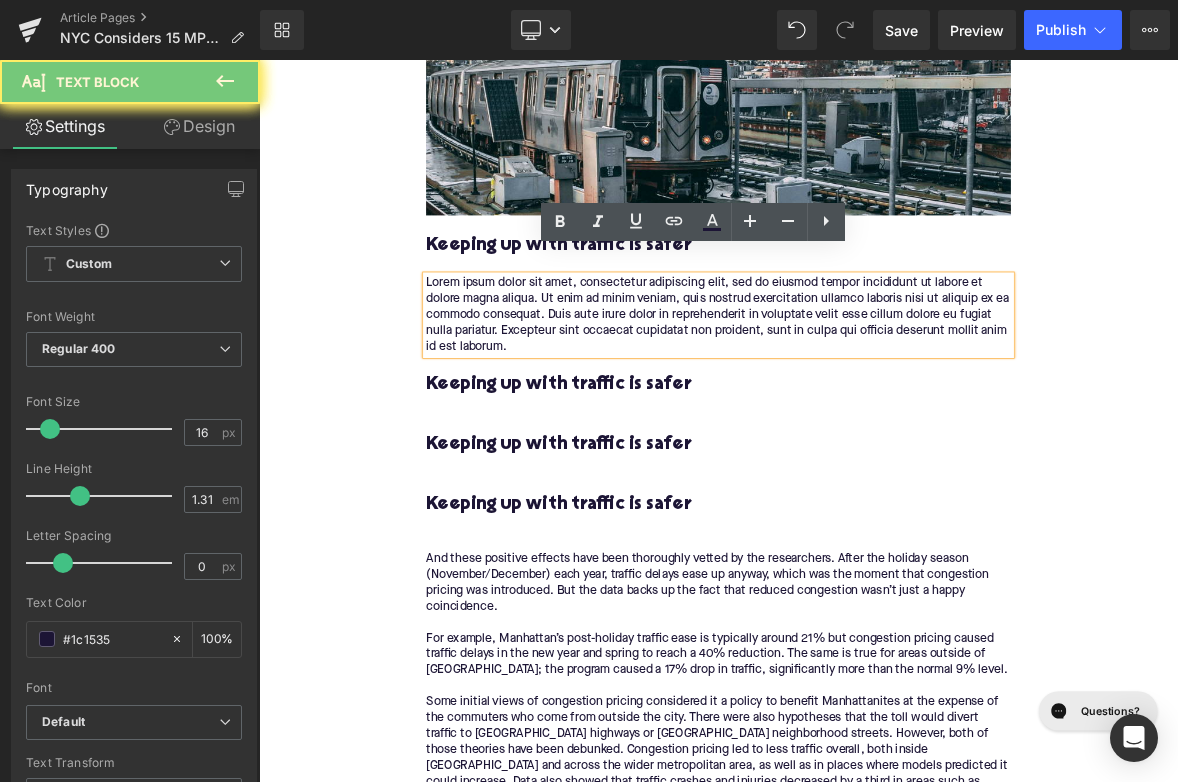 click on "Lorem ipsum dolor sit amet, consectetur adipiscing elit, sed do eiusmod tempor incididunt ut labore et dolore magna aliqua. Ut enim ad minim veniam, quis nostrud exercitation ullamco laboris nisi ut aliquip ex ea commodo consequat. Duis aute irure dolor in reprehenderit in voluptate velit esse cillum dolore eu fugiat nulla pariatur. Excepteur sint occaecat cupidatat non proident, sunt in culpa qui officia deserunt mollit anim id est laborum." at bounding box center (864, 396) 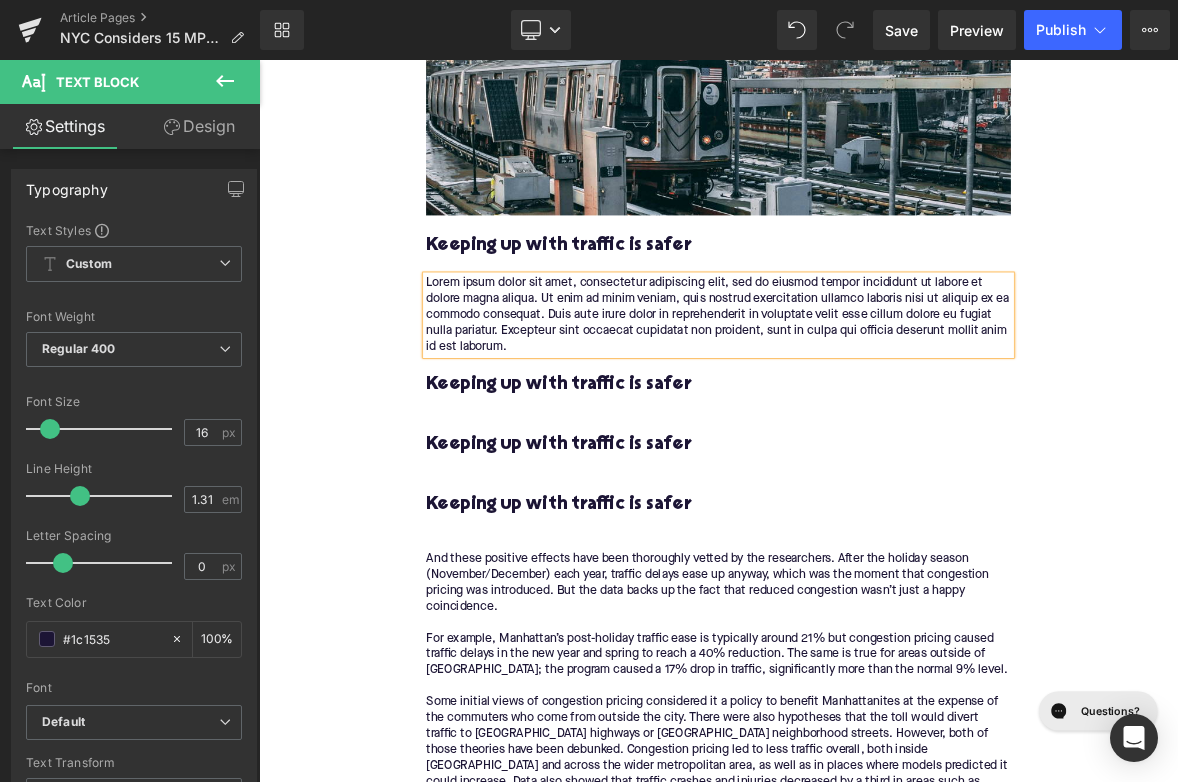 paste 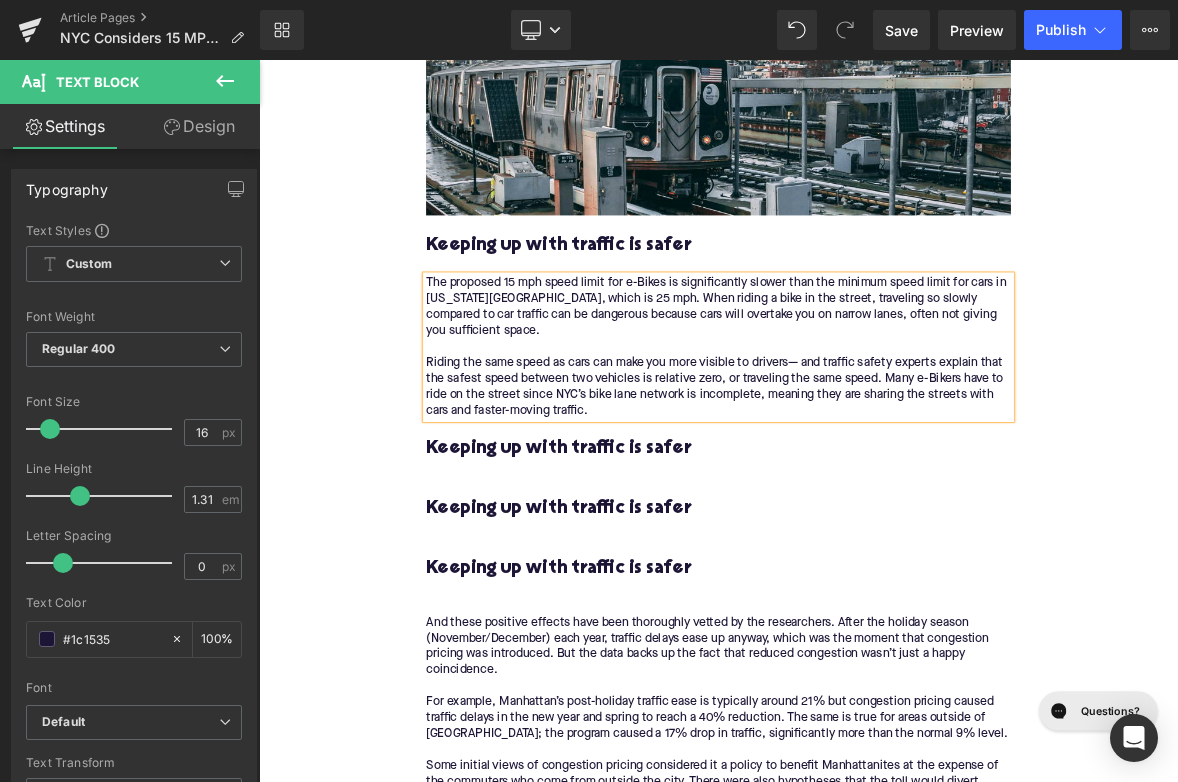 click on "Keeping up with traffic is safer" at bounding box center [864, 572] 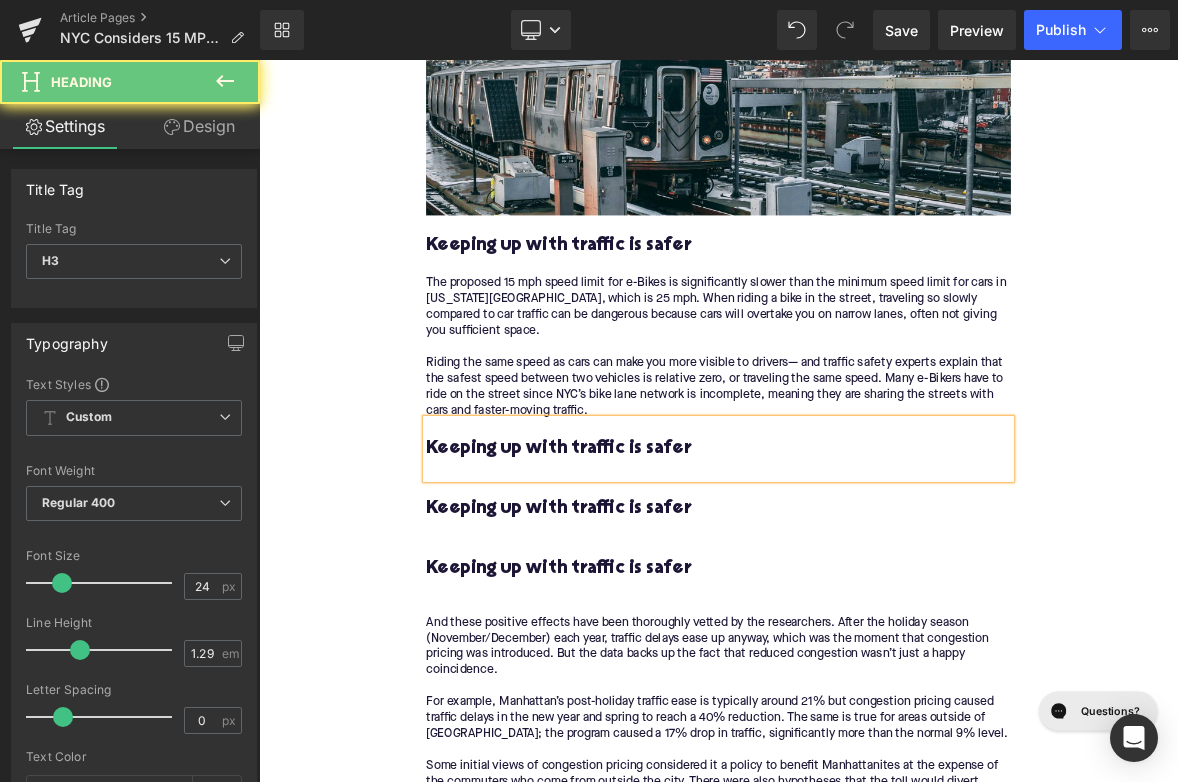 paste 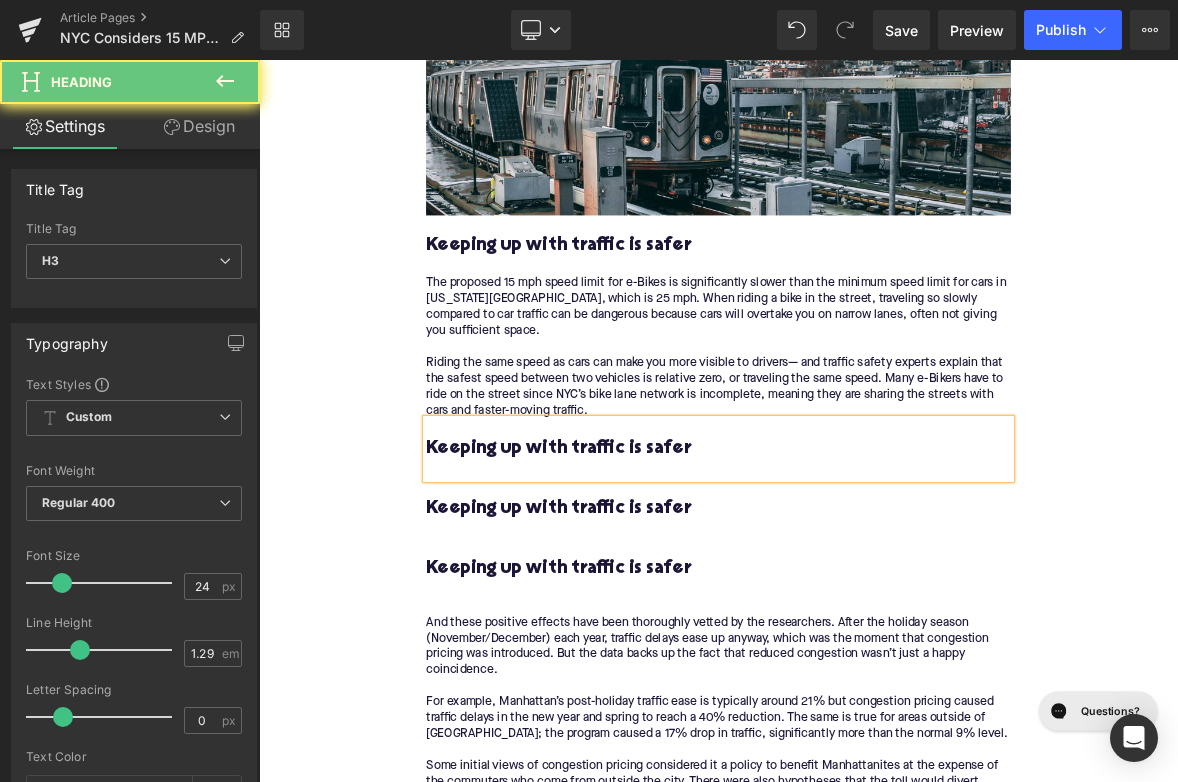 type 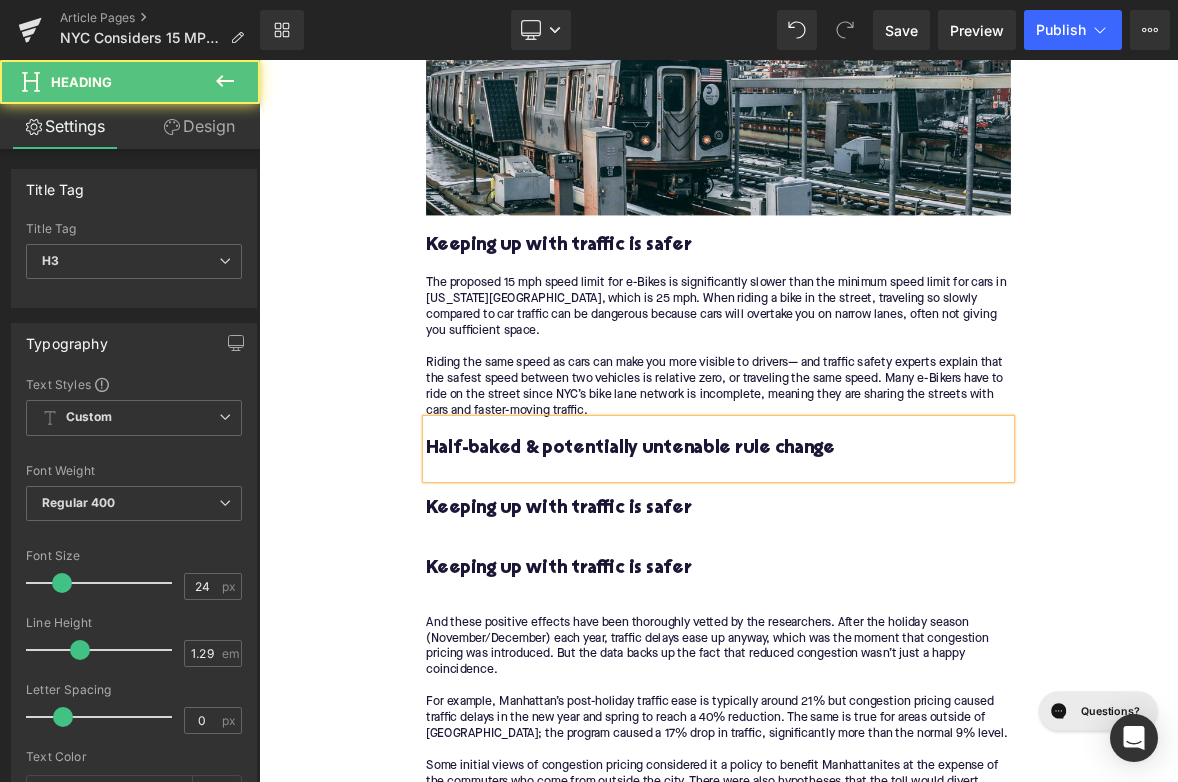 click on "Half-baked & potentially untenable rule change" at bounding box center [864, 572] 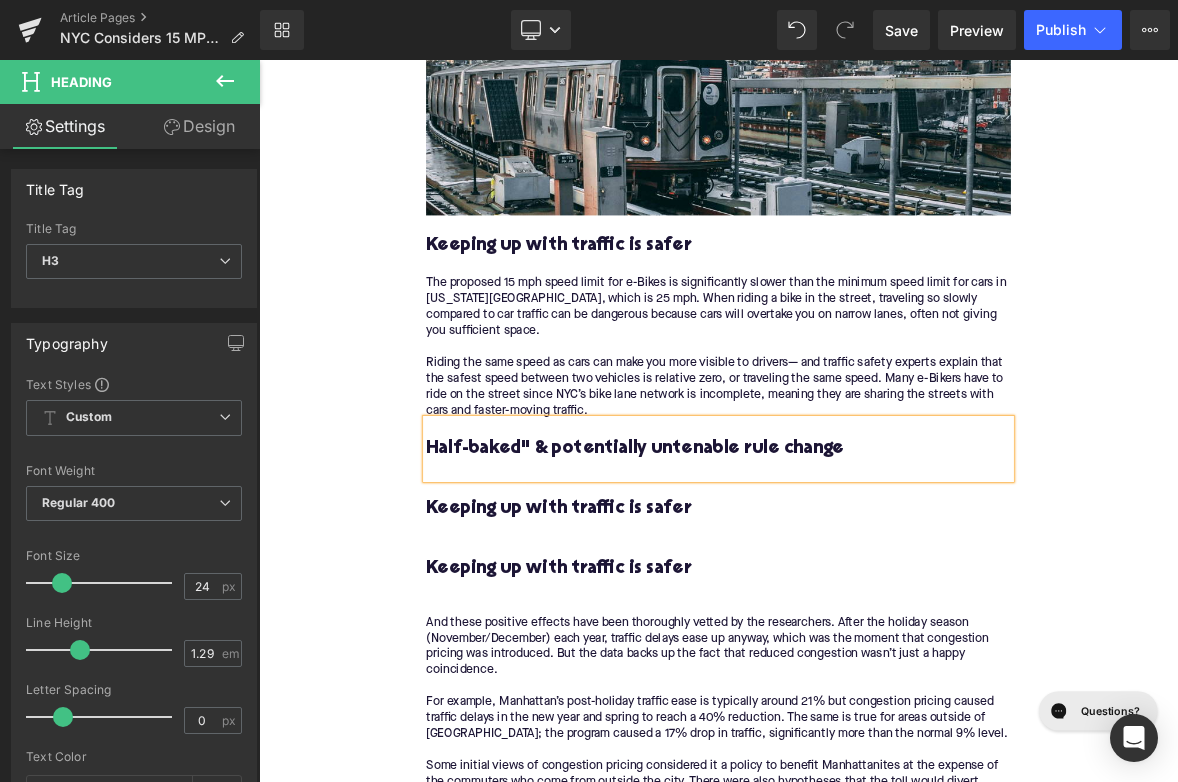 click on "Half-baked" & potentially untenable rule change" at bounding box center (864, 572) 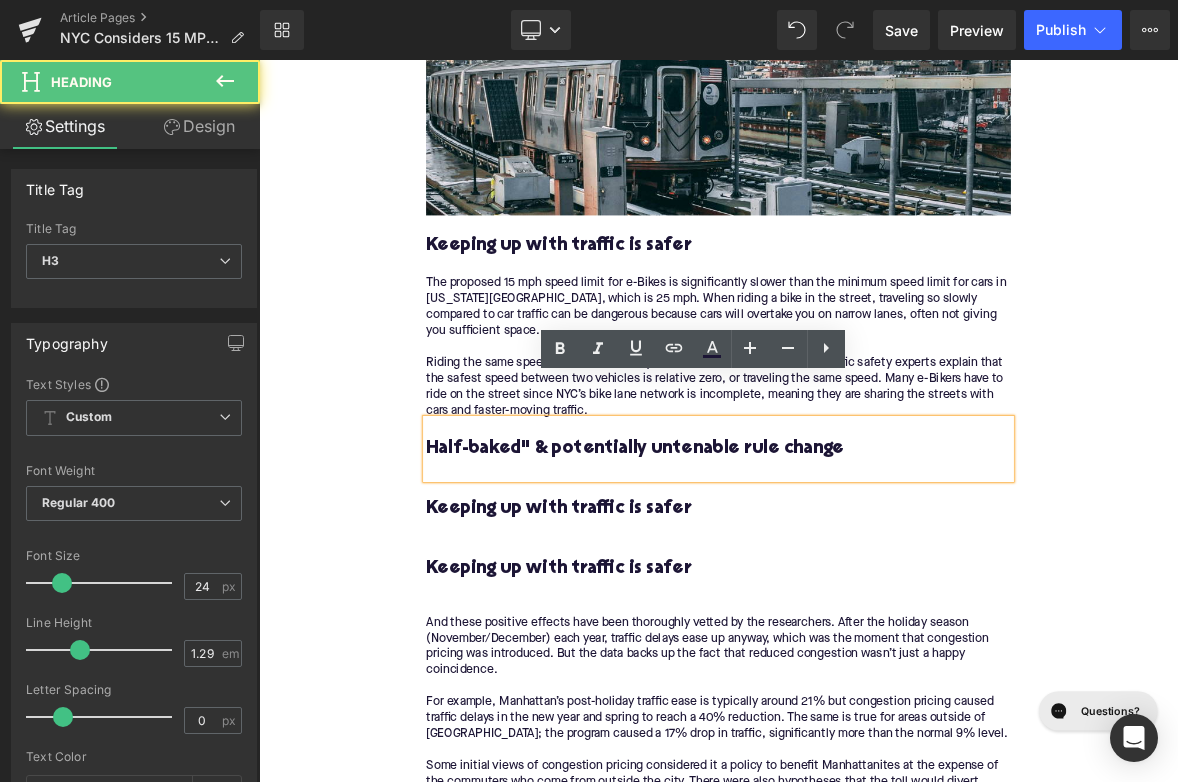click on "Half-baked" & potentially untenable rule change" at bounding box center (864, 572) 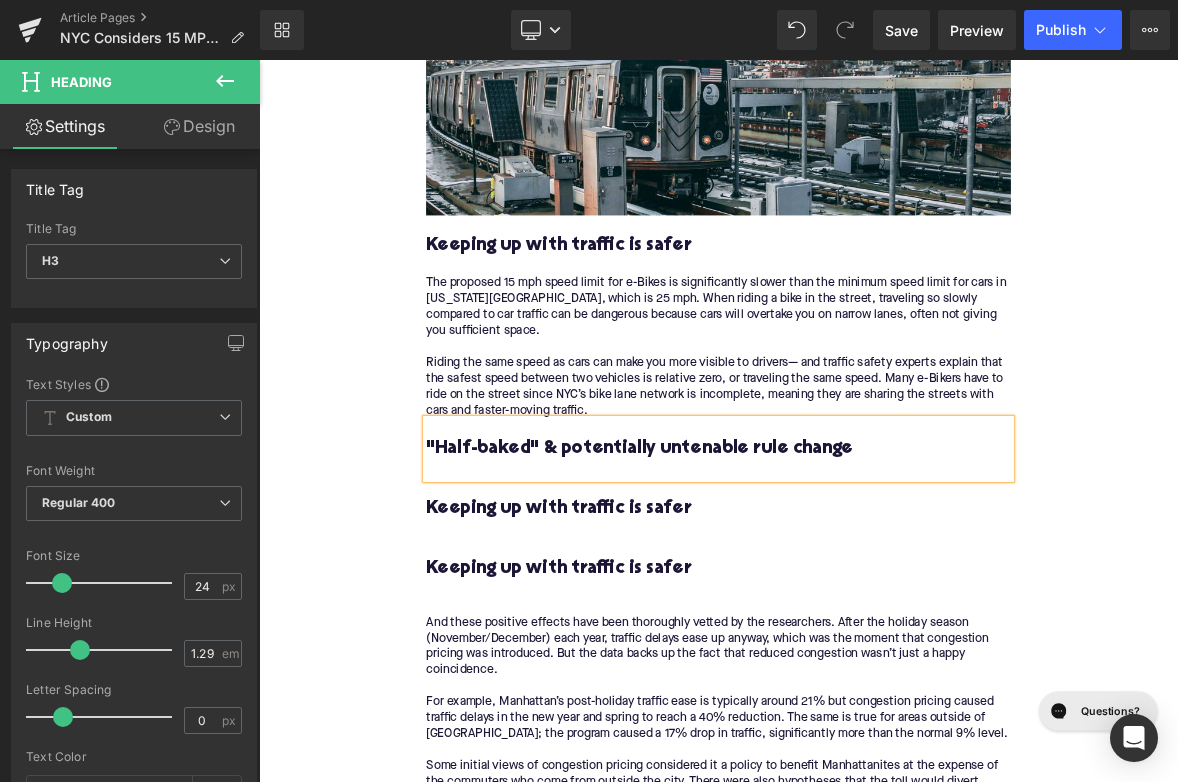 click on "Home / NYC Considers 15 MPH E-Bike Speed Limit Breadcrumbs         NYC Considers 15 MPH E-Bike Speed Limit Heading         Written by: [PERSON_NAME]  | [DATE]  |  Time to read 8 min Text Block         A new NYC rule could slow down  e-Bikes — but will it really help safety or is it just a political play? Text Block         Image         More about the Author: [PERSON_NAME] Text Block         [PERSON_NAME] is a bike writer, mechanic, and educator who got his start in community-based bike shops and co-ops. With a decade in the industry, he still wrenches on bikes when he can and plays bike polo on a fixie. Text Block         Row         Image         There may be a serious shakeup on the streets of [US_STATE][GEOGRAPHIC_DATA] soon, and it revolves around the controversial proposal to limit the speed of  electric bikes . Mayor [PERSON_NAME] introduced a new rule to lower the speed limit of e-Bikes to 15 mph, but the law isn’t set in stone just quite yet. I attended the online public hearing this morning, and you can" at bounding box center [864, 895] 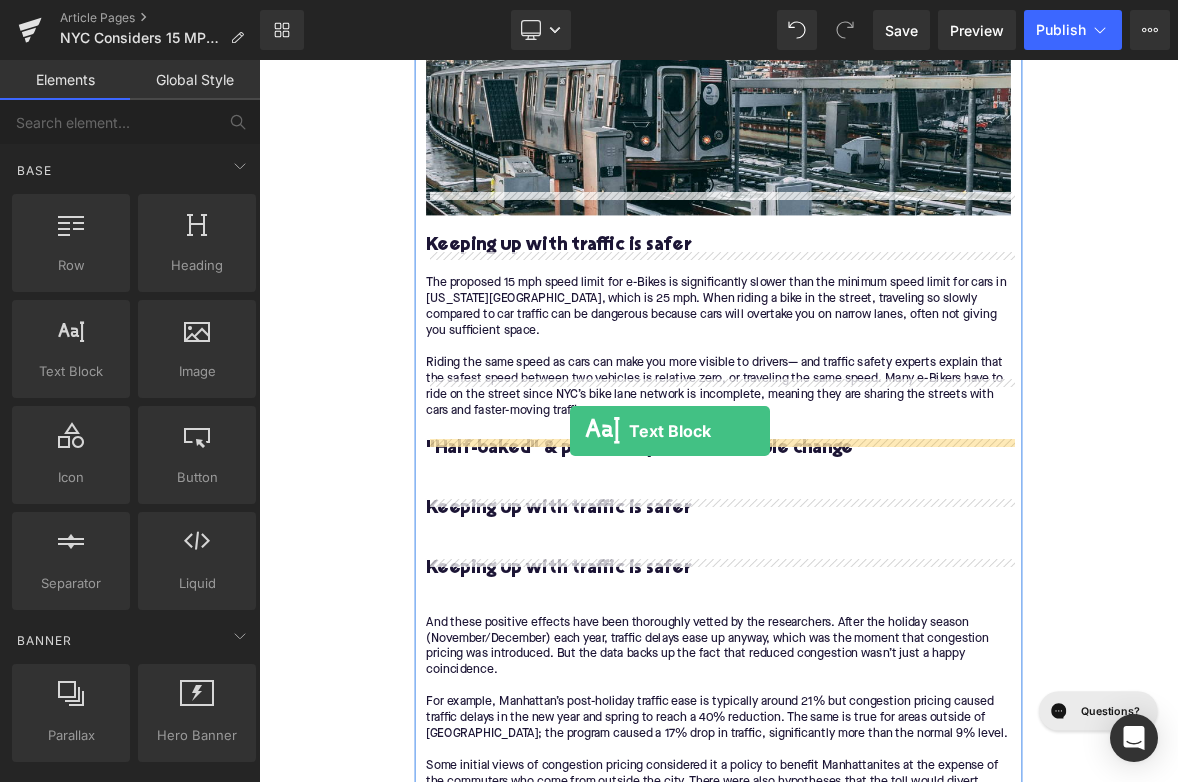 drag, startPoint x: 330, startPoint y: 403, endPoint x: 665, endPoint y: 548, distance: 365.03424 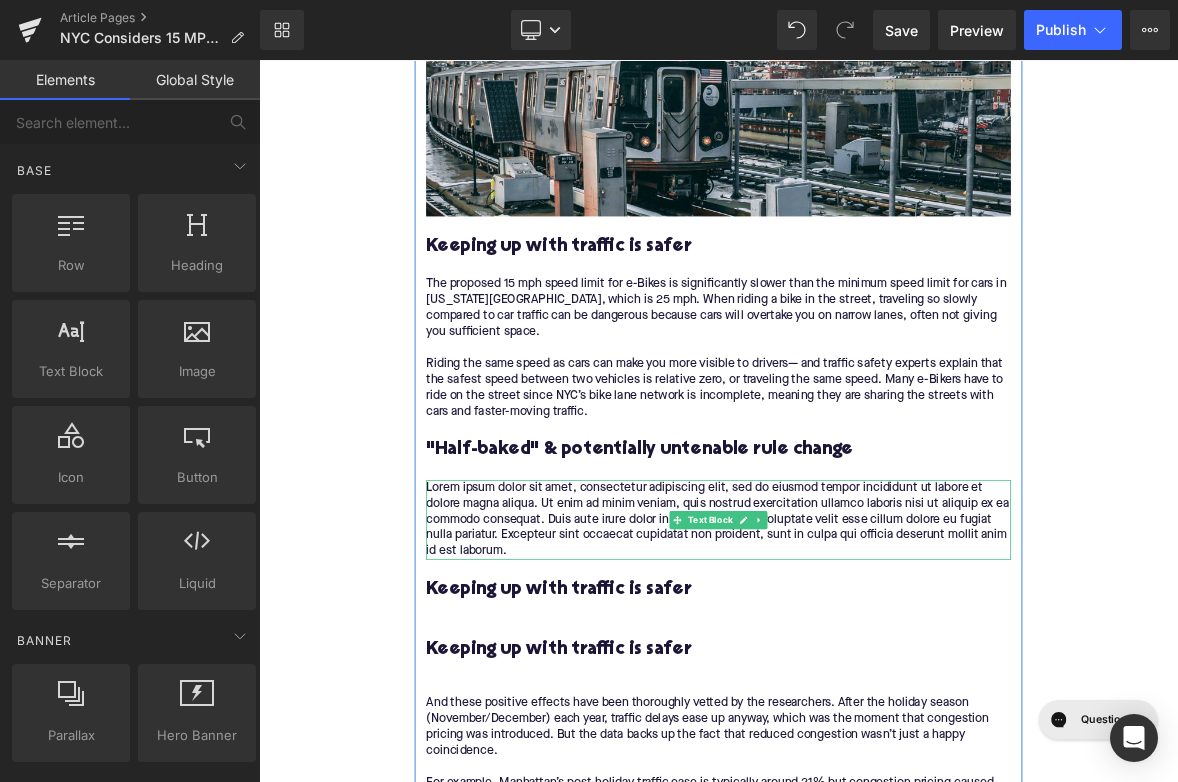 click on "Lorem ipsum dolor sit amet, consectetur adipiscing elit, sed do eiusmod tempor incididunt ut labore et dolore magna aliqua. Ut enim ad minim veniam, quis nostrud exercitation ullamco laboris nisi ut aliquip ex ea commodo consequat. Duis aute irure dolor in reprehenderit in voluptate velit esse cillum dolore eu fugiat nulla pariatur. Excepteur sint occaecat cupidatat non proident, sunt in culpa qui officia deserunt mollit anim id est laborum." at bounding box center (864, 665) 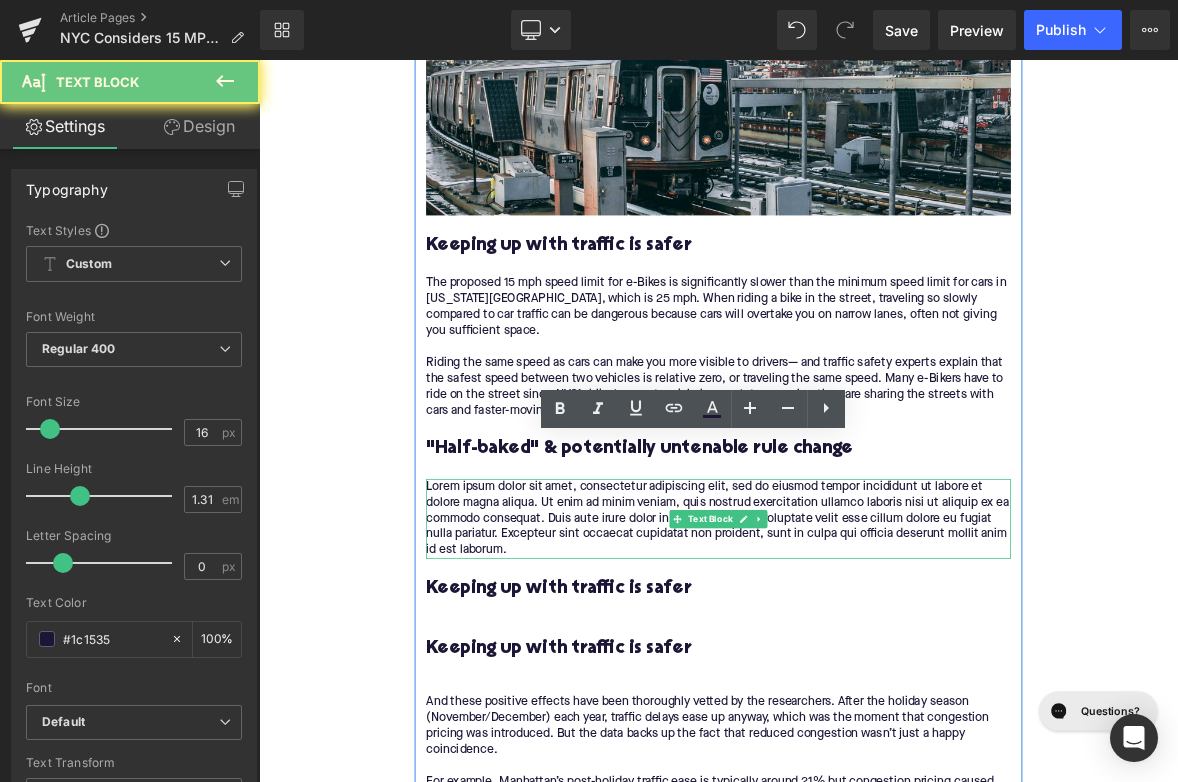 click on "Lorem ipsum dolor sit amet, consectetur adipiscing elit, sed do eiusmod tempor incididunt ut labore et dolore magna aliqua. Ut enim ad minim veniam, quis nostrud exercitation ullamco laboris nisi ut aliquip ex ea commodo consequat. Duis aute irure dolor in reprehenderit in voluptate velit esse cillum dolore eu fugiat nulla pariatur. Excepteur sint occaecat cupidatat non proident, sunt in culpa qui officia deserunt mollit anim id est laborum." at bounding box center (864, 664) 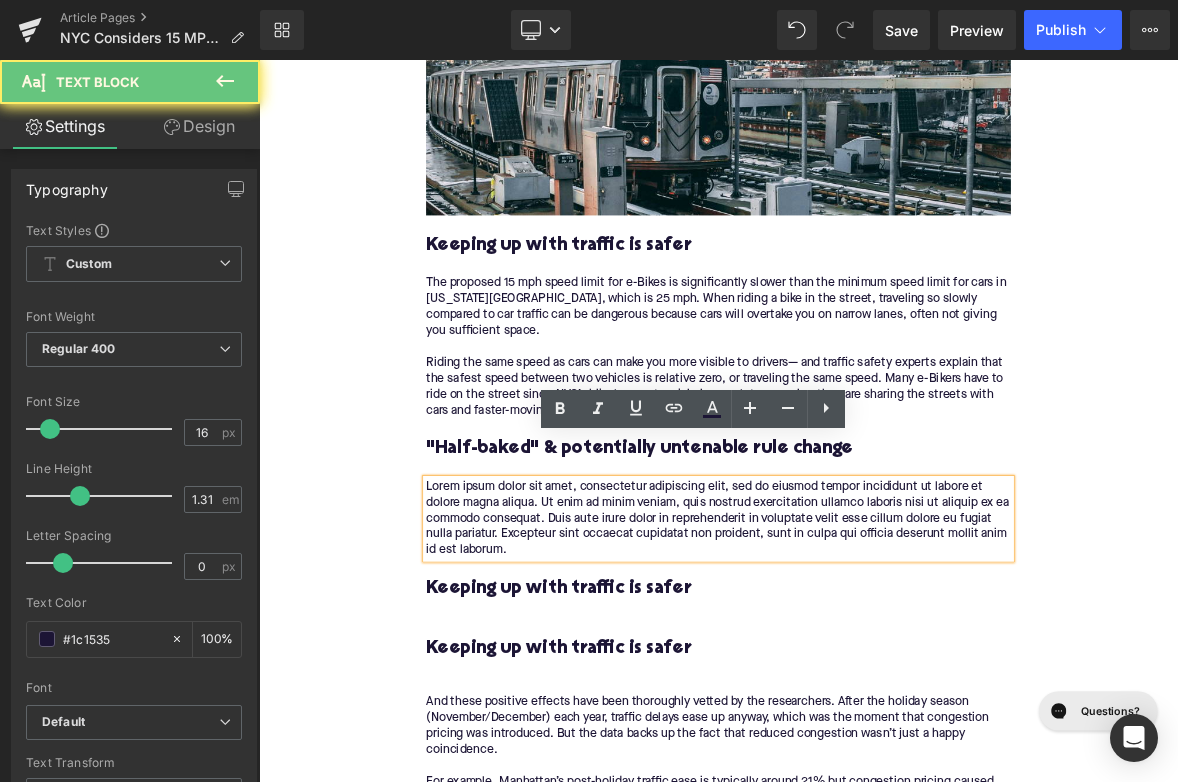 click on "Lorem ipsum dolor sit amet, consectetur adipiscing elit, sed do eiusmod tempor incididunt ut labore et dolore magna aliqua. Ut enim ad minim veniam, quis nostrud exercitation ullamco laboris nisi ut aliquip ex ea commodo consequat. Duis aute irure dolor in reprehenderit in voluptate velit esse cillum dolore eu fugiat nulla pariatur. Excepteur sint occaecat cupidatat non proident, sunt in culpa qui officia deserunt mollit anim id est laborum." at bounding box center [864, 664] 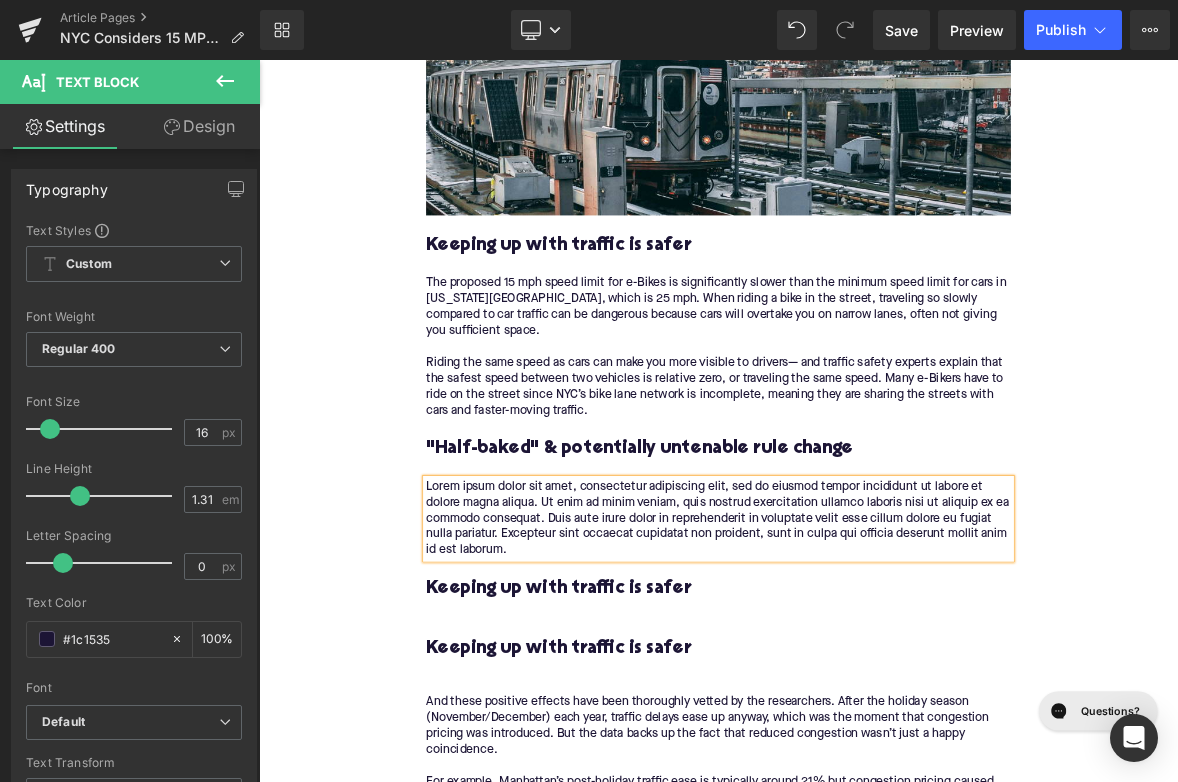 type 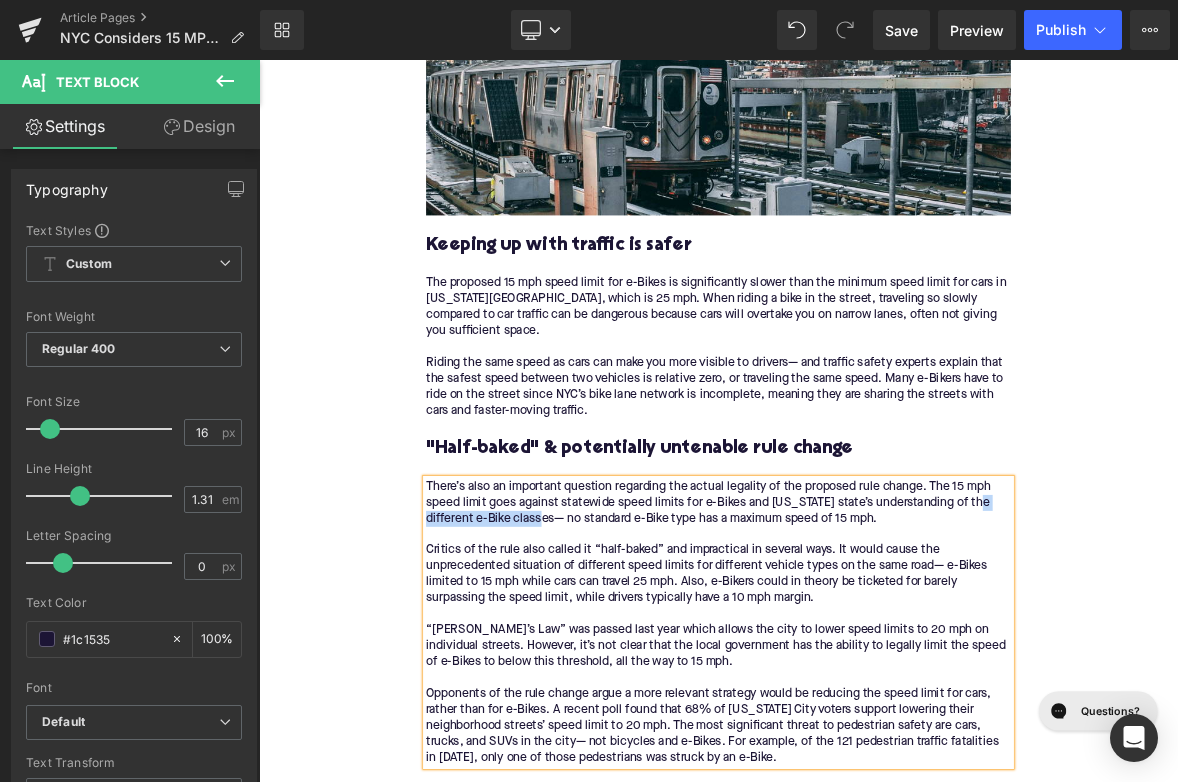 drag, startPoint x: 645, startPoint y: 610, endPoint x: 482, endPoint y: 608, distance: 163.01227 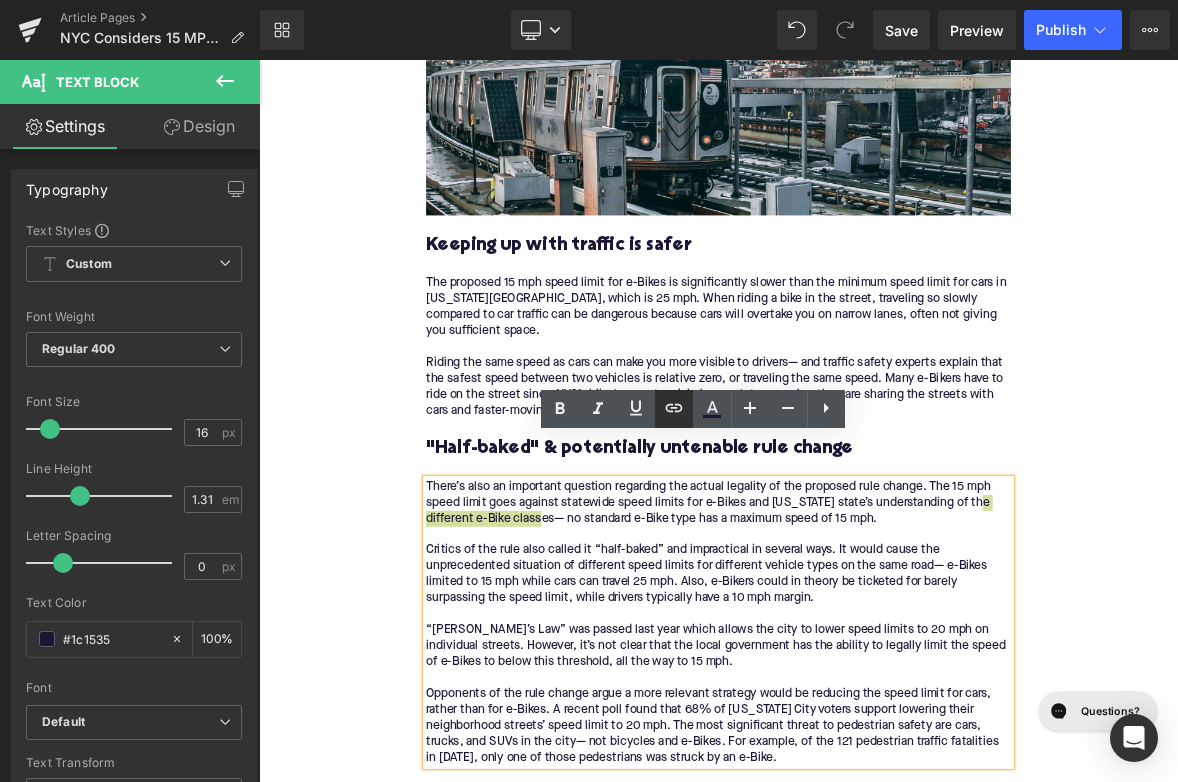 click 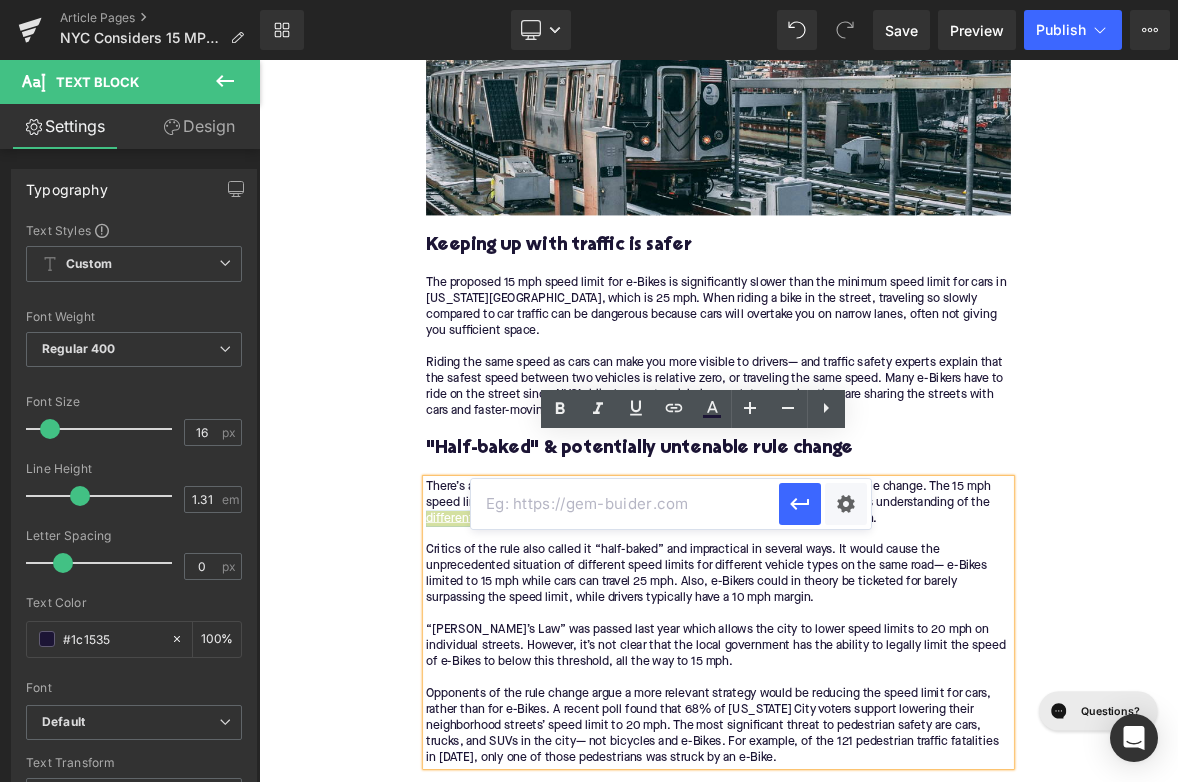 click at bounding box center (625, 504) 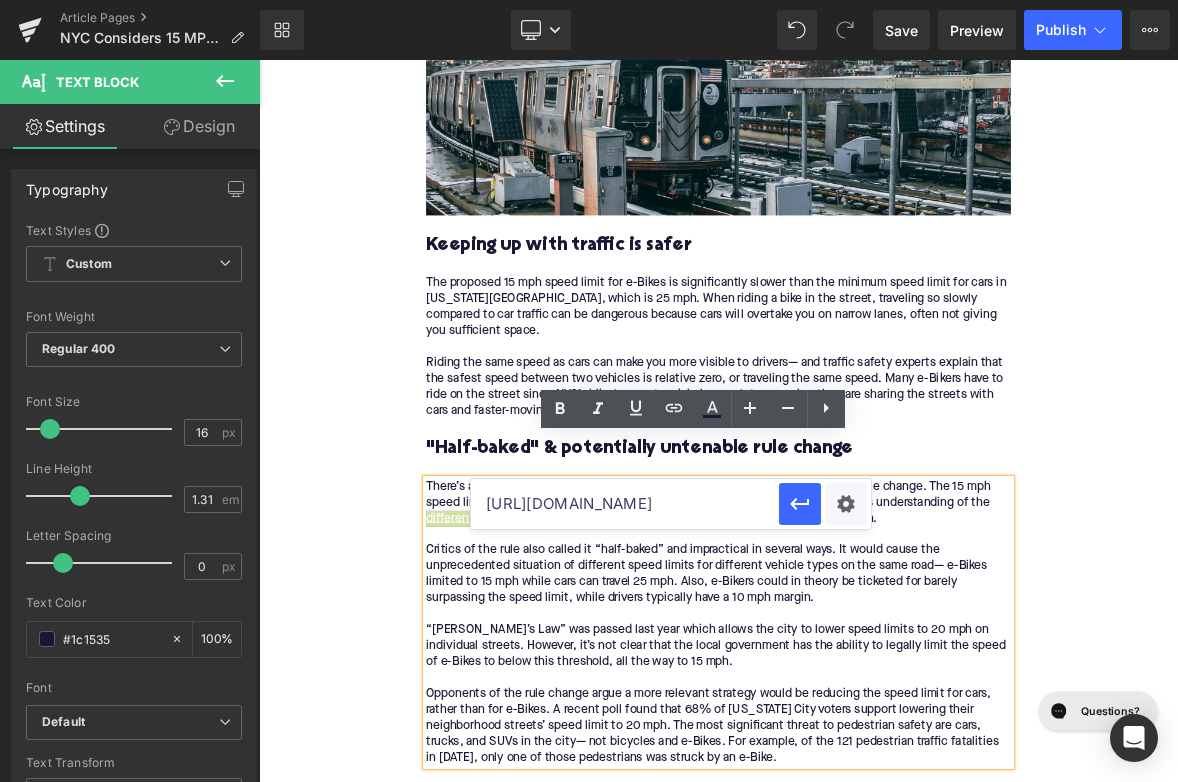 scroll, scrollTop: 0, scrollLeft: 73, axis: horizontal 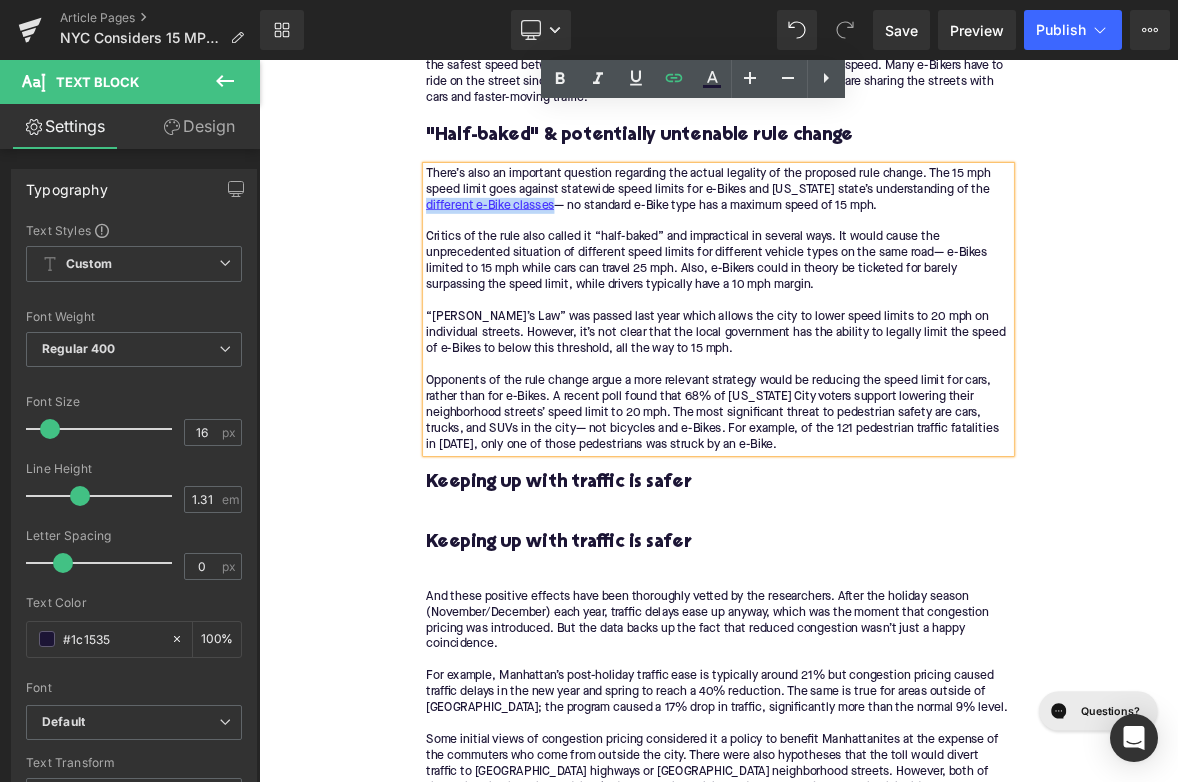 click on "Keeping up with traffic is safer" at bounding box center (864, 617) 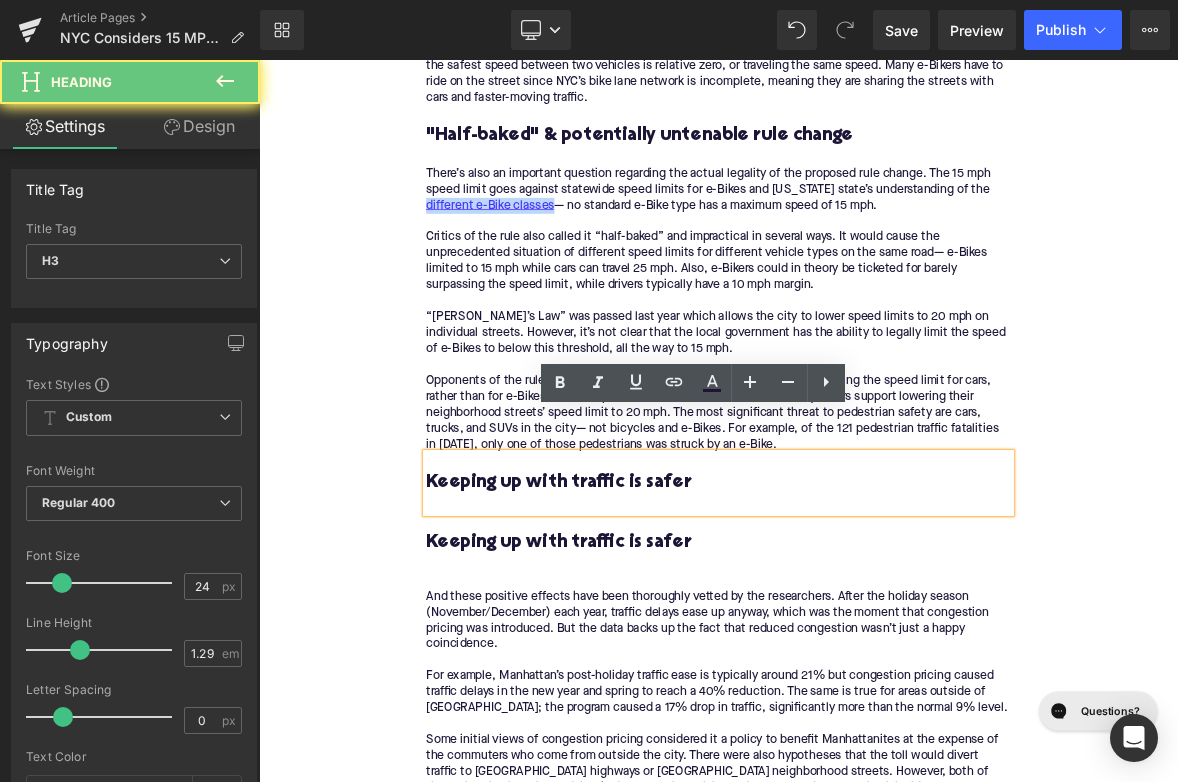 click on "Keeping up with traffic is safer" at bounding box center (864, 617) 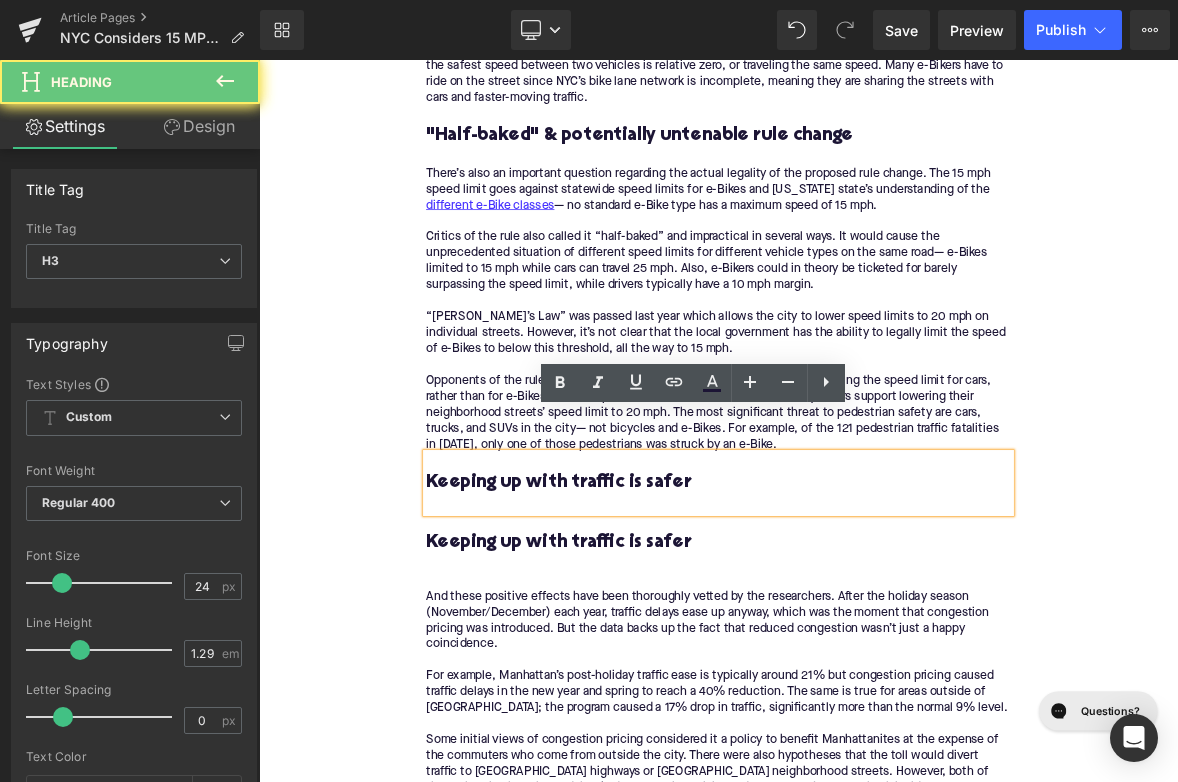 click on "Keeping up with traffic is safer" at bounding box center [864, 617] 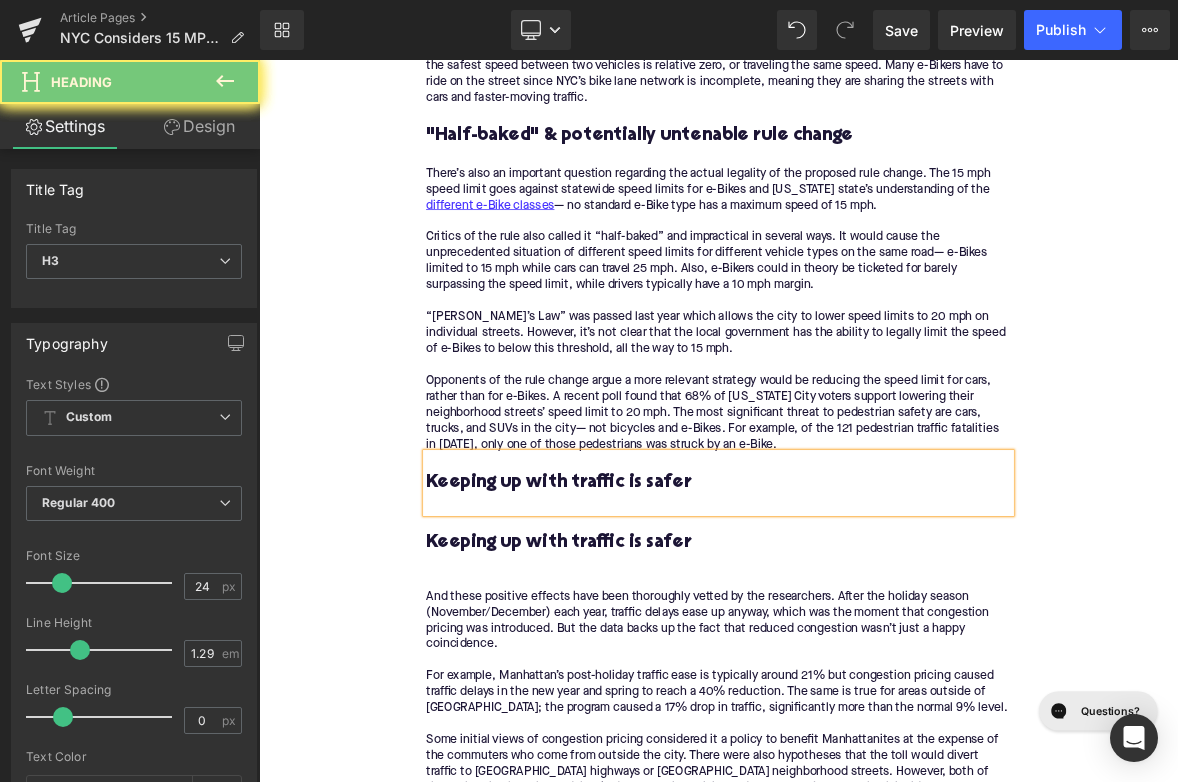 paste 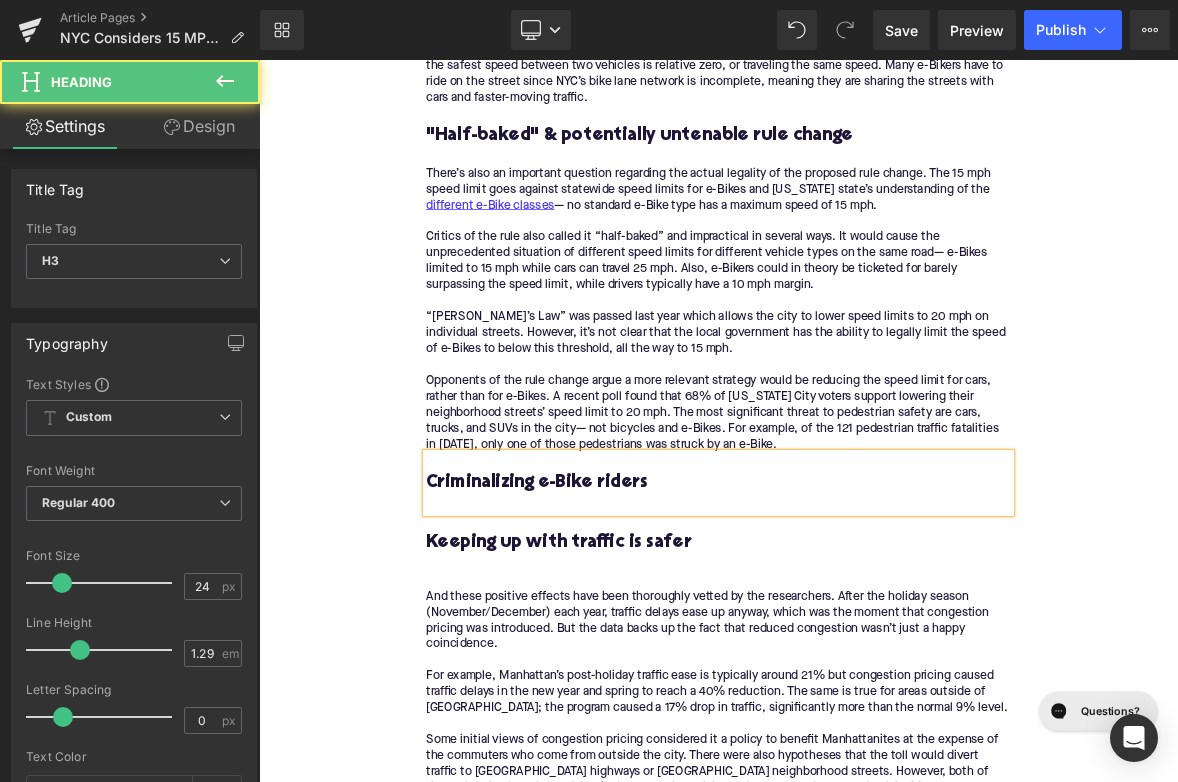 click on "Criminalizing e-Bike riders" at bounding box center [864, 617] 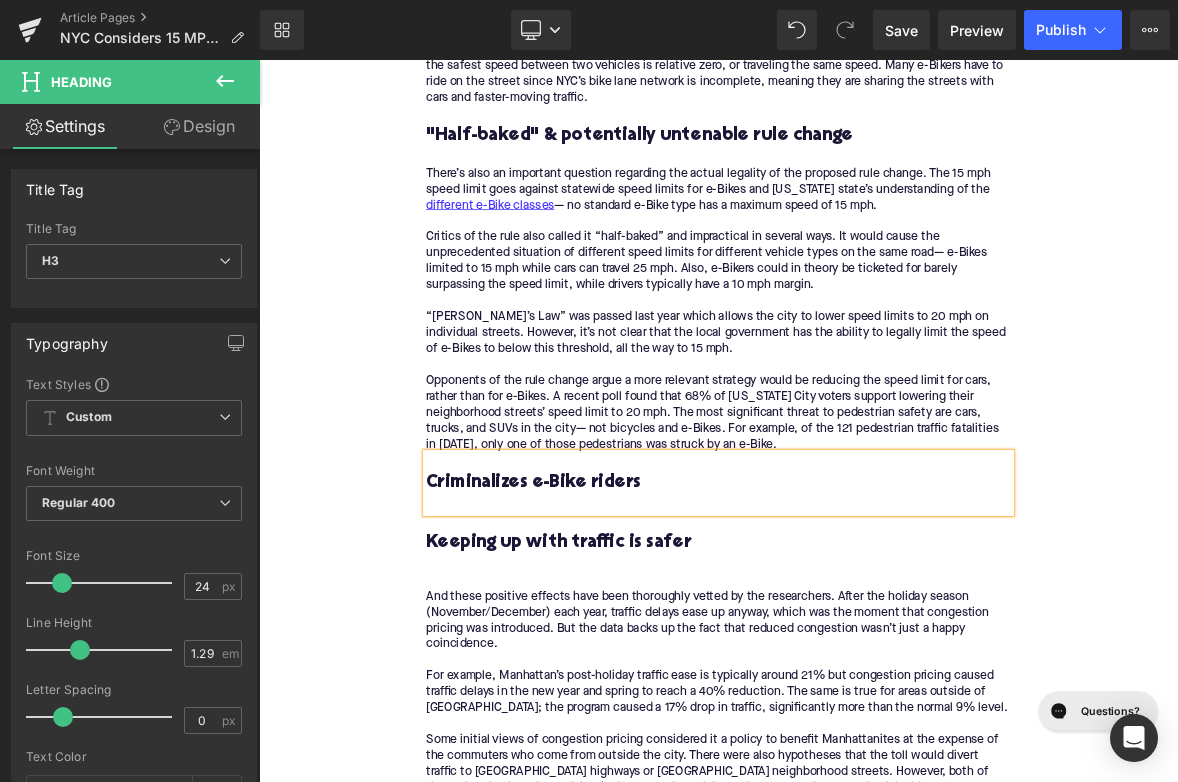 click on "Home / NYC Considers 15 MPH E-Bike Speed Limit Breadcrumbs         NYC Considers 15 MPH E-Bike Speed Limit Heading         Written by: [PERSON_NAME]  | [DATE]  |  Time to read 8 min Text Block         A new NYC rule could slow down  e-Bikes — but will it really help safety or is it just a political play? Text Block         Image         More about the Author: [PERSON_NAME] Text Block         [PERSON_NAME] is a bike writer, mechanic, and educator who got his start in community-based bike shops and co-ops. With a decade in the industry, he still wrenches on bikes when he can and plays bike polo on a fixie. Text Block         Row         Image         There may be a serious shakeup on the streets of [US_STATE][GEOGRAPHIC_DATA] soon, and it revolves around the controversial proposal to limit the speed of  electric bikes . Mayor [PERSON_NAME] introduced a new rule to lower the speed limit of e-Bikes to 15 mph, but the law isn’t set in stone just quite yet. I attended the online public hearing this morning, and you can" at bounding box center [864, 672] 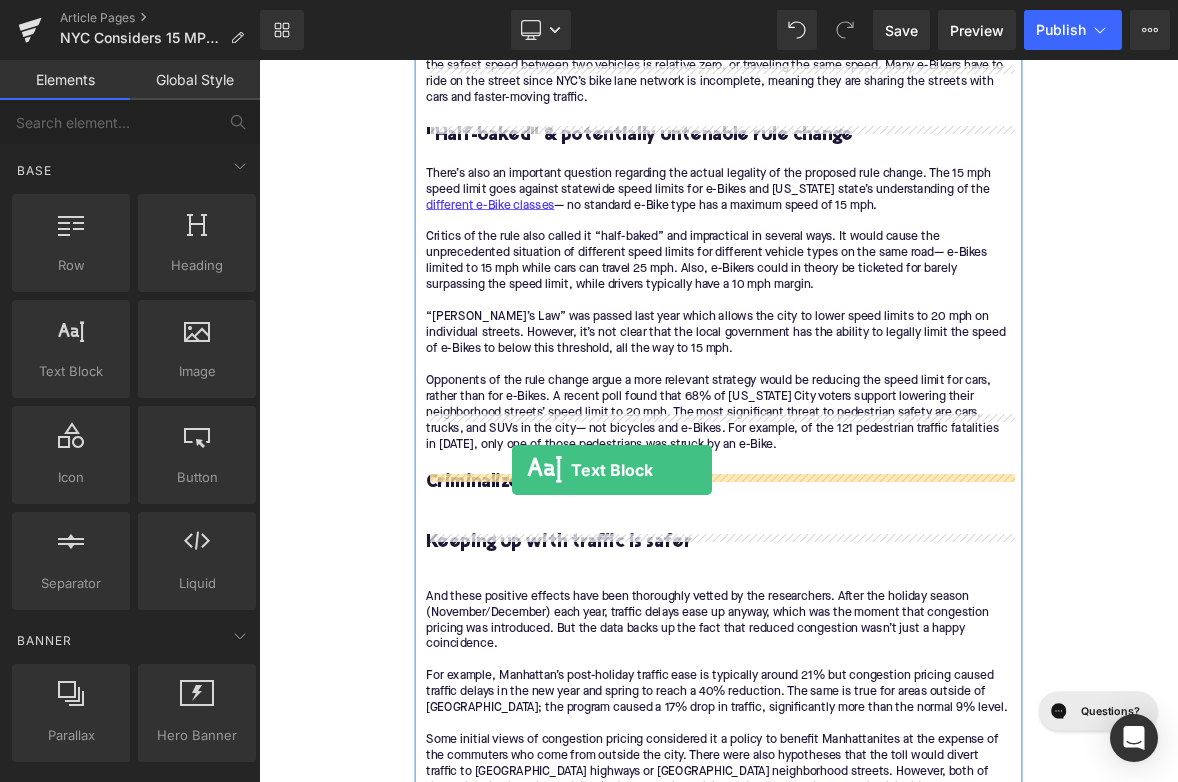 drag, startPoint x: 349, startPoint y: 405, endPoint x: 592, endPoint y: 598, distance: 310.31918 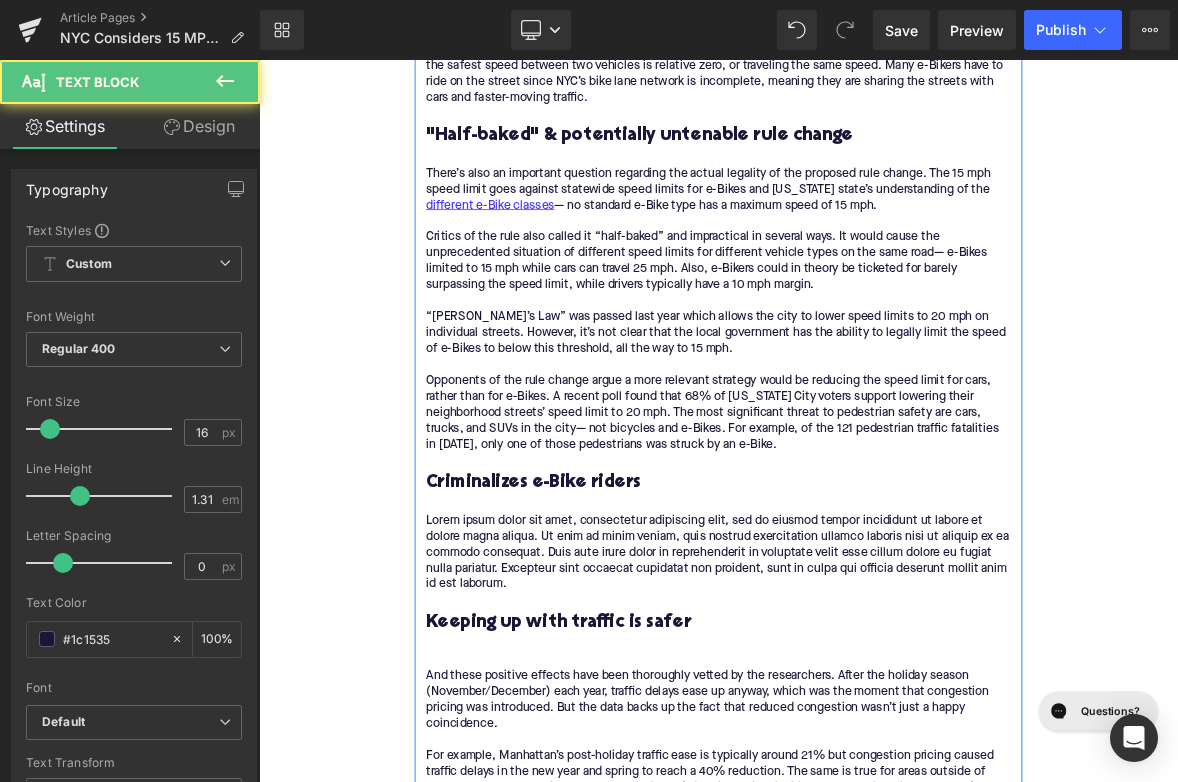 click on "Lorem ipsum dolor sit amet, consectetur adipiscing elit, sed do eiusmod tempor incididunt ut labore et dolore magna aliqua. Ut enim ad minim veniam, quis nostrud exercitation ullamco laboris nisi ut aliquip ex ea commodo consequat. Duis aute irure dolor in reprehenderit in voluptate velit esse cillum dolore eu fugiat nulla pariatur. Excepteur sint occaecat cupidatat non proident, sunt in culpa qui officia deserunt mollit anim id est laborum." at bounding box center (864, 709) 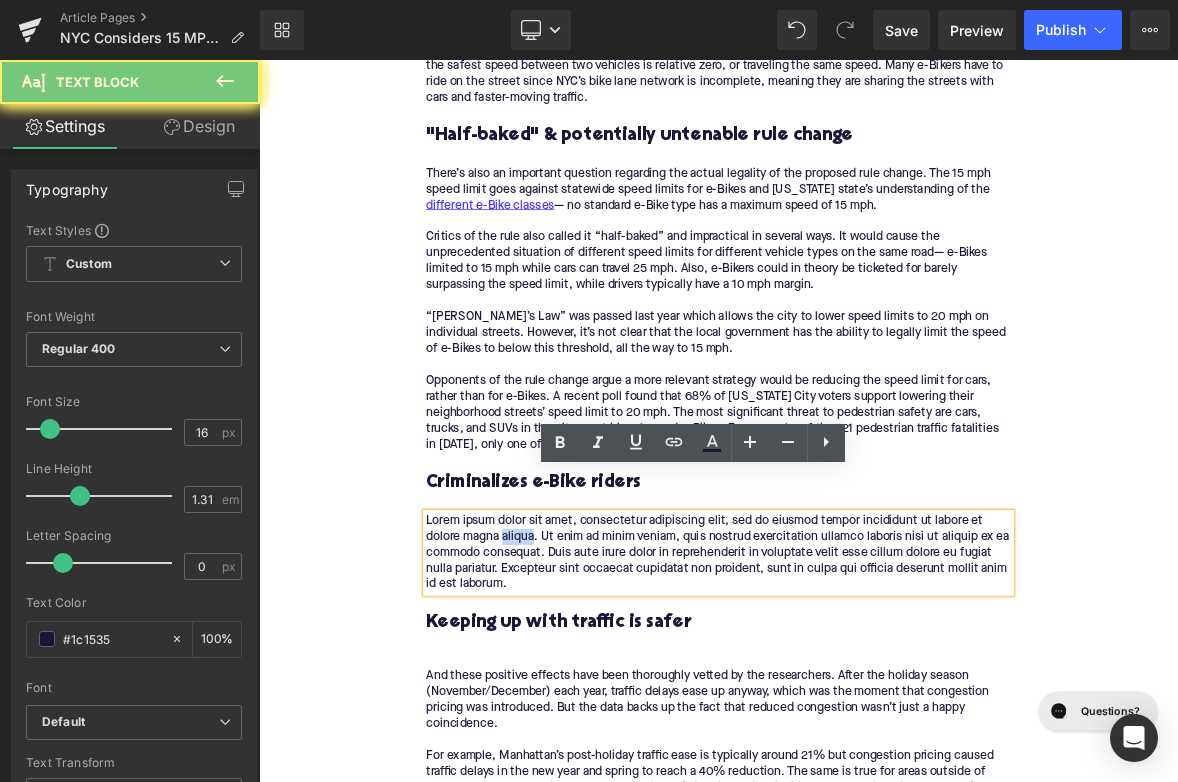 click on "Lorem ipsum dolor sit amet, consectetur adipiscing elit, sed do eiusmod tempor incididunt ut labore et dolore magna aliqua. Ut enim ad minim veniam, quis nostrud exercitation ullamco laboris nisi ut aliquip ex ea commodo consequat. Duis aute irure dolor in reprehenderit in voluptate velit esse cillum dolore eu fugiat nulla pariatur. Excepteur sint occaecat cupidatat non proident, sunt in culpa qui officia deserunt mollit anim id est laborum." at bounding box center (864, 709) 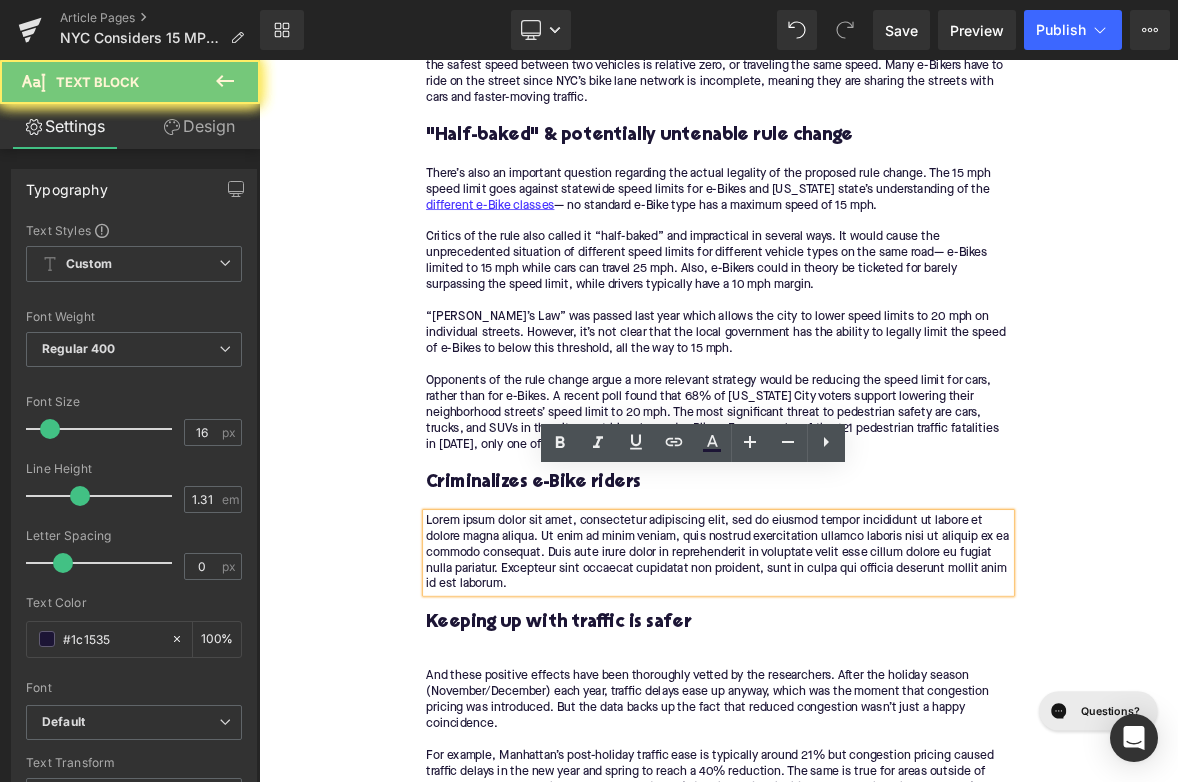 click on "Lorem ipsum dolor sit amet, consectetur adipiscing elit, sed do eiusmod tempor incididunt ut labore et dolore magna aliqua. Ut enim ad minim veniam, quis nostrud exercitation ullamco laboris nisi ut aliquip ex ea commodo consequat. Duis aute irure dolor in reprehenderit in voluptate velit esse cillum dolore eu fugiat nulla pariatur. Excepteur sint occaecat cupidatat non proident, sunt in culpa qui officia deserunt mollit anim id est laborum." at bounding box center (864, 709) 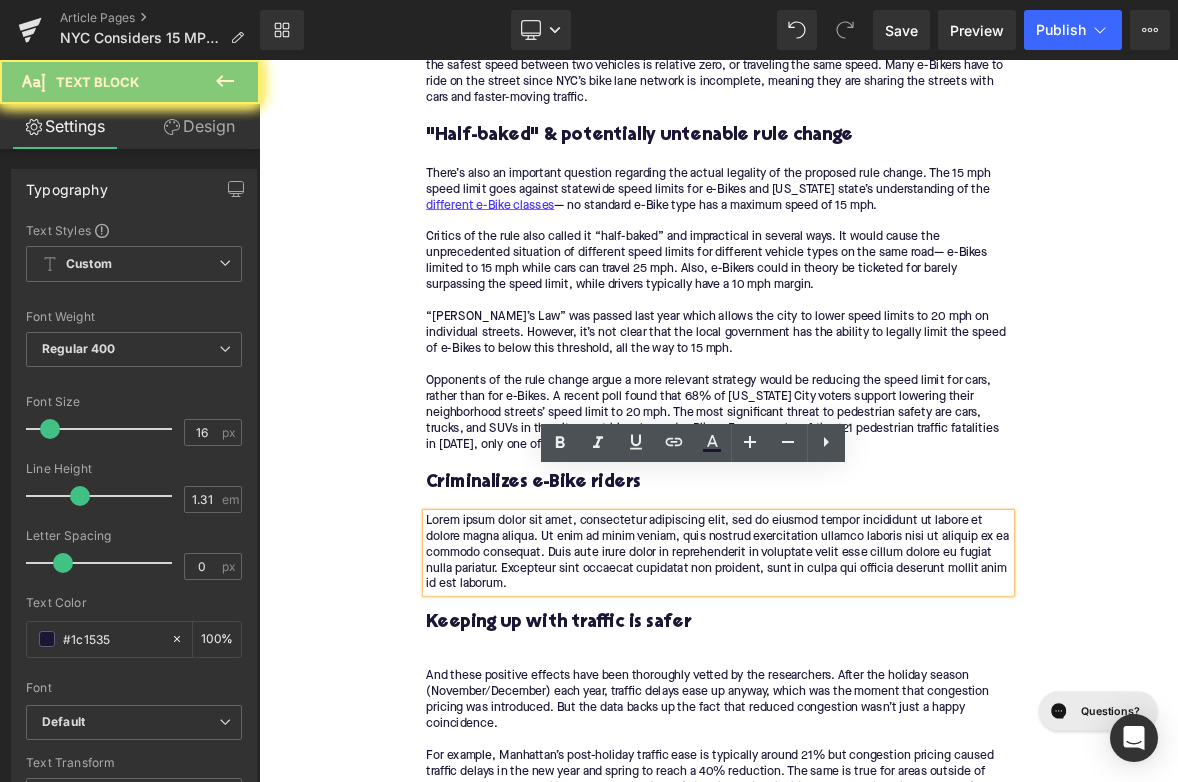 paste 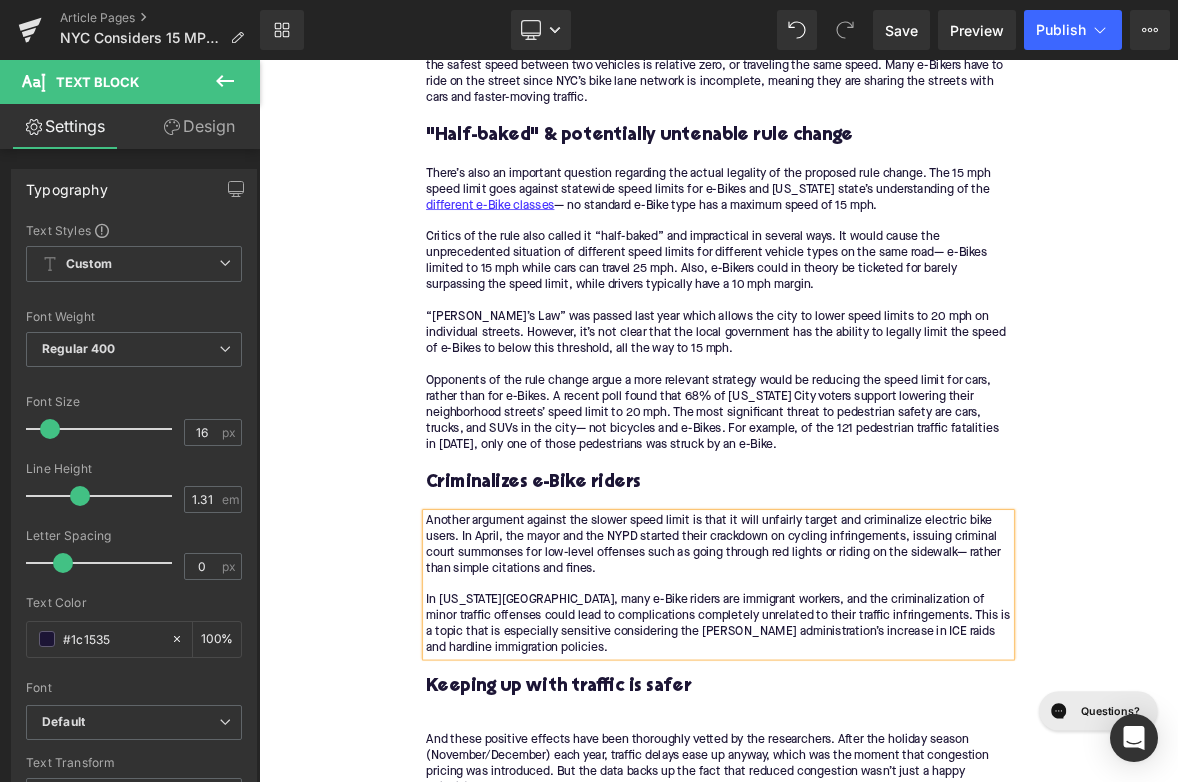 scroll, scrollTop: 3287, scrollLeft: 0, axis: vertical 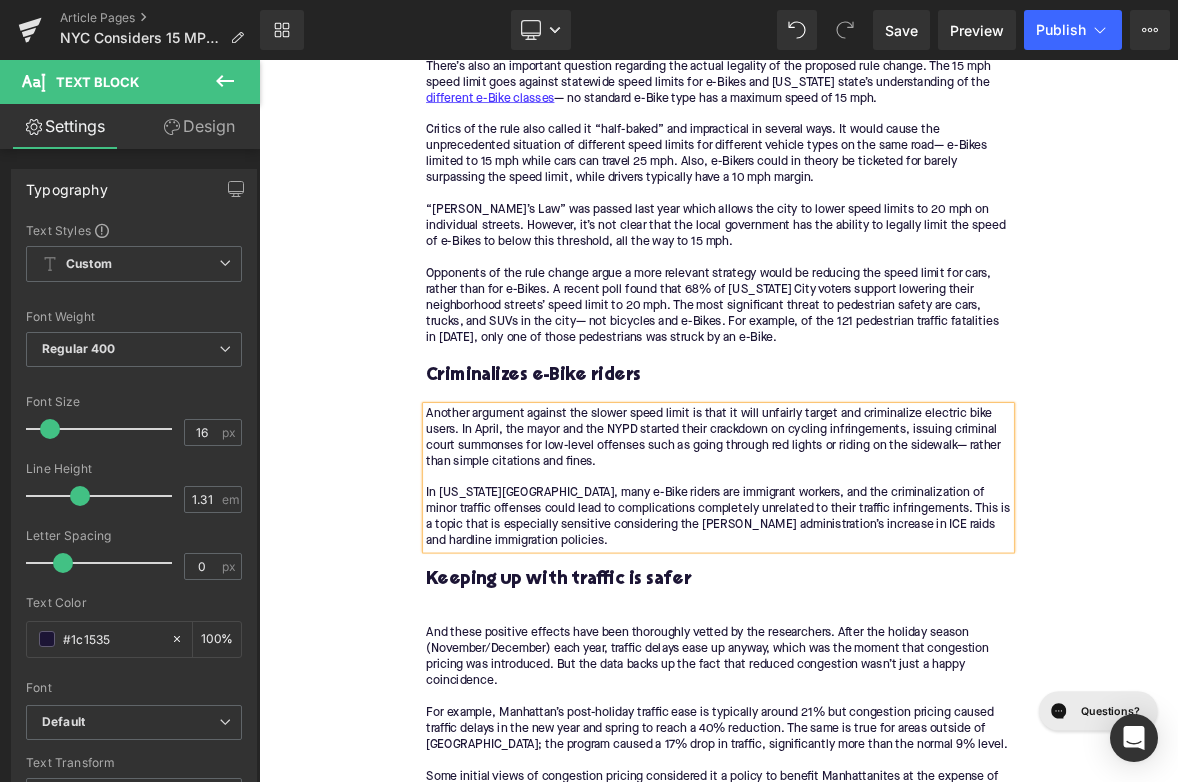 click on "Keeping up with traffic is safer" at bounding box center [864, 743] 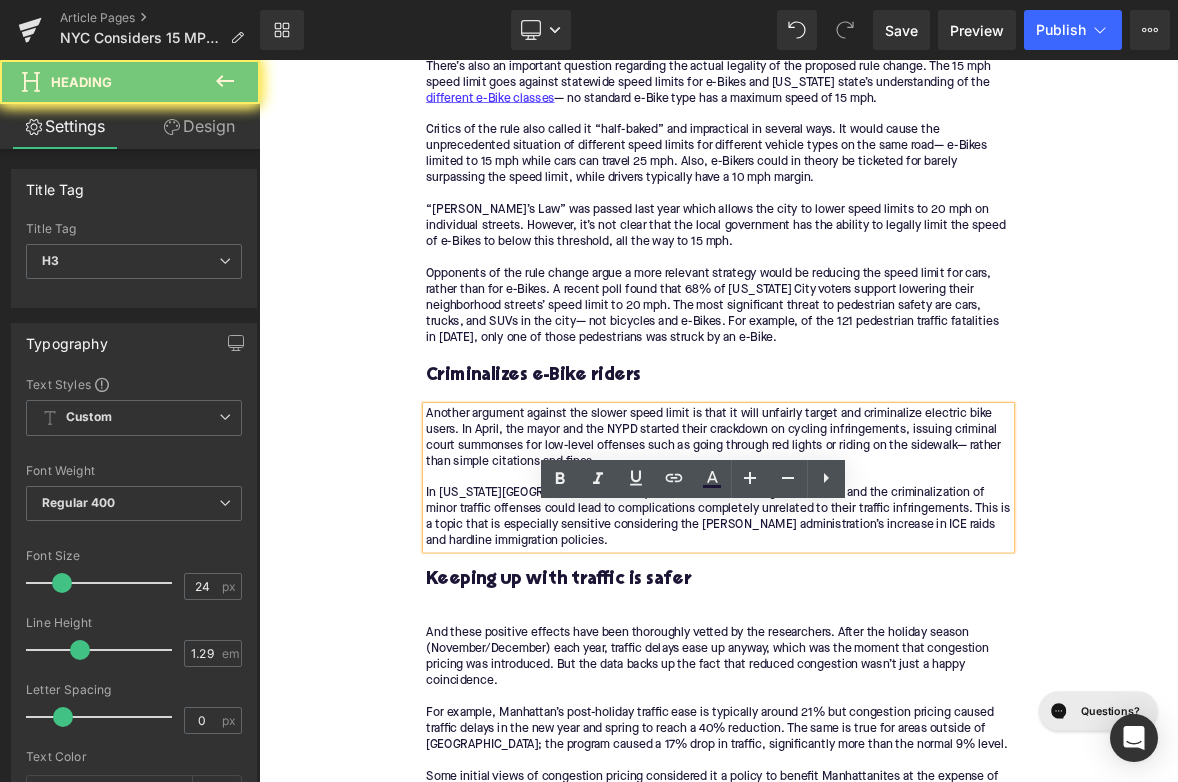click on "Keeping up with traffic is safer" at bounding box center [864, 743] 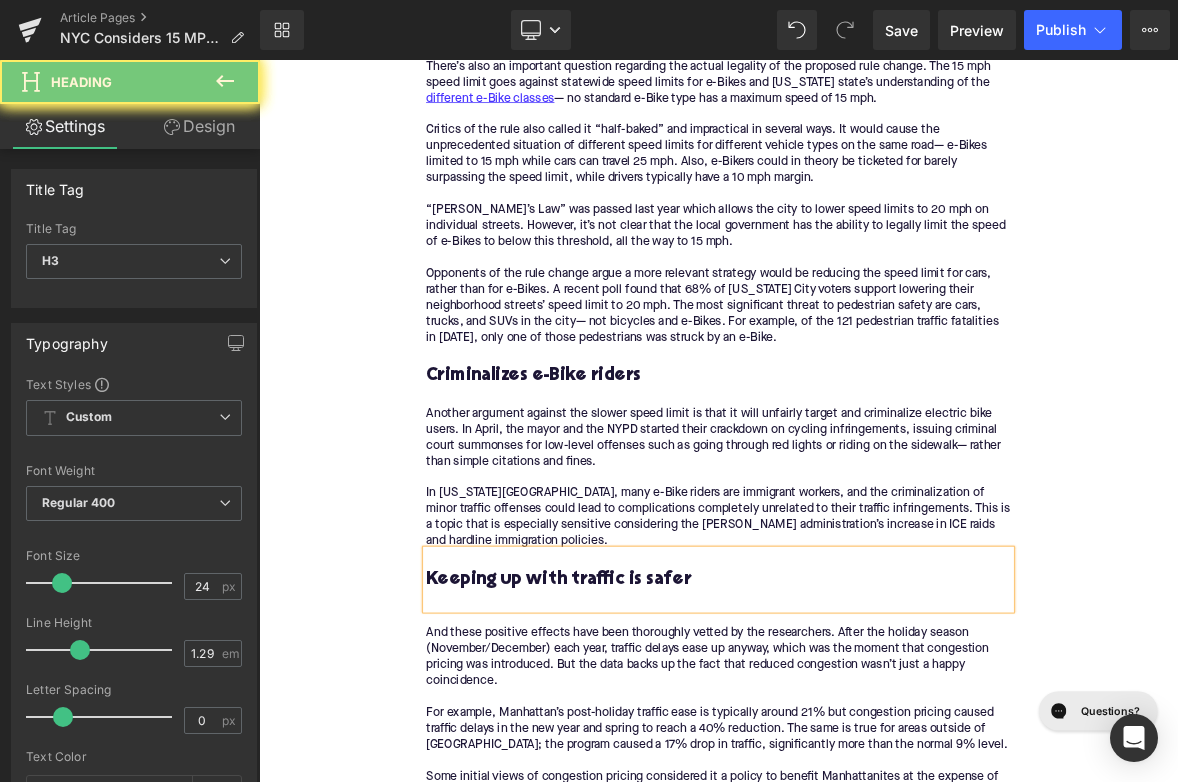 paste 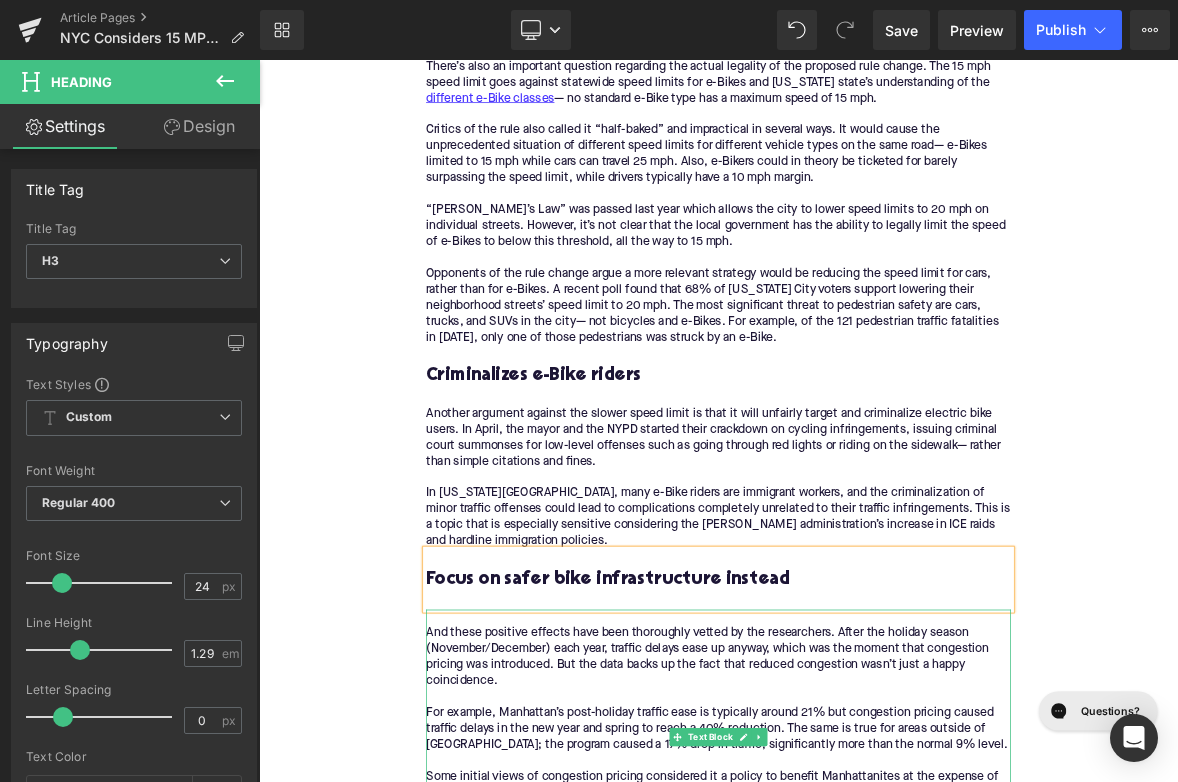 click on "And these positive effects have been thoroughly vetted by the researchers. After the holiday season (November/December) each year, traffic delays ease up anyway, which was the moment that congestion pricing was introduced. But the data backs up the fact that reduced congestion wasn’t just a happy coincidence." at bounding box center (864, 846) 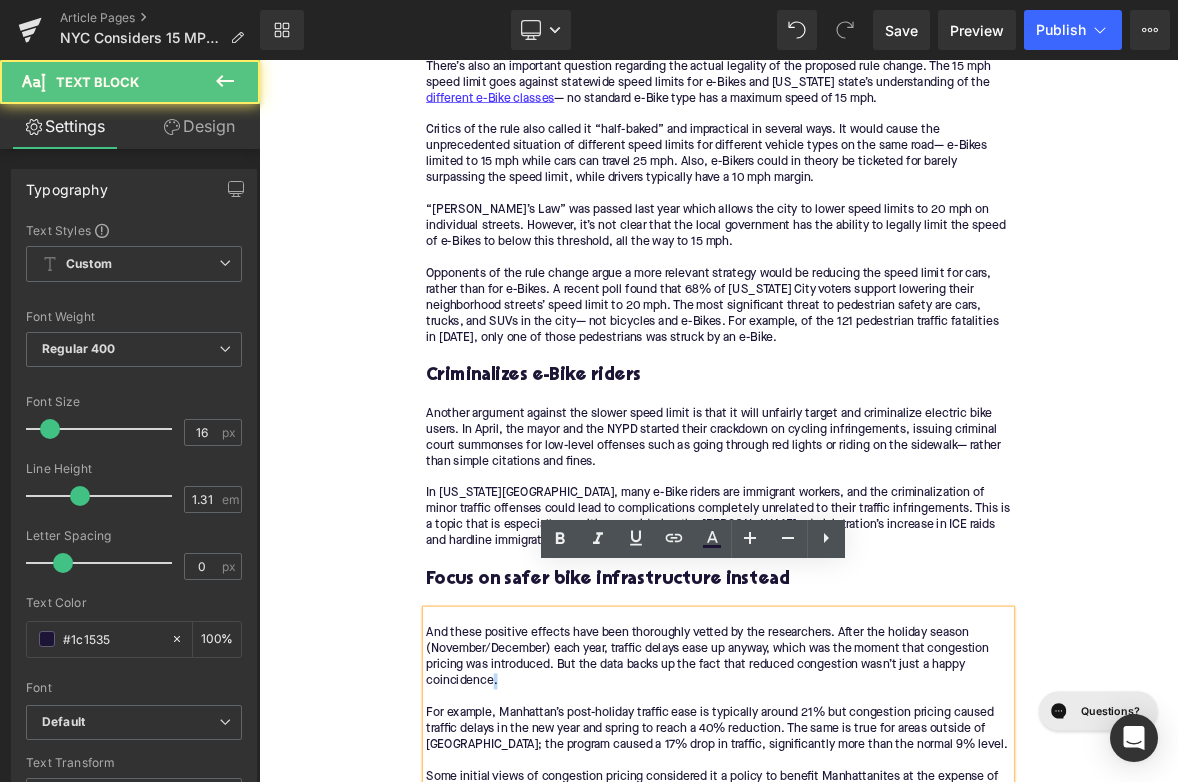 click on "And these positive effects have been thoroughly vetted by the researchers. After the holiday season (November/December) each year, traffic delays ease up anyway, which was the moment that congestion pricing was introduced. But the data backs up the fact that reduced congestion wasn’t just a happy coincidence." at bounding box center [864, 846] 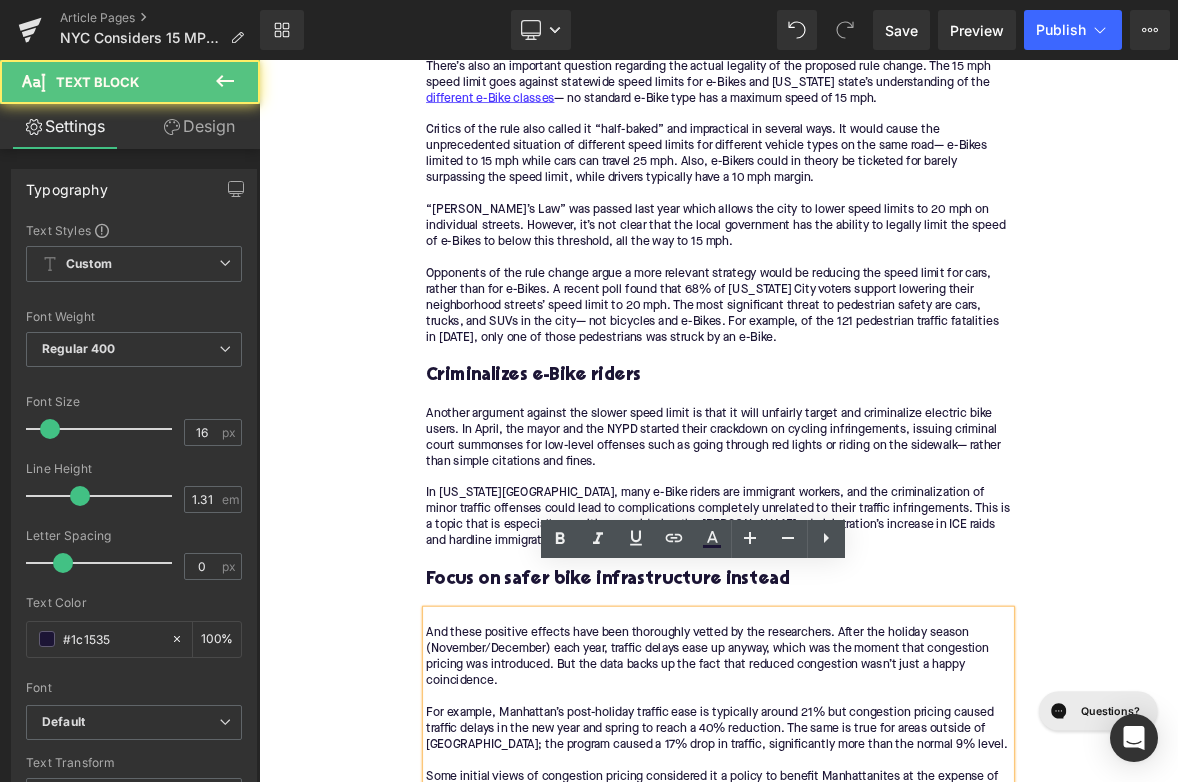 click on "And these positive effects have been thoroughly vetted by the researchers. After the holiday season (November/December) each year, traffic delays ease up anyway, which was the moment that congestion pricing was introduced. But the data backs up the fact that reduced congestion wasn’t just a happy coincidence." at bounding box center [864, 846] 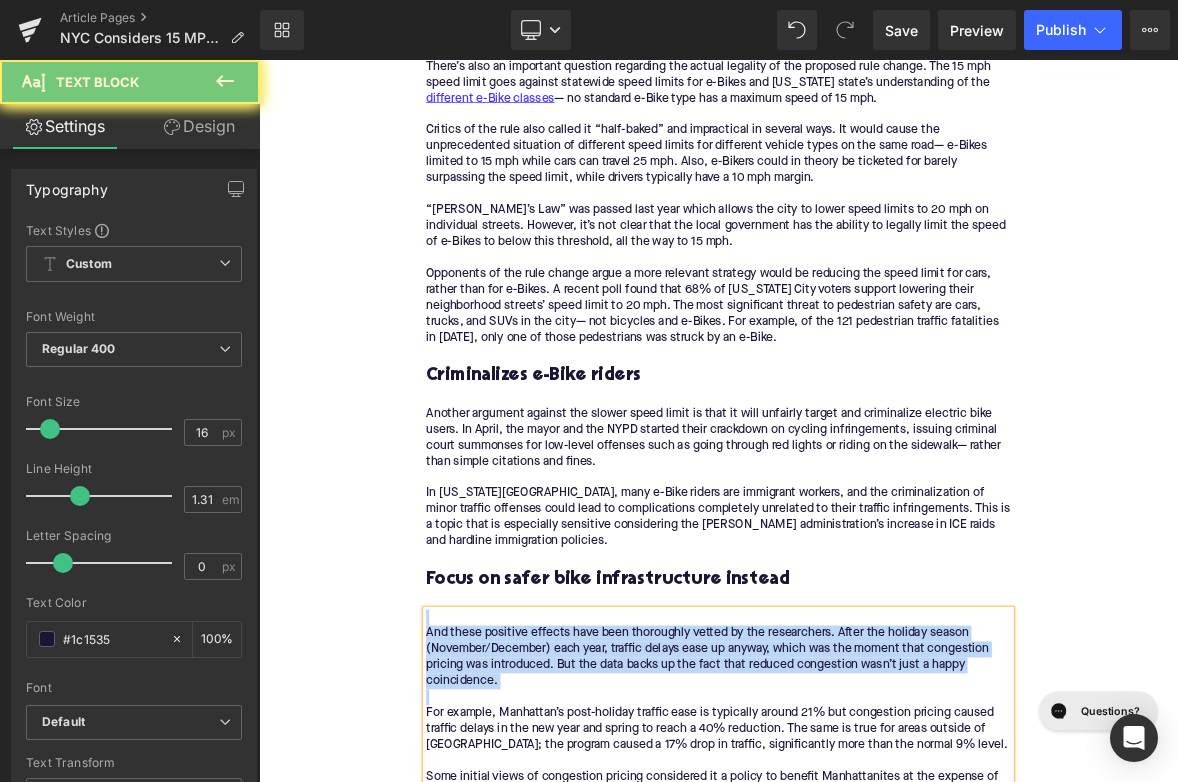 paste 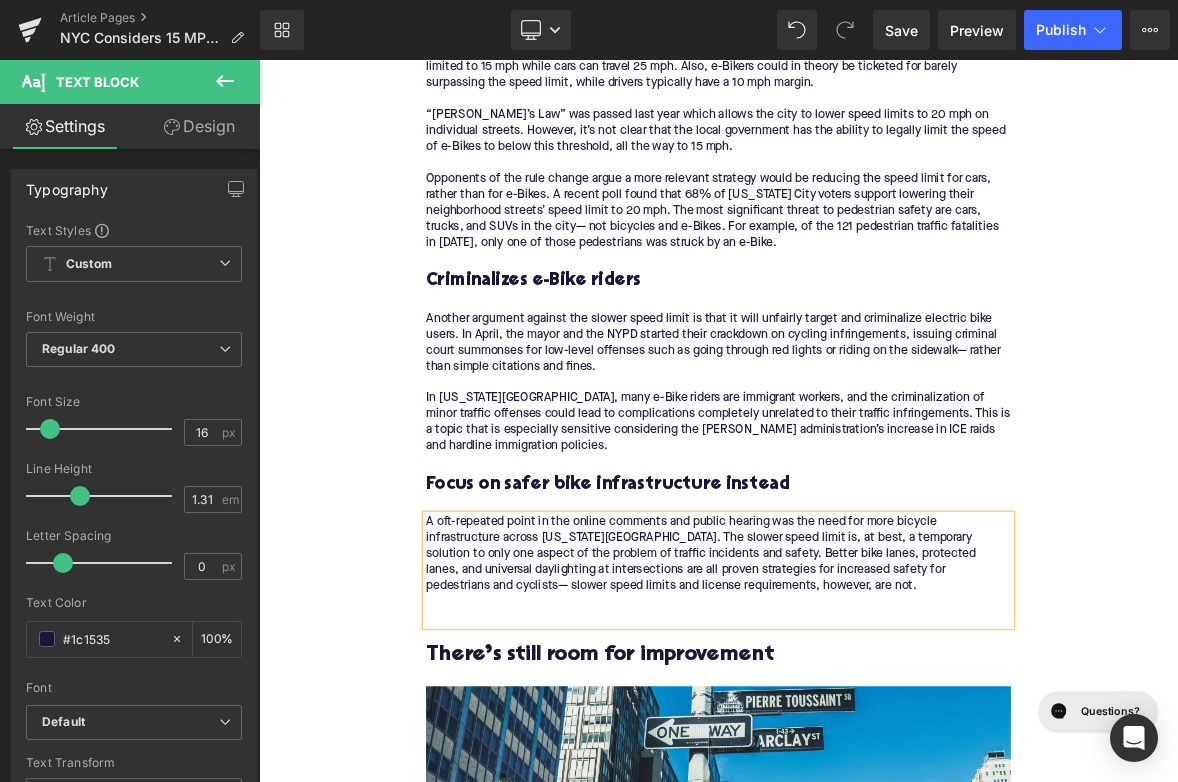 scroll, scrollTop: 3424, scrollLeft: 0, axis: vertical 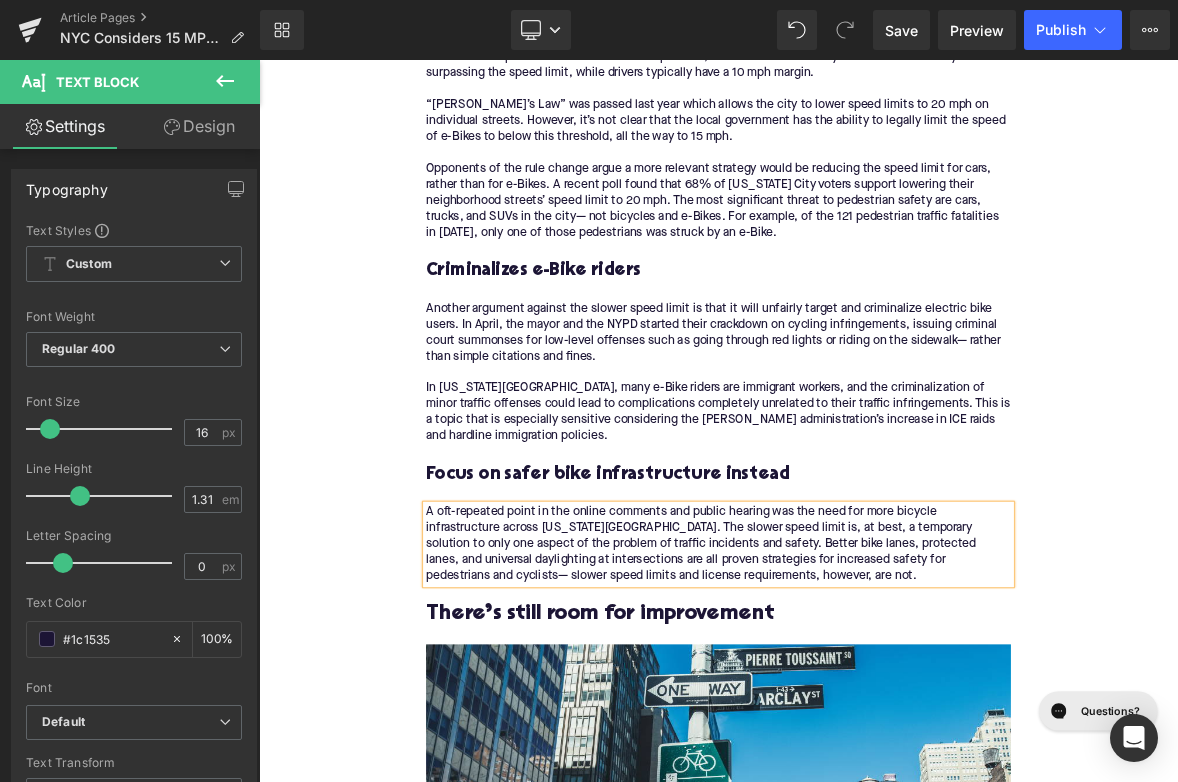 click on "There’s still room for improvement" at bounding box center [864, 790] 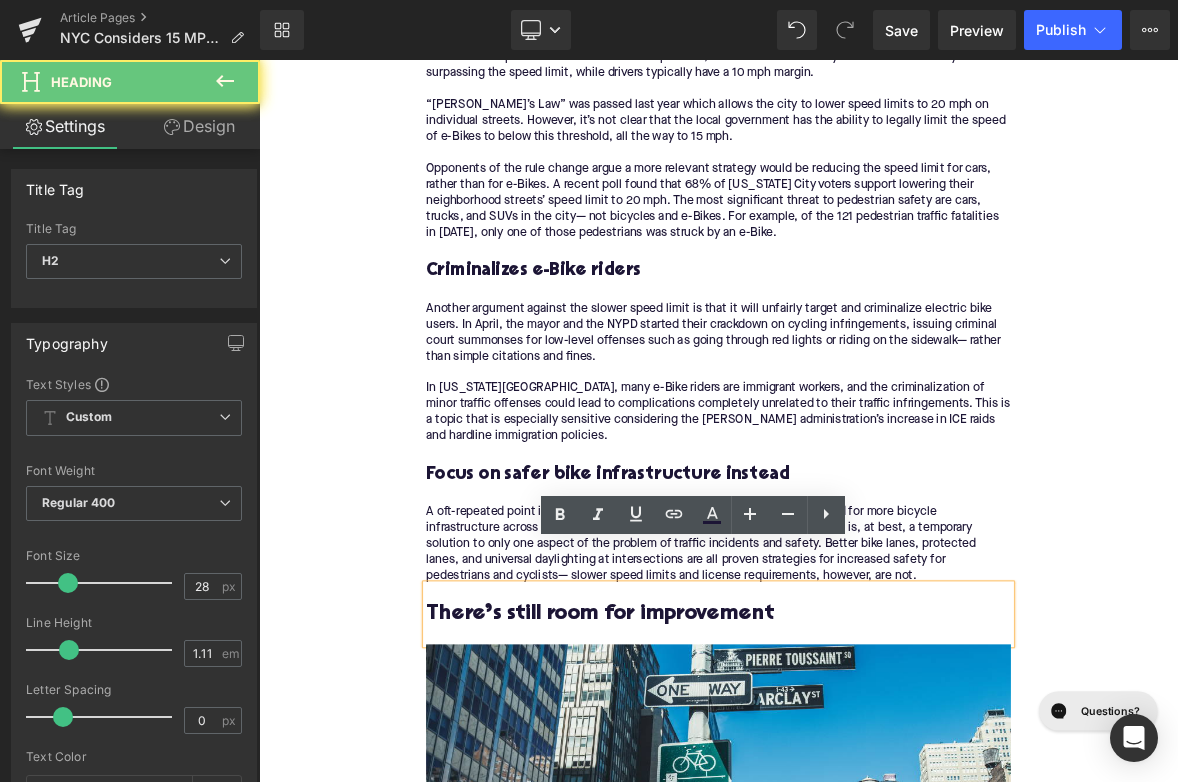click on "There’s still room for improvement" at bounding box center [864, 790] 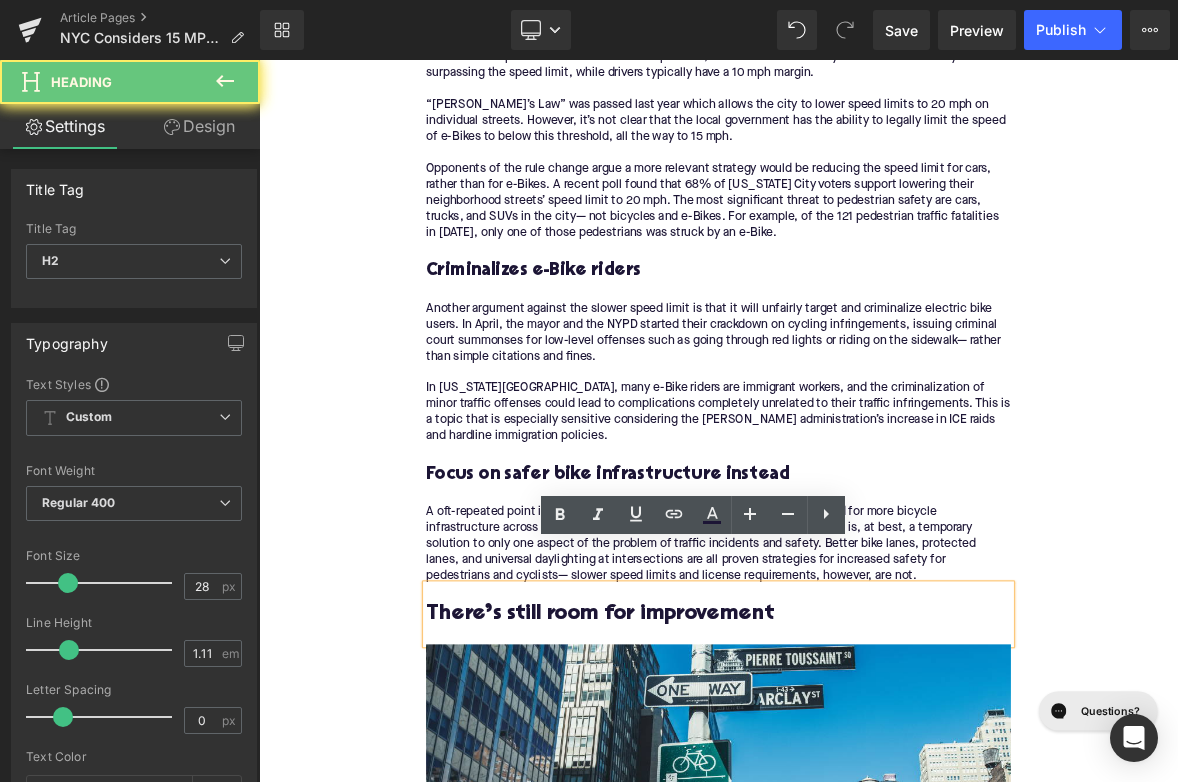 click on "There’s still room for improvement" at bounding box center (864, 790) 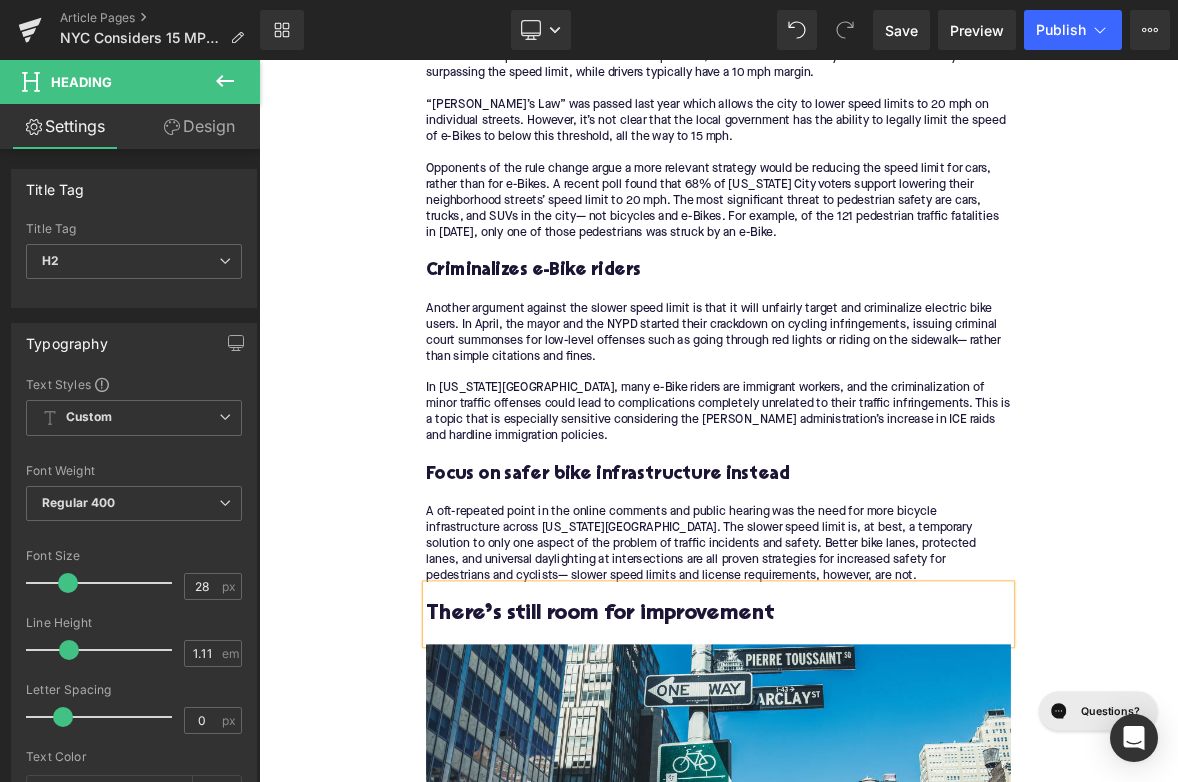 paste 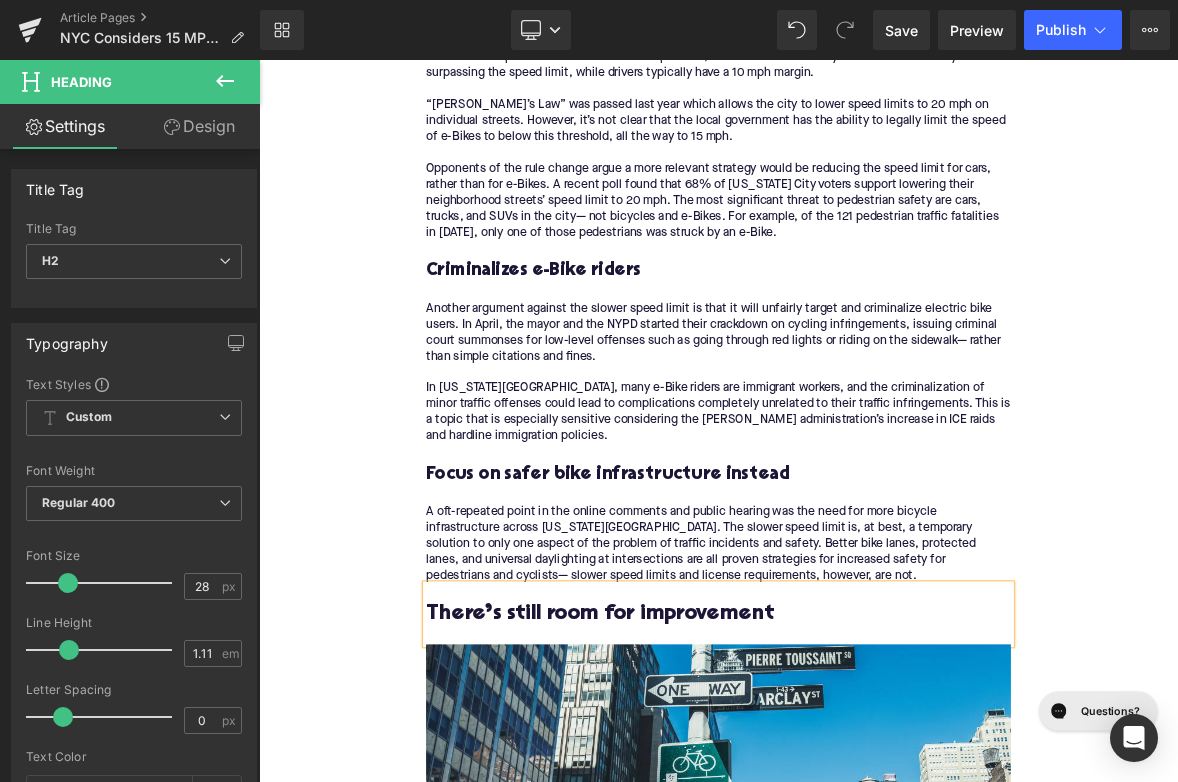 type 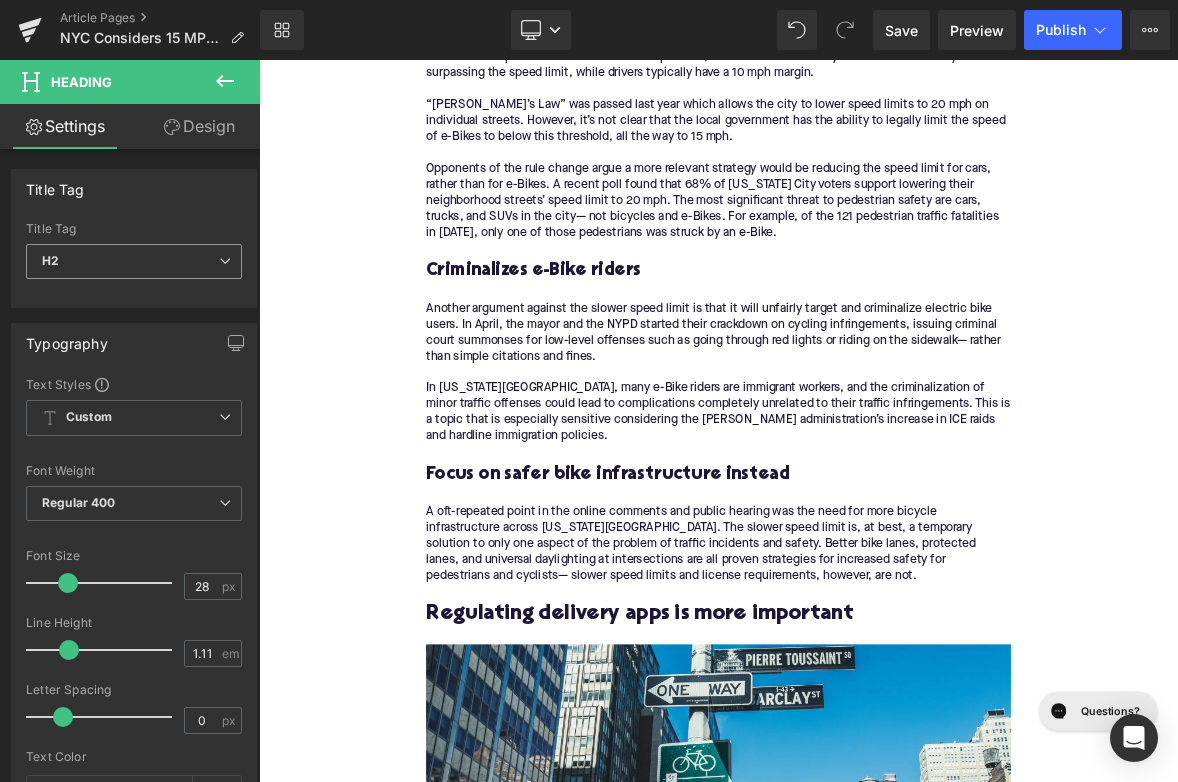 click on "H2" at bounding box center (134, 261) 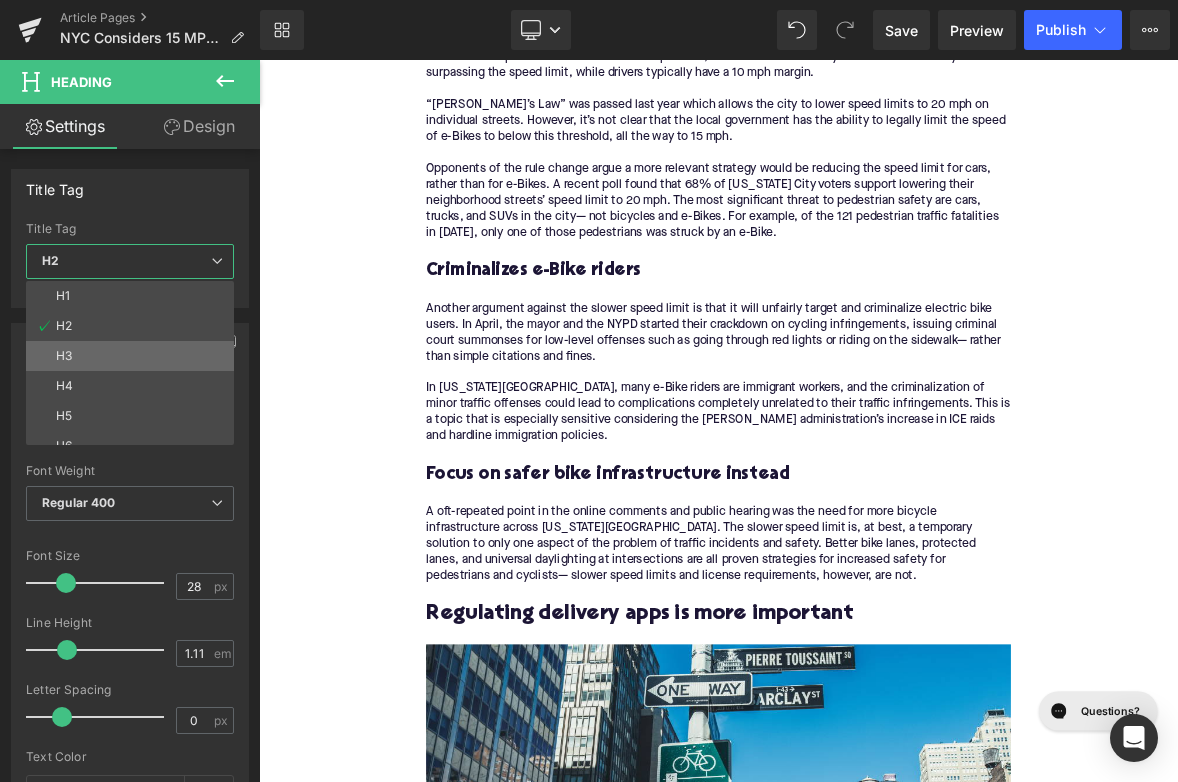 click on "H3" at bounding box center [134, 356] 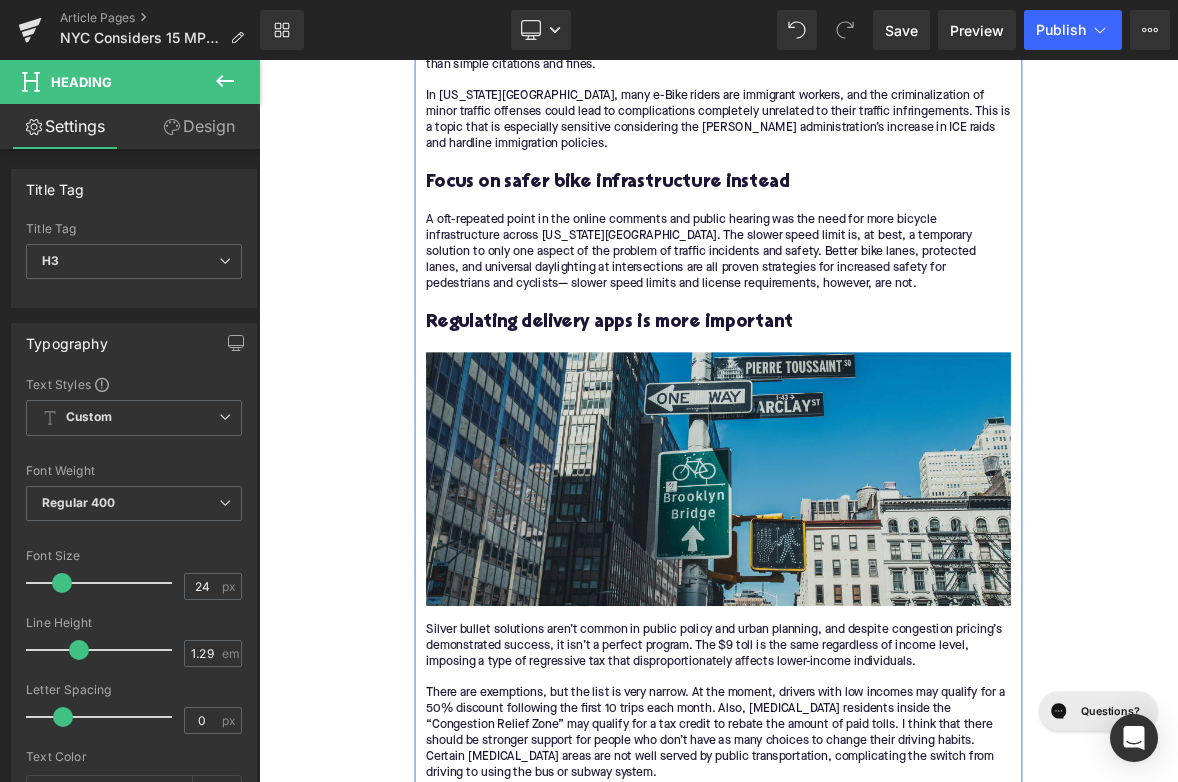 scroll, scrollTop: 3815, scrollLeft: 0, axis: vertical 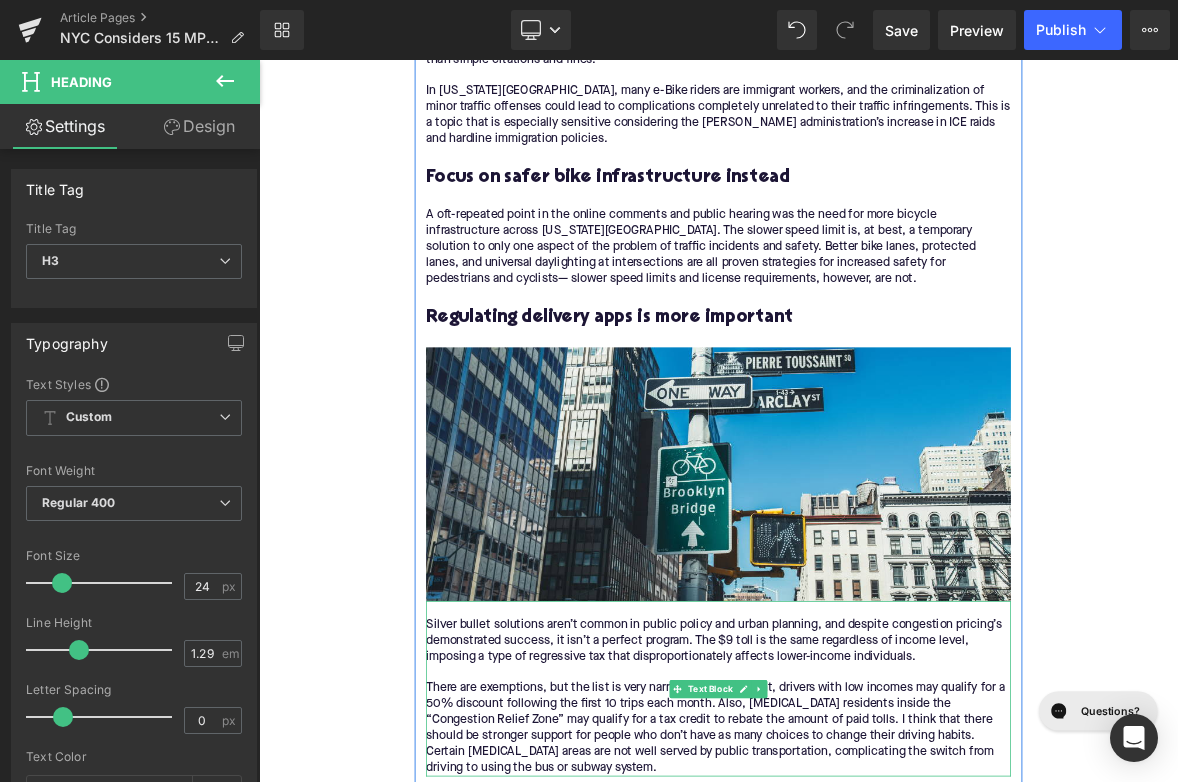 click on "Silver bullet solutions aren’t common in public policy and urban planning, and despite congestion pricing’s demonstrated success, it isn’t a perfect program. The $9 toll is the same regardless of income level, imposing a type of regressive tax that disproportionately affects lower-income individuals.  There are exemptions, but the list is very narrow. At the moment, drivers with low incomes may qualify for a 50% discount following the first 10 trips each month. Also, [MEDICAL_DATA] residents inside the “Congestion Relief Zone” may qualify for a tax credit to rebate the amount of paid tolls. I think that there should be stronger support for people who don’t have as many choices to change their driving habits. Certain [MEDICAL_DATA] areas are not well served by public transportation, complicating the switch from driving to using the bus or subway system." at bounding box center [864, 899] 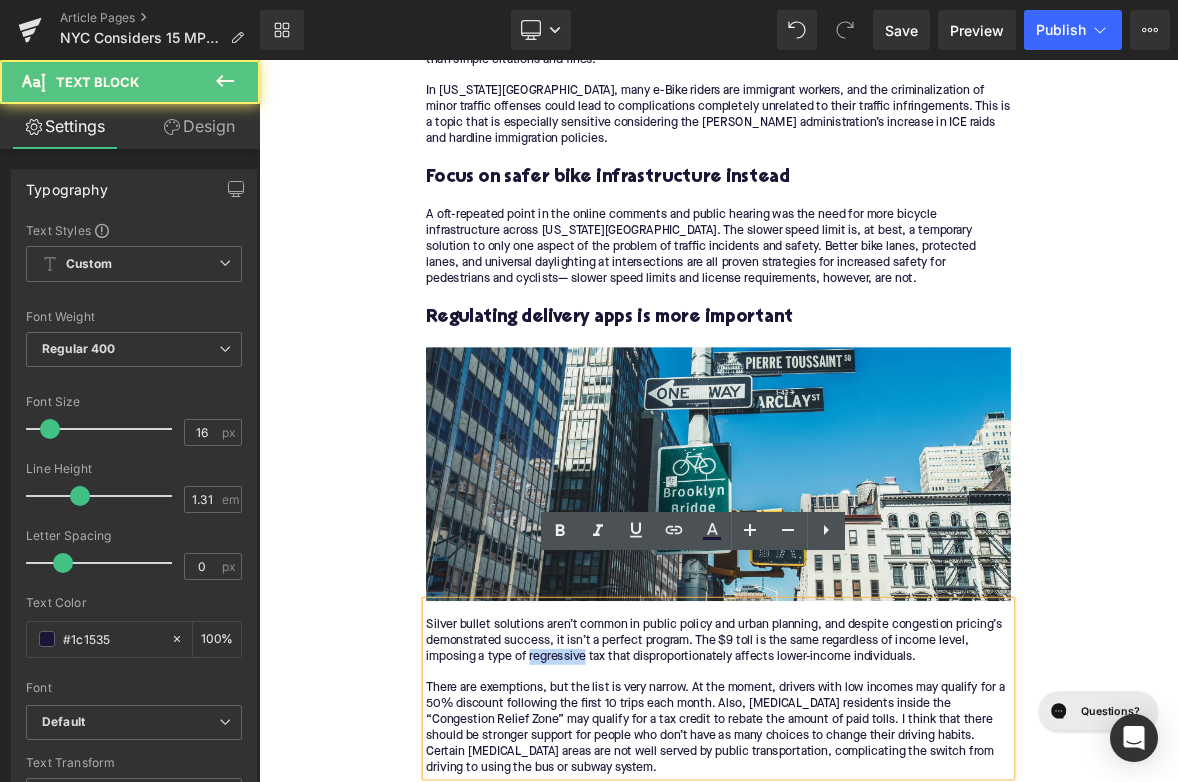 click on "Silver bullet solutions aren’t common in public policy and urban planning, and despite congestion pricing’s demonstrated success, it isn’t a perfect program. The $9 toll is the same regardless of income level, imposing a type of regressive tax that disproportionately affects lower-income individuals.  There are exemptions, but the list is very narrow. At the moment, drivers with low incomes may qualify for a 50% discount following the first 10 trips each month. Also, [MEDICAL_DATA] residents inside the “Congestion Relief Zone” may qualify for a tax credit to rebate the amount of paid tolls. I think that there should be stronger support for people who don’t have as many choices to change their driving habits. Certain [MEDICAL_DATA] areas are not well served by public transportation, complicating the switch from driving to using the bus or subway system." at bounding box center (864, 899) 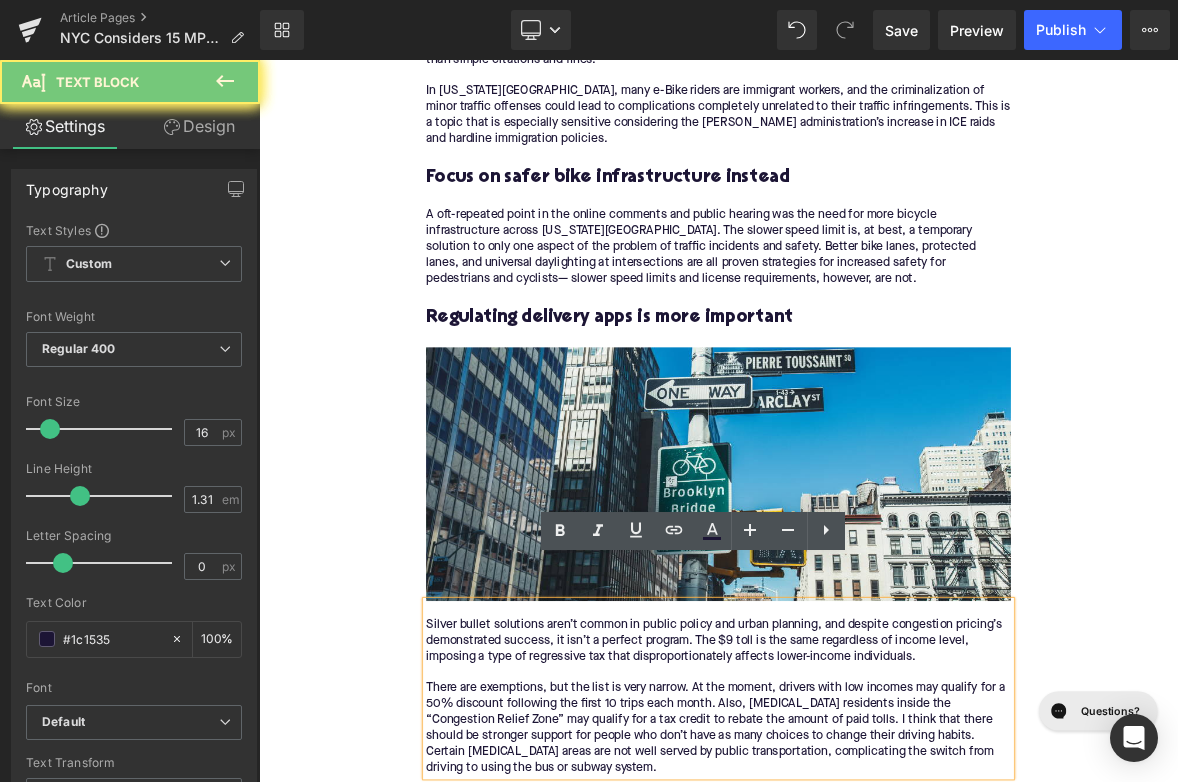 click on "Silver bullet solutions aren’t common in public policy and urban planning, and despite congestion pricing’s demonstrated success, it isn’t a perfect program. The $9 toll is the same regardless of income level, imposing a type of regressive tax that disproportionately affects lower-income individuals.  There are exemptions, but the list is very narrow. At the moment, drivers with low incomes may qualify for a 50% discount following the first 10 trips each month. Also, [MEDICAL_DATA] residents inside the “Congestion Relief Zone” may qualify for a tax credit to rebate the amount of paid tolls. I think that there should be stronger support for people who don’t have as many choices to change their driving habits. Certain [MEDICAL_DATA] areas are not well served by public transportation, complicating the switch from driving to using the bus or subway system." at bounding box center [864, 899] 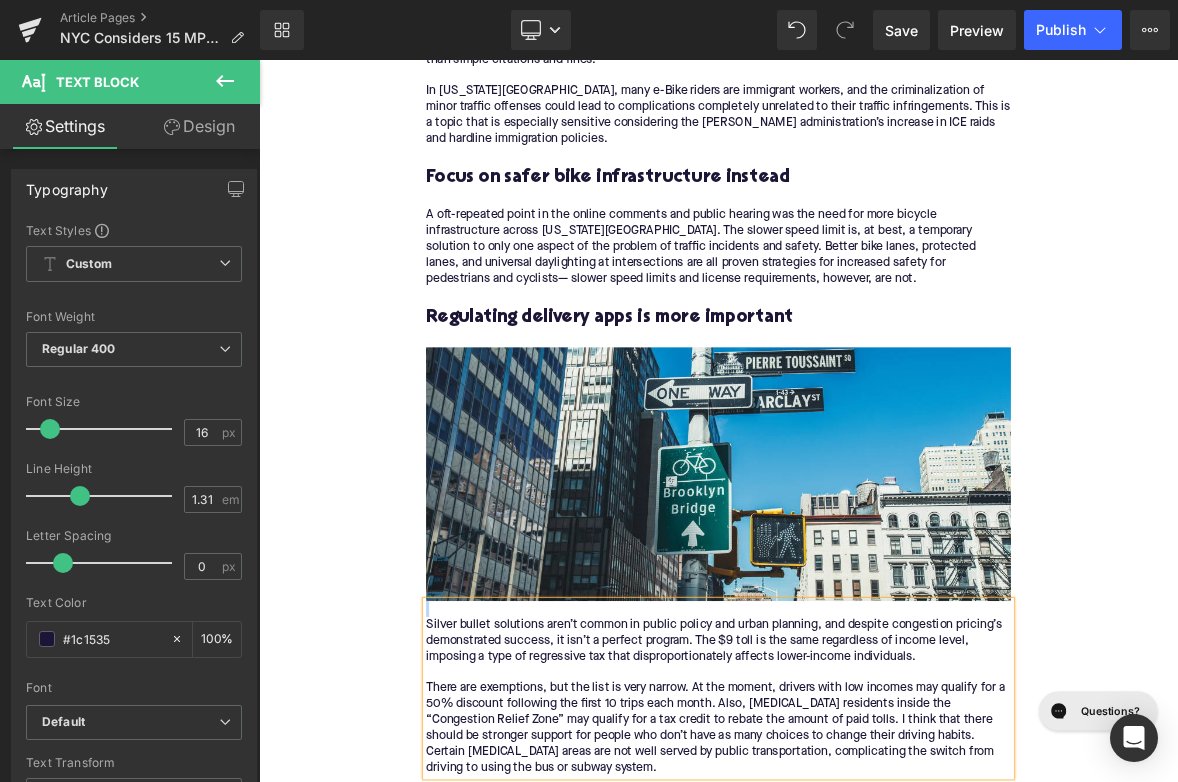 paste 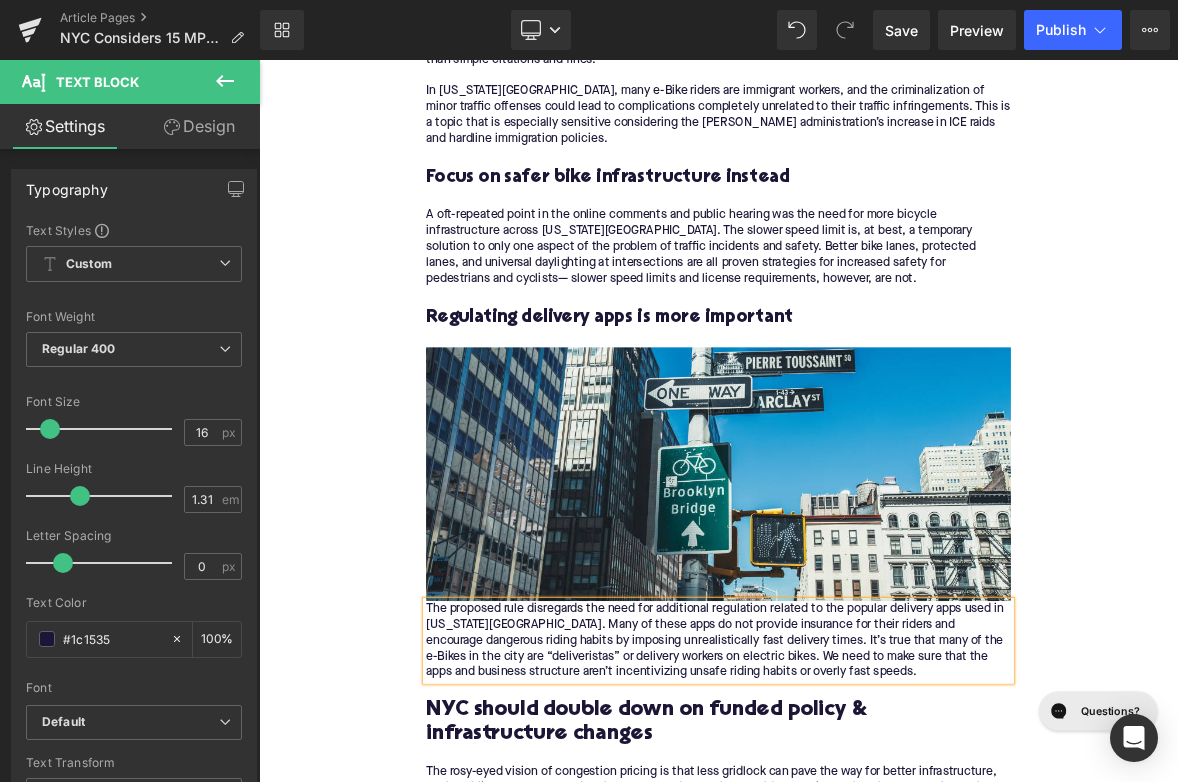 click on "The proposed rule disregards the need for additional regulation related to the popular delivery apps used in [US_STATE][GEOGRAPHIC_DATA]. Many of these apps do not provide insurance for their riders and encourage dangerous riding habits by imposing unrealistically fast delivery times. It’s true that many of the e-Bikes in the city are “deliveristas” or delivery workers on electric bikes. We need to make sure that the apps and business structure aren’t incentivizing unsafe riding habits or overly fast speeds." at bounding box center (864, 825) 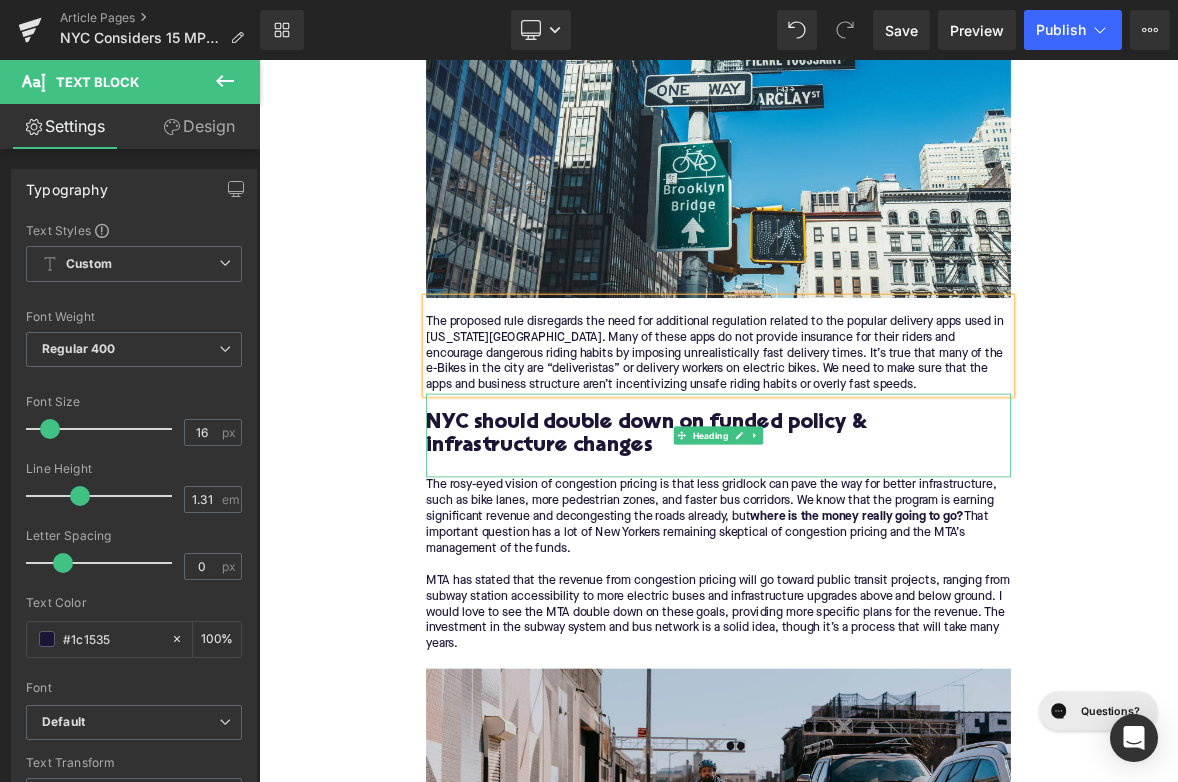 scroll, scrollTop: 4431, scrollLeft: 0, axis: vertical 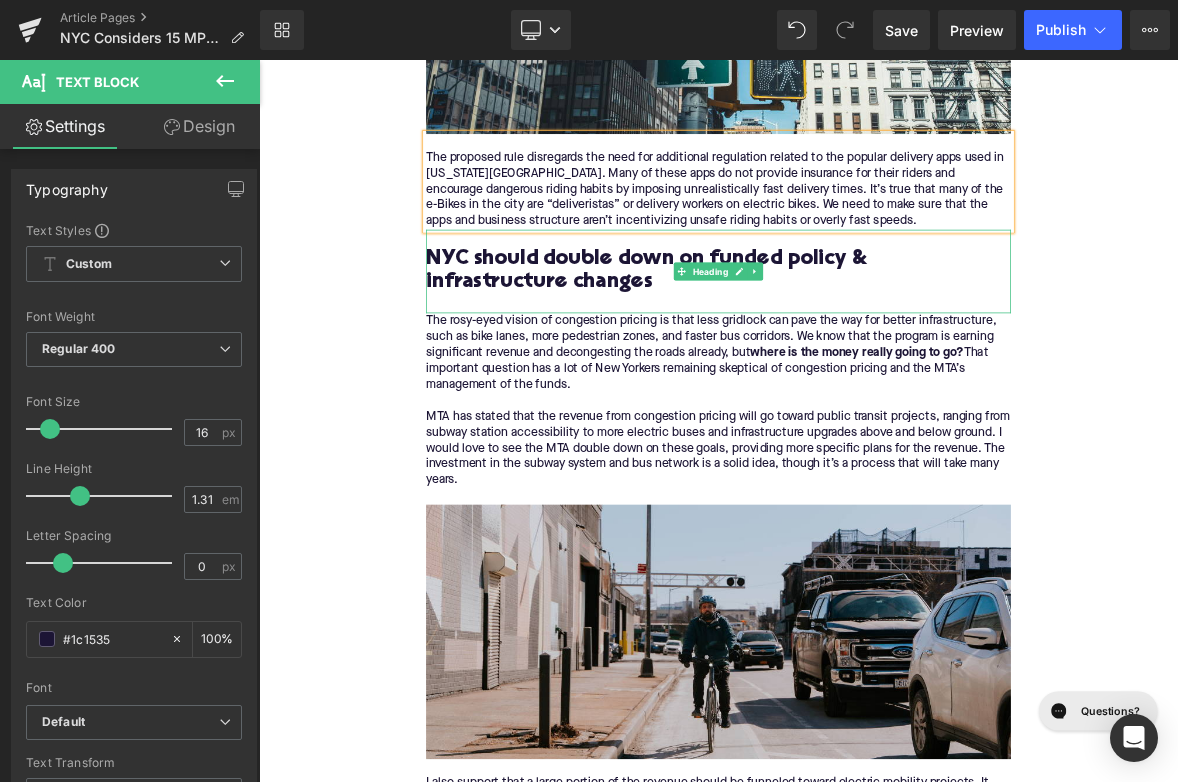 click on "NYC should double down on funded policy & infrastructure changes" at bounding box center [864, 338] 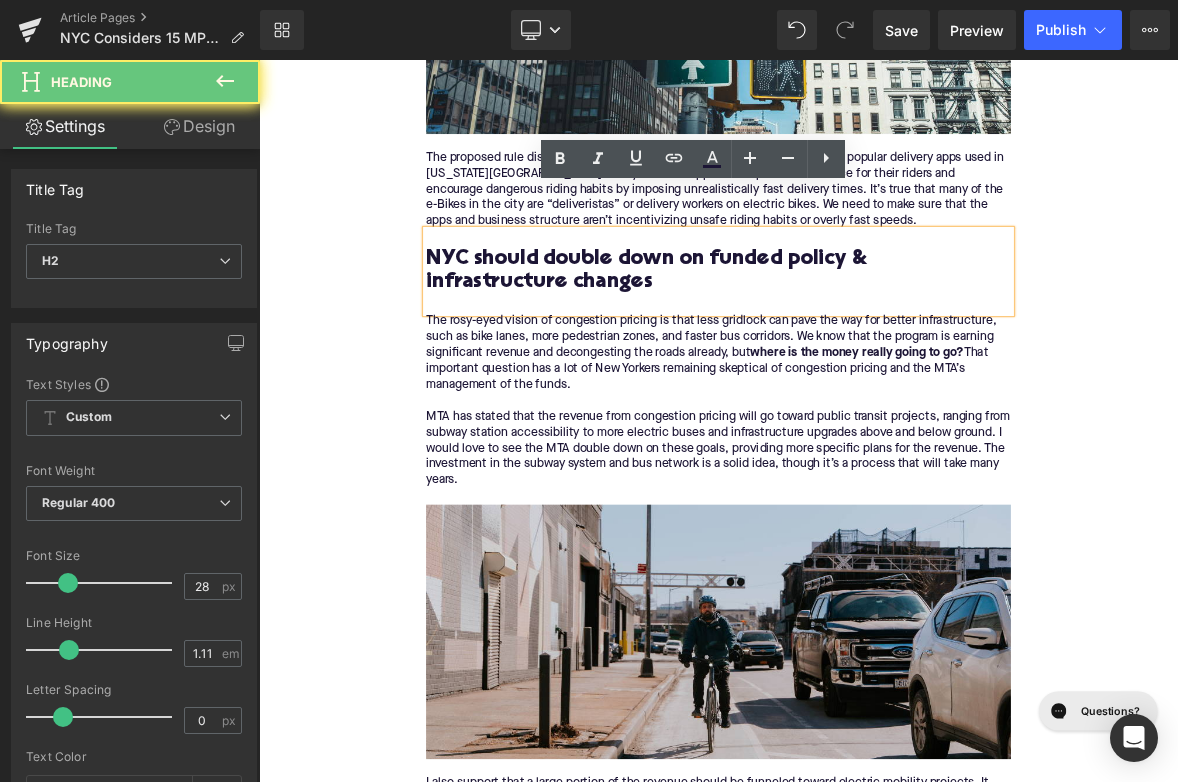 click on "NYC should double down on funded policy & infrastructure changes" at bounding box center [864, 338] 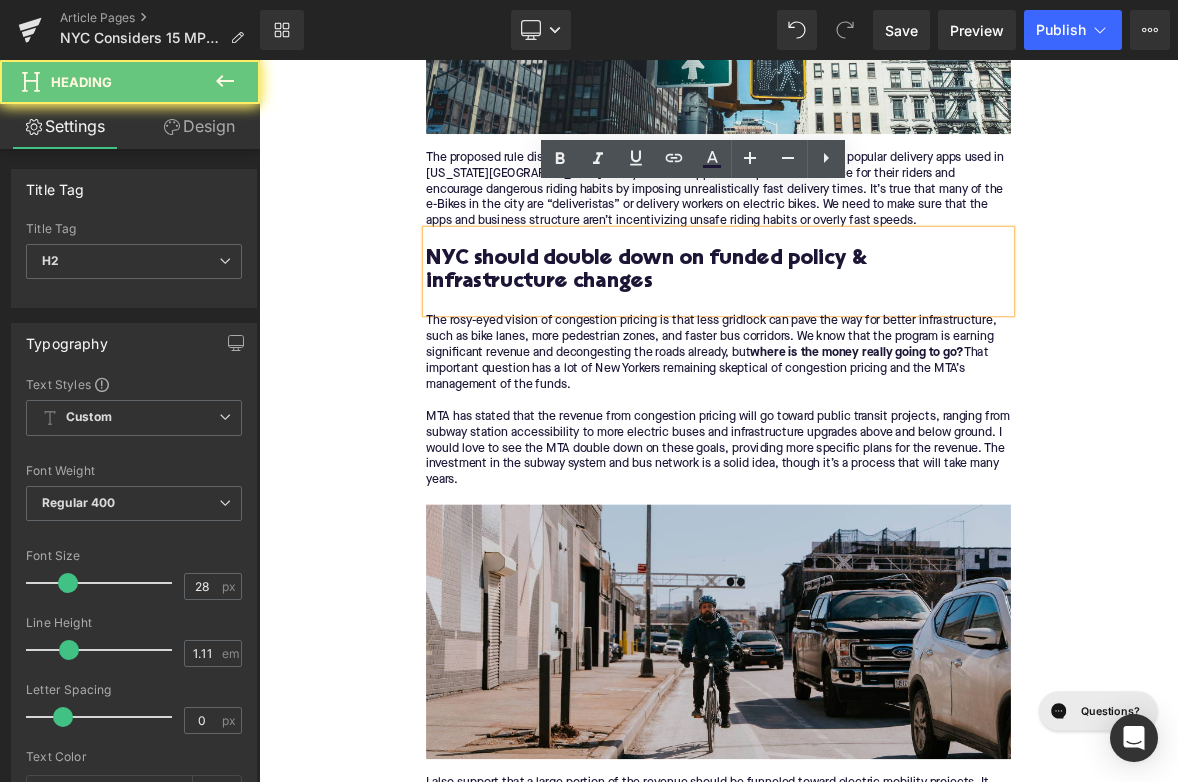 click on "NYC should double down on funded policy & infrastructure changes" at bounding box center (864, 338) 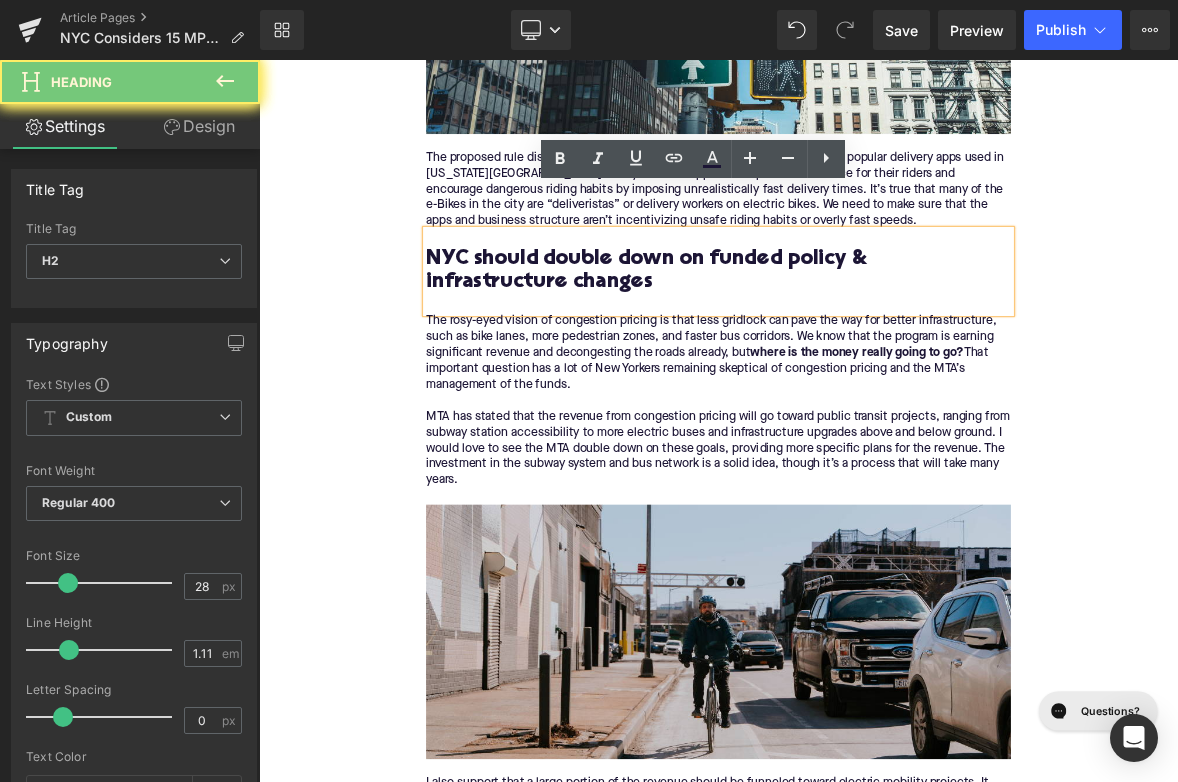 paste 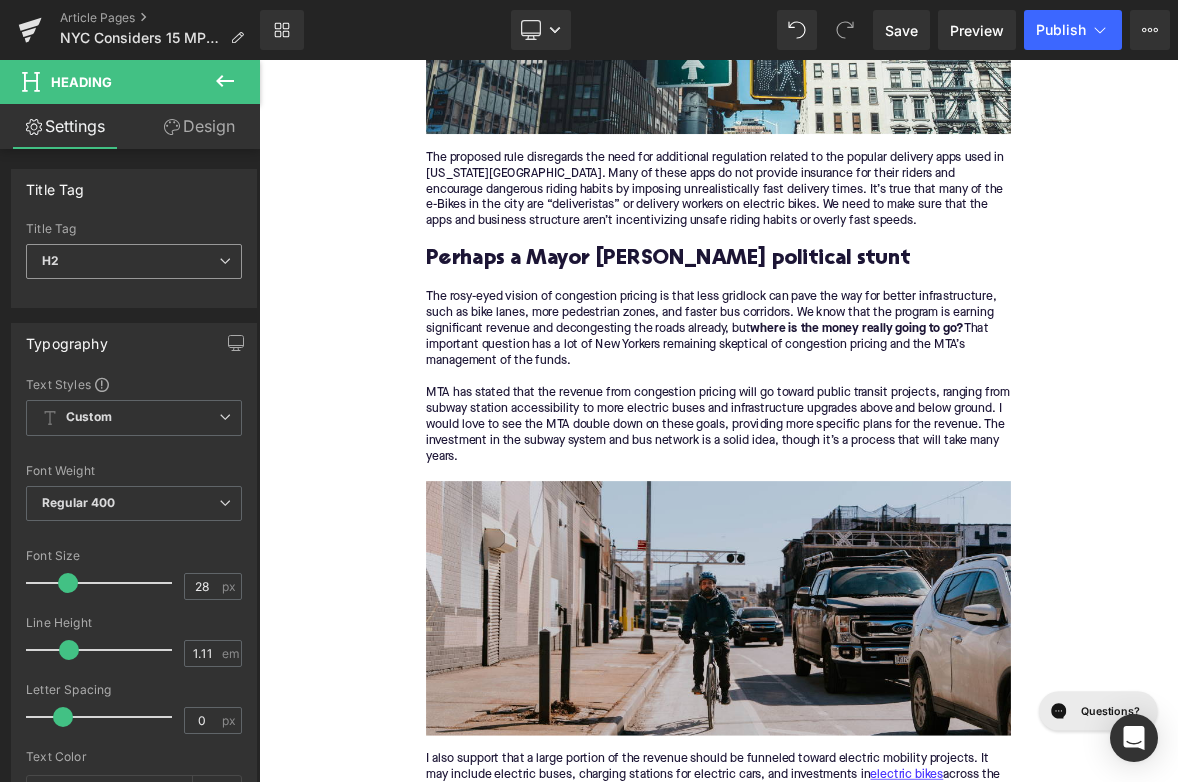 click on "H2" at bounding box center [134, 261] 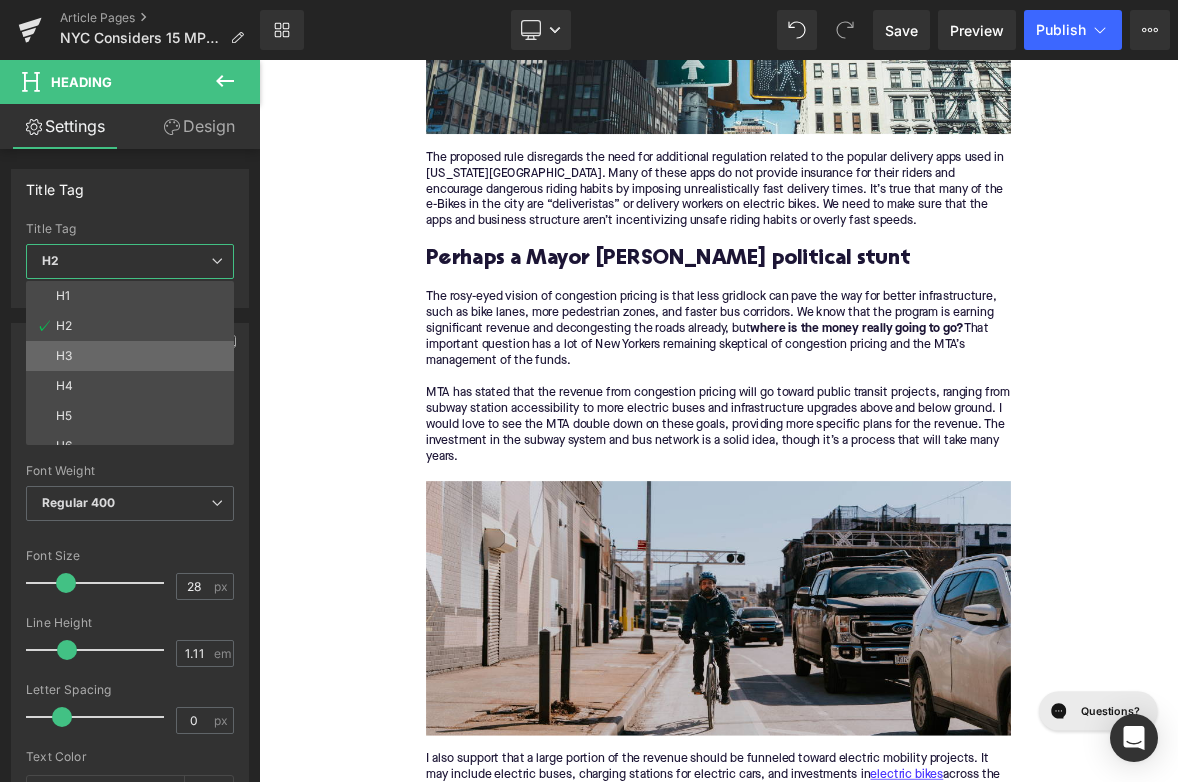 click on "H3" at bounding box center [134, 356] 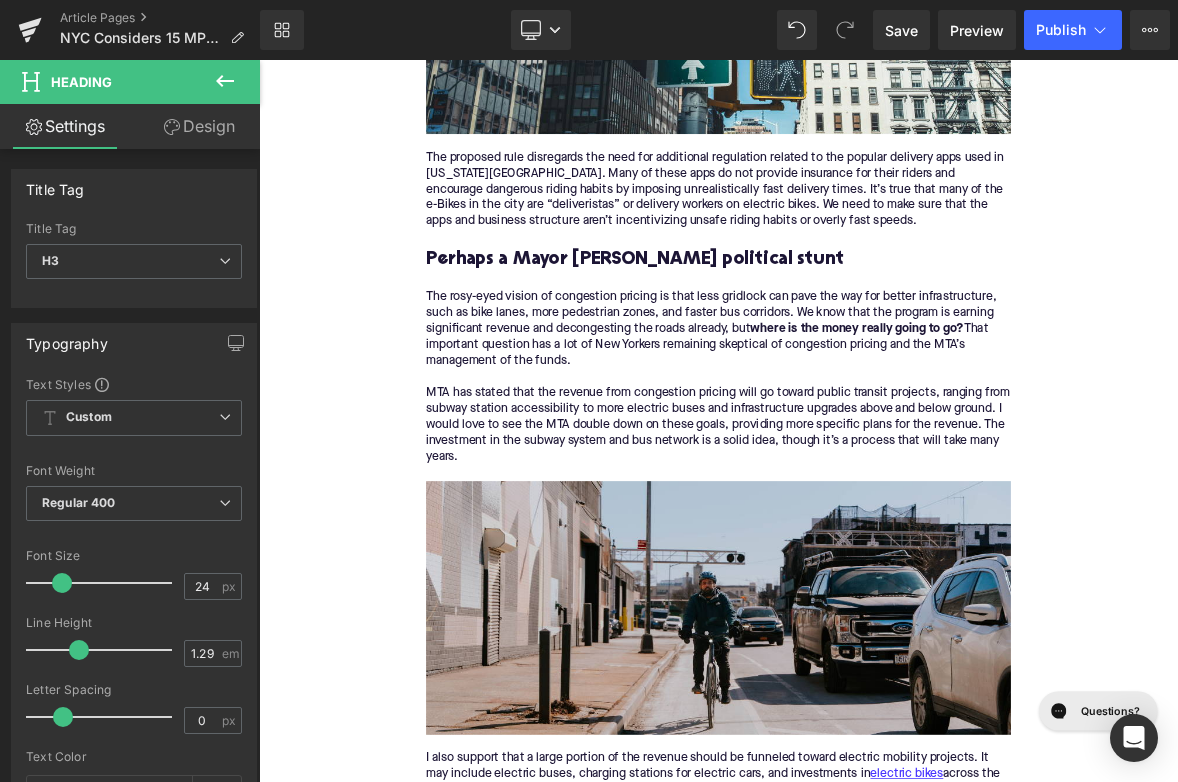 click on "The rosy-eyed vision of congestion pricing is that less gridlock can pave the way for better infrastructure, such as bike lanes, more pedestrian zones, and faster bus corridors. We know that the program is earning significant revenue and decongesting the roads already, but  where is the money really going to go?  That important question has a lot of New Yorkers remaining skeptical of congestion pricing and the MTA’s management of the funds. MTA has stated that the revenue from congestion pricing will go toward public transit projects, ranging from subway station accessibility to more electric buses and infrastructure upgrades above and below ground. I would love to see the MTA double down on these goals, providing more specific plans for the revenue. The investment in the subway system and bus network is a solid idea, though it’s a process that will take many years." at bounding box center [864, 477] 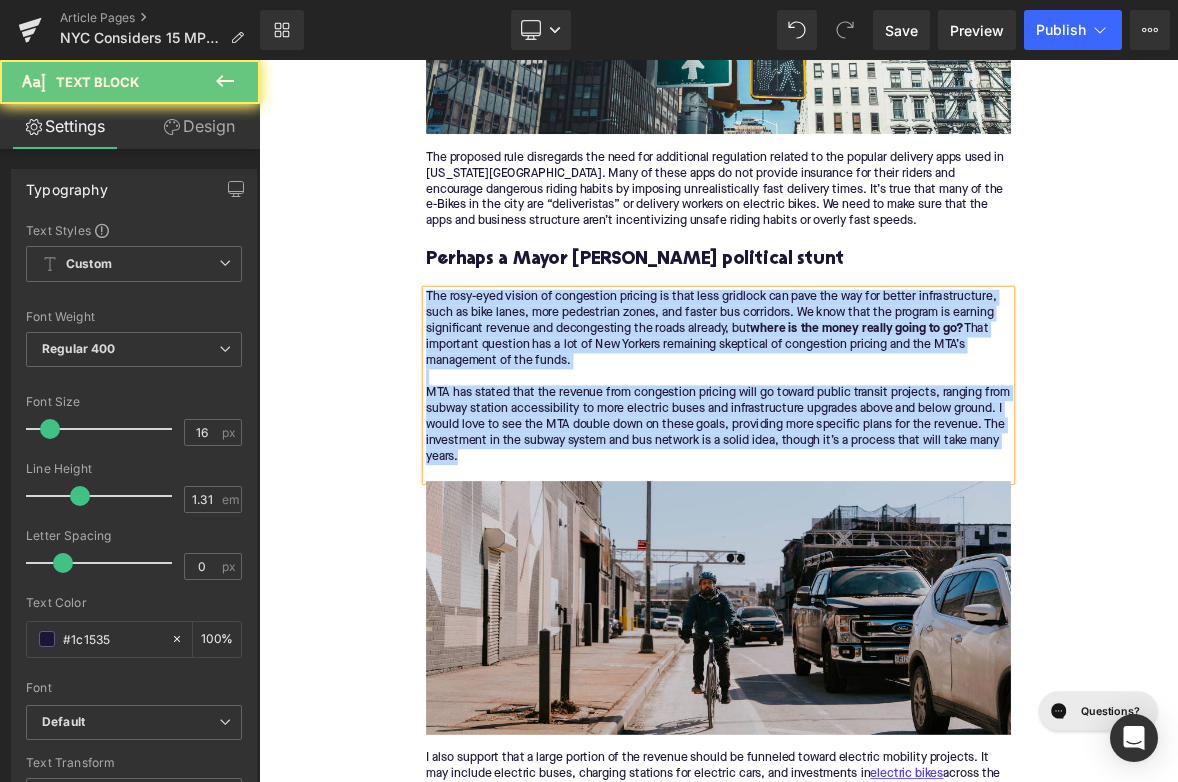 type 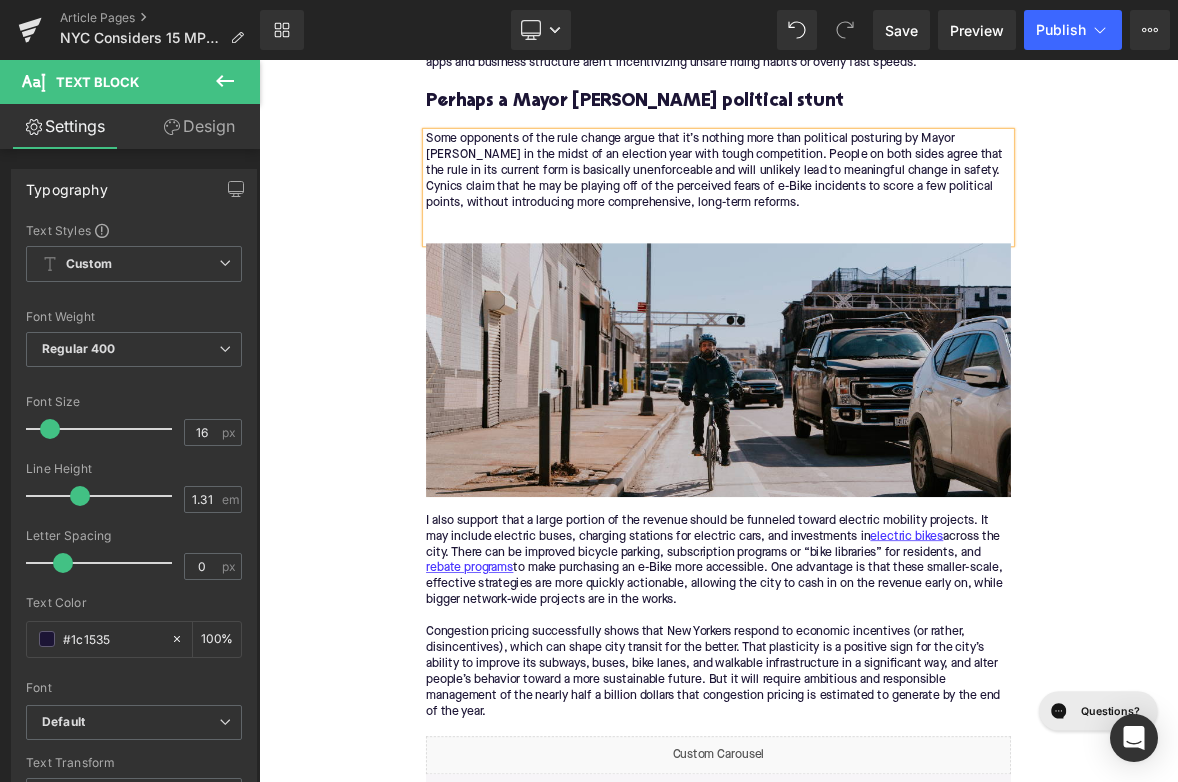 scroll, scrollTop: 4717, scrollLeft: 0, axis: vertical 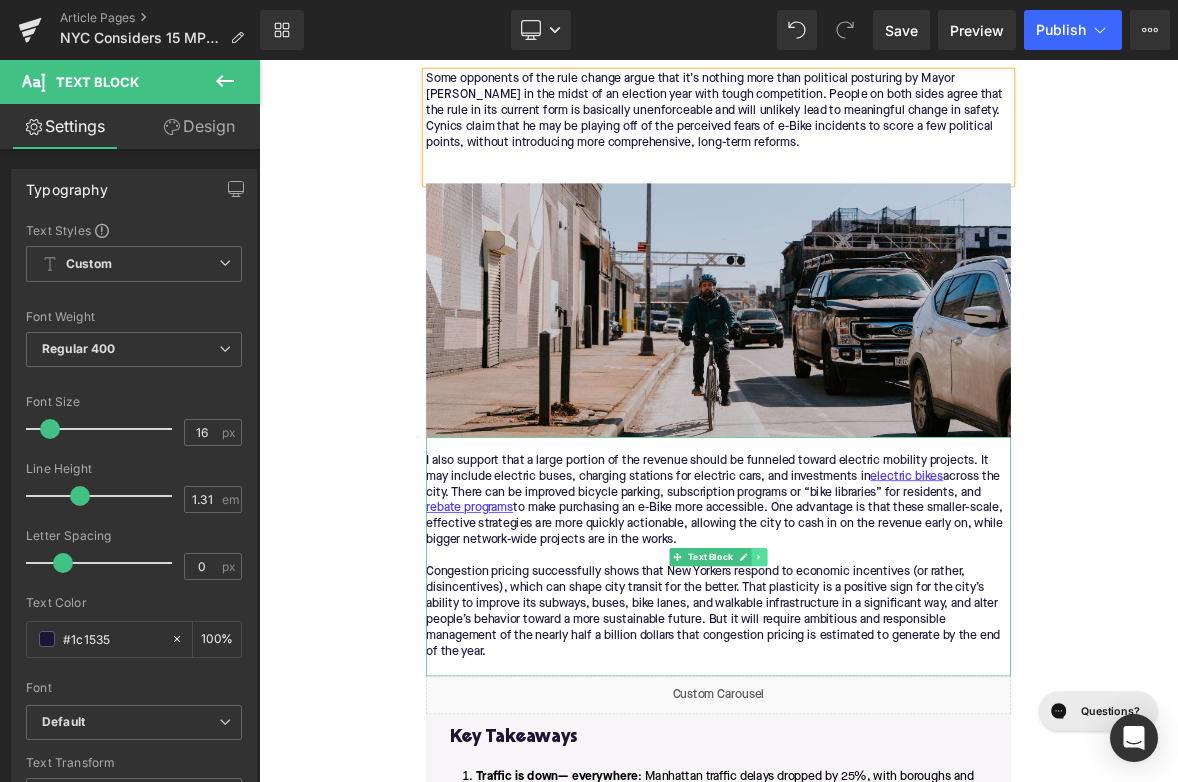 click 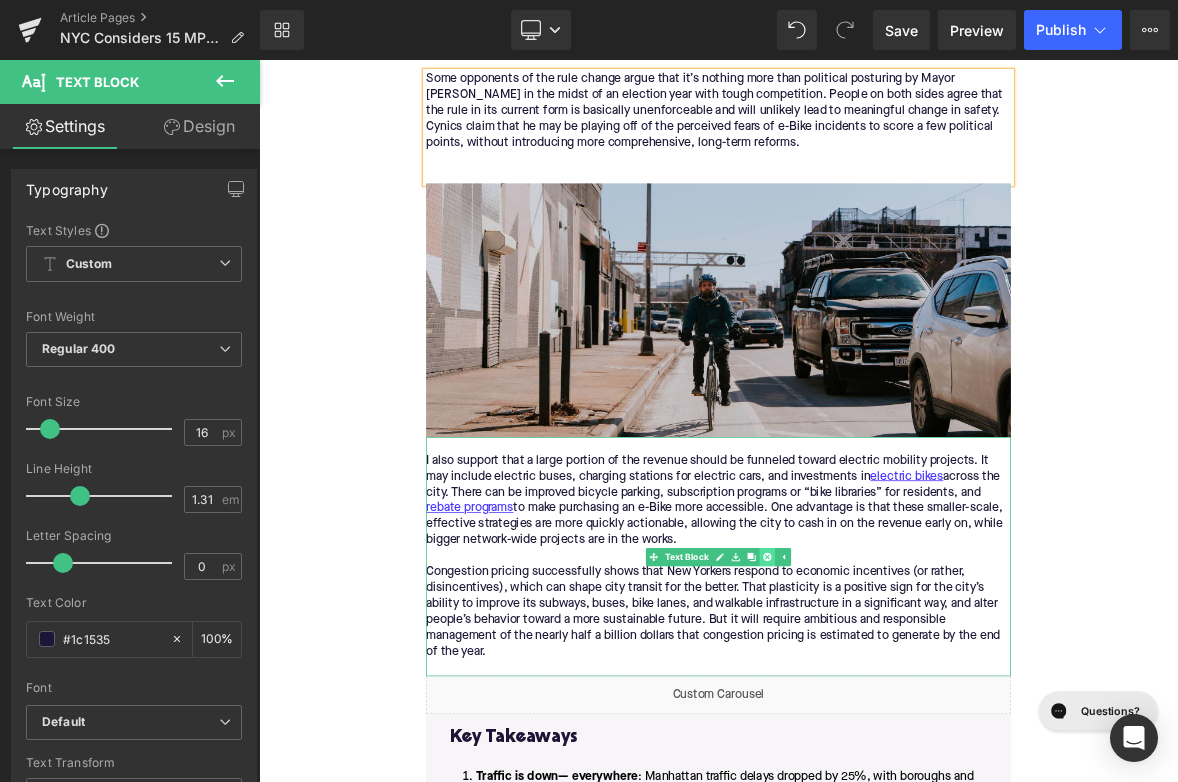 click 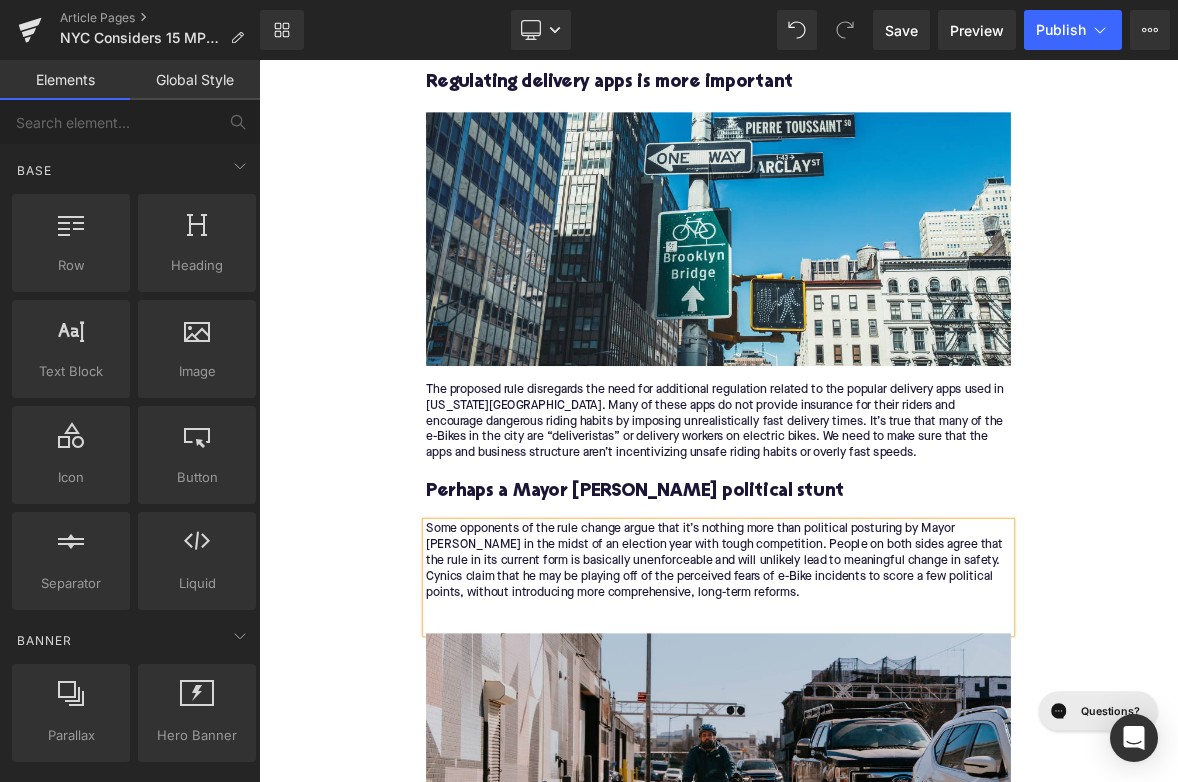 scroll, scrollTop: 4105, scrollLeft: 0, axis: vertical 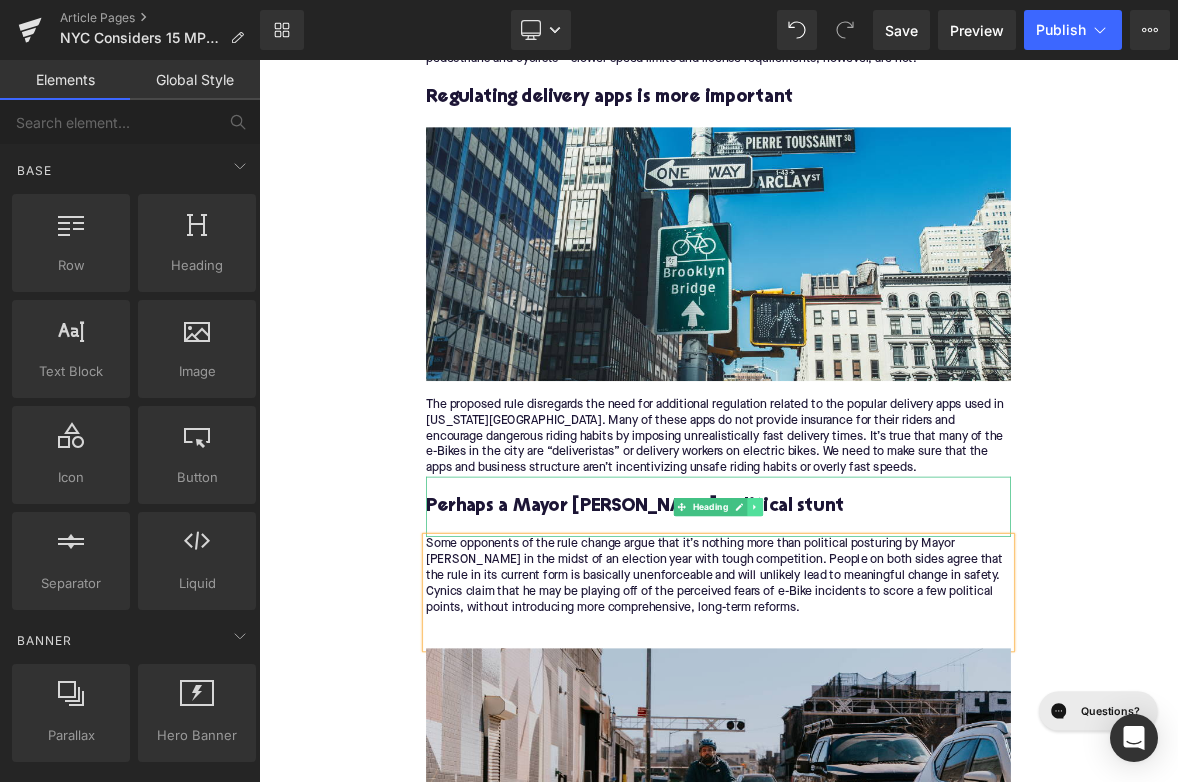 click 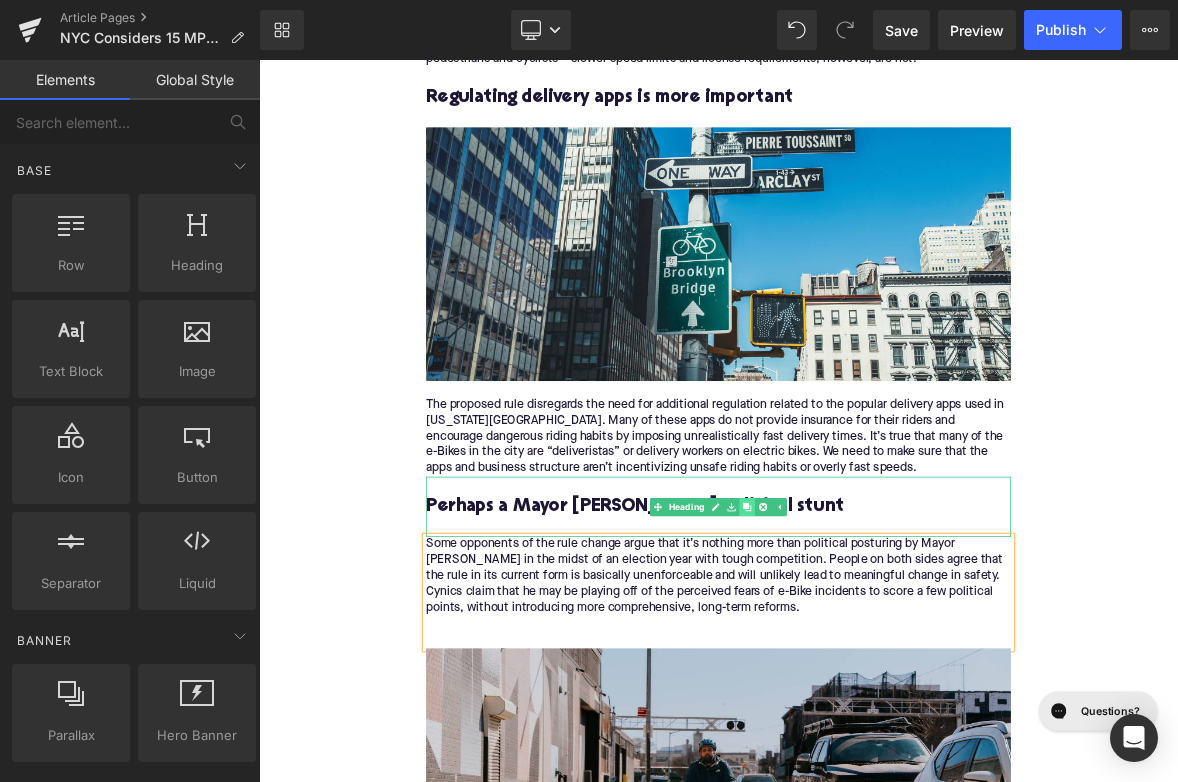 click 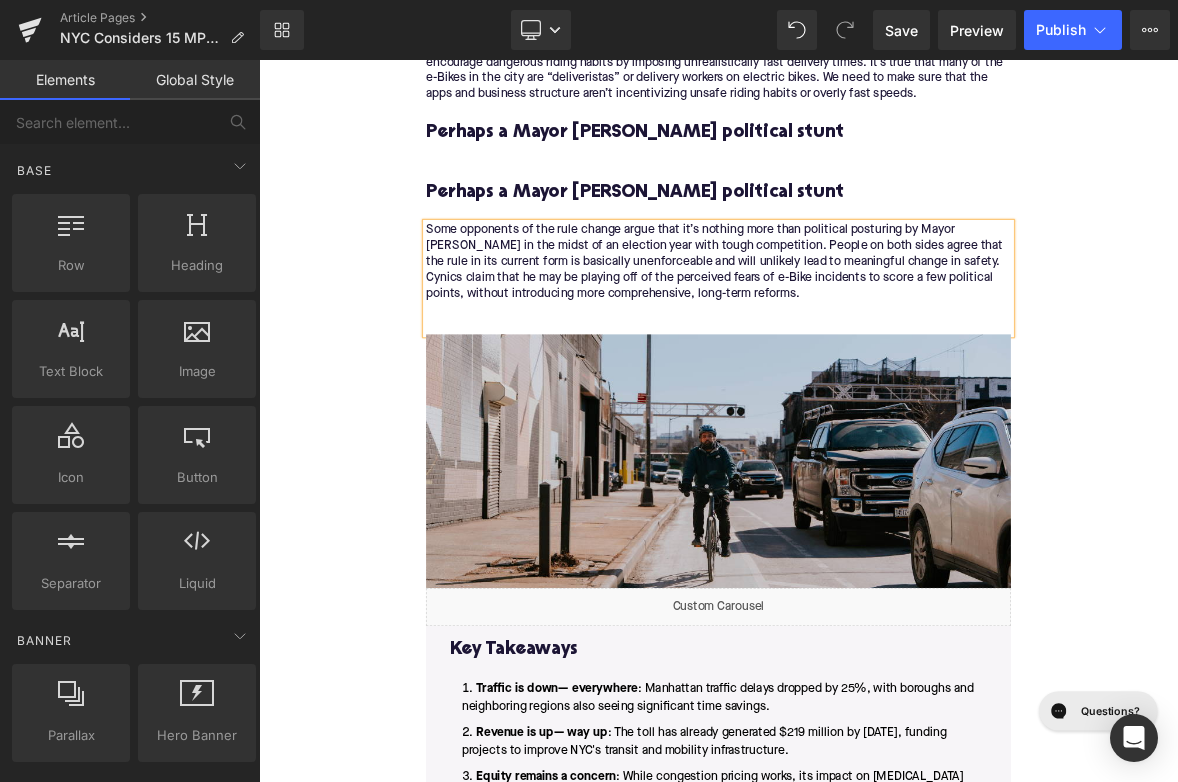 scroll, scrollTop: 4600, scrollLeft: 0, axis: vertical 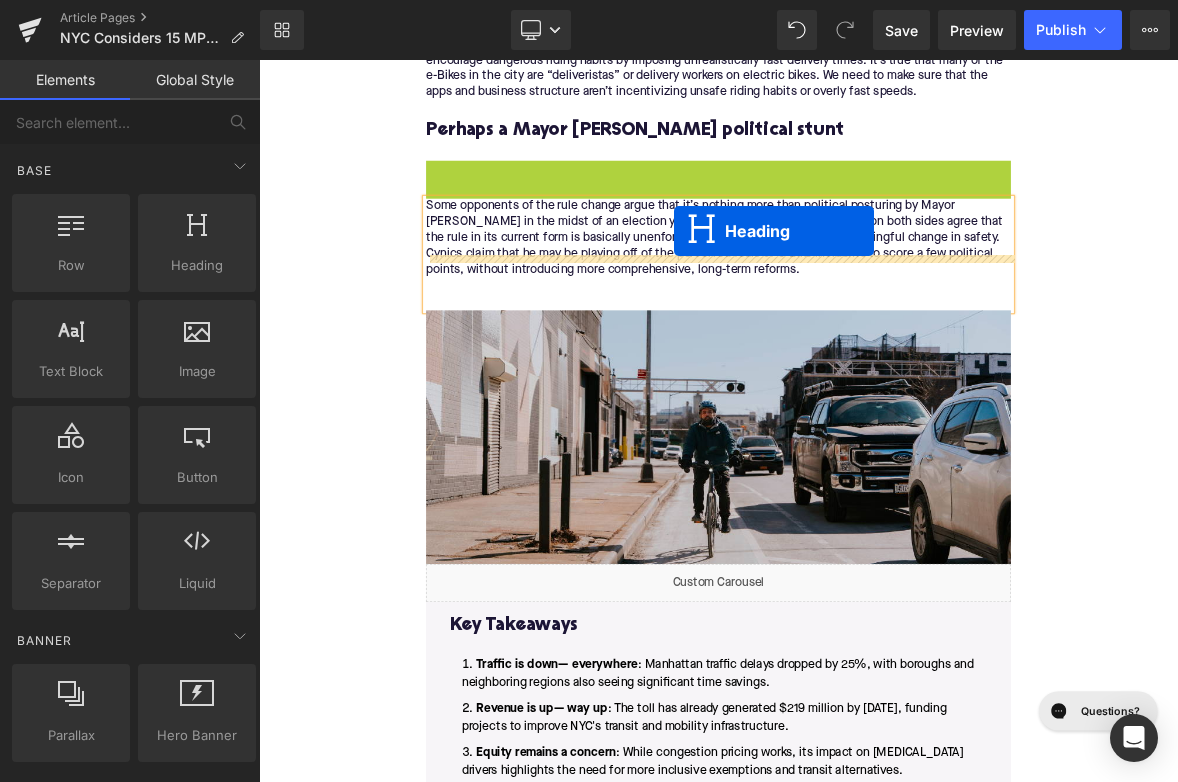drag, startPoint x: 813, startPoint y: 182, endPoint x: 805, endPoint y: 282, distance: 100.31949 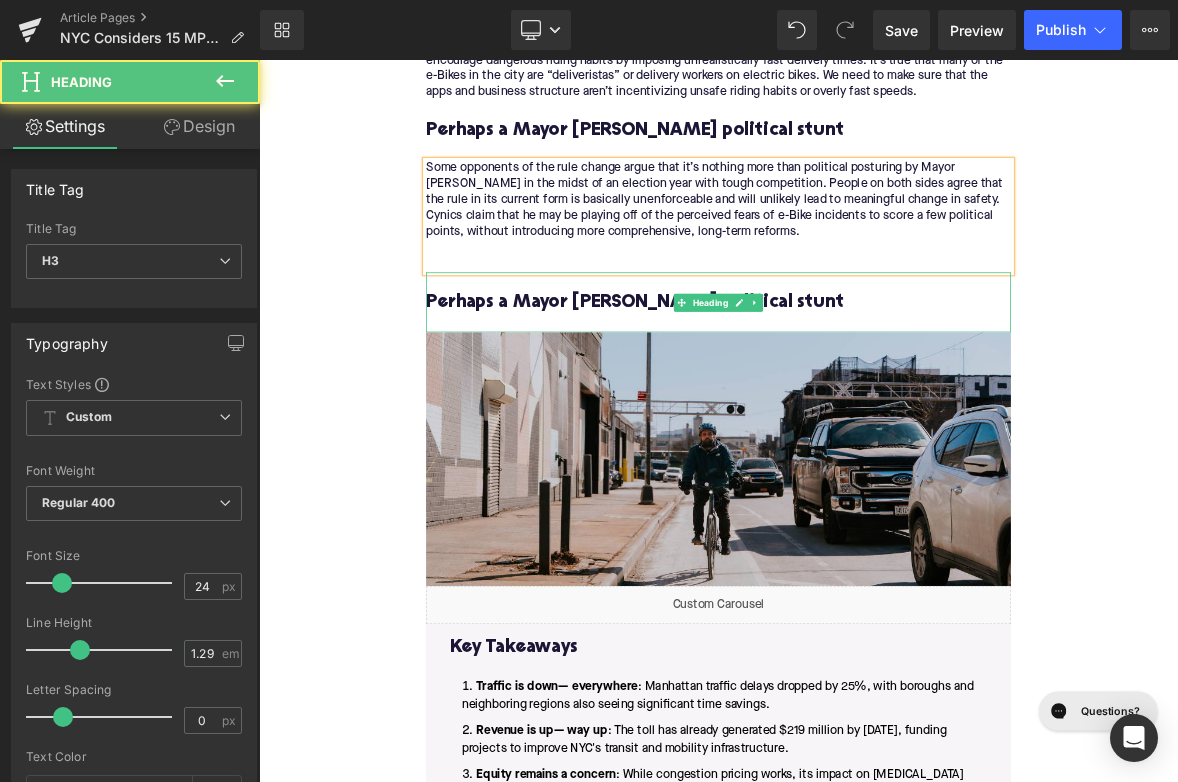 click on "Perhaps a Mayor [PERSON_NAME] political stunt" at bounding box center (864, 379) 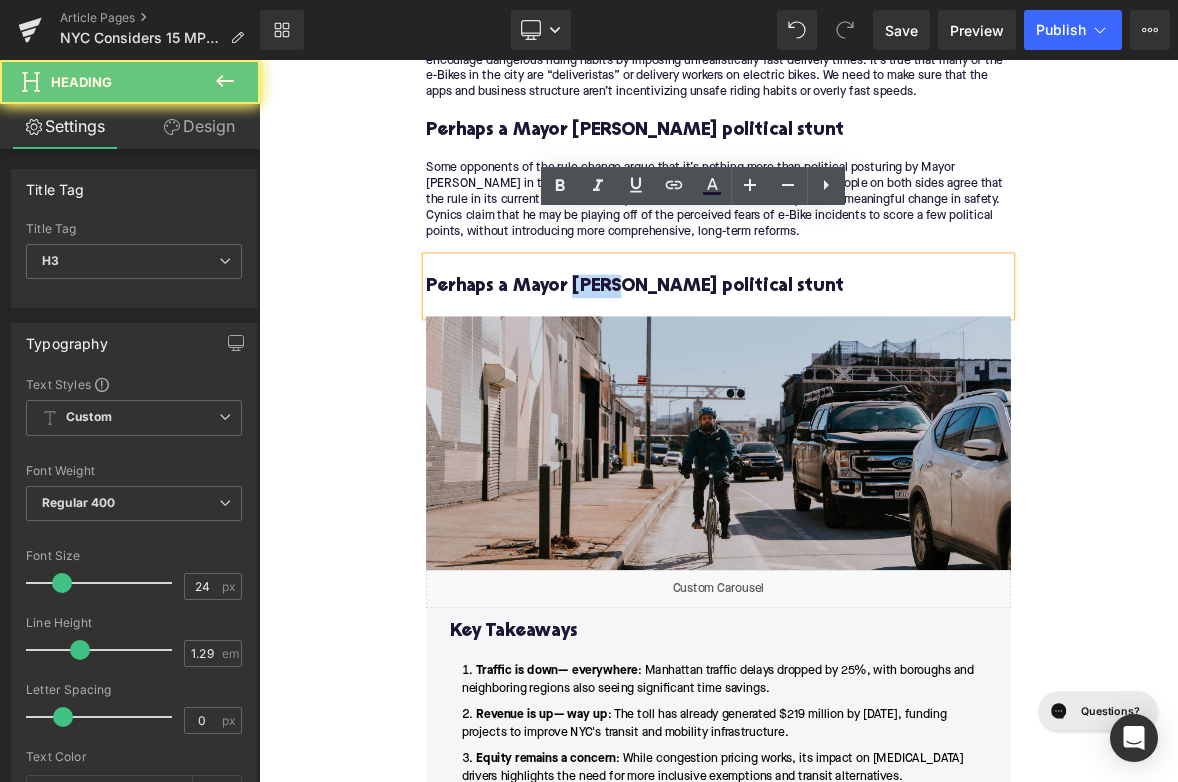 click on "Perhaps a Mayor [PERSON_NAME] political stunt" at bounding box center (864, 358) 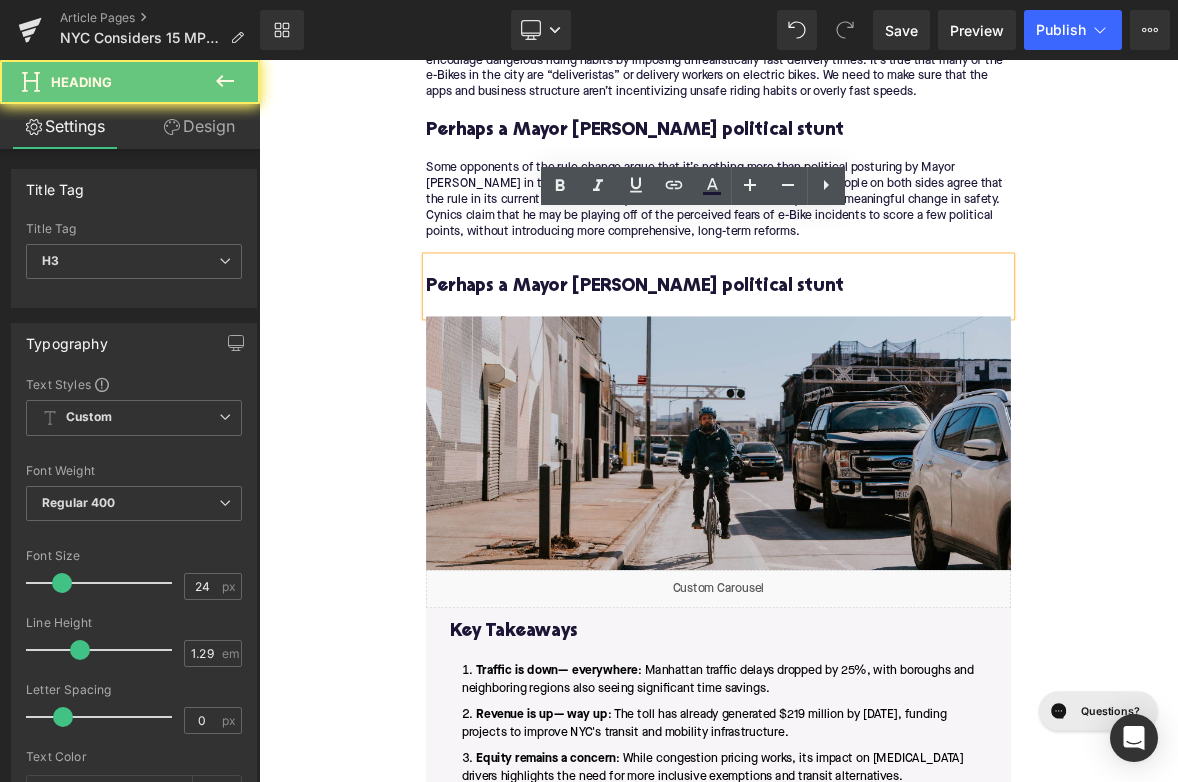 click on "Perhaps a Mayor [PERSON_NAME] political stunt" at bounding box center (864, 358) 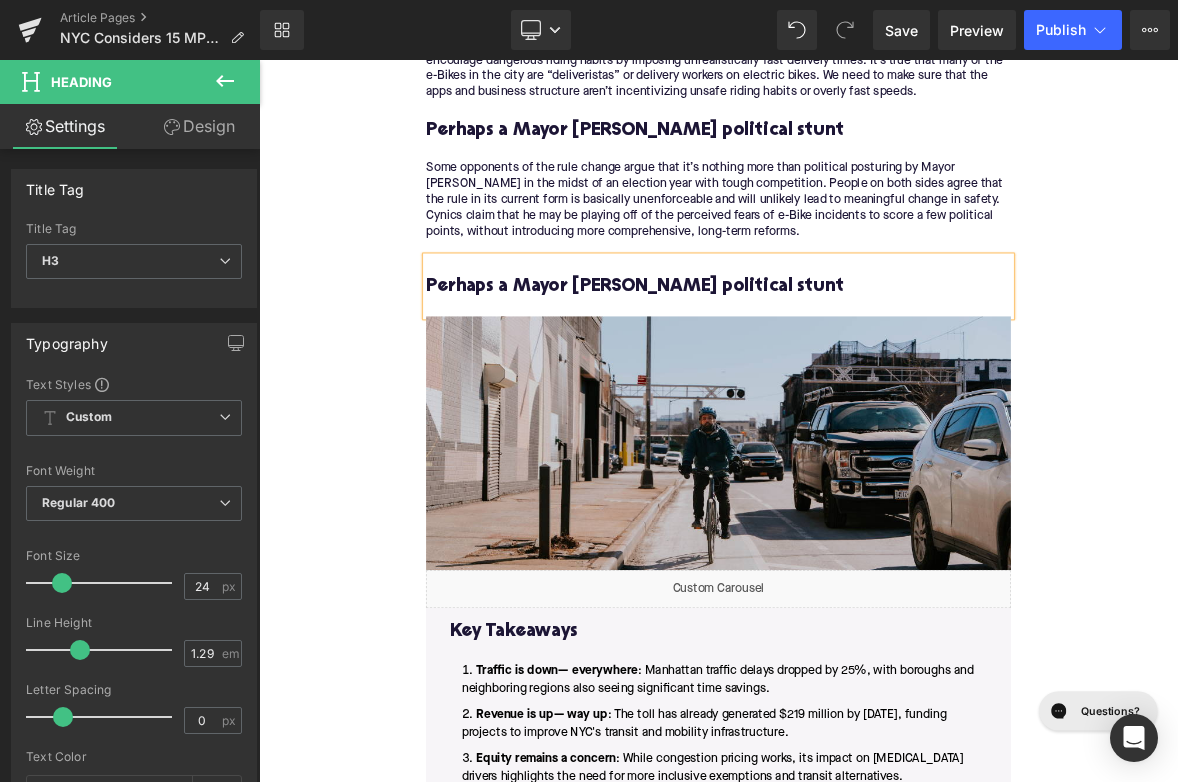 paste 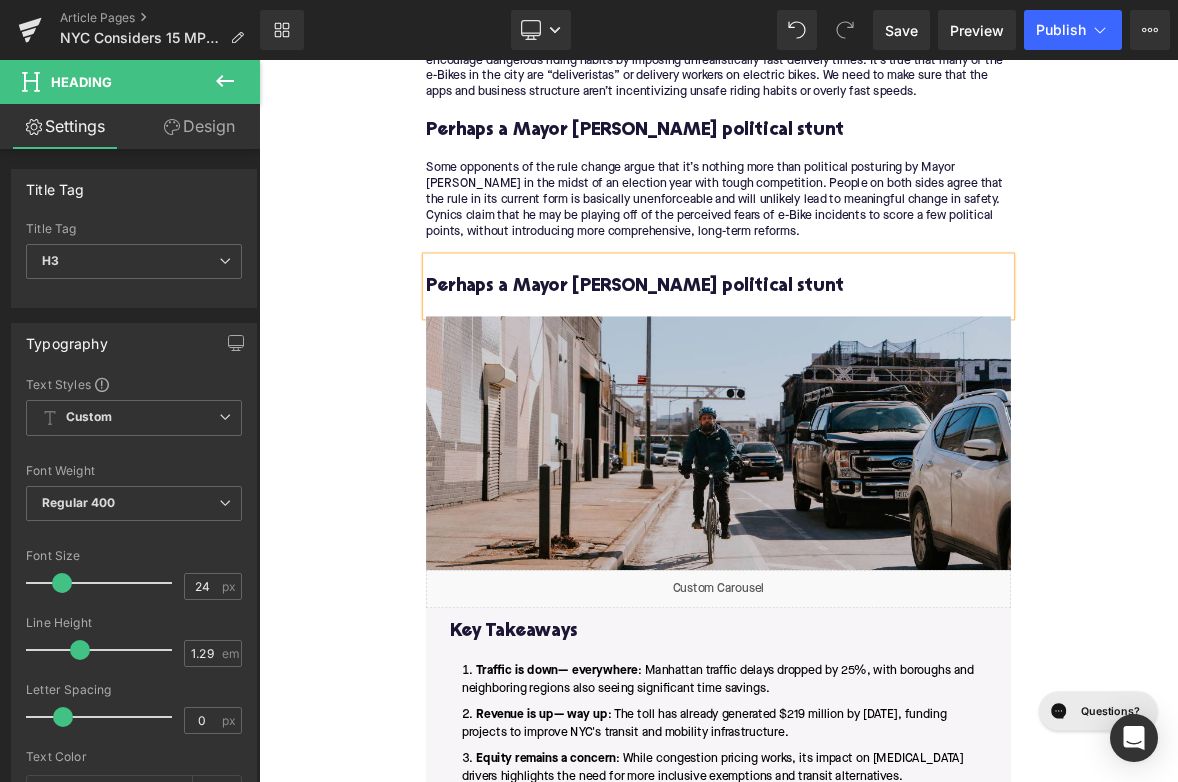 type 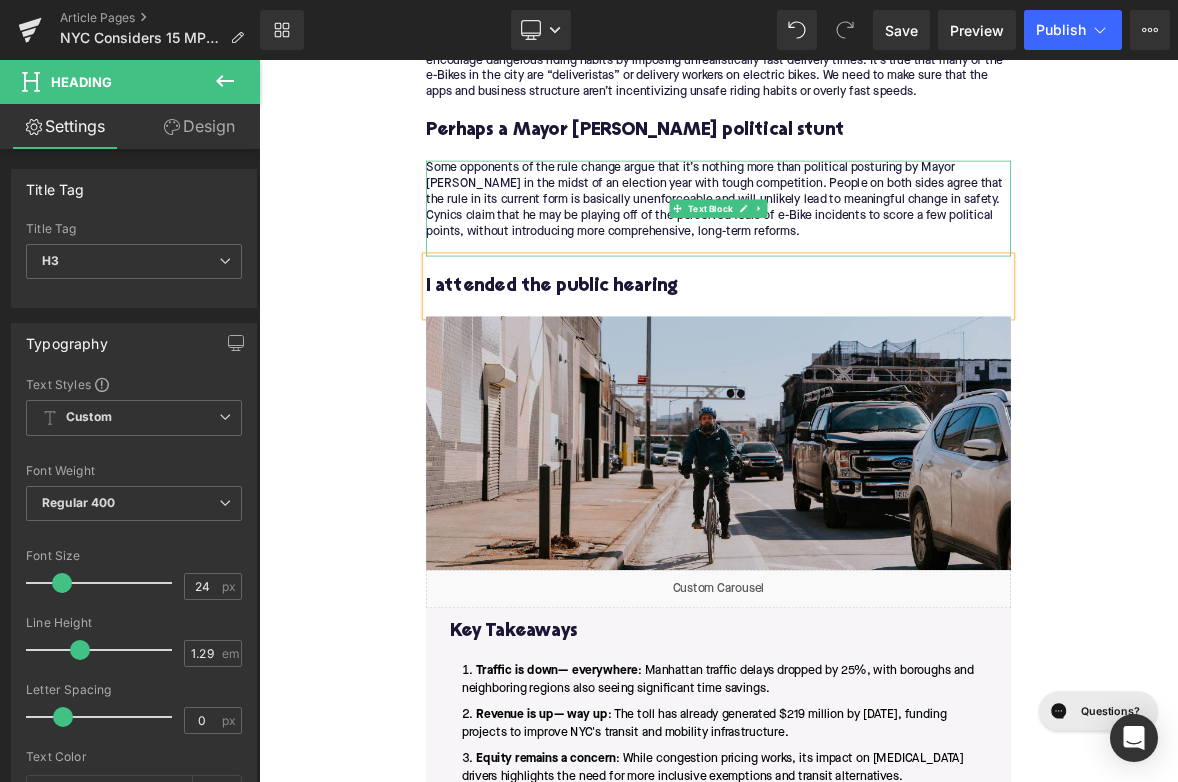 click on "Some opponents of the rule change argue that it’s nothing more than political posturing by Mayor [PERSON_NAME] in the midst of an election year with tough competition. People on both sides agree that the rule in its current form is basically unenforceable and will unlikely lead to meaningful change in safety. Cynics claim that he may be playing off of the perceived fears of e-Bike incidents to score a few political points, without introducing more comprehensive, long-term reforms." at bounding box center [864, 256] 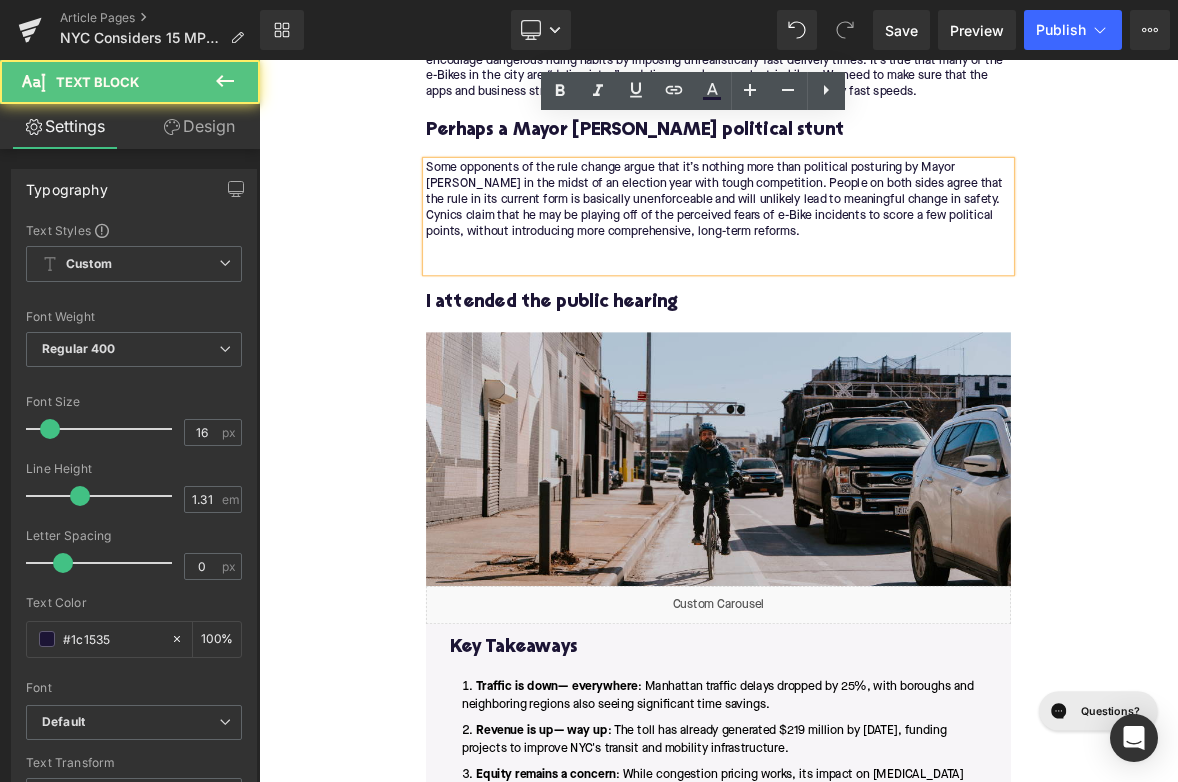 click on "I attended the public hearing Heading" at bounding box center (864, 379) 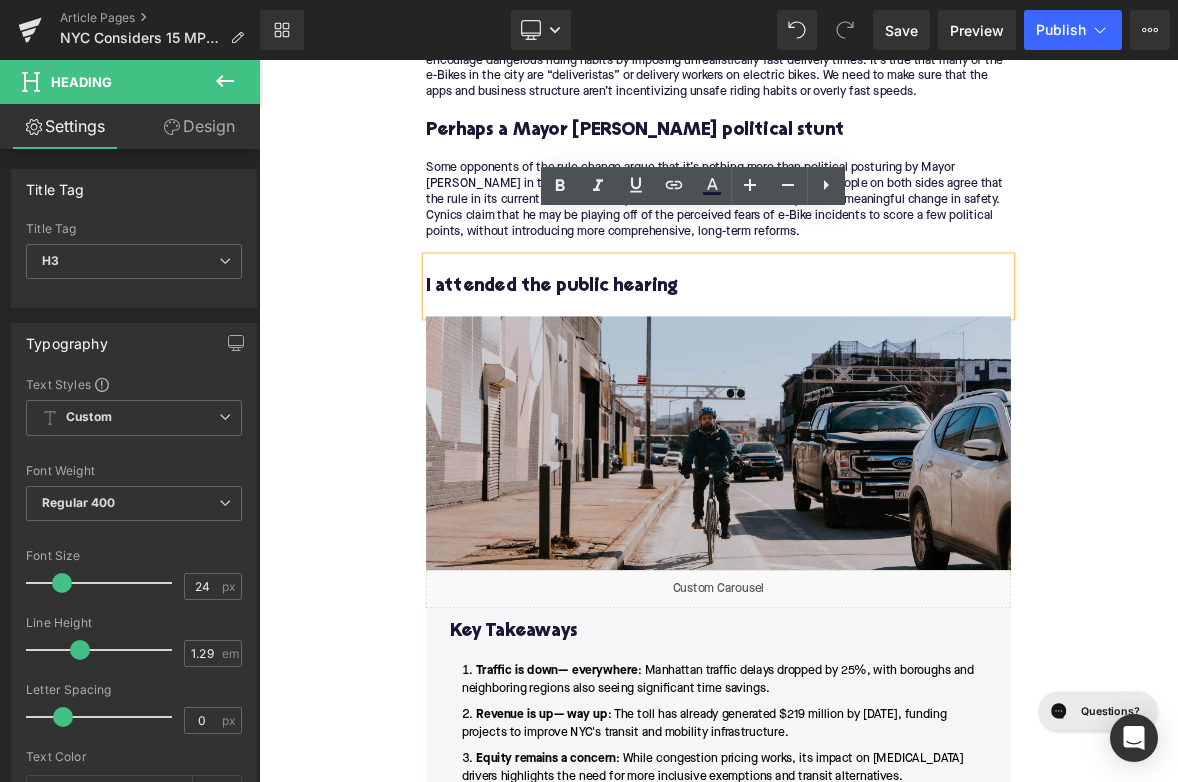 click on "Home / NYC Considers 15 MPH E-Bike Speed Limit Breadcrumbs         NYC Considers 15 MPH E-Bike Speed Limit Heading         Written by: [PERSON_NAME]  | [DATE]  |  Time to read 8 min Text Block         A new NYC rule could slow down  e-Bikes — but will it really help safety or is it just a political play? Text Block         Image         More about the Author: [PERSON_NAME] Text Block         [PERSON_NAME] is a bike writer, mechanic, and educator who got his start in community-based bike shops and co-ops. With a decade in the industry, he still wrenches on bikes when he can and plays bike polo on a fixie. Text Block         Row         Image         There may be a serious shakeup on the streets of [US_STATE][GEOGRAPHIC_DATA] soon, and it revolves around the controversial proposal to limit the speed of  electric bikes . Mayor [PERSON_NAME] introduced a new rule to lower the speed limit of e-Bikes to 15 mph, but the law isn’t set in stone just quite yet. I attended the online public hearing this morning, and you can" at bounding box center (864, -1566) 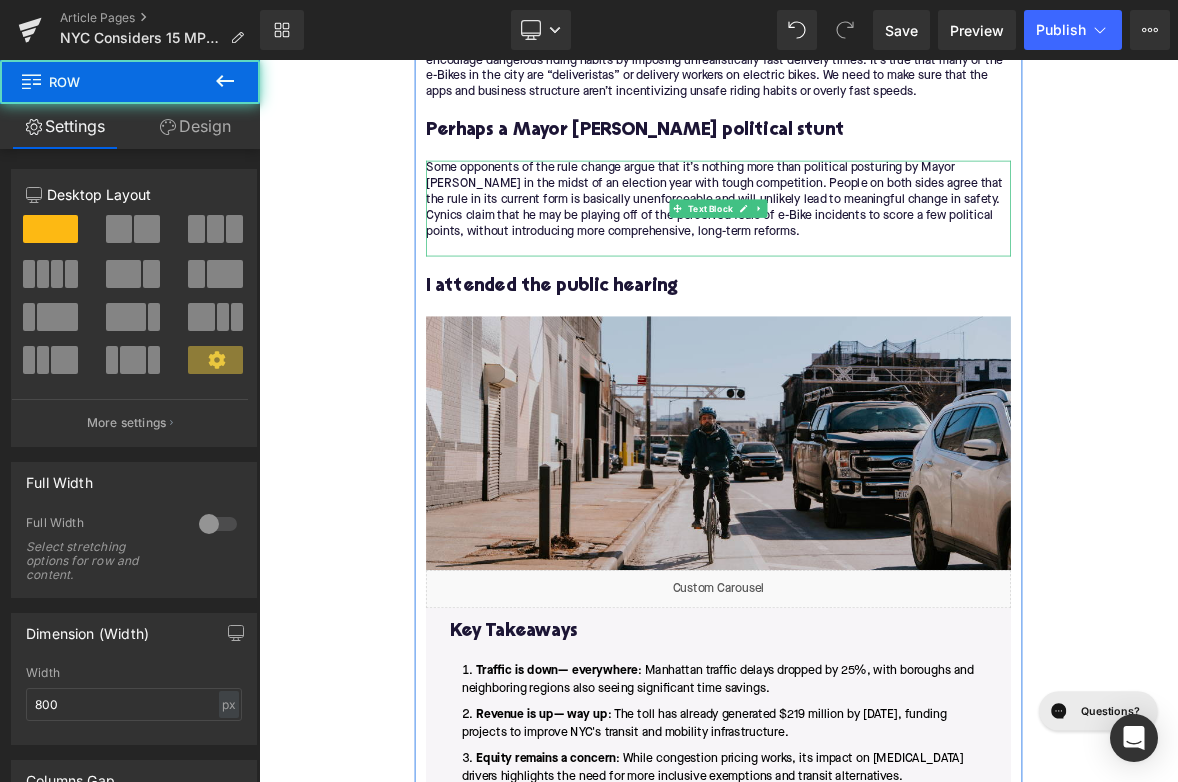 click on "Some opponents of the rule change argue that it’s nothing more than political posturing by Mayor [PERSON_NAME] in the midst of an election year with tough competition. People on both sides agree that the rule in its current form is basically unenforceable and will unlikely lead to meaningful change in safety. Cynics claim that he may be playing off of the perceived fears of e-Bike incidents to score a few political points, without introducing more comprehensive, long-term reforms." at bounding box center [864, 256] 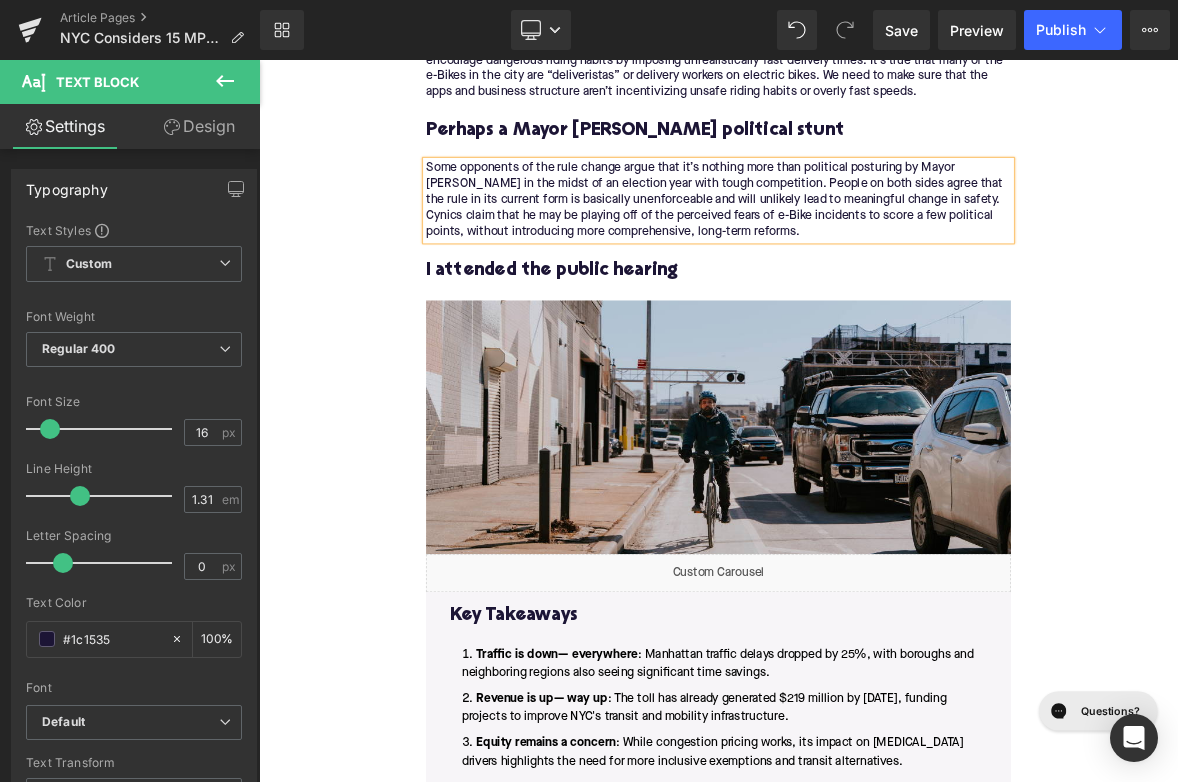 click on "I attended the public hearing" at bounding box center [864, 337] 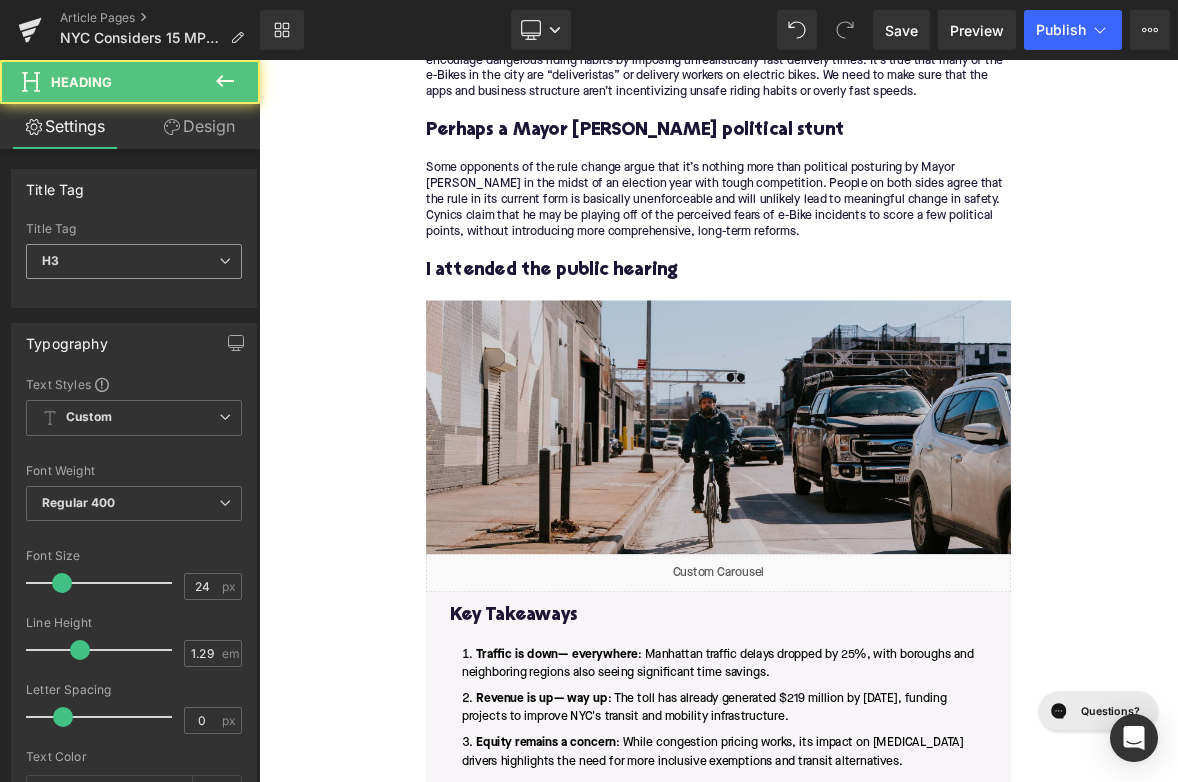 click on "H3" at bounding box center (134, 261) 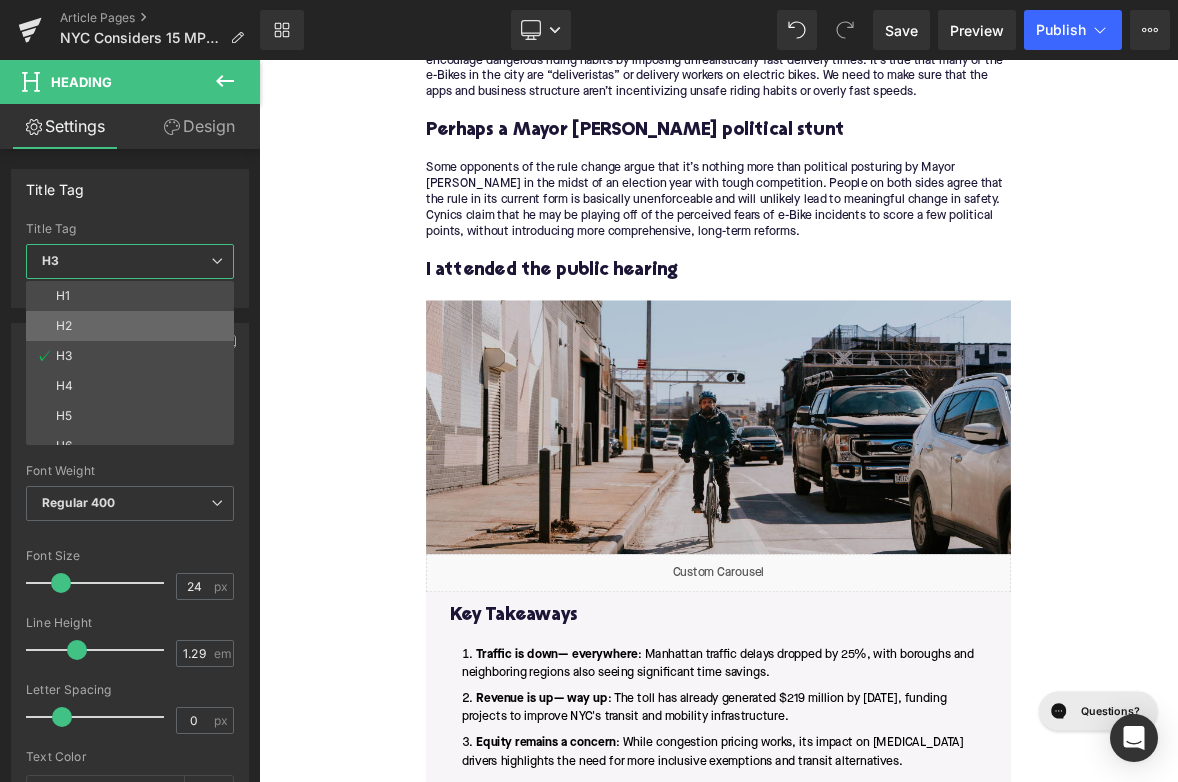 click on "H2" at bounding box center [134, 326] 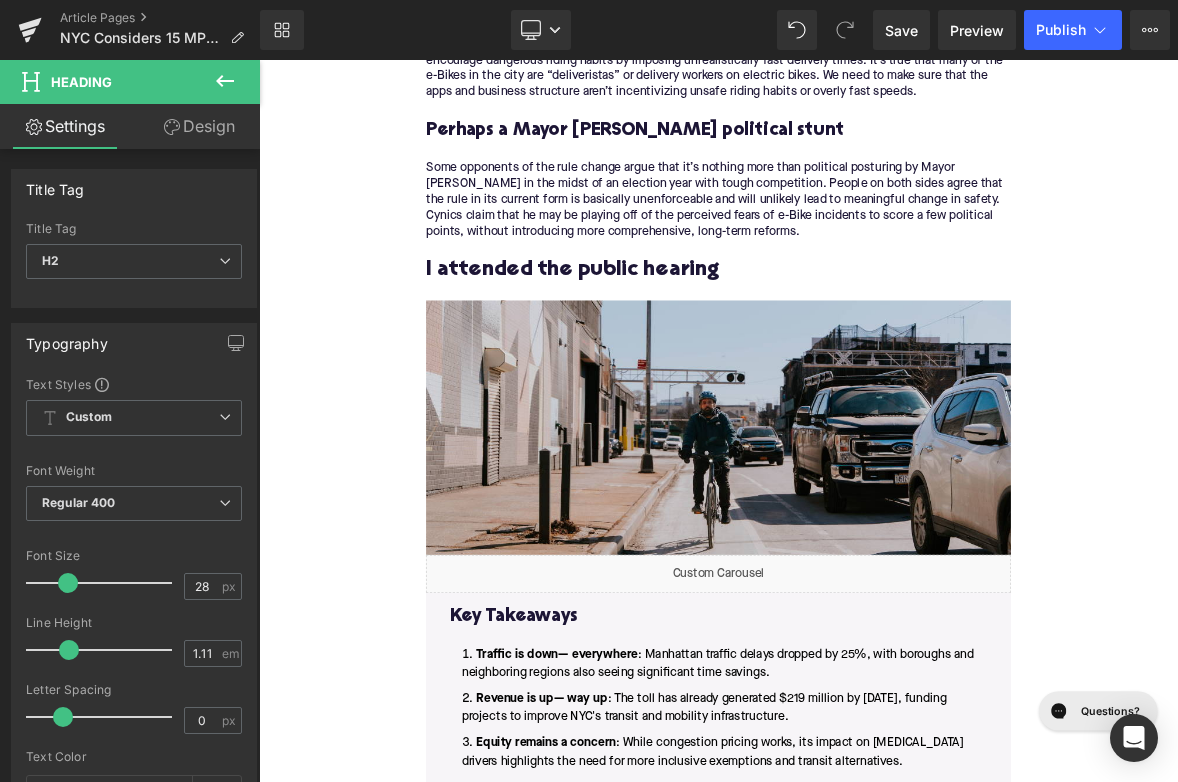 click on "Home / NYC Considers 15 MPH E-Bike Speed Limit Breadcrumbs         NYC Considers 15 MPH E-Bike Speed Limit Heading         Written by: [PERSON_NAME]  | [DATE]  |  Time to read 8 min Text Block         A new NYC rule could slow down  e-Bikes — but will it really help safety or is it just a political play? Text Block         Image         More about the Author: [PERSON_NAME] Text Block         [PERSON_NAME] is a bike writer, mechanic, and educator who got his start in community-based bike shops and co-ops. With a decade in the industry, he still wrenches on bikes when he can and plays bike polo on a fixie. Text Block         Row         Image         There may be a serious shakeup on the streets of [US_STATE][GEOGRAPHIC_DATA] soon, and it revolves around the controversial proposal to limit the speed of  electric bikes . Mayor [PERSON_NAME] introduced a new rule to lower the speed limit of e-Bikes to 15 mph, but the law isn’t set in stone just quite yet. I attended the online public hearing this morning, and you can" at bounding box center (864, -1074) 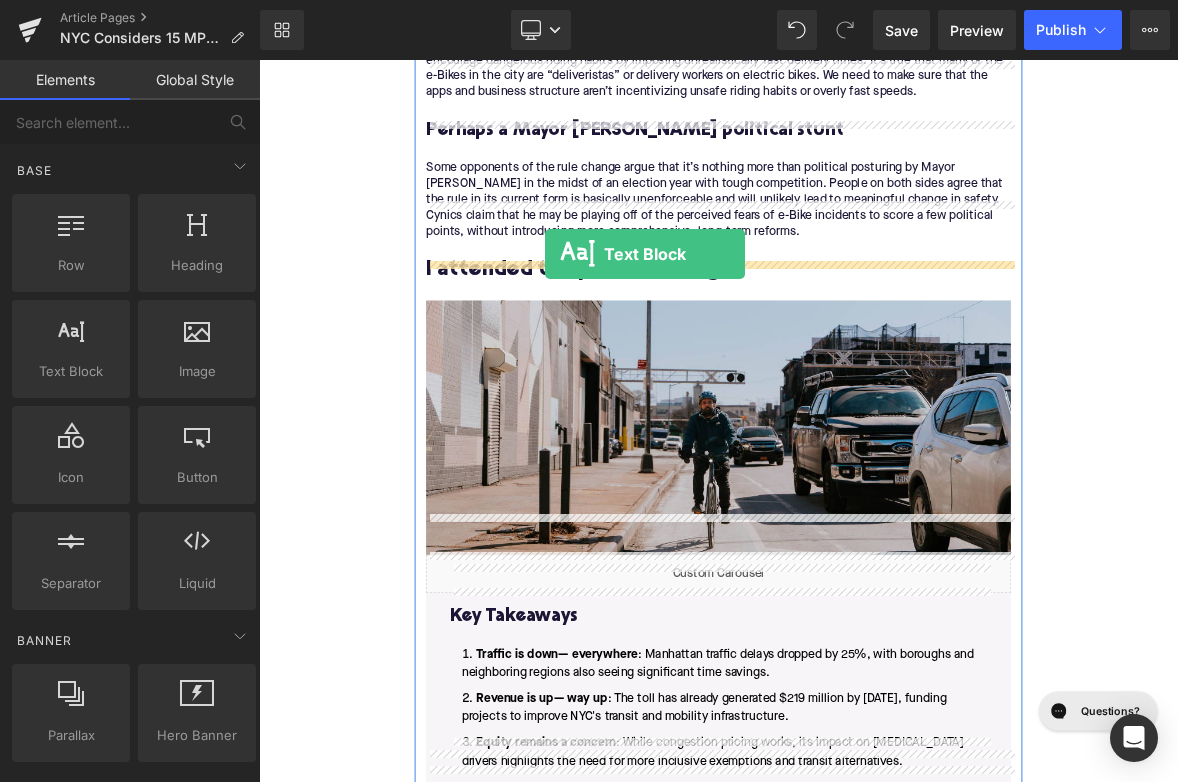 drag, startPoint x: 303, startPoint y: 424, endPoint x: 636, endPoint y: 315, distance: 350.3855 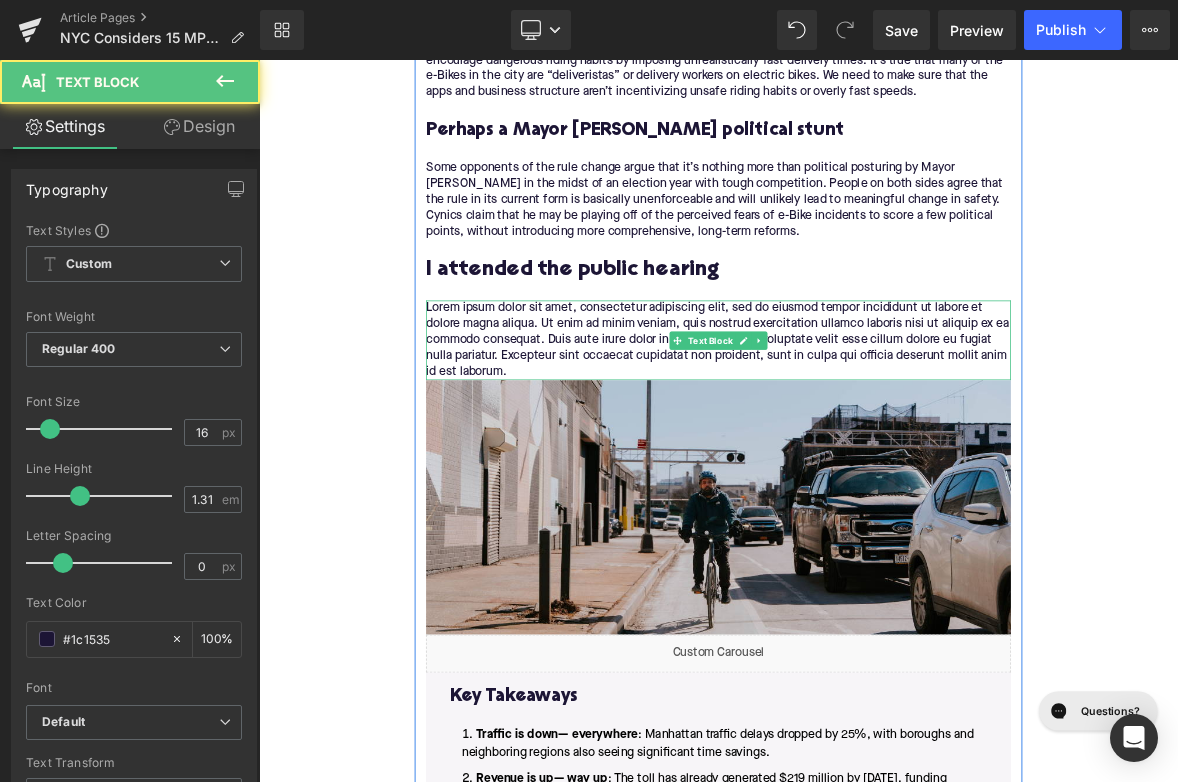 click on "Lorem ipsum dolor sit amet, consectetur adipiscing elit, sed do eiusmod tempor incididunt ut labore et dolore magna aliqua. Ut enim ad minim veniam, quis nostrud exercitation ullamco laboris nisi ut aliquip ex ea commodo consequat. Duis aute irure dolor in reprehenderit in voluptate velit esse cillum dolore eu fugiat nulla pariatur. Excepteur sint occaecat cupidatat non proident, sunt in culpa qui officia deserunt mollit anim id est laborum." at bounding box center (864, 429) 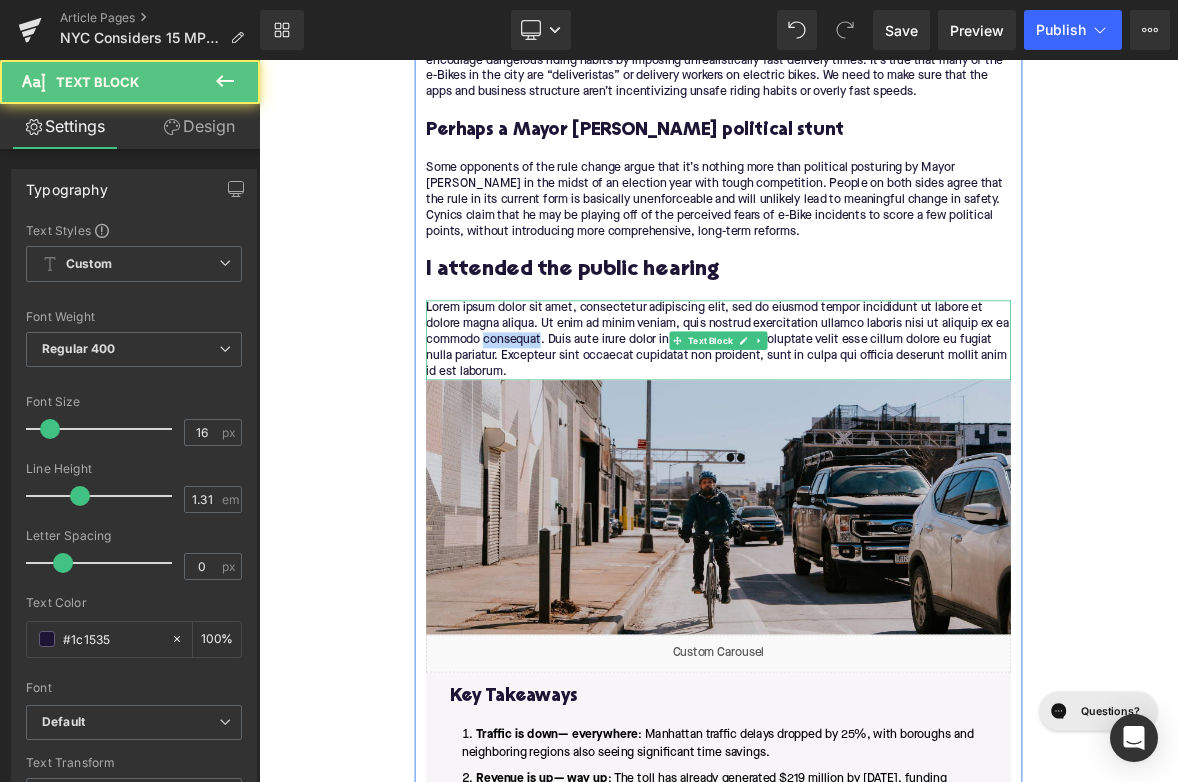 click on "Lorem ipsum dolor sit amet, consectetur adipiscing elit, sed do eiusmod tempor incididunt ut labore et dolore magna aliqua. Ut enim ad minim veniam, quis nostrud exercitation ullamco laboris nisi ut aliquip ex ea commodo consequat. Duis aute irure dolor in reprehenderit in voluptate velit esse cillum dolore eu fugiat nulla pariatur. Excepteur sint occaecat cupidatat non proident, sunt in culpa qui officia deserunt mollit anim id est laborum." at bounding box center (864, 429) 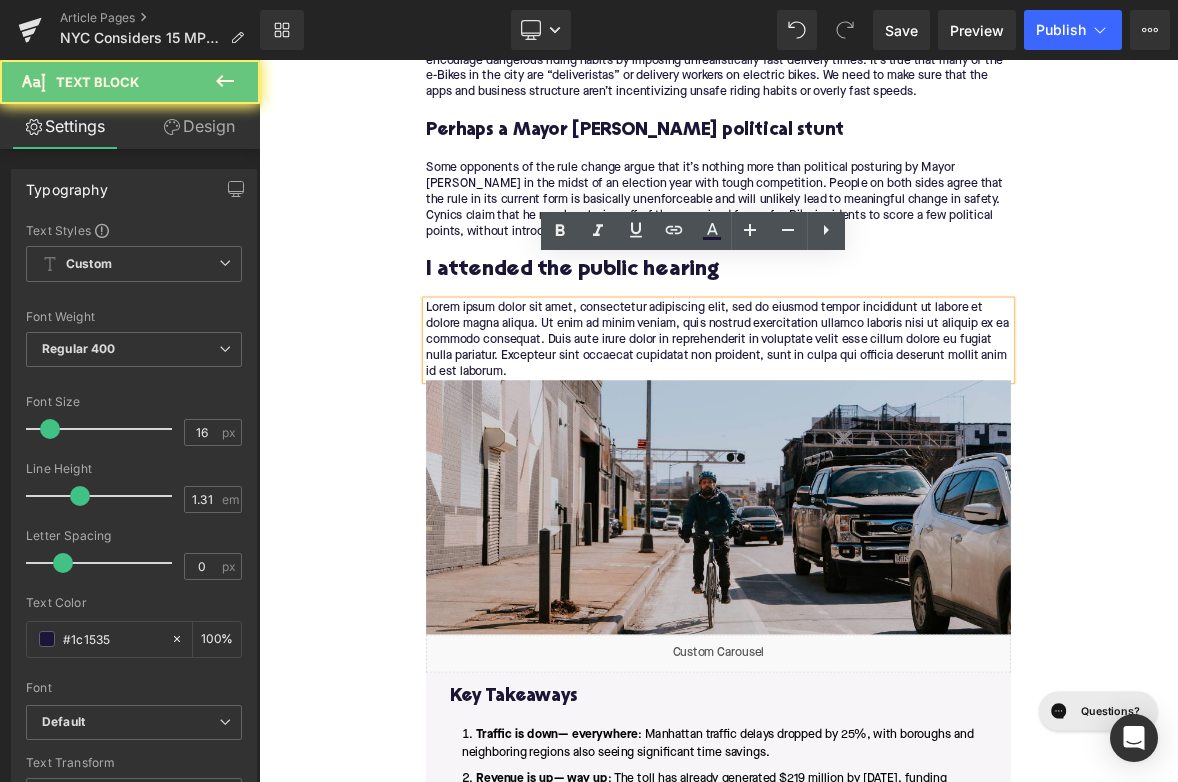 click on "Lorem ipsum dolor sit amet, consectetur adipiscing elit, sed do eiusmod tempor incididunt ut labore et dolore magna aliqua. Ut enim ad minim veniam, quis nostrud exercitation ullamco laboris nisi ut aliquip ex ea commodo consequat. Duis aute irure dolor in reprehenderit in voluptate velit esse cillum dolore eu fugiat nulla pariatur. Excepteur sint occaecat cupidatat non proident, sunt in culpa qui officia deserunt mollit anim id est laborum." at bounding box center [864, 429] 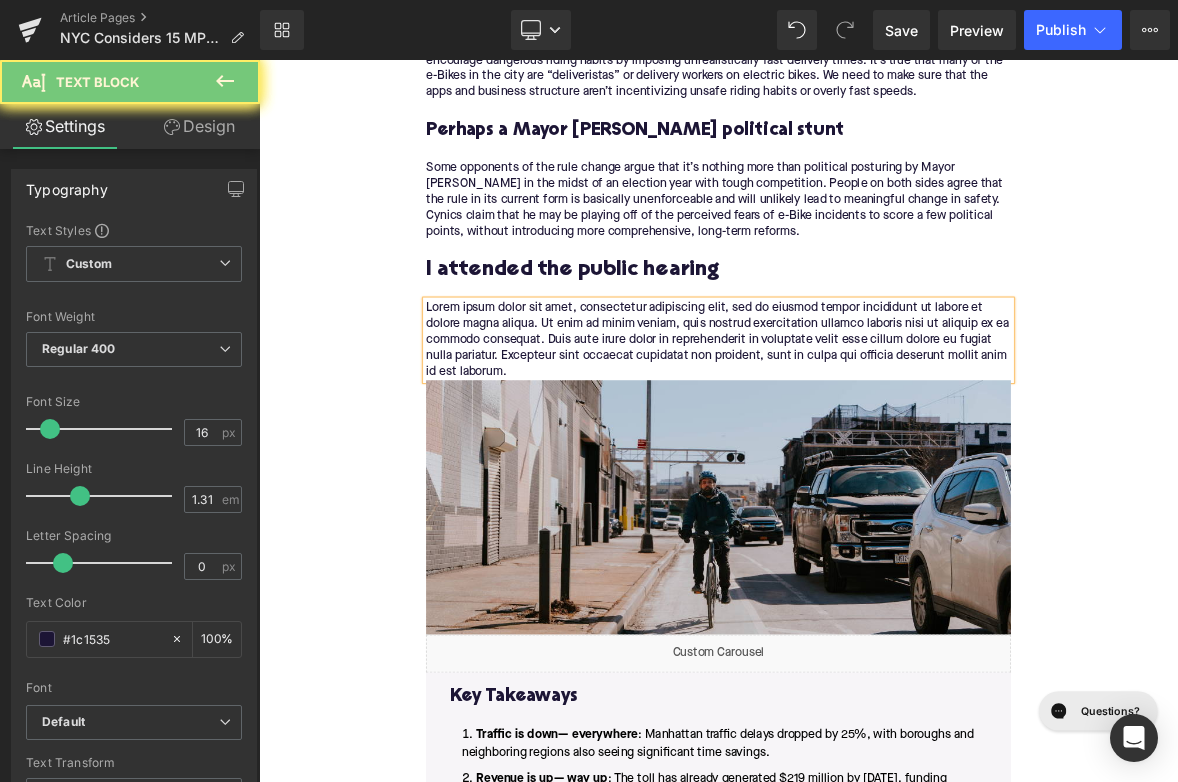 paste 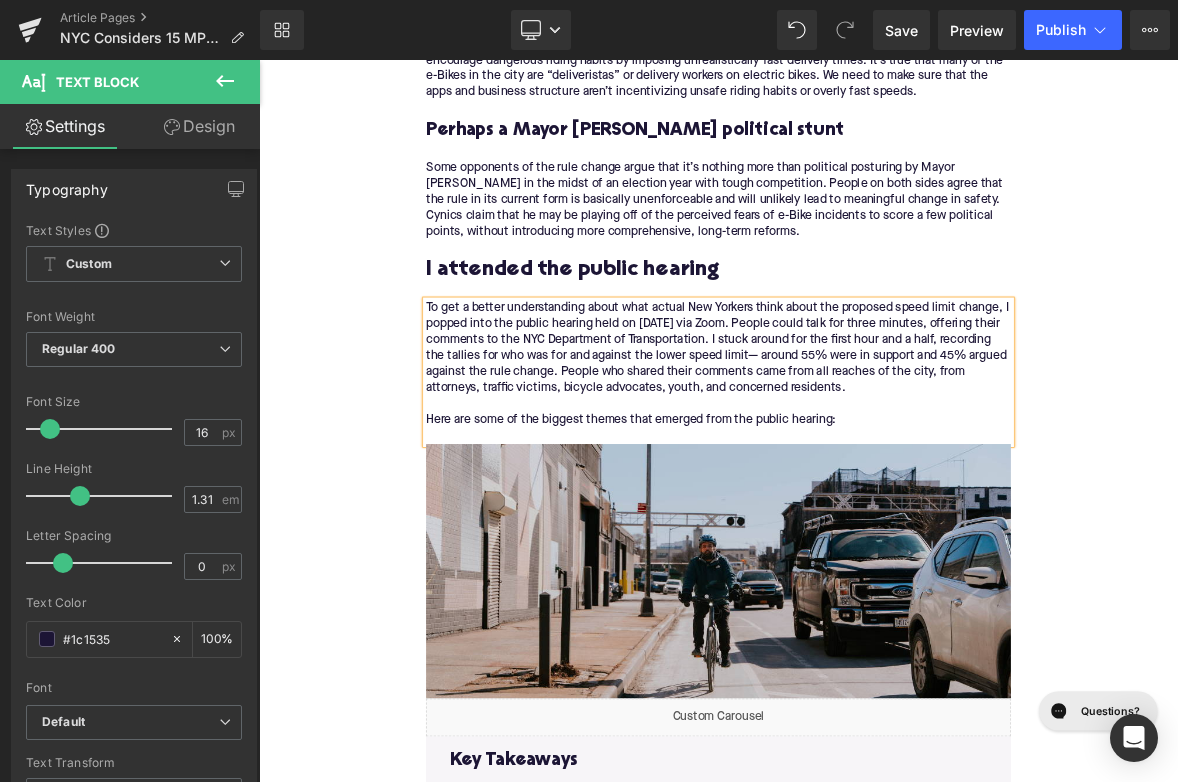 click on "Home / NYC Considers 15 MPH E-Bike Speed Limit Breadcrumbs         NYC Considers 15 MPH E-Bike Speed Limit Heading         Written by: [PERSON_NAME]  | [DATE]  |  Time to read 8 min Text Block         A new NYC rule could slow down  e-Bikes — but will it really help safety or is it just a political play? Text Block         Image         More about the Author: [PERSON_NAME] Text Block         [PERSON_NAME] is a bike writer, mechanic, and educator who got his start in community-based bike shops and co-ops. With a decade in the industry, he still wrenches on bikes when he can and plays bike polo on a fixie. Text Block         Row         Image         There may be a serious shakeup on the streets of [US_STATE][GEOGRAPHIC_DATA] soon, and it revolves around the controversial proposal to limit the speed of  electric bikes . Mayor [PERSON_NAME] introduced a new rule to lower the speed limit of e-Bikes to 15 mph, but the law isn’t set in stone just quite yet. I attended the online public hearing this morning, and you can" at bounding box center [864, -980] 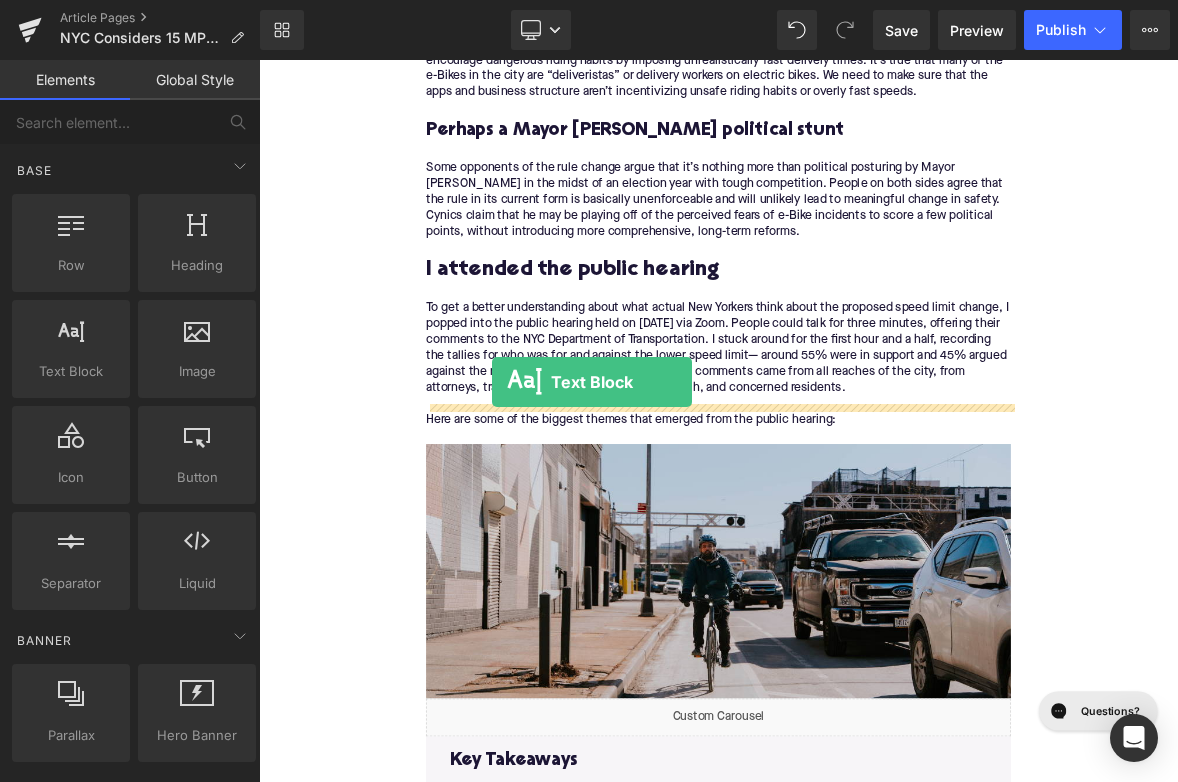 drag, startPoint x: 330, startPoint y: 409, endPoint x: 566, endPoint y: 483, distance: 247.32974 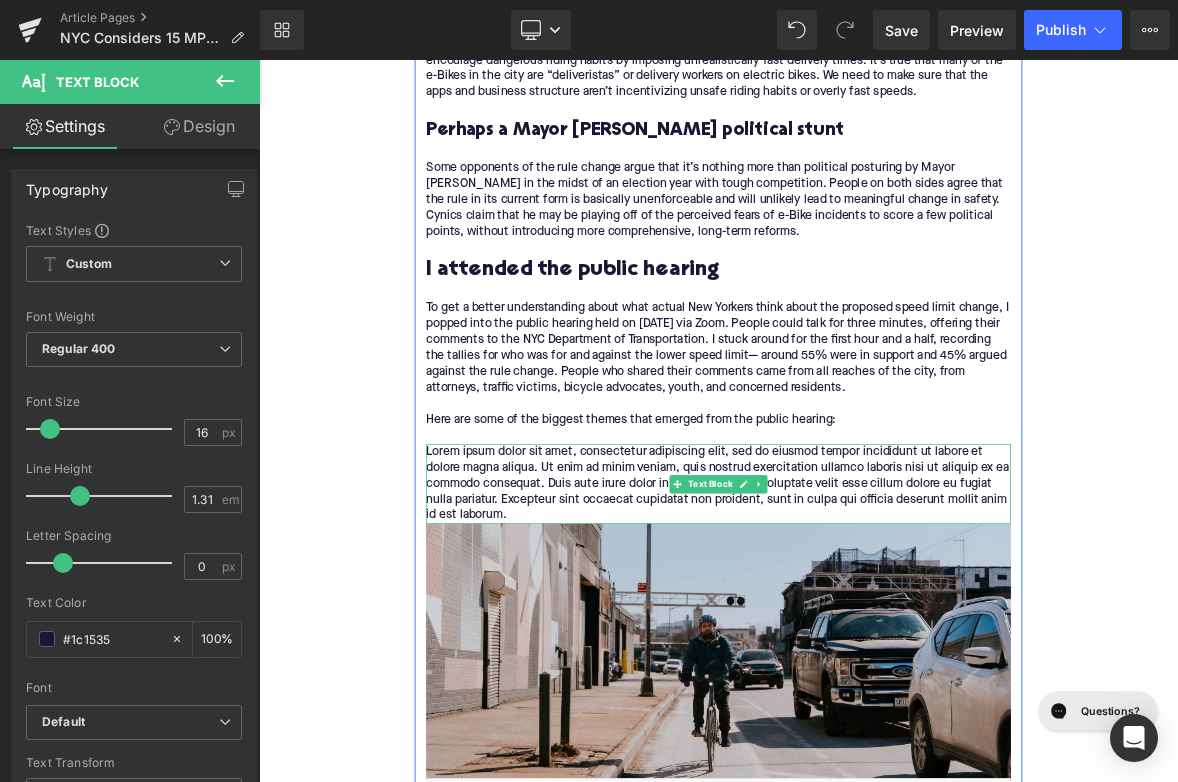 click on "Lorem ipsum dolor sit amet, consectetur adipiscing elit, sed do eiusmod tempor incididunt ut labore et dolore magna aliqua. Ut enim ad minim veniam, quis nostrud exercitation ullamco laboris nisi ut aliquip ex ea commodo consequat. Duis aute irure dolor in reprehenderit in voluptate velit esse cillum dolore eu fugiat nulla pariatur. Excepteur sint occaecat cupidatat non proident, sunt in culpa qui officia deserunt mollit anim id est laborum." at bounding box center [864, 618] 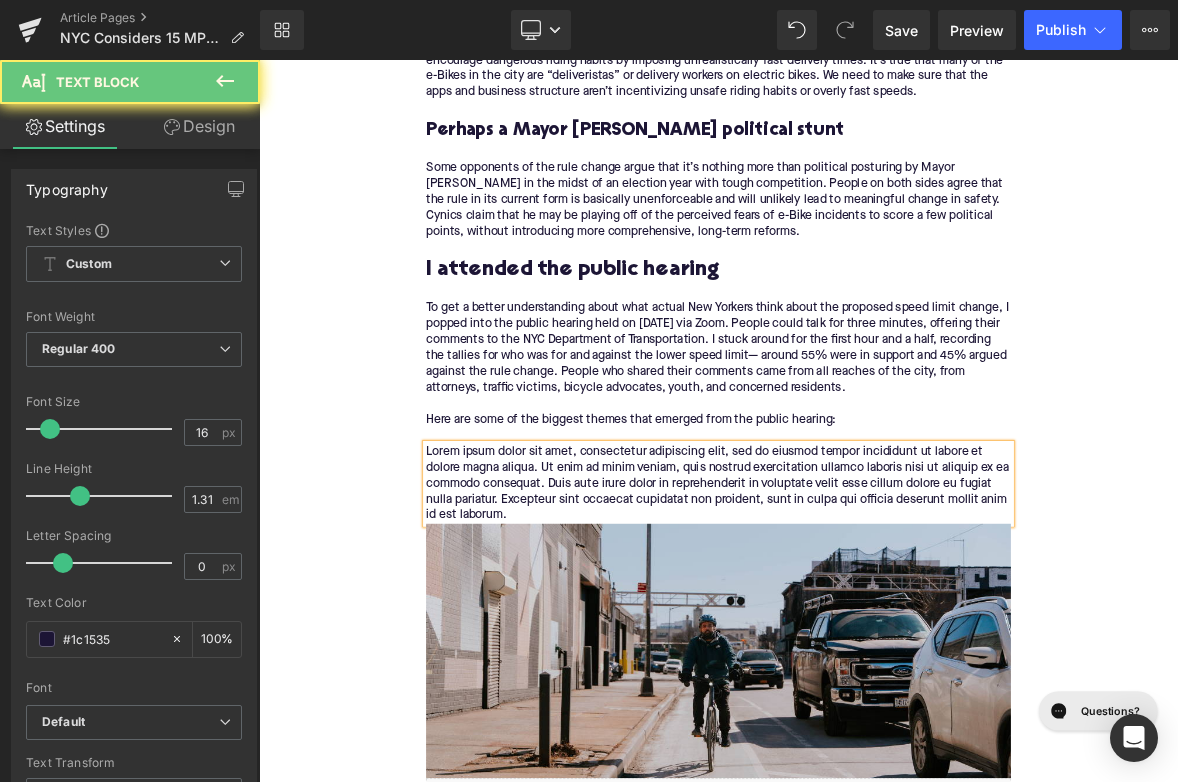 paste 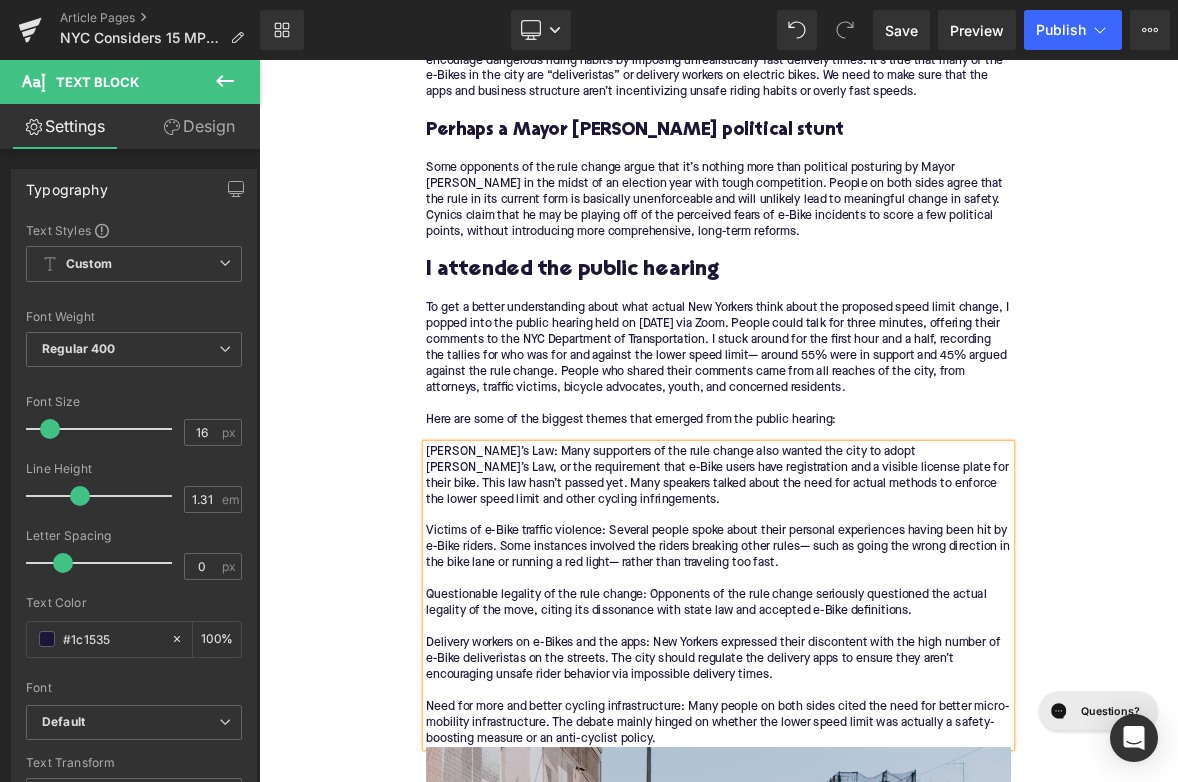 click on "[PERSON_NAME]’s Law: Many supporters of the rule change also wanted the city to adopt [PERSON_NAME]’s Law, or the requirement that e-Bike users have registration and a visible license plate for their bike. This law hasn’t passed yet. Many speakers talked about the need for actual methods to enforce the lower speed limit and other cycling infringements. Victims of e-Bike traffic violence: Several people spoke about their personal experiences having been hit by e-Bike riders. Some instances involved the riders breaking other rules— such as going the wrong direction in the bike lane or running a red light— rather than traveling too fast.  Questionable legality of the rule change: Opponents of the rule change seriously questioned the actual legality of the move, citing its dissonance with state law and accepted e-Bike definitions." at bounding box center [864, 765] 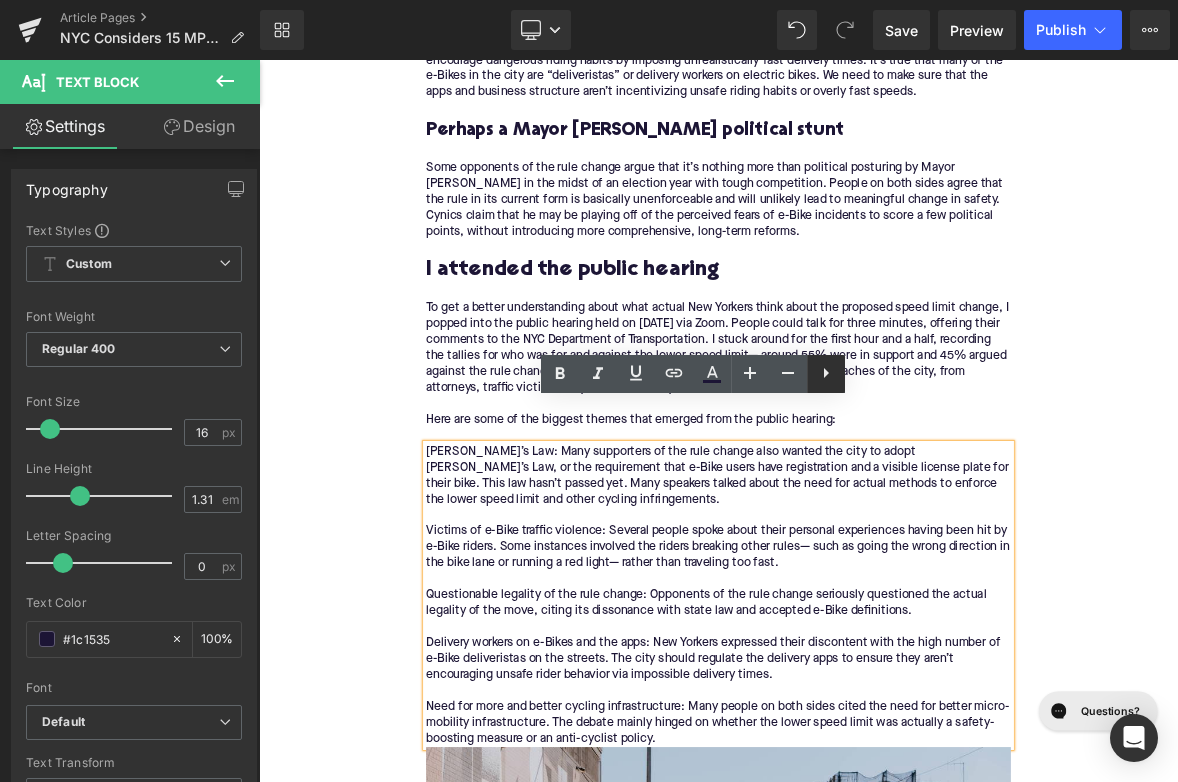 click 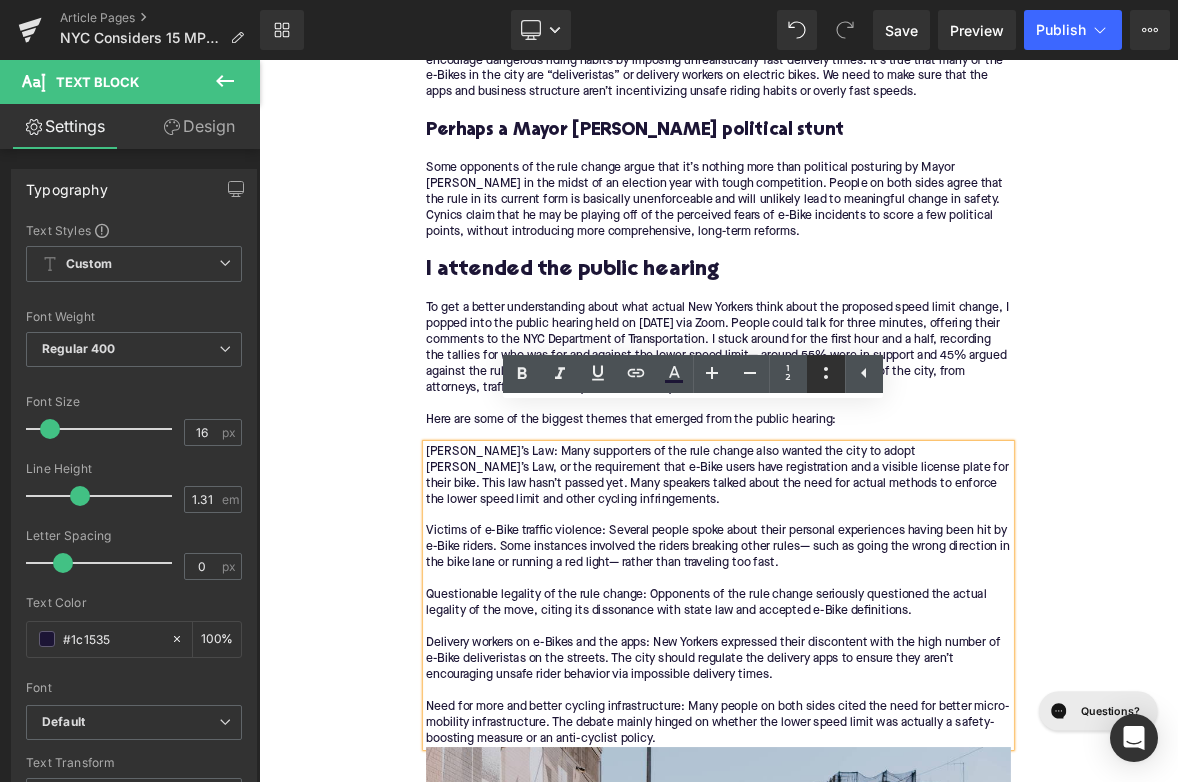 click at bounding box center [826, 374] 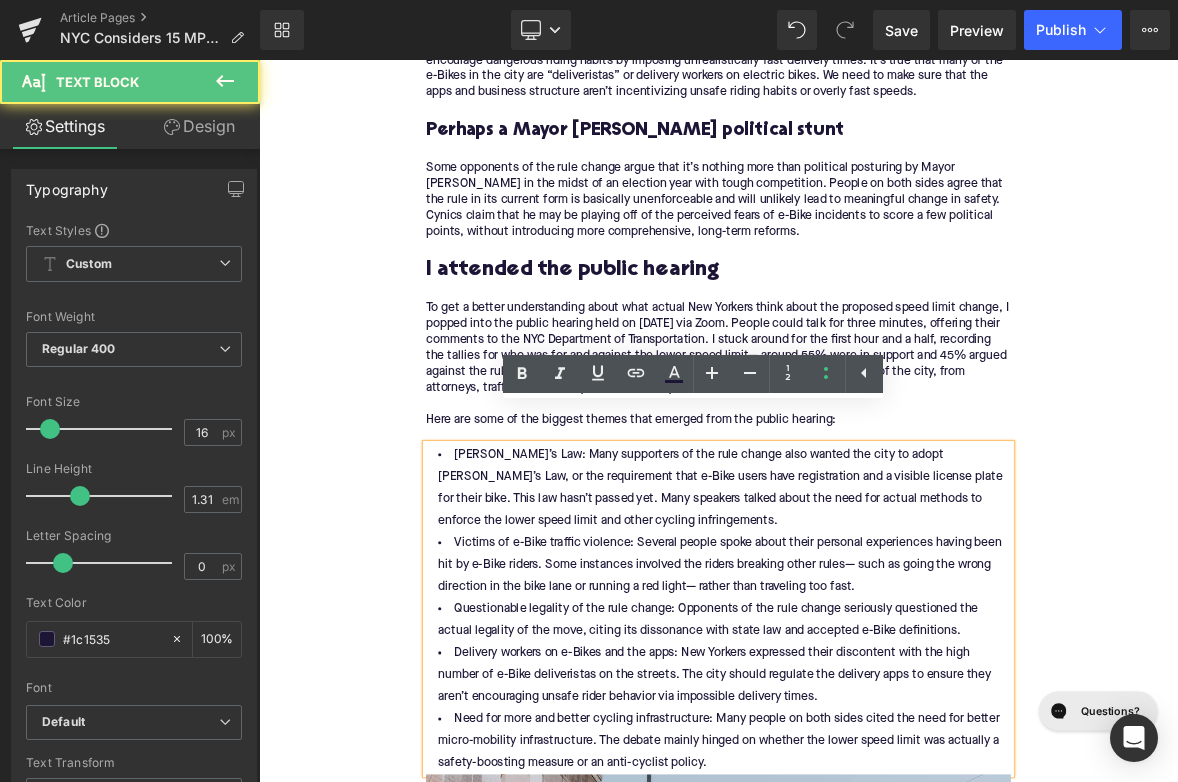 click on "[PERSON_NAME]’s Law: Many supporters of the rule change also wanted the city to adopt [PERSON_NAME]’s Law, or the requirement that e-Bike users have registration and a visible license plate for their bike. This law hasn’t passed yet. Many speakers talked about the need for actual methods to enforce the lower speed limit and other cycling infringements." at bounding box center [864, 624] 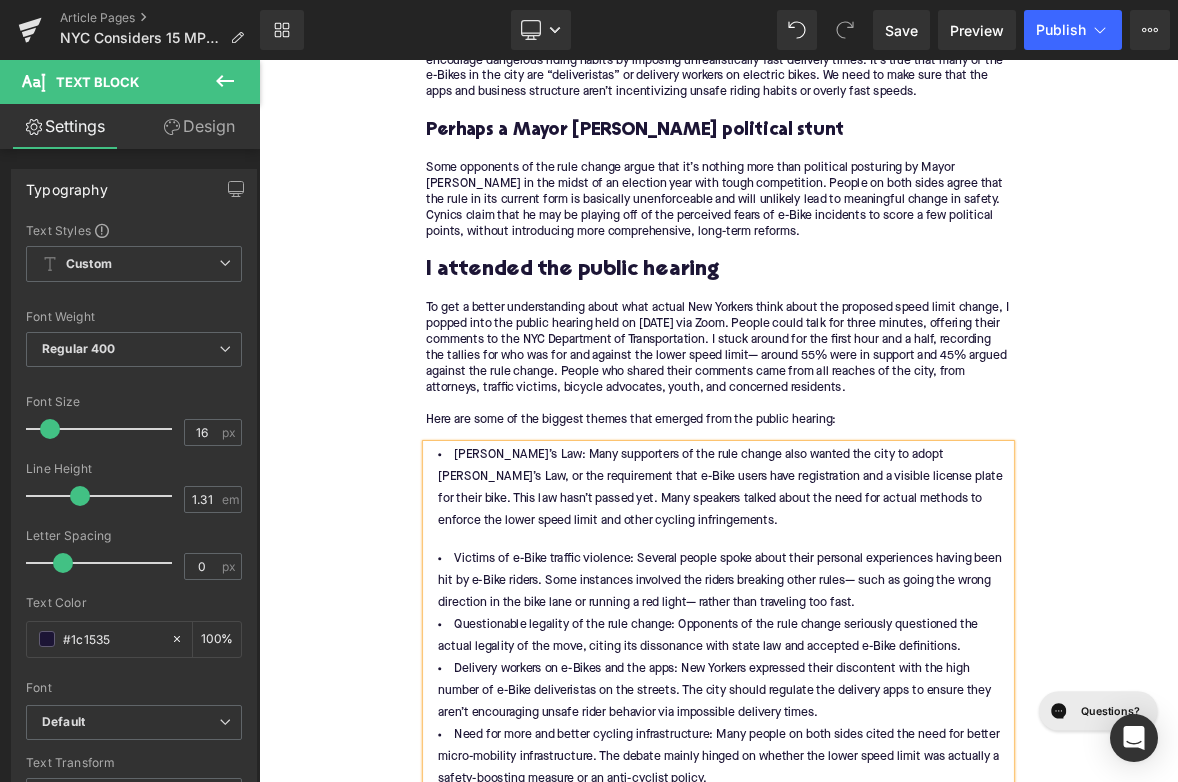 click on "Victims of e-Bike traffic violence: Several people spoke about their personal experiences having been hit by e-Bike riders. Some instances involved the riders breaking other rules— such as going the wrong direction in the bike lane or running a red light— rather than traveling too fast." at bounding box center (864, 746) 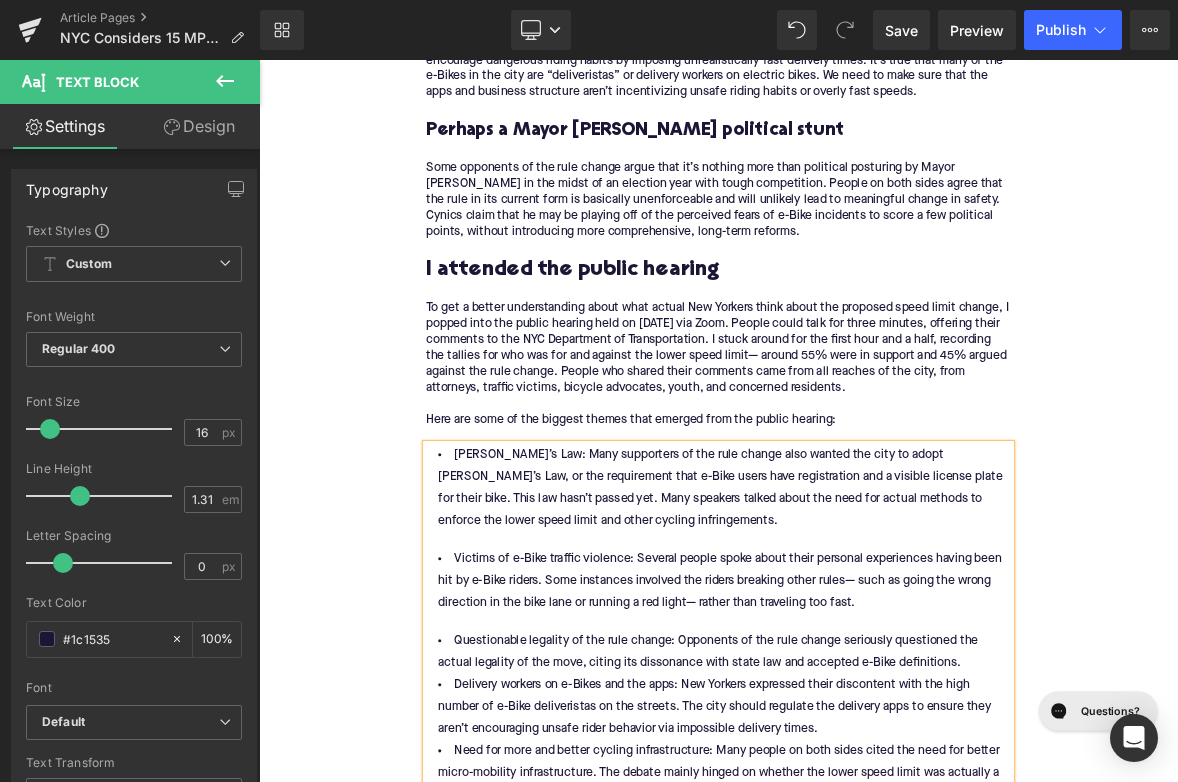 click on "Questionable legality of the rule change: Opponents of the rule change seriously questioned the actual legality of the move, citing its dissonance with state law and accepted e-Bike definitions." at bounding box center (864, 840) 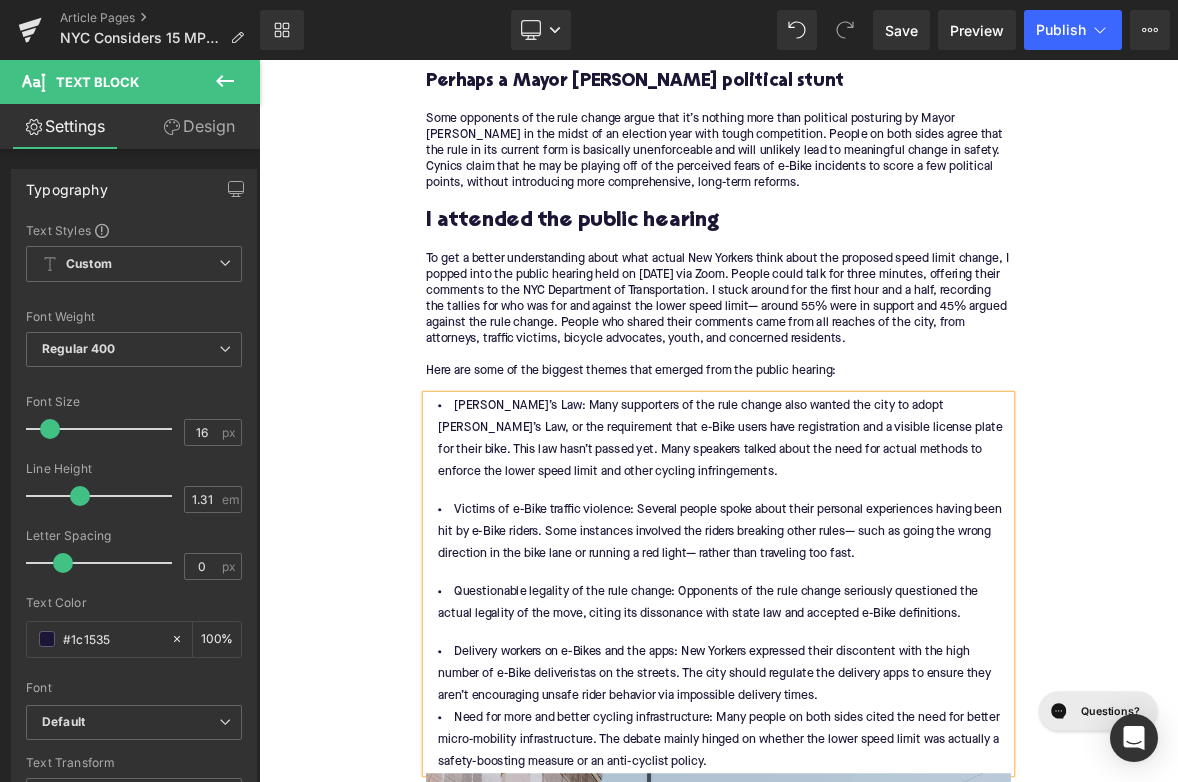 scroll, scrollTop: 4719, scrollLeft: 0, axis: vertical 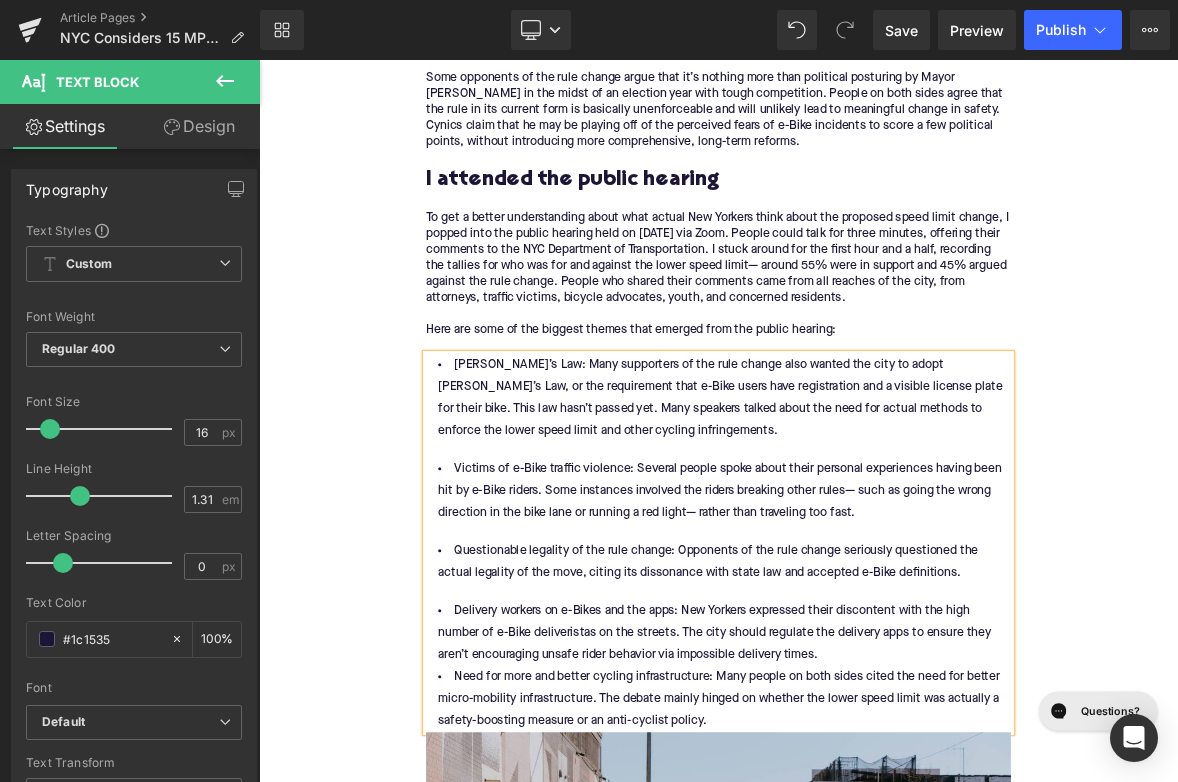 click on "Delivery workers on e-Bikes and the apps: New Yorkers expressed their discontent with the high number of e-Bike deliveristas on the streets. The city should regulate the delivery apps to ensure they aren’t encouraging unsafe rider behavior via impossible delivery times." at bounding box center [864, 814] 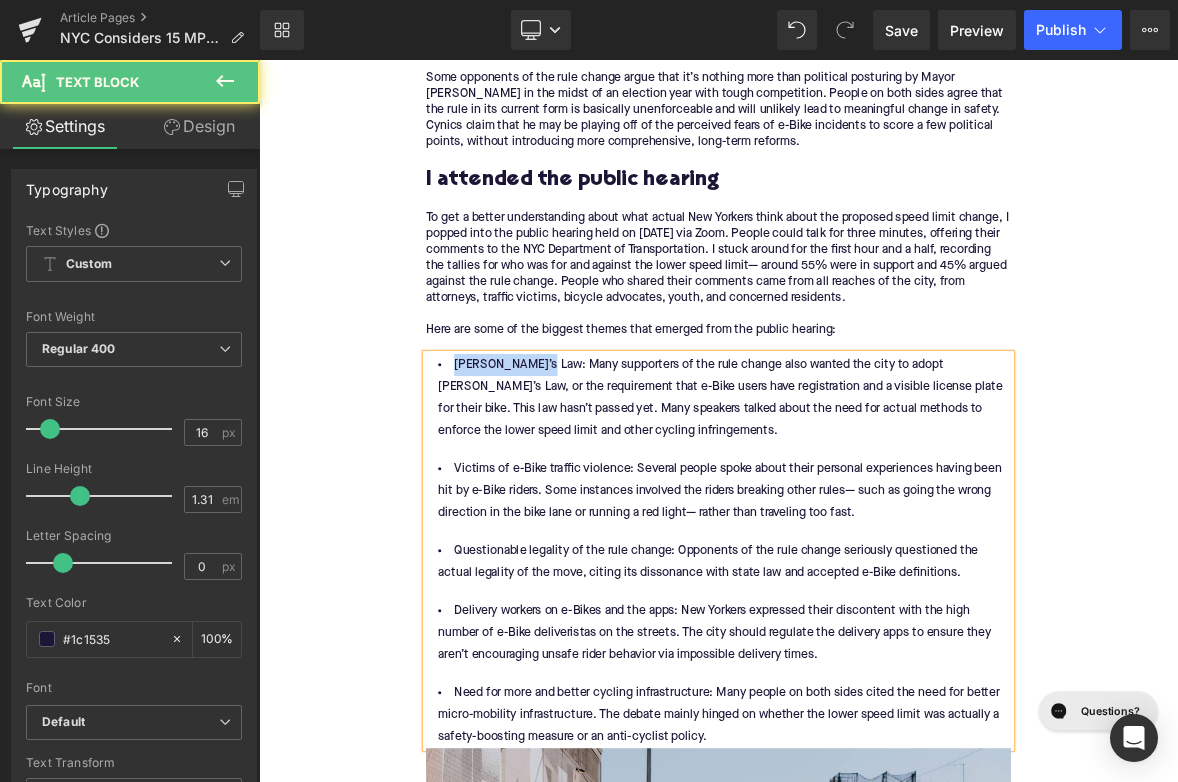 drag, startPoint x: 607, startPoint y: 408, endPoint x: 513, endPoint y: 408, distance: 94 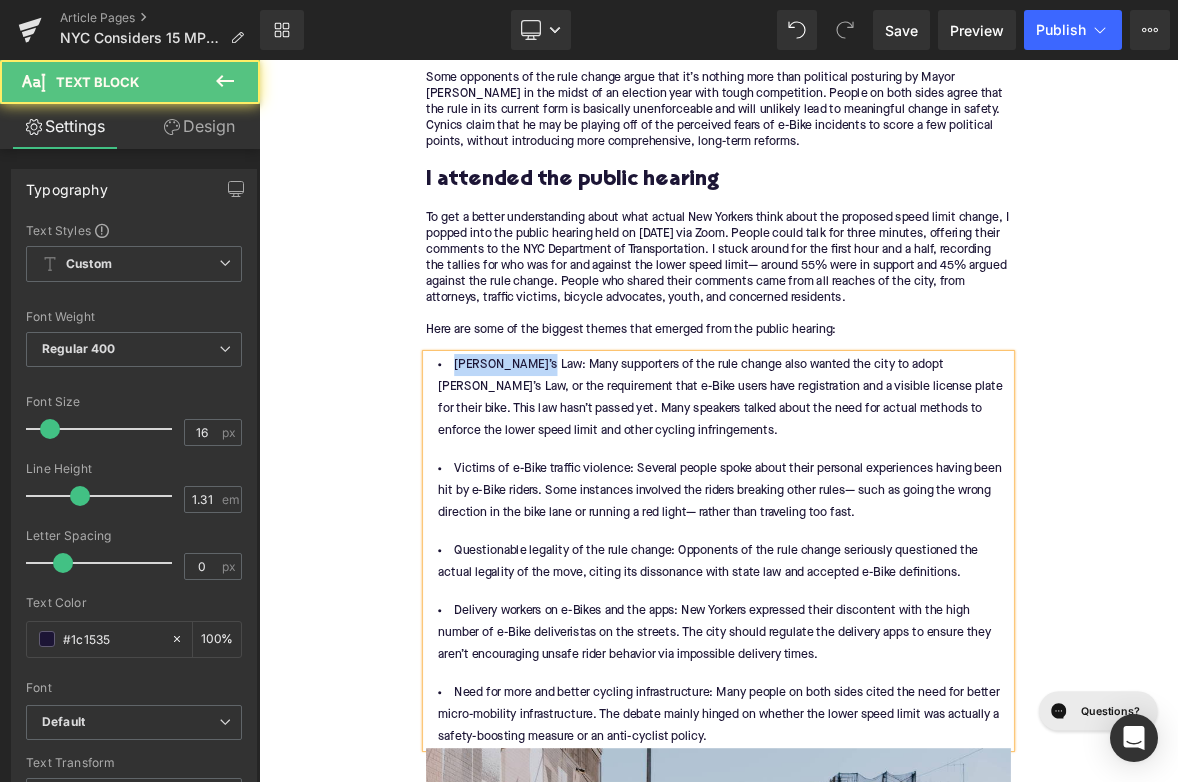 click on "[PERSON_NAME]’s Law: Many supporters of the rule change also wanted the city to adopt [PERSON_NAME]’s Law, or the requirement that e-Bike users have registration and a visible license plate for their bike. This law hasn’t passed yet. Many speakers talked about the need for actual methods to enforce the lower speed limit and other cycling infringements." at bounding box center (864, 505) 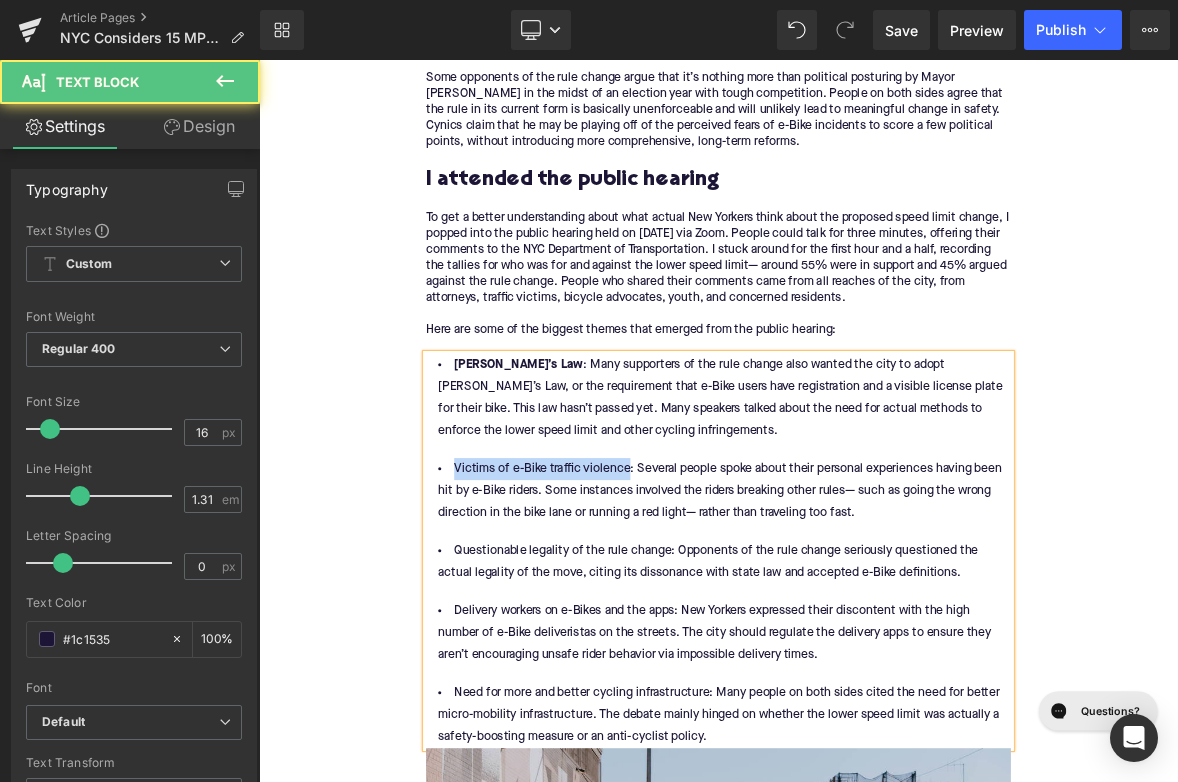 drag, startPoint x: 738, startPoint y: 550, endPoint x: 495, endPoint y: 548, distance: 243.00822 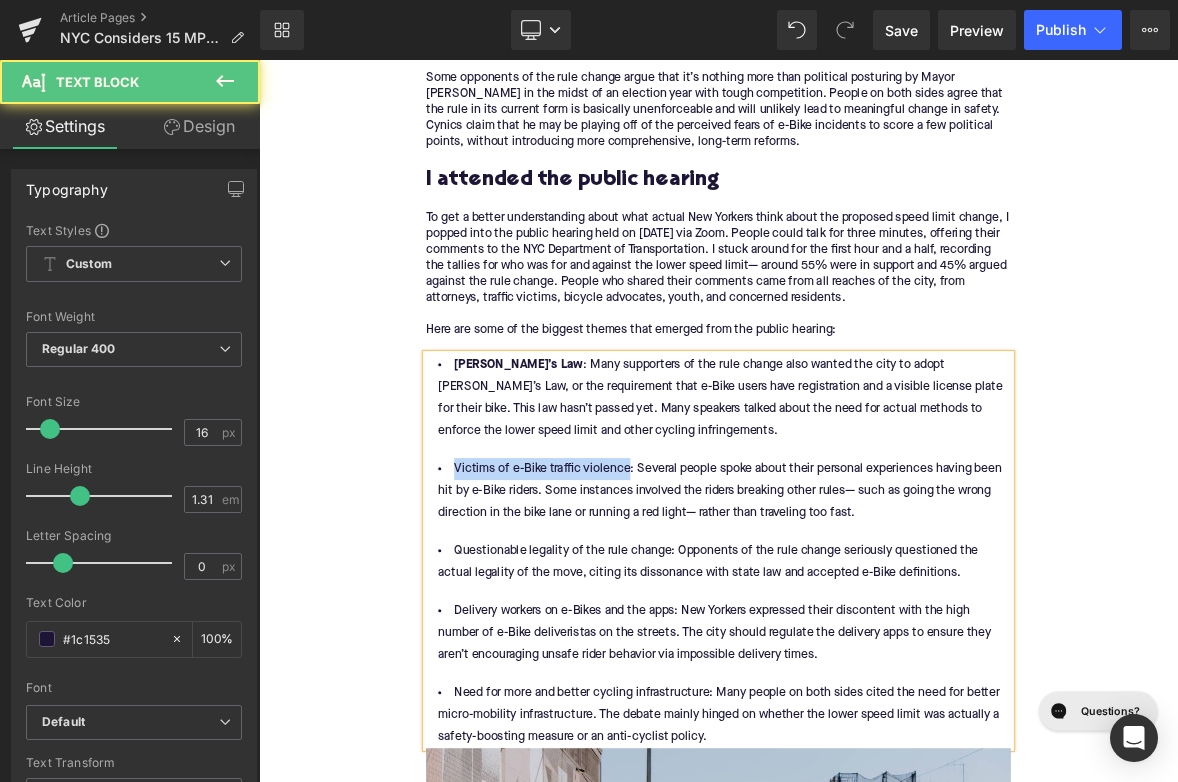 click on "Victims of e-Bike traffic violence: Several people spoke about their personal experiences having been hit by e-Bike riders. Some instances involved the riders breaking other rules— such as going the wrong direction in the bike lane or running a red light— rather than traveling too fast." at bounding box center (864, 627) 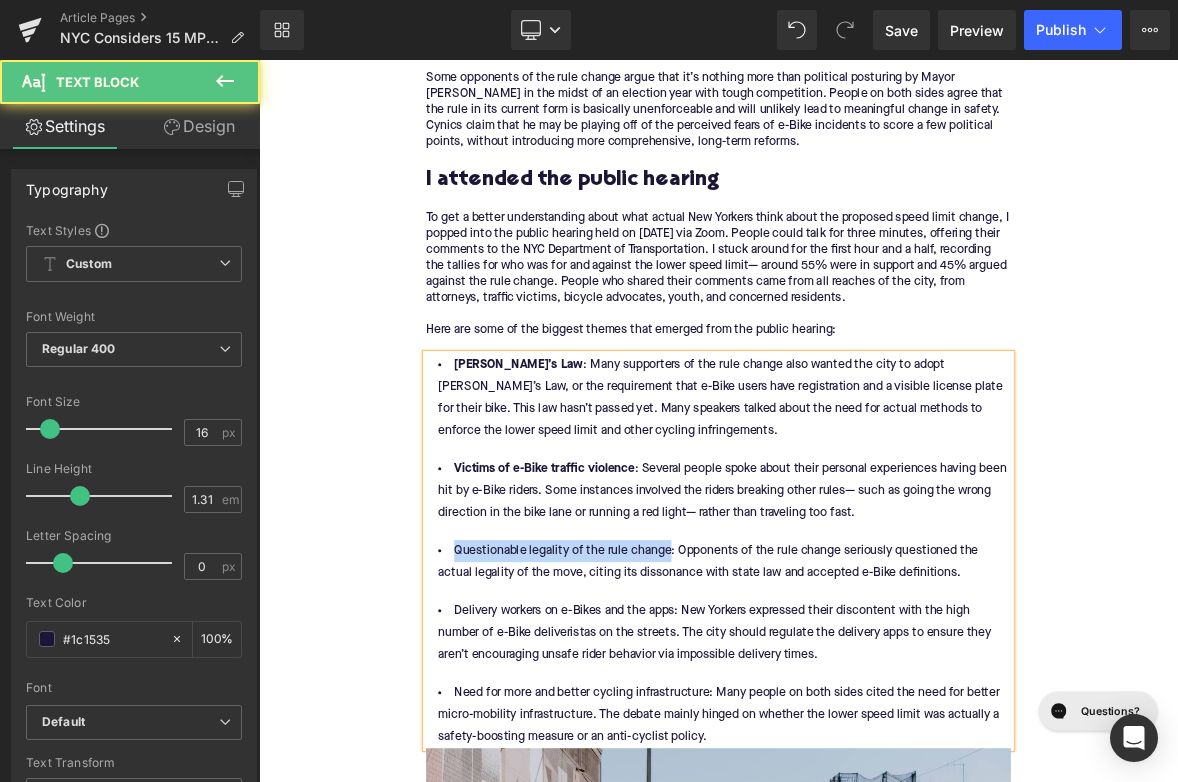 drag, startPoint x: 796, startPoint y: 663, endPoint x: 509, endPoint y: 660, distance: 287.0157 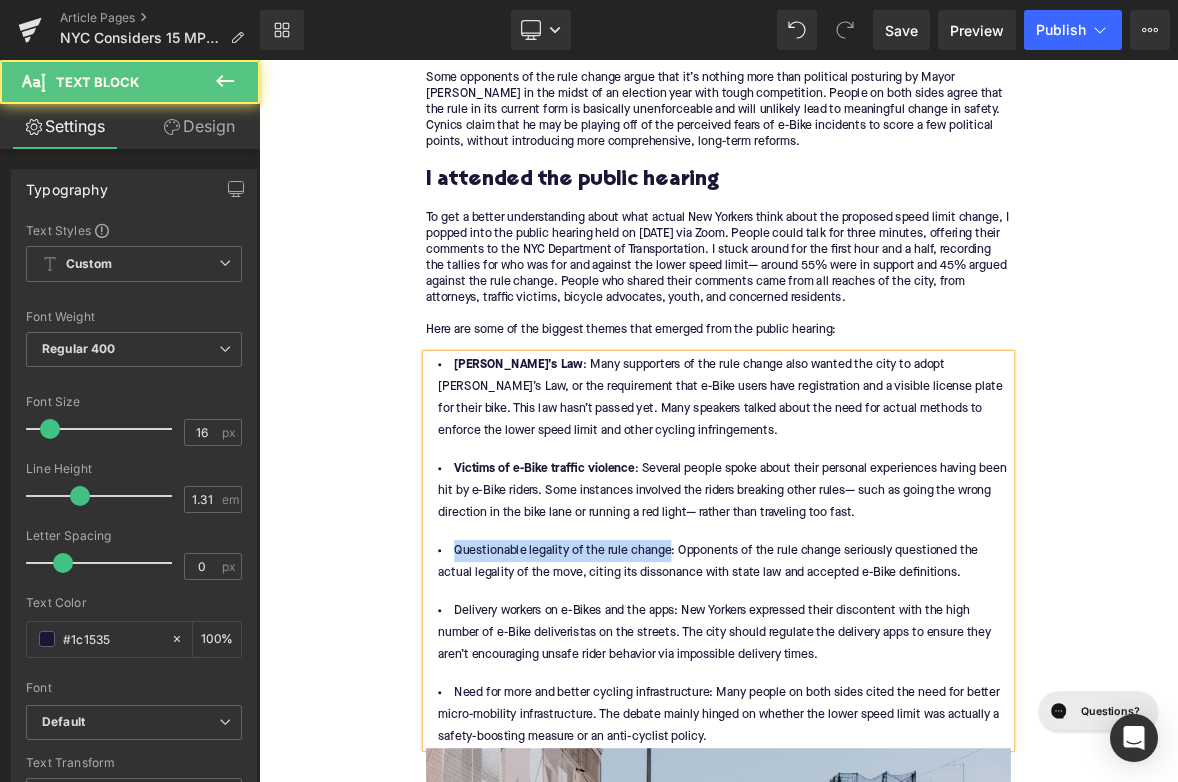 click on "Questionable legality of the rule change: Opponents of the rule change seriously questioned the actual legality of the move, citing its dissonance with state law and accepted e-Bike definitions." at bounding box center (864, 721) 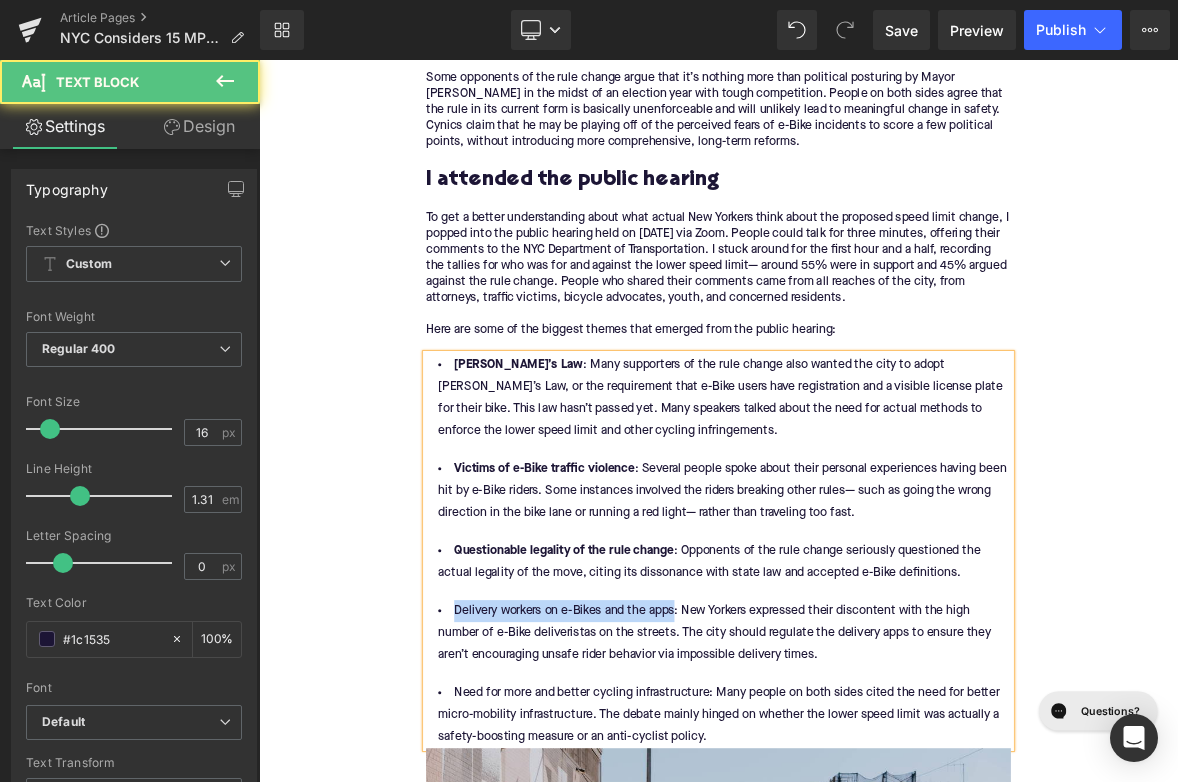 drag, startPoint x: 805, startPoint y: 741, endPoint x: 513, endPoint y: 739, distance: 292.00684 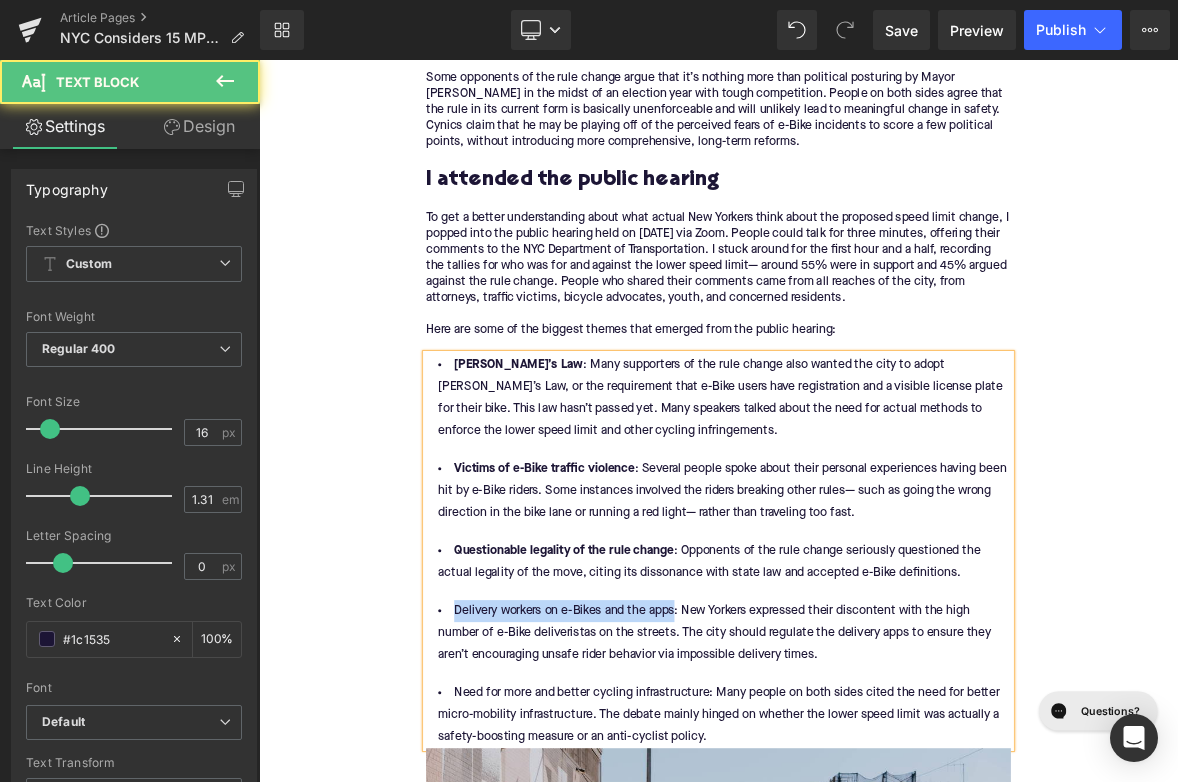click on "Delivery workers on e-Bikes and the apps: New Yorkers expressed their discontent with the high number of e-Bike deliveristas on the streets. The city should regulate the delivery apps to ensure they aren’t encouraging unsafe rider behavior via impossible delivery times." at bounding box center [864, 814] 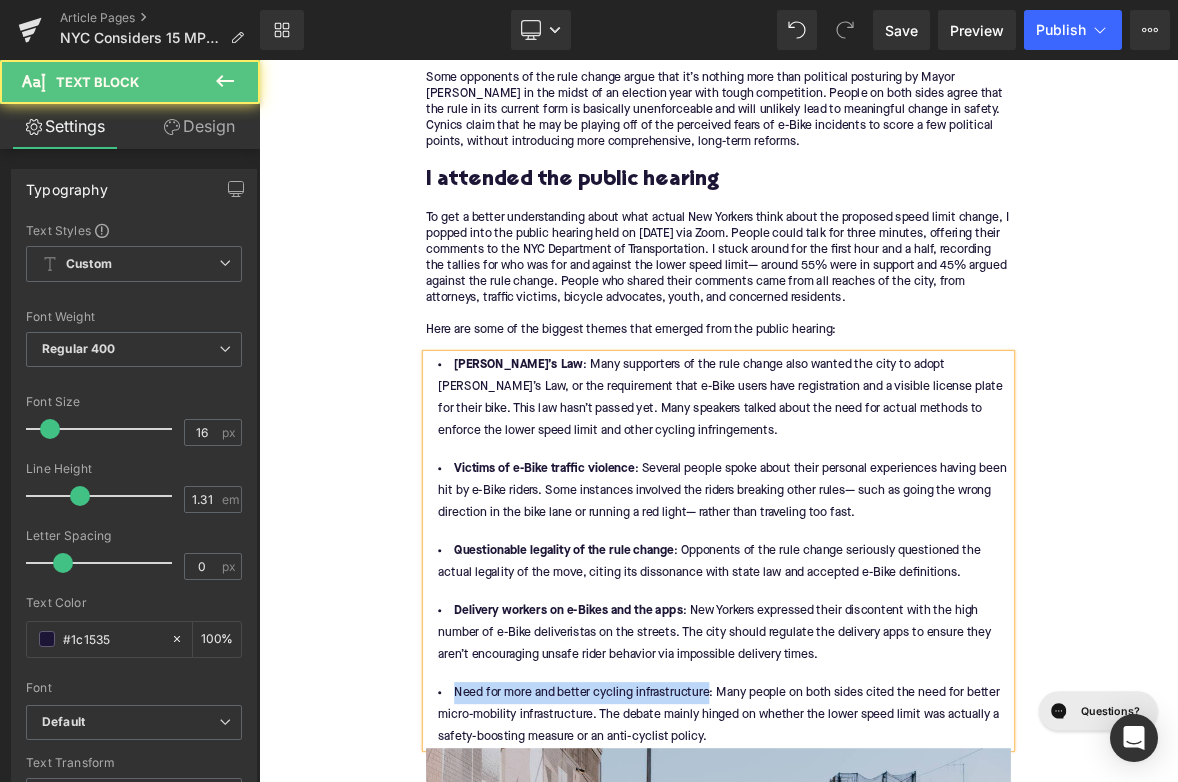 drag, startPoint x: 846, startPoint y: 852, endPoint x: 514, endPoint y: 849, distance: 332.01355 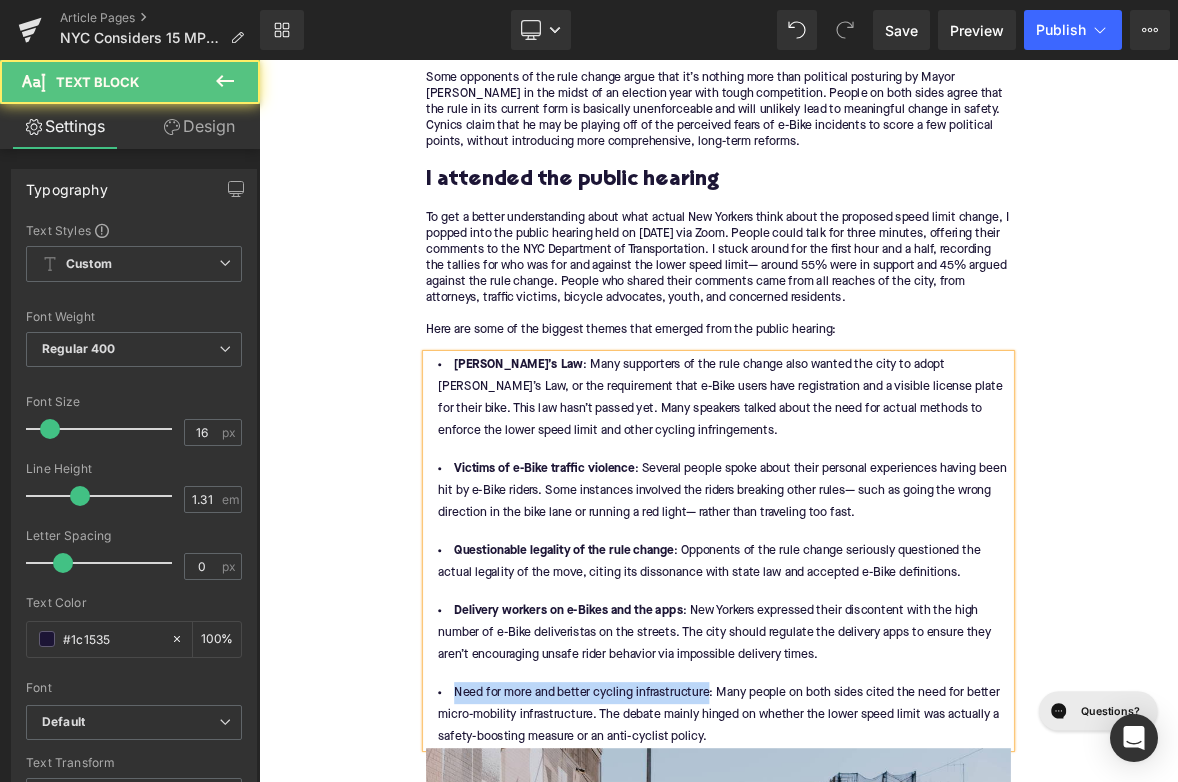 click on "Need for more and better cycling infrastructure: Many people on both sides cited the need for better micro-mobility infrastructure. The debate mainly hinged on whether the lower speed limit was actually a safety-boosting measure or an anti-cyclist policy." at bounding box center [864, 922] 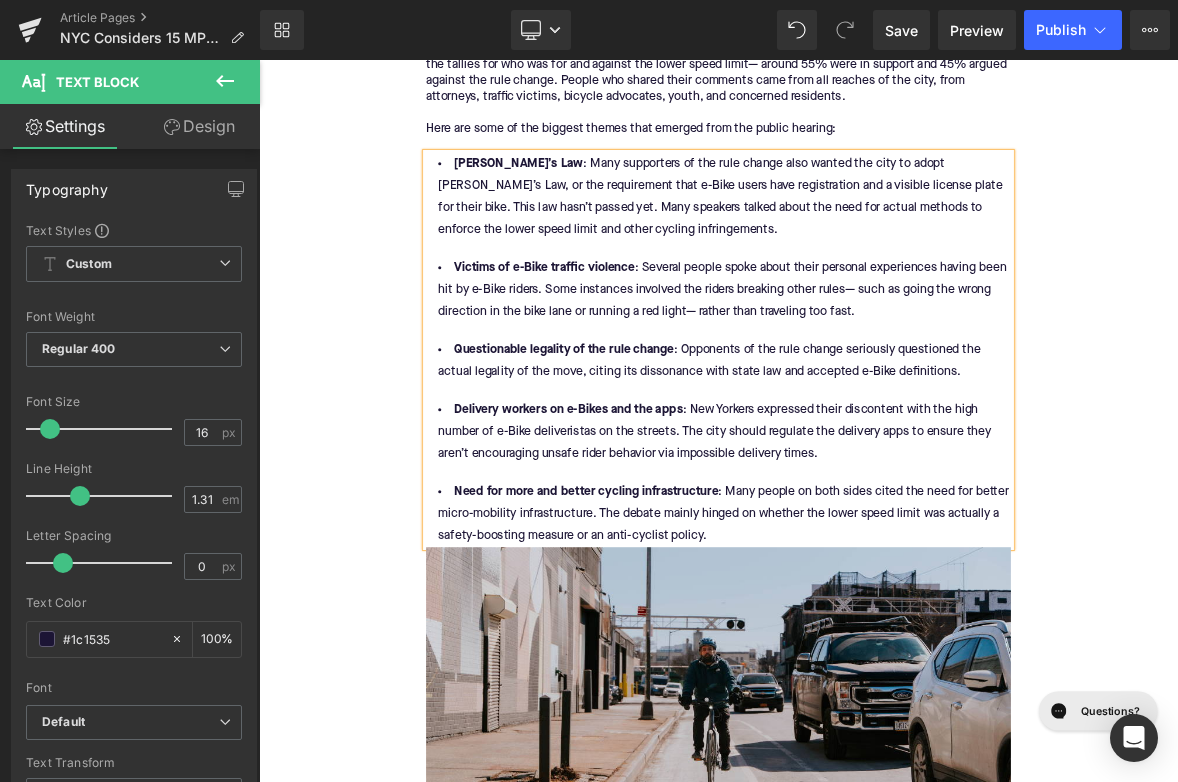 scroll, scrollTop: 5069, scrollLeft: 0, axis: vertical 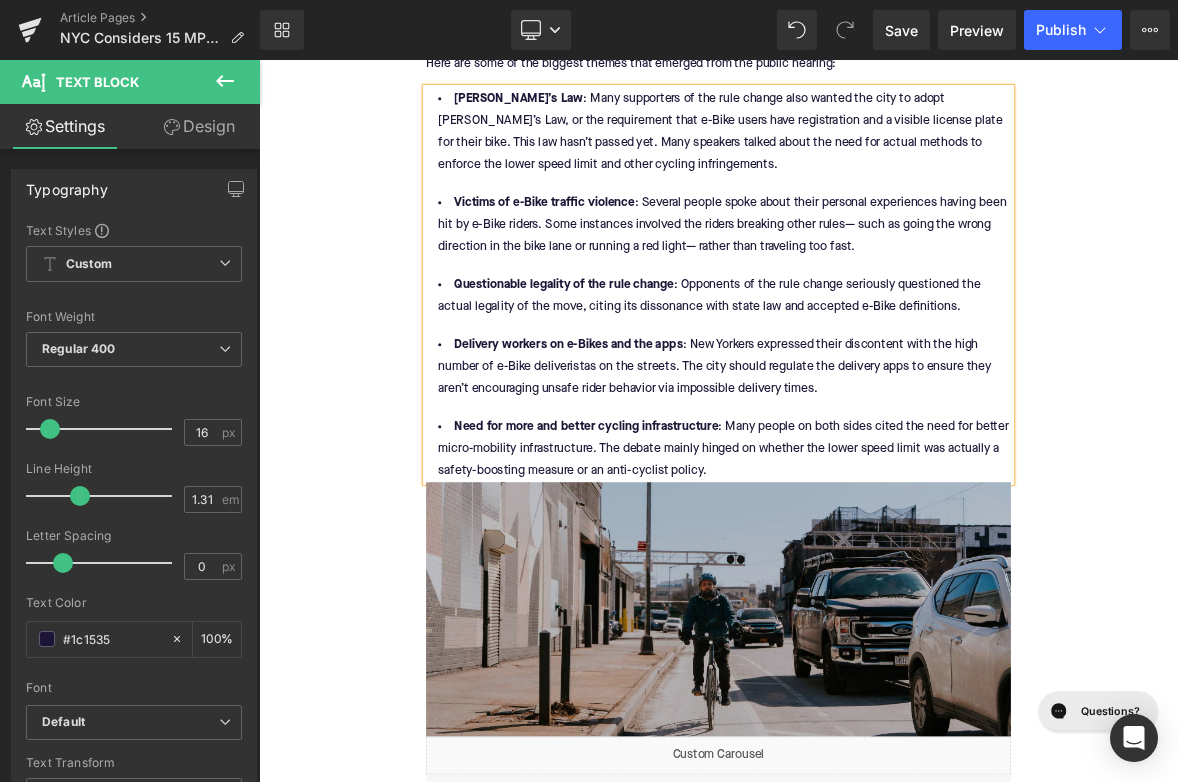 click at bounding box center (864, 783) 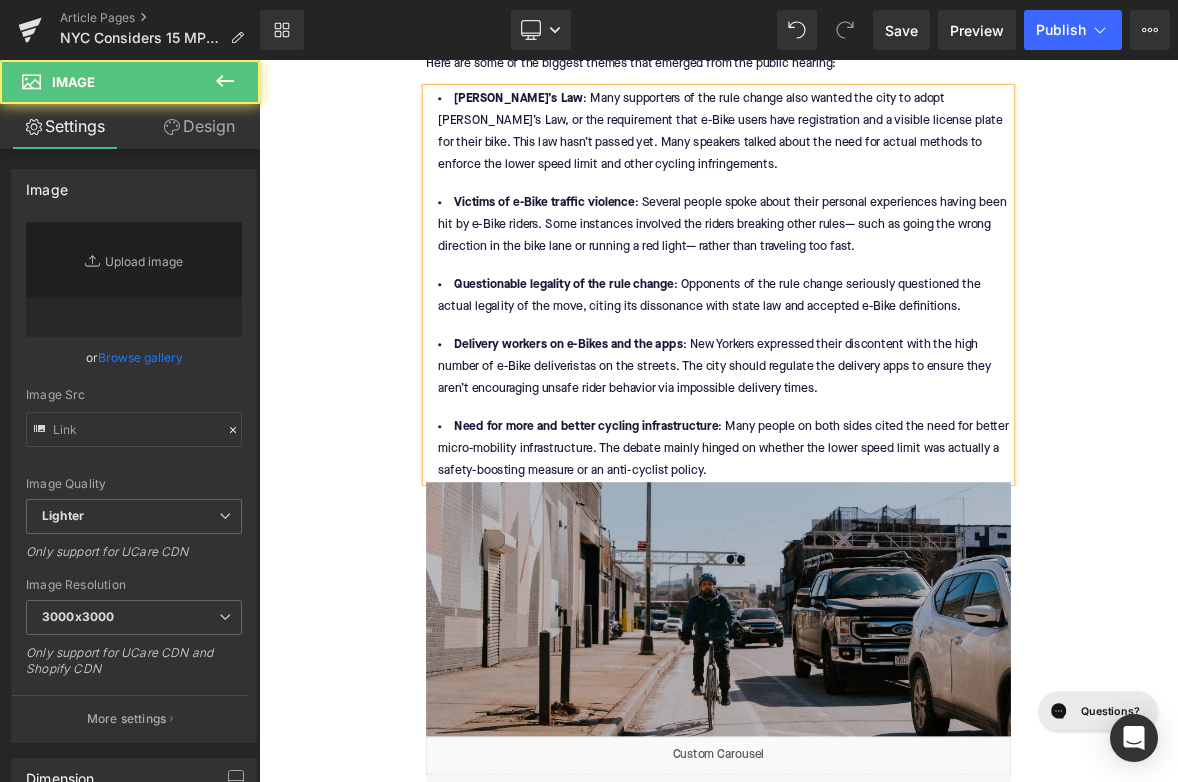 type on "[URL][DOMAIN_NAME]" 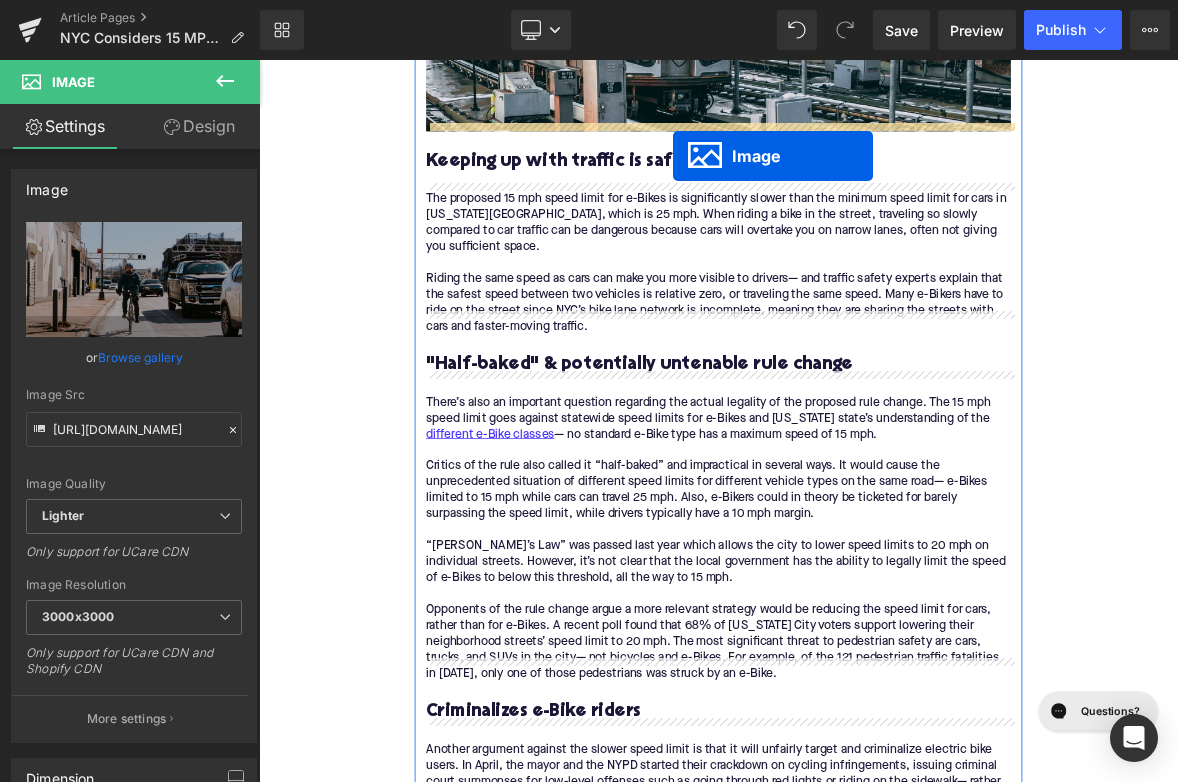 scroll, scrollTop: 2823, scrollLeft: 0, axis: vertical 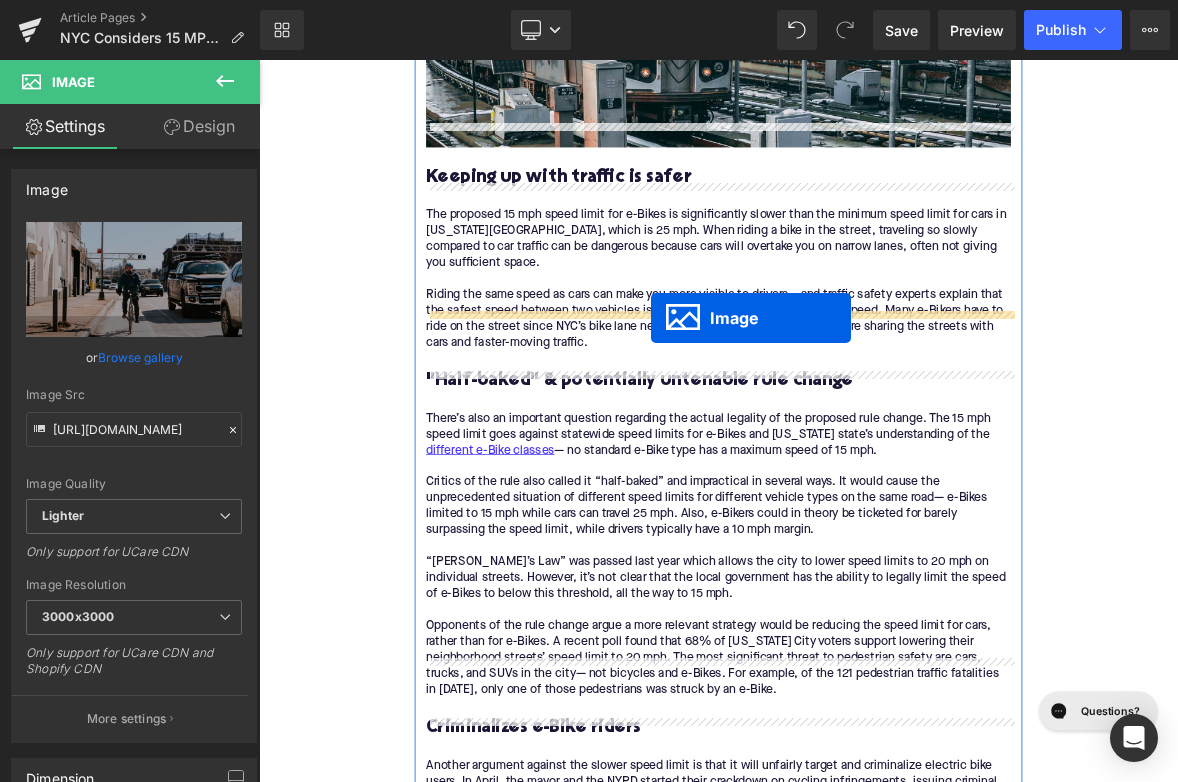 drag, startPoint x: 833, startPoint y: 741, endPoint x: 775, endPoint y: 399, distance: 346.88327 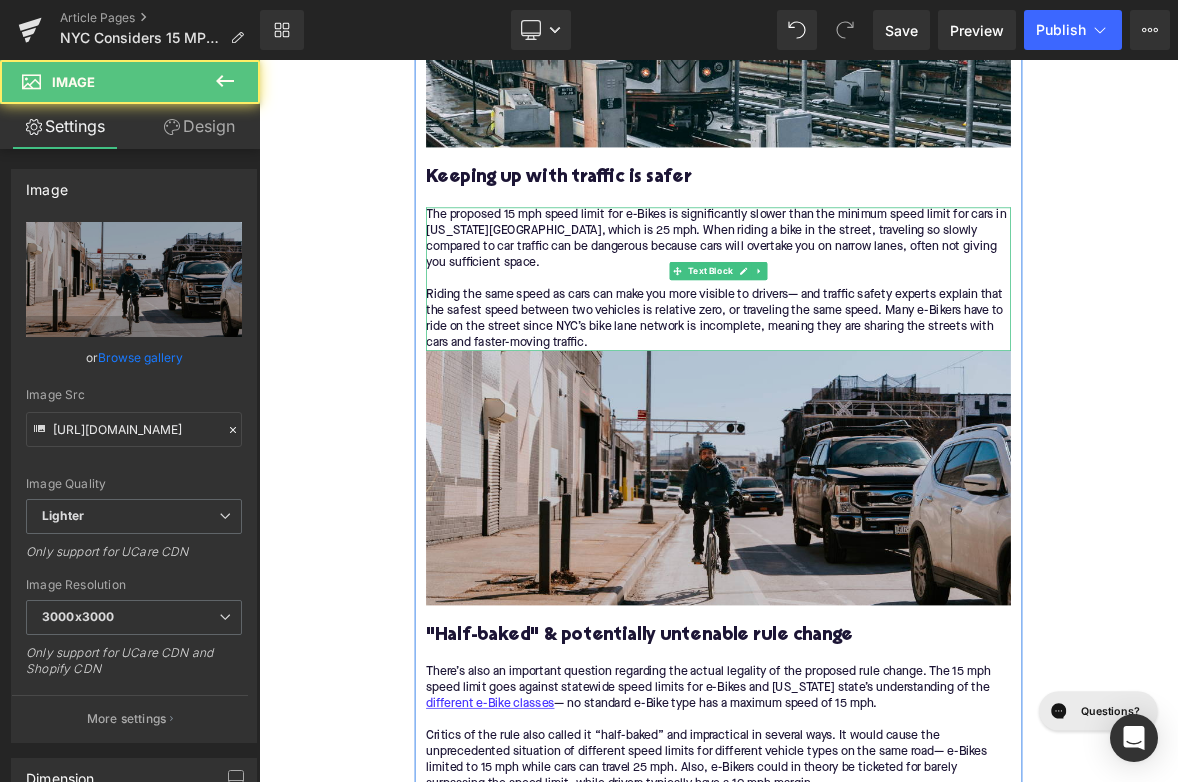 click on "The proposed 15 mph speed limit for e-Bikes is significantly slower than the minimum speed limit for cars in [US_STATE][GEOGRAPHIC_DATA], which is 25 mph. When riding a bike in the street, traveling so slowly compared to car traffic can be dangerous because cars will overtake you on narrow lanes, often not giving you sufficient space. Riding the same speed as cars can make you more visible to drivers— and traffic safety experts explain that the safest speed between two vehicles is relative zero, or traveling the same speed. Many e-Bikers have to ride on the street since NYC’s bike lane network is incomplete, meaning they are sharing the streets with cars and faster-moving traffic." at bounding box center [864, 348] 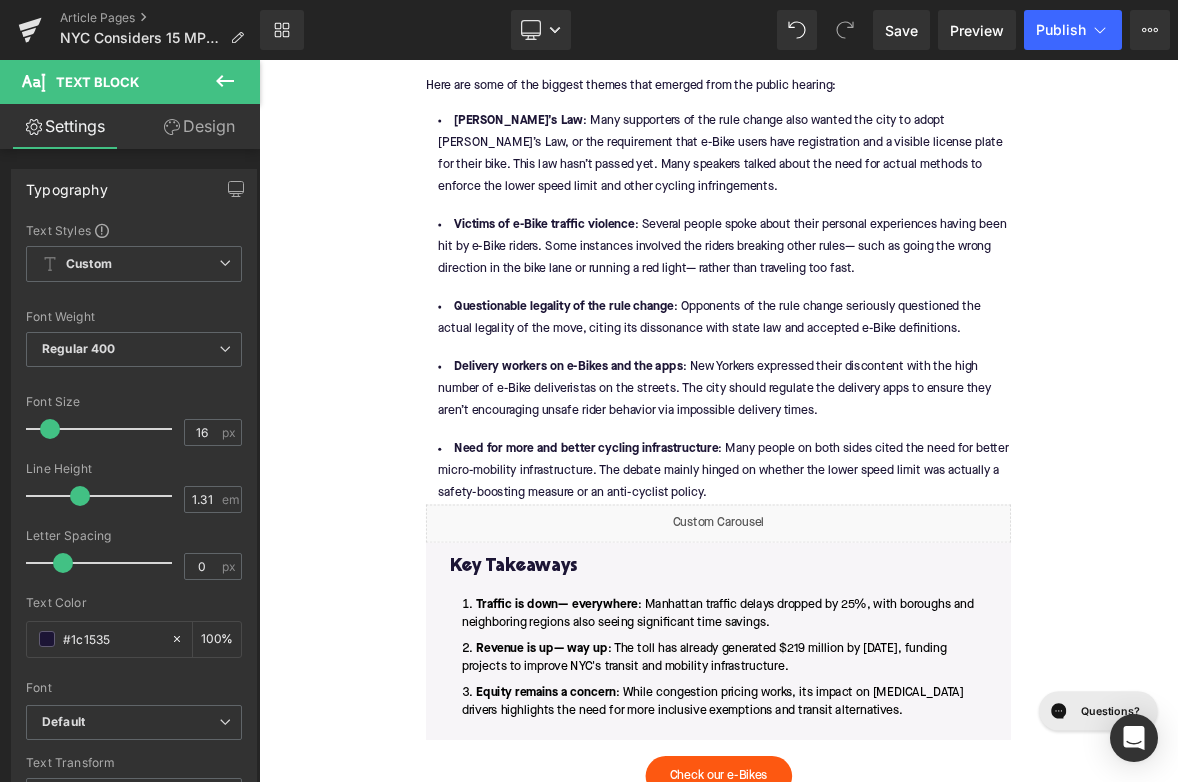scroll, scrollTop: 5350, scrollLeft: 0, axis: vertical 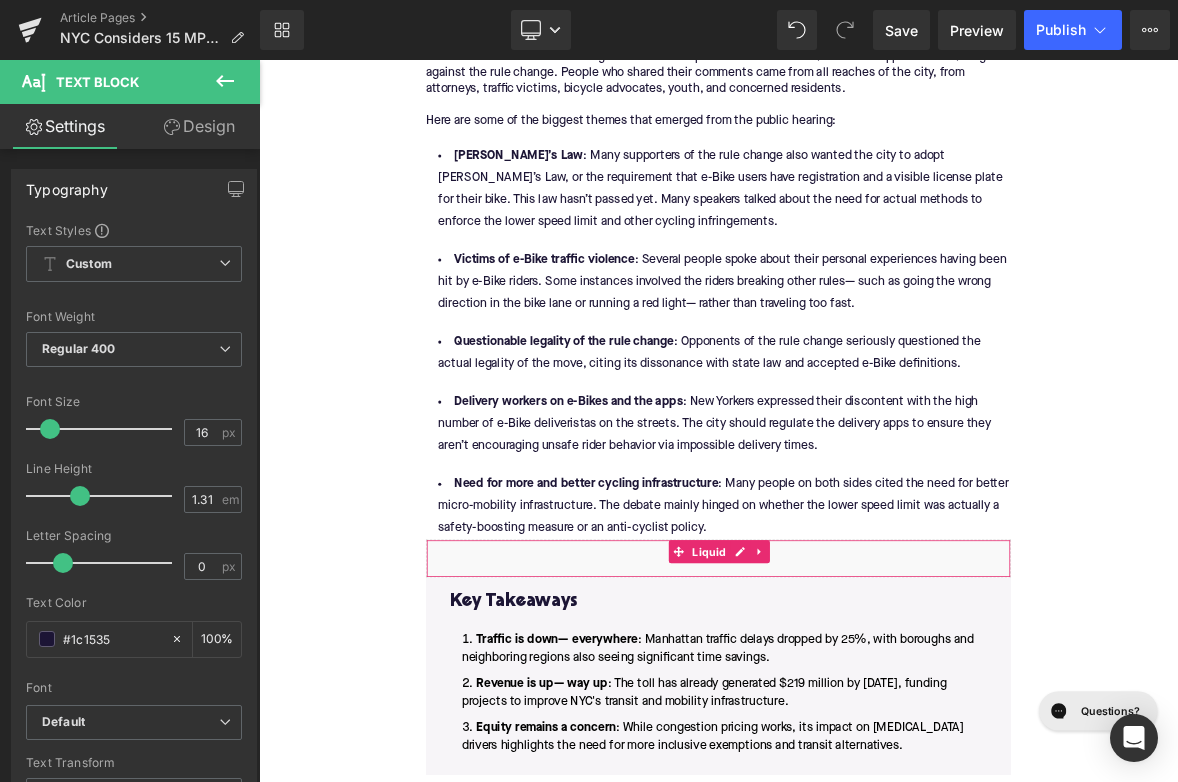 click on "Need for more and better cycling infrastructure : Many people on both sides cited the need for better micro-mobility infrastructure. The debate mainly hinged on whether the lower speed limit was actually a safety-boosting measure or an anti-cyclist policy." at bounding box center [864, 647] 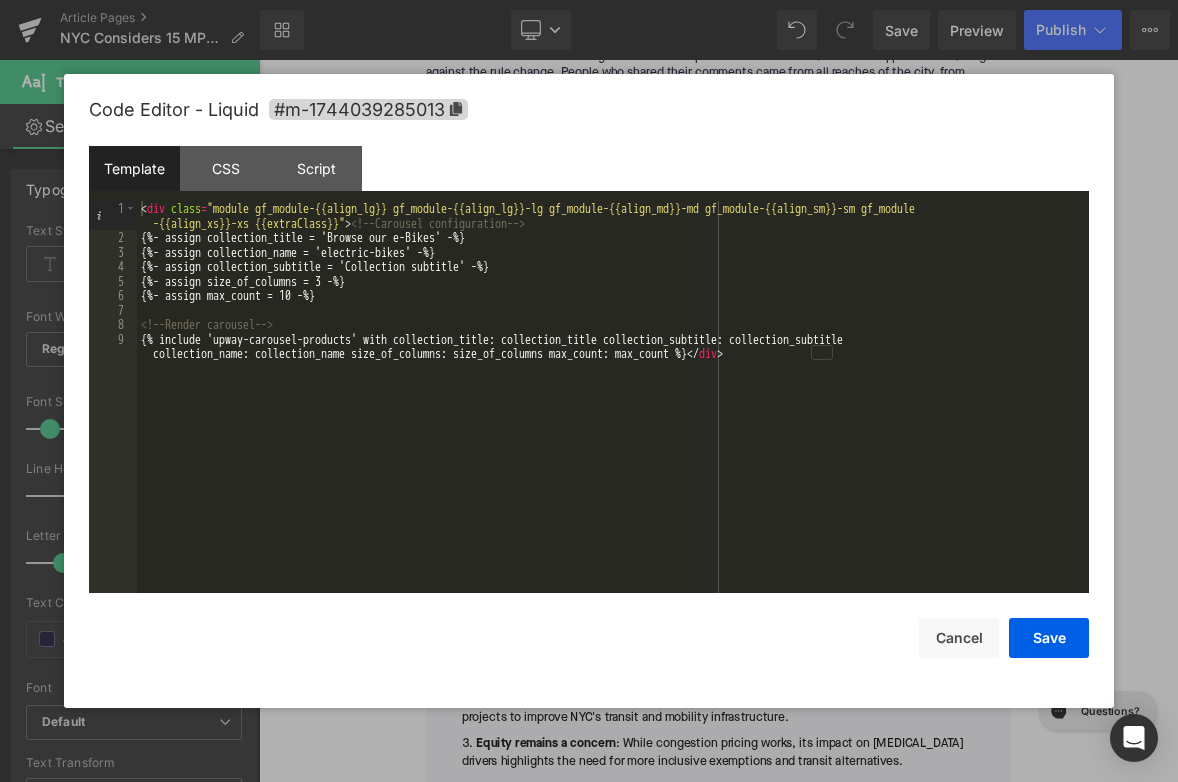 click on "< div   class = "module gf_module-{{align_lg}} gf_module-{{align_lg}}-lg gf_module-{{align_md}}-md gf_module-{{align_sm}}-sm gf_module    -{{align_xs}}-xs {{extraClass}}" > <!--  Carousel configuration  --> {%- assign collection_title = 'Browse our e-Bikes' -%} {%- assign collection_name = 'electric-bikes' -%} {%- assign collection_subtitle = 'Collection subtitle' -%} {%- assign size_of_columns = 3 -%} {%- assign max_count = 10 -%} <!--  Render carousel  --> {% include 'upway-carousel-products' with collection_title: collection_title collection_subtitle: collection_subtitle     collection_name: collection_name size_of_columns: size_of_columns max_count: max_count %} </ div >" at bounding box center [613, 426] 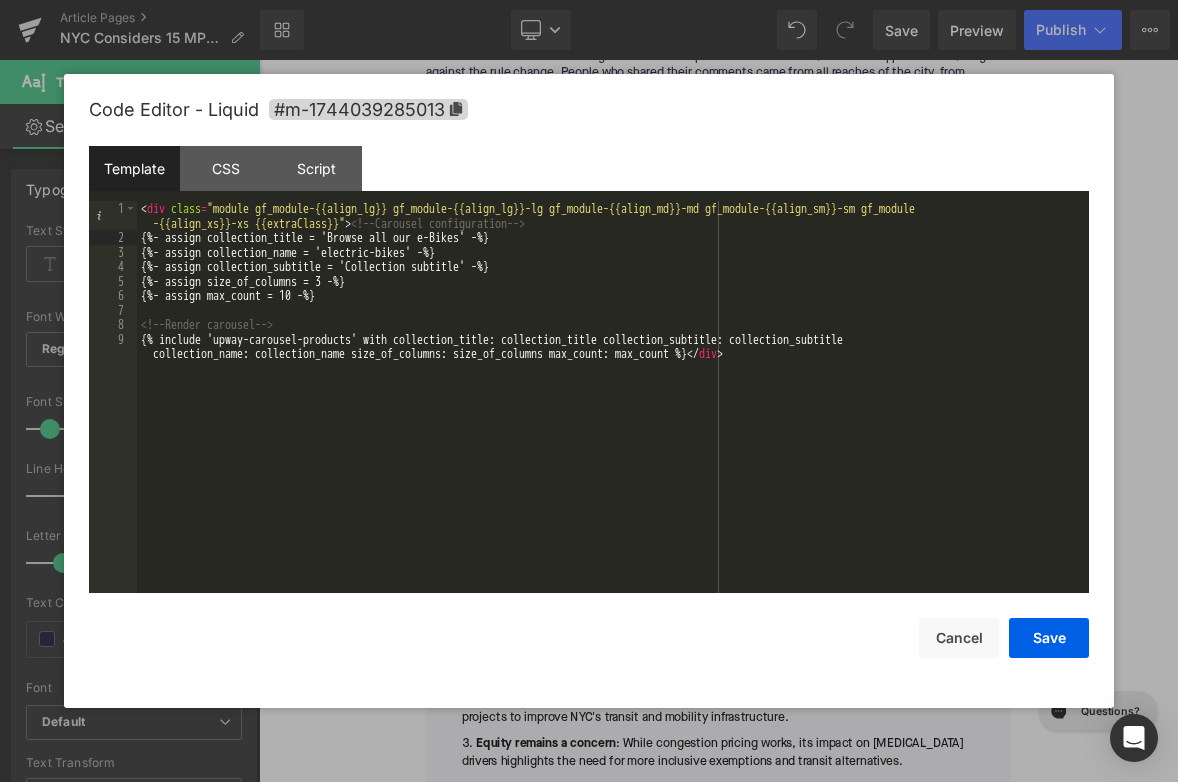 click on "< div   class = "module gf_module-{{align_lg}} gf_module-{{align_lg}}-lg gf_module-{{align_md}}-md gf_module-{{align_sm}}-sm gf_module    -{{align_xs}}-xs {{extraClass}}" > <!--  Carousel configuration  --> {%- assign collection_title = 'Browse all our e-Bikes' -%} {%- assign collection_name = 'electric-bikes' -%} {%- assign collection_subtitle = 'Collection subtitle' -%} {%- assign size_of_columns = 3 -%} {%- assign max_count = 10 -%} <!--  Render carousel  --> {% include 'upway-carousel-products' with collection_title: collection_title collection_subtitle: collection_subtitle     collection_name: collection_name size_of_columns: size_of_columns max_count: max_count %} </ div >" at bounding box center (613, 426) 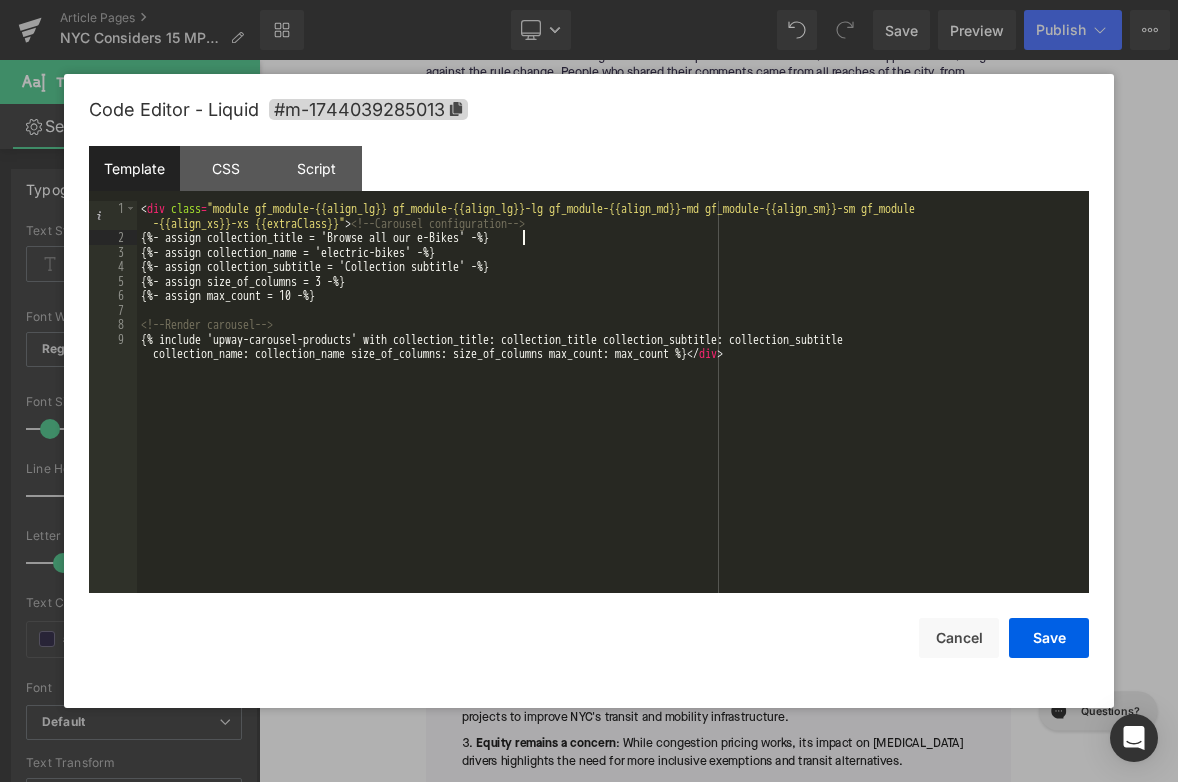 type 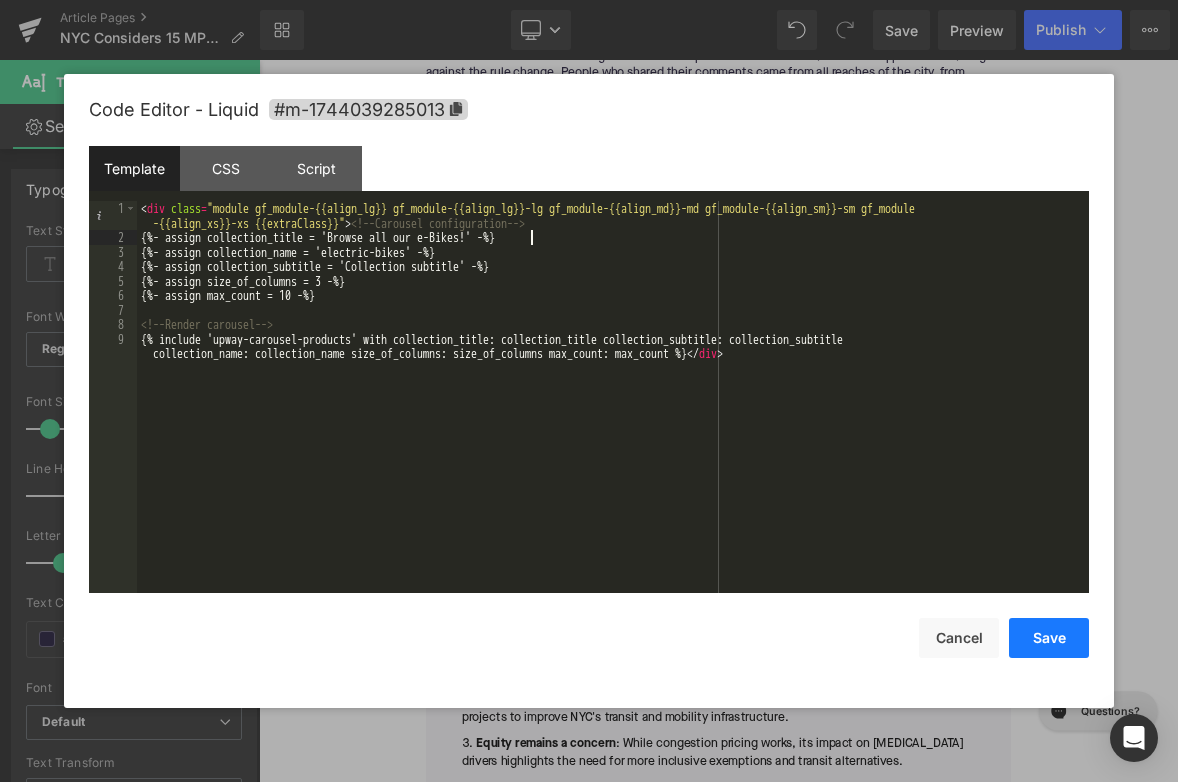 click on "Save" at bounding box center [1049, 638] 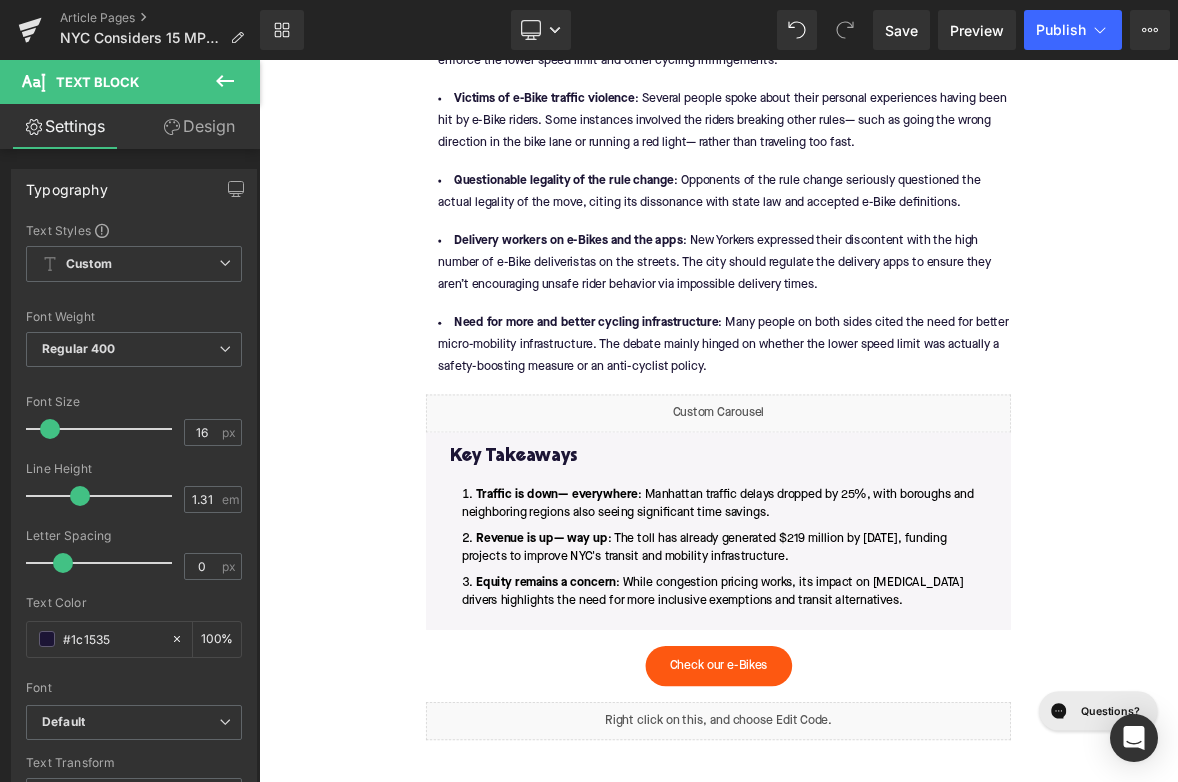 scroll, scrollTop: 5562, scrollLeft: 0, axis: vertical 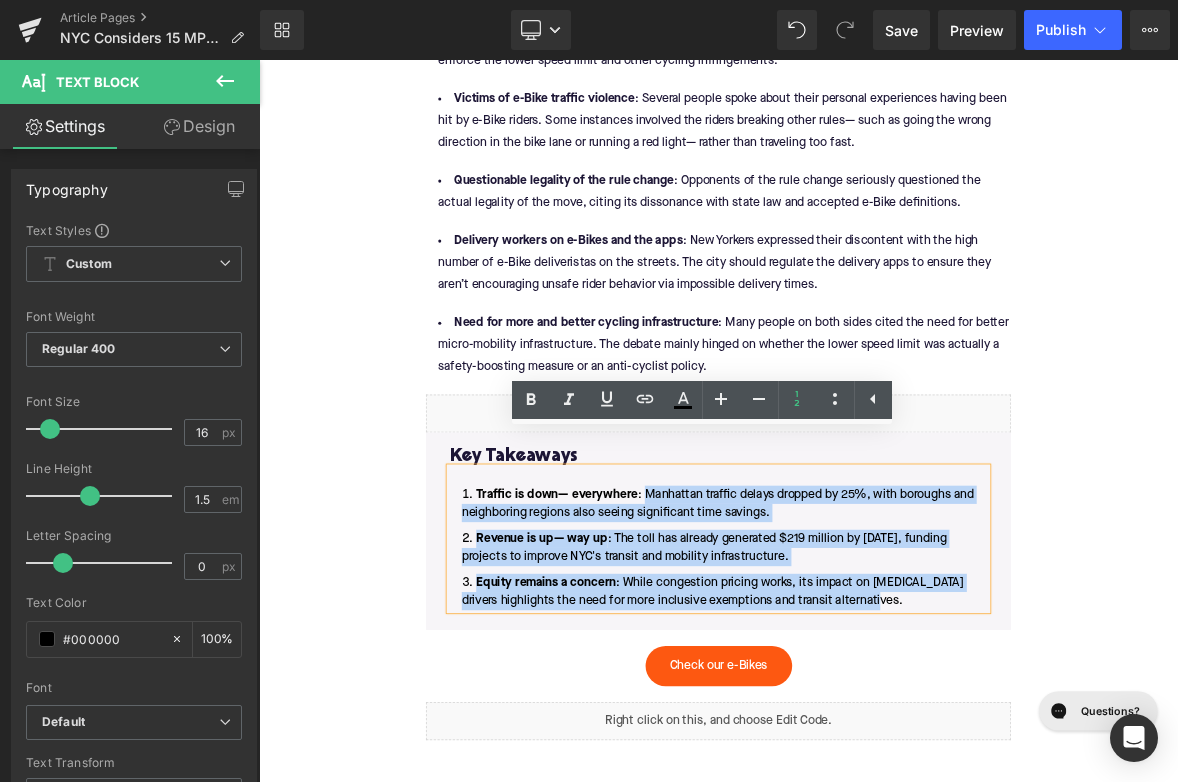 drag, startPoint x: 1101, startPoint y: 729, endPoint x: 769, endPoint y: 597, distance: 357.2786 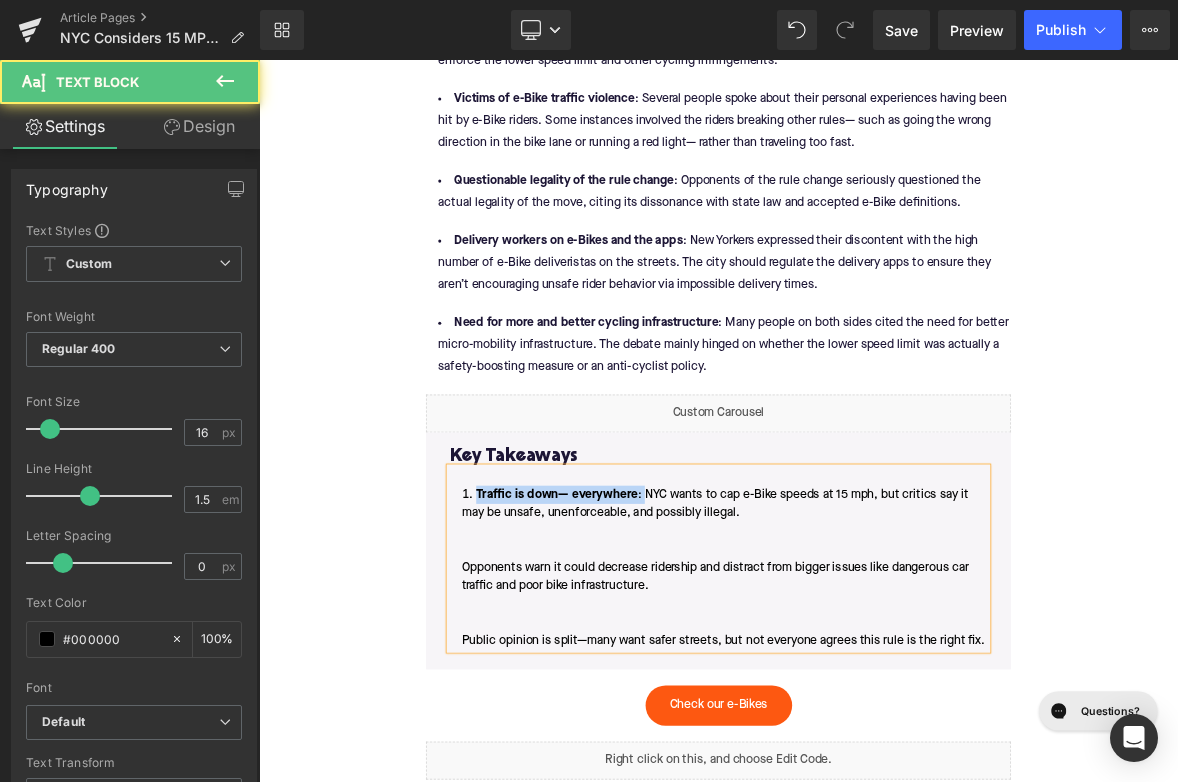 drag, startPoint x: 766, startPoint y: 589, endPoint x: 501, endPoint y: 589, distance: 265 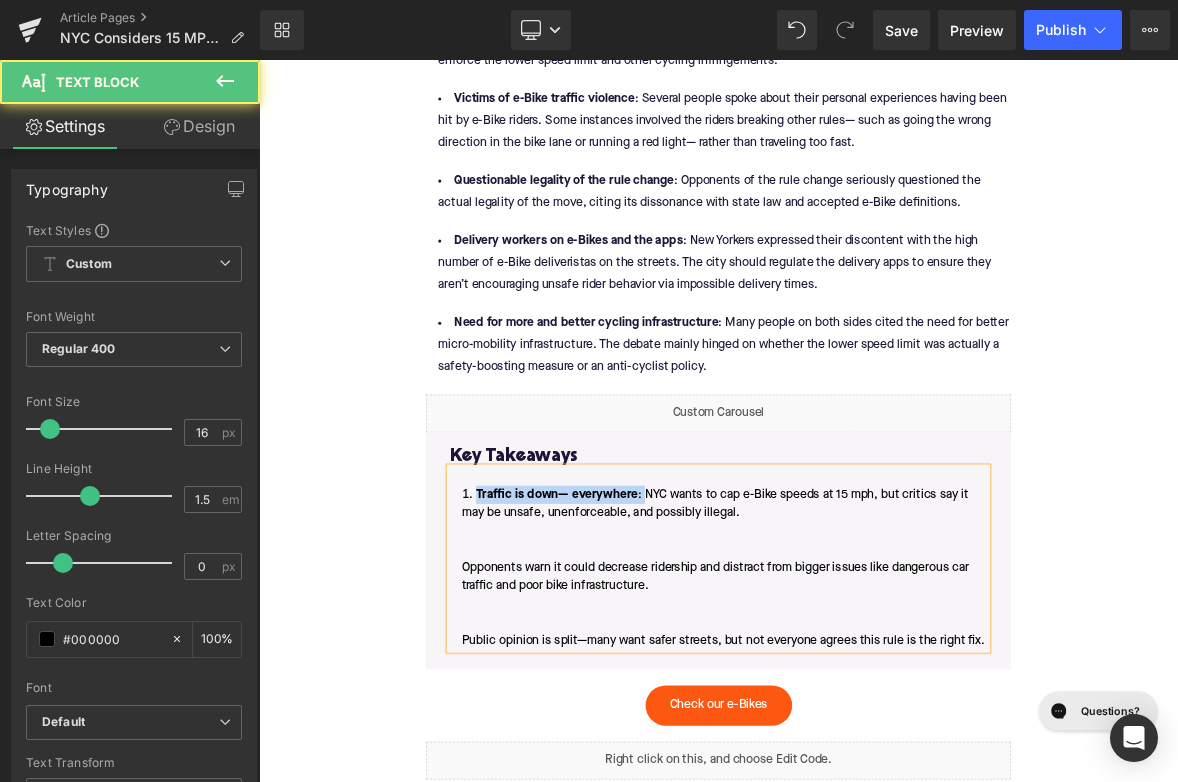 click on "Key Takeaways Heading         Traffic is down— everywhere : NYC wants to cap e-Bike speeds at 15 mph, but critics say it may be unsafe, unenforceable, and possibly illegal. Opponents warn it could decrease ridership and distract from bigger issues like dangerous car traffic and poor bike infrastructure. Public opinion is split—many want safer streets, but not everyone agrees this rule is the right fix. Text Block" at bounding box center (864, 706) 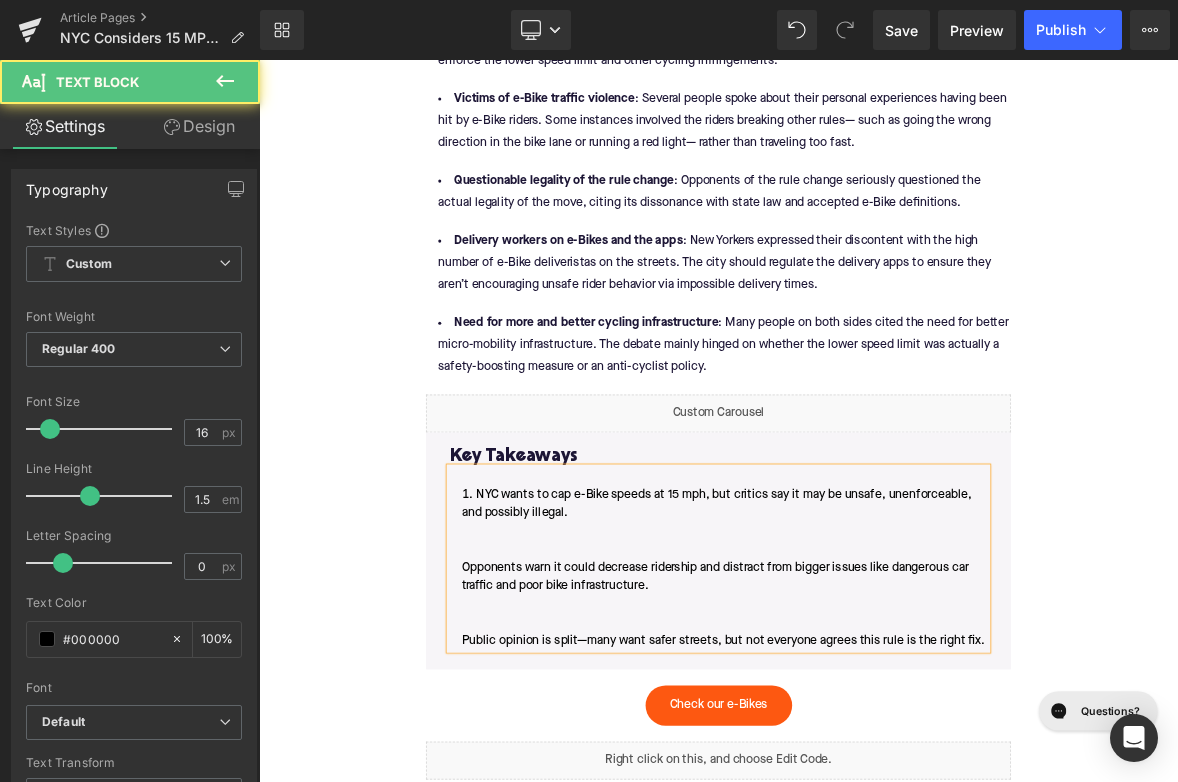 click on "NYC wants to cap e-Bike speeds at 15 mph, but critics say it may be unsafe, unenforceable, and possibly illegal. Opponents warn it could decrease ridership and distract from bigger issues like dangerous car traffic and poor bike infrastructure. Public opinion is split—many want safer streets, but not everyone agrees this rule is the right fix." at bounding box center [864, 728] 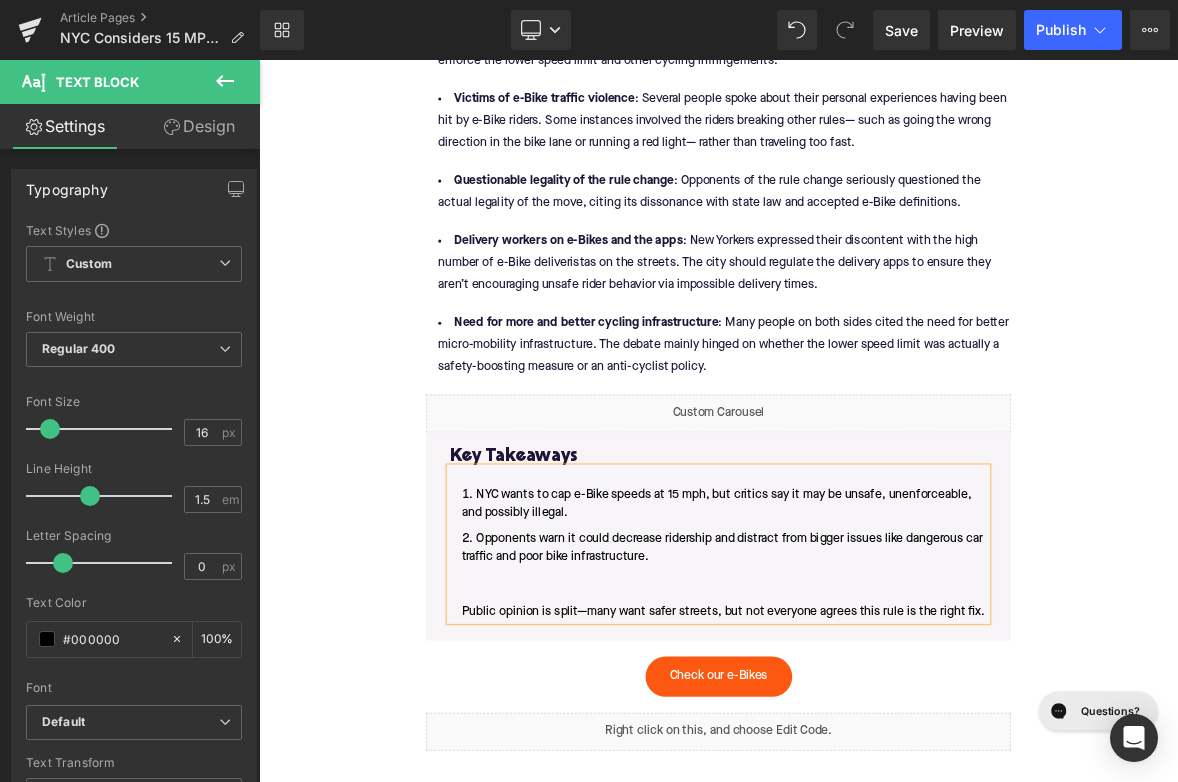click on "Opponents warn it could decrease ridership and distract from bigger issues like dangerous car traffic and poor bike infrastructure. Public opinion is split—many want safer streets, but not everyone agrees this rule is the right fix." at bounding box center [864, 738] 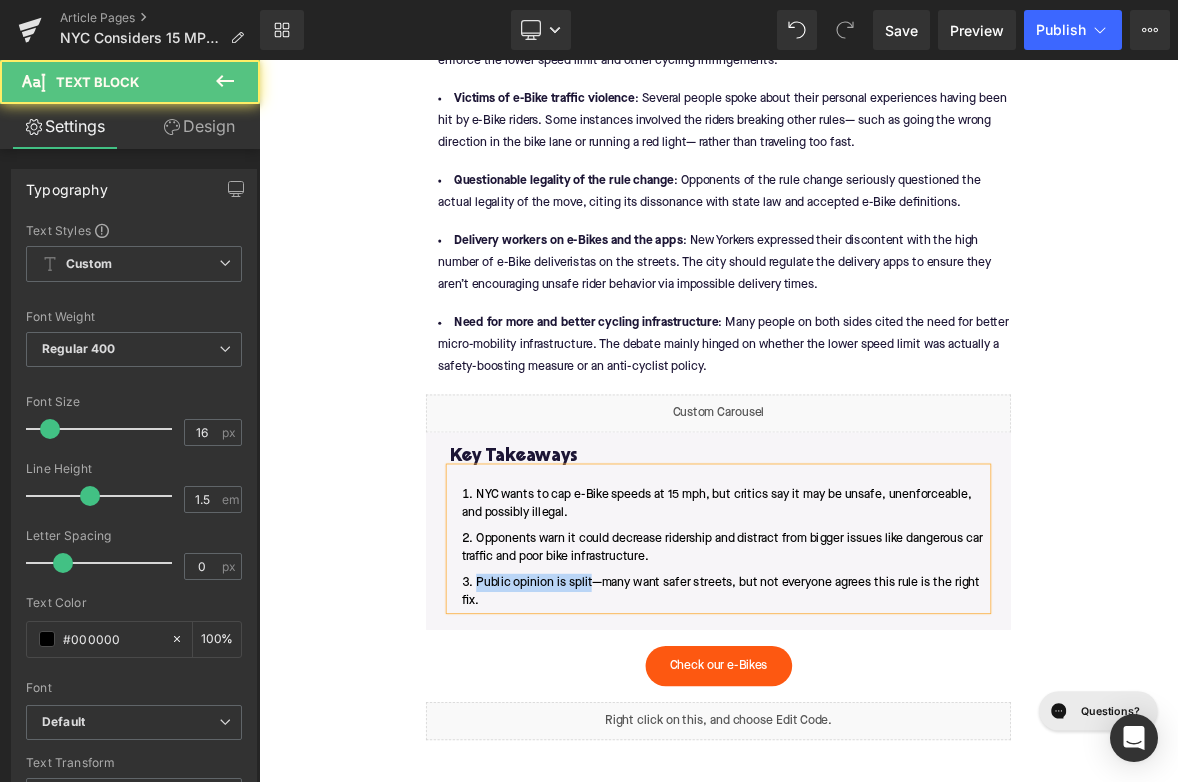 drag, startPoint x: 697, startPoint y: 706, endPoint x: 540, endPoint y: 699, distance: 157.15598 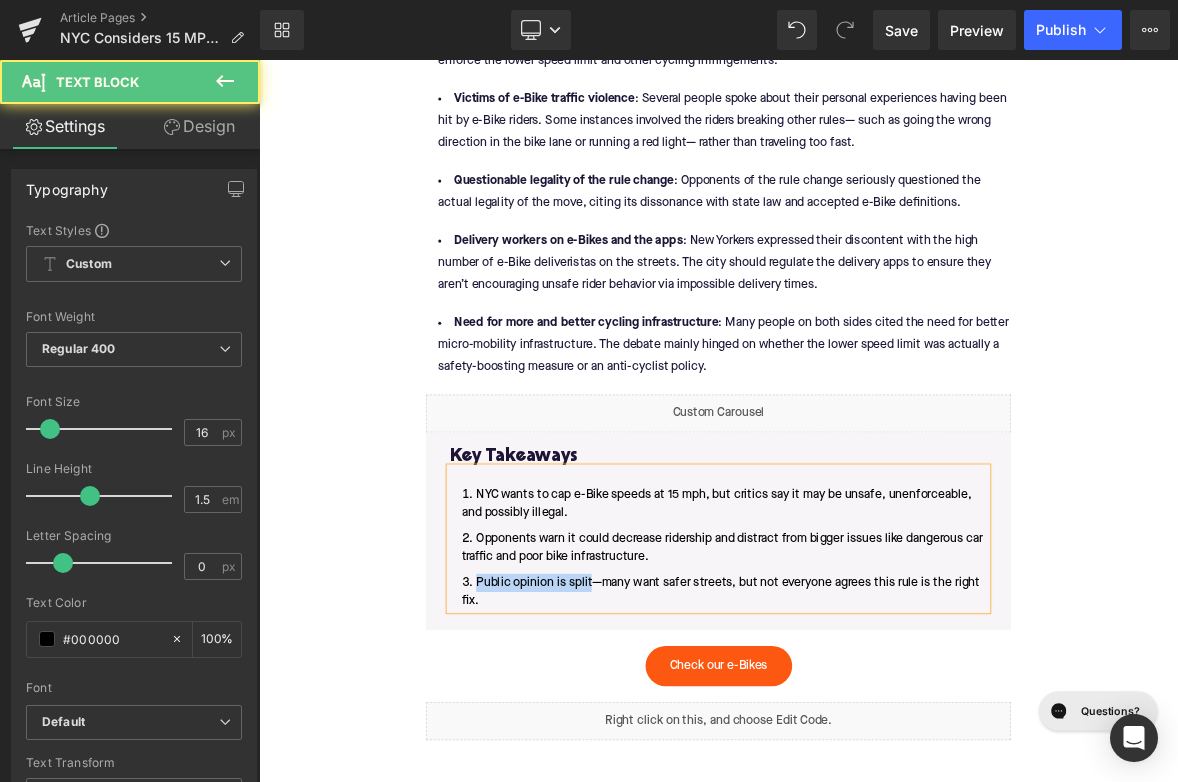 click on "Public opinion is split—many want safer streets, but not everyone agrees this rule is the right fix." at bounding box center [864, 760] 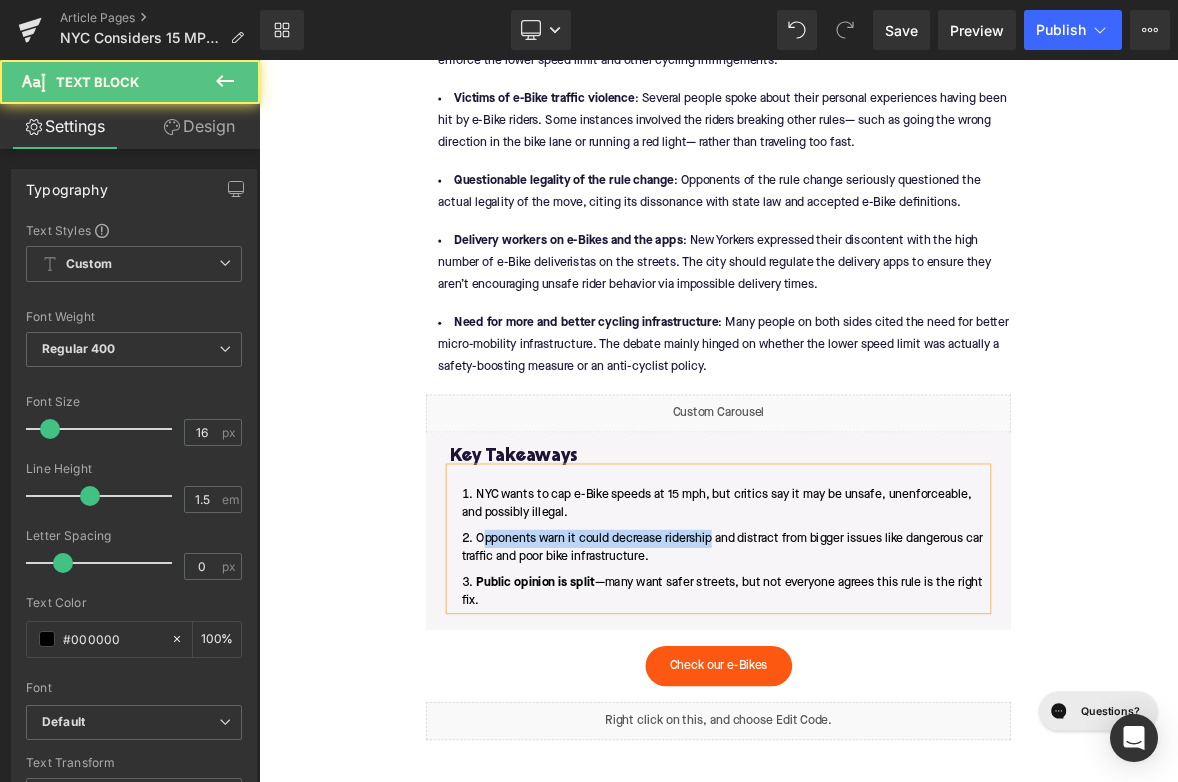 drag, startPoint x: 857, startPoint y: 646, endPoint x: 551, endPoint y: 647, distance: 306.00165 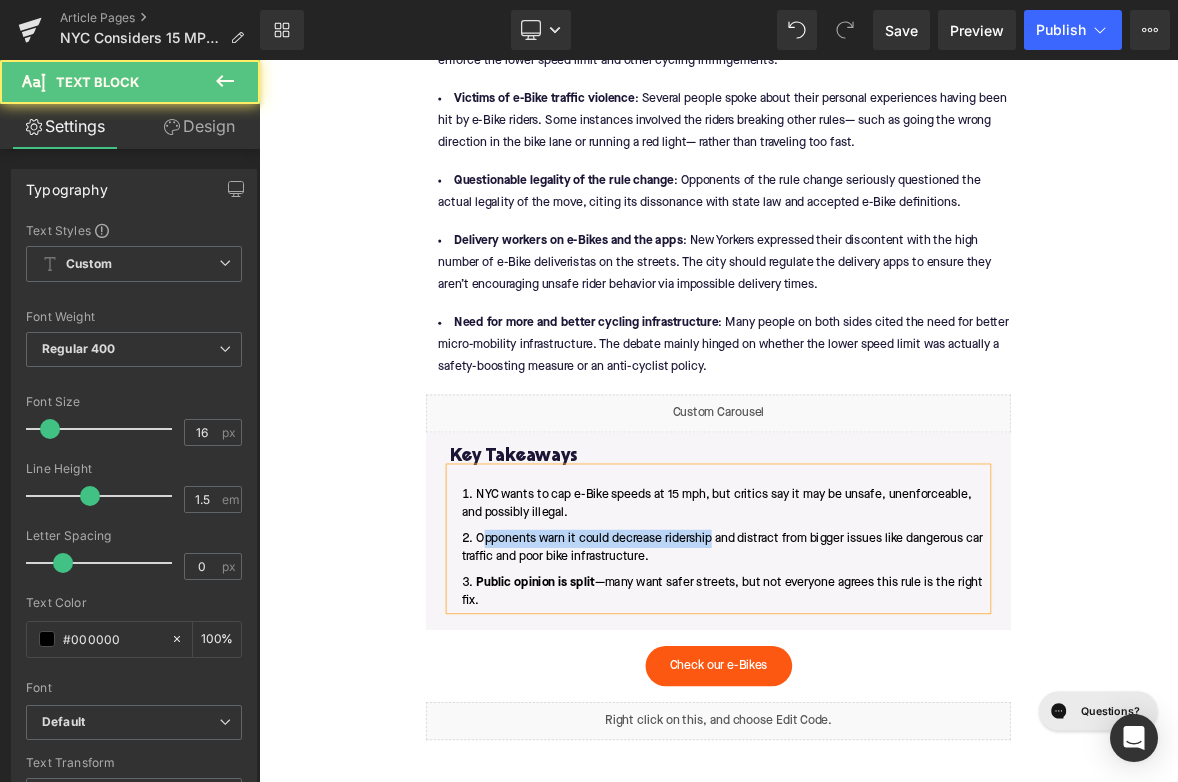 click on "Opponents warn it could decrease ridership and distract from bigger issues like dangerous car traffic and poor bike infrastructure." at bounding box center [864, 702] 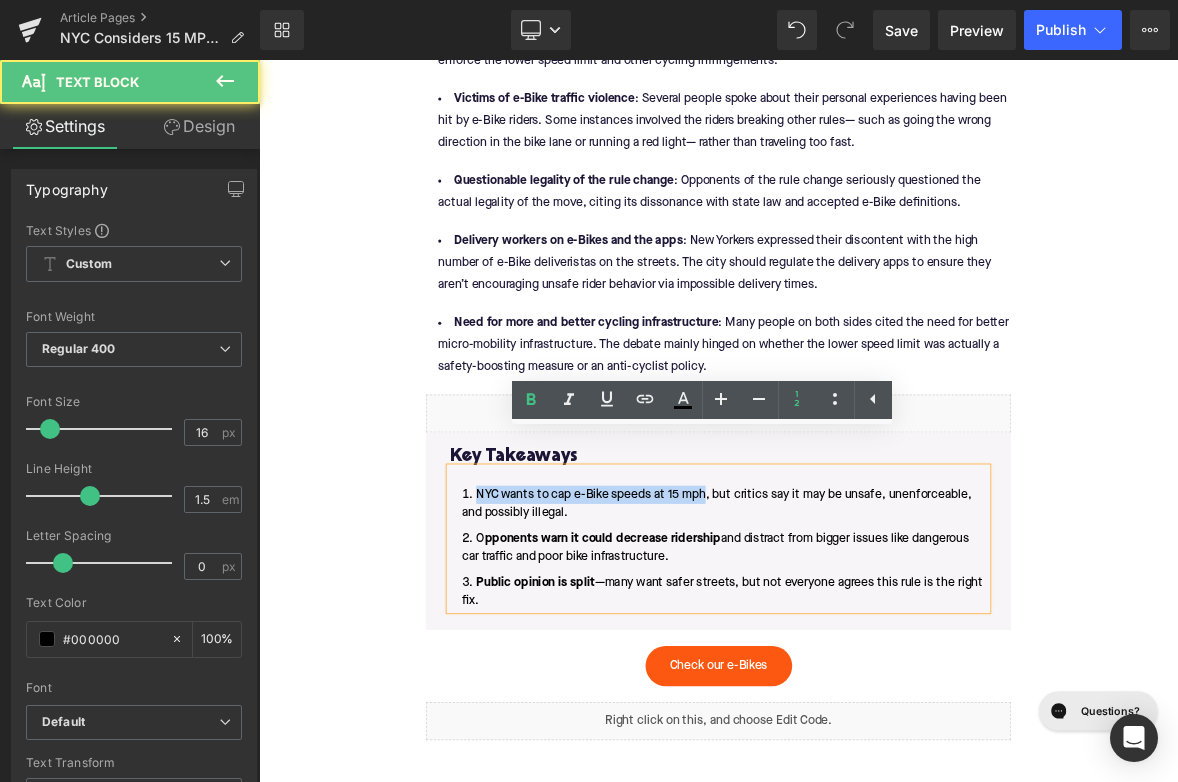 drag, startPoint x: 848, startPoint y: 585, endPoint x: 545, endPoint y: 591, distance: 303.0594 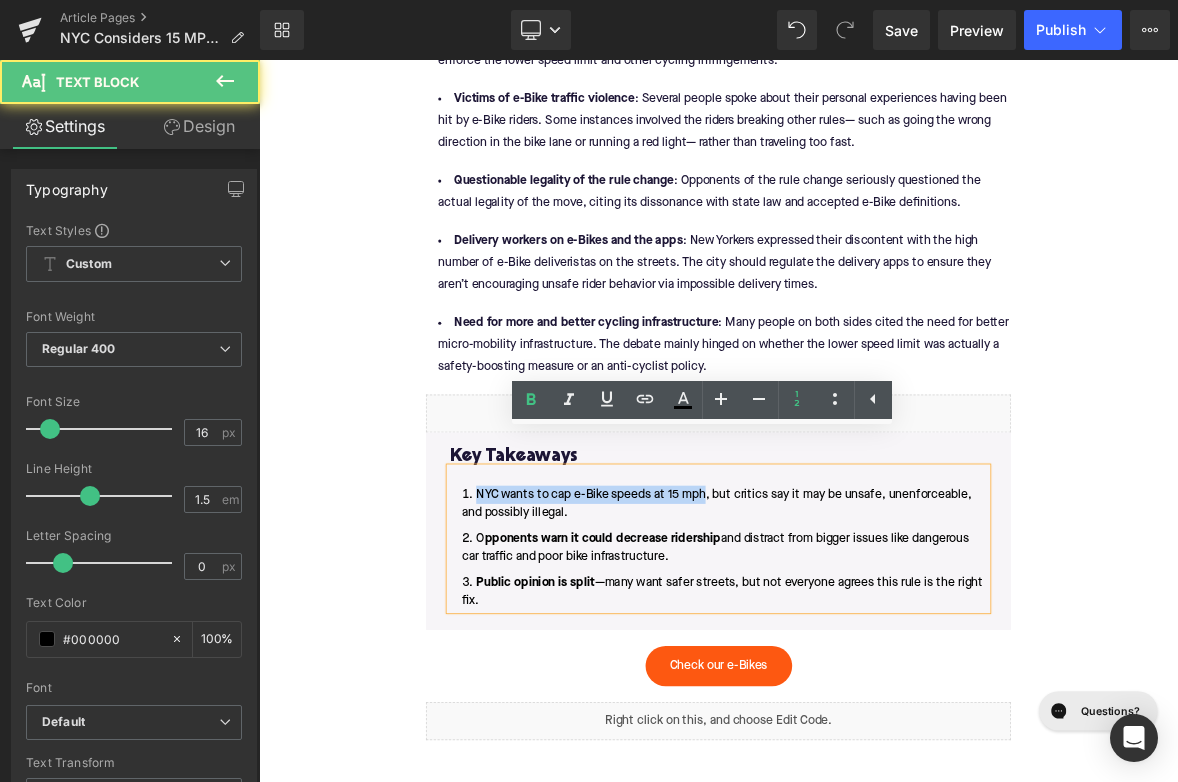 click on "NYC wants to cap e-Bike speeds at 15 mph, but critics say it may be unsafe, unenforceable, and possibly illegal." at bounding box center [864, 644] 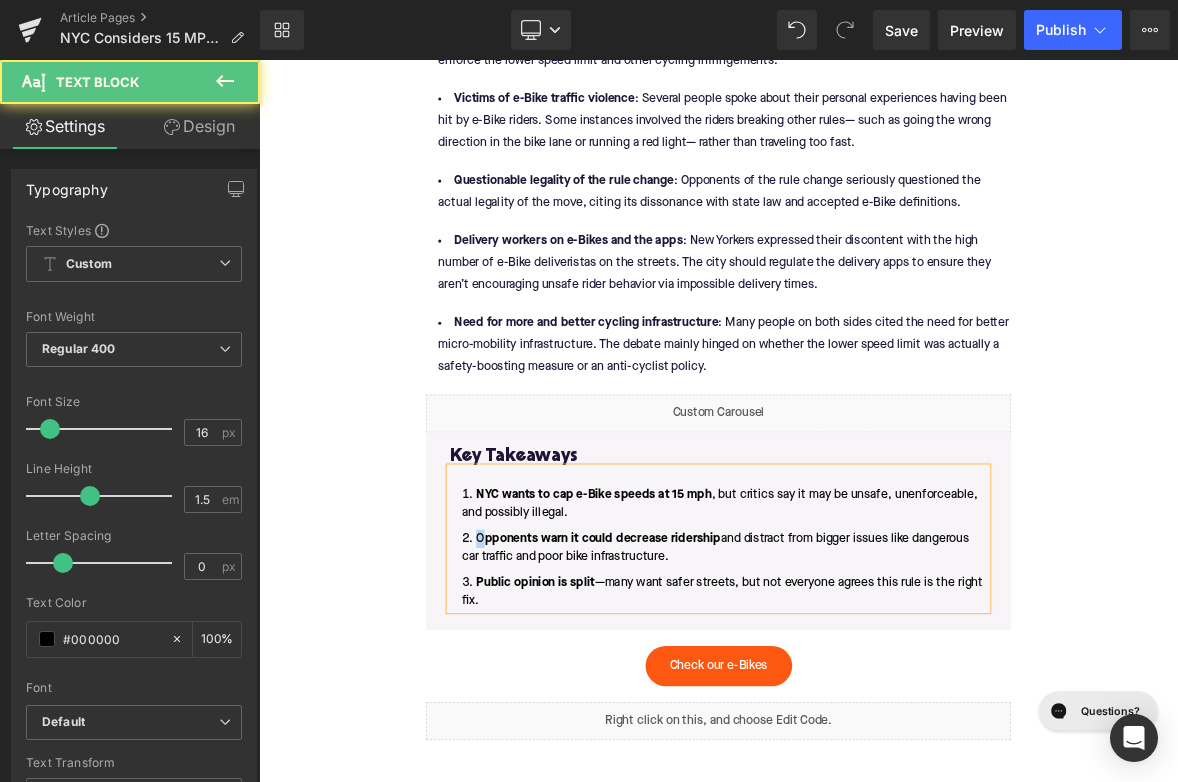 drag, startPoint x: 559, startPoint y: 650, endPoint x: 548, endPoint y: 649, distance: 11.045361 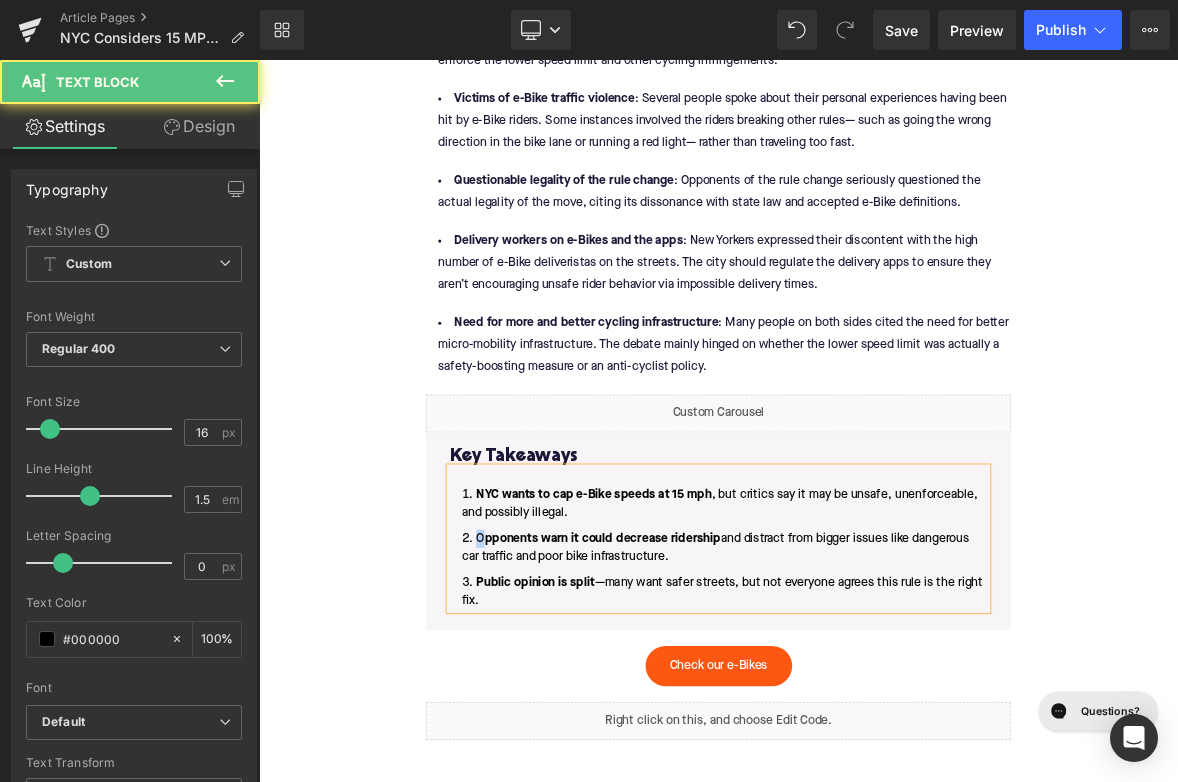 click on "O pponents warn it could decrease ridership  and distract from bigger issues like dangerous car traffic and poor bike infrastructure." at bounding box center (864, 702) 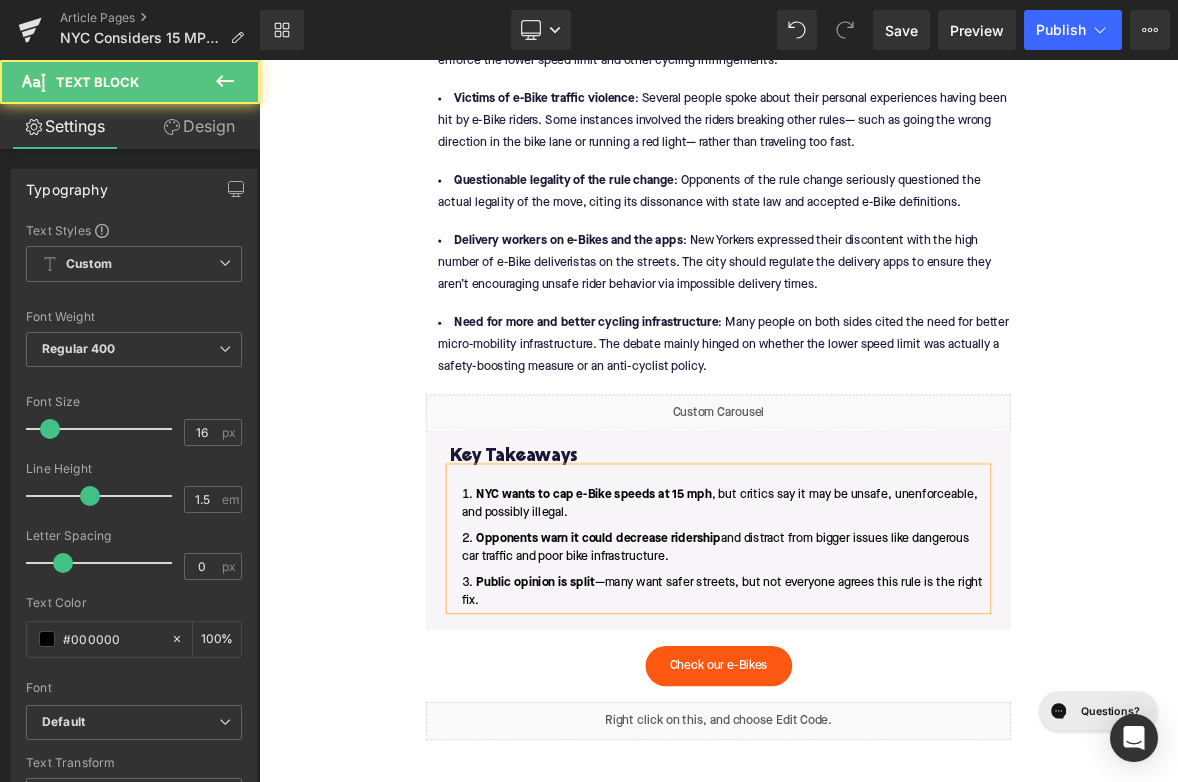 click on "pponents warn it could decrease ridership" at bounding box center (711, 690) 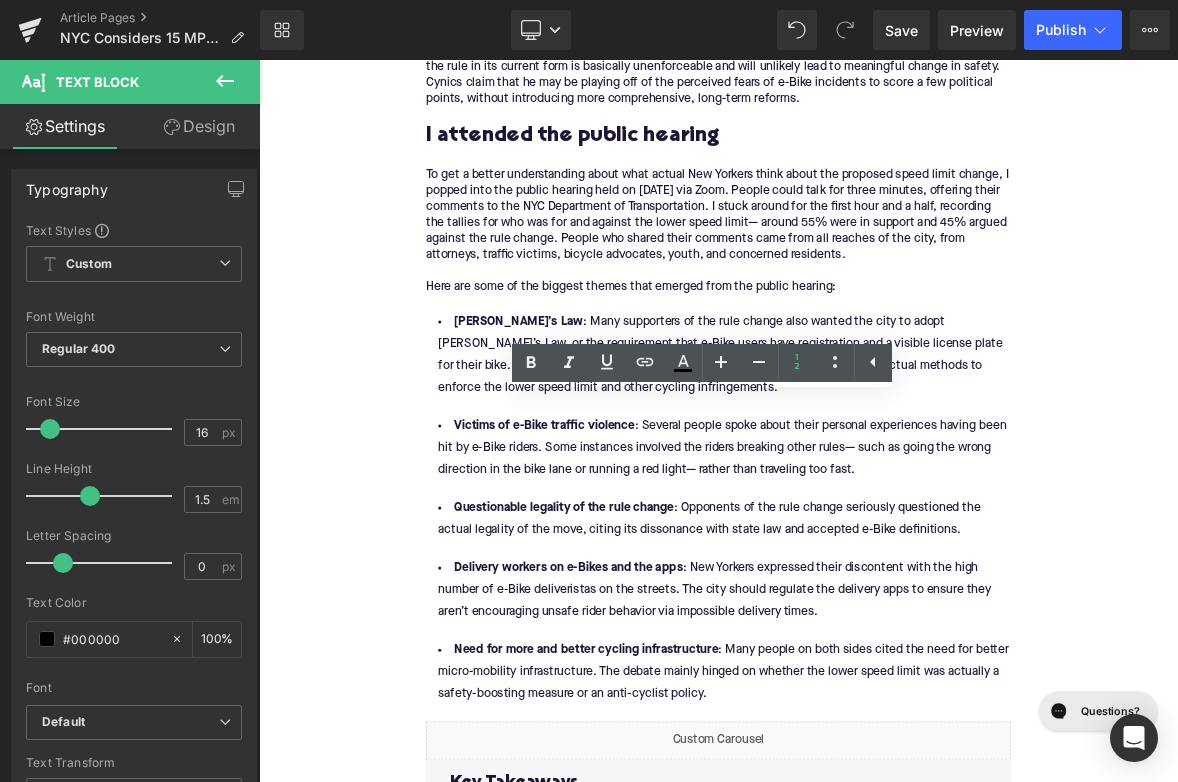 scroll, scrollTop: 4960, scrollLeft: 0, axis: vertical 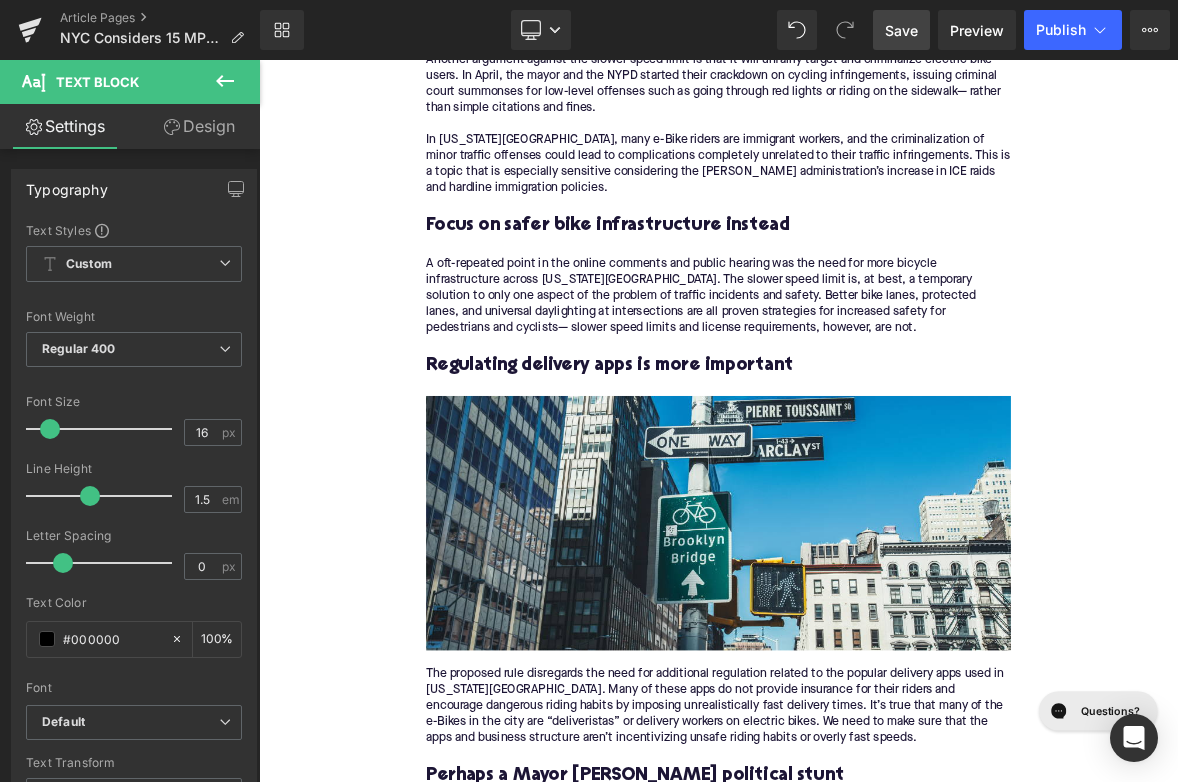 click on "Save" at bounding box center (901, 30) 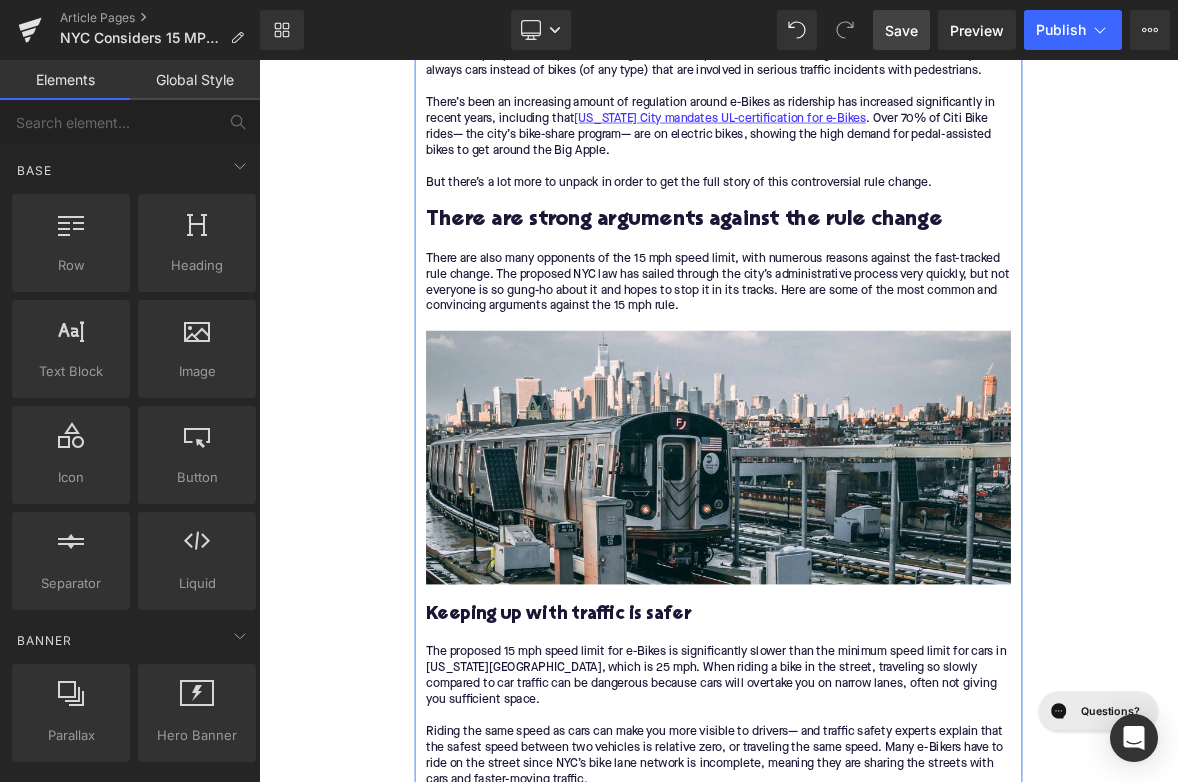 scroll, scrollTop: 2227, scrollLeft: 0, axis: vertical 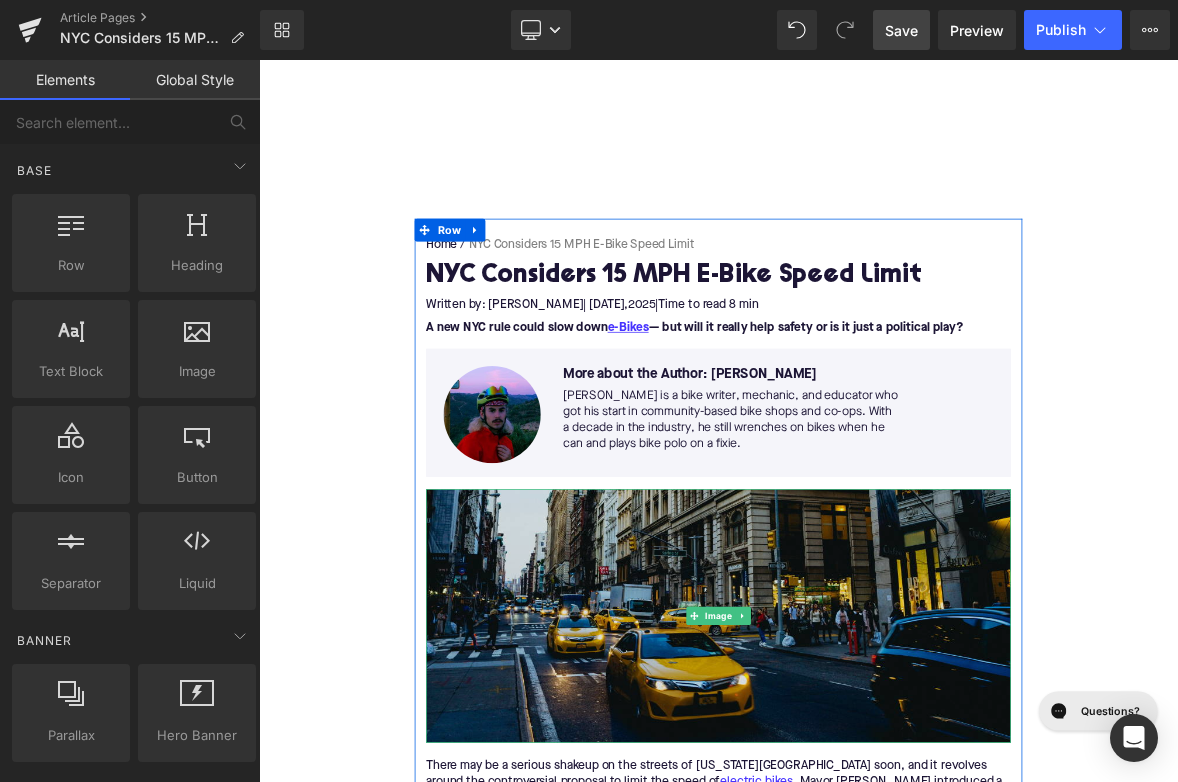 click at bounding box center (864, 792) 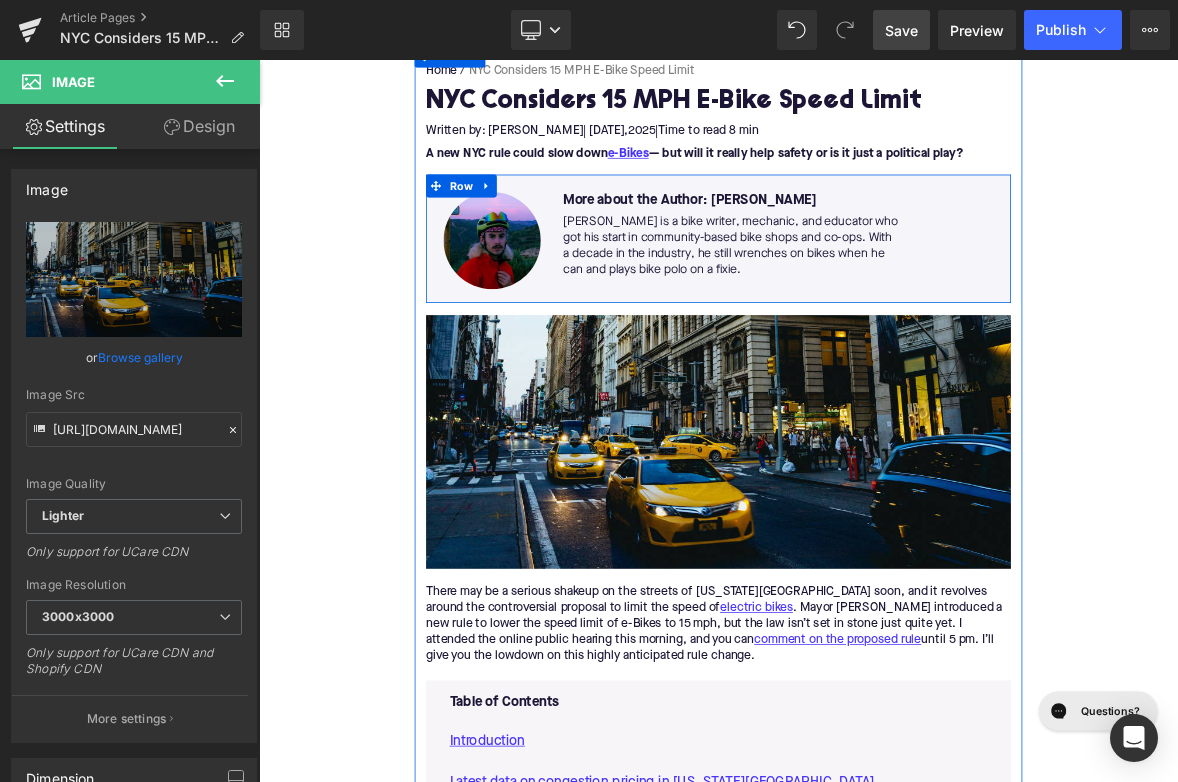 scroll, scrollTop: 527, scrollLeft: 0, axis: vertical 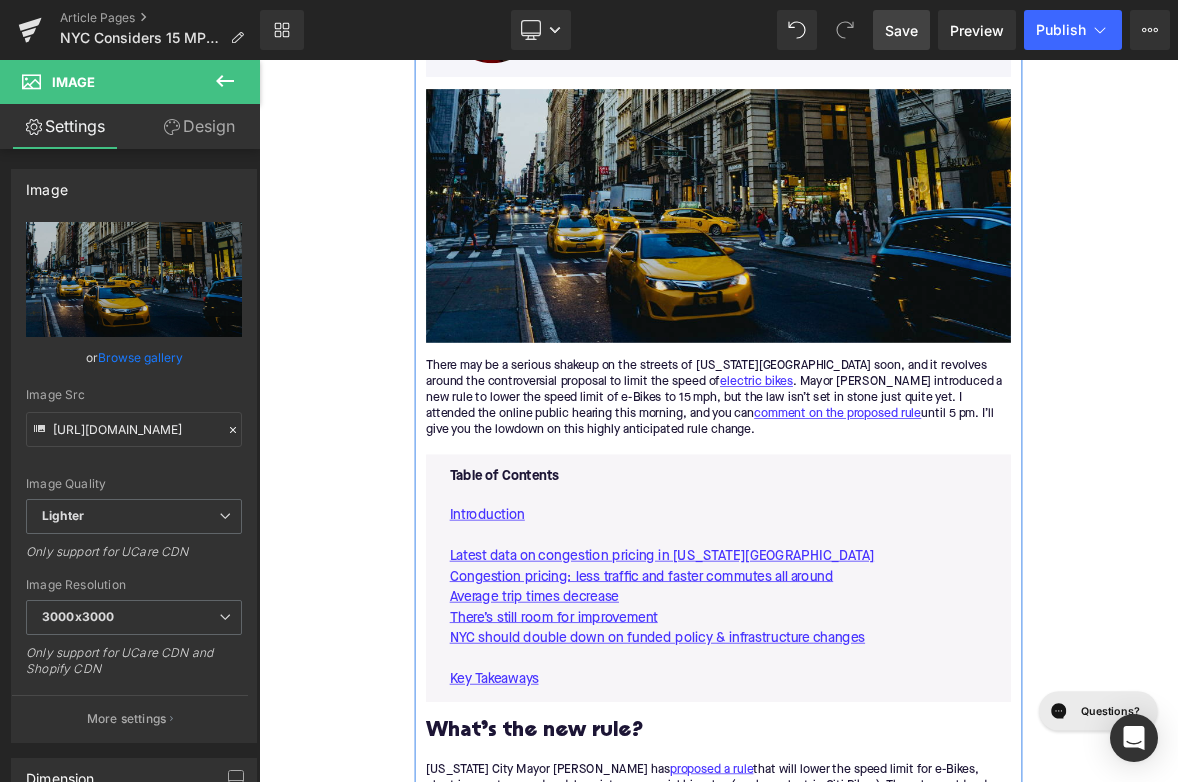 click at bounding box center [864, 265] 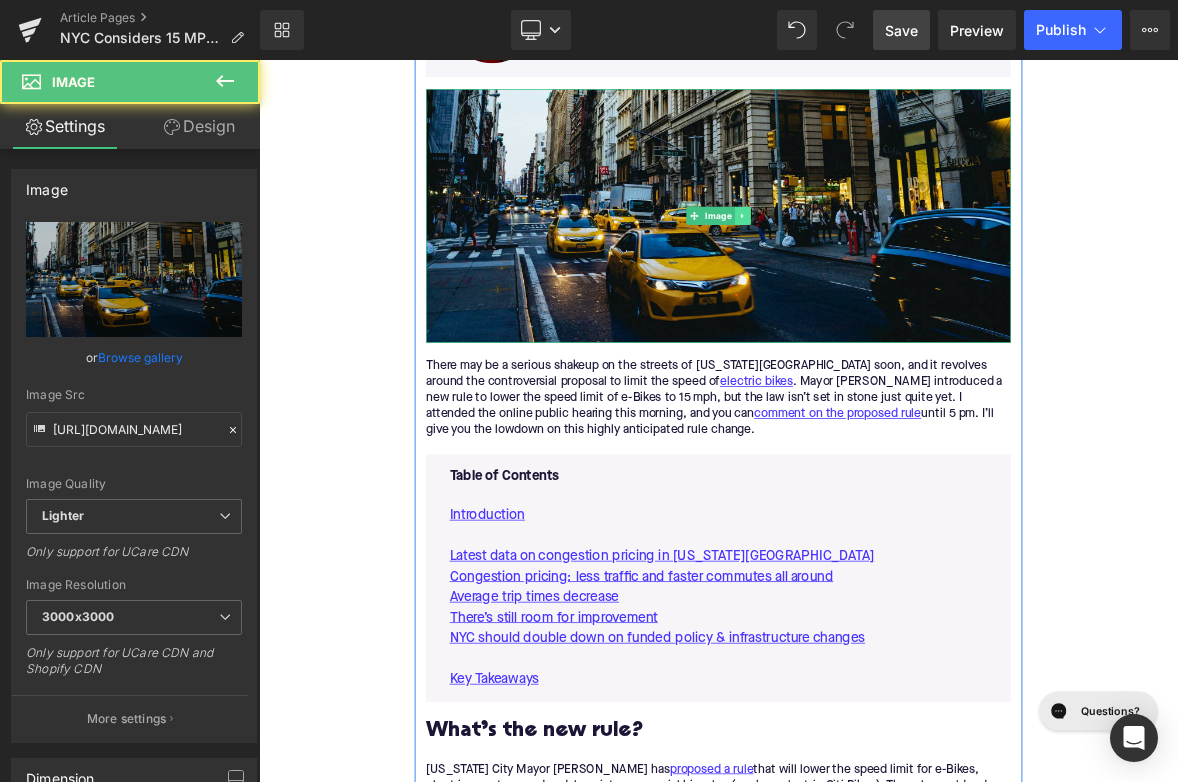 click at bounding box center (895, 265) 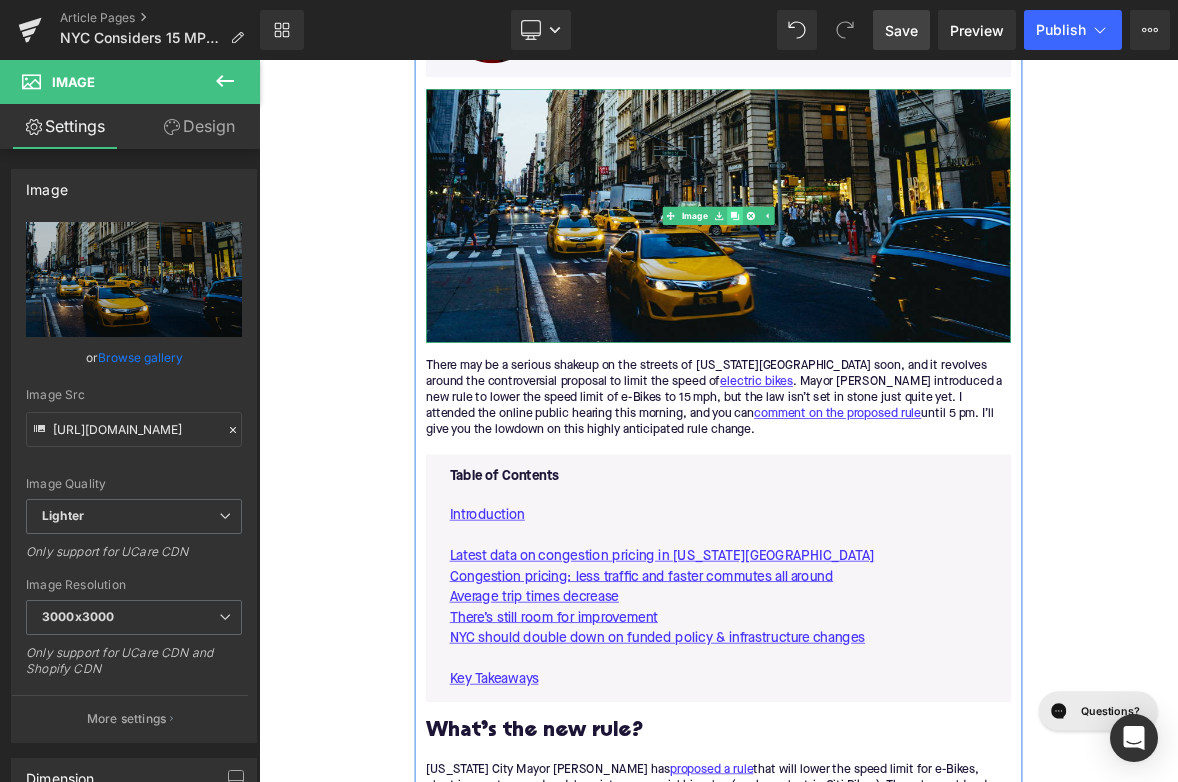 click 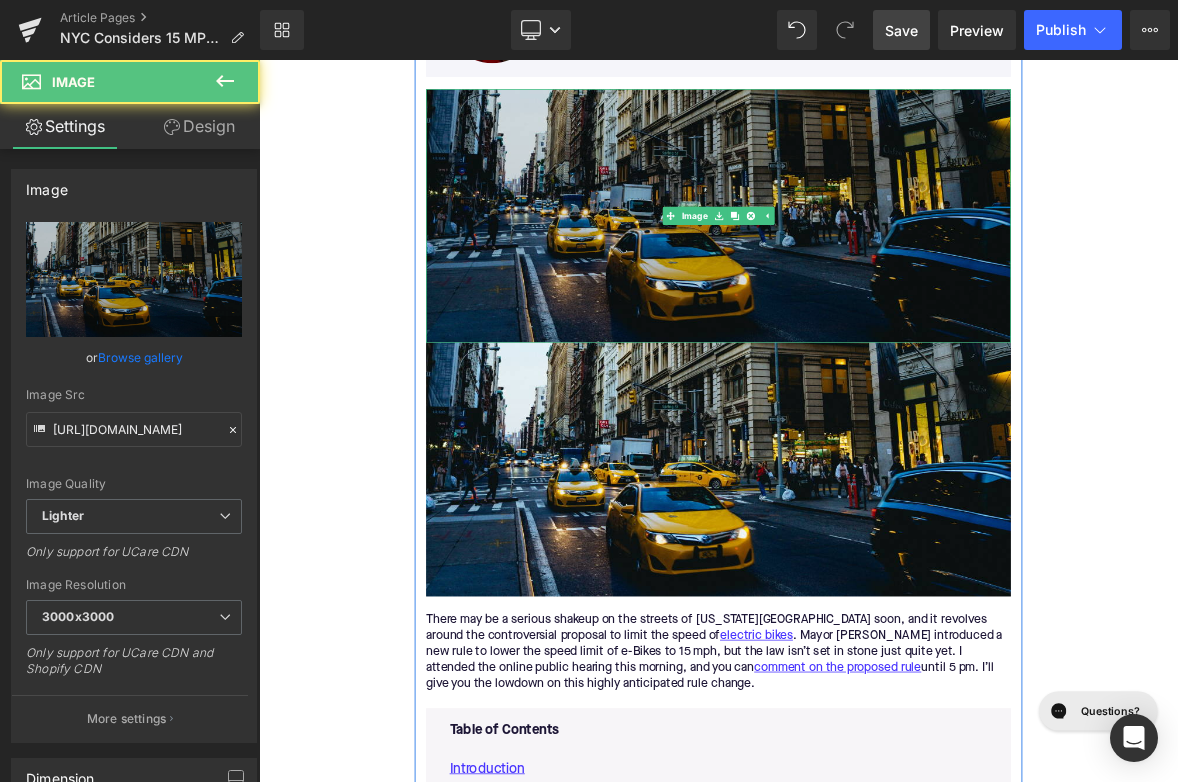 click at bounding box center (864, 265) 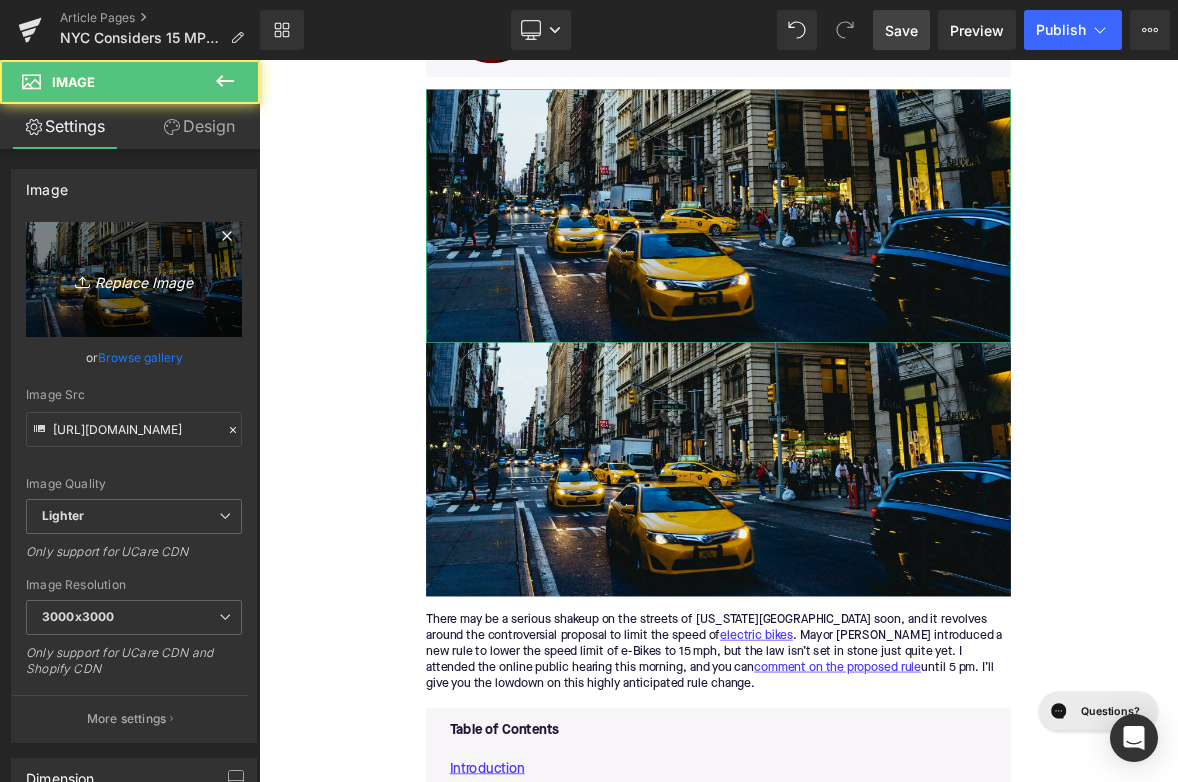 click on "Replace Image" at bounding box center (134, 279) 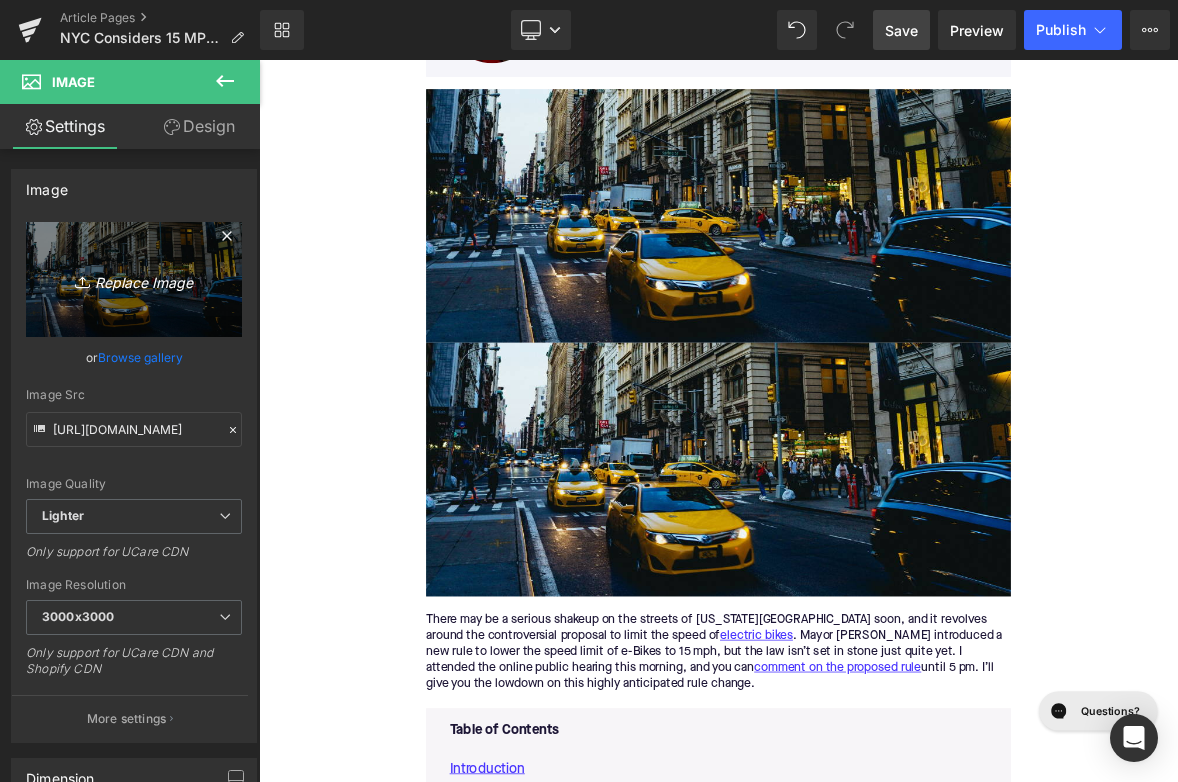 type on "C:\fakepath\330.png" 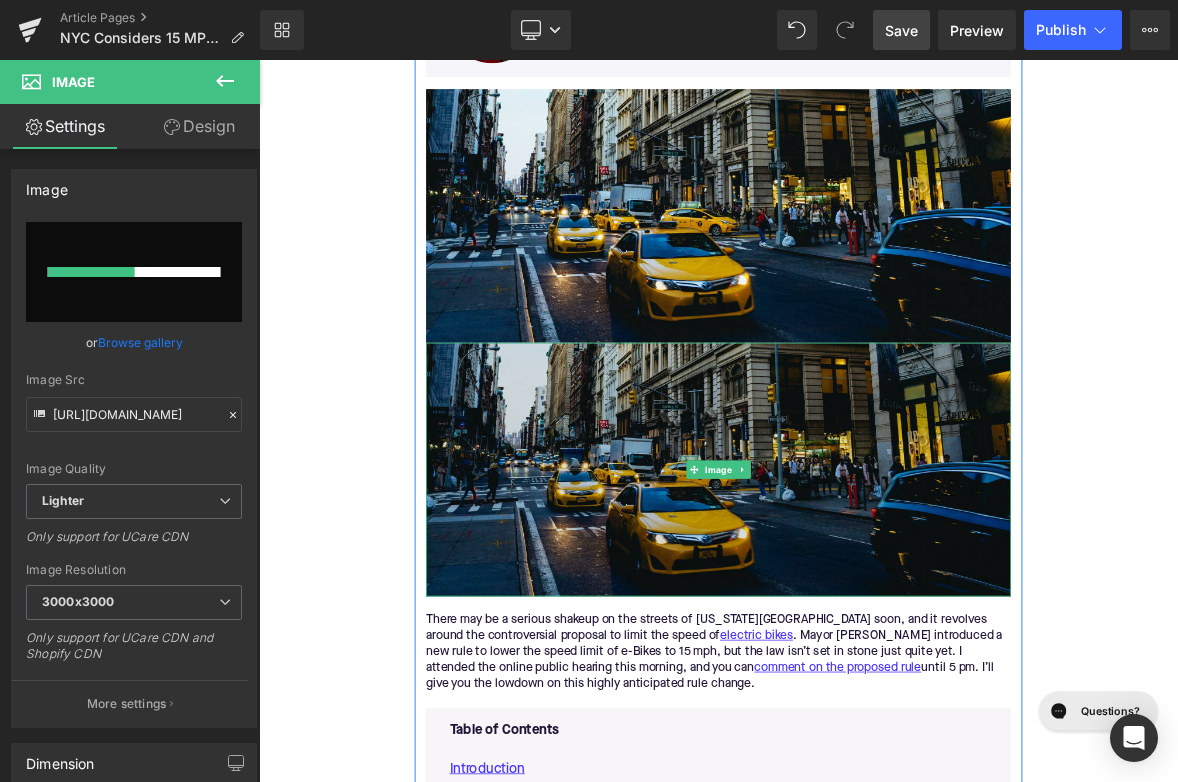 type 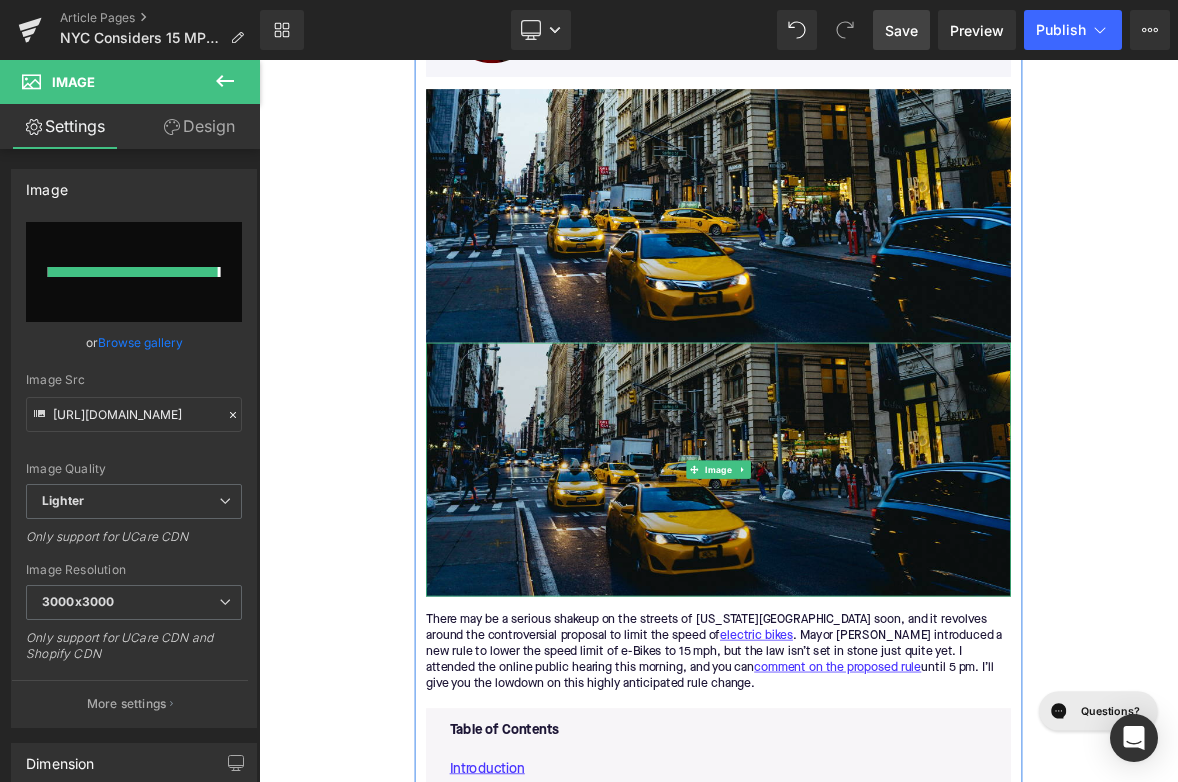 type on "[URL][DOMAIN_NAME]" 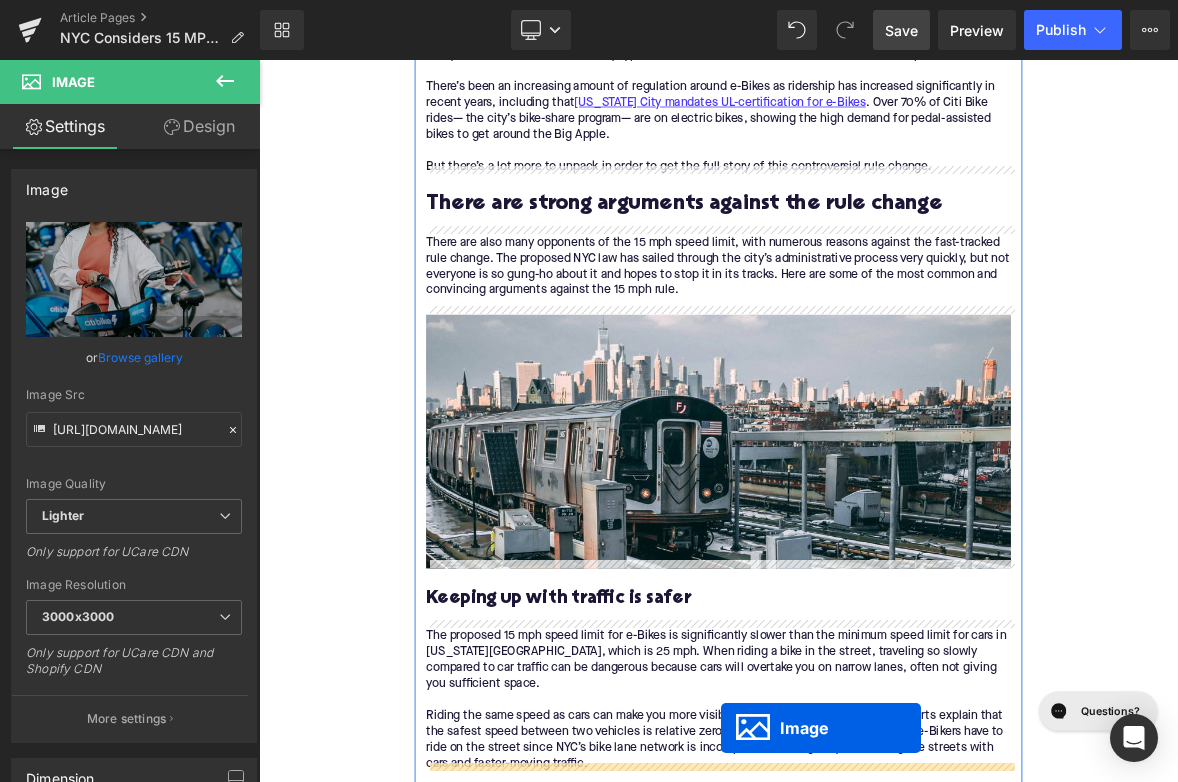 scroll, scrollTop: 2414, scrollLeft: 0, axis: vertical 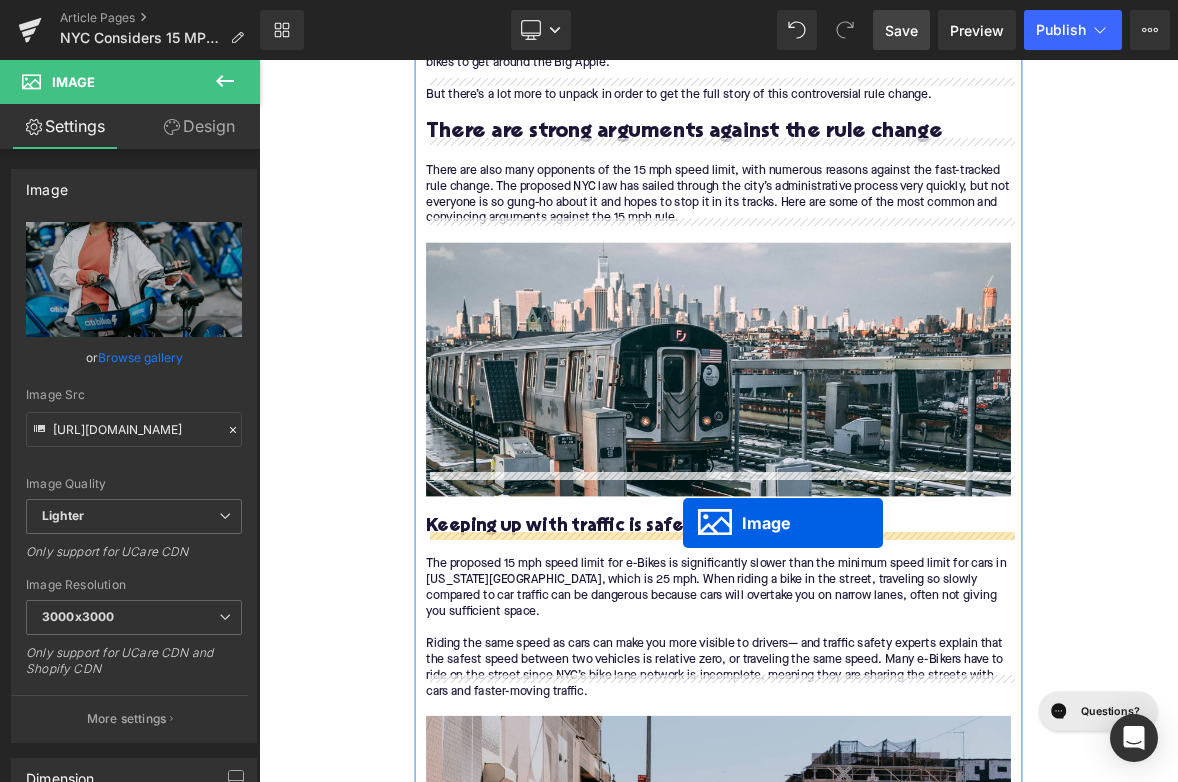 drag, startPoint x: 828, startPoint y: 595, endPoint x: 817, endPoint y: 670, distance: 75.802376 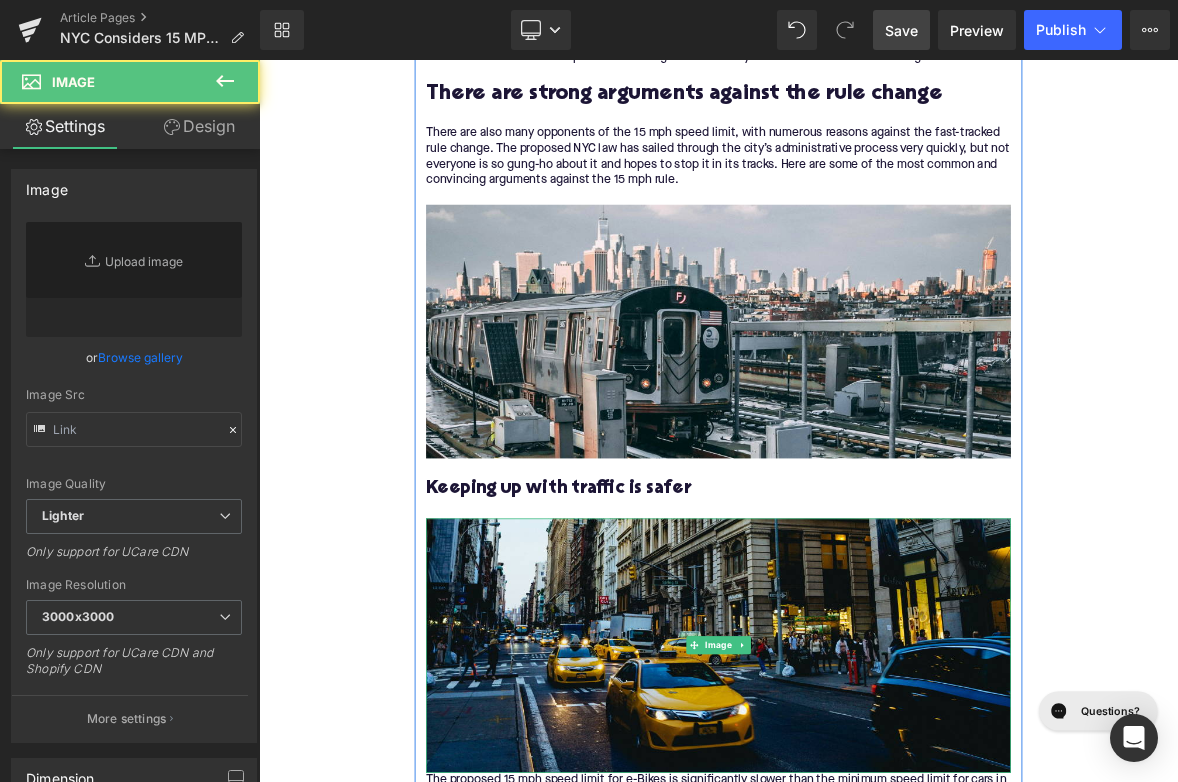 type on "[URL][DOMAIN_NAME]" 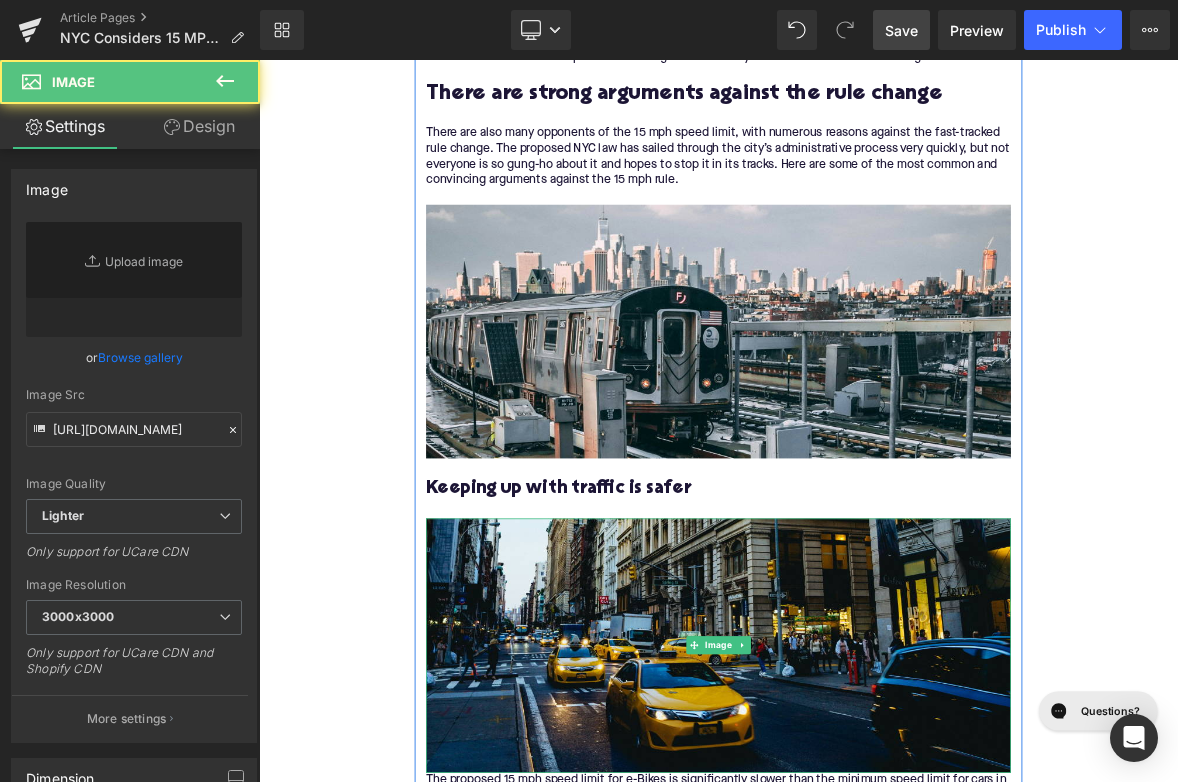 scroll, scrollTop: 2364, scrollLeft: 0, axis: vertical 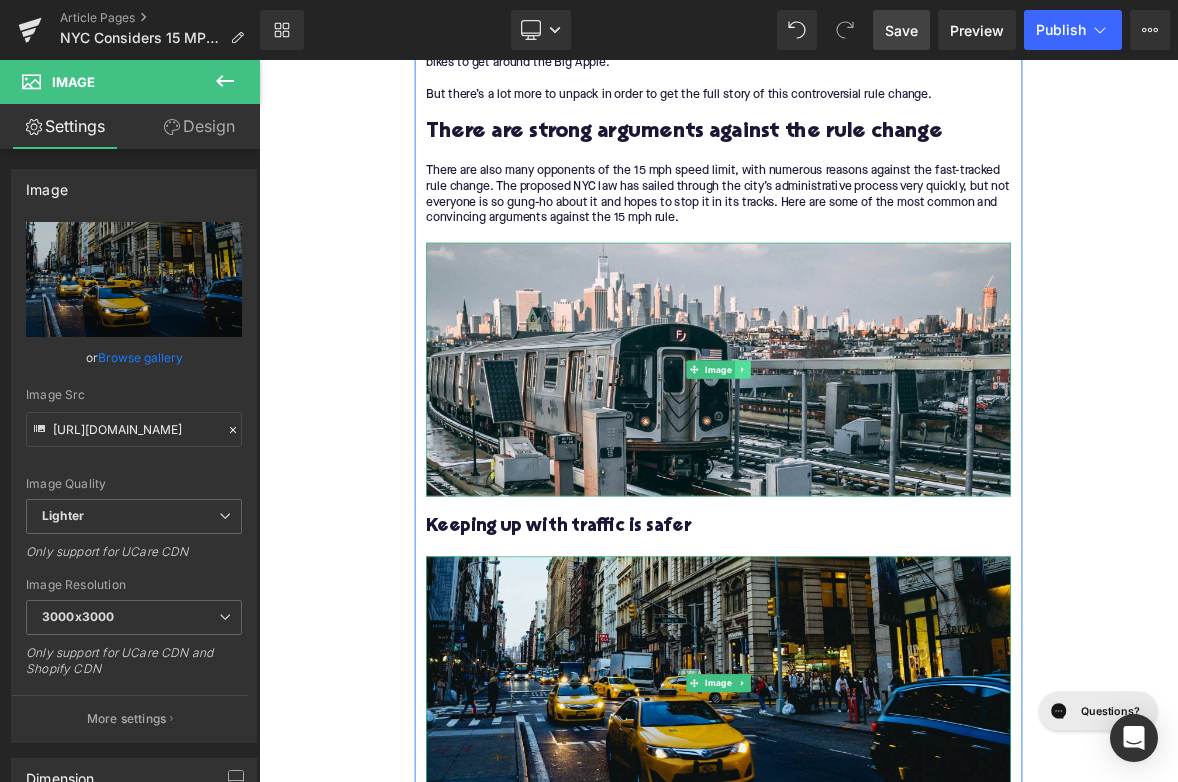click 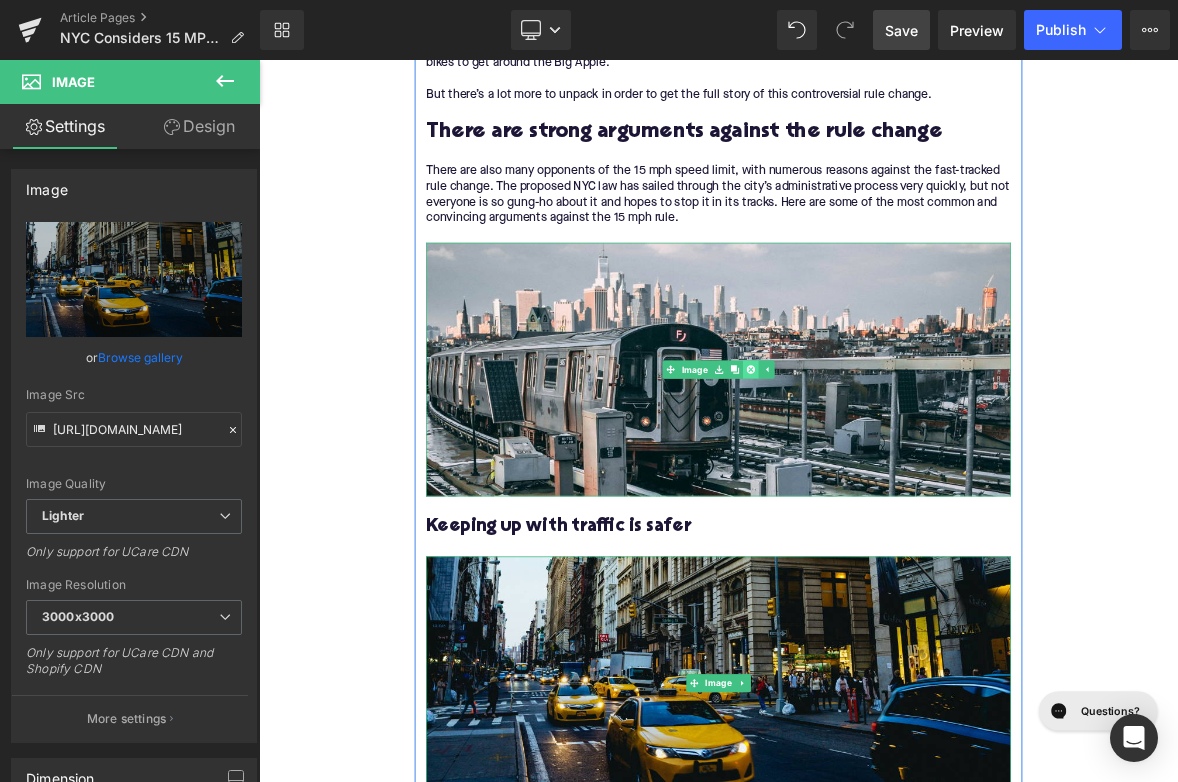 click 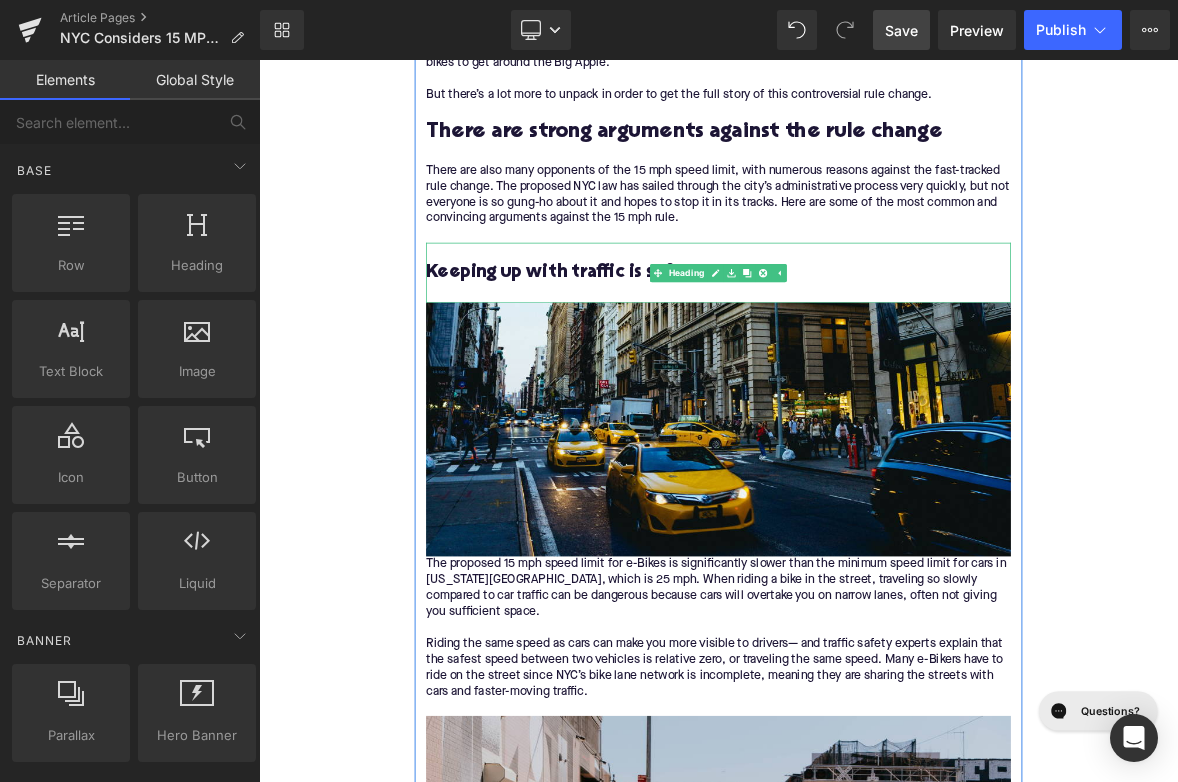 click at bounding box center (864, 302) 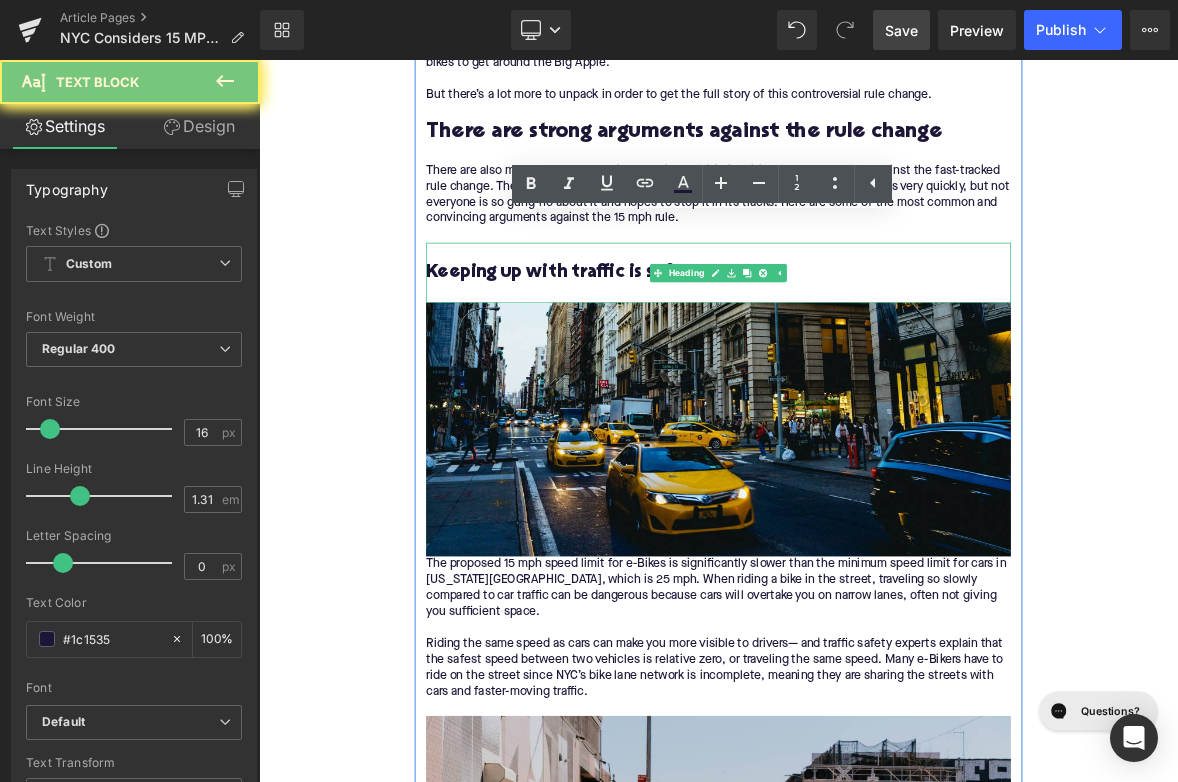 click on "There are also many opponents of the 15 mph speed limit, with numerous reasons against the fast-tracked rule change. The proposed NYC law has sailed through the city’s administrative process very quickly, but not everyone is so gung-ho about it and hopes to stop it in its tracks. Here are some of the most common and convincing arguments against the 15 mph rule." at bounding box center [864, 247] 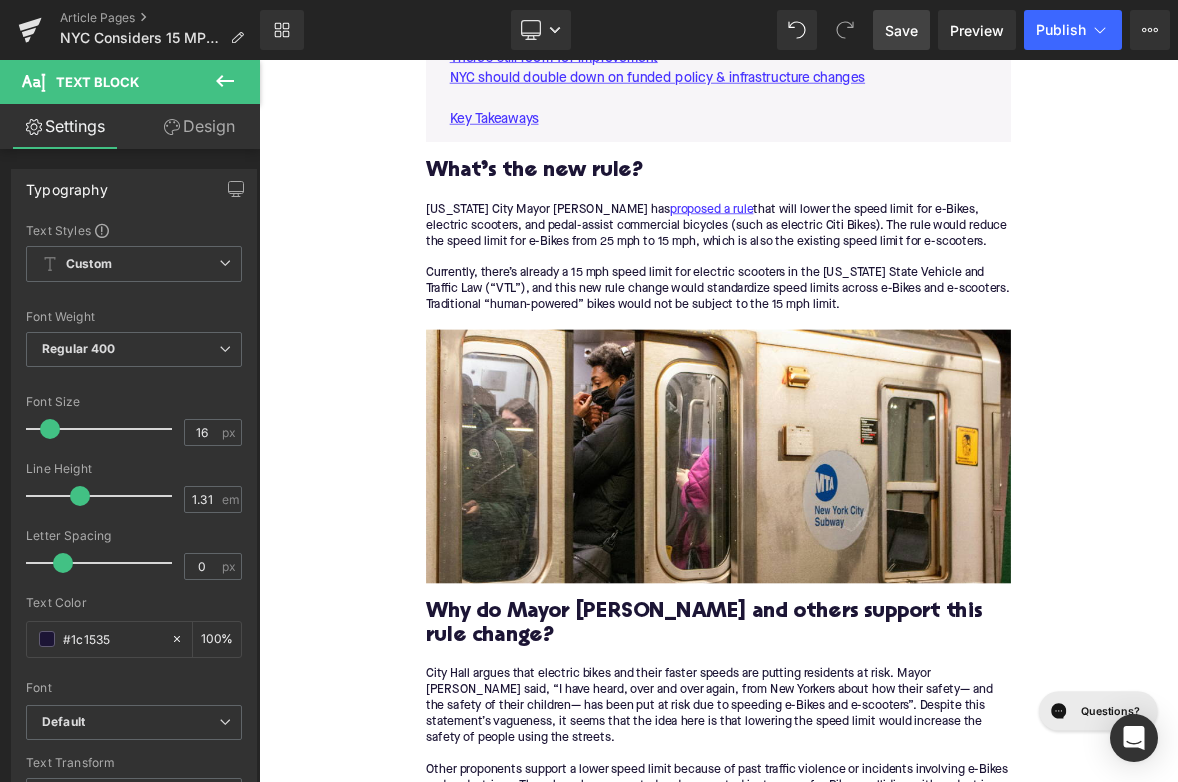 scroll, scrollTop: 1331, scrollLeft: 0, axis: vertical 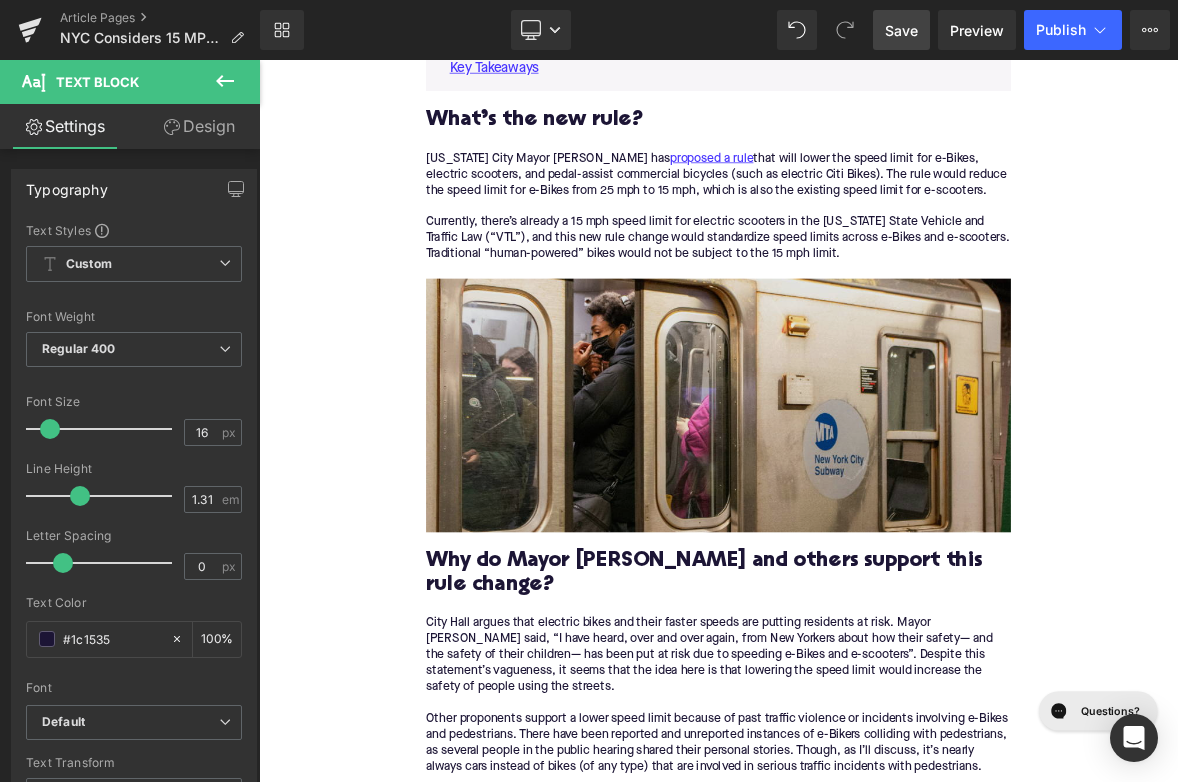 click at bounding box center (864, 515) 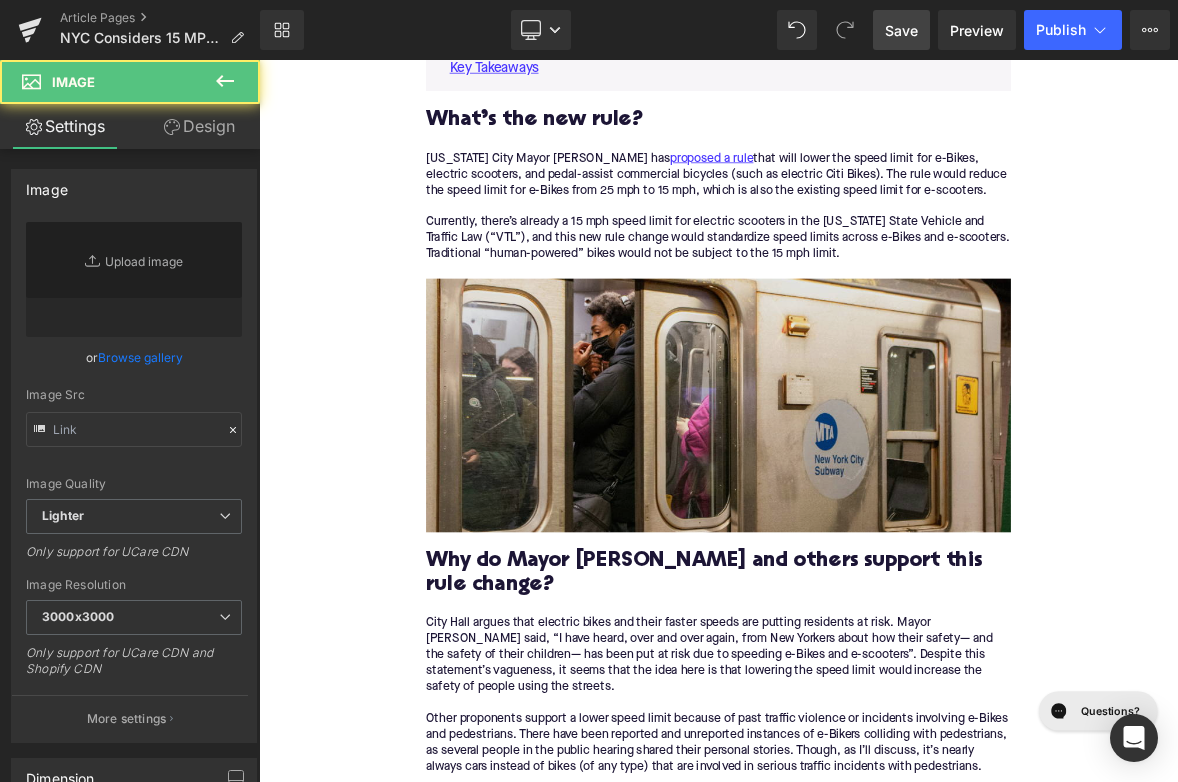 type on "[URL][DOMAIN_NAME]" 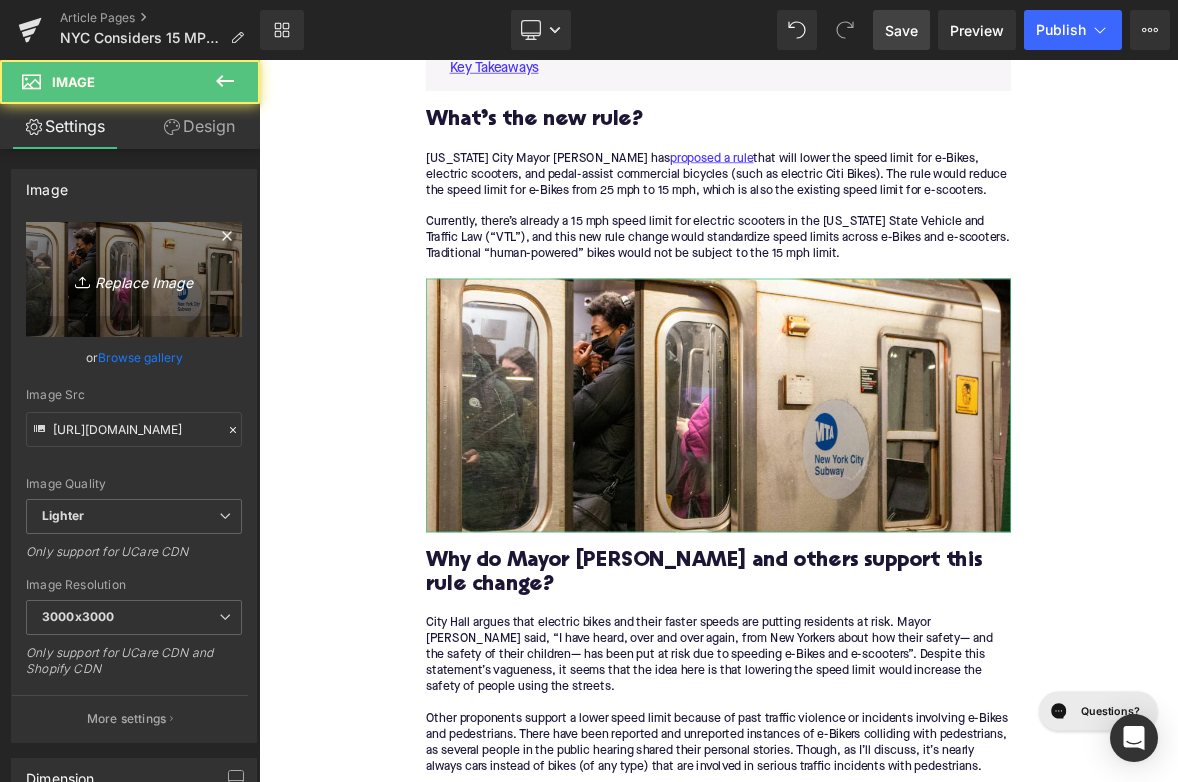 click on "Replace Image" at bounding box center [134, 279] 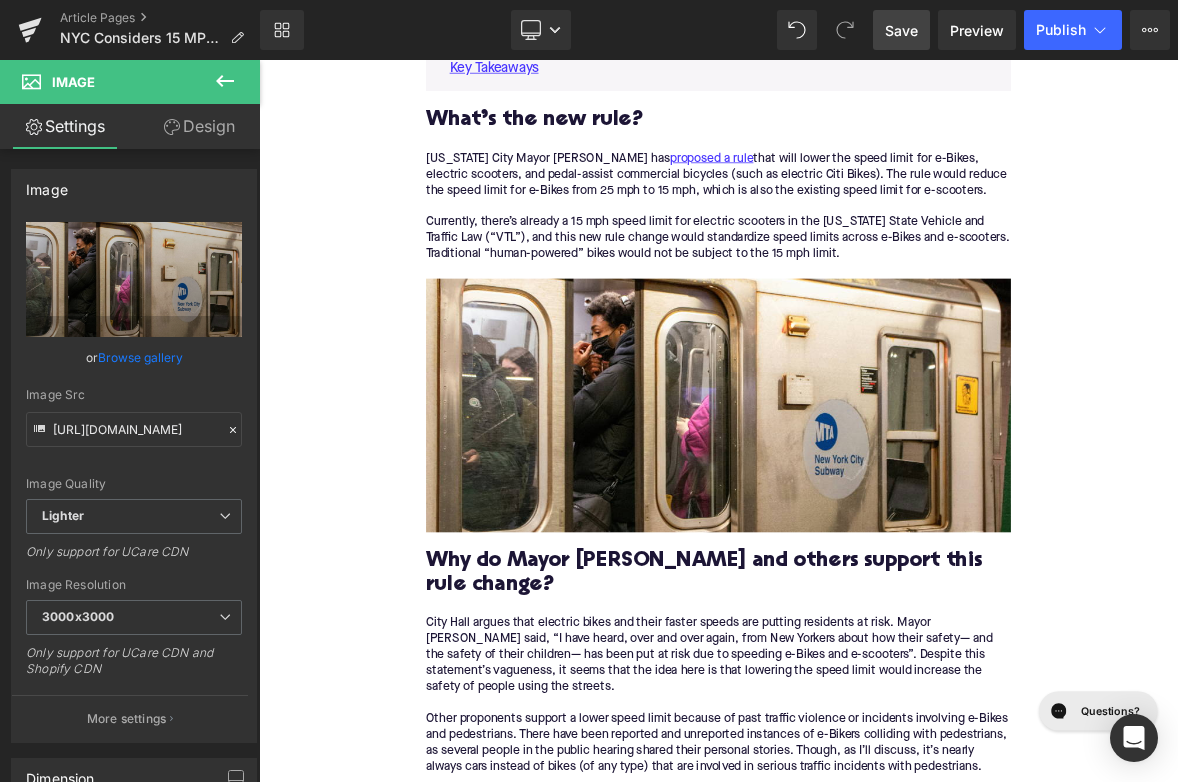 type on "C:\fakepath\333.png" 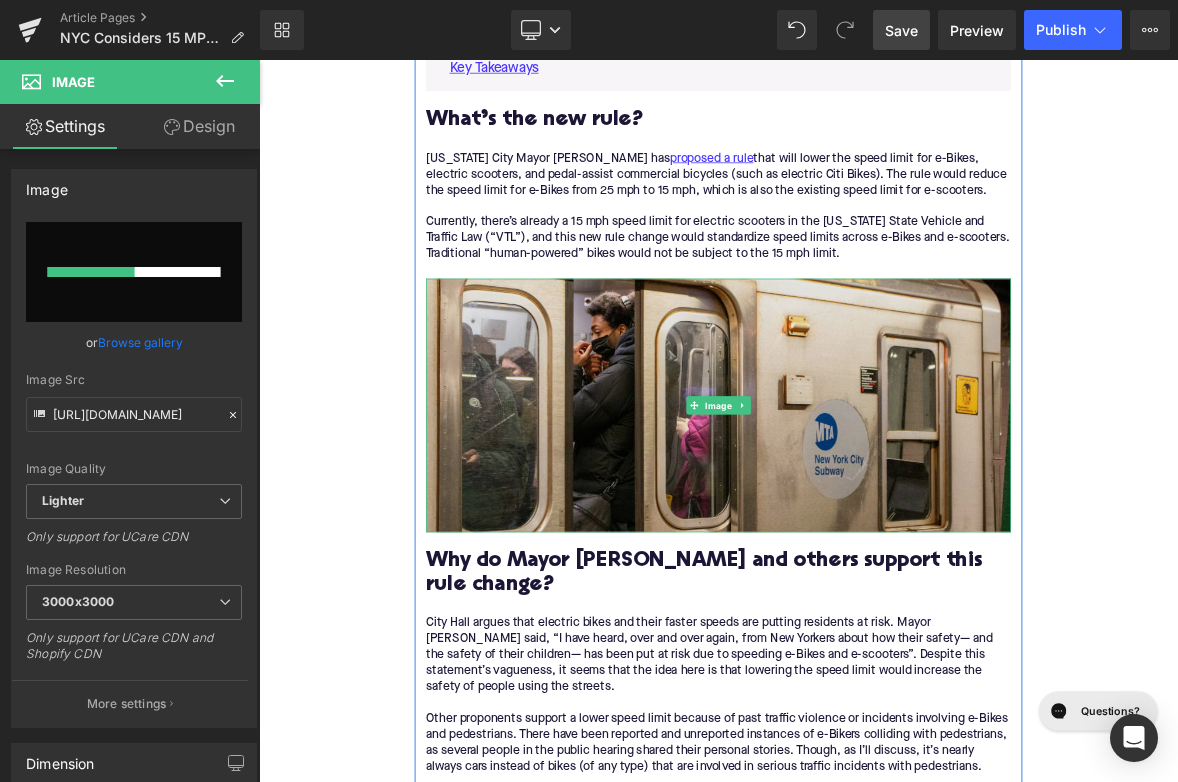 type 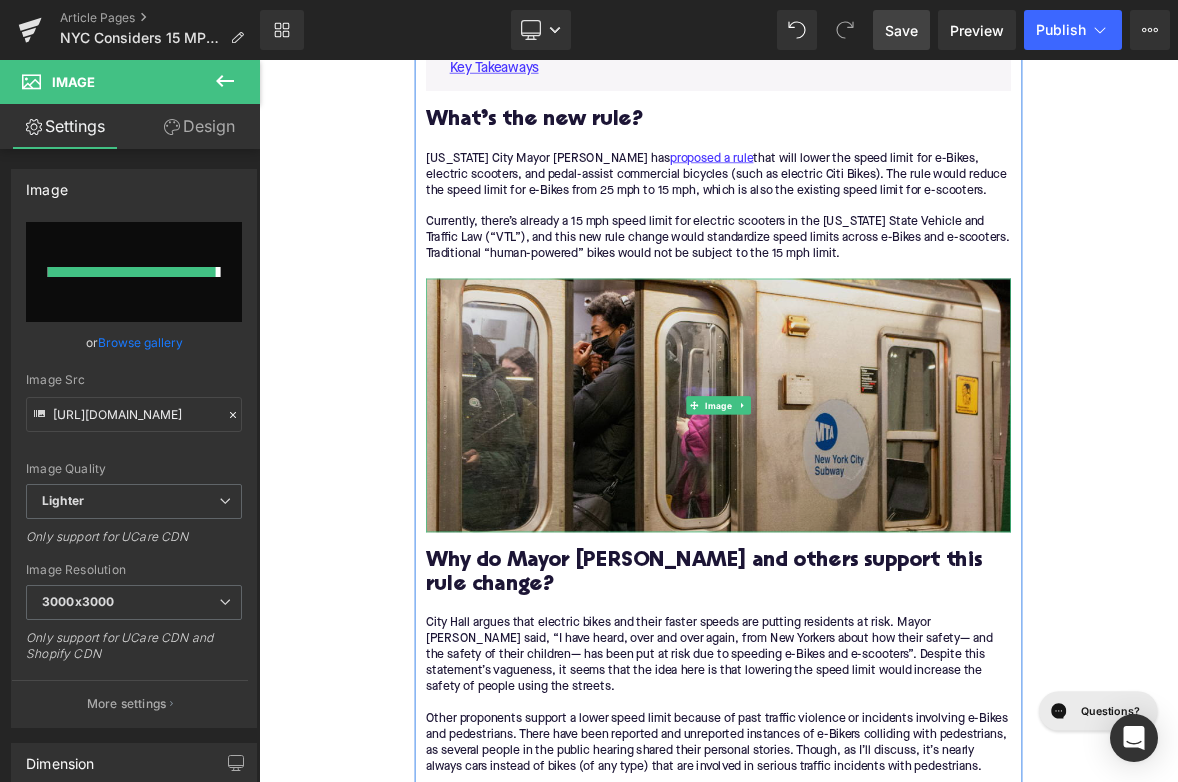 type on "[URL][DOMAIN_NAME]" 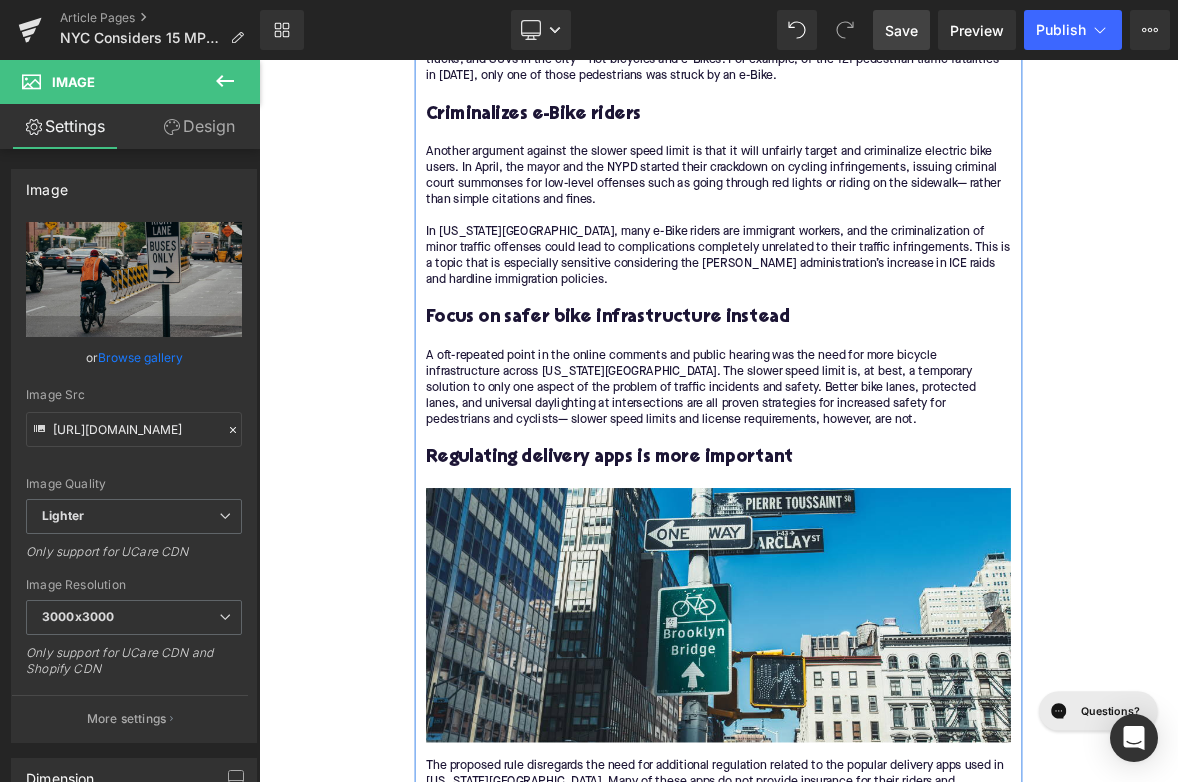 scroll, scrollTop: 4017, scrollLeft: 0, axis: vertical 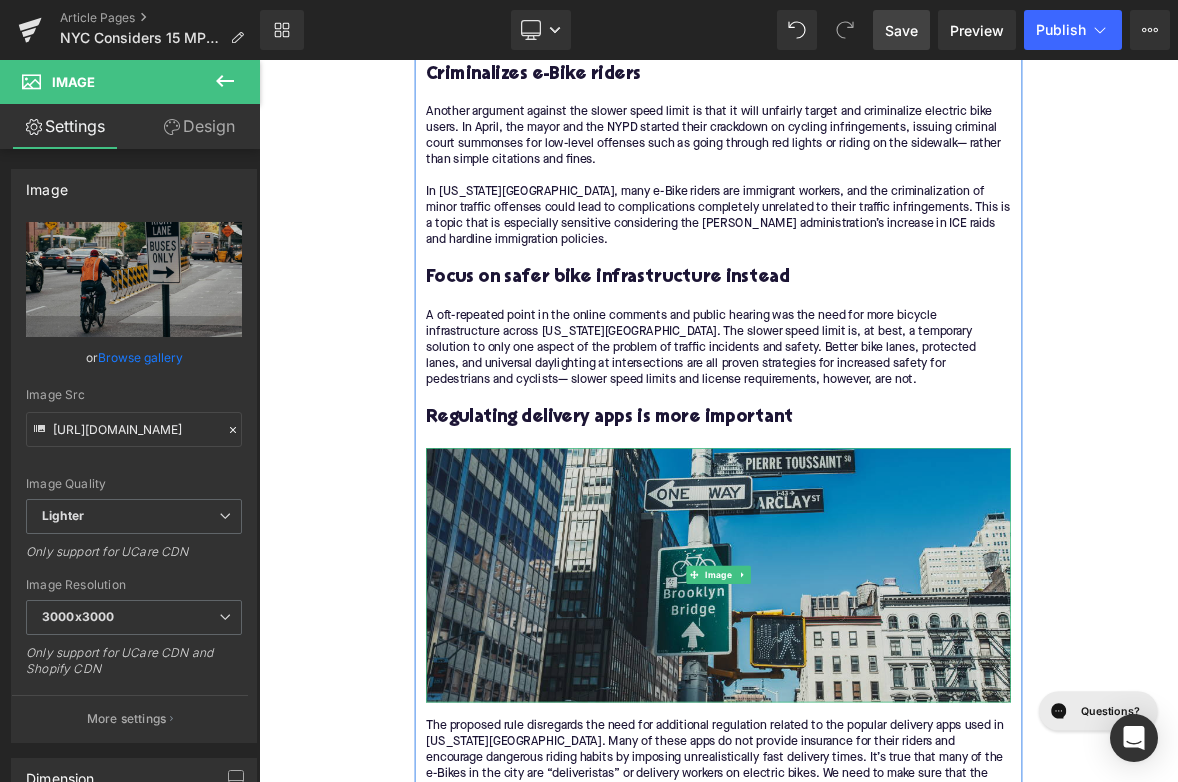 click at bounding box center (864, 738) 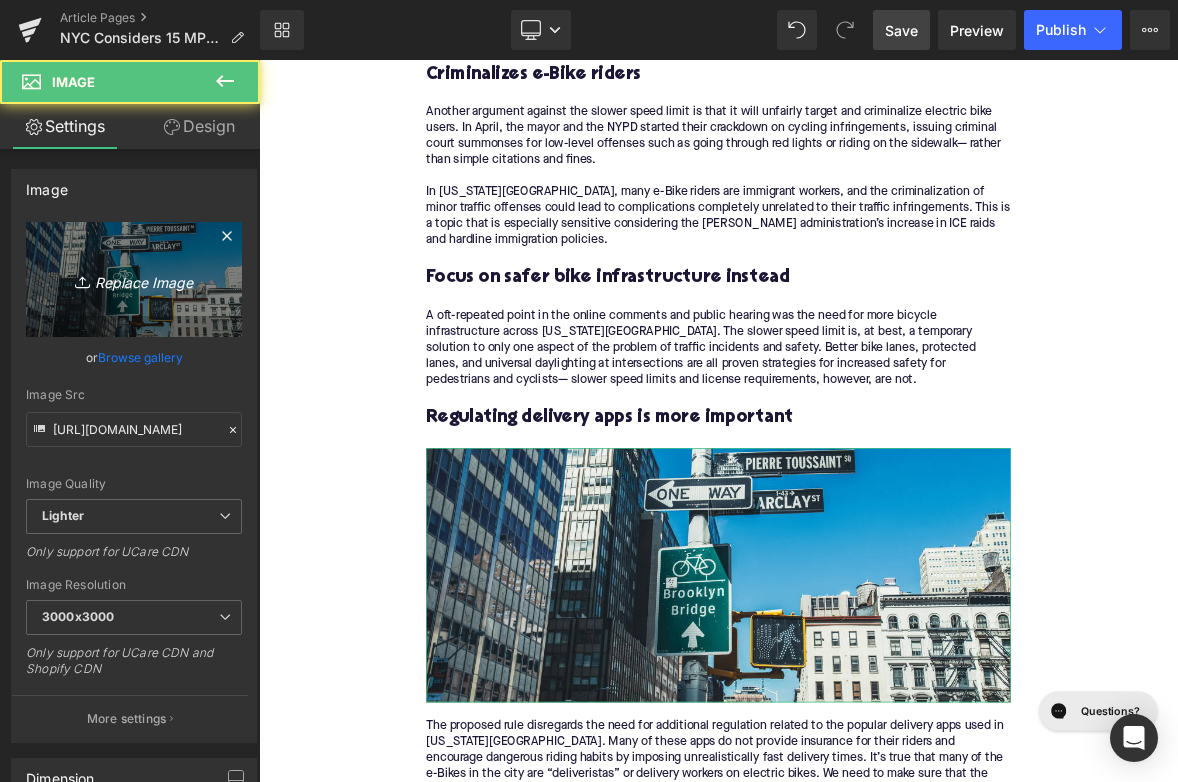 click on "Replace Image" at bounding box center (134, 279) 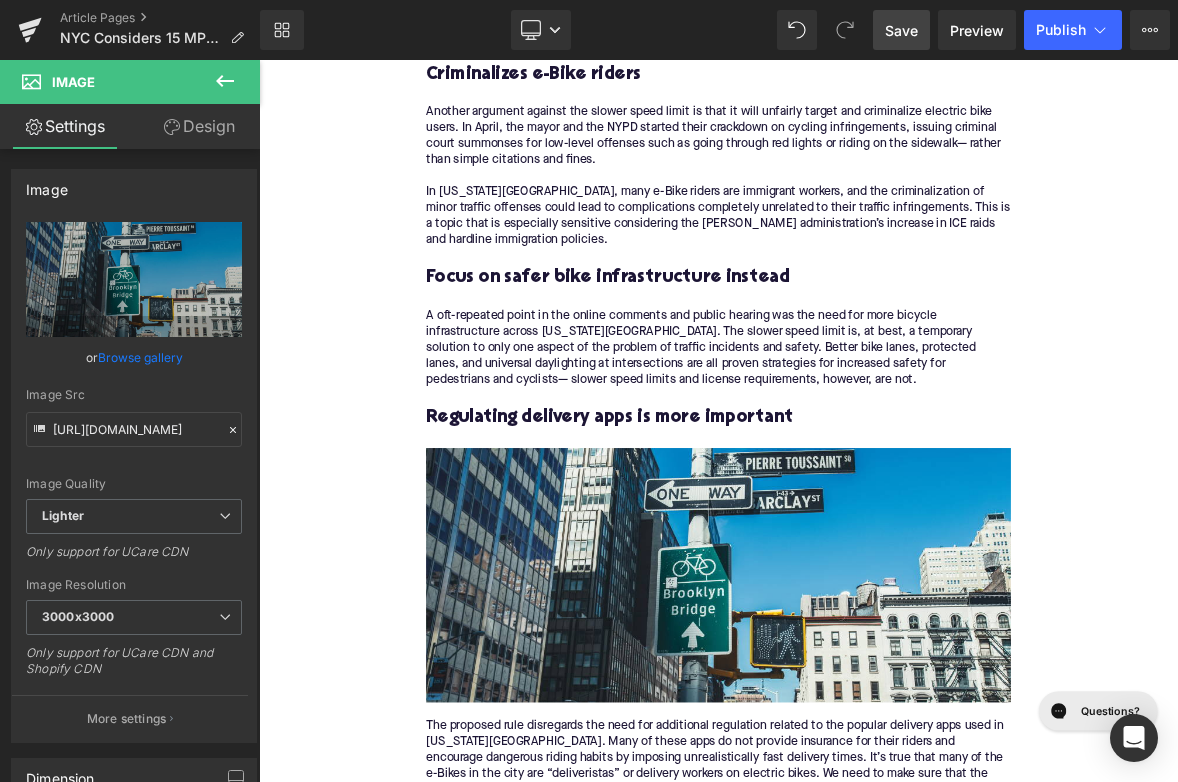type on "C:\fakepath\332.png" 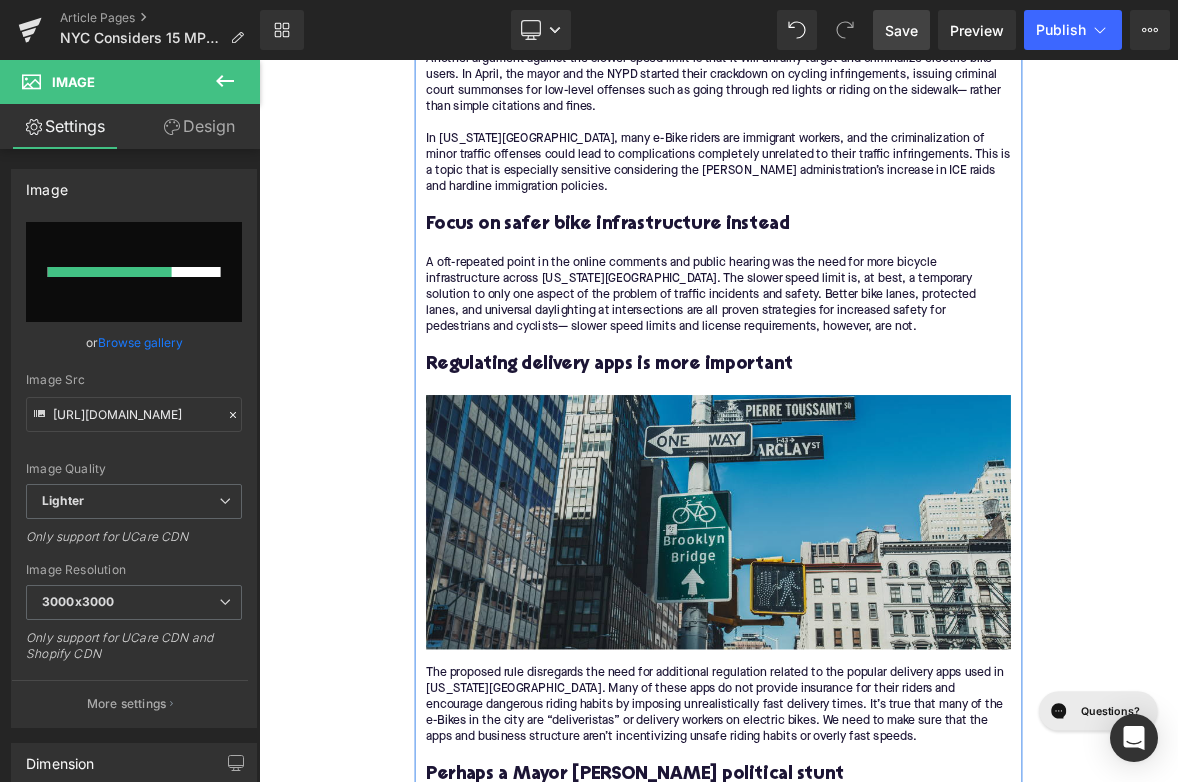 scroll, scrollTop: 4043, scrollLeft: 0, axis: vertical 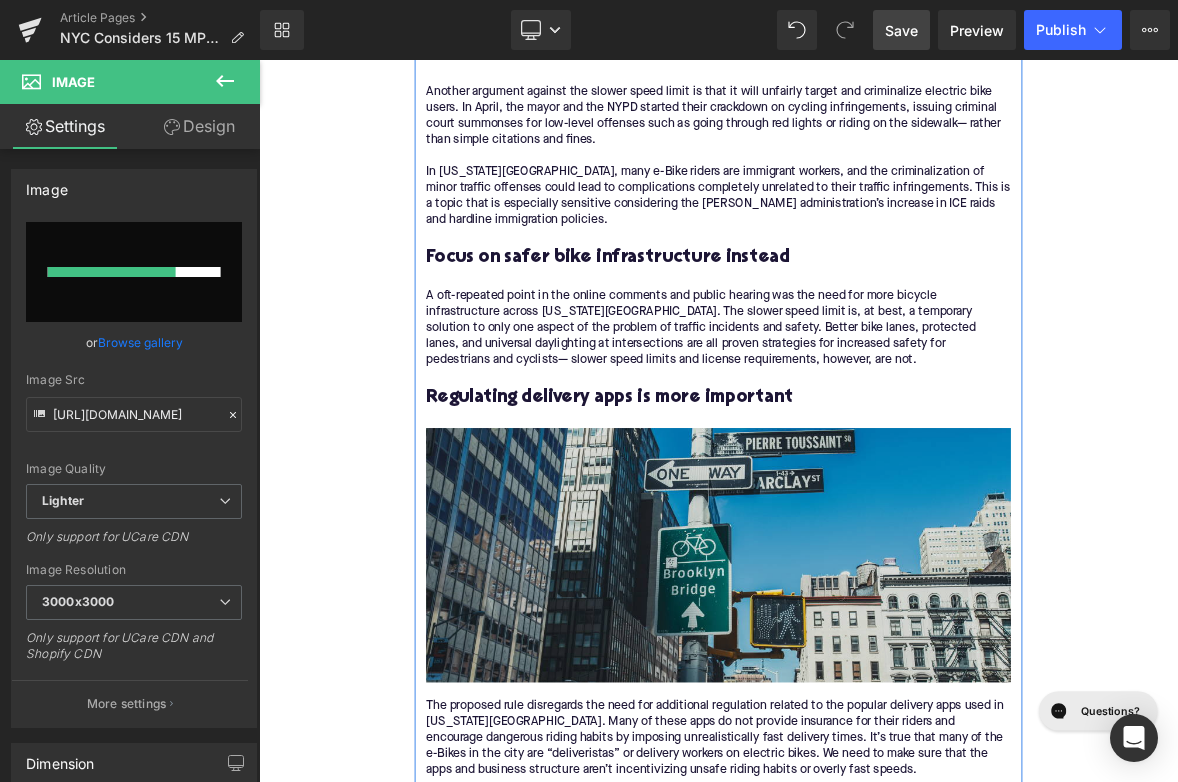 type 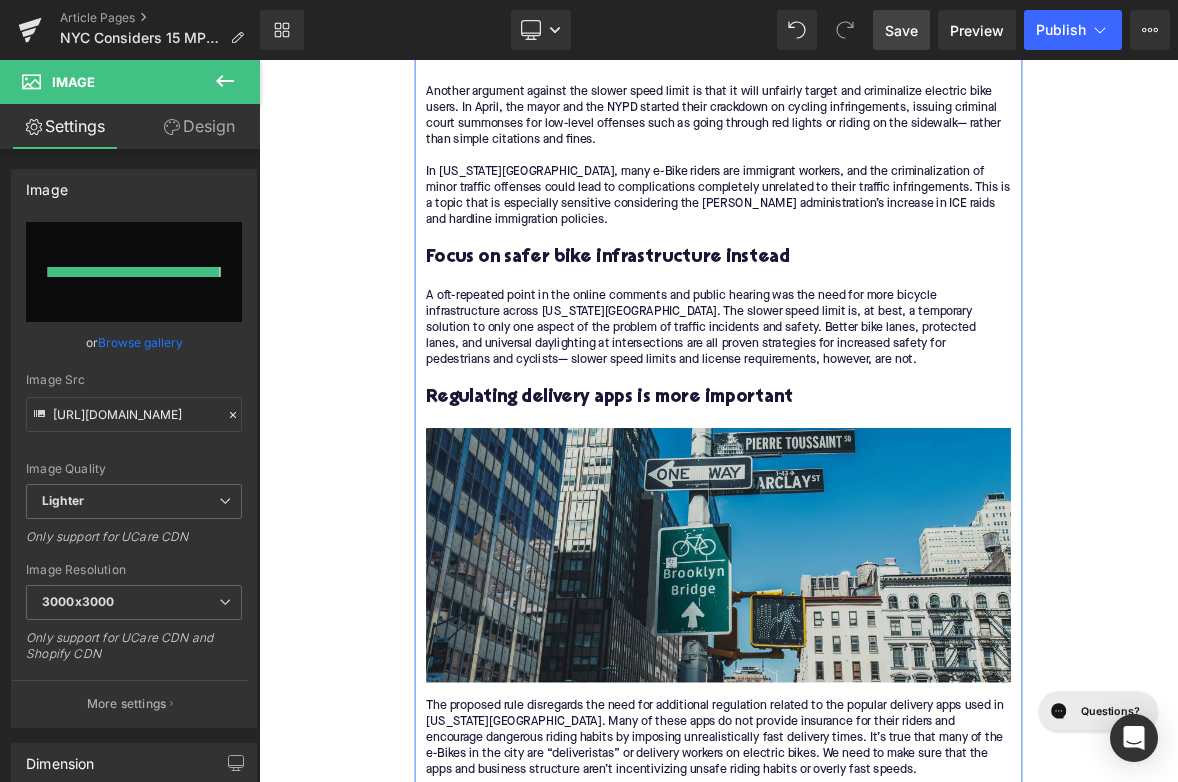 type on "[URL][DOMAIN_NAME]" 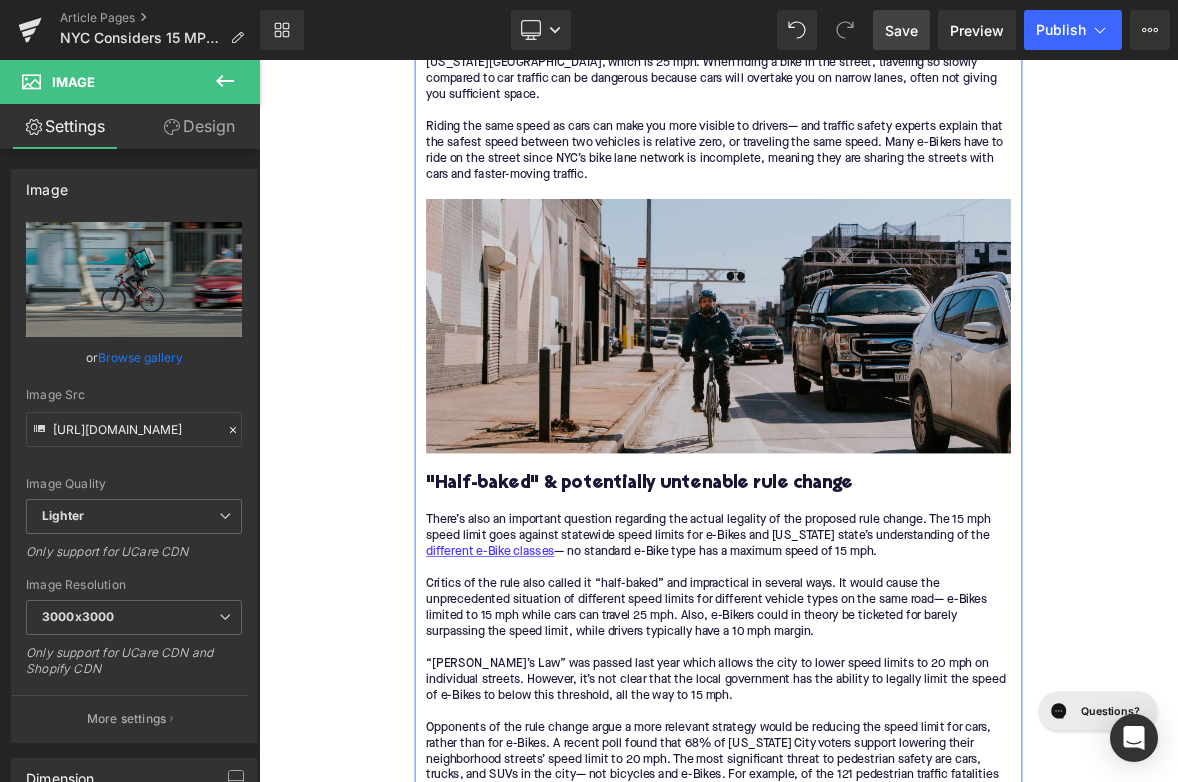 scroll, scrollTop: 3013, scrollLeft: 0, axis: vertical 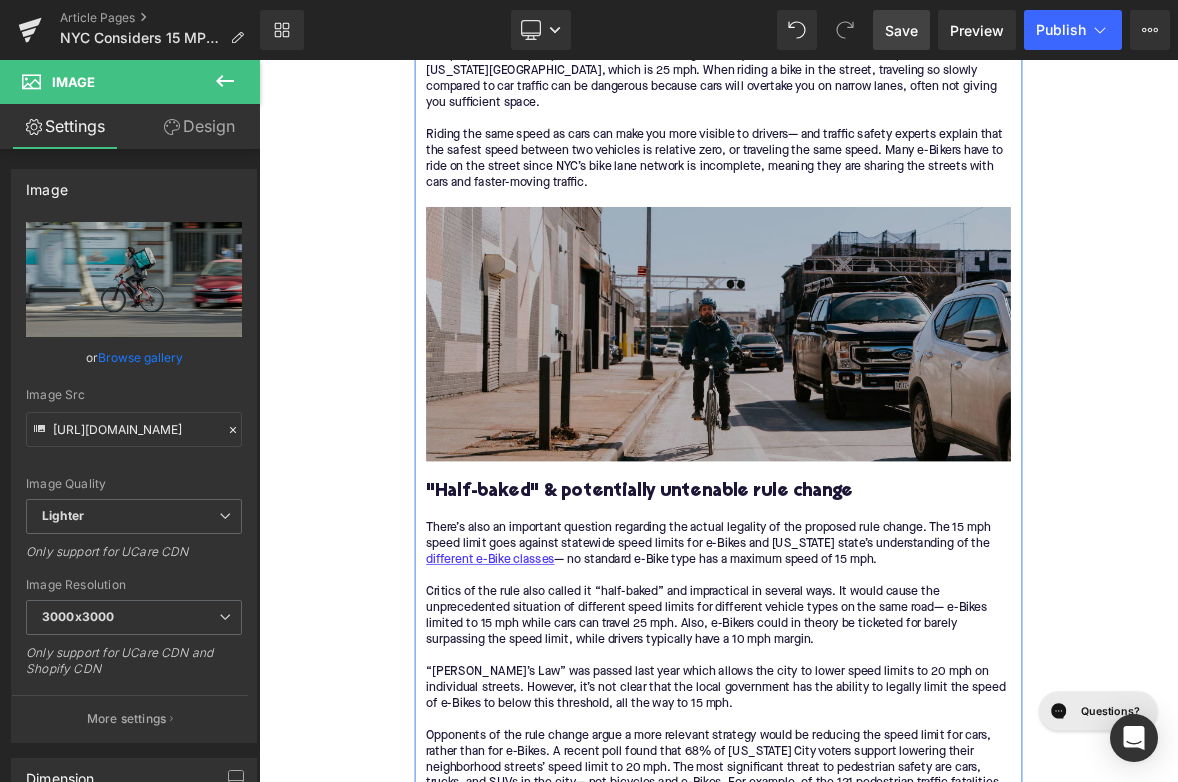 click at bounding box center (864, 420) 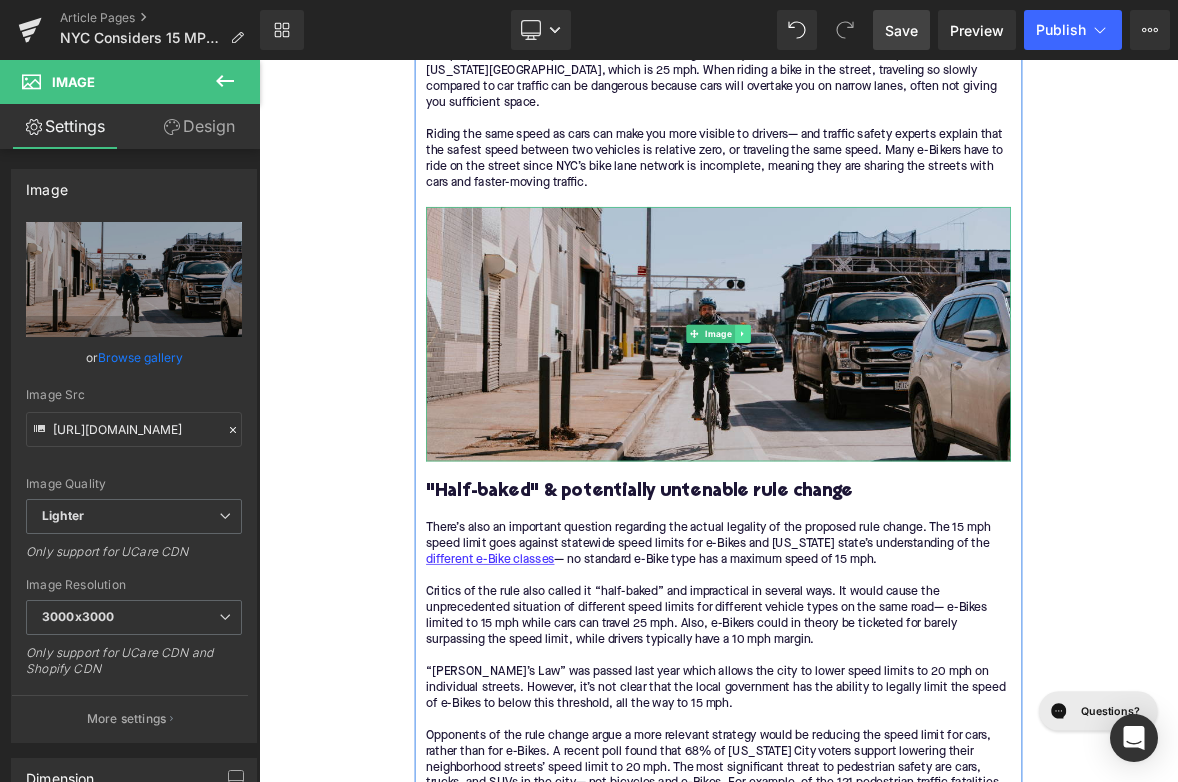 click 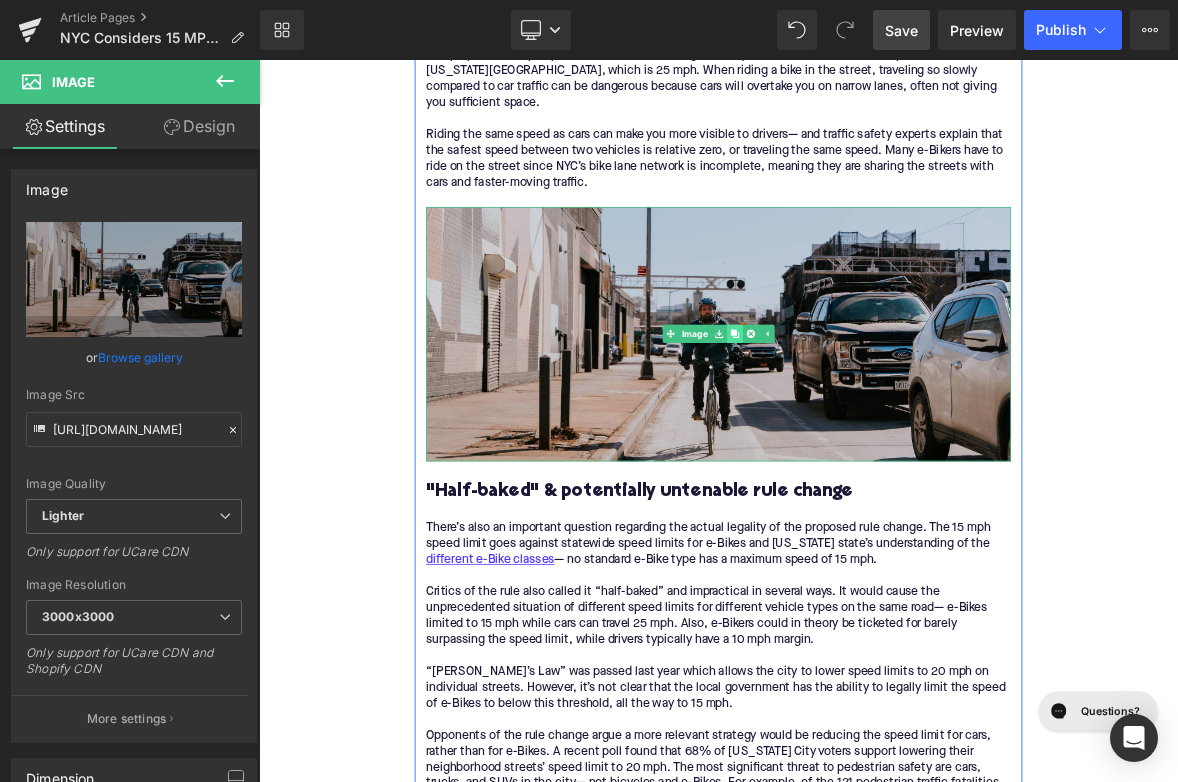 click 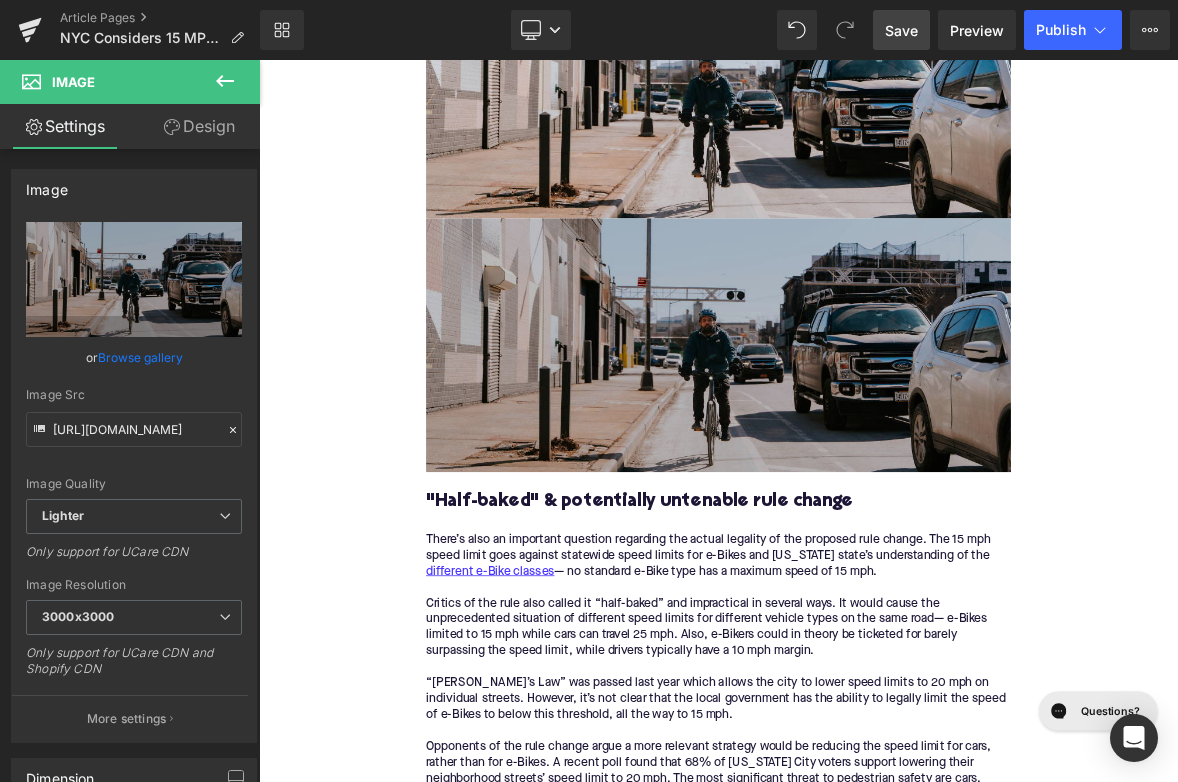 scroll, scrollTop: 3408, scrollLeft: 0, axis: vertical 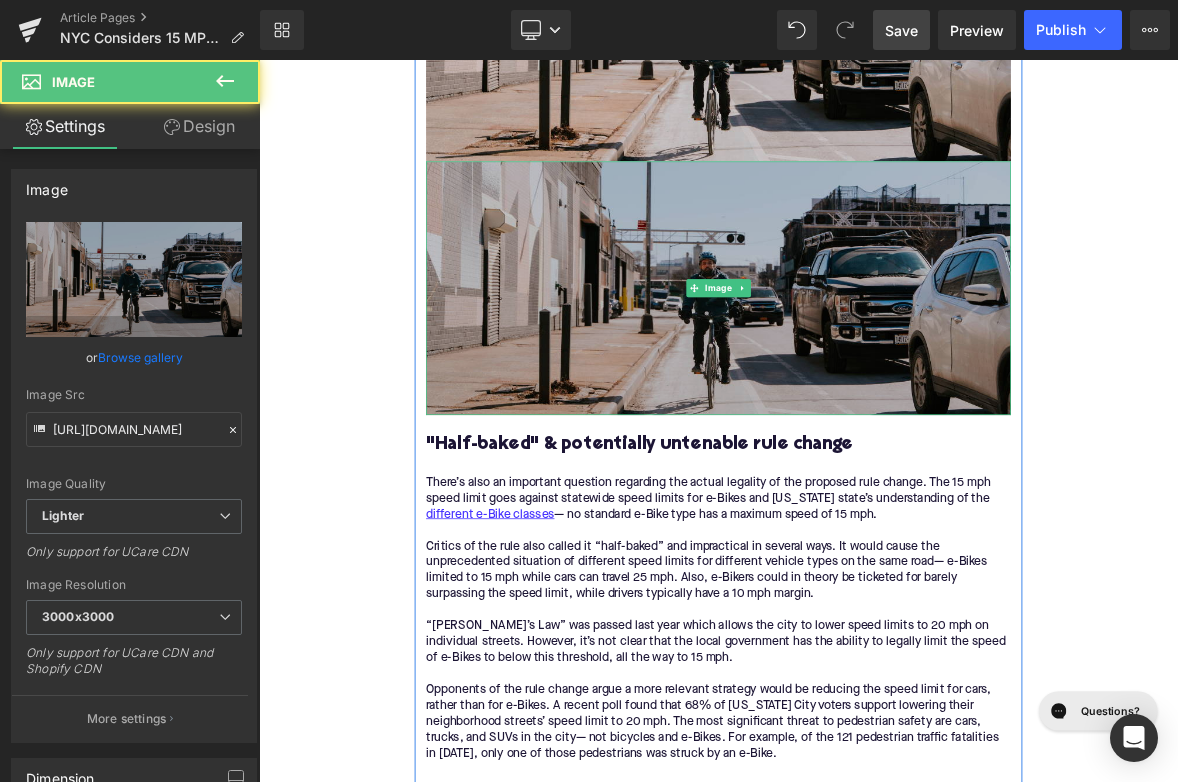 click at bounding box center (864, 360) 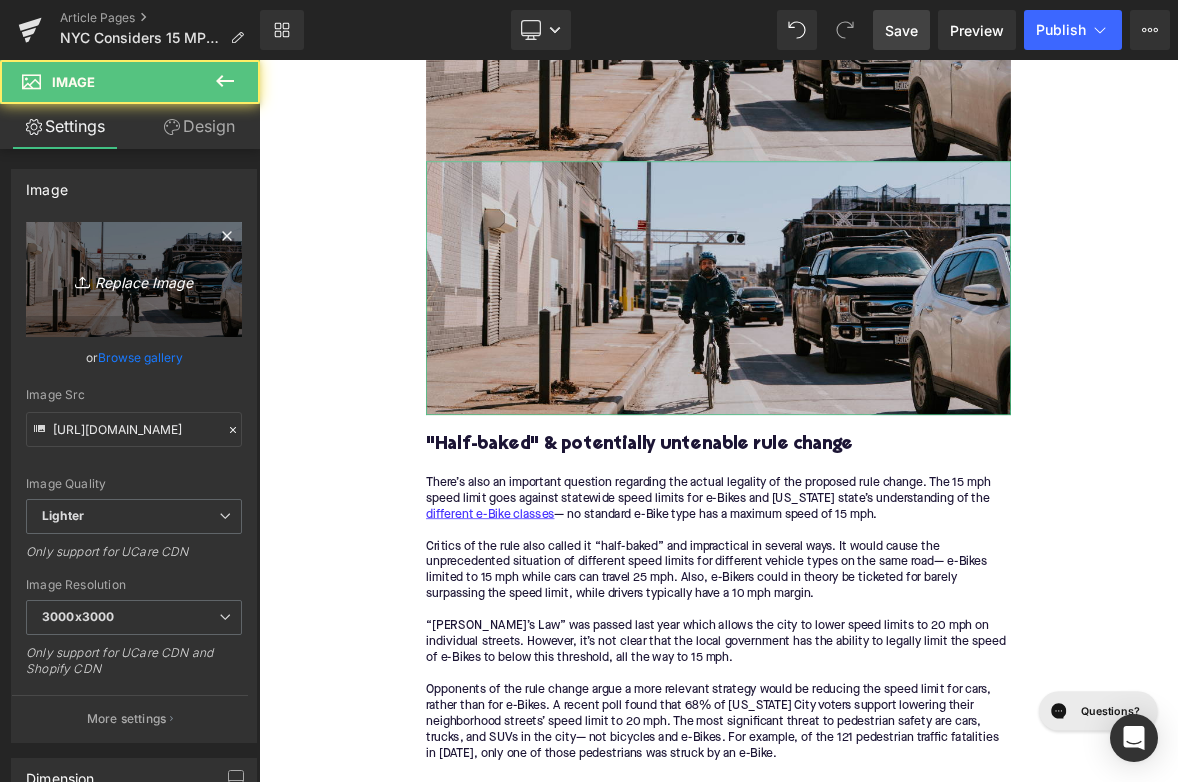 click on "Replace Image" at bounding box center [134, 279] 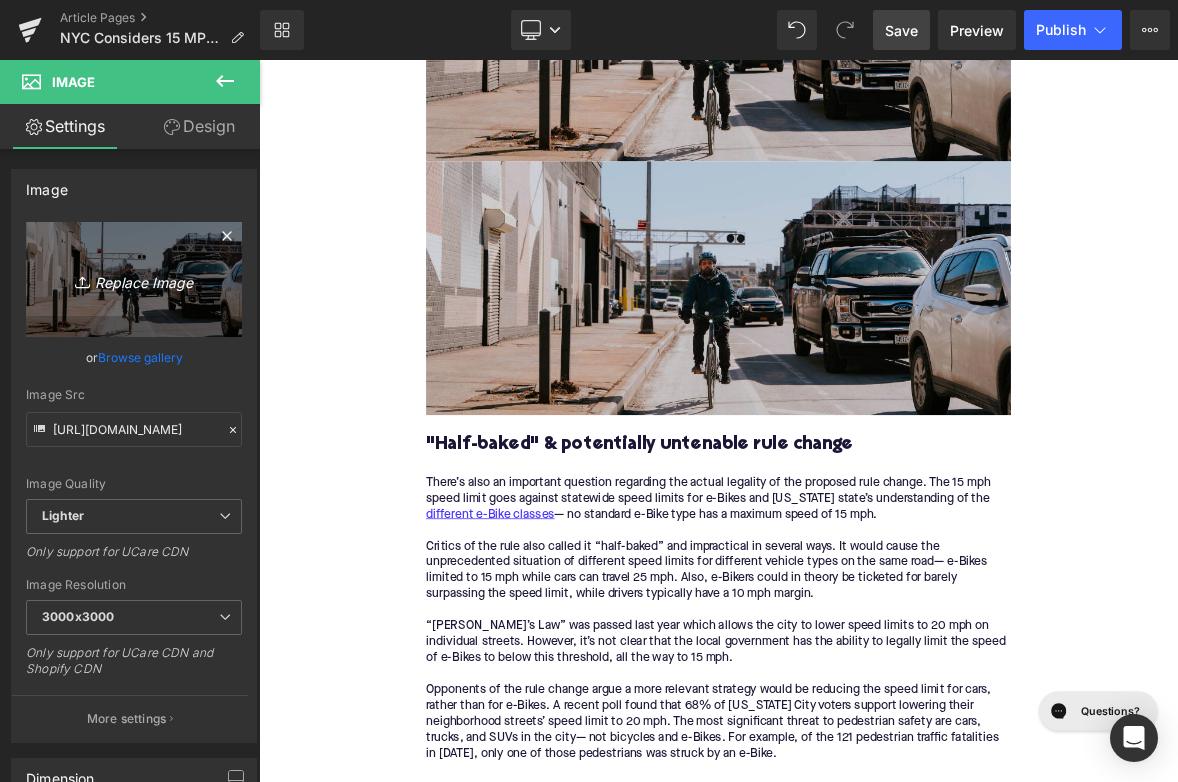 type on "C:\fakepath\334.png" 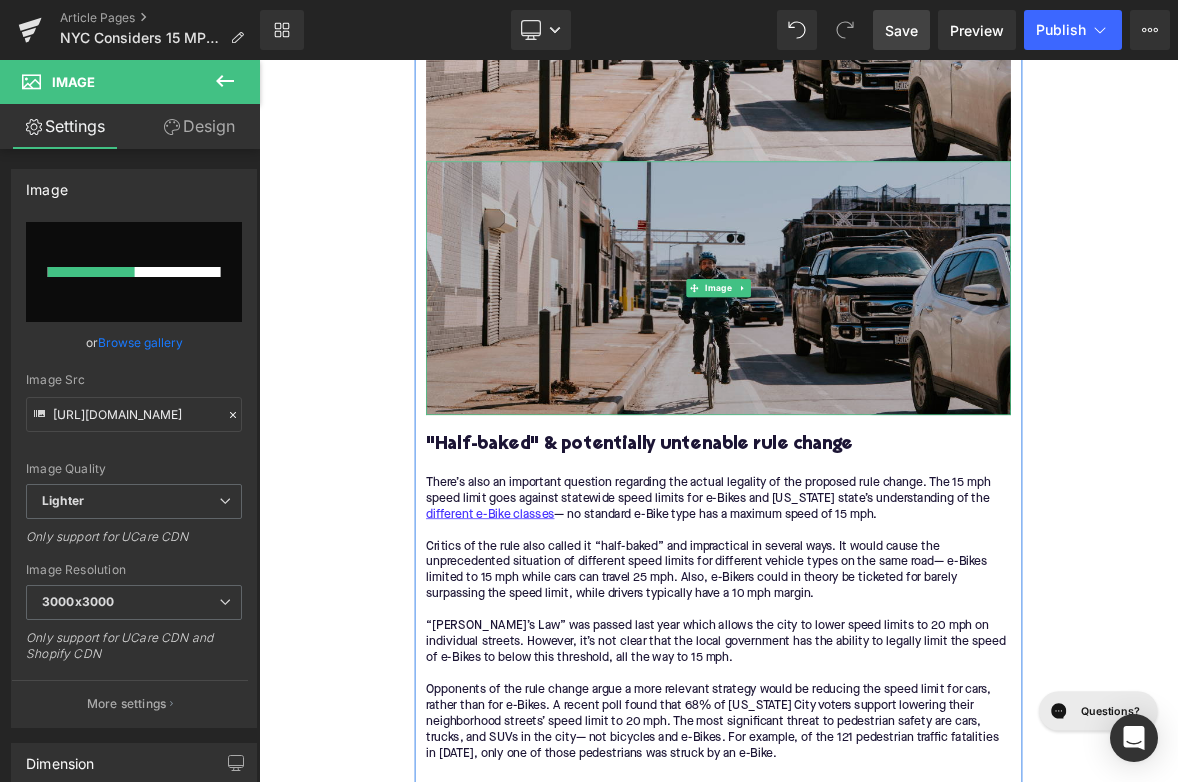 type 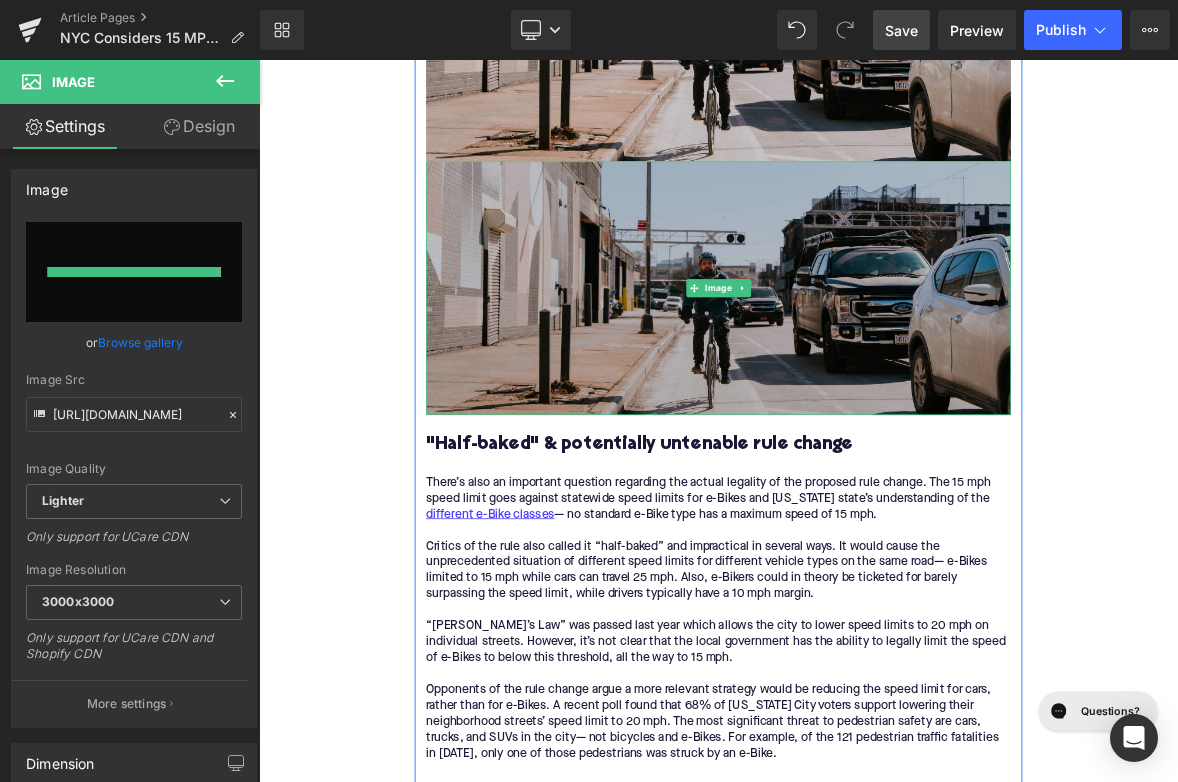 type on "[URL][DOMAIN_NAME]" 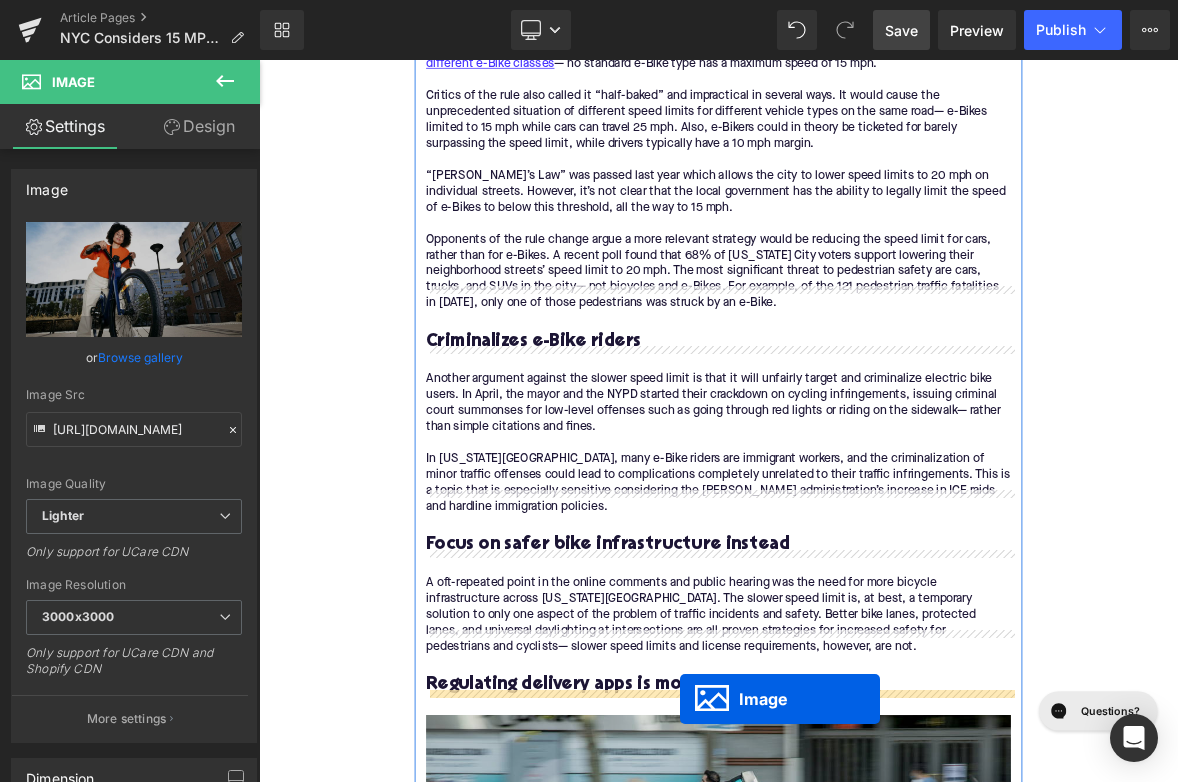 scroll, scrollTop: 3773, scrollLeft: 0, axis: vertical 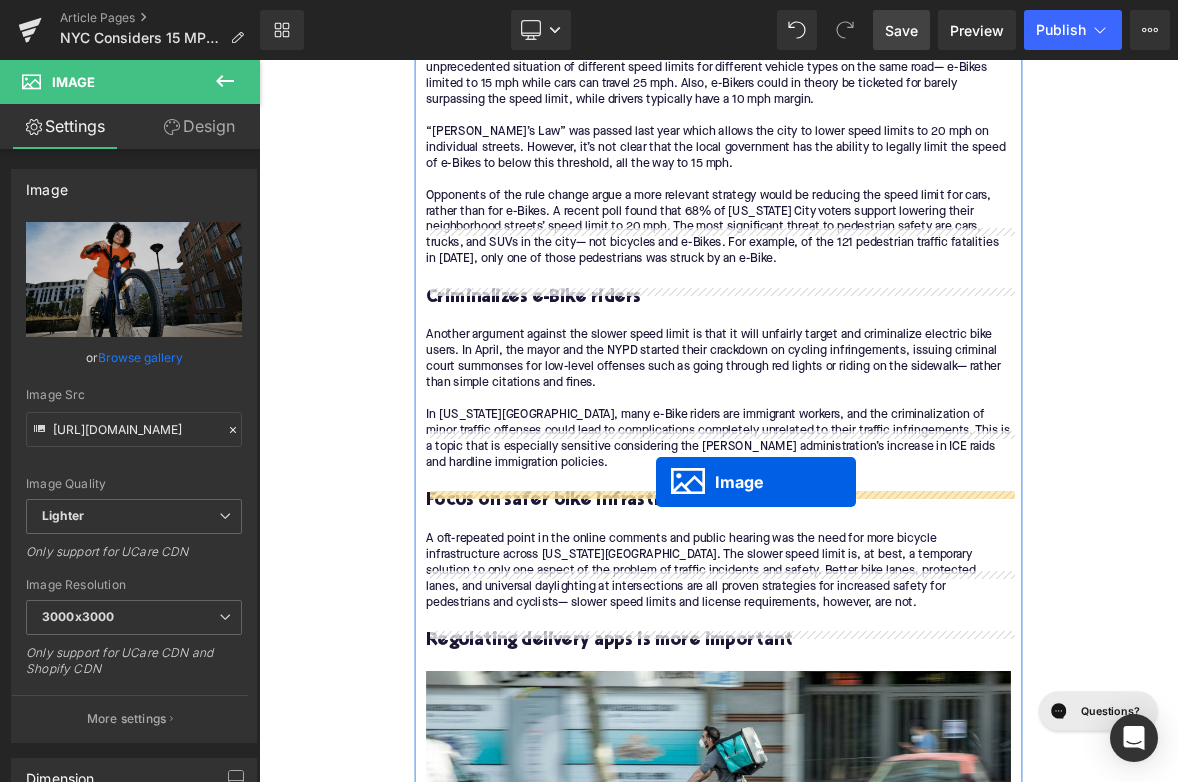 drag, startPoint x: 831, startPoint y: 311, endPoint x: 782, endPoint y: 615, distance: 307.9237 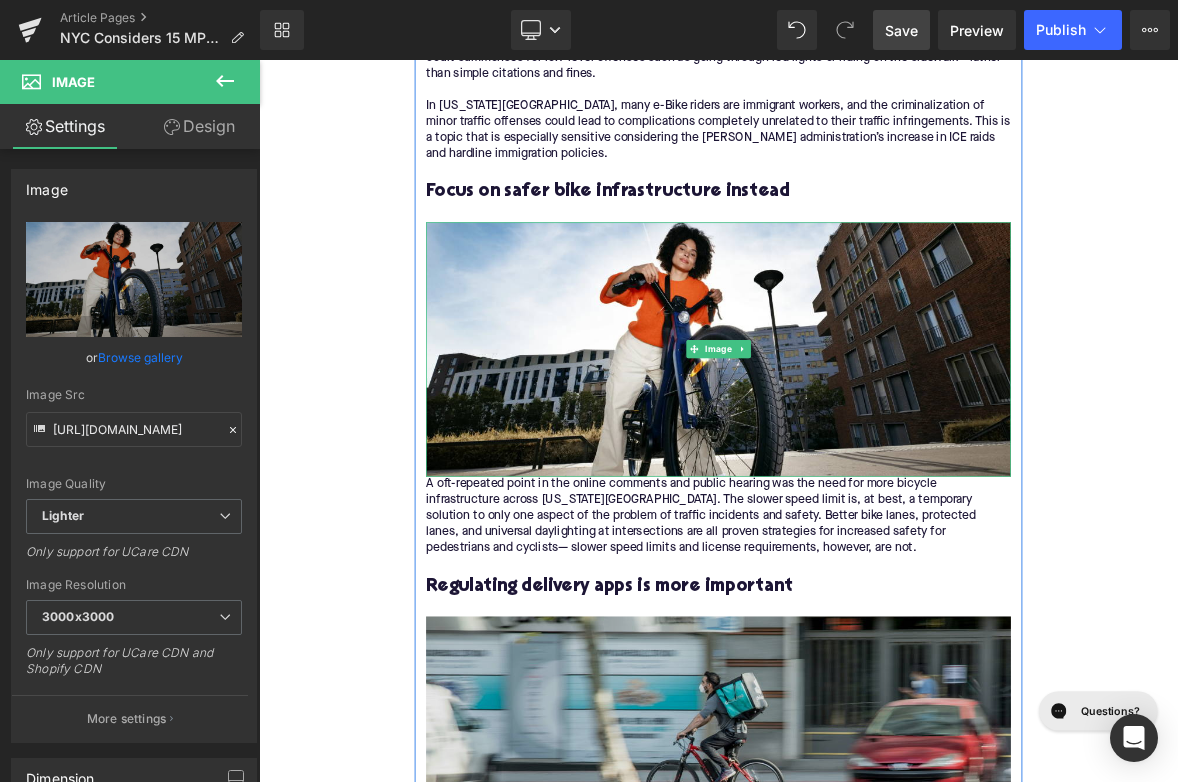scroll, scrollTop: 4037, scrollLeft: 0, axis: vertical 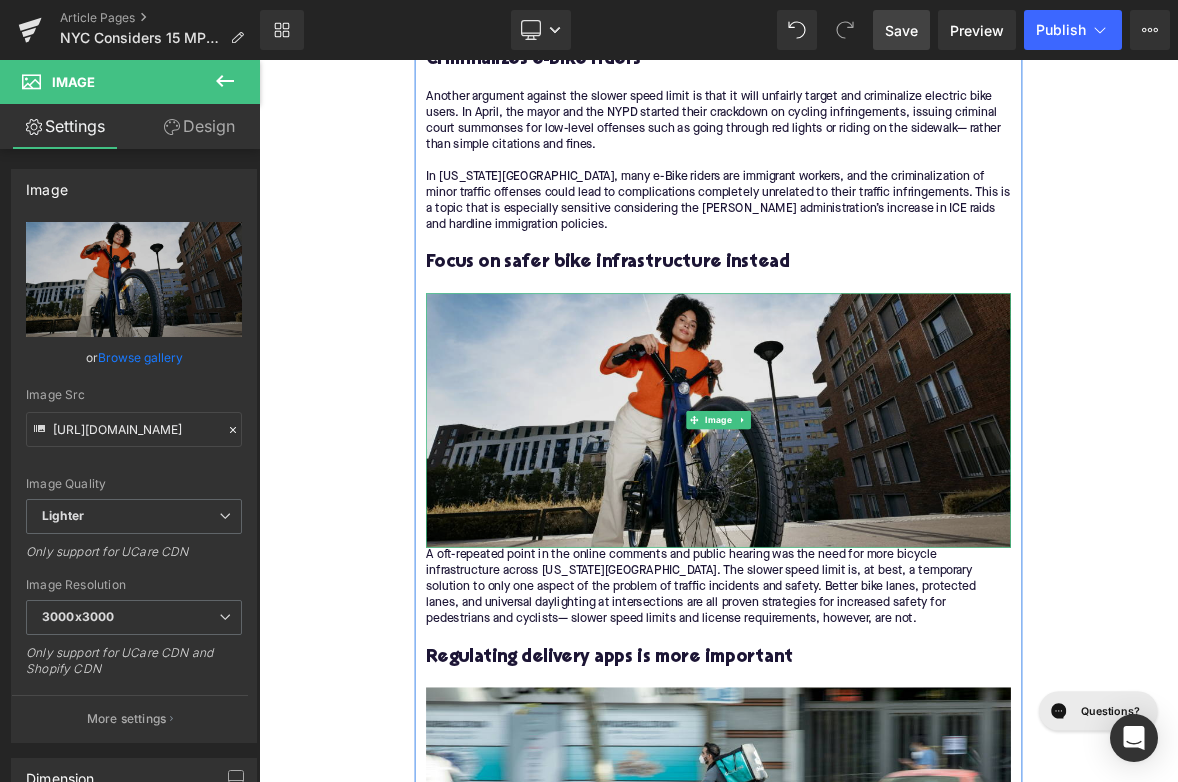 click at bounding box center [864, 534] 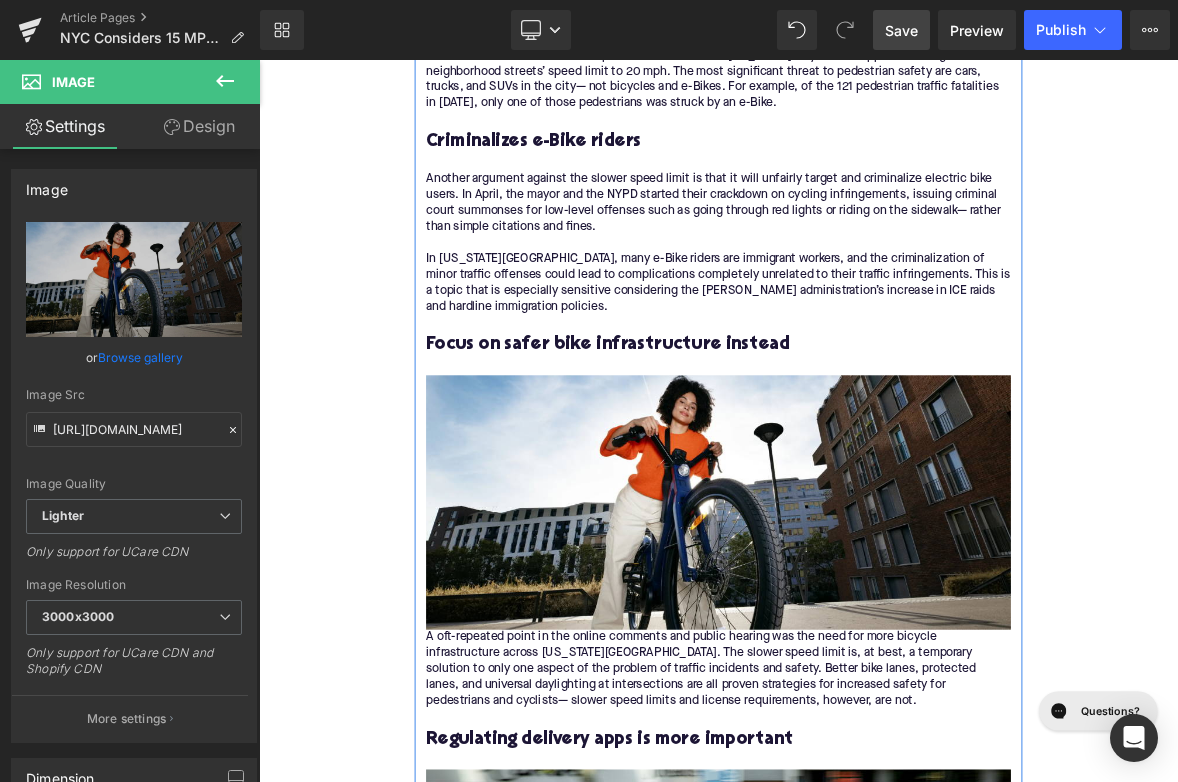 scroll, scrollTop: 4140, scrollLeft: 0, axis: vertical 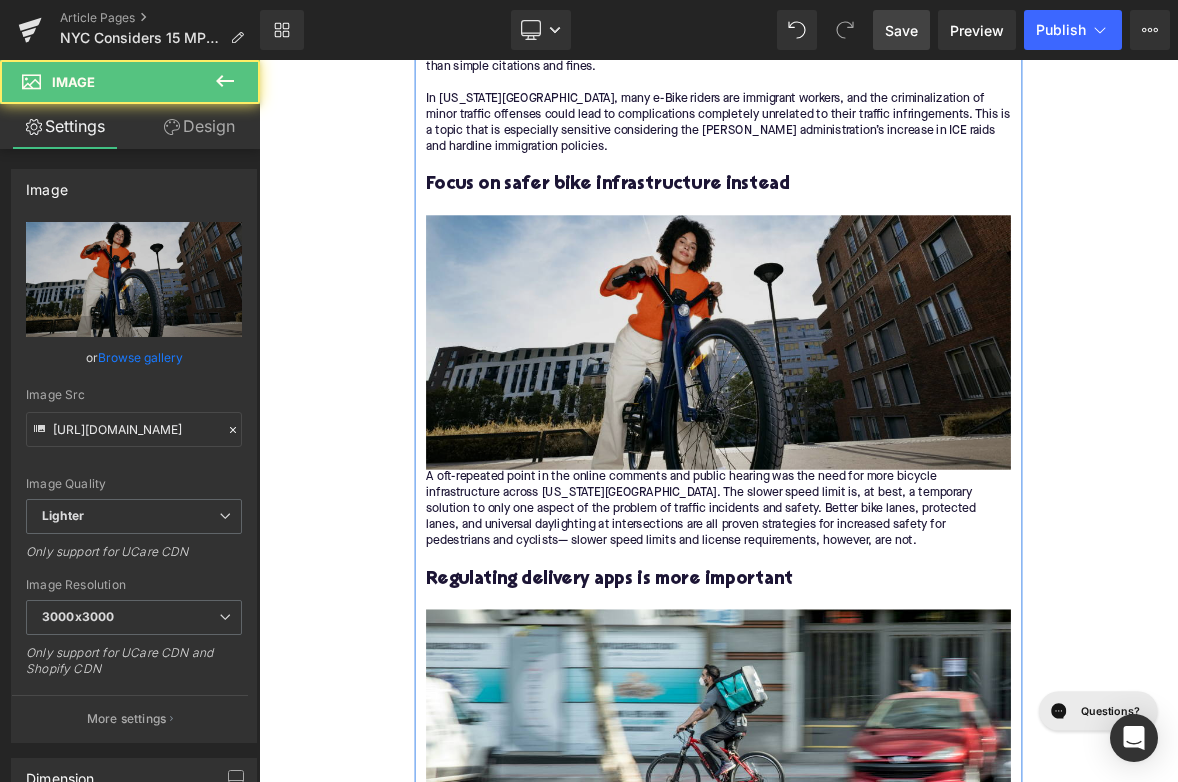 click at bounding box center (864, 431) 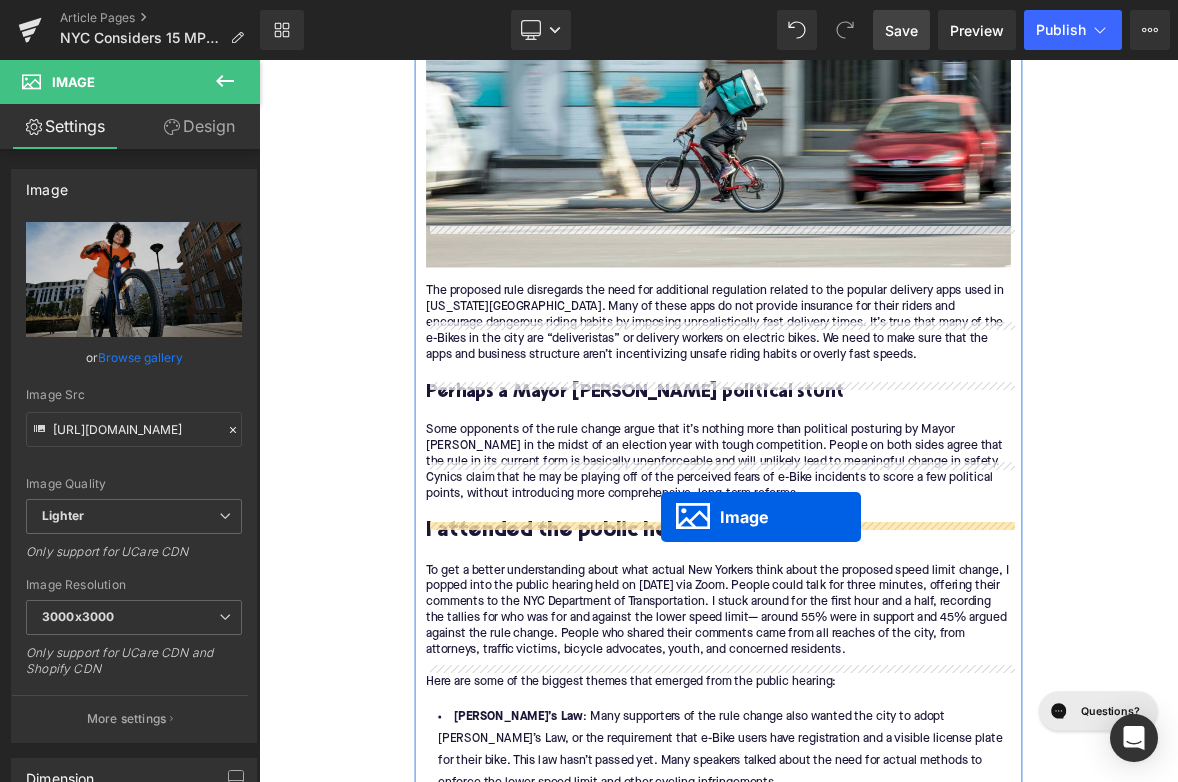 drag, startPoint x: 826, startPoint y: 377, endPoint x: 788, endPoint y: 661, distance: 286.53098 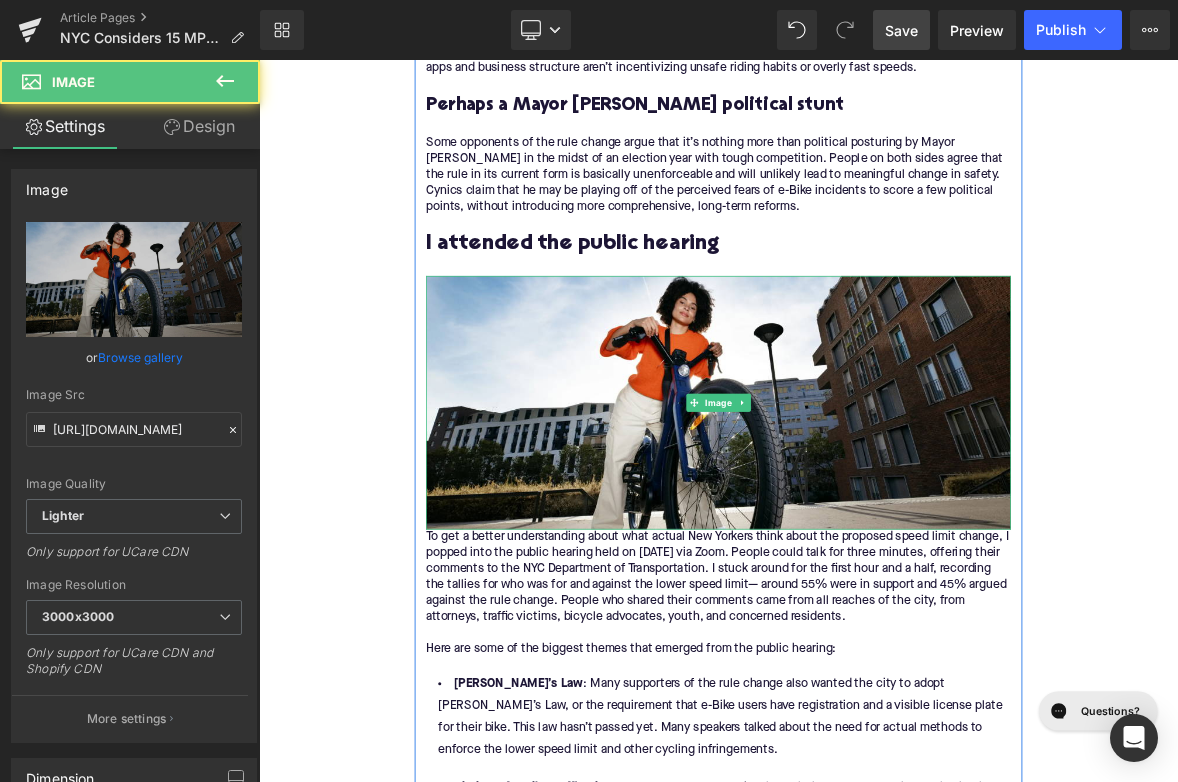 scroll, scrollTop: 5037, scrollLeft: 0, axis: vertical 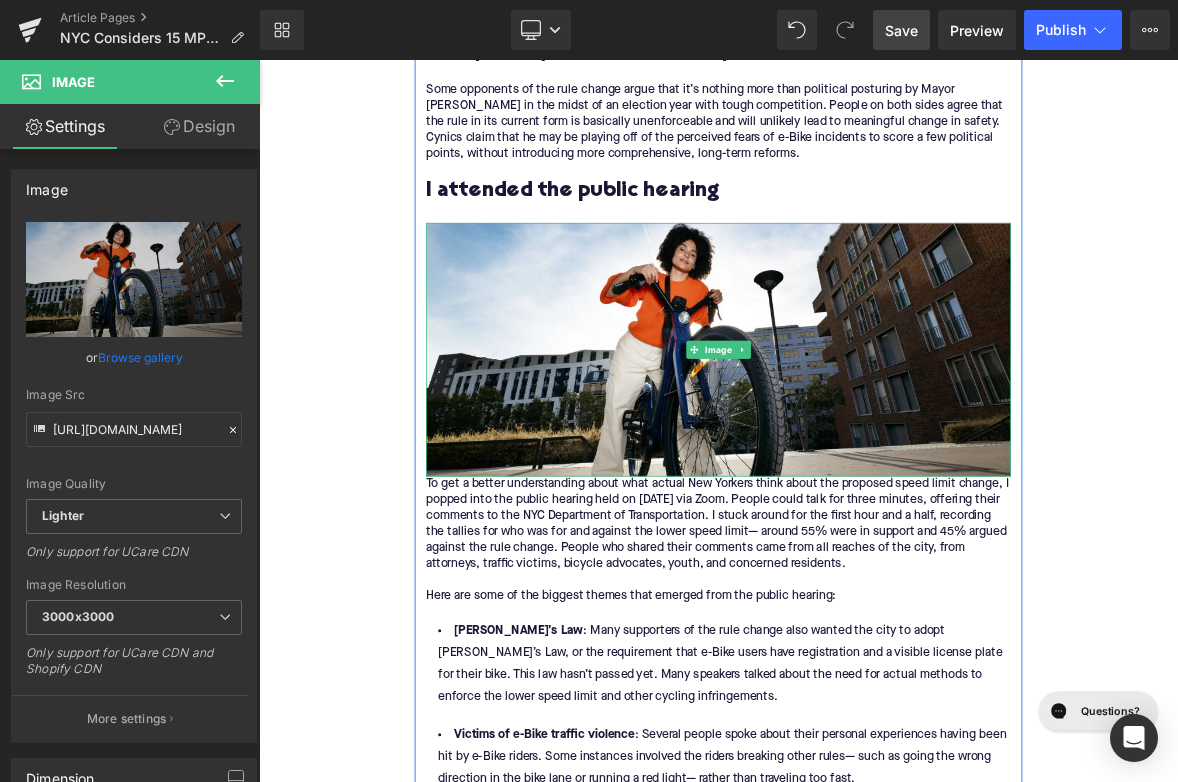 click on "To get a better understanding about what actual New Yorkers think about the proposed speed limit change, I popped into the public hearing held on [DATE] via Zoom. People could talk for three minutes, offering their comments to the NYC Department of Transportation. I stuck around for the first hour and a half, recording the tallies for who was for and against the lower speed limit— around 55% were in support and 45% argued against the rule change. People who shared their comments came from all reaches of the city, from attorneys, traffic victims, bicycle advocates, youth, and concerned residents.  Here are some of the biggest themes that emerged from the public hearing:" at bounding box center [864, 703] 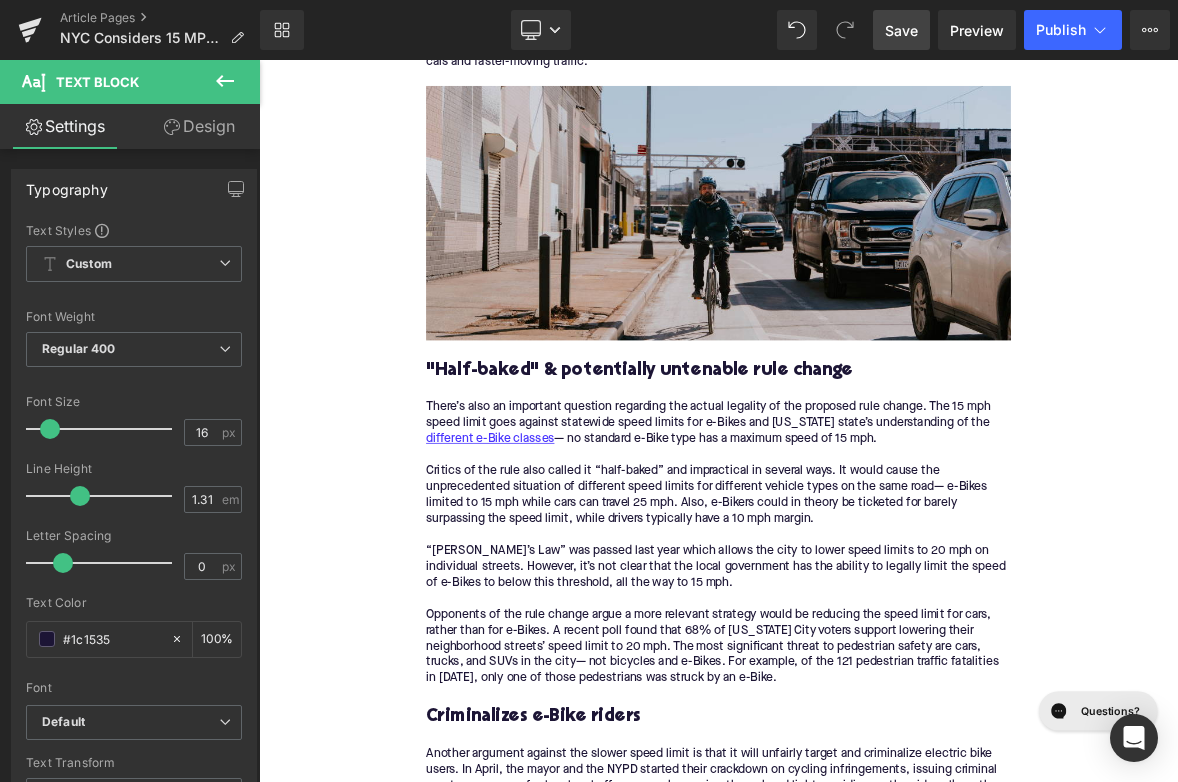 scroll, scrollTop: 2835, scrollLeft: 0, axis: vertical 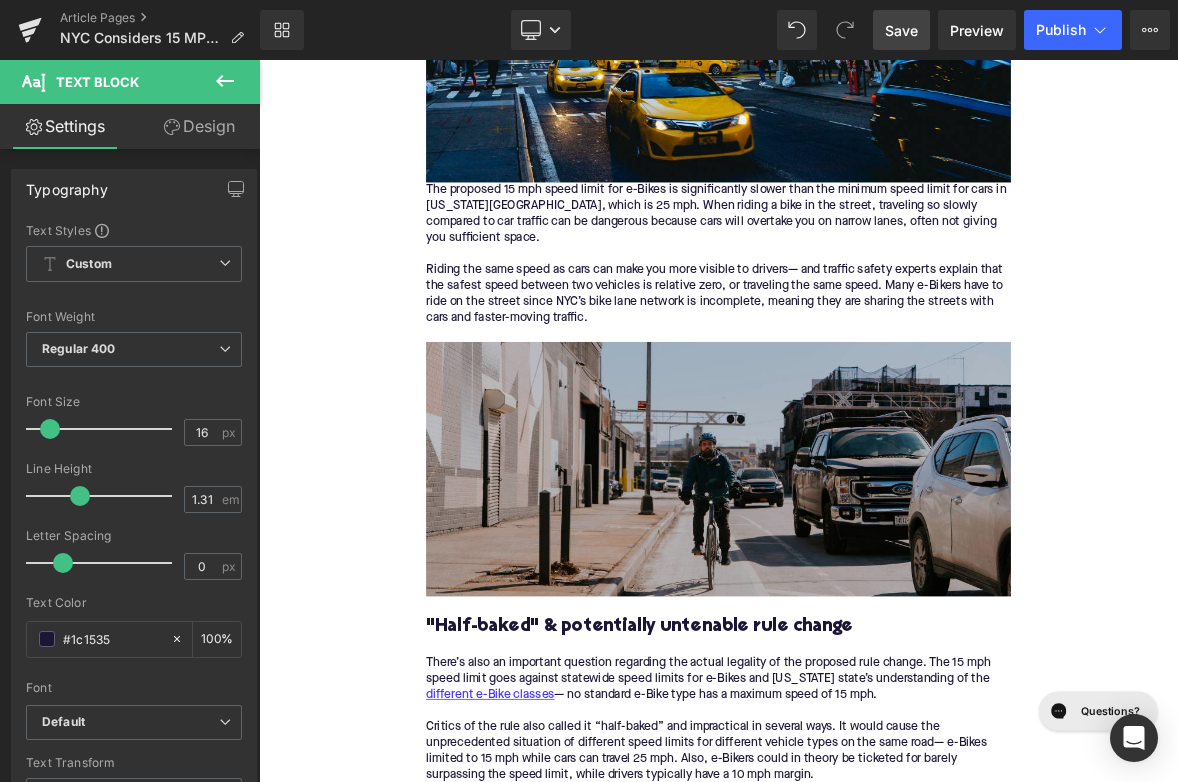 click at bounding box center (864, 598) 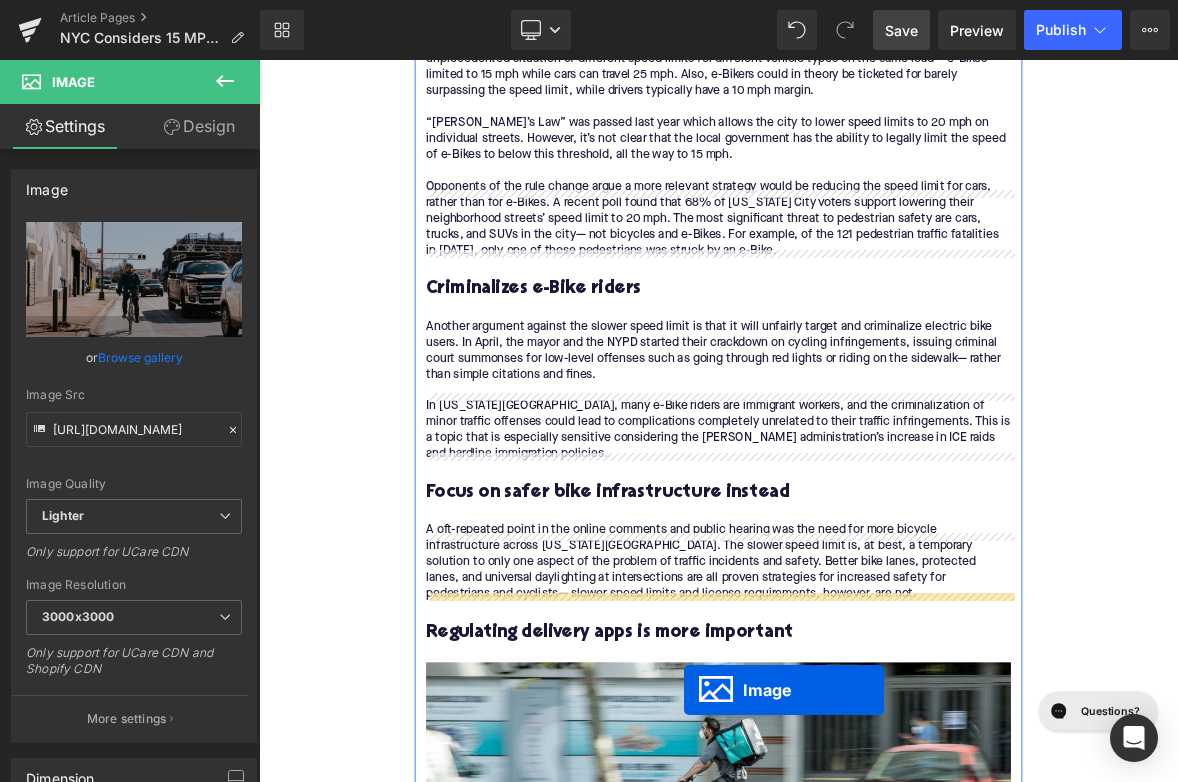 scroll, scrollTop: 3489, scrollLeft: 0, axis: vertical 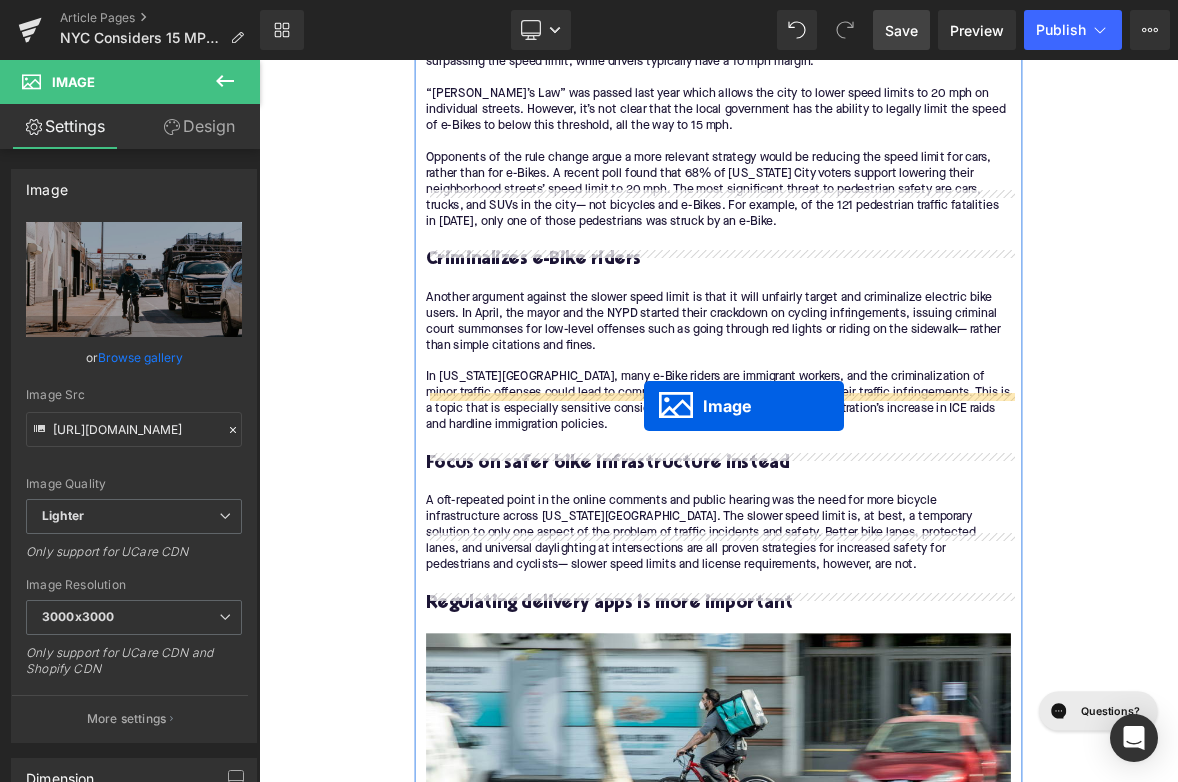 drag, startPoint x: 799, startPoint y: 537, endPoint x: 766, endPoint y: 517, distance: 38.587563 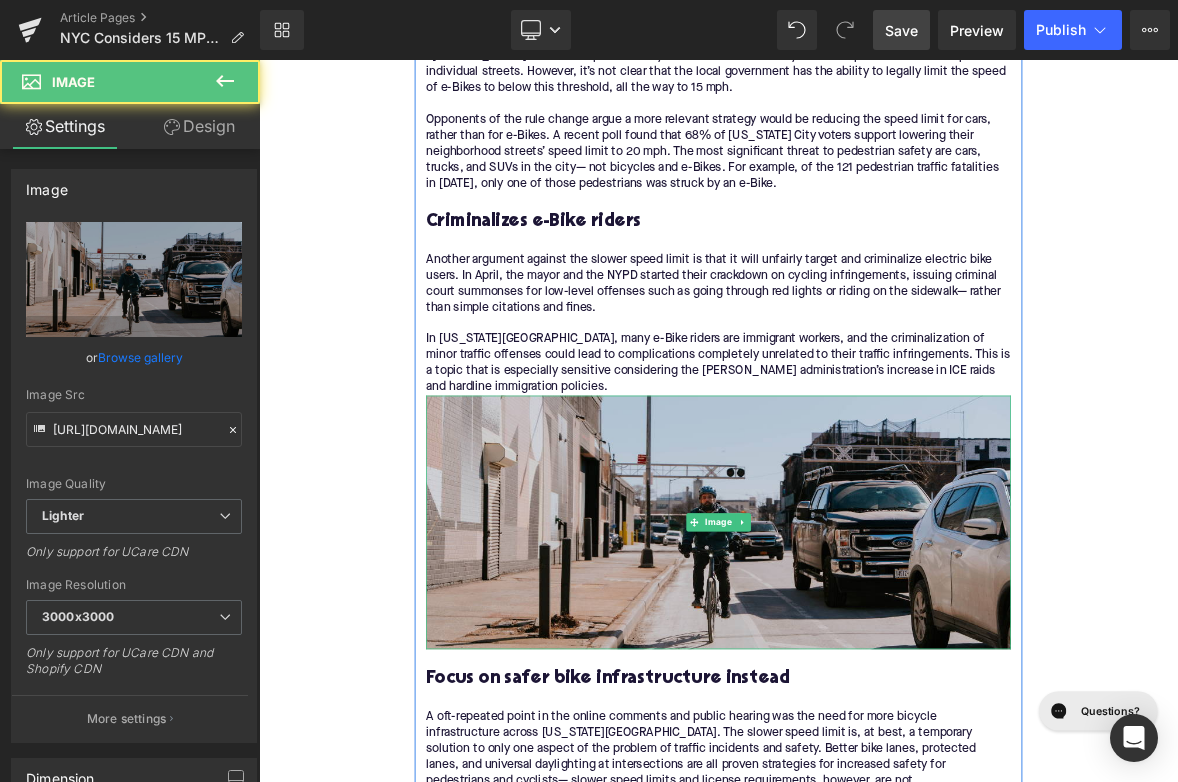 scroll, scrollTop: 3439, scrollLeft: 0, axis: vertical 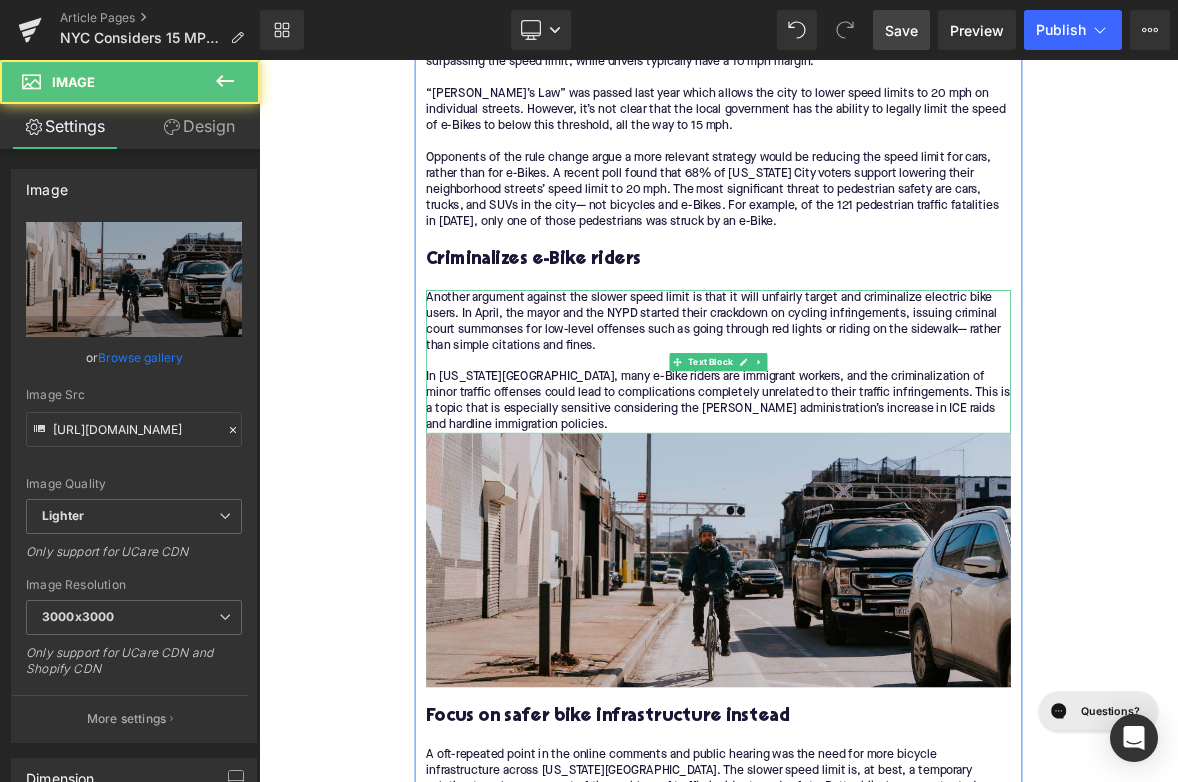click on "Another argument against the slower speed limit is that it will unfairly target and criminalize electric bike users. In April, the mayor and the NYPD started their crackdown on cycling infringements, issuing criminal court summonses for low-level offenses such as going through red lights or riding on the sidewalk— rather than simple citations and fines. In [US_STATE][GEOGRAPHIC_DATA], many e-Bike riders are immigrant workers, and the criminalization of minor traffic offenses could lead to complications completely unrelated to their traffic infringements. This is a topic that is especially sensitive considering the [PERSON_NAME] administration’s increase in ICE raids and hardline immigration policies." at bounding box center [864, 457] 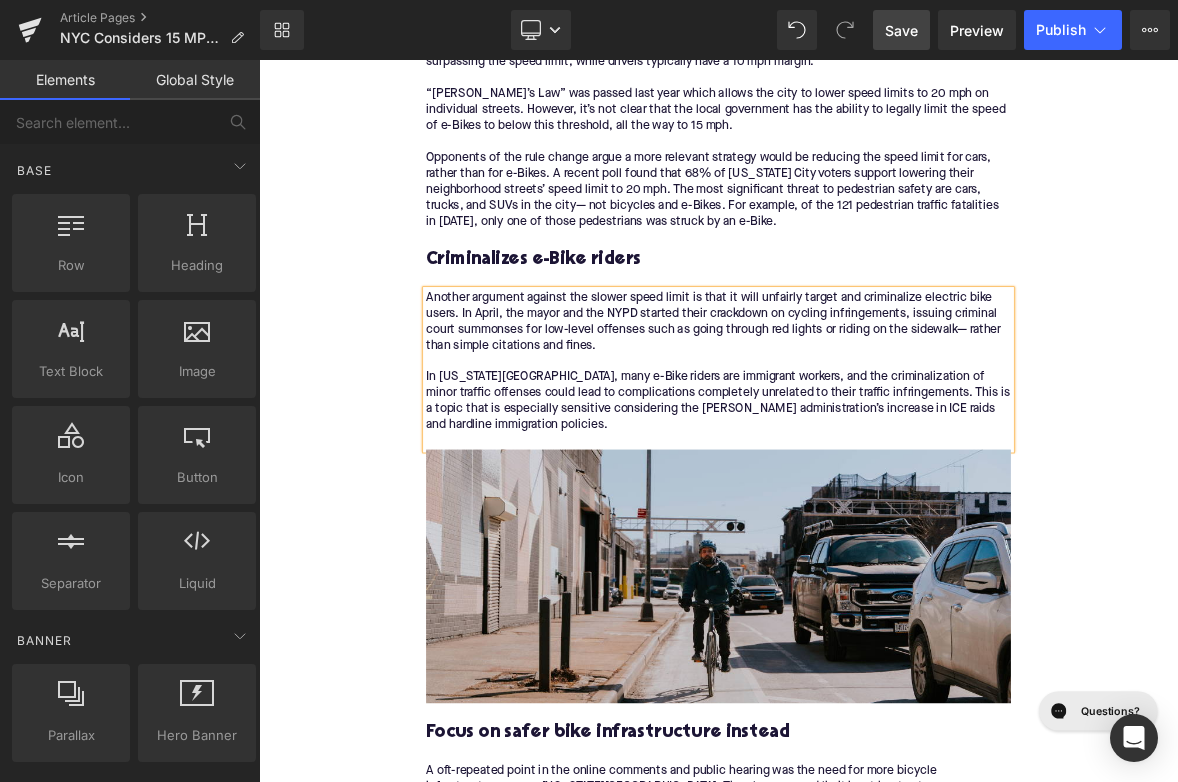 click on "Home / NYC Considers 15 MPH E-Bike Speed Limit Breadcrumbs         NYC Considers 15 MPH E-Bike Speed Limit Heading         Written by: [PERSON_NAME]  | [DATE]  |  Time to read 8 min Text Block         A new NYC rule could slow down  e-Bikes — but will it really help safety or is it just a political play? Text Block         Image         More about the Author: [PERSON_NAME] Text Block         [PERSON_NAME] is a bike writer, mechanic, and educator who got his start in community-based bike shops and co-ops. With a decade in the industry, he still wrenches on bikes when he can and plays bike polo on a fixie. Text Block         Row         Image         There may be a serious shakeup on the streets of [US_STATE][GEOGRAPHIC_DATA] soon, and it revolves around the controversial proposal to limit the speed of  electric bikes . Mayor [PERSON_NAME] introduced a new rule to lower the speed limit of e-Bikes to 15 mph, but the law isn’t set in stone just quite yet. I attended the online public hearing this morning, and you can" at bounding box center [864, 639] 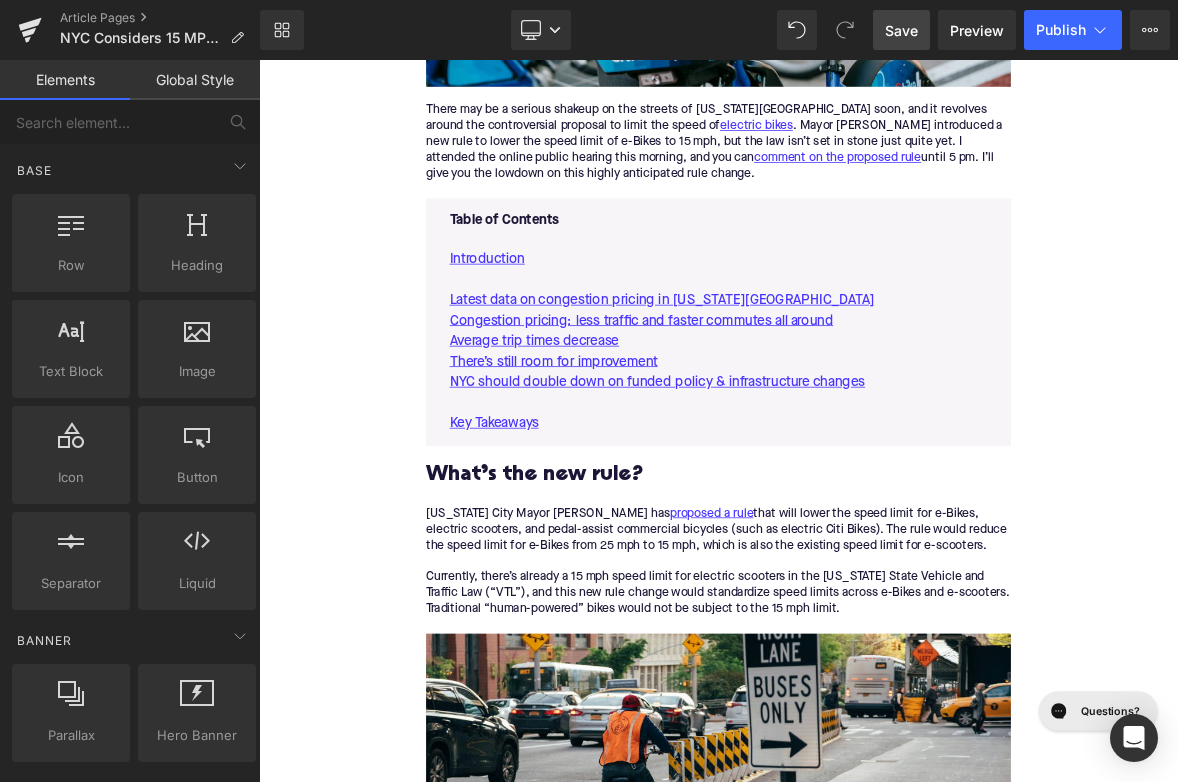 scroll, scrollTop: 859, scrollLeft: 0, axis: vertical 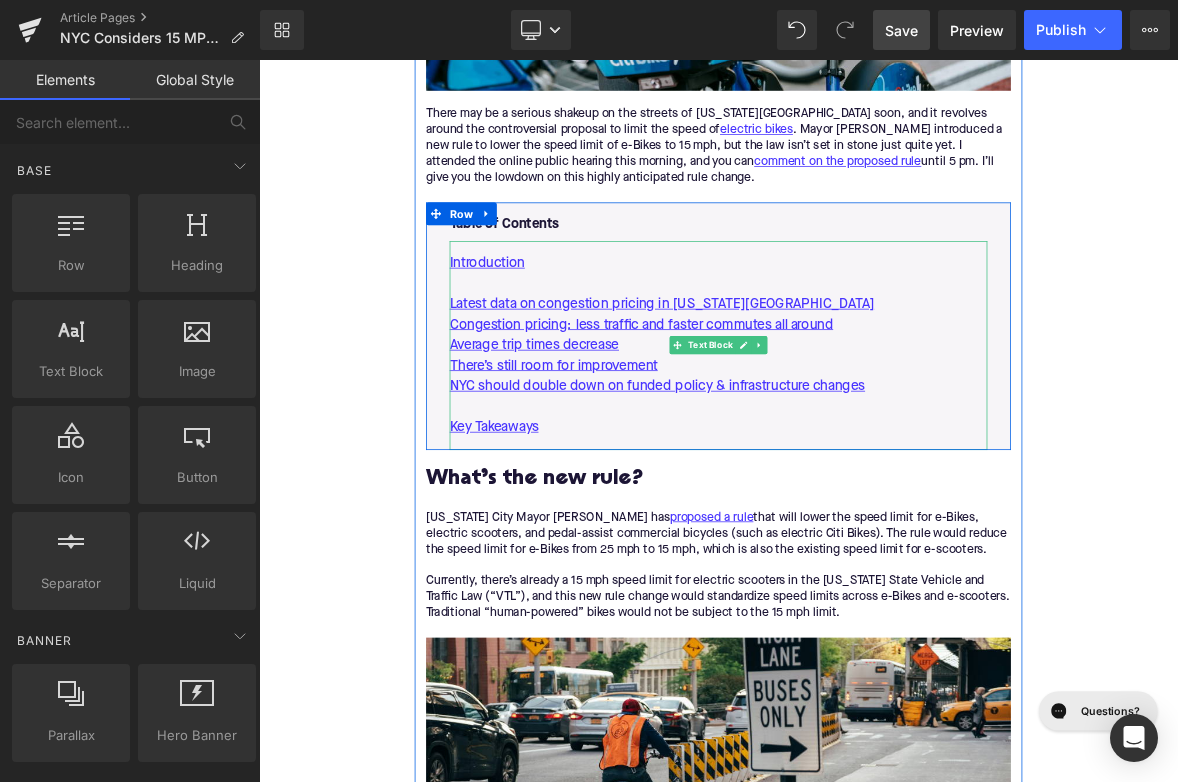 click on "NYC should double down on funded policy & infrastructure changes" at bounding box center (864, 489) 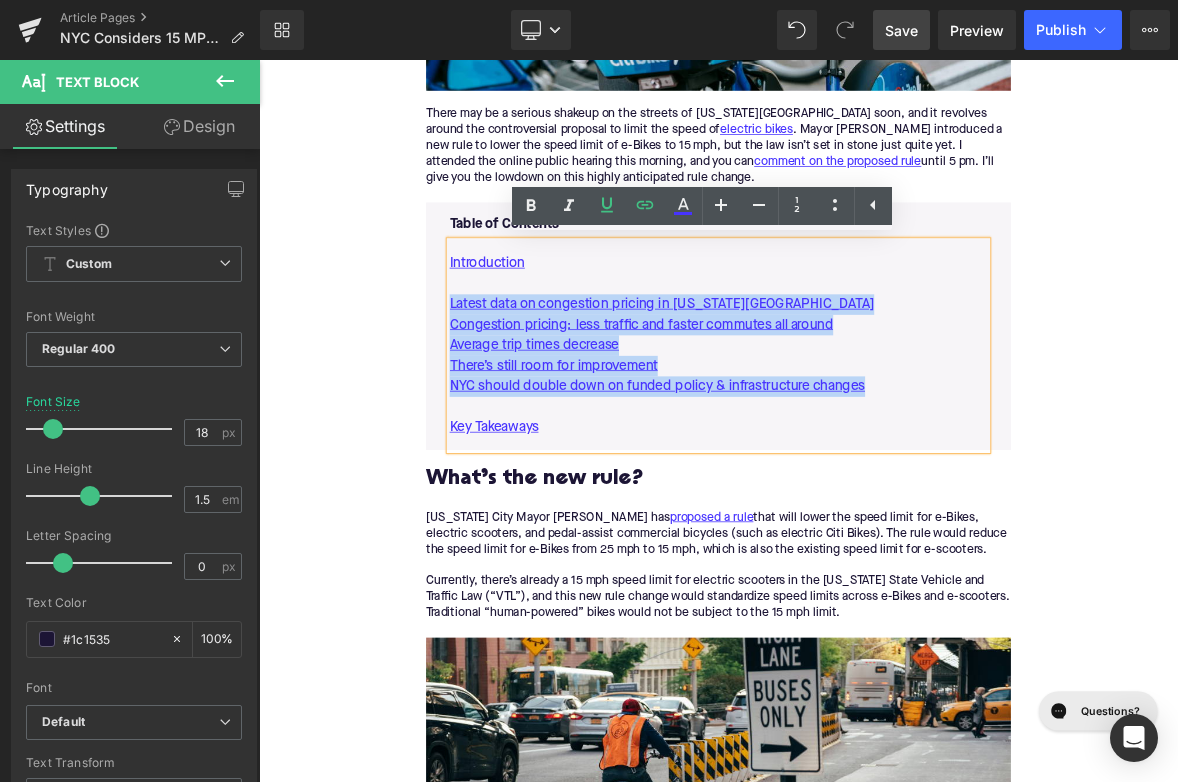drag, startPoint x: 1101, startPoint y: 504, endPoint x: 507, endPoint y: 379, distance: 607.0099 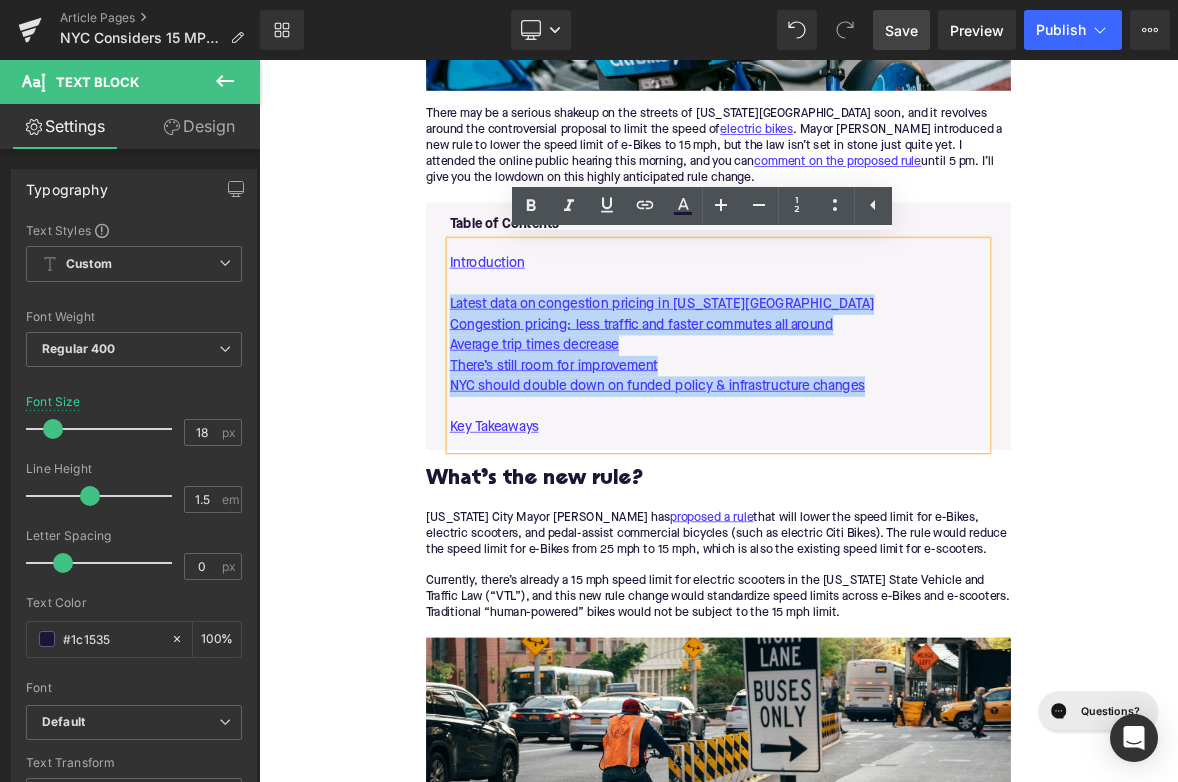 type 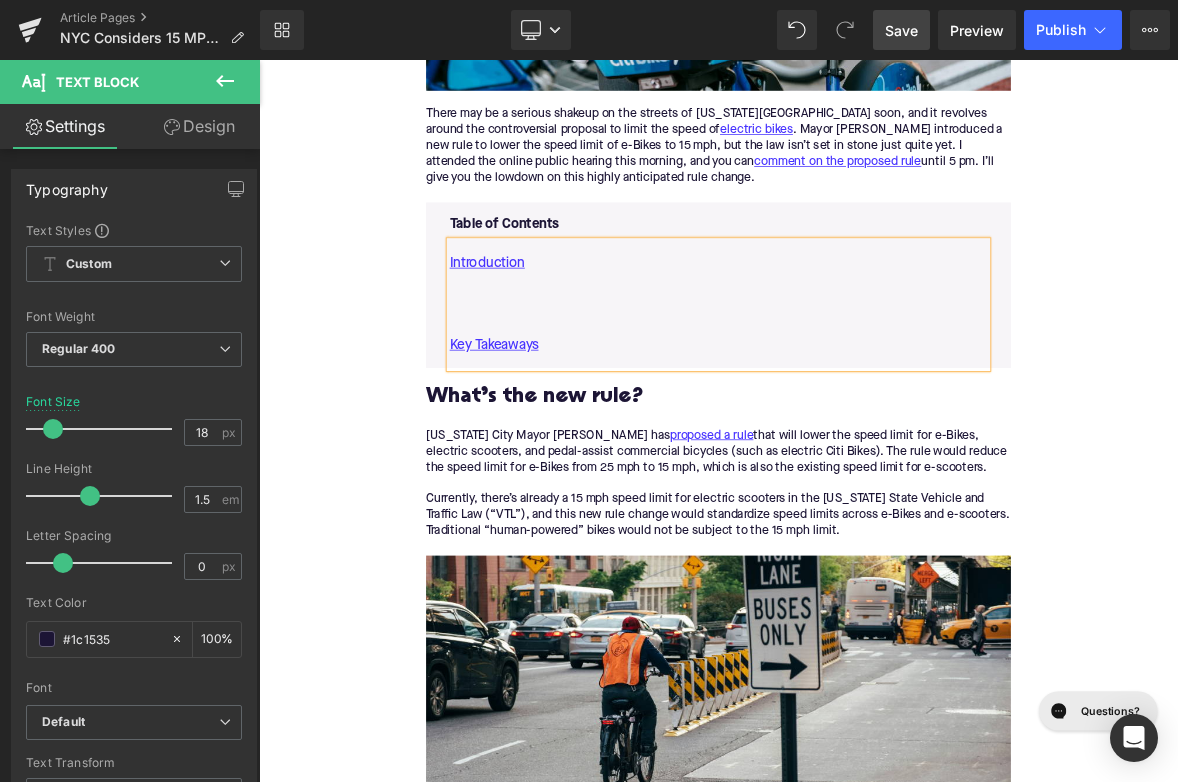 click at bounding box center [864, 381] 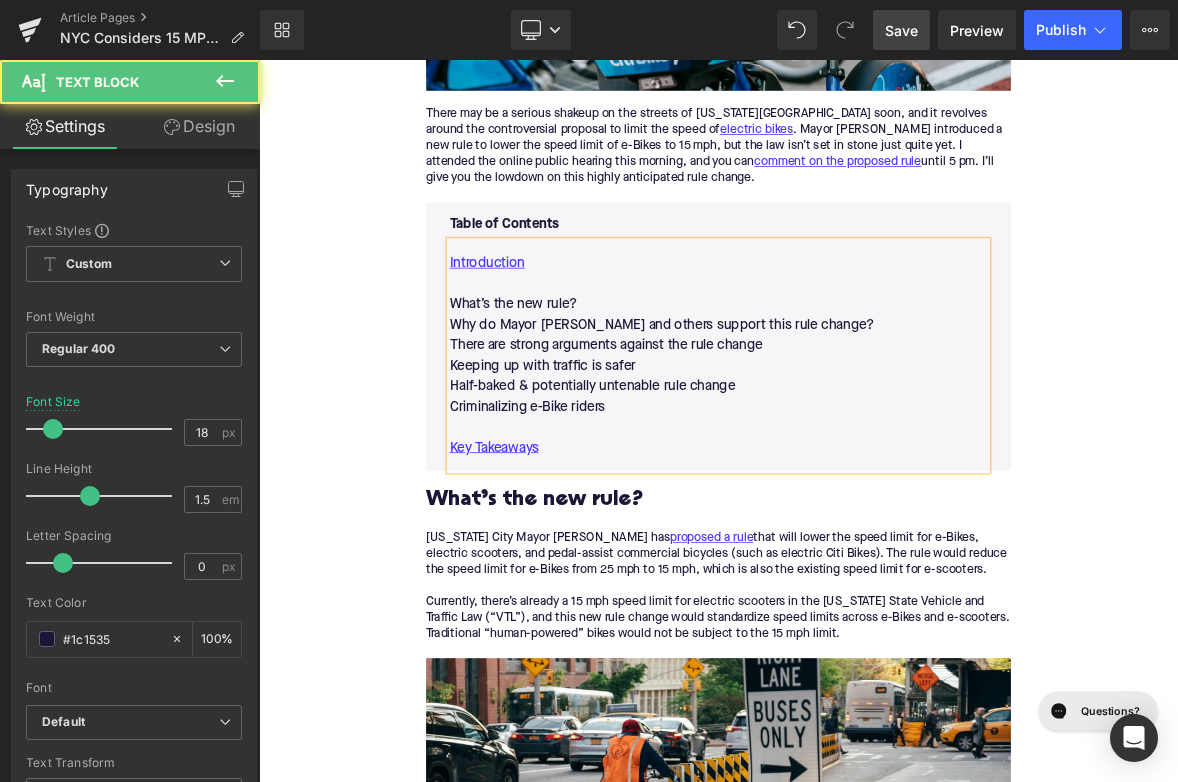 click on "Criminalizing e-Bike riders" at bounding box center (864, 516) 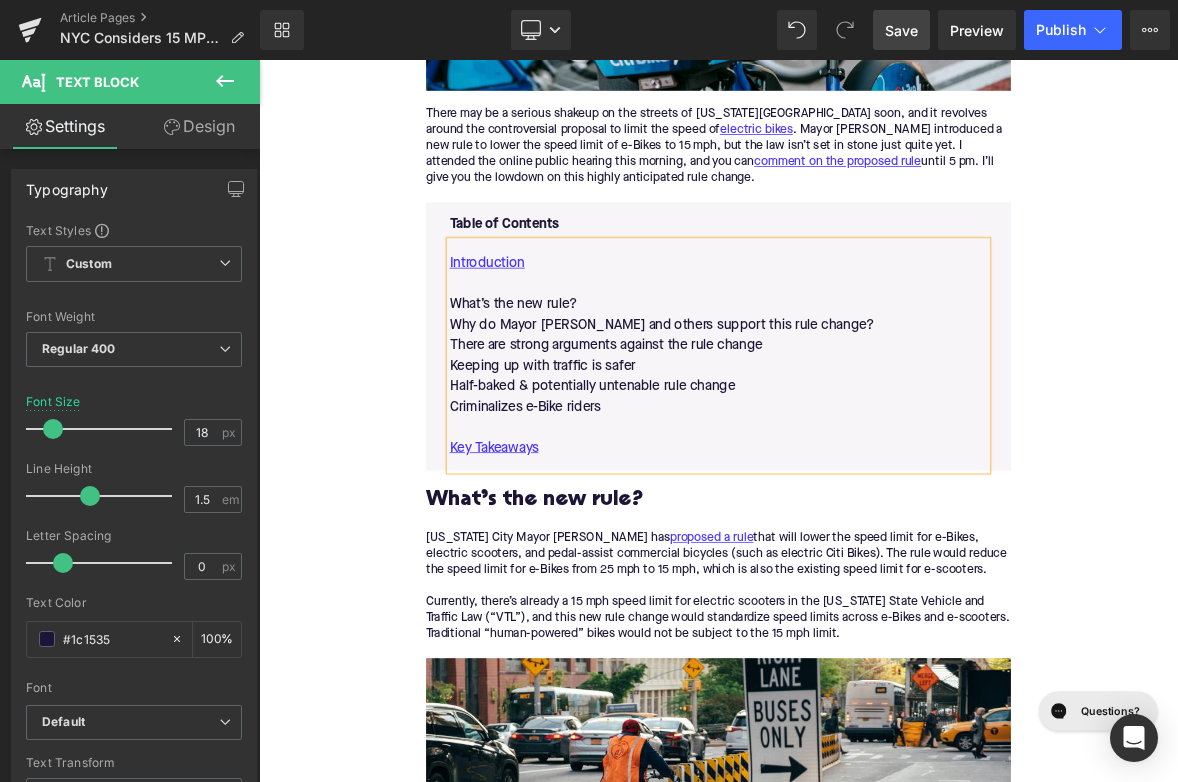 click on "Criminalizes e-Bike riders" at bounding box center (864, 516) 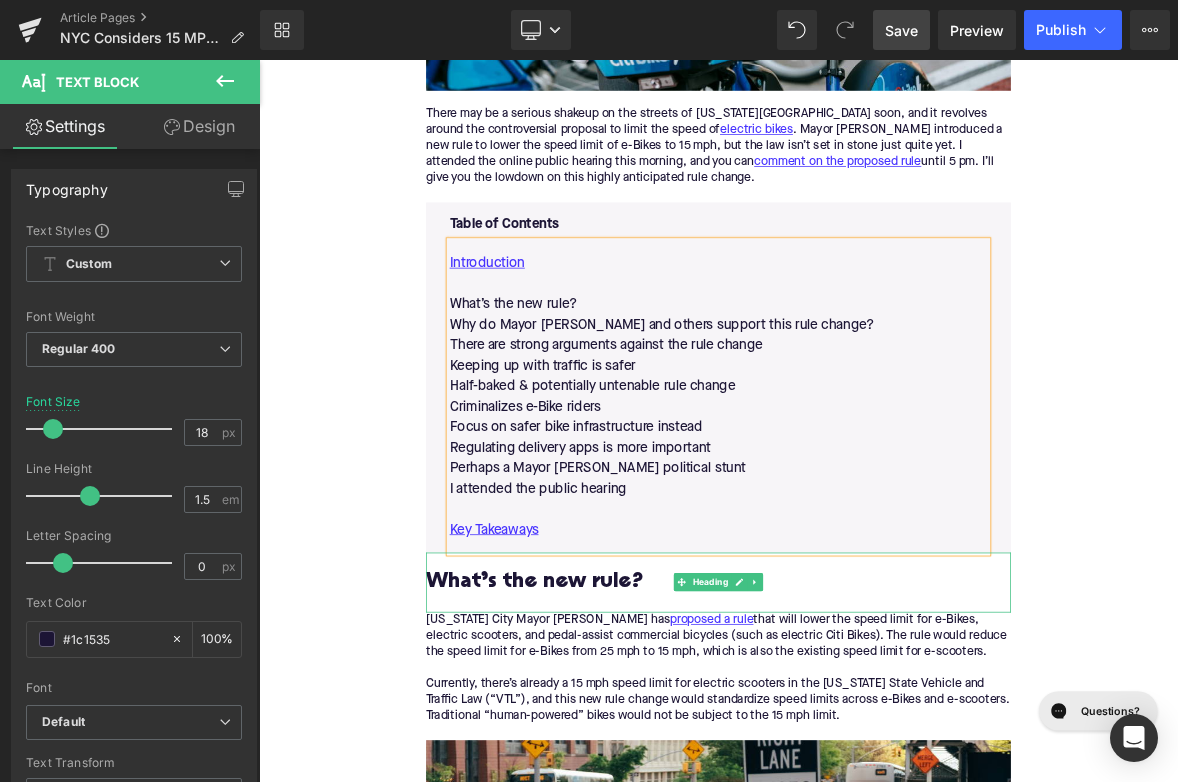 click on "What’s the new rule?" at bounding box center (864, 747) 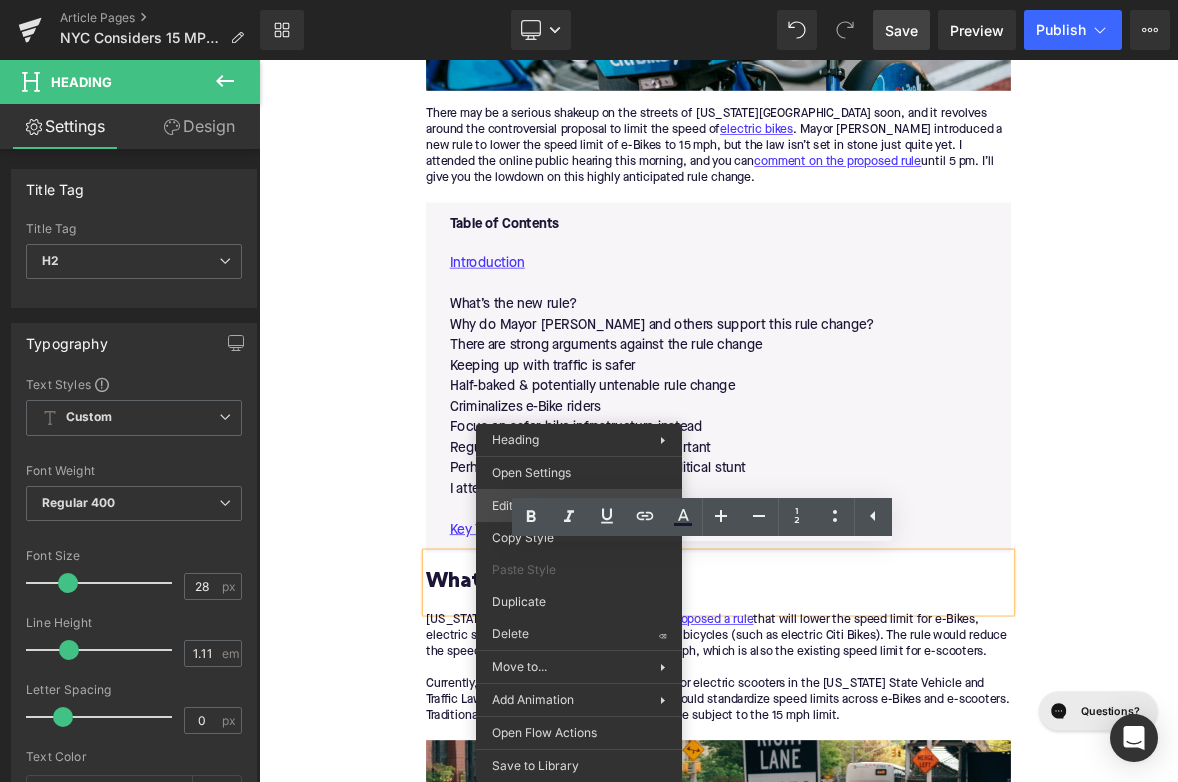 click on "Image  You are previewing how the   will restyle your page. You can not edit Elements in Preset Preview Mode.  Article Pages NYC Considers 15 MPH E-Bike Speed Limit Library Desktop Desktop Laptop Tablet Mobile Save Preview Publish Scheduled View Live Page View with current Template Save Template to Library Schedule Publish  Optimize  Publish Settings Shortcuts  Your page can’t be published   You've reached the maximum number of published pages on your plan  (392/999999).  You need to upgrade your plan or unpublish all your pages to get 1 publish slot.   Unpublish pages   Upgrade plan  Elements Global Style Base Row  rows, columns, layouts, div Heading  headings, titles, h1,h2,h3,h4,h5,h6 Text Block  texts, paragraphs, contents, blocks Image  images, photos, alts, uploads Icon  icons, symbols Button  button, call to action, cta Separator  separators, dividers, horizontal lines Liquid  liquid, custom code, html, javascript, css, reviews, apps, applications, embeded, iframe Banner Parallax  Hero Banner  Stack" at bounding box center [589, 0] 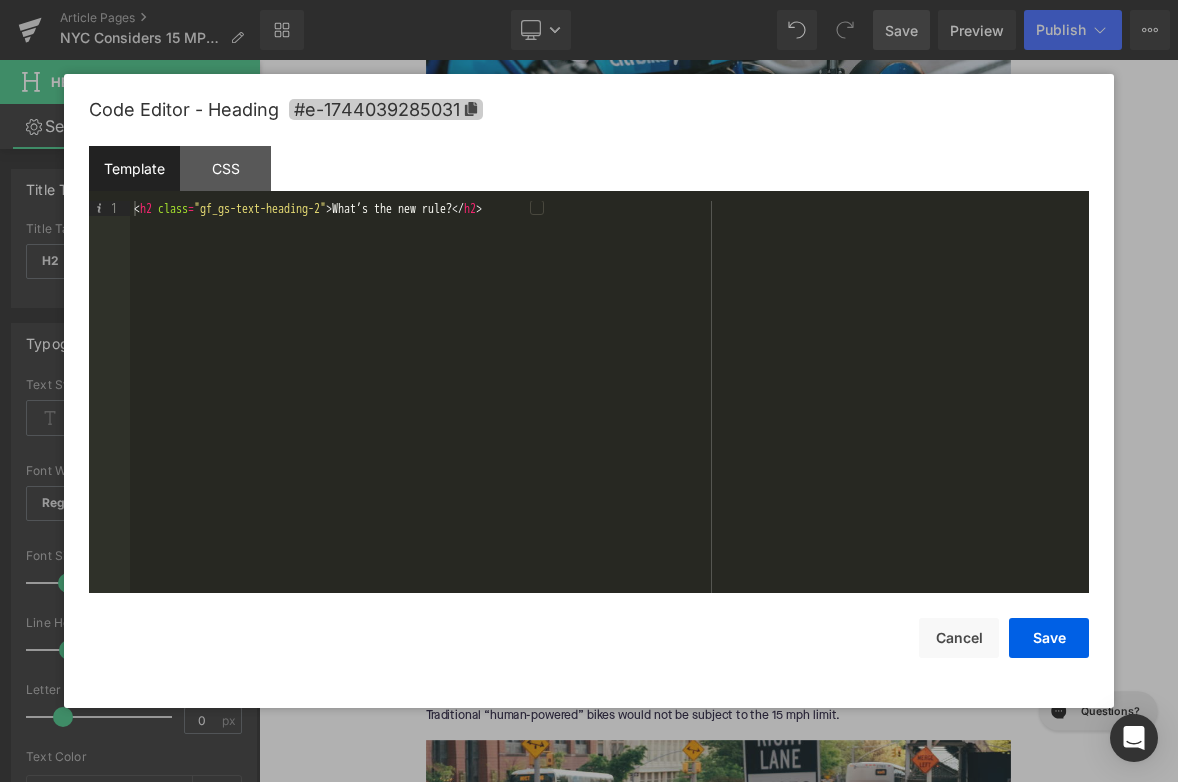 click on "#e-1744039285031" at bounding box center [386, 109] 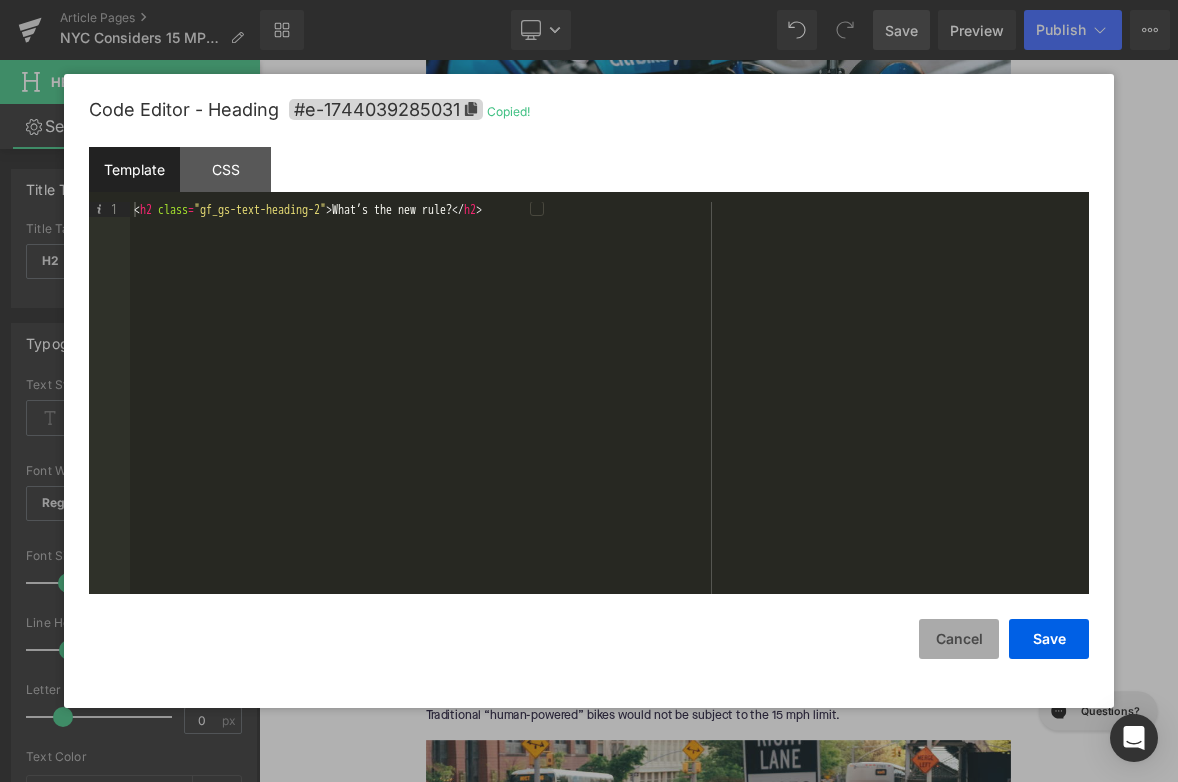 click on "Cancel" at bounding box center (959, 639) 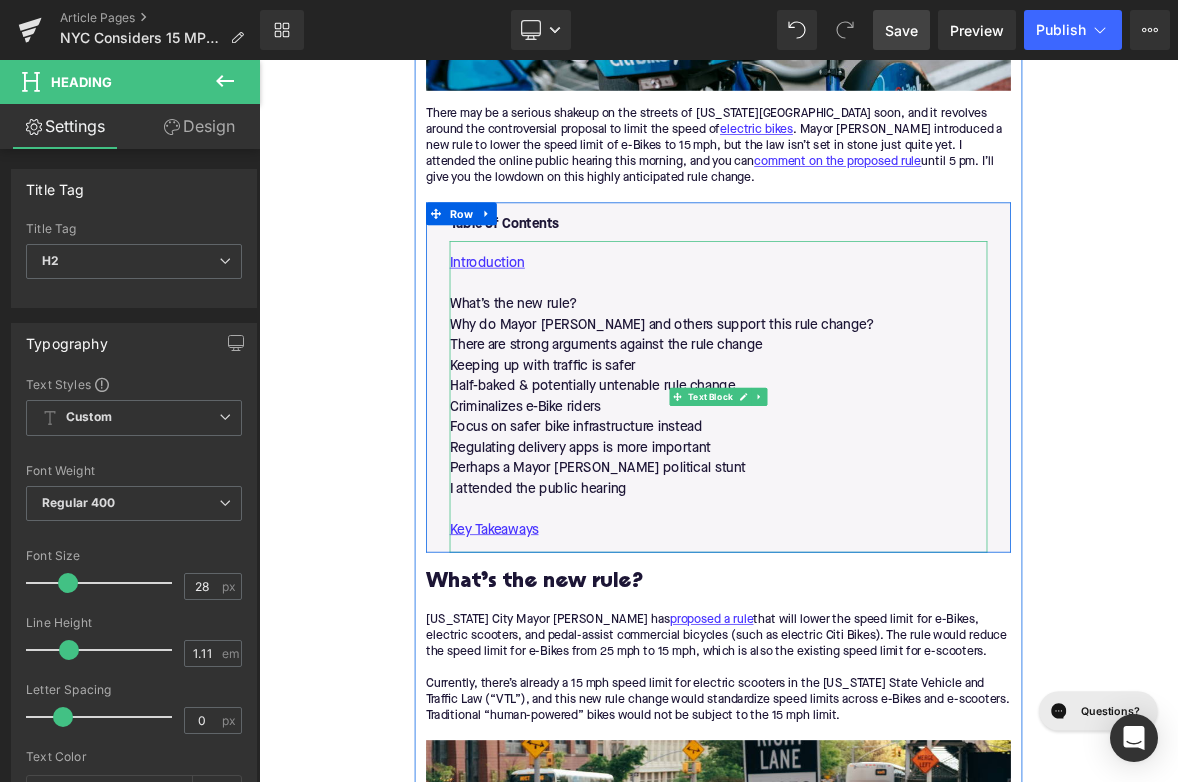 click on "What’s the new rule?" at bounding box center (864, 381) 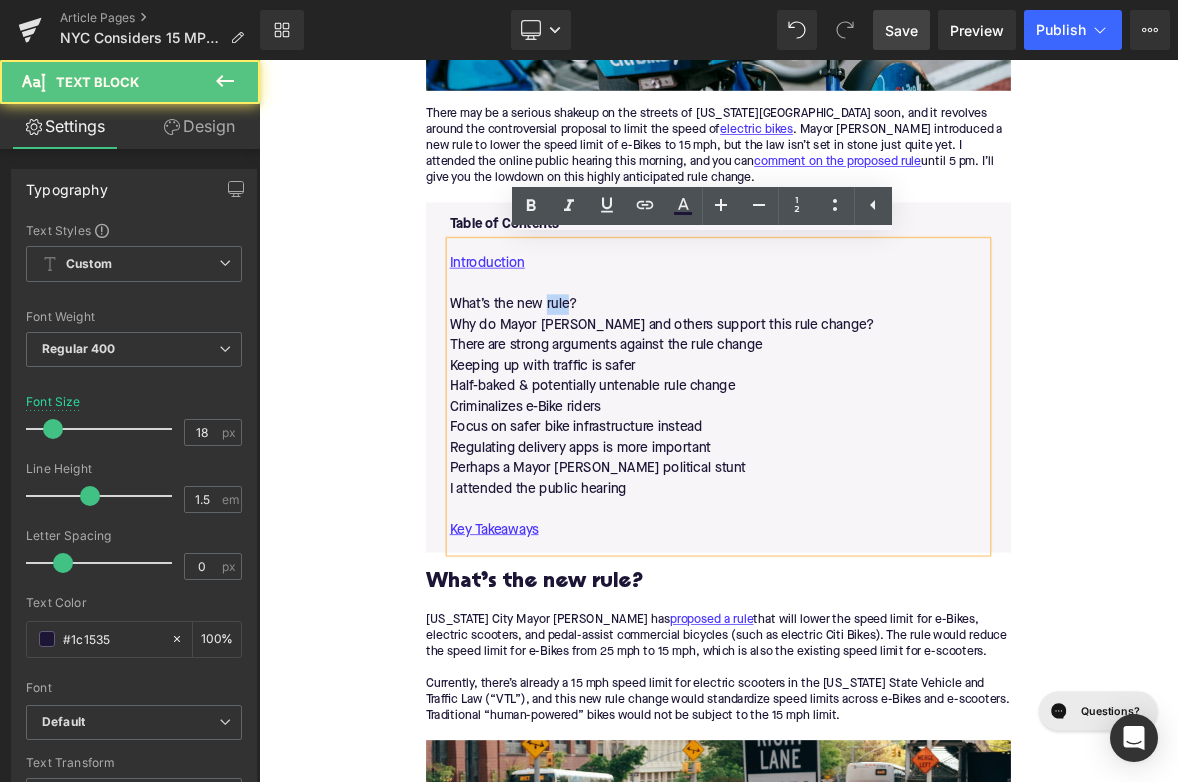 click on "What’s the new rule?" at bounding box center (864, 381) 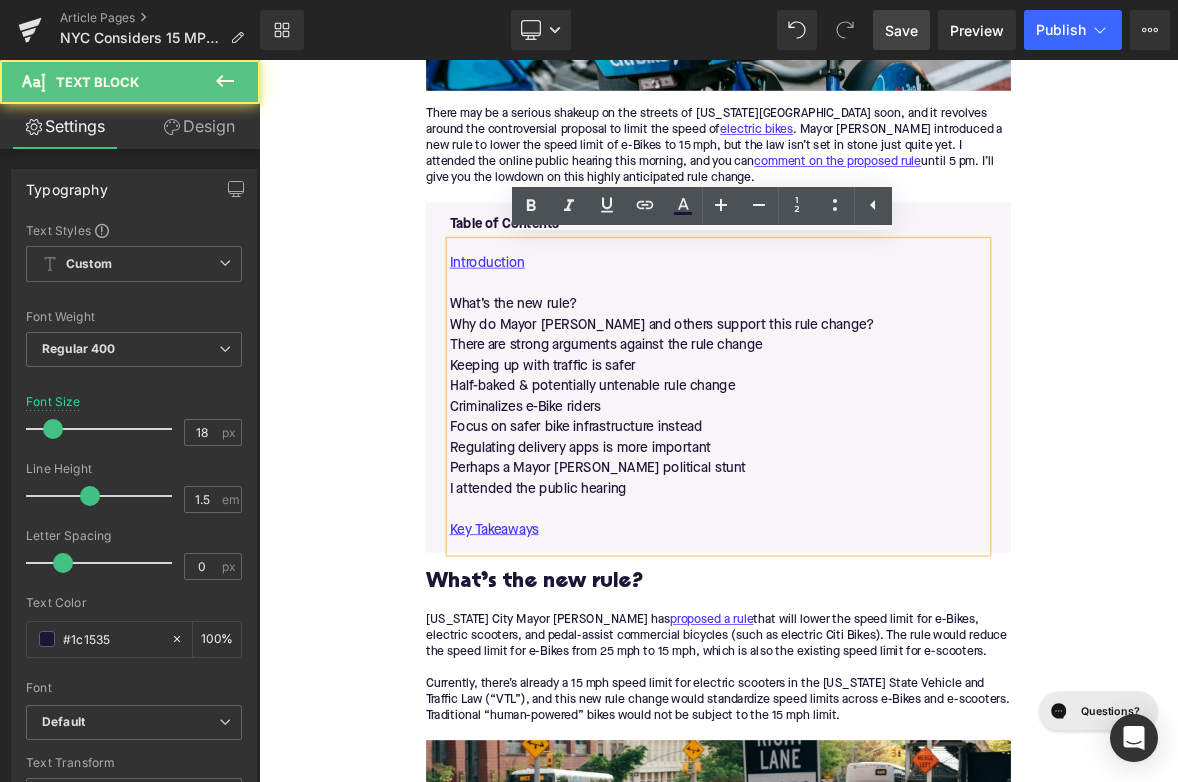 click on "What’s the new rule?" at bounding box center [864, 381] 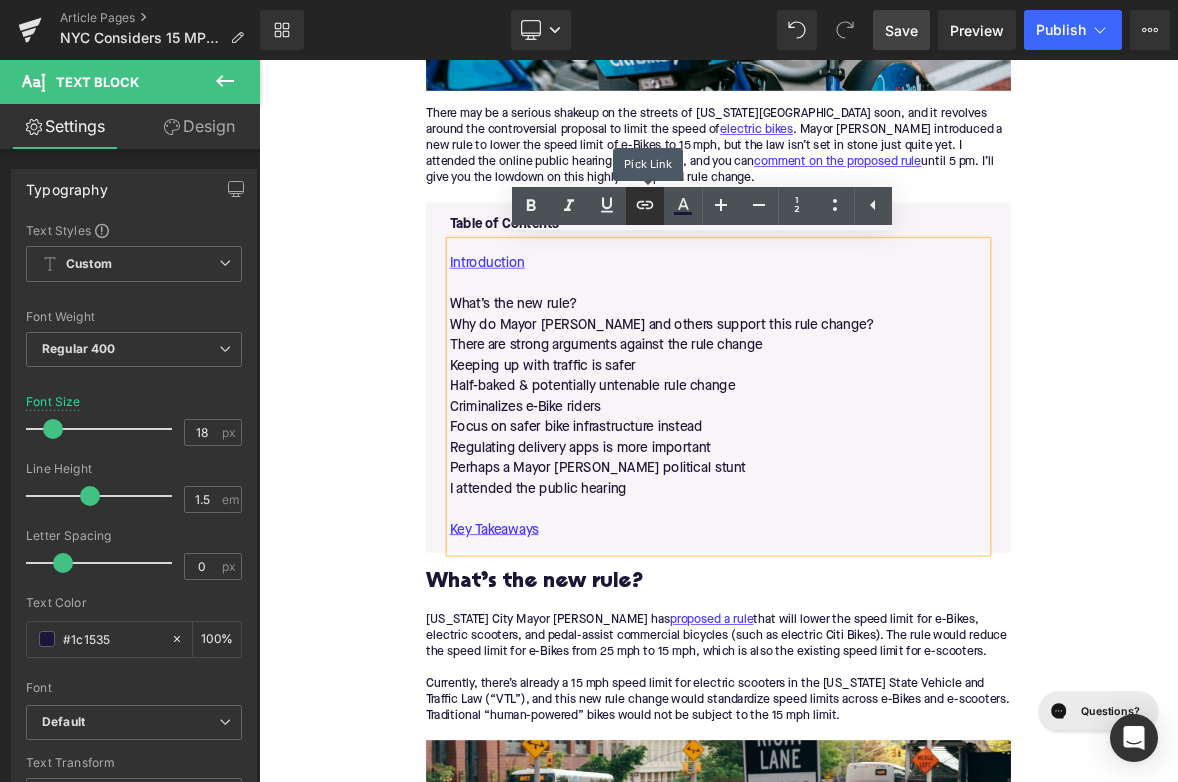 click at bounding box center [645, 206] 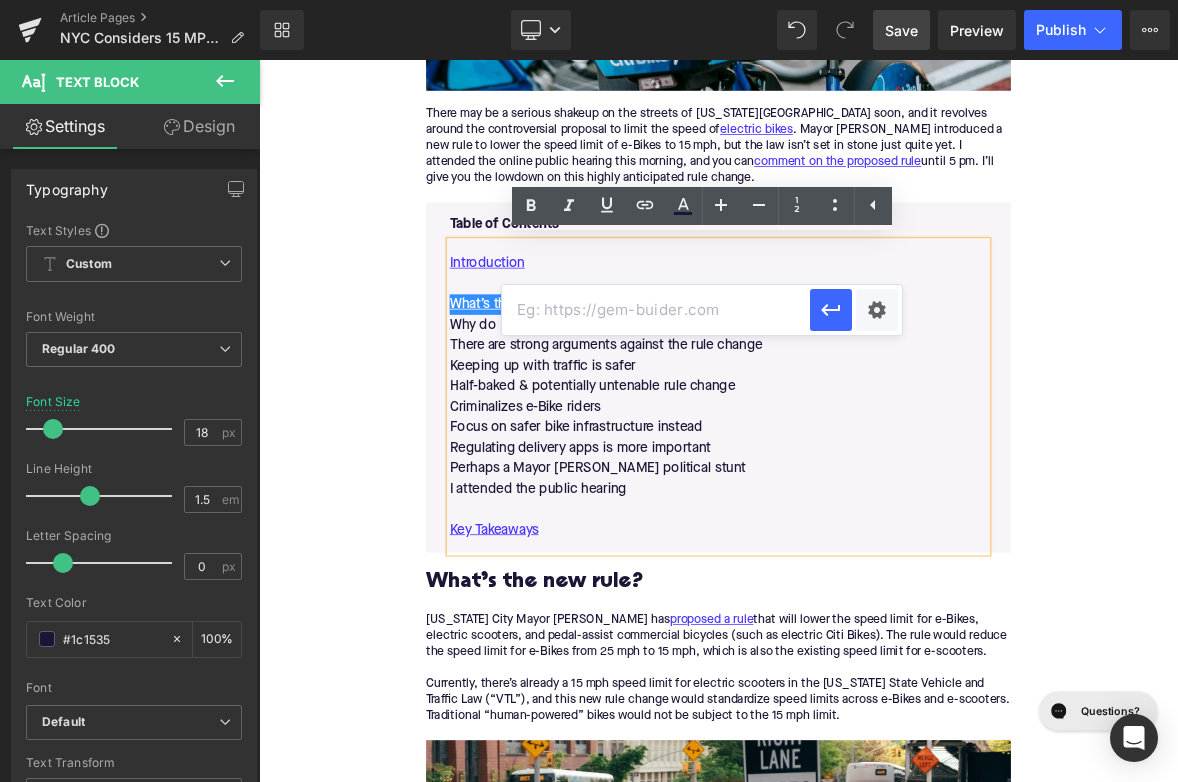 click at bounding box center [656, 310] 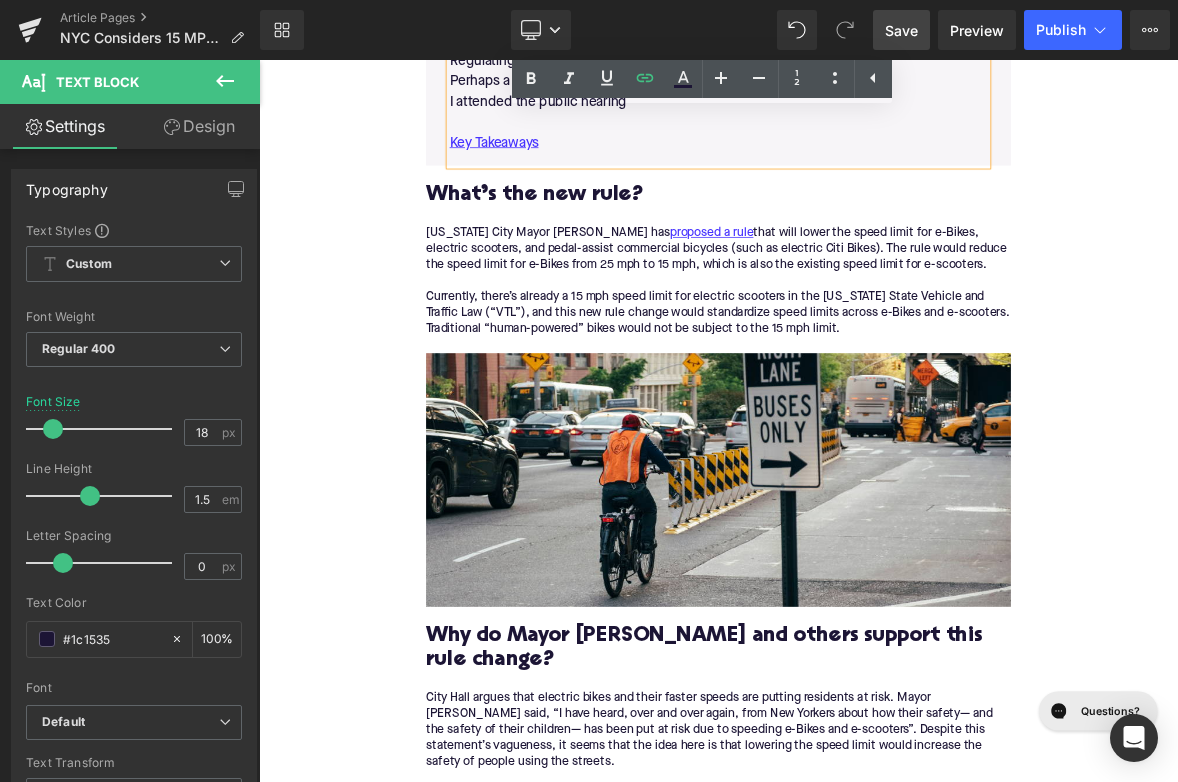 scroll, scrollTop: 1372, scrollLeft: 0, axis: vertical 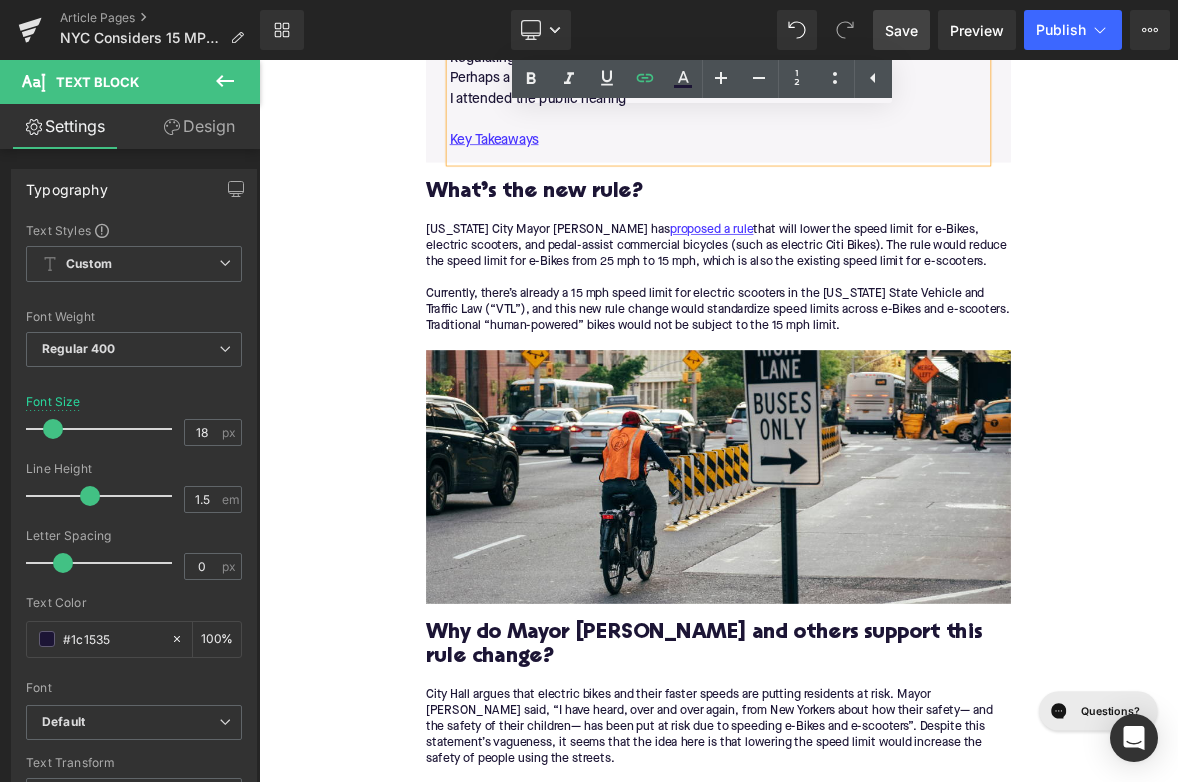 click on "Why do Mayor [PERSON_NAME] and others support this rule change?" at bounding box center [864, 831] 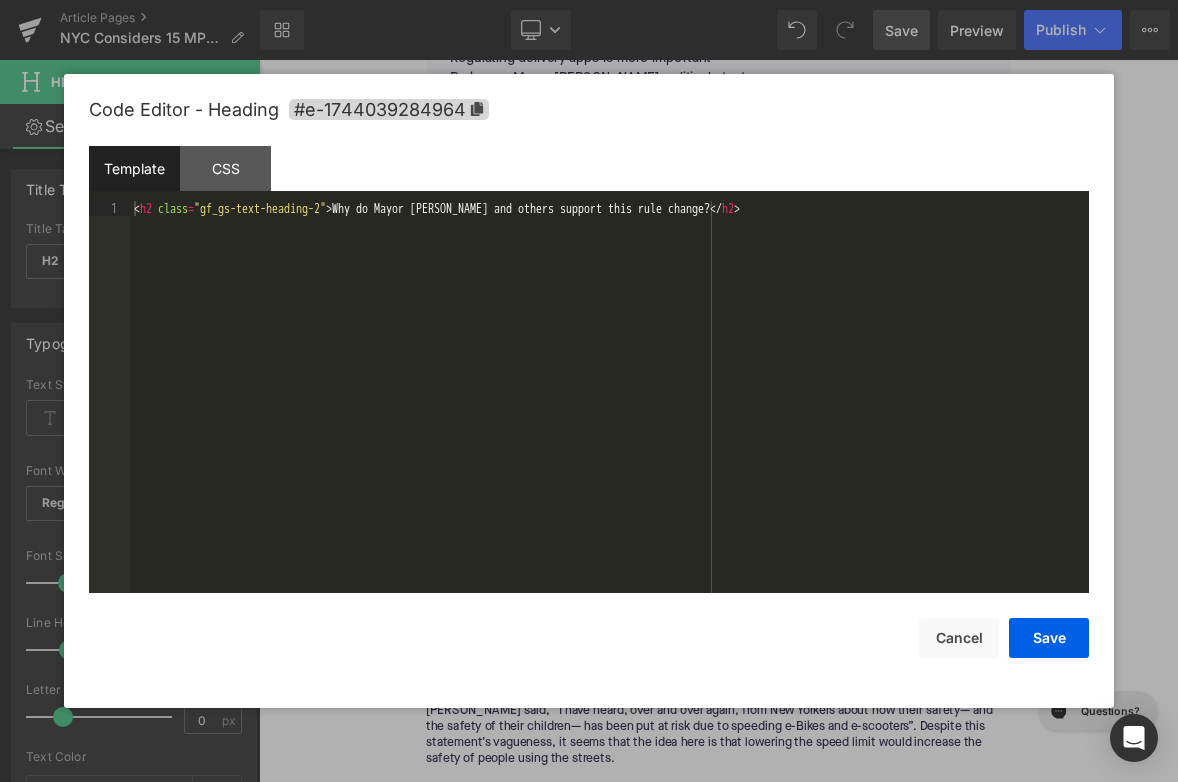click on "Image  You are previewing how the   will restyle your page. You can not edit Elements in Preset Preview Mode.  Article Pages NYC Considers 15 MPH E-Bike Speed Limit Library Desktop Desktop Laptop Tablet Mobile Save Preview Publish Scheduled View Live Page View with current Template Save Template to Library Schedule Publish  Optimize  Publish Settings Shortcuts  Your page can’t be published   You've reached the maximum number of published pages on your plan  (392/999999).  You need to upgrade your plan or unpublish all your pages to get 1 publish slot.   Unpublish pages   Upgrade plan  Elements Global Style Base Row  rows, columns, layouts, div Heading  headings, titles, h1,h2,h3,h4,h5,h6 Text Block  texts, paragraphs, contents, blocks Image  images, photos, alts, uploads Icon  icons, symbols Button  button, call to action, cta Separator  separators, dividers, horizontal lines Liquid  liquid, custom code, html, javascript, css, reviews, apps, applications, embeded, iframe Banner Parallax  Hero Banner  Stack" at bounding box center [589, 0] 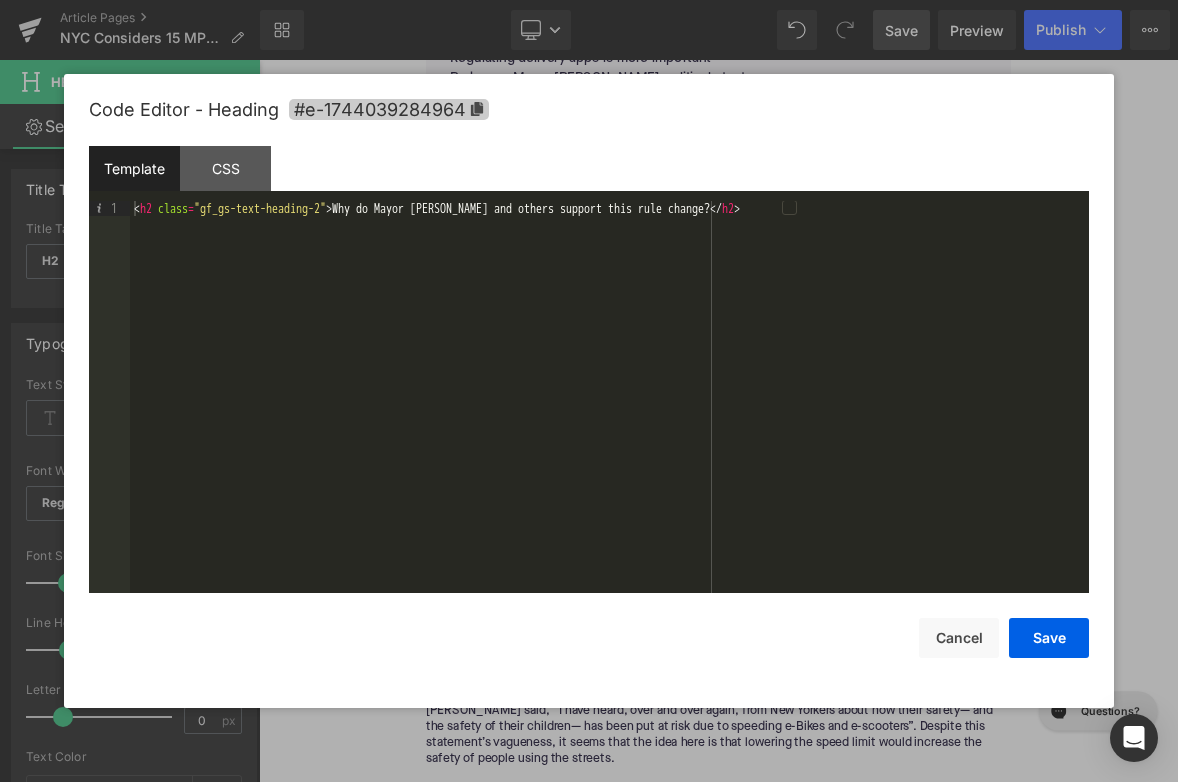 click on "#e-1744039284964" at bounding box center [389, 109] 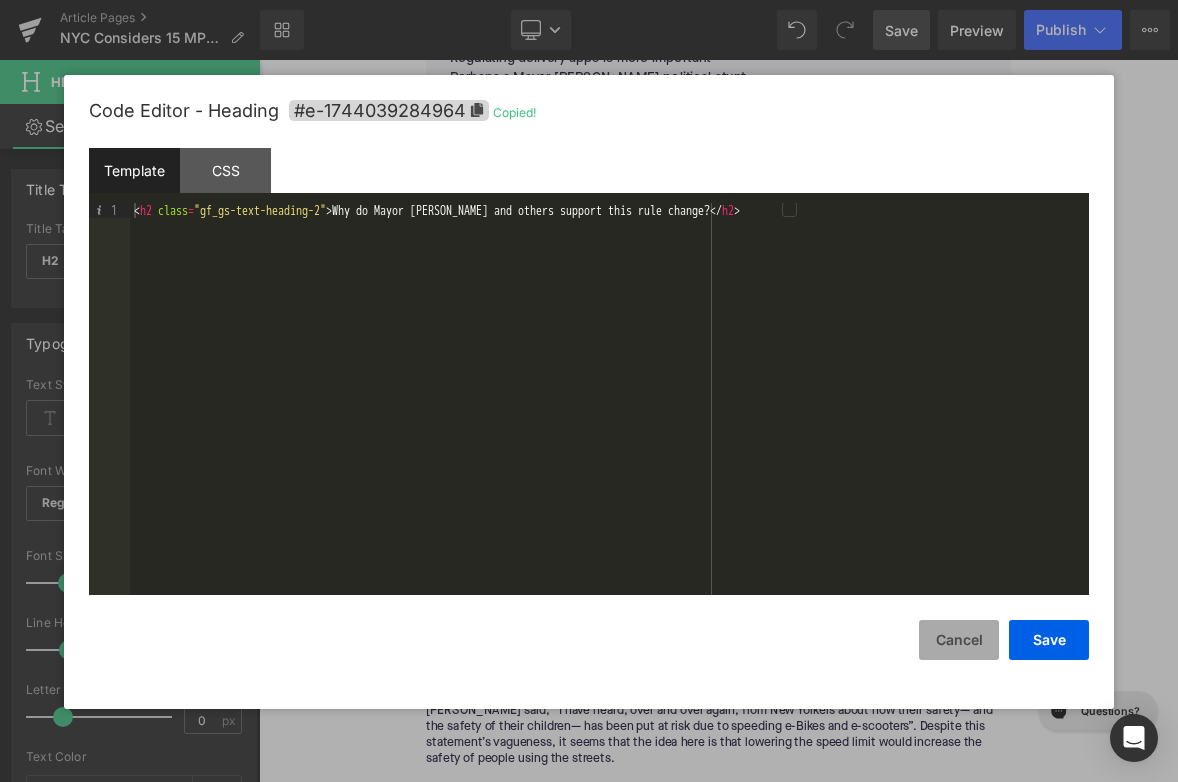 click on "Cancel" at bounding box center [959, 640] 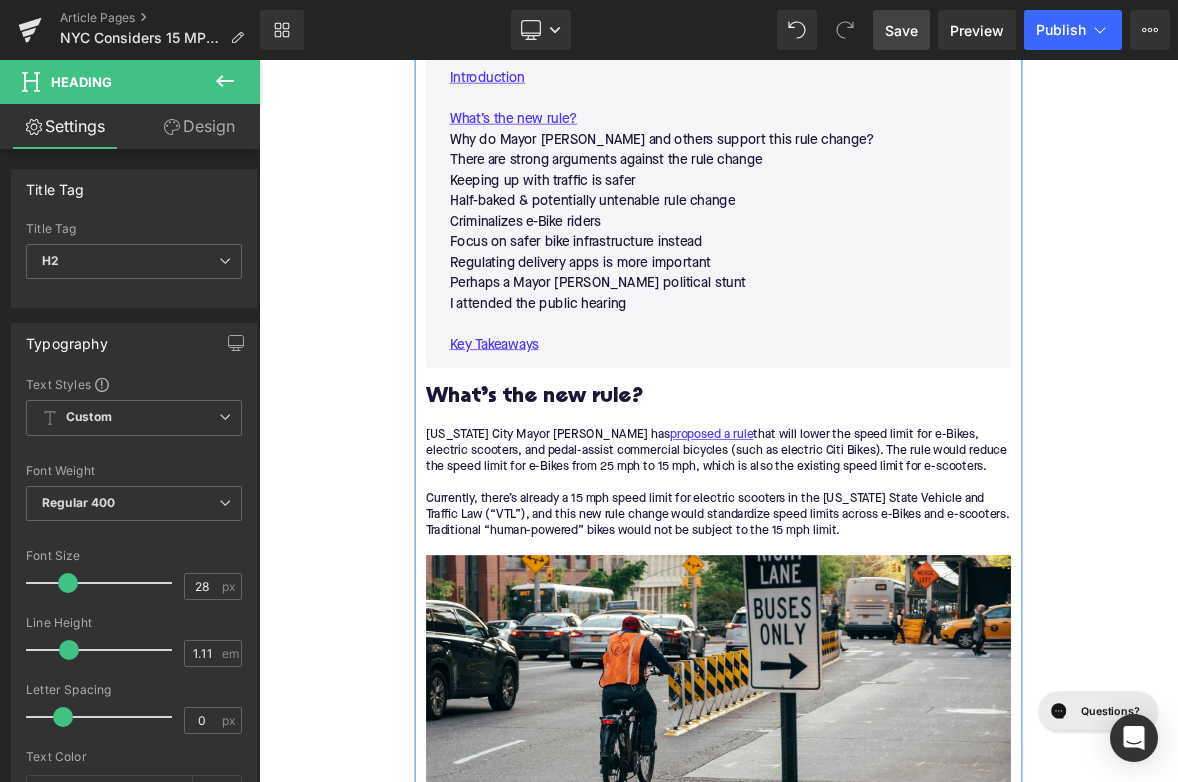 scroll, scrollTop: 980, scrollLeft: 0, axis: vertical 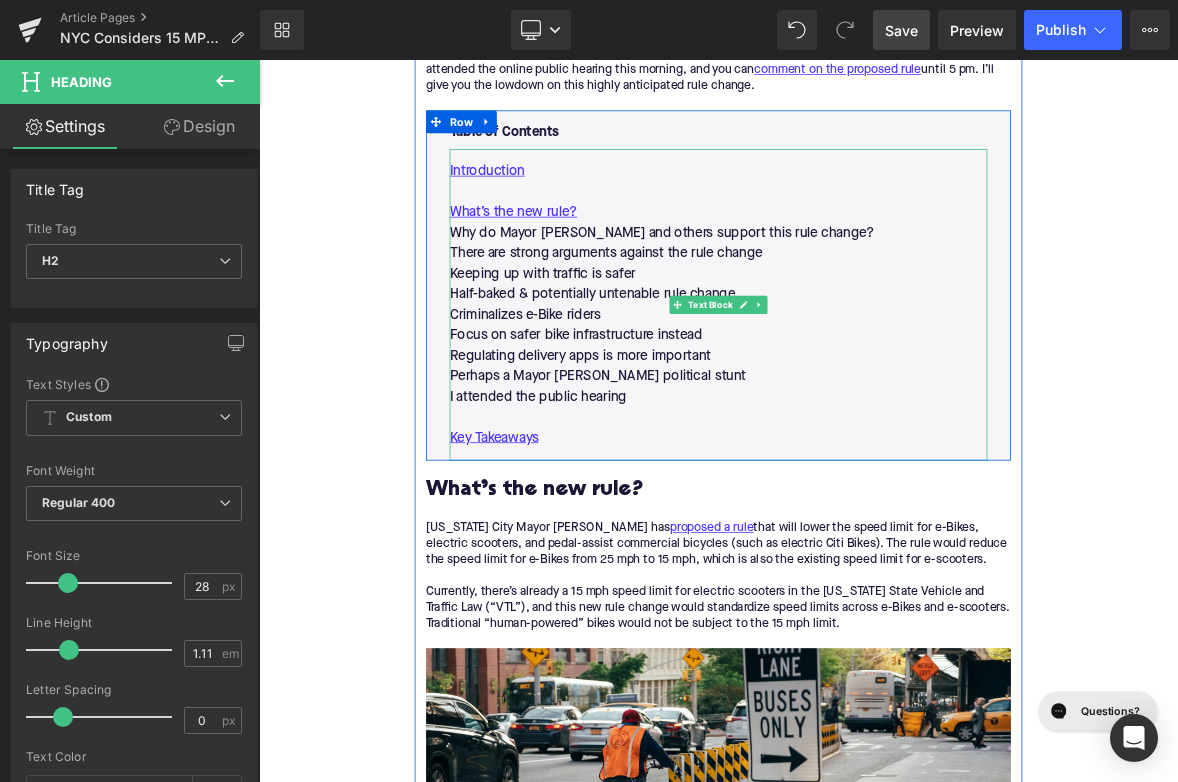 click on "Why do Mayor [PERSON_NAME] and others support this rule change?" at bounding box center (864, 287) 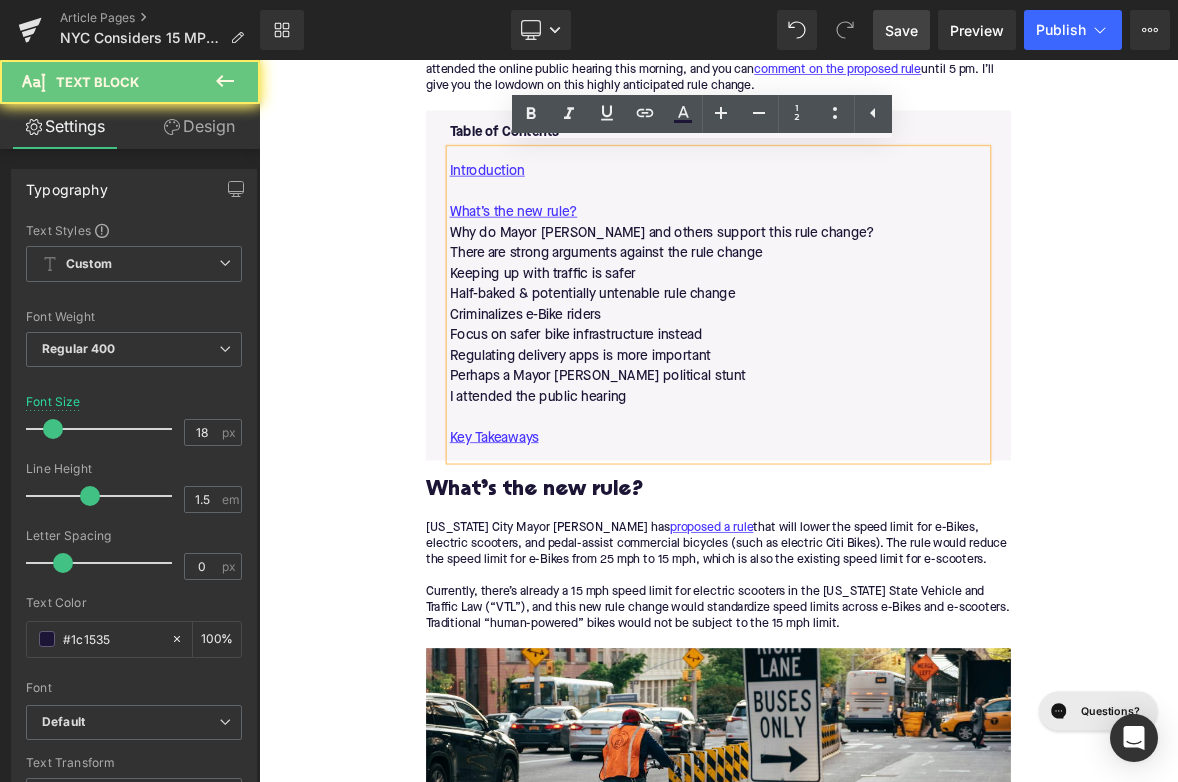 click on "Why do Mayor [PERSON_NAME] and others support this rule change?" at bounding box center [864, 287] 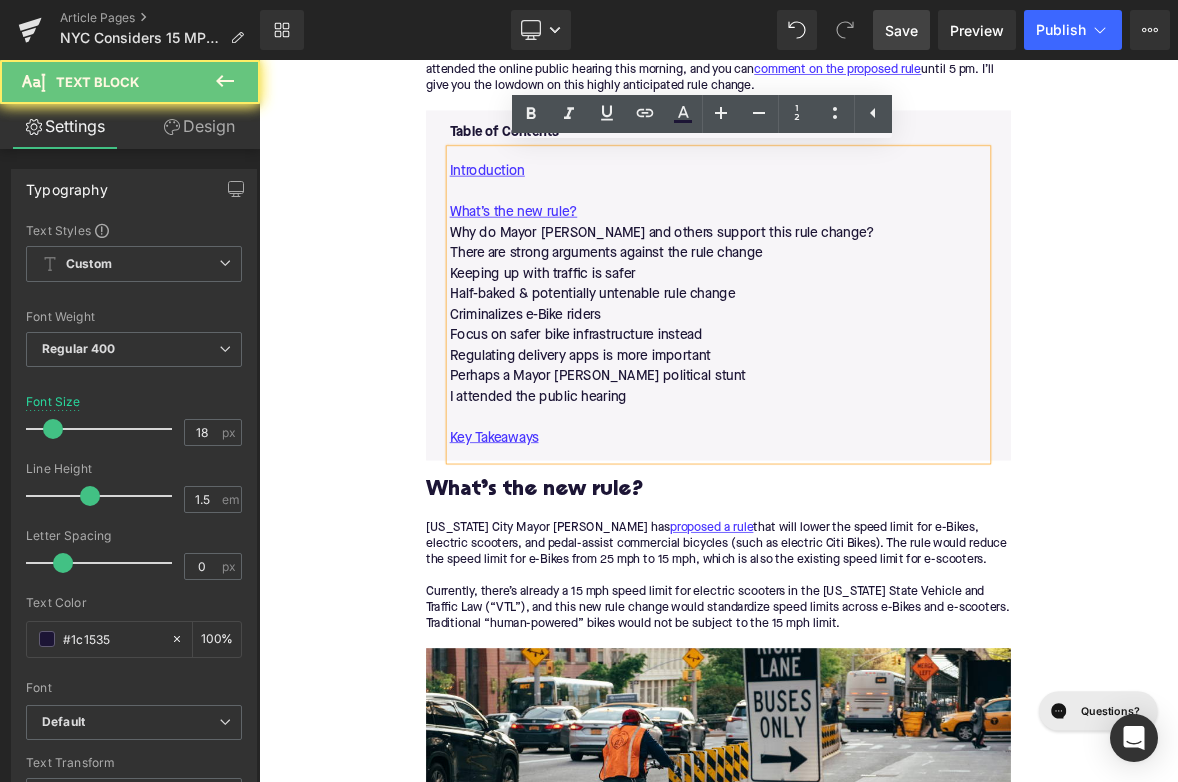 click on "Why do Mayor [PERSON_NAME] and others support this rule change?" at bounding box center [864, 287] 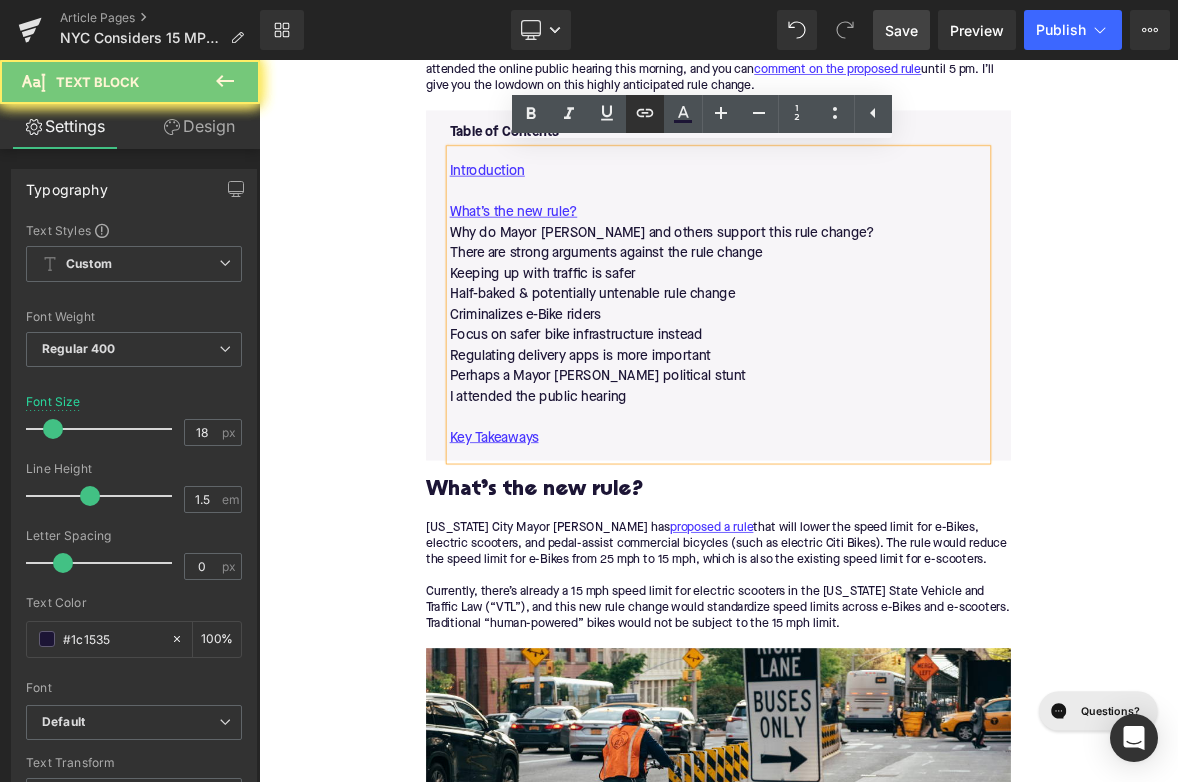 click 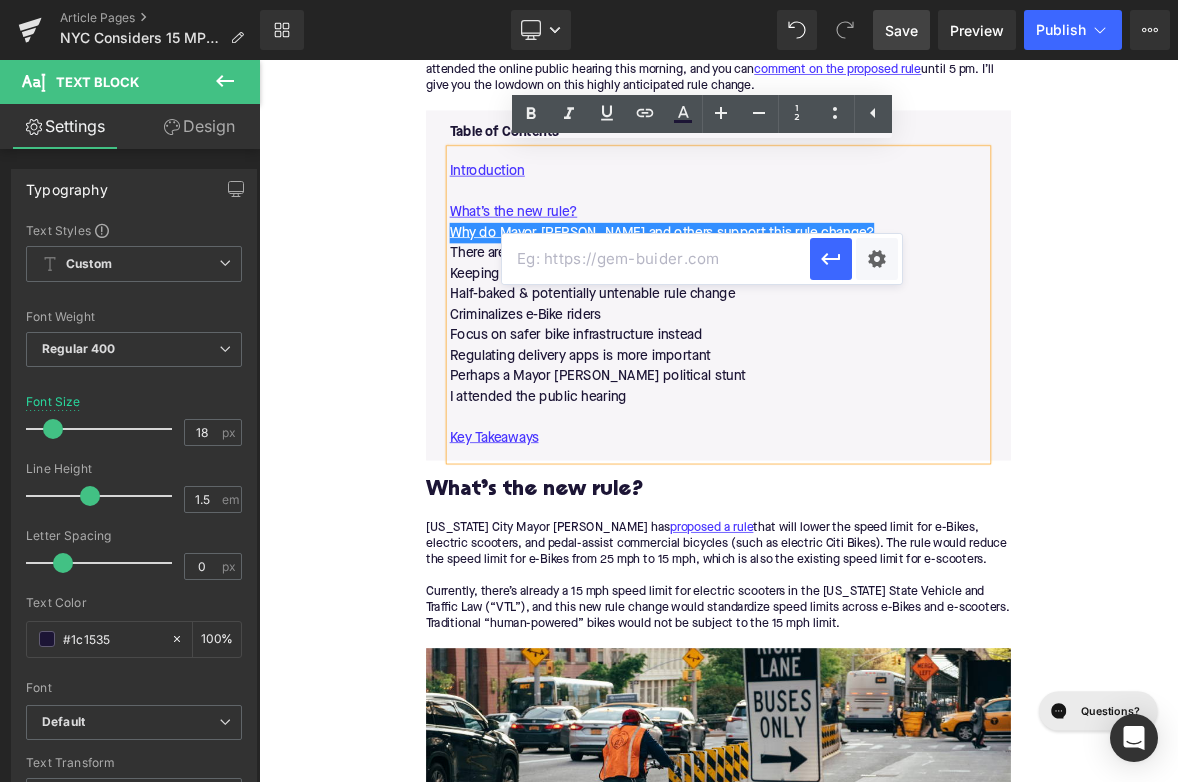 click at bounding box center (656, 259) 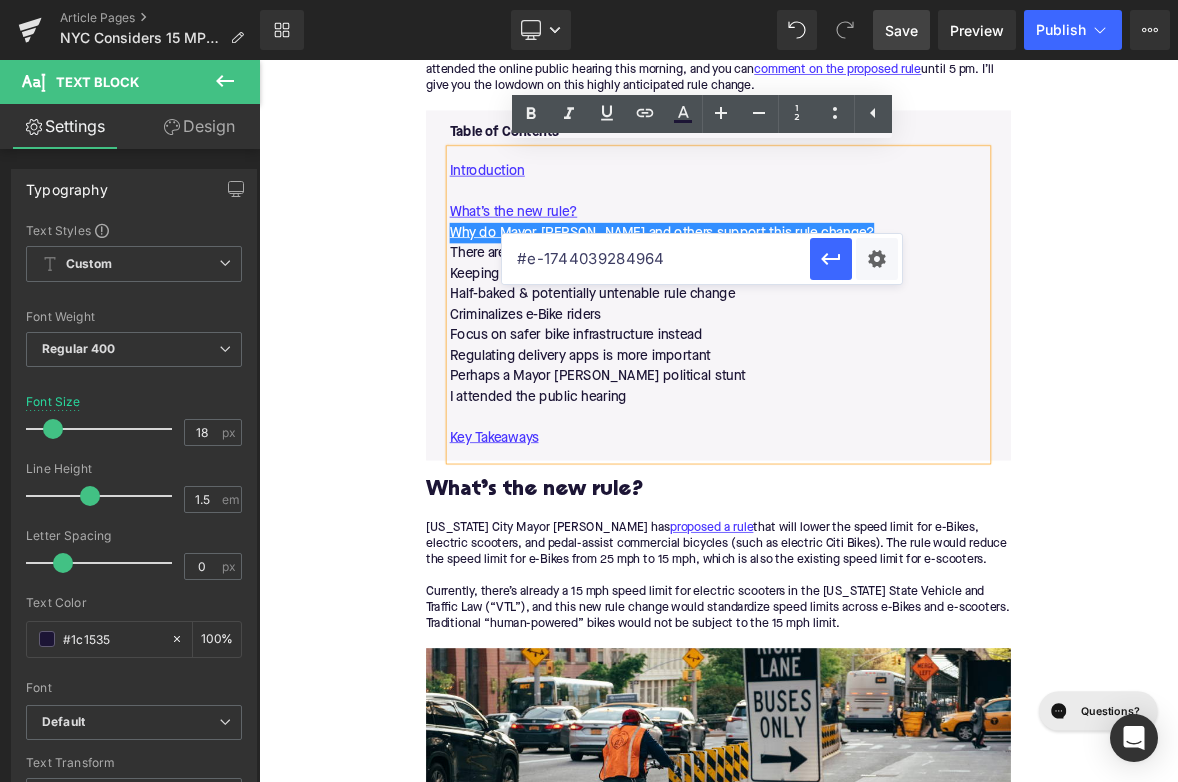 type on "#e-1744039284964" 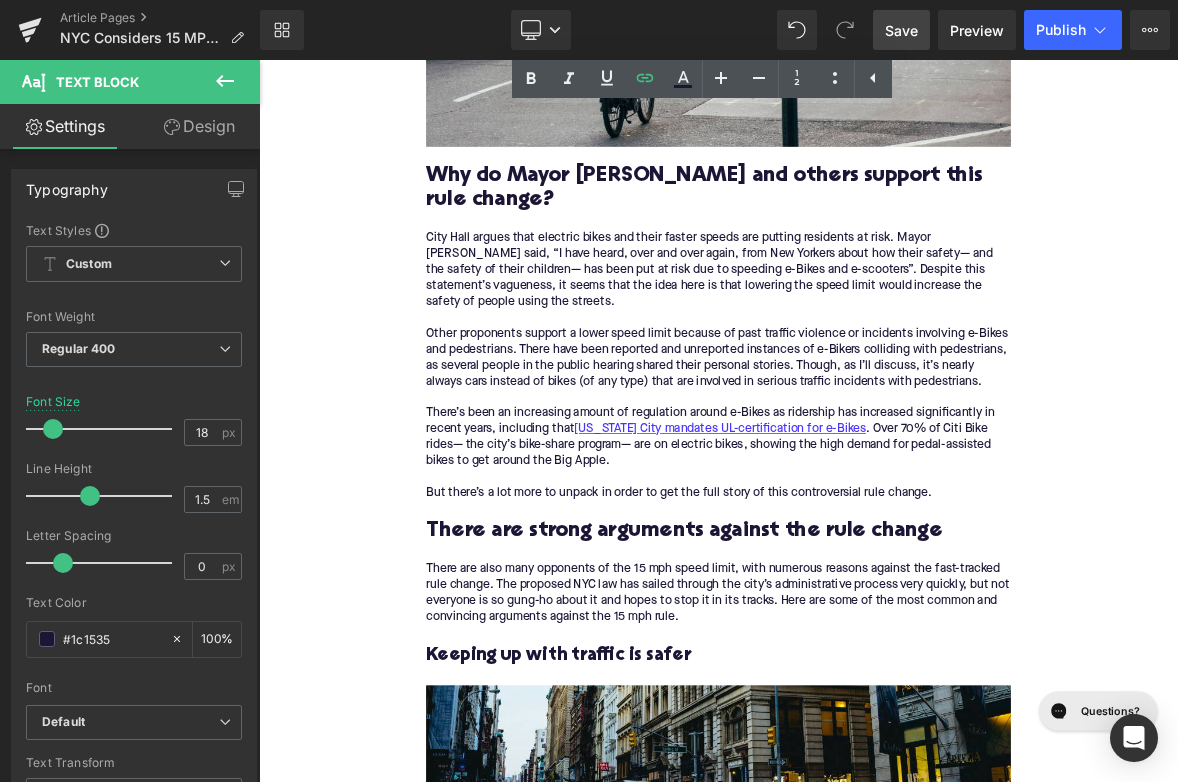 scroll, scrollTop: 1974, scrollLeft: 0, axis: vertical 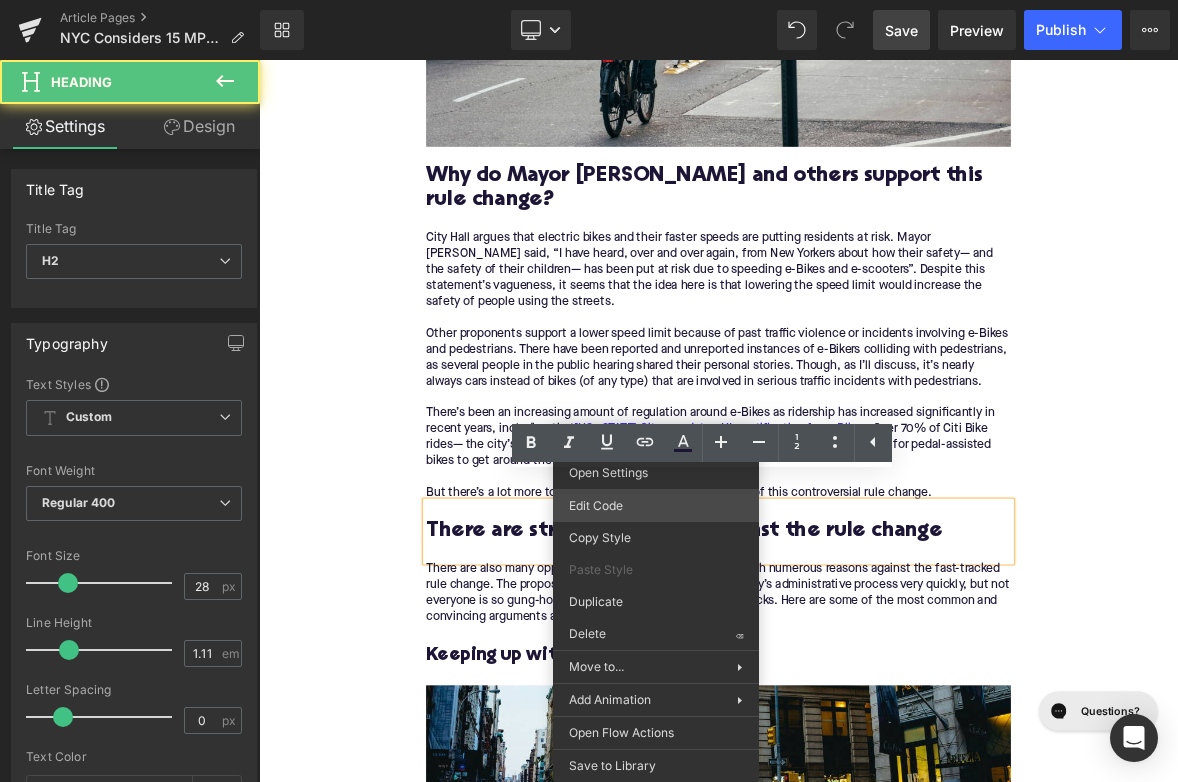 click on "Image  You are previewing how the   will restyle your page. You can not edit Elements in Preset Preview Mode.  Article Pages NYC Considers 15 MPH E-Bike Speed Limit Library Desktop Desktop Laptop Tablet Mobile Save Preview Publish Scheduled View Live Page View with current Template Save Template to Library Schedule Publish  Optimize  Publish Settings Shortcuts  Your page can’t be published   You've reached the maximum number of published pages on your plan  (392/999999).  You need to upgrade your plan or unpublish all your pages to get 1 publish slot.   Unpublish pages   Upgrade plan  Elements Global Style Base Row  rows, columns, layouts, div Heading  headings, titles, h1,h2,h3,h4,h5,h6 Text Block  texts, paragraphs, contents, blocks Image  images, photos, alts, uploads Icon  icons, symbols Button  button, call to action, cta Separator  separators, dividers, horizontal lines Liquid  liquid, custom code, html, javascript, css, reviews, apps, applications, embeded, iframe Banner Parallax  Hero Banner  Stack" at bounding box center (589, 0) 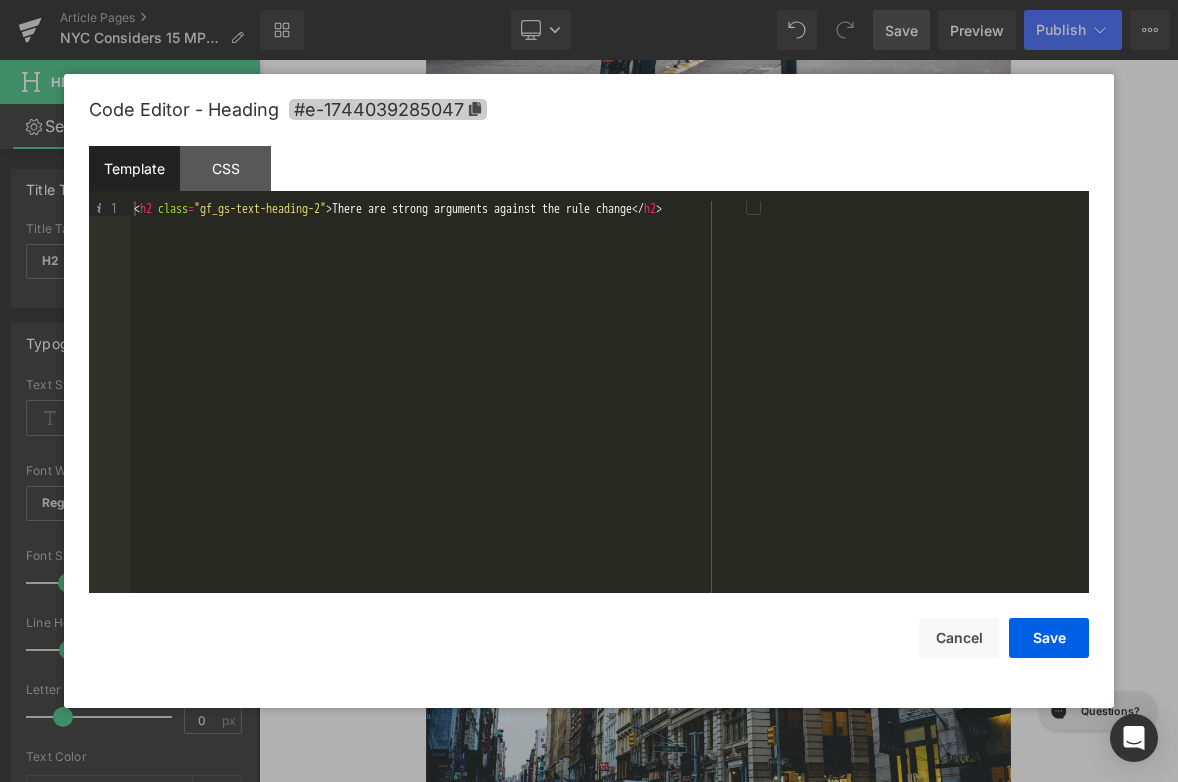 click on "#e-1744039285047" at bounding box center (388, 109) 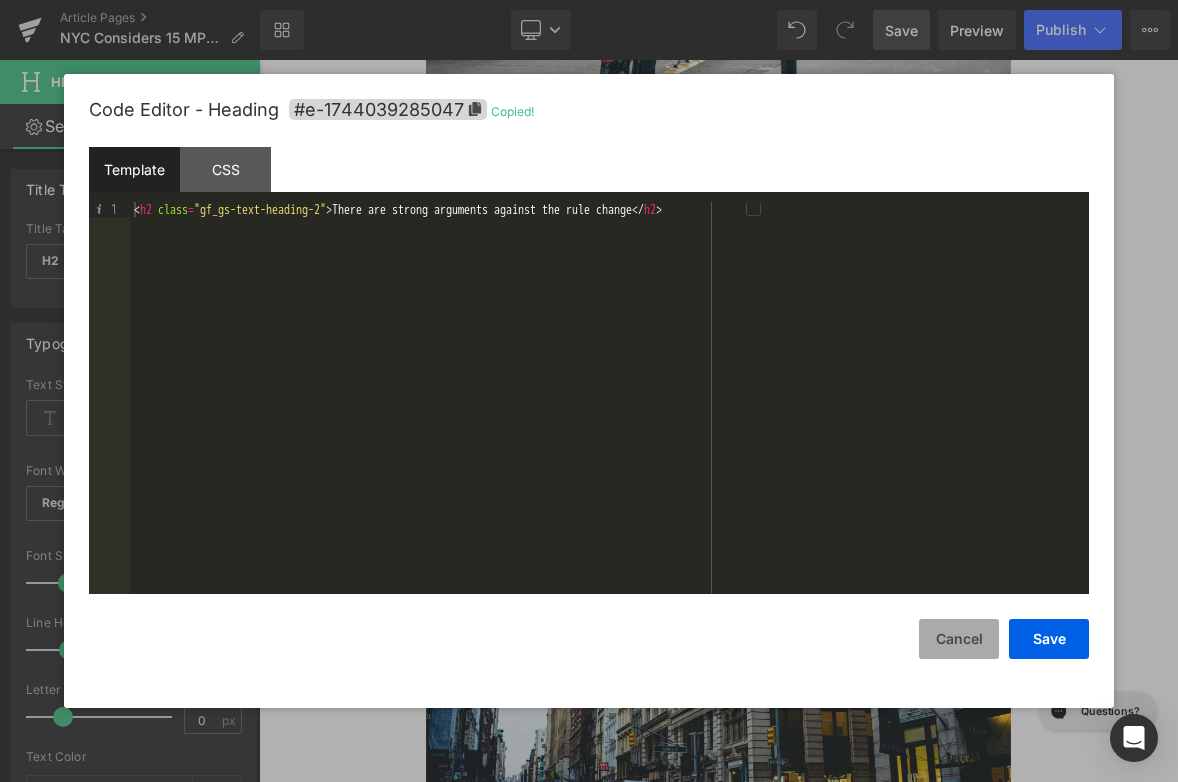 click on "Cancel" at bounding box center [959, 639] 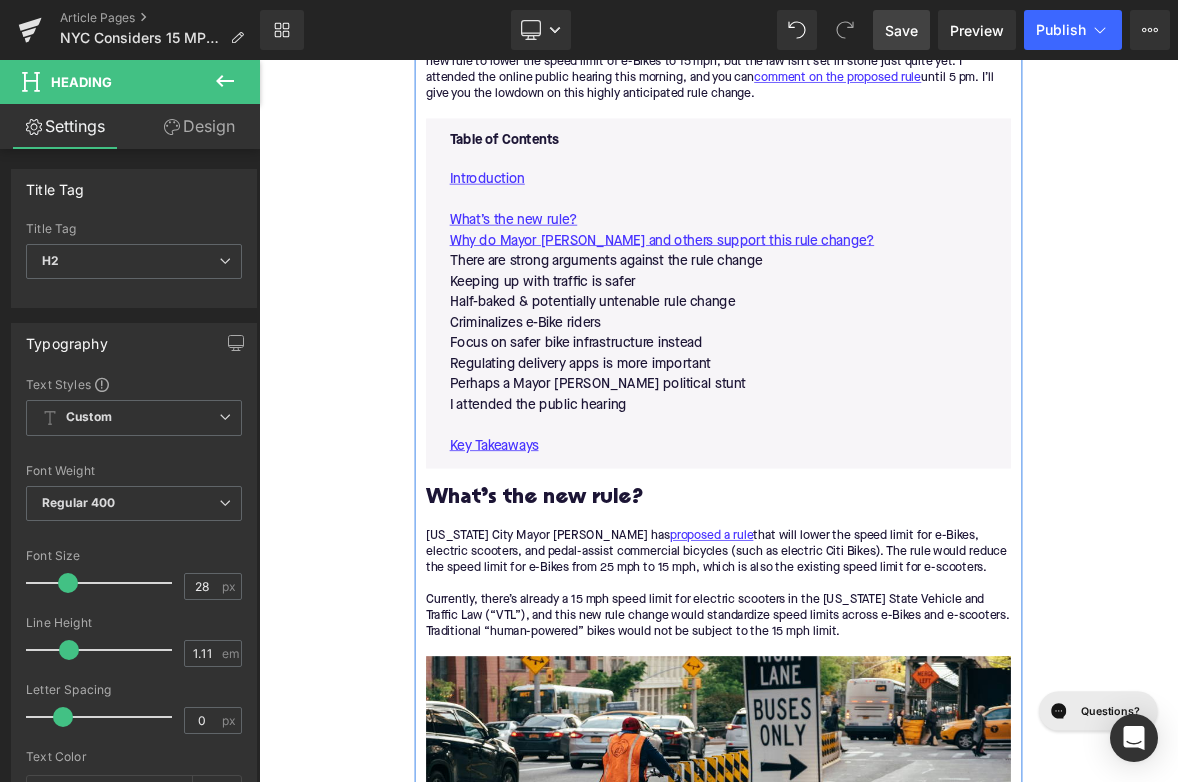 scroll, scrollTop: 909, scrollLeft: 0, axis: vertical 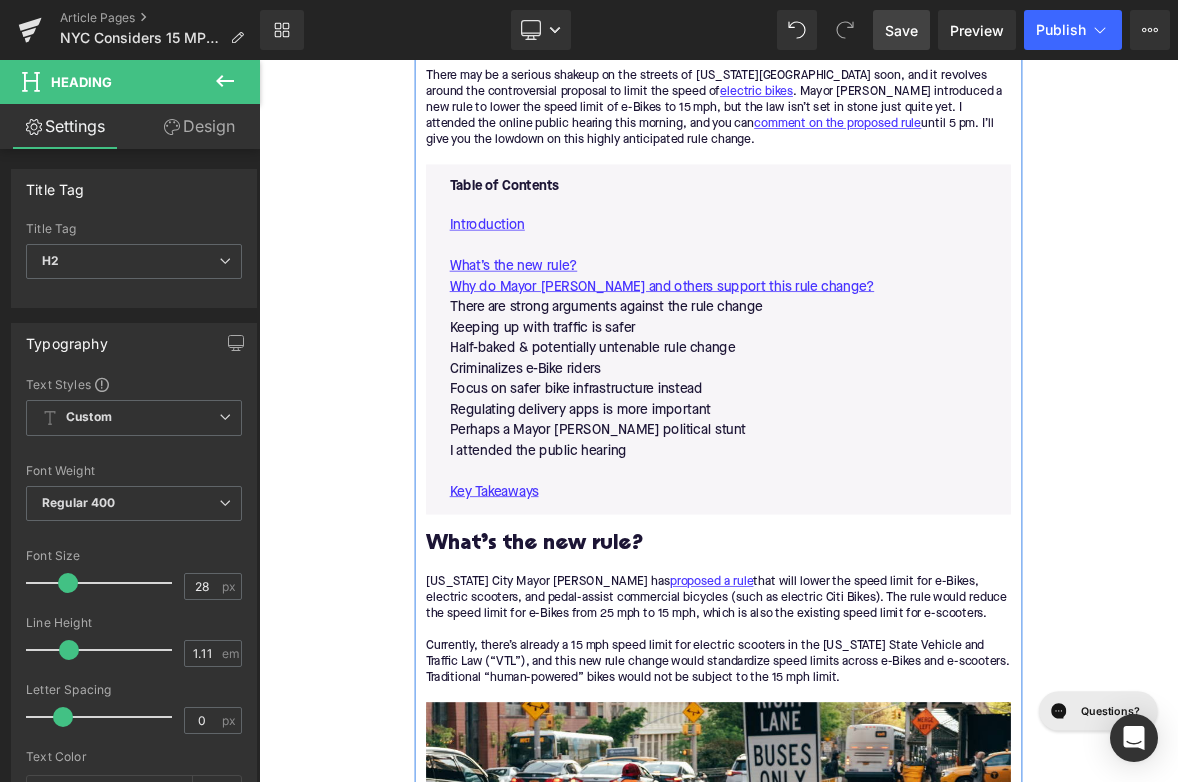 click on "There are strong arguments against the rule change" at bounding box center (864, 385) 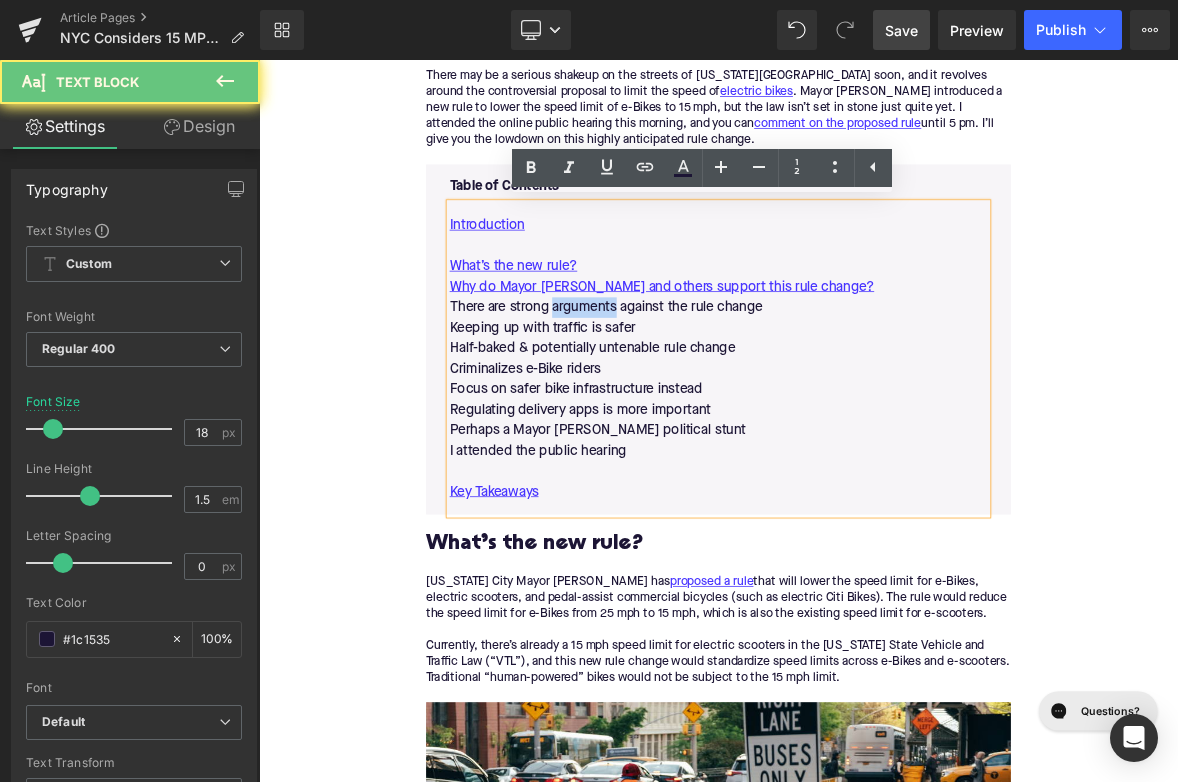 click on "There are strong arguments against the rule change" at bounding box center (864, 385) 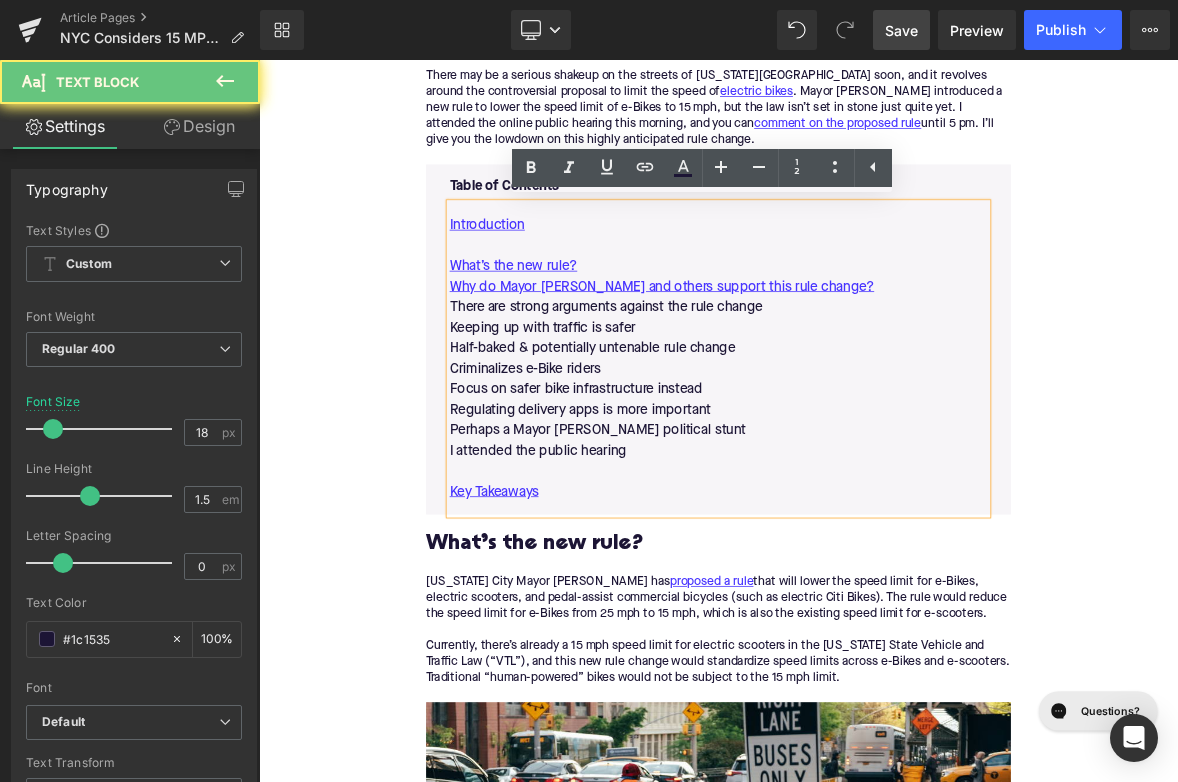 click on "There are strong arguments against the rule change" at bounding box center (864, 385) 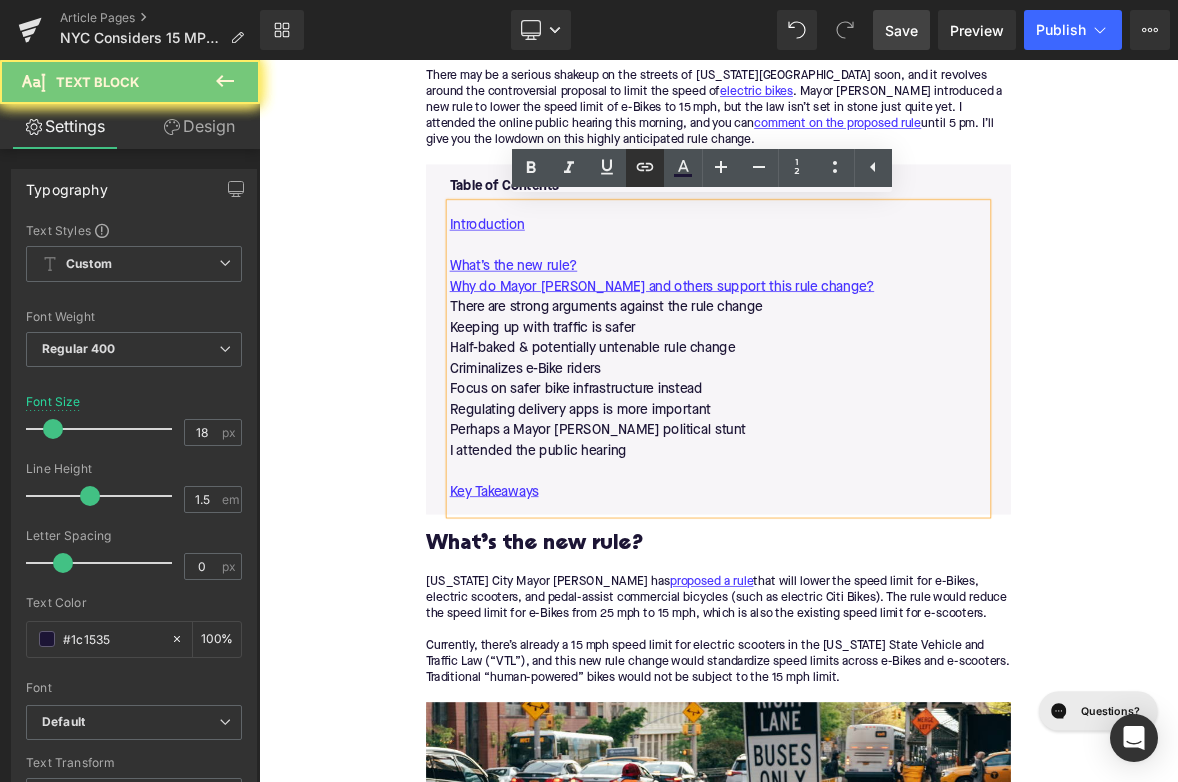 click 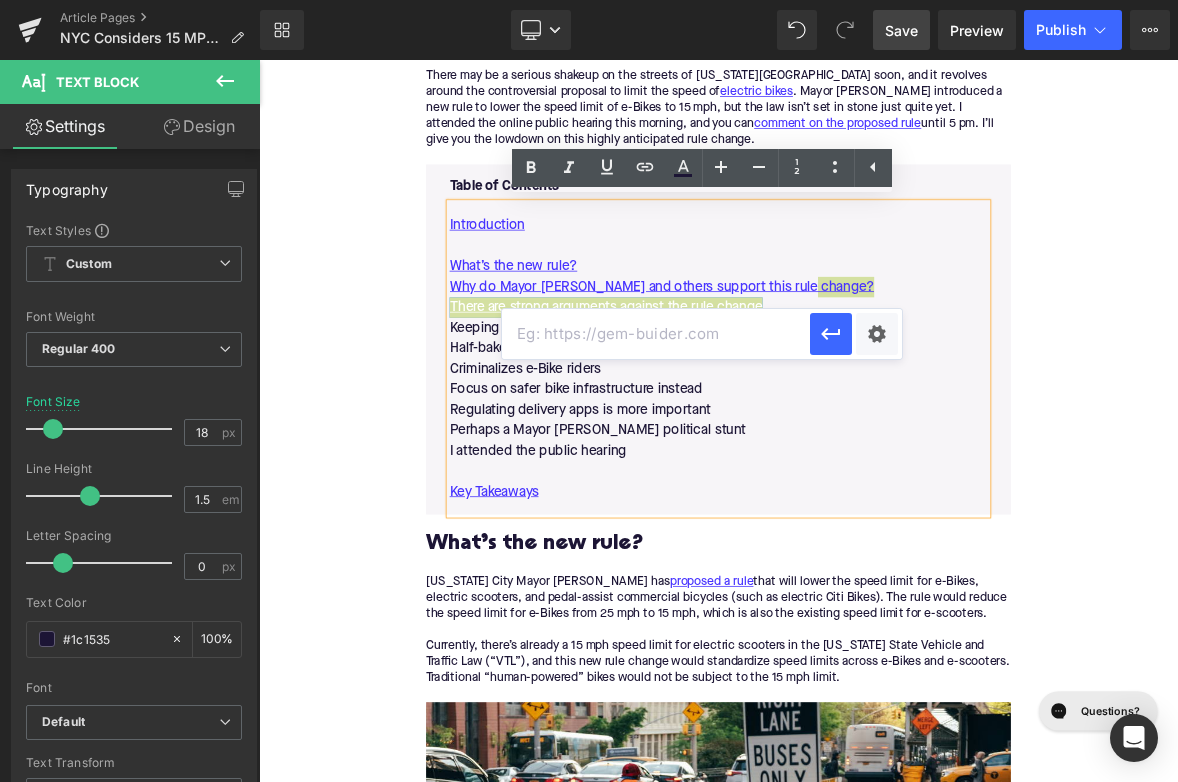 click at bounding box center [656, 334] 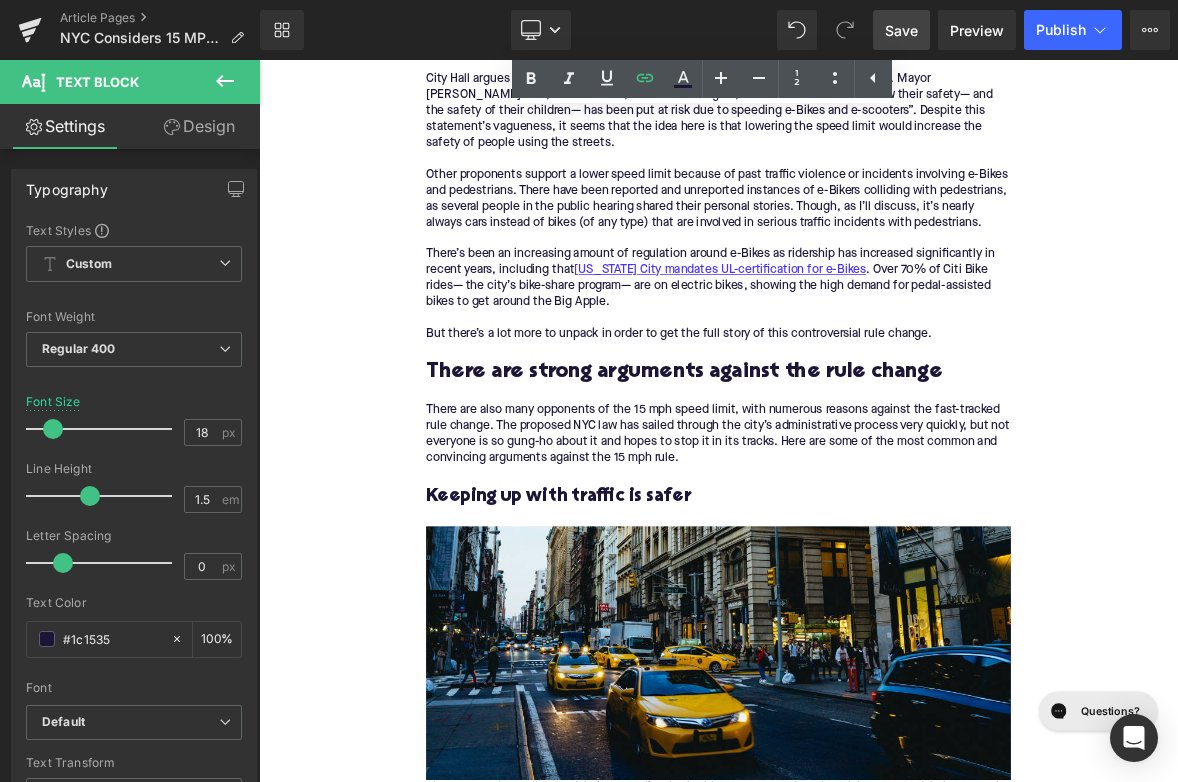 scroll, scrollTop: 2365, scrollLeft: 0, axis: vertical 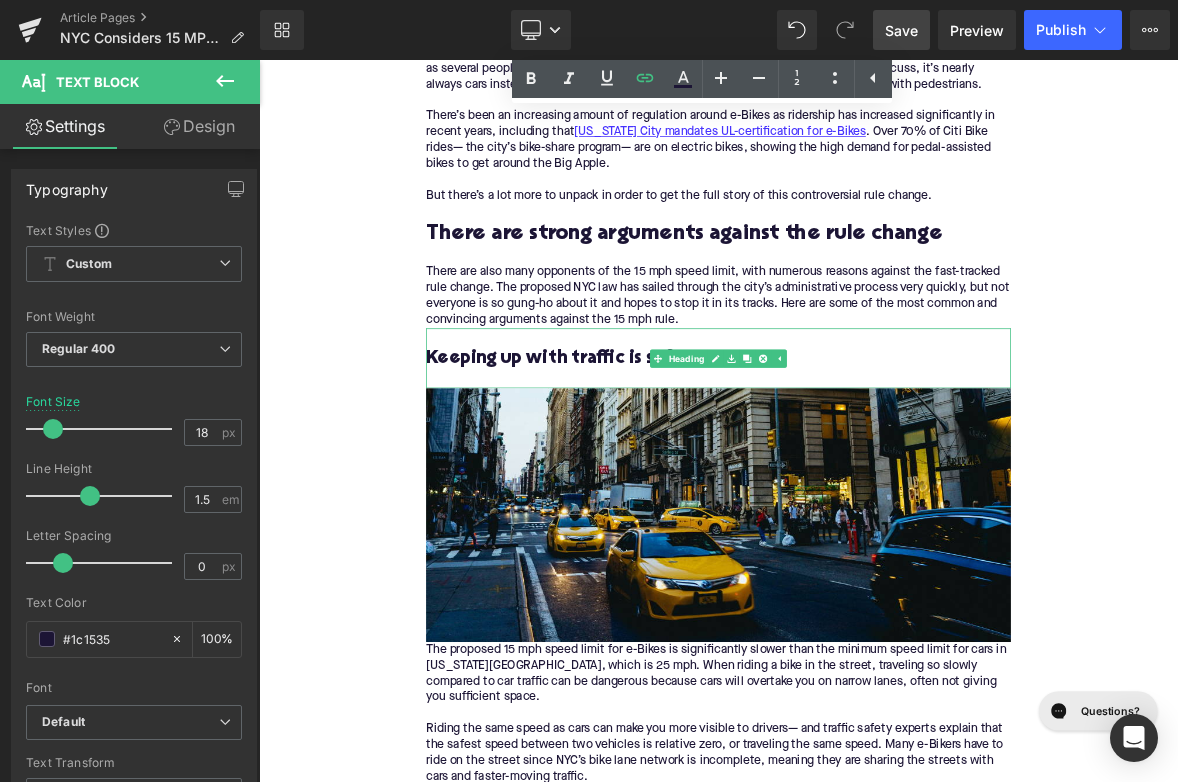 click on "Keeping up with traffic is safer" at bounding box center (864, 452) 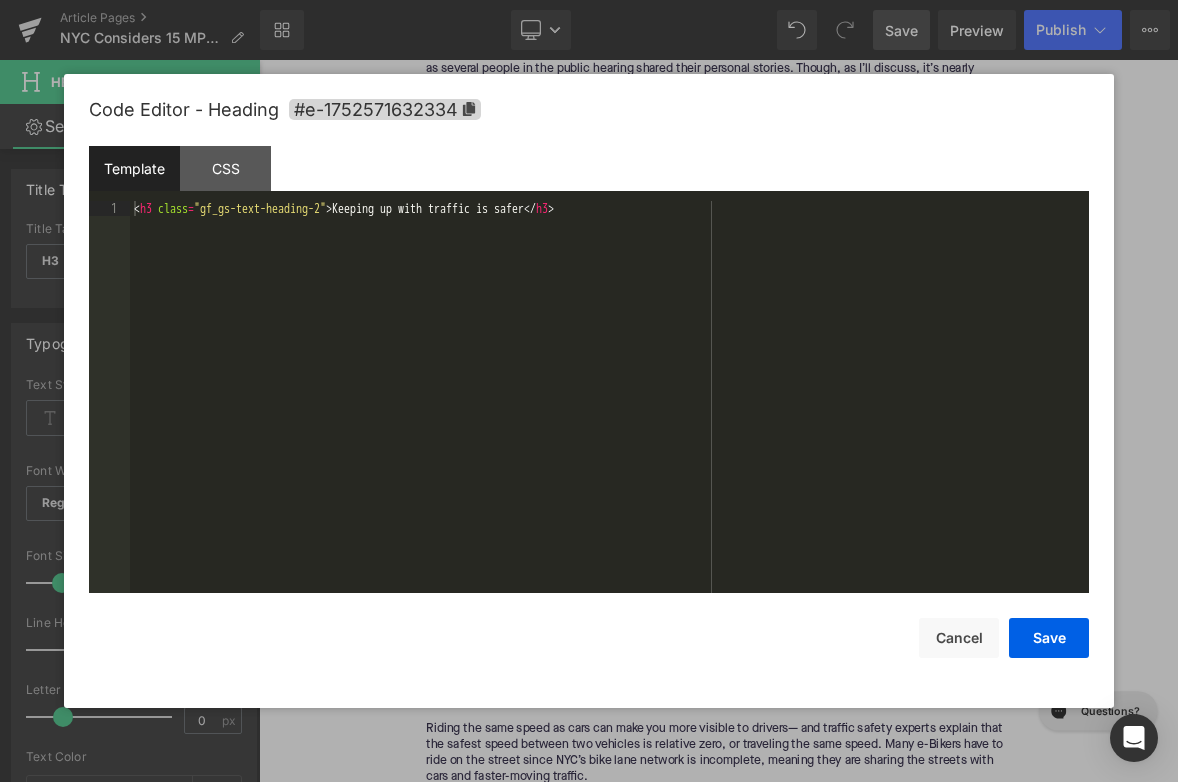click on "Image  You are previewing how the   will restyle your page. You can not edit Elements in Preset Preview Mode.  Article Pages NYC Considers 15 MPH E-Bike Speed Limit Library Desktop Desktop Laptop Tablet Mobile Save Preview Publish Scheduled View Live Page View with current Template Save Template to Library Schedule Publish  Optimize  Publish Settings Shortcuts  Your page can’t be published   You've reached the maximum number of published pages on your plan  (392/999999).  You need to upgrade your plan or unpublish all your pages to get 1 publish slot.   Unpublish pages   Upgrade plan  Elements Global Style Base Row  rows, columns, layouts, div Heading  headings, titles, h1,h2,h3,h4,h5,h6 Text Block  texts, paragraphs, contents, blocks Image  images, photos, alts, uploads Icon  icons, symbols Button  button, call to action, cta Separator  separators, dividers, horizontal lines Liquid  liquid, custom code, html, javascript, css, reviews, apps, applications, embeded, iframe Banner Parallax  Hero Banner  Stack" at bounding box center (589, 0) 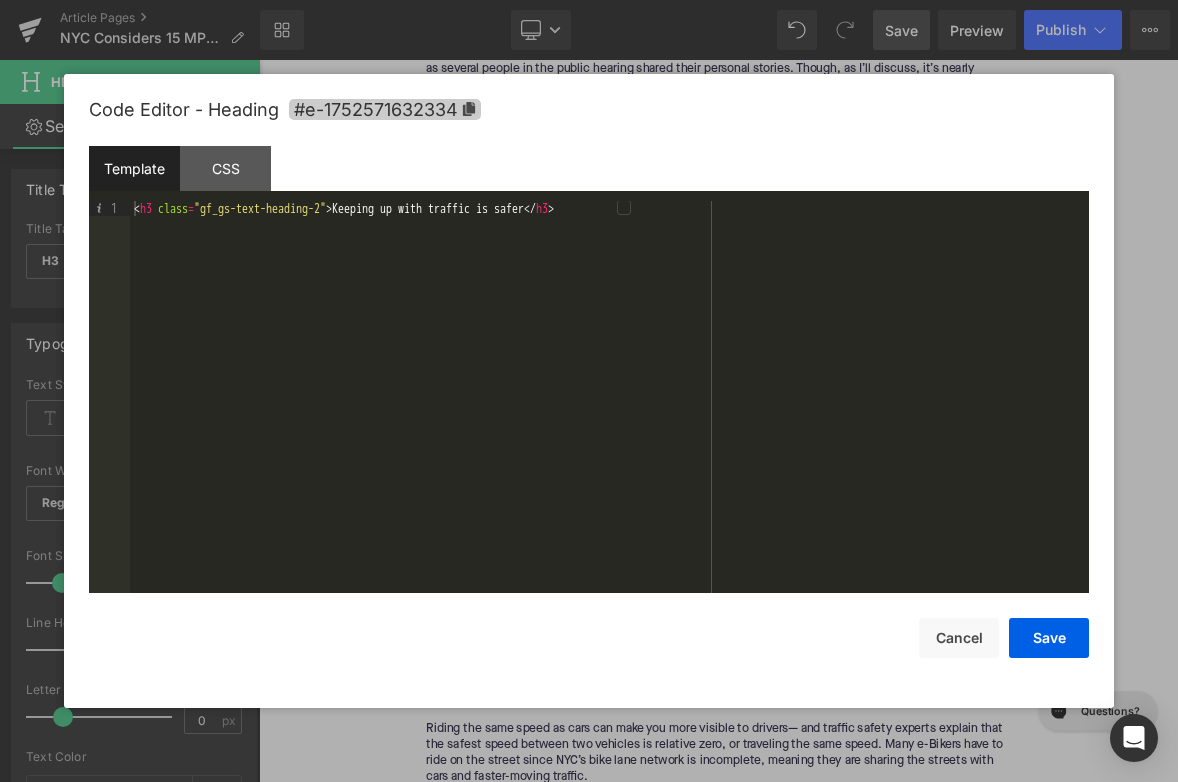 click on "#e-1752571632334" at bounding box center (385, 109) 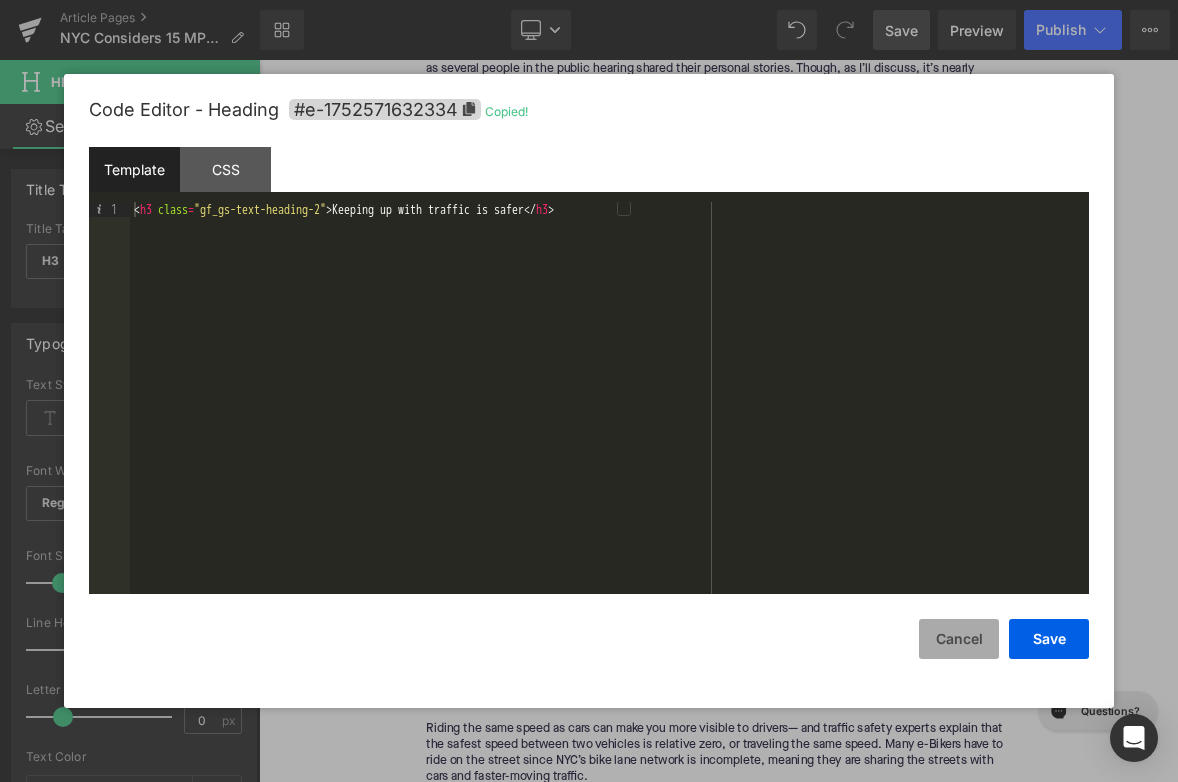 click on "Cancel" at bounding box center (959, 639) 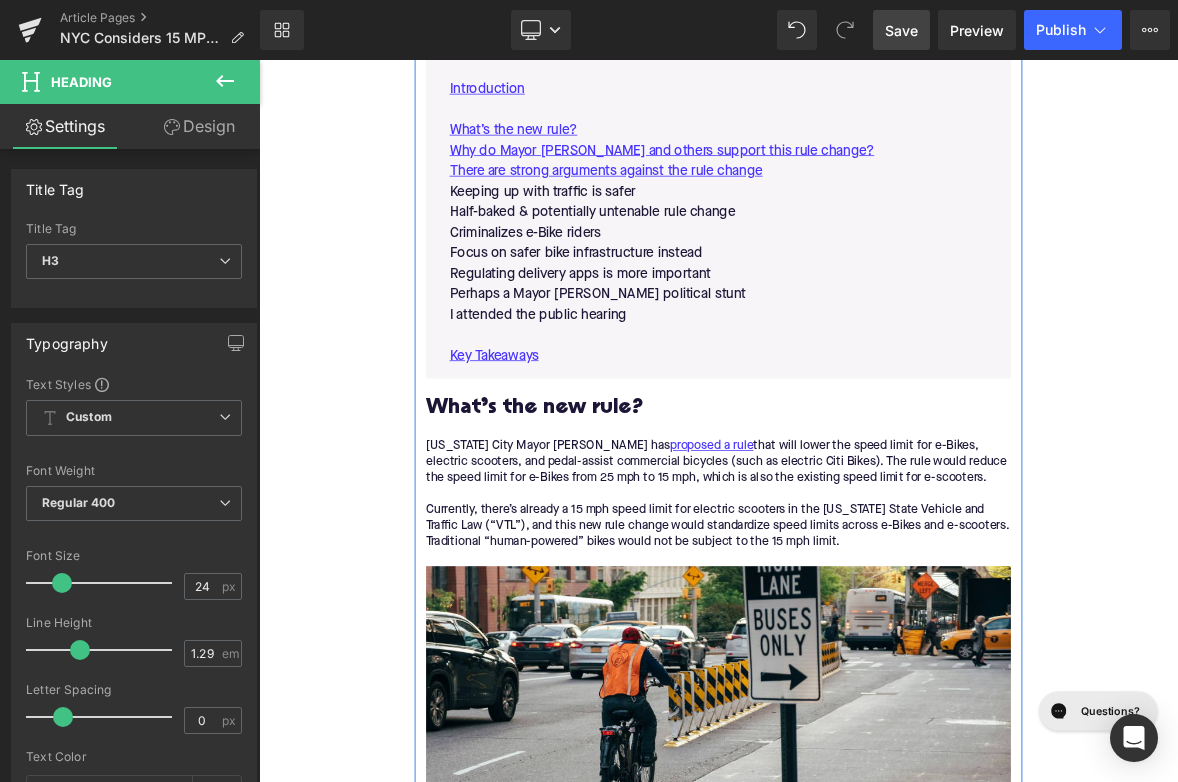 scroll, scrollTop: 1071, scrollLeft: 0, axis: vertical 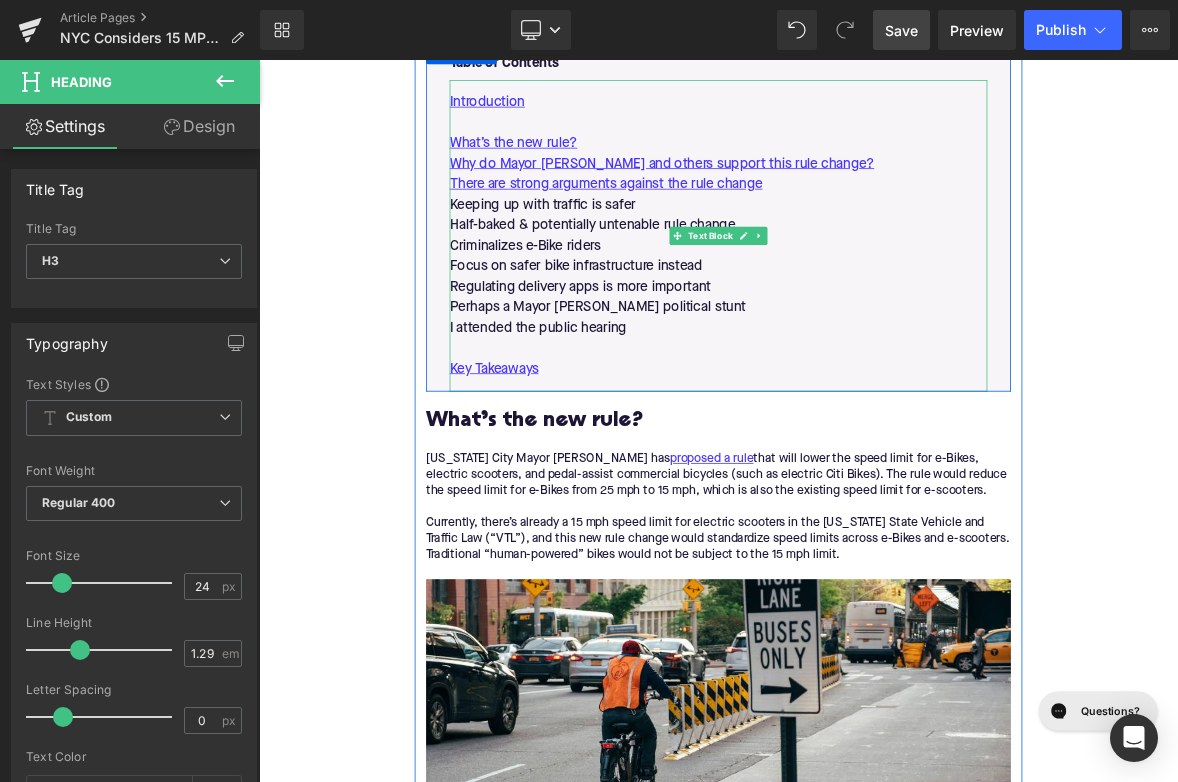 click on "Keeping up with traffic is safer" at bounding box center [864, 250] 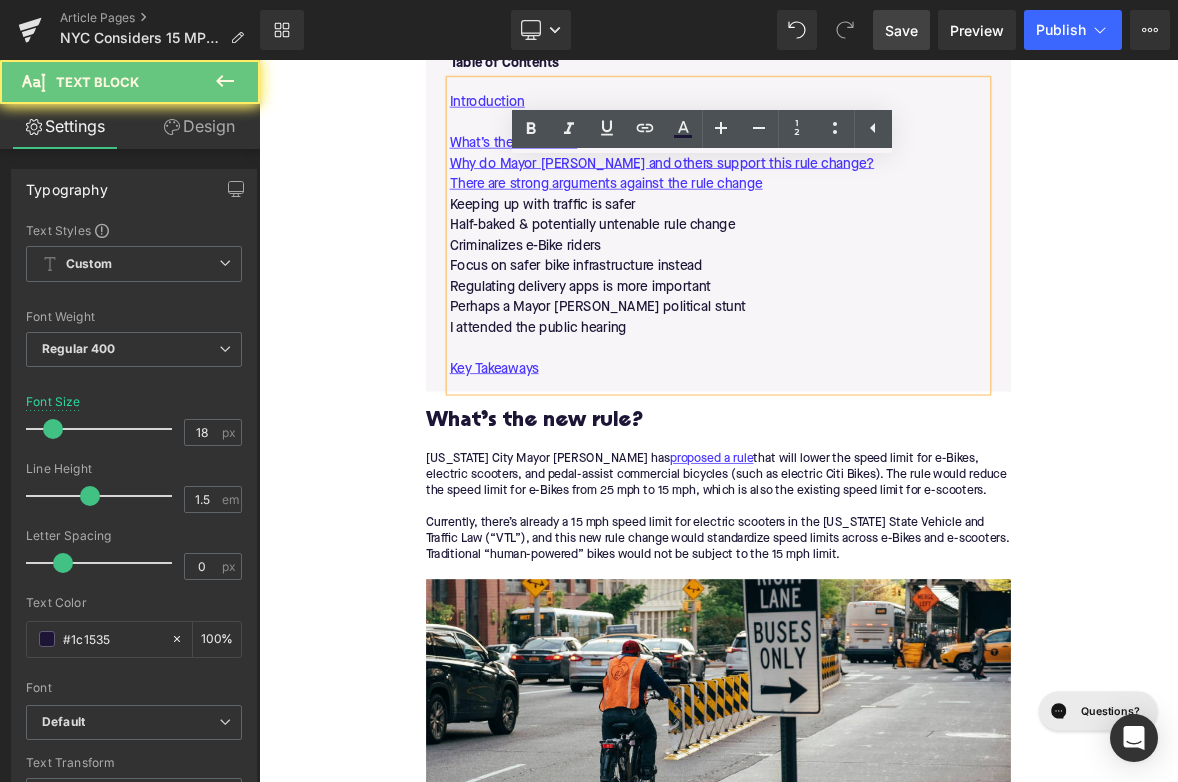 click on "Keeping up with traffic is safer" at bounding box center [864, 250] 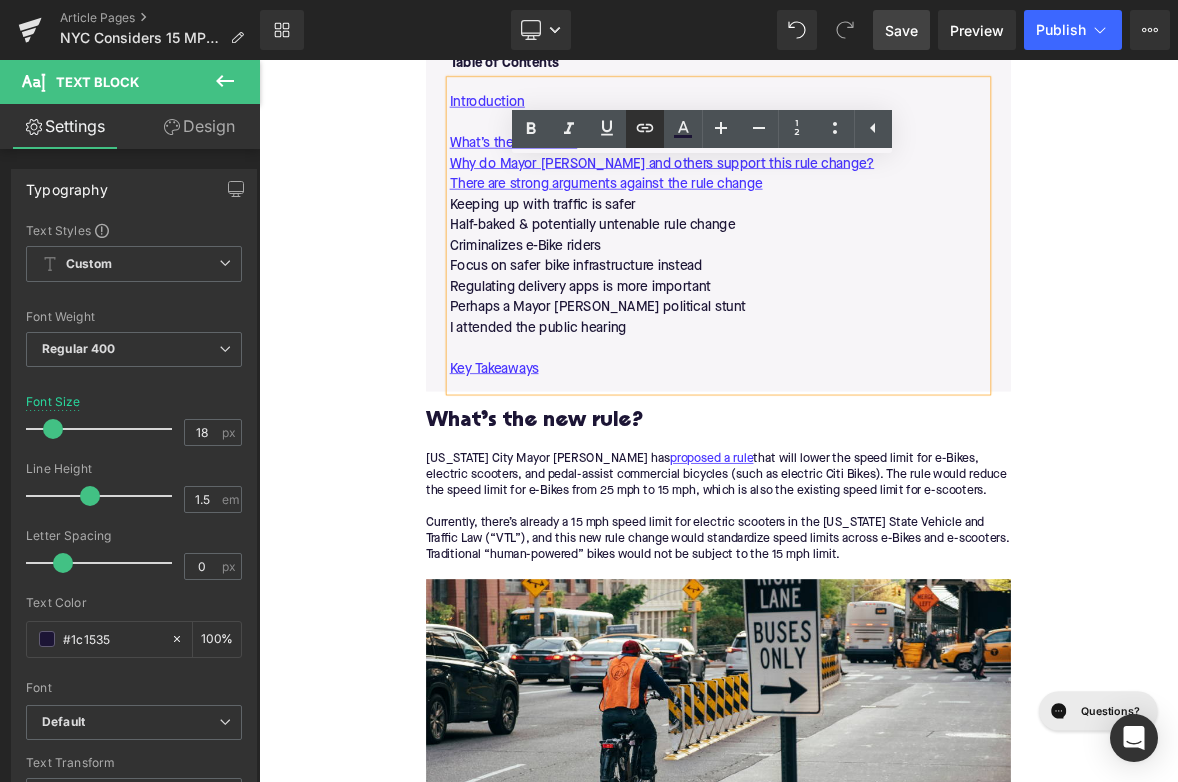 click 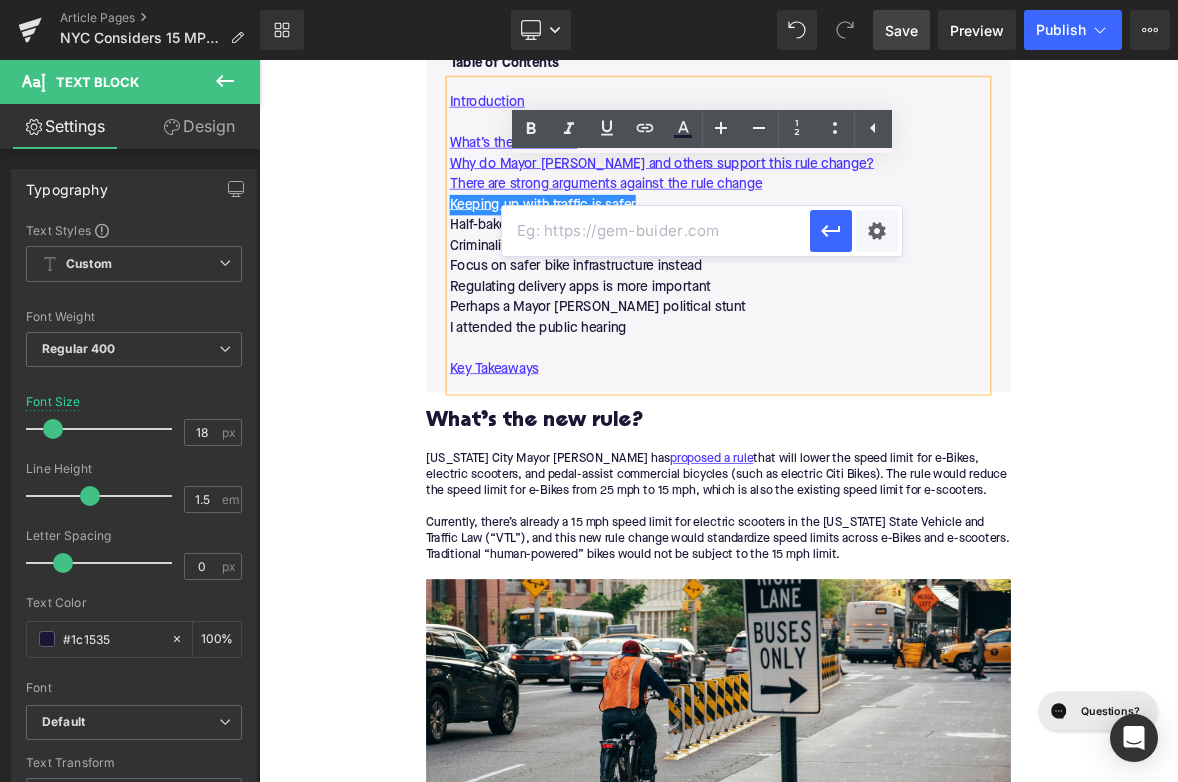 click at bounding box center (656, 231) 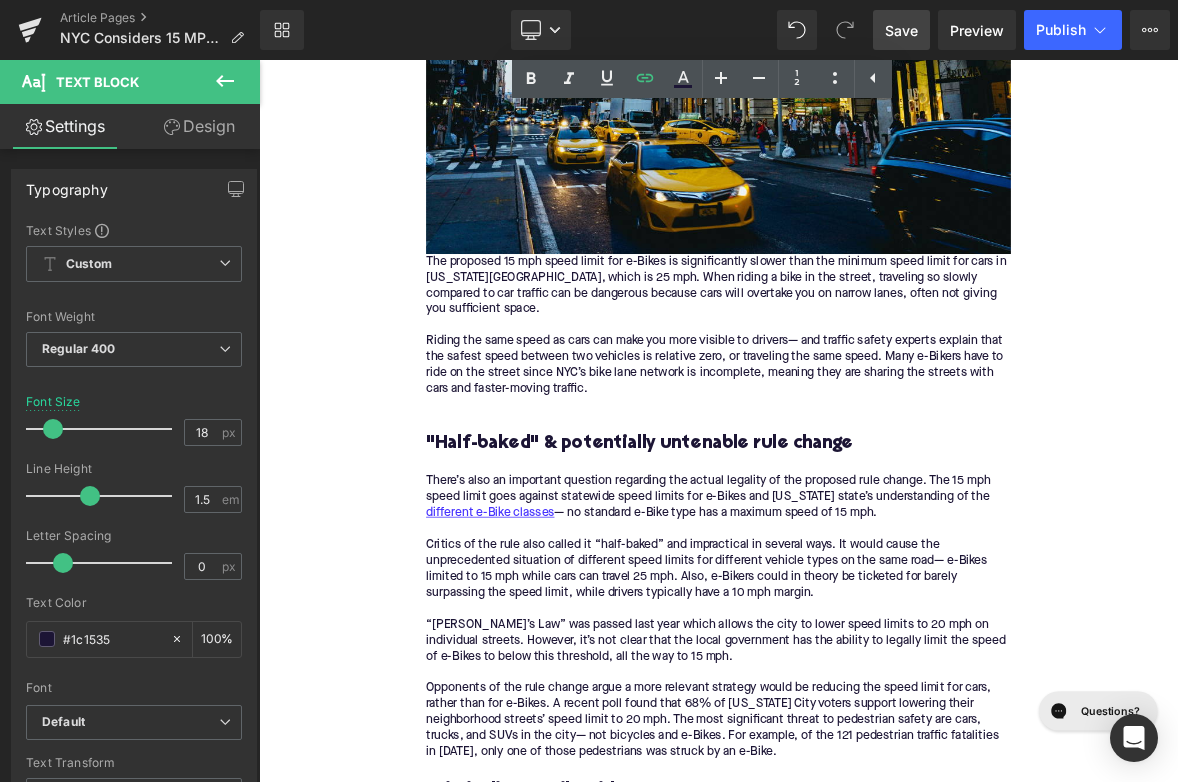 scroll, scrollTop: 2939, scrollLeft: 0, axis: vertical 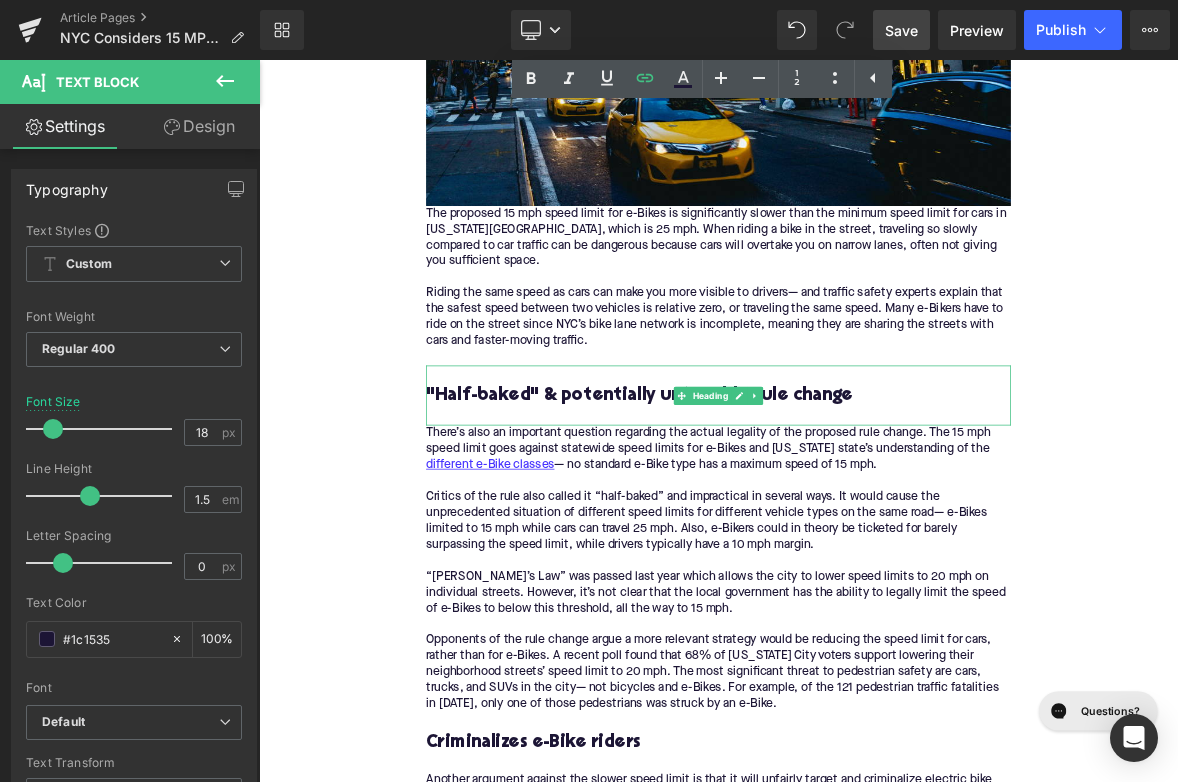click on ""Half-baked" & potentially untenable rule change" at bounding box center [864, 501] 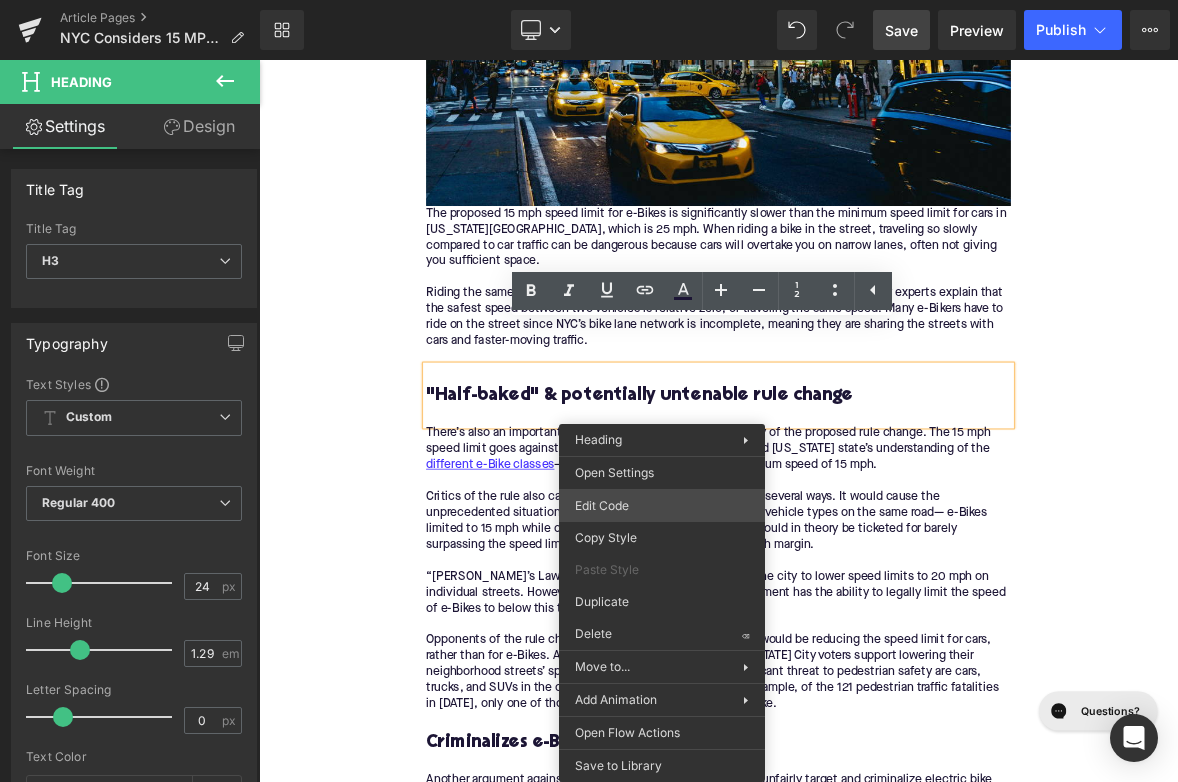 click on "Image  You are previewing how the   will restyle your page. You can not edit Elements in Preset Preview Mode.  Article Pages NYC Considers 15 MPH E-Bike Speed Limit Library Desktop Desktop Laptop Tablet Mobile Save Preview Publish Scheduled View Live Page View with current Template Save Template to Library Schedule Publish  Optimize  Publish Settings Shortcuts  Your page can’t be published   You've reached the maximum number of published pages on your plan  (392/999999).  You need to upgrade your plan or unpublish all your pages to get 1 publish slot.   Unpublish pages   Upgrade plan  Elements Global Style Base Row  rows, columns, layouts, div Heading  headings, titles, h1,h2,h3,h4,h5,h6 Text Block  texts, paragraphs, contents, blocks Image  images, photos, alts, uploads Icon  icons, symbols Button  button, call to action, cta Separator  separators, dividers, horizontal lines Liquid  liquid, custom code, html, javascript, css, reviews, apps, applications, embeded, iframe Banner Parallax  Hero Banner  Stack" at bounding box center (589, 0) 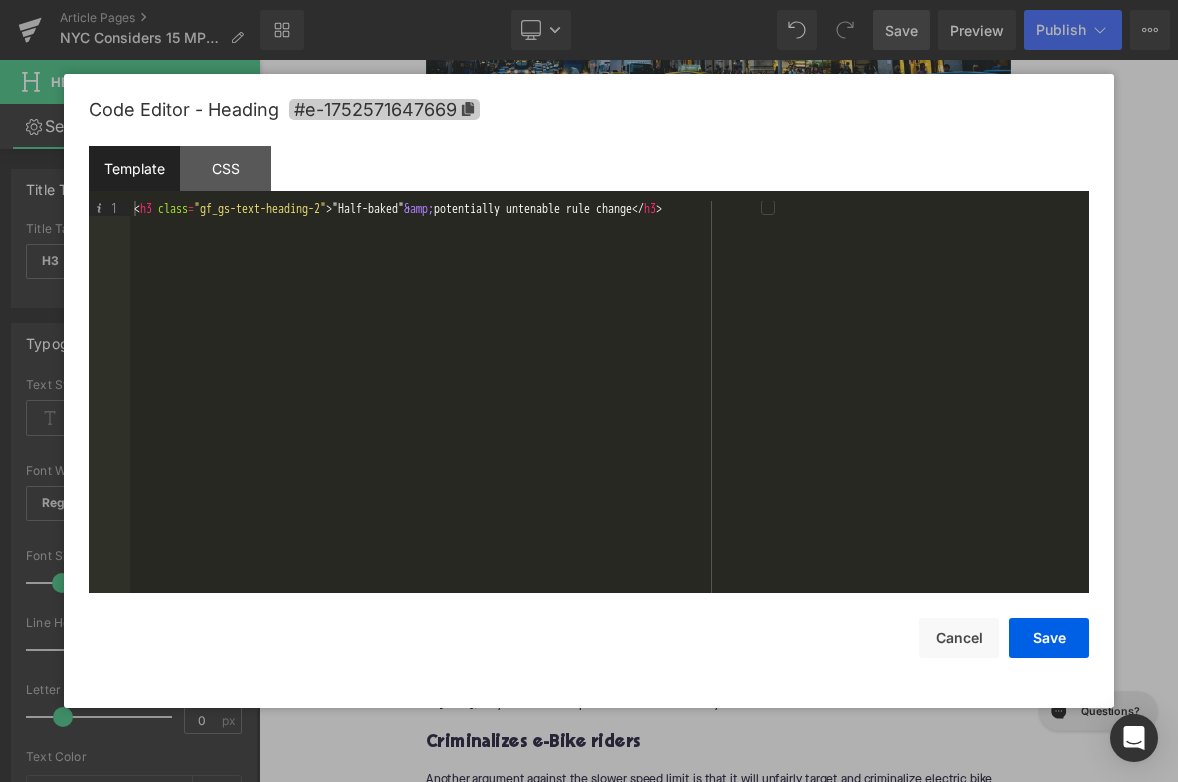 click on "#e-1752571647669" at bounding box center (384, 109) 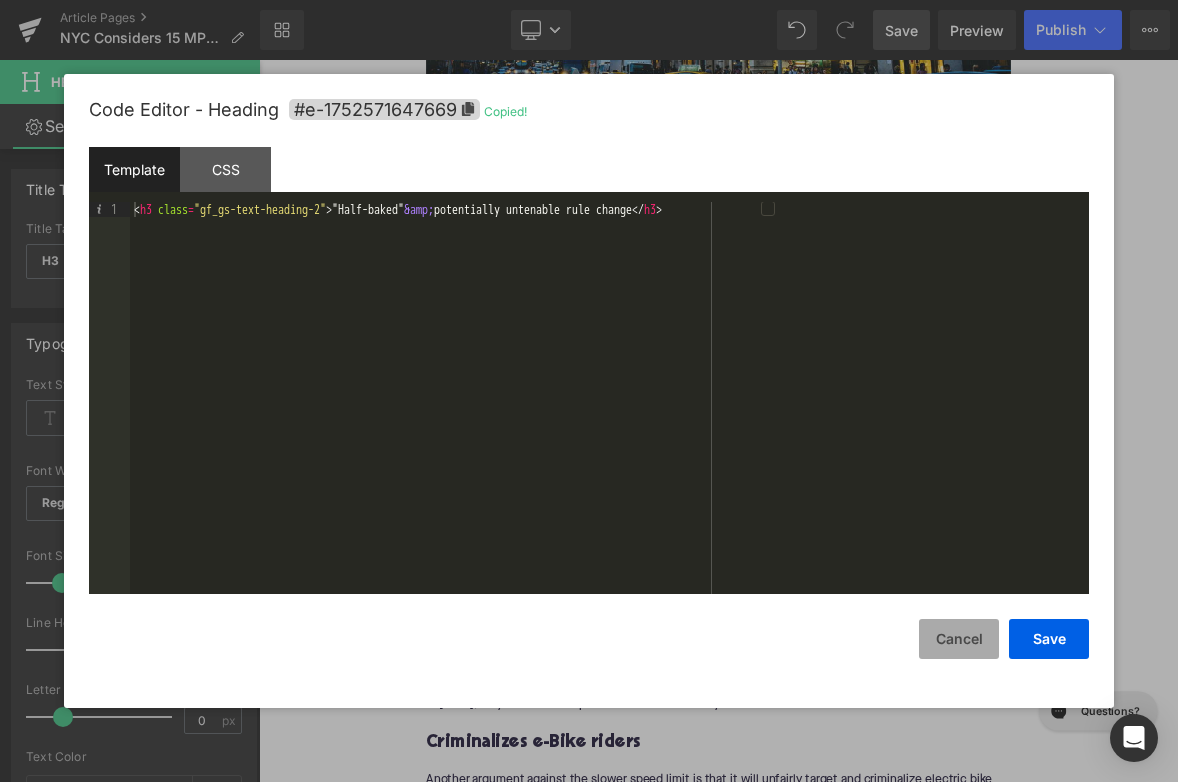 click on "Cancel" at bounding box center (959, 639) 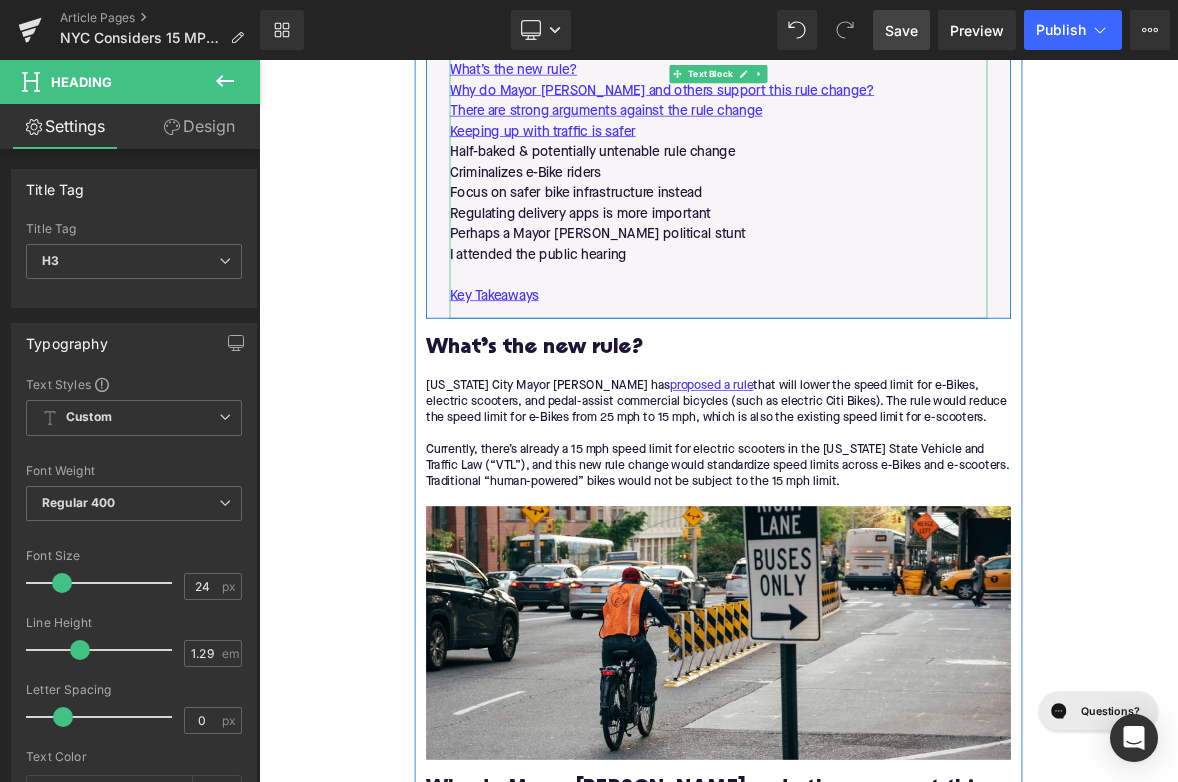 scroll, scrollTop: 1164, scrollLeft: 0, axis: vertical 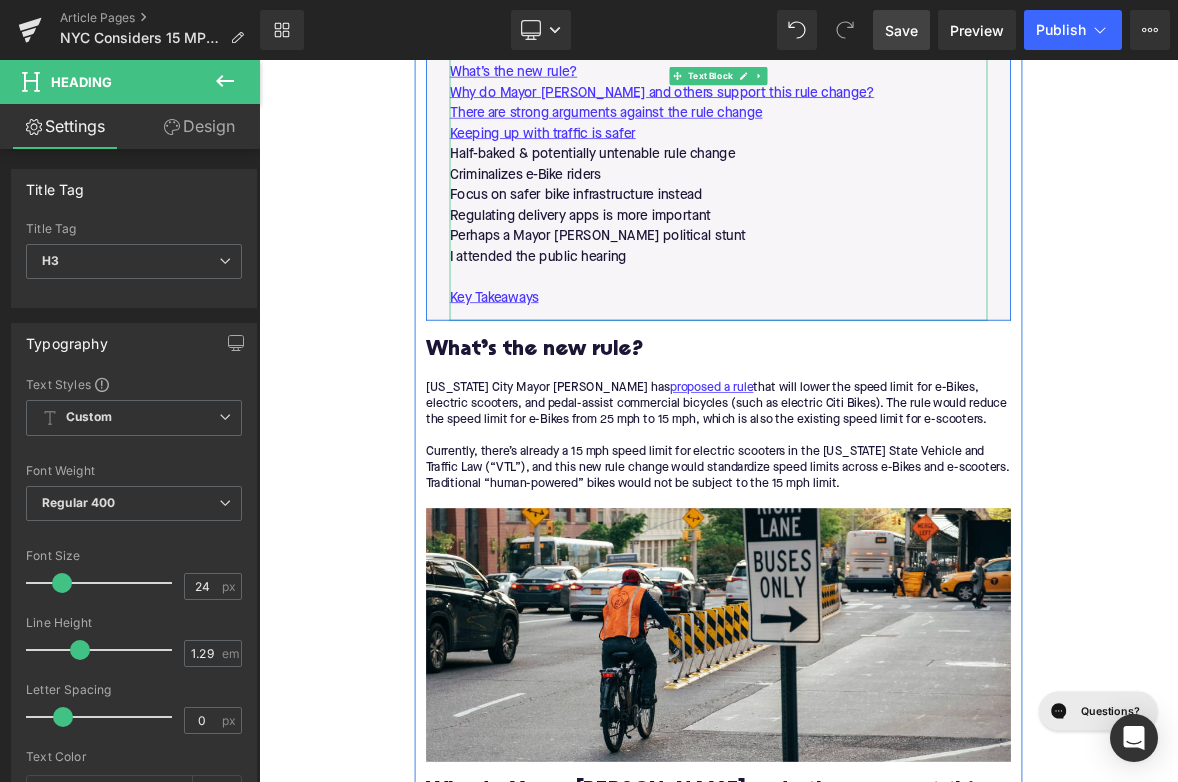 click on "Half-baked & potentially untenable rule change" at bounding box center [864, 184] 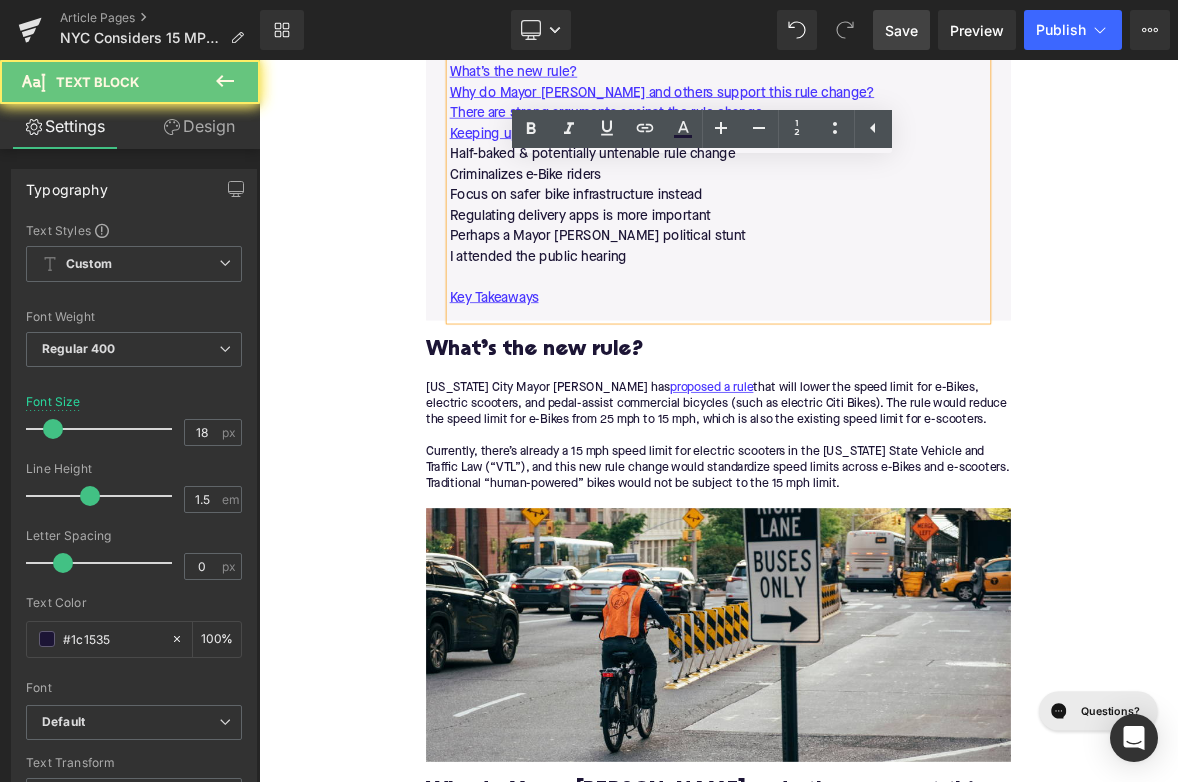 click on "Half-baked & potentially untenable rule change" at bounding box center [864, 184] 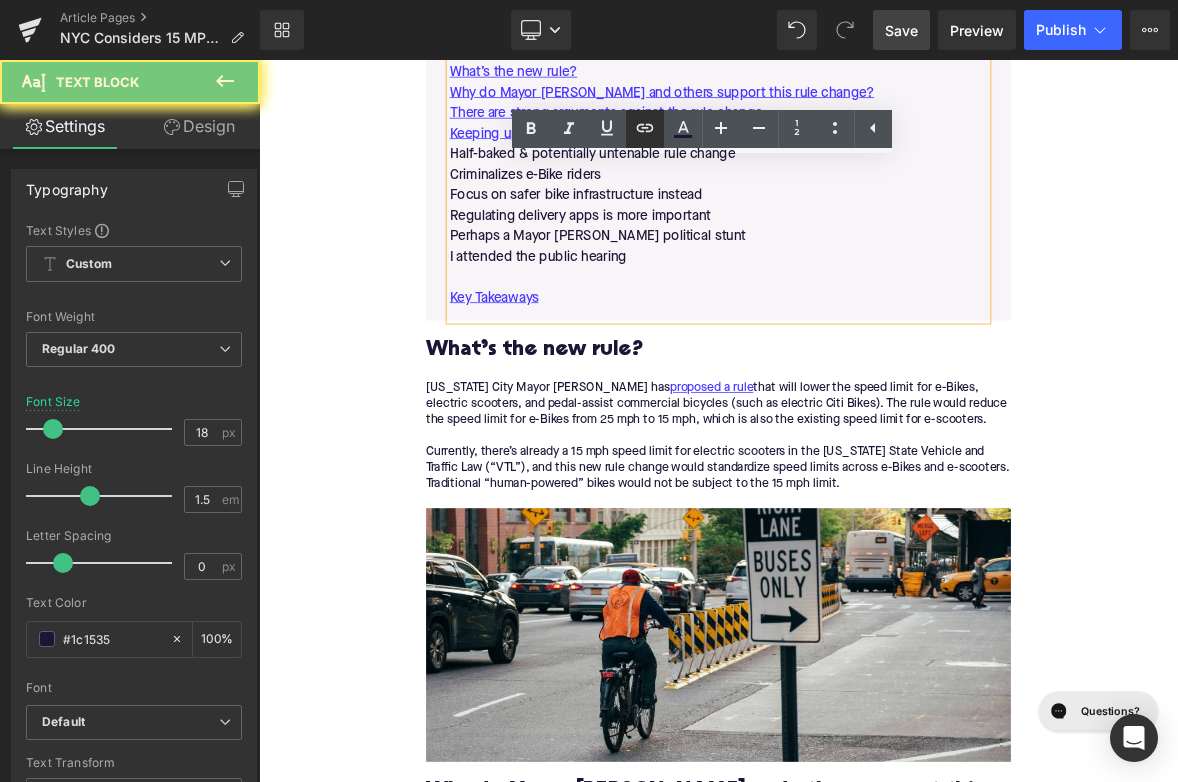 click 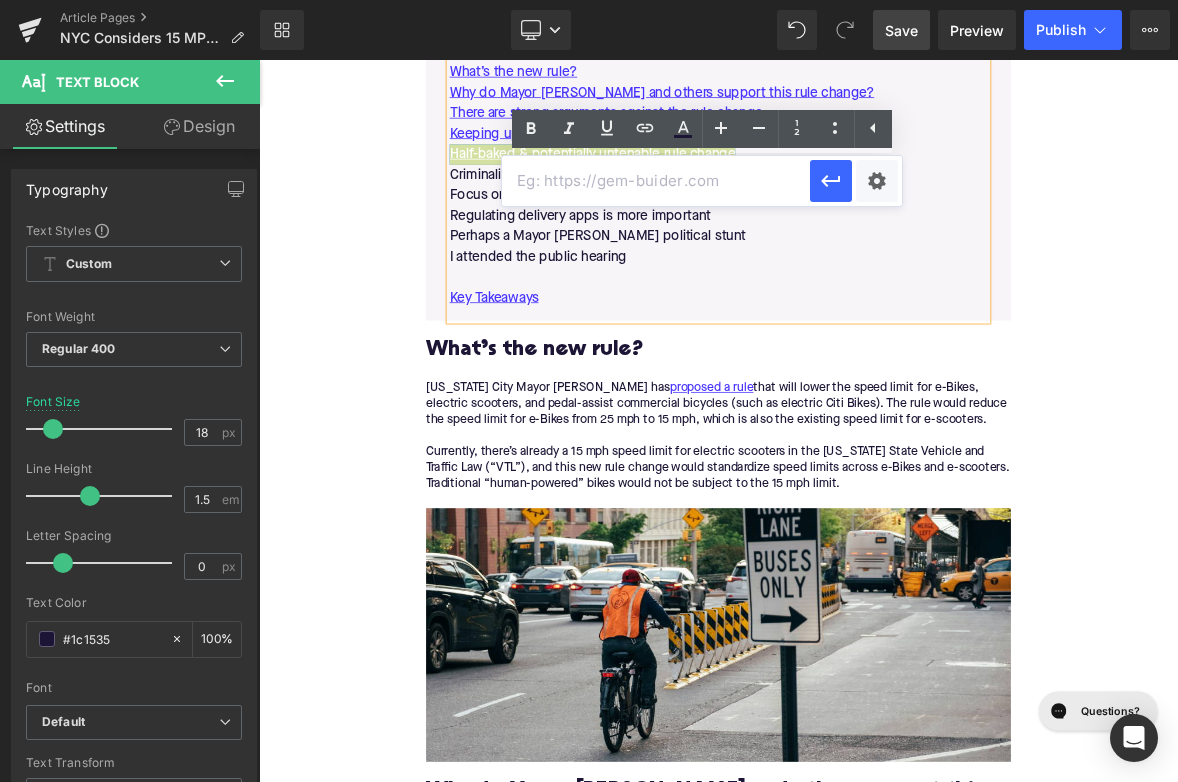 click at bounding box center [656, 181] 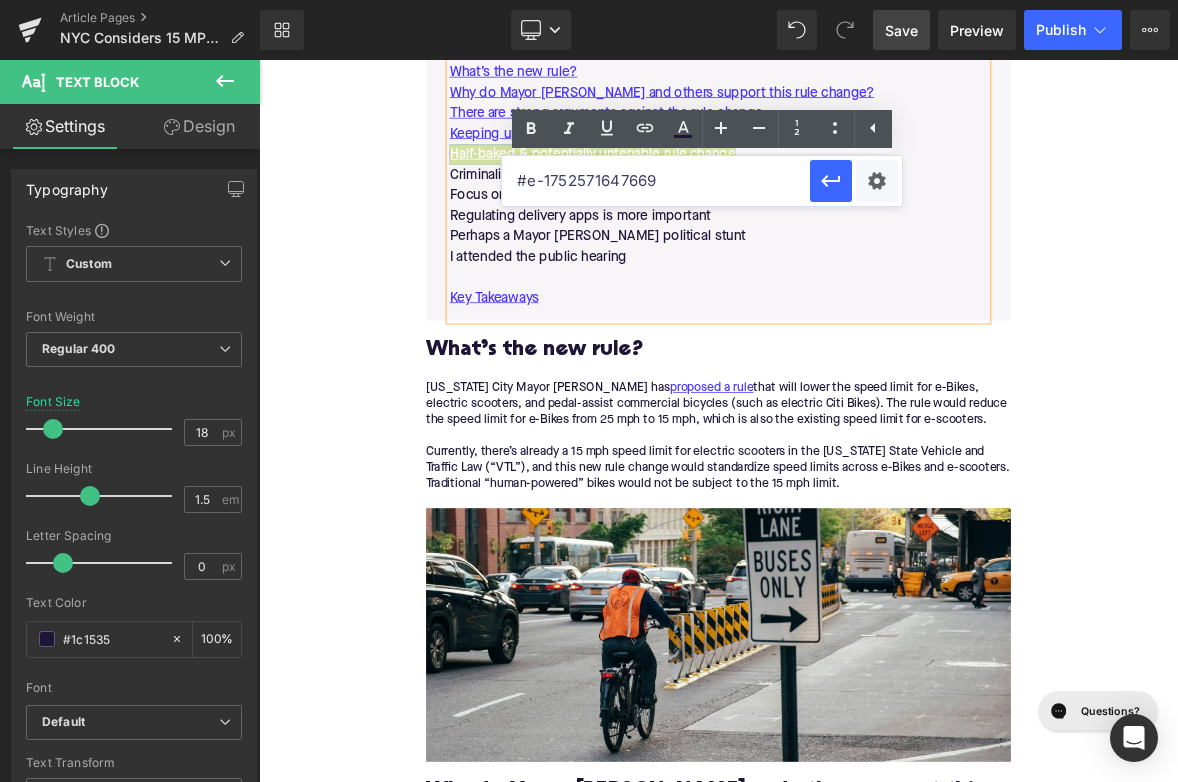 type on "#e-1752571647669" 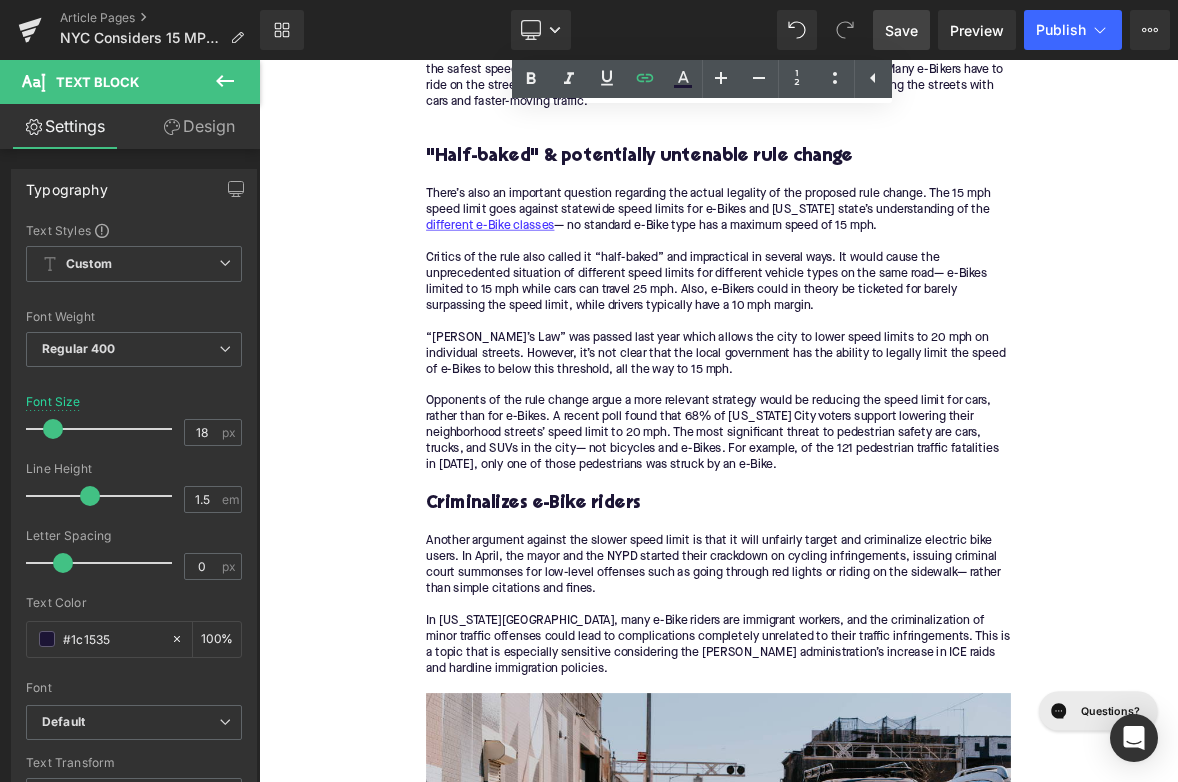 scroll, scrollTop: 3276, scrollLeft: 0, axis: vertical 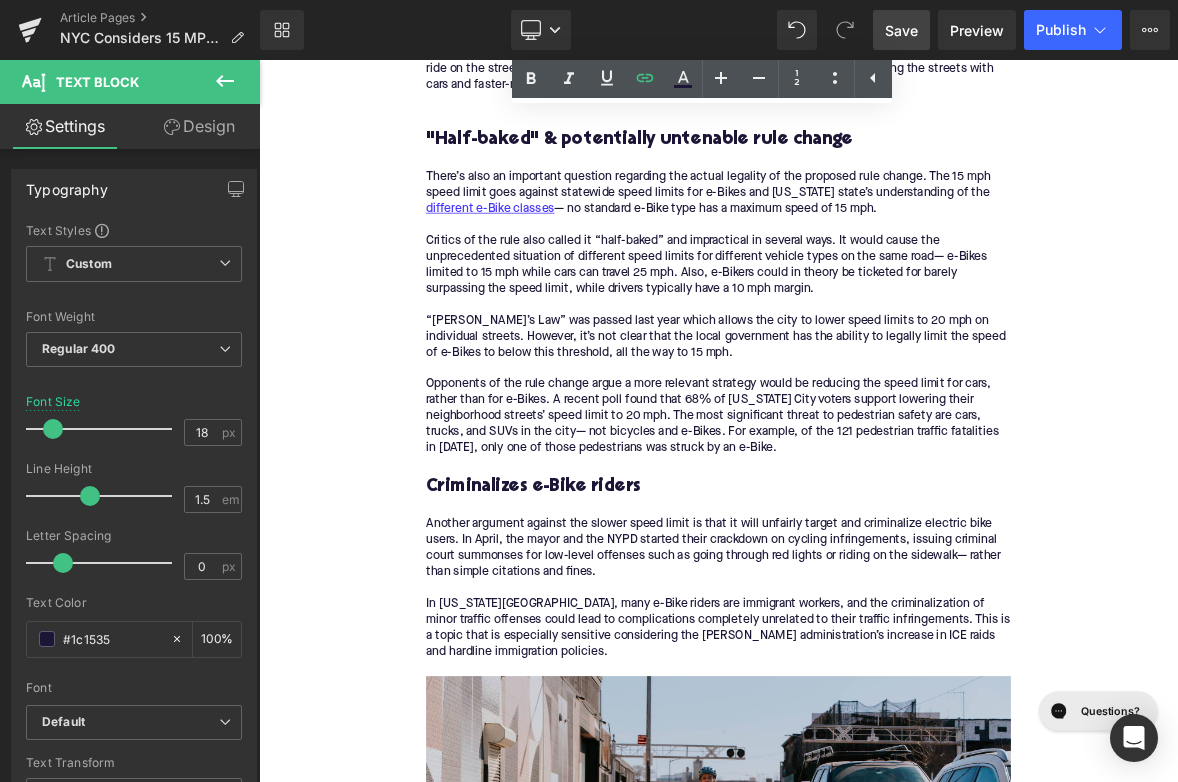click on "Criminalizes e-Bike riders" at bounding box center (864, 621) 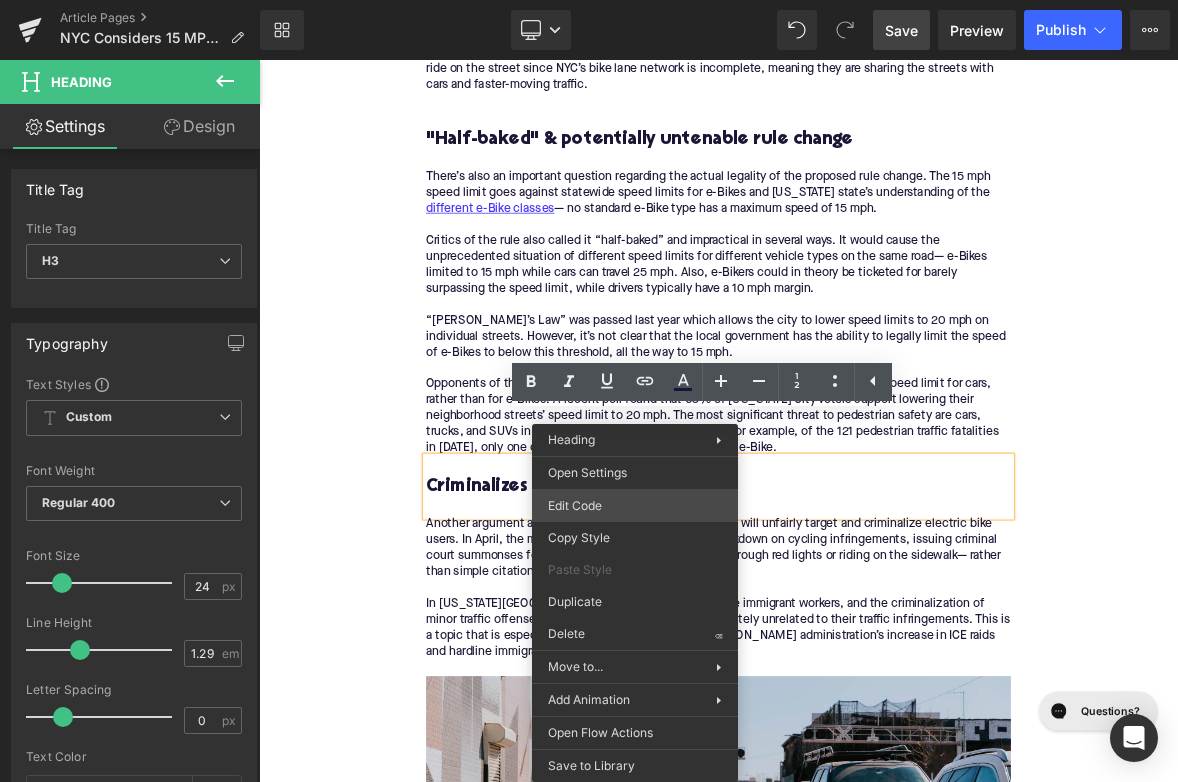 click on "Image  You are previewing how the   will restyle your page. You can not edit Elements in Preset Preview Mode.  Article Pages NYC Considers 15 MPH E-Bike Speed Limit Library Desktop Desktop Laptop Tablet Mobile Save Preview Publish Scheduled View Live Page View with current Template Save Template to Library Schedule Publish  Optimize  Publish Settings Shortcuts  Your page can’t be published   You've reached the maximum number of published pages on your plan  (392/999999).  You need to upgrade your plan or unpublish all your pages to get 1 publish slot.   Unpublish pages   Upgrade plan  Elements Global Style Base Row  rows, columns, layouts, div Heading  headings, titles, h1,h2,h3,h4,h5,h6 Text Block  texts, paragraphs, contents, blocks Image  images, photos, alts, uploads Icon  icons, symbols Button  button, call to action, cta Separator  separators, dividers, horizontal lines Liquid  liquid, custom code, html, javascript, css, reviews, apps, applications, embeded, iframe Banner Parallax  Hero Banner  Stack" at bounding box center [589, 0] 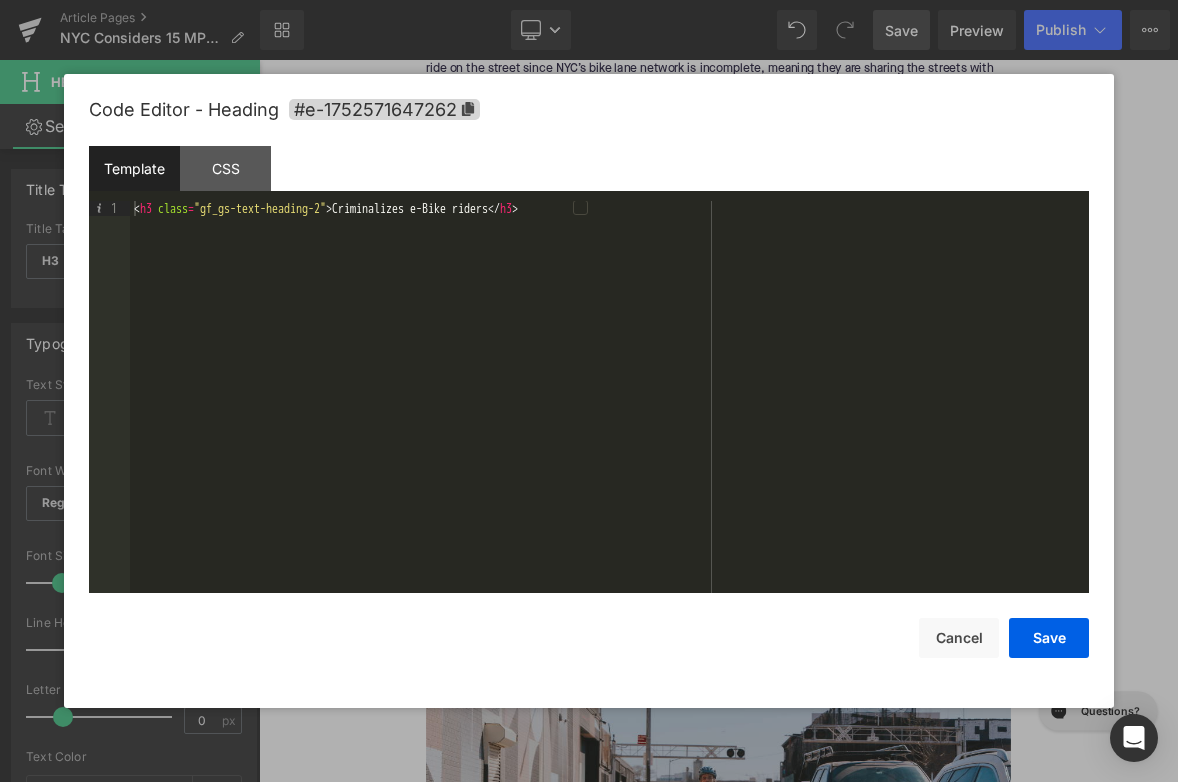 click on "Code Editor - Heading #e-1752571647262" at bounding box center (589, 110) 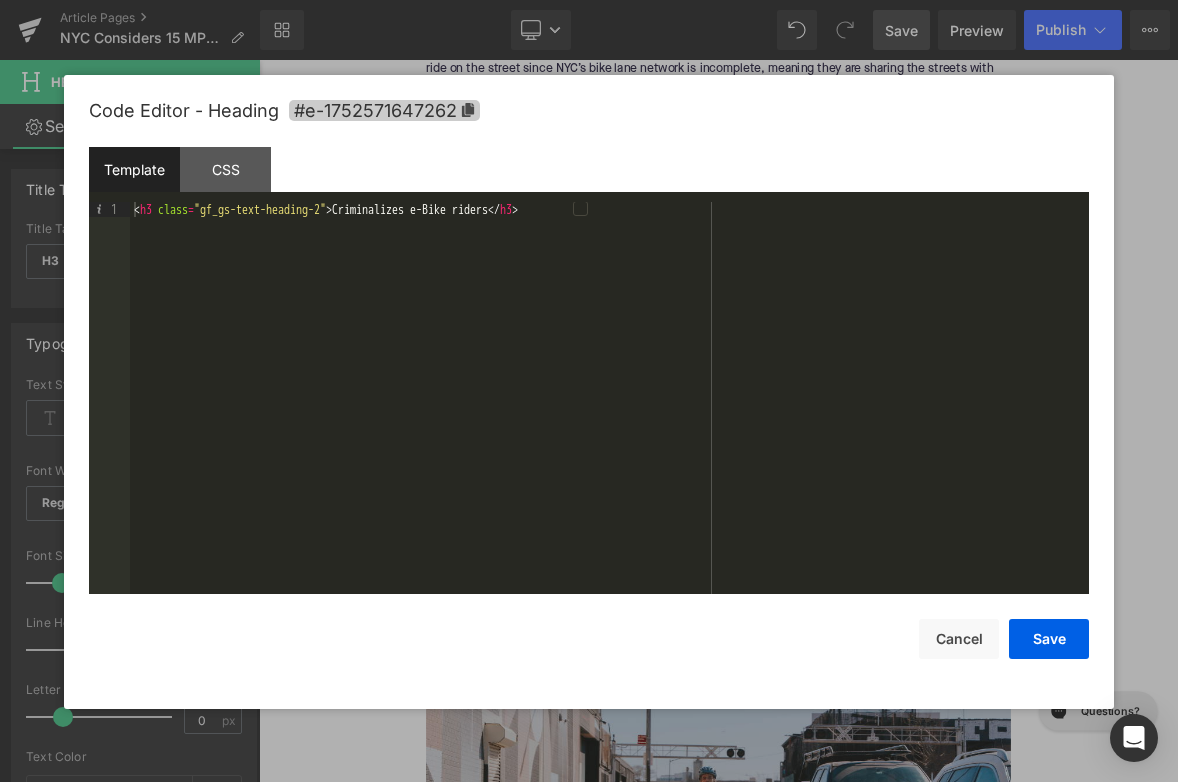 click on "#e-1752571647262" at bounding box center (384, 110) 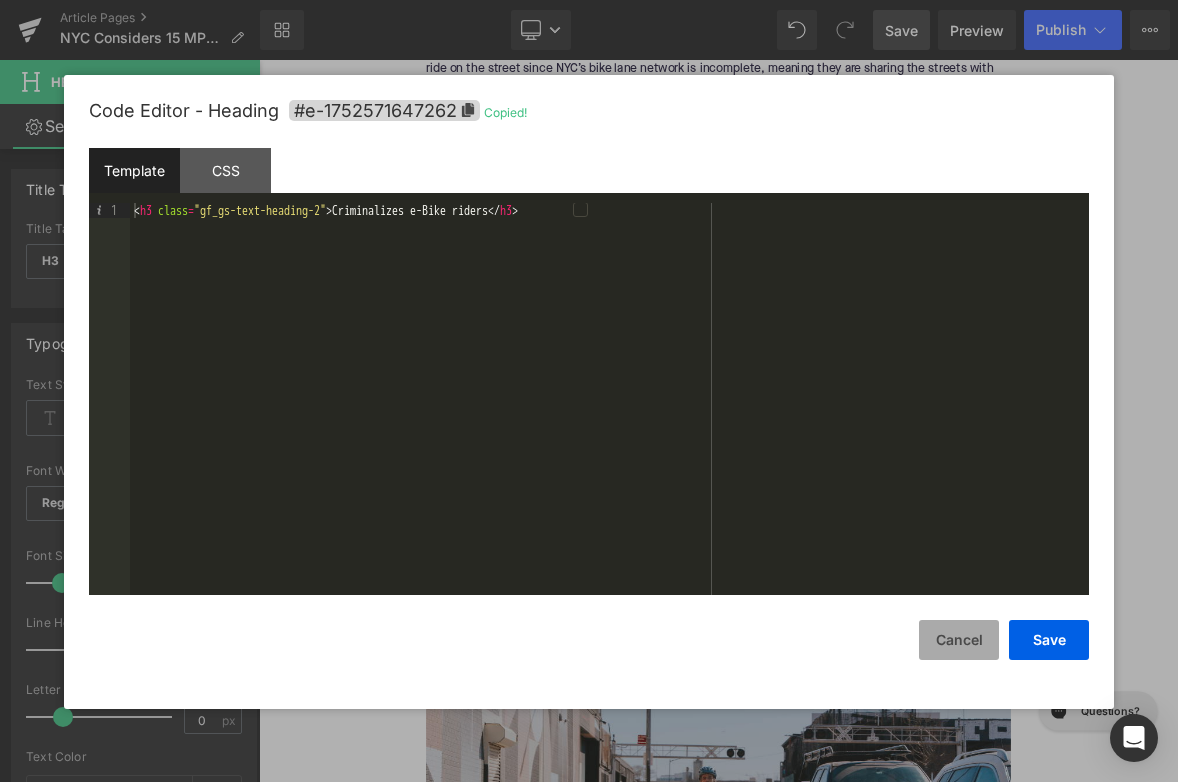 click on "Cancel" at bounding box center (959, 640) 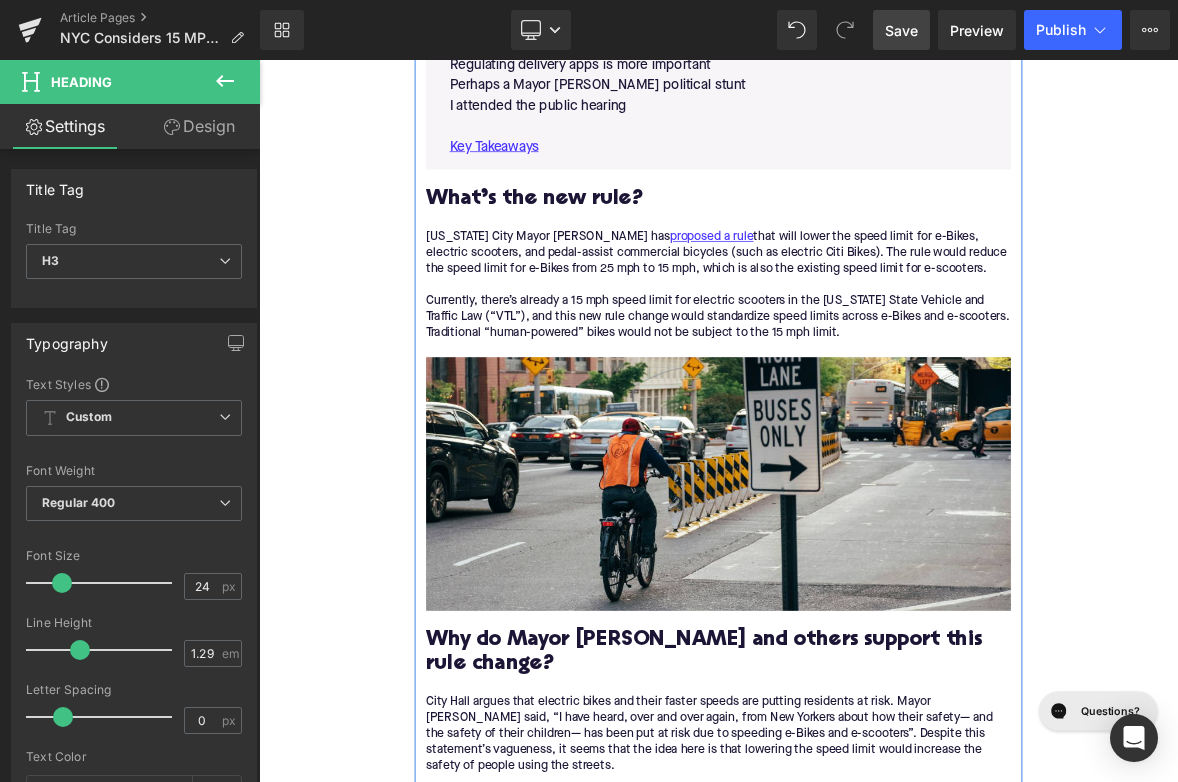 scroll, scrollTop: 1239, scrollLeft: 0, axis: vertical 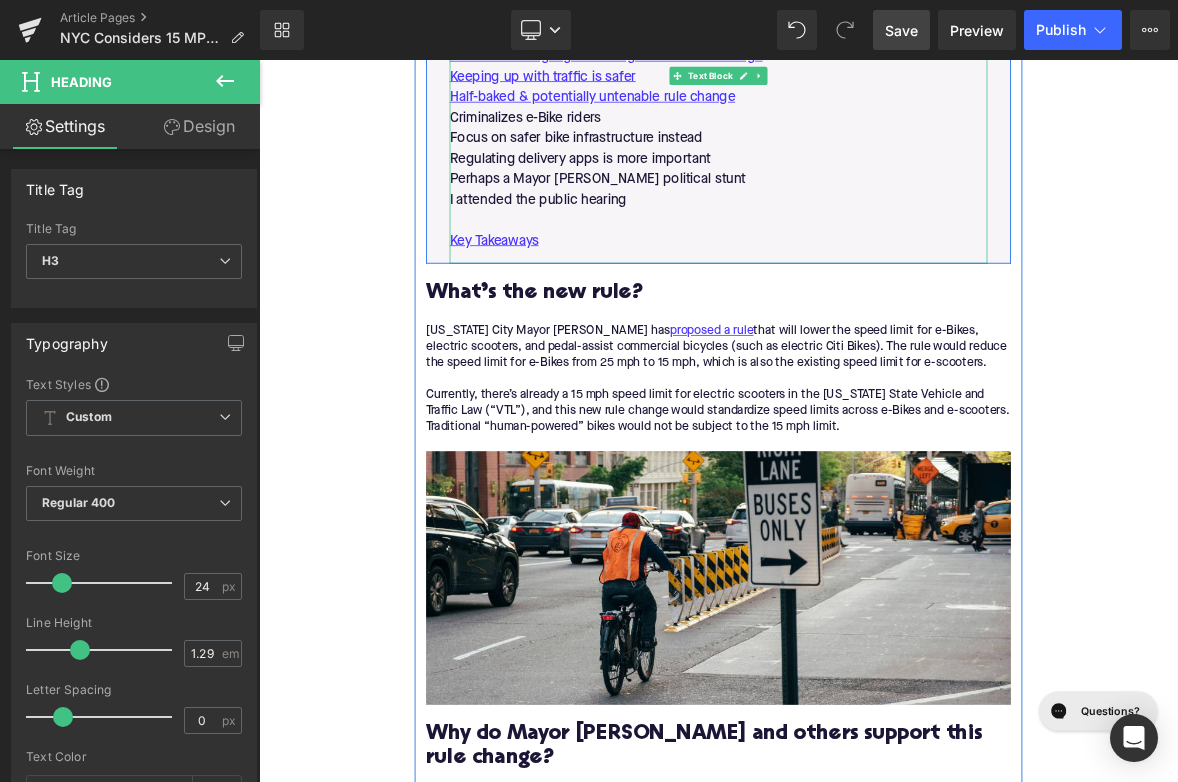 click on "Criminalizes e-Bike riders" at bounding box center [864, 136] 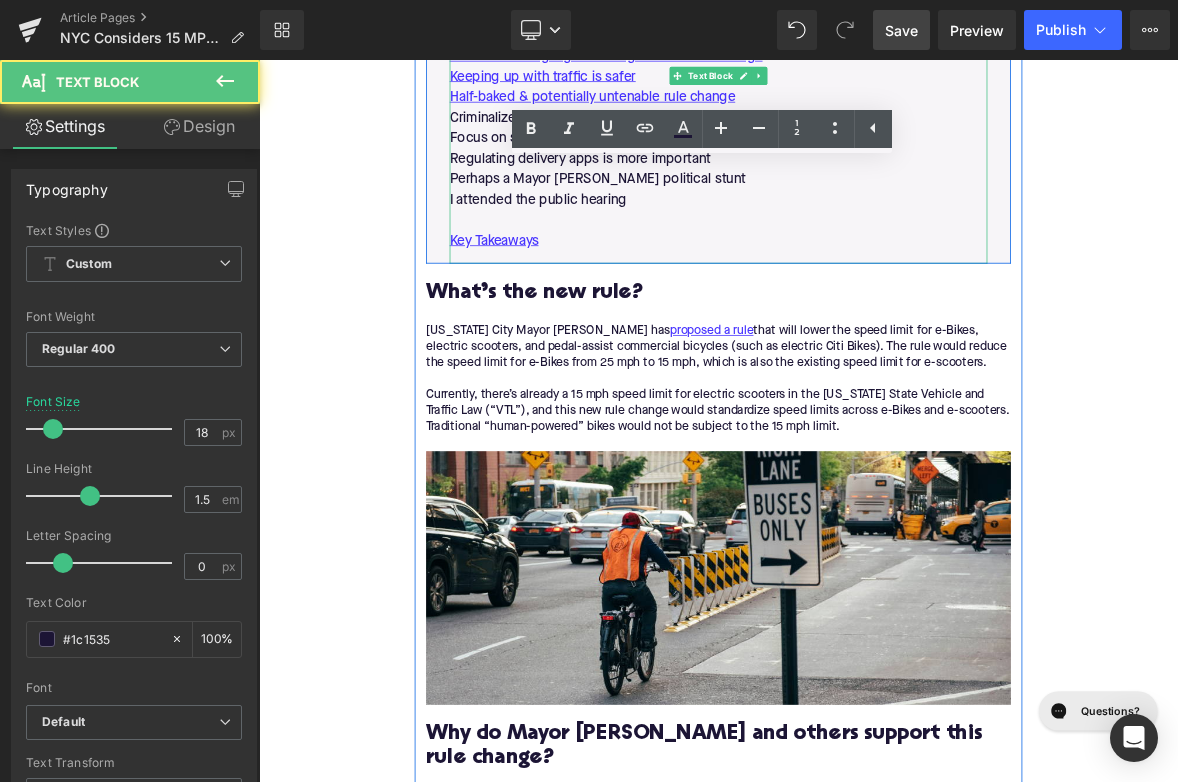 click at bounding box center [531, 129] 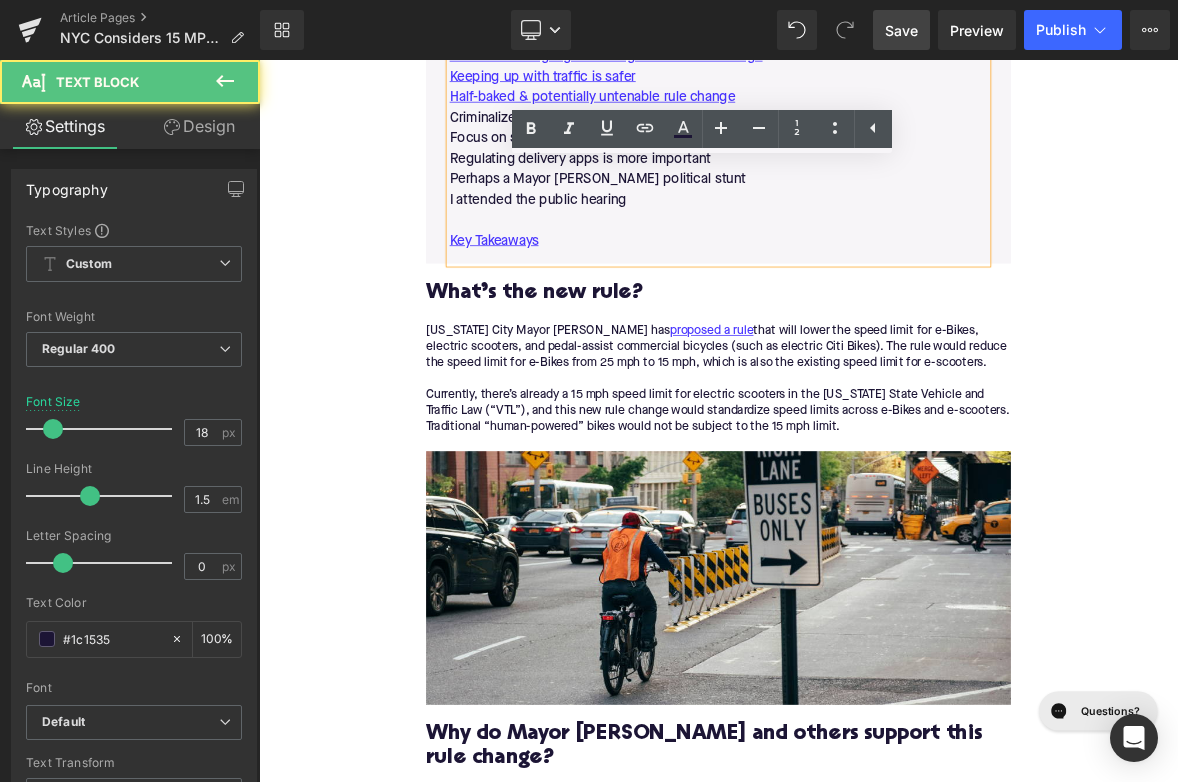 scroll, scrollTop: 1239, scrollLeft: 0, axis: vertical 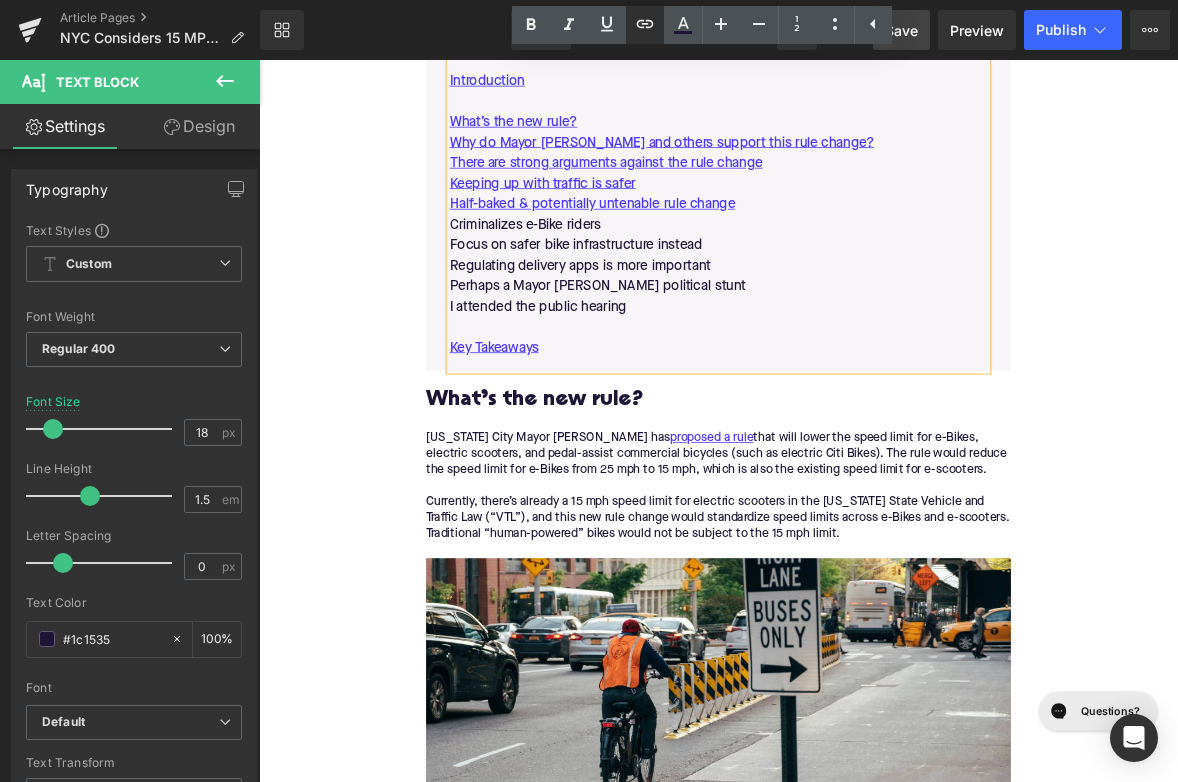 click 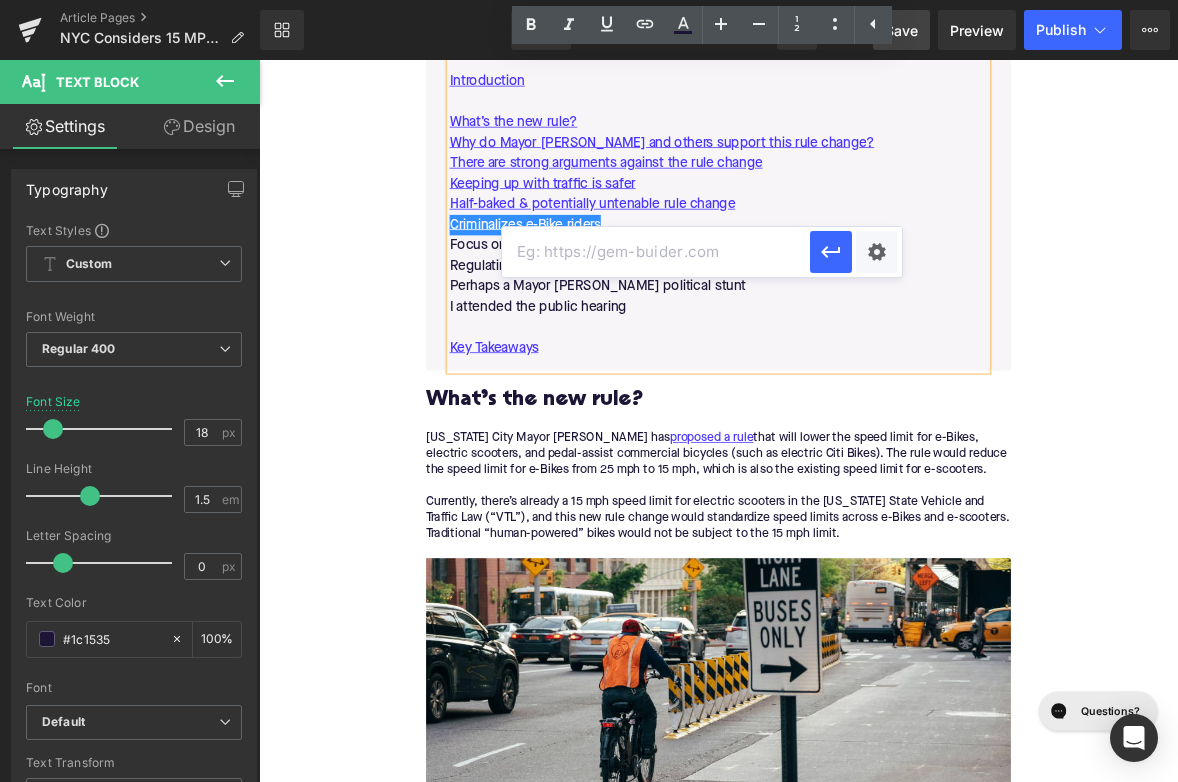 click at bounding box center [656, 252] 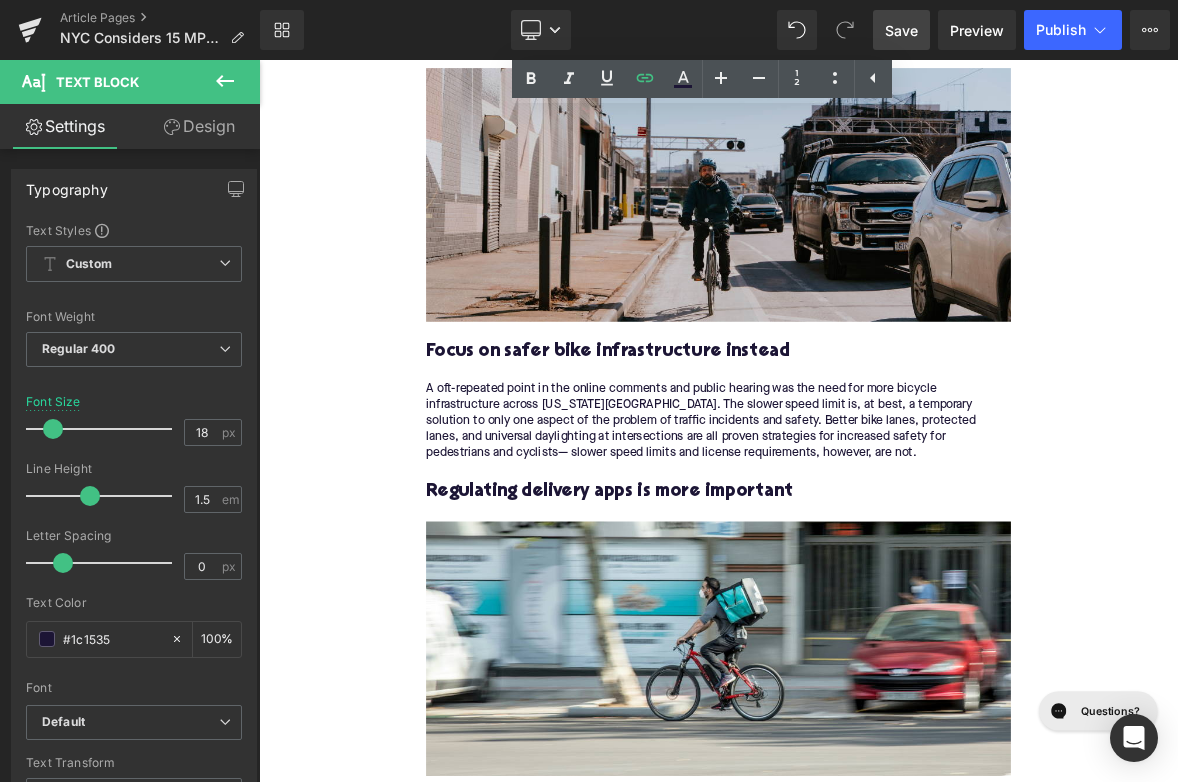 scroll, scrollTop: 4080, scrollLeft: 0, axis: vertical 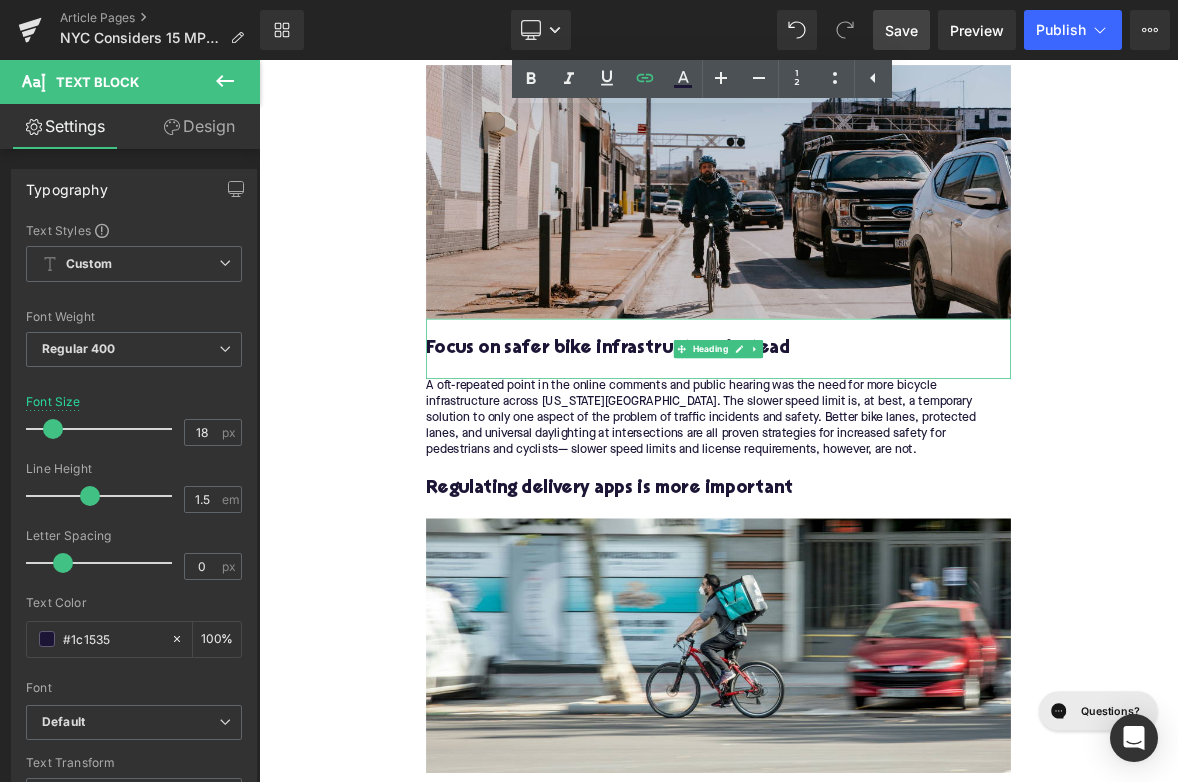 click on "Focus on safer bike infrastructure instead" at bounding box center (864, 440) 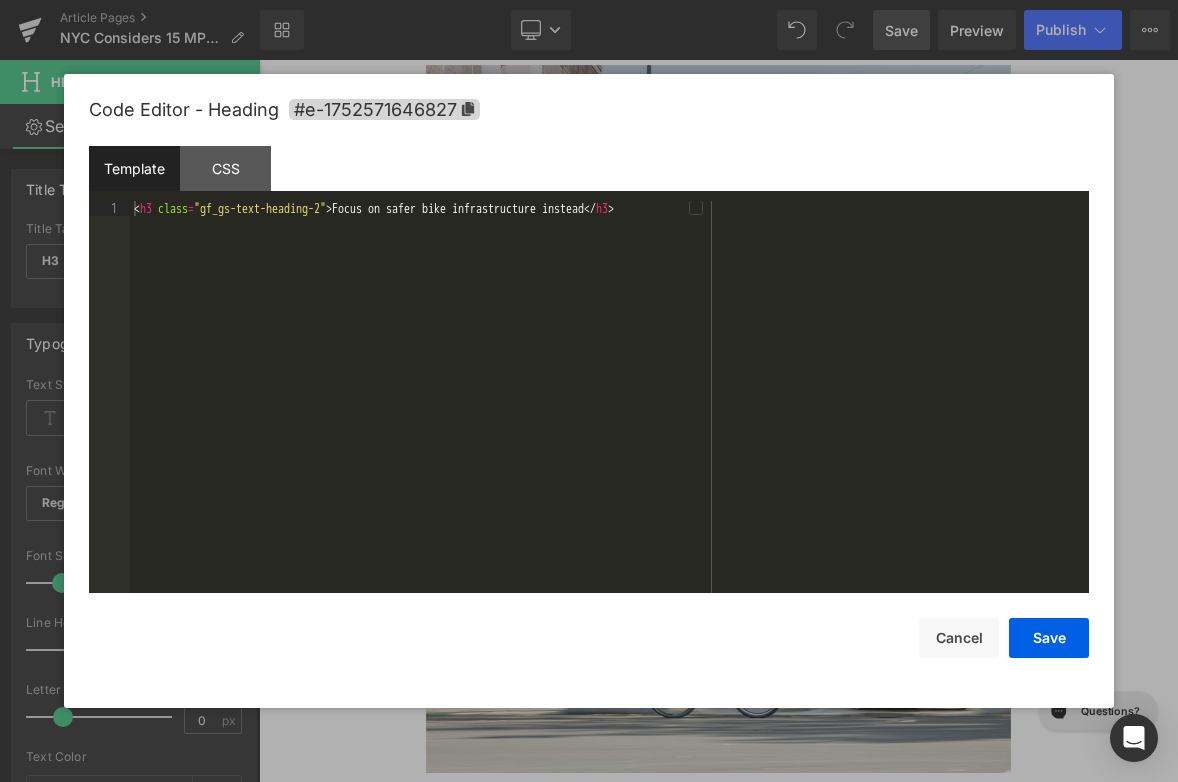 click on "Image  You are previewing how the   will restyle your page. You can not edit Elements in Preset Preview Mode.  Article Pages NYC Considers 15 MPH E-Bike Speed Limit Library Desktop Desktop Laptop Tablet Mobile Save Preview Publish Scheduled View Live Page View with current Template Save Template to Library Schedule Publish  Optimize  Publish Settings Shortcuts  Your page can’t be published   You've reached the maximum number of published pages on your plan  (392/999999).  You need to upgrade your plan or unpublish all your pages to get 1 publish slot.   Unpublish pages   Upgrade plan  Elements Global Style Base Row  rows, columns, layouts, div Heading  headings, titles, h1,h2,h3,h4,h5,h6 Text Block  texts, paragraphs, contents, blocks Image  images, photos, alts, uploads Icon  icons, symbols Button  button, call to action, cta Separator  separators, dividers, horizontal lines Liquid  liquid, custom code, html, javascript, css, reviews, apps, applications, embeded, iframe Banner Parallax  Hero Banner  Stack" at bounding box center (589, 0) 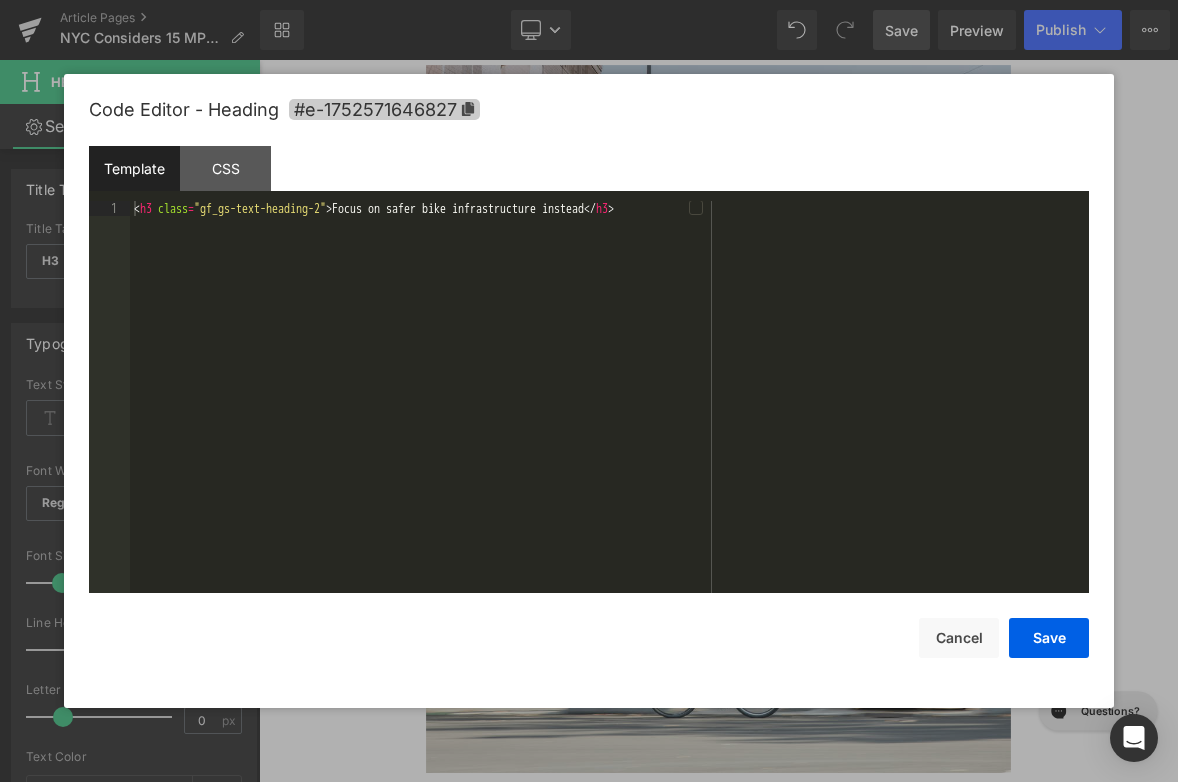click on "#e-1752571646827" at bounding box center (384, 109) 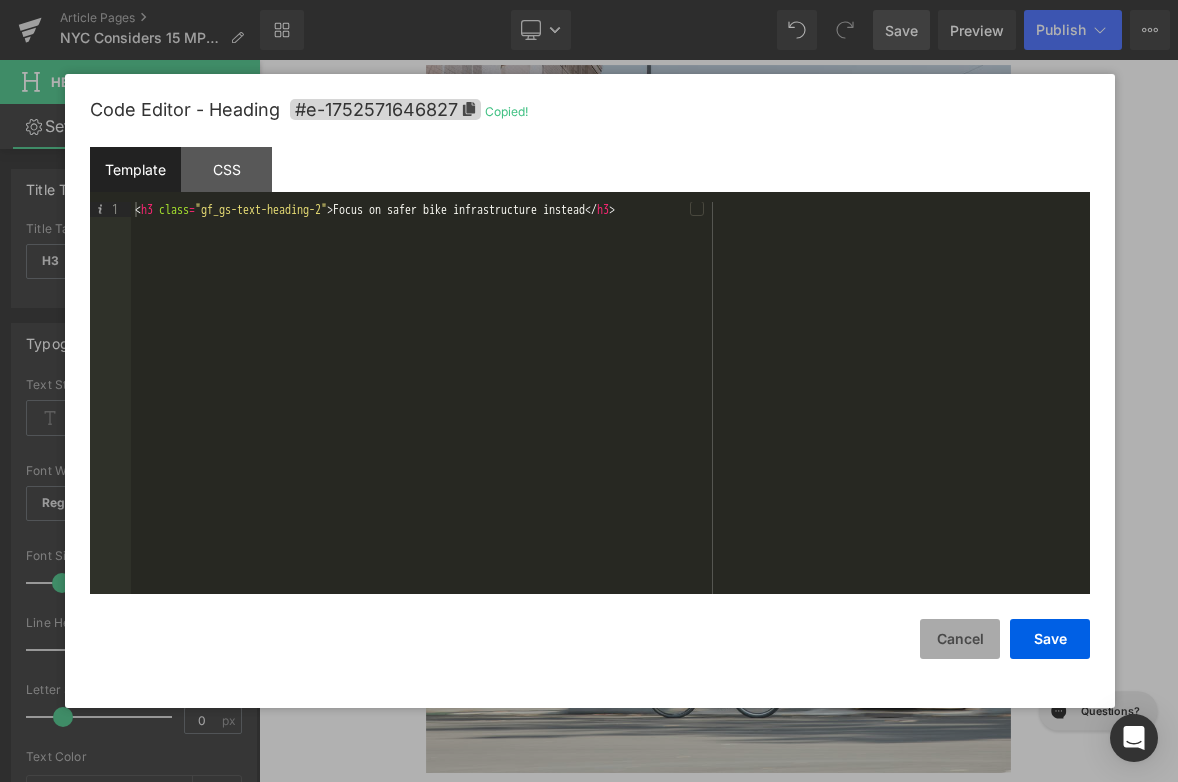 click on "Cancel" at bounding box center [960, 639] 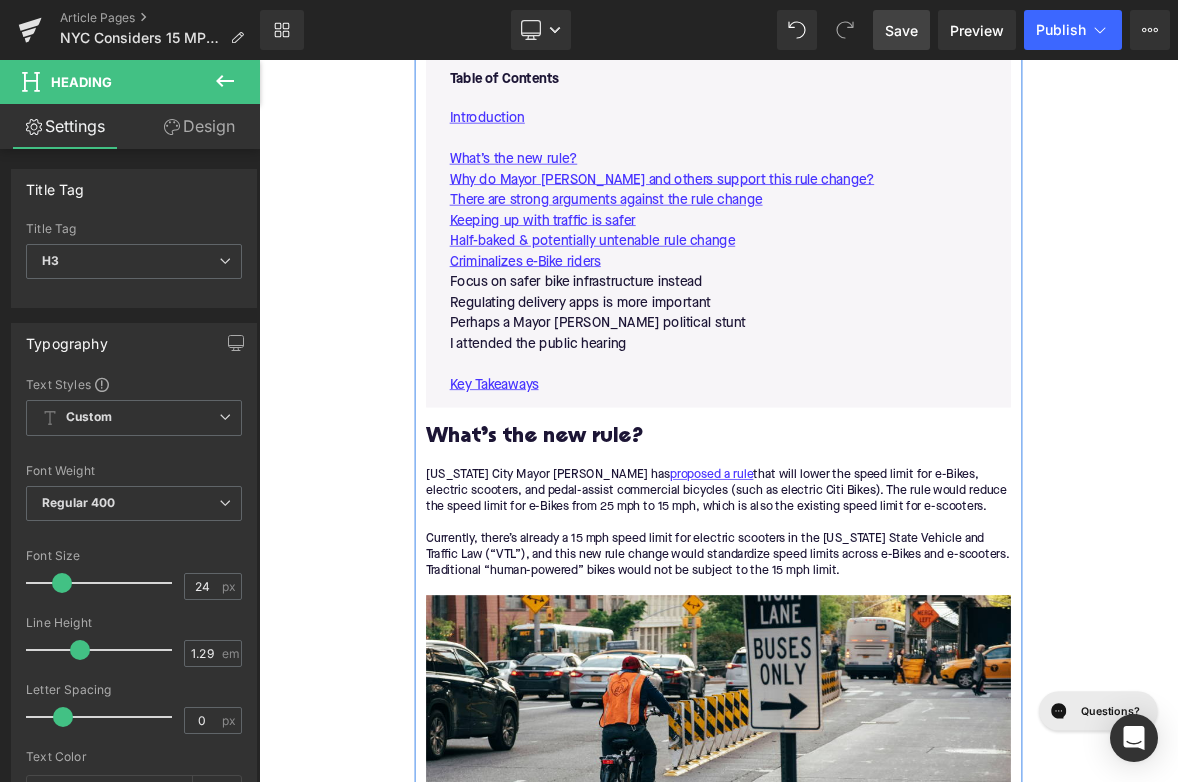 scroll, scrollTop: 949, scrollLeft: 0, axis: vertical 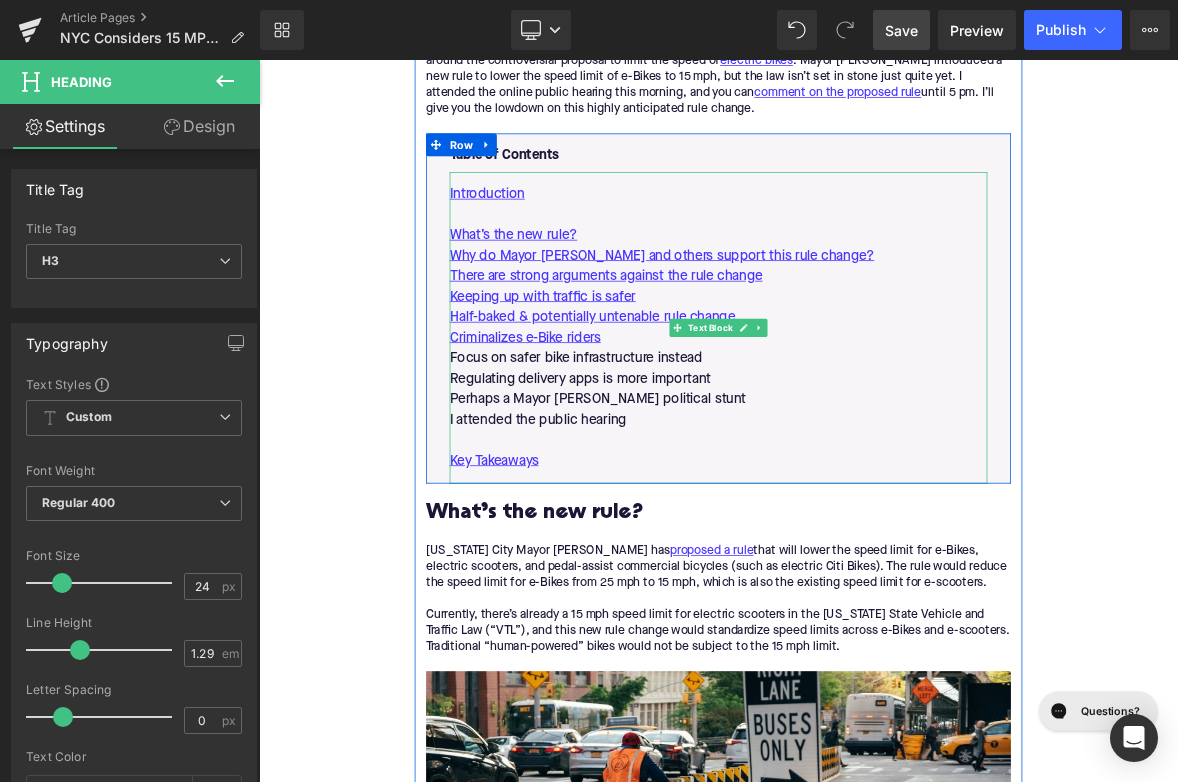 click on "Focus on safer bike infrastructure instead" at bounding box center (864, 453) 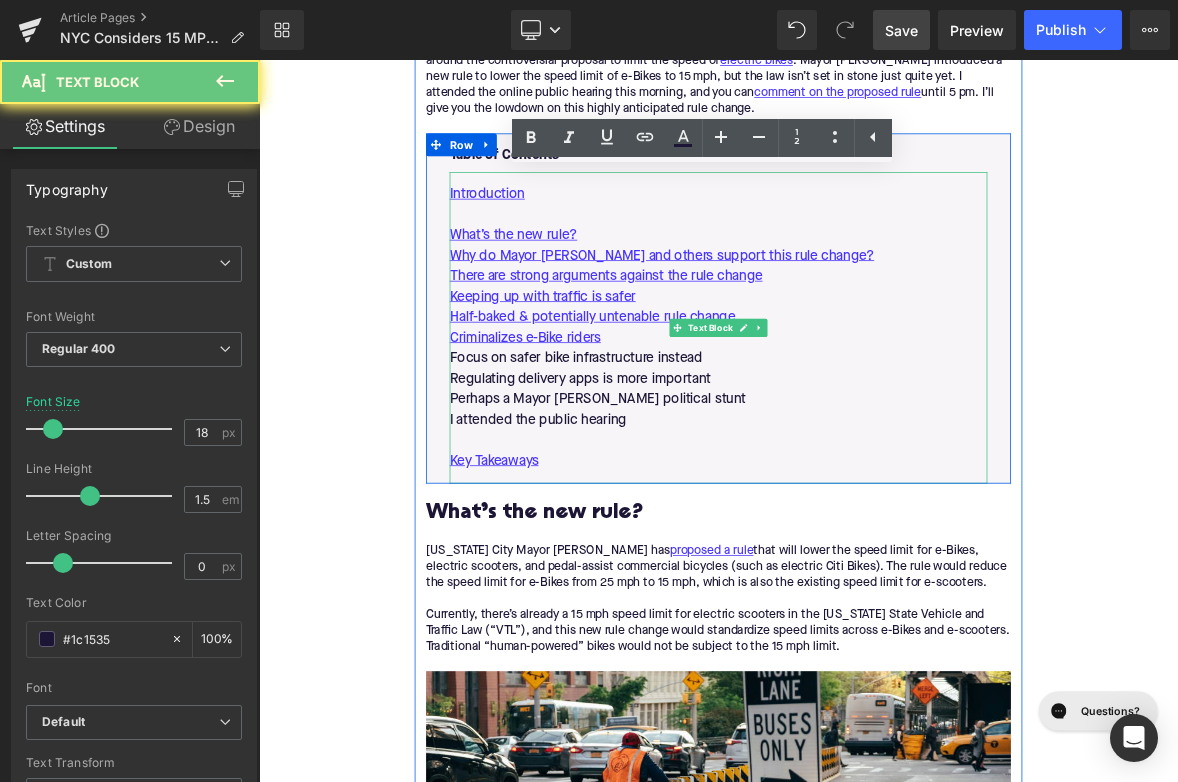 click on "Focus on safer bike infrastructure instead" at bounding box center (864, 453) 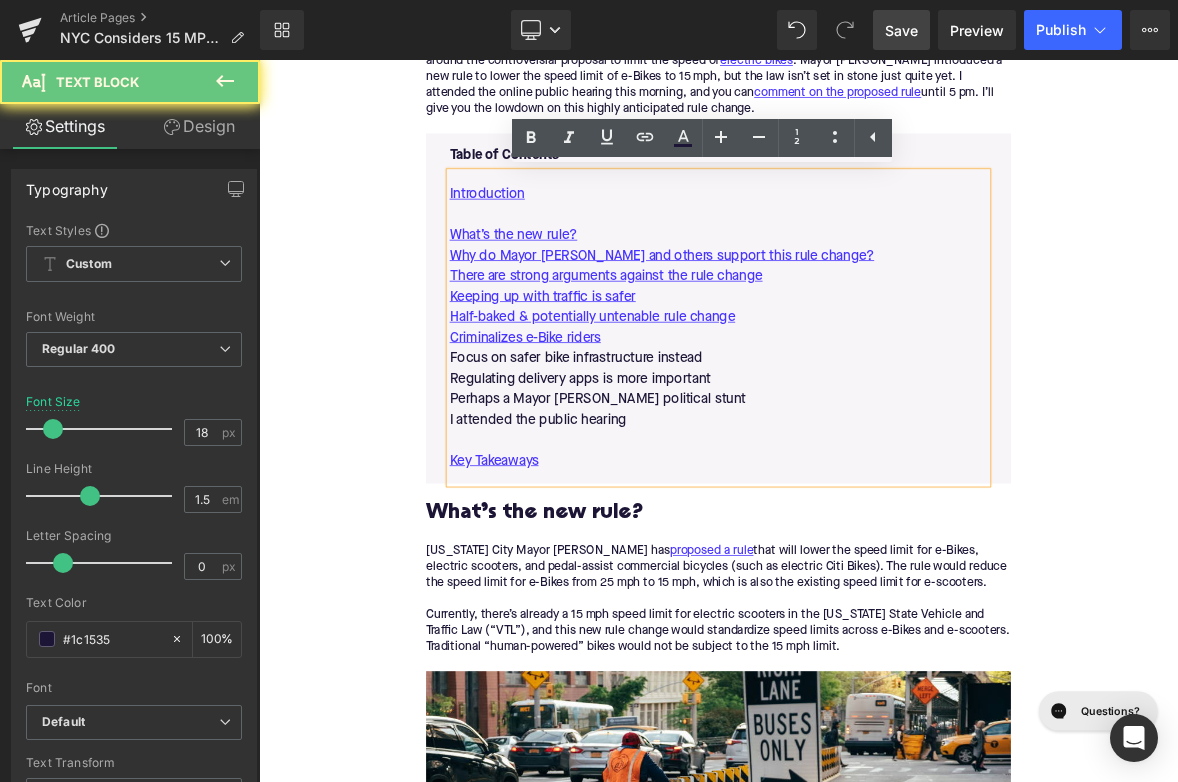 click on "Focus on safer bike infrastructure instead" at bounding box center [864, 453] 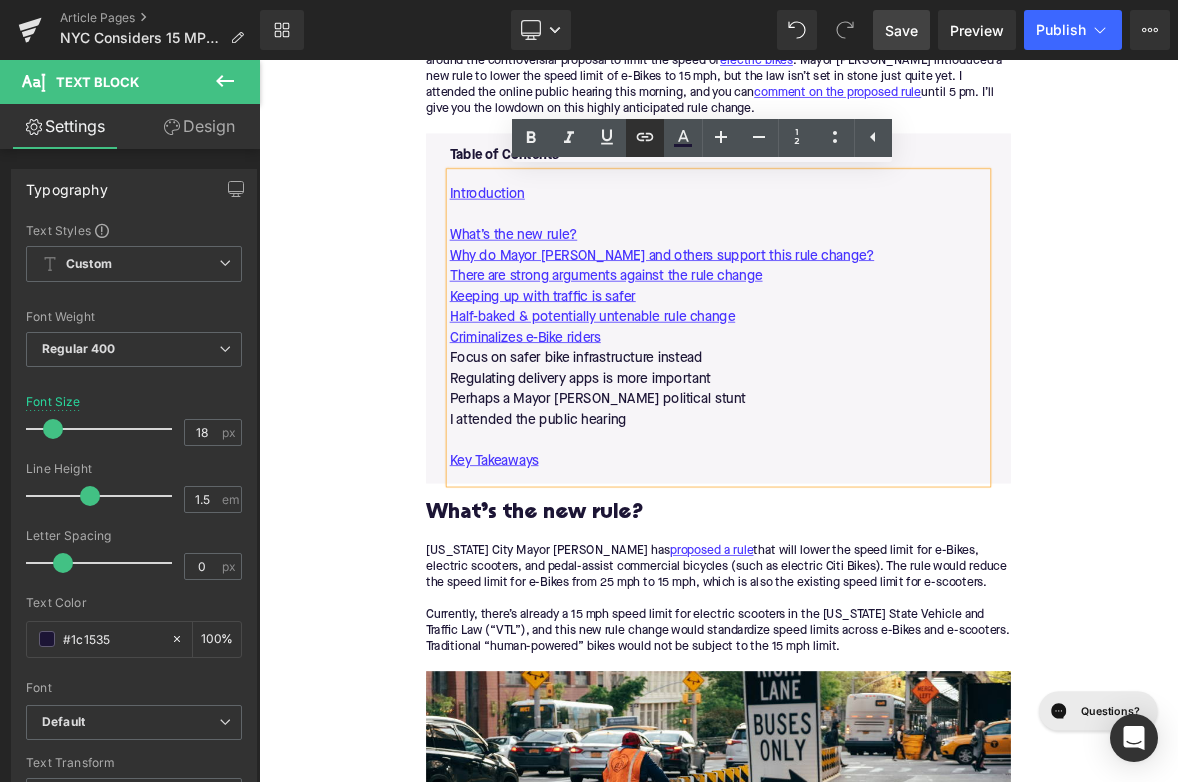 click 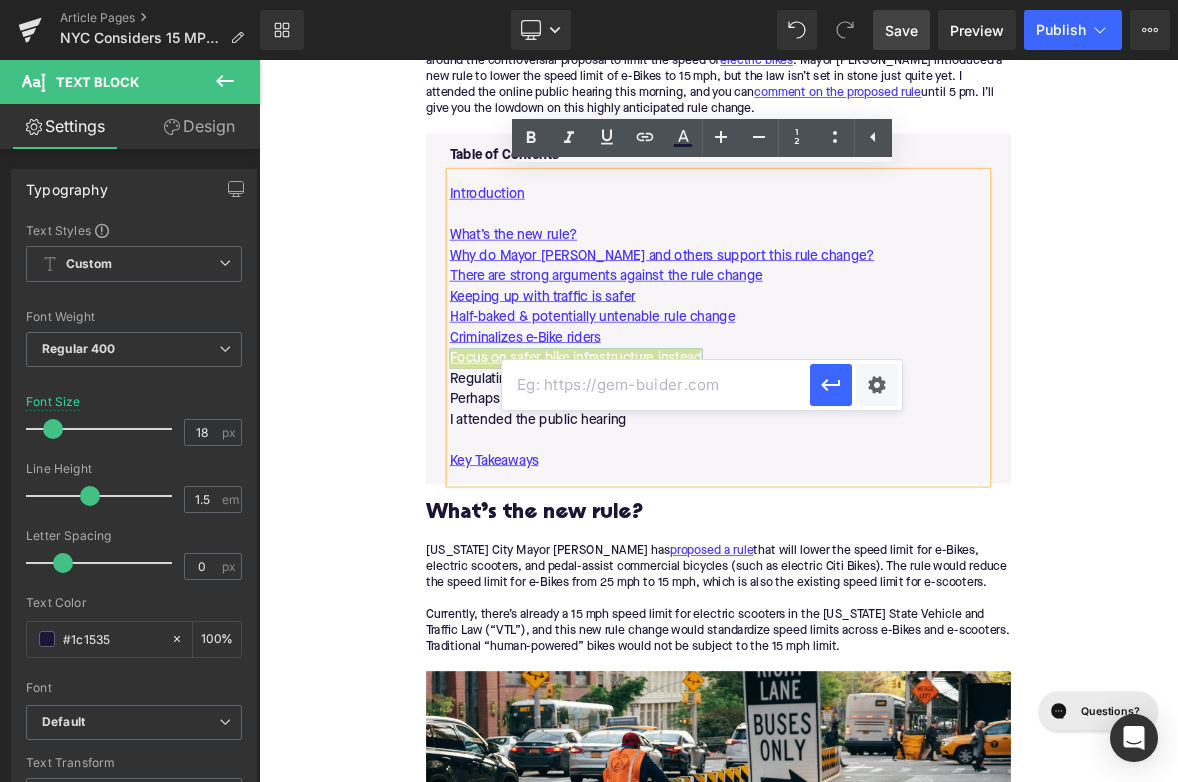 click at bounding box center (656, 385) 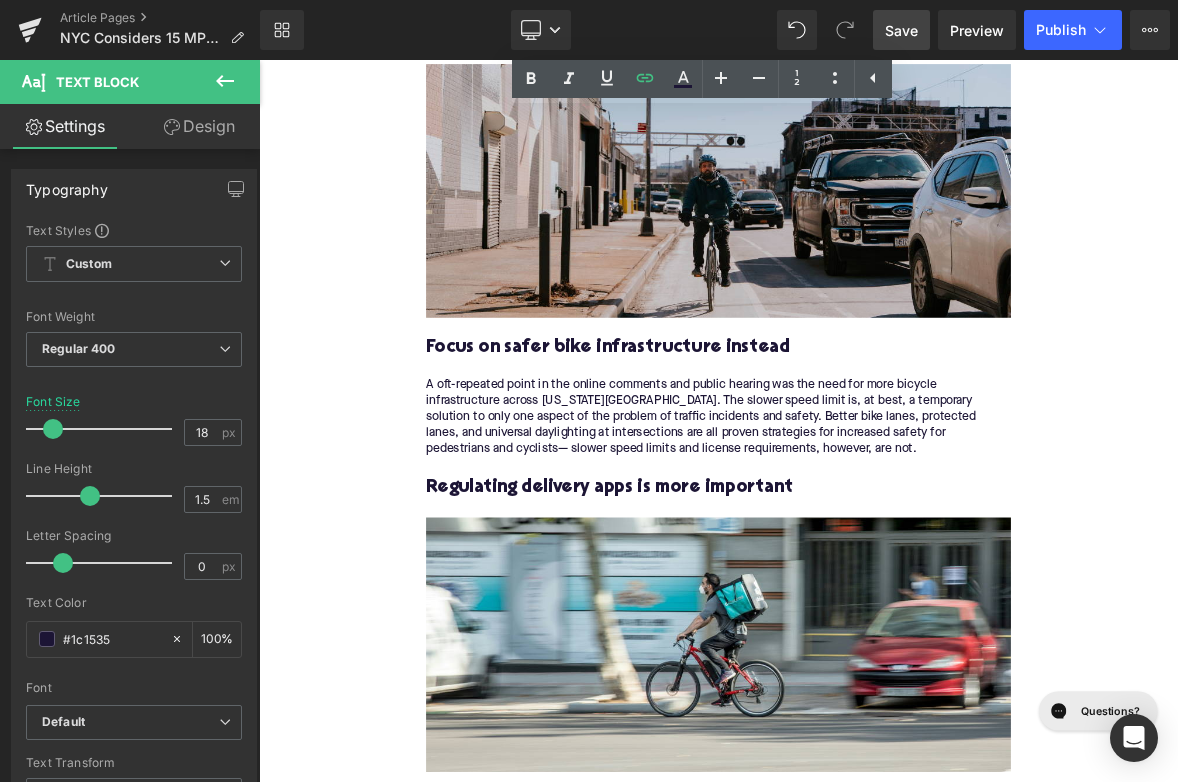scroll, scrollTop: 4164, scrollLeft: 0, axis: vertical 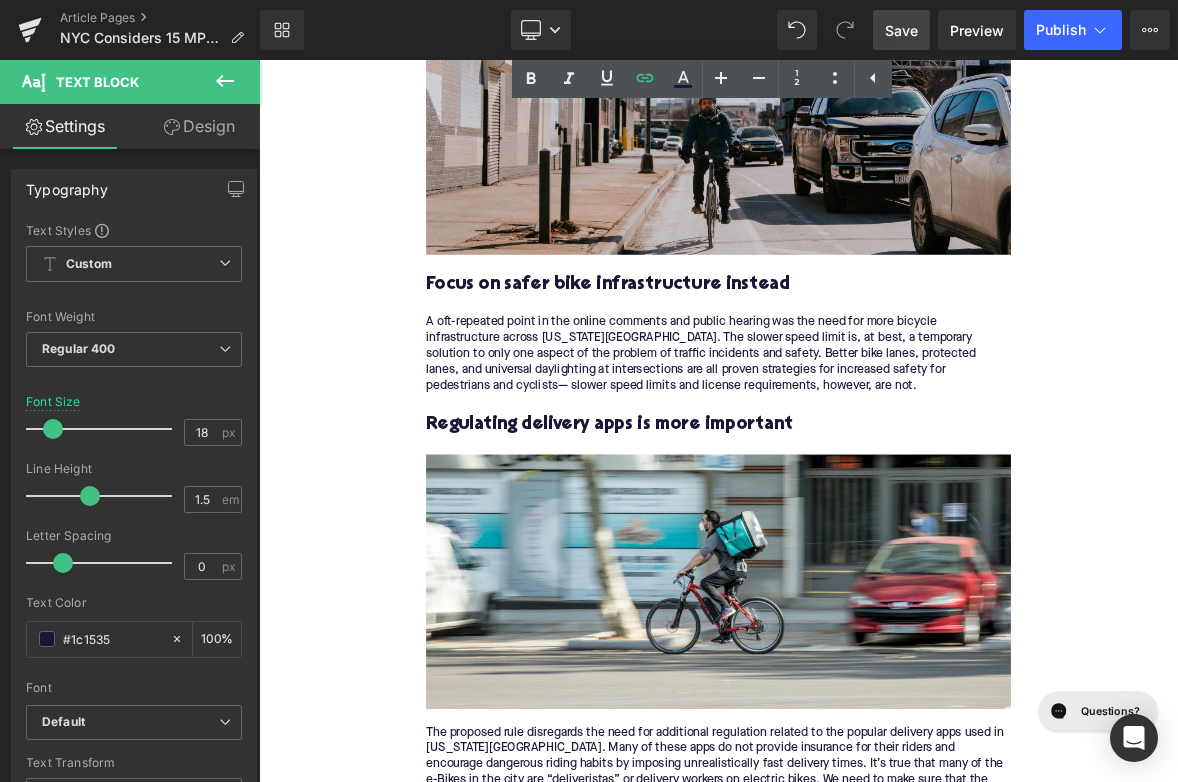 click on "Regulating delivery apps is more important" at bounding box center [864, 540] 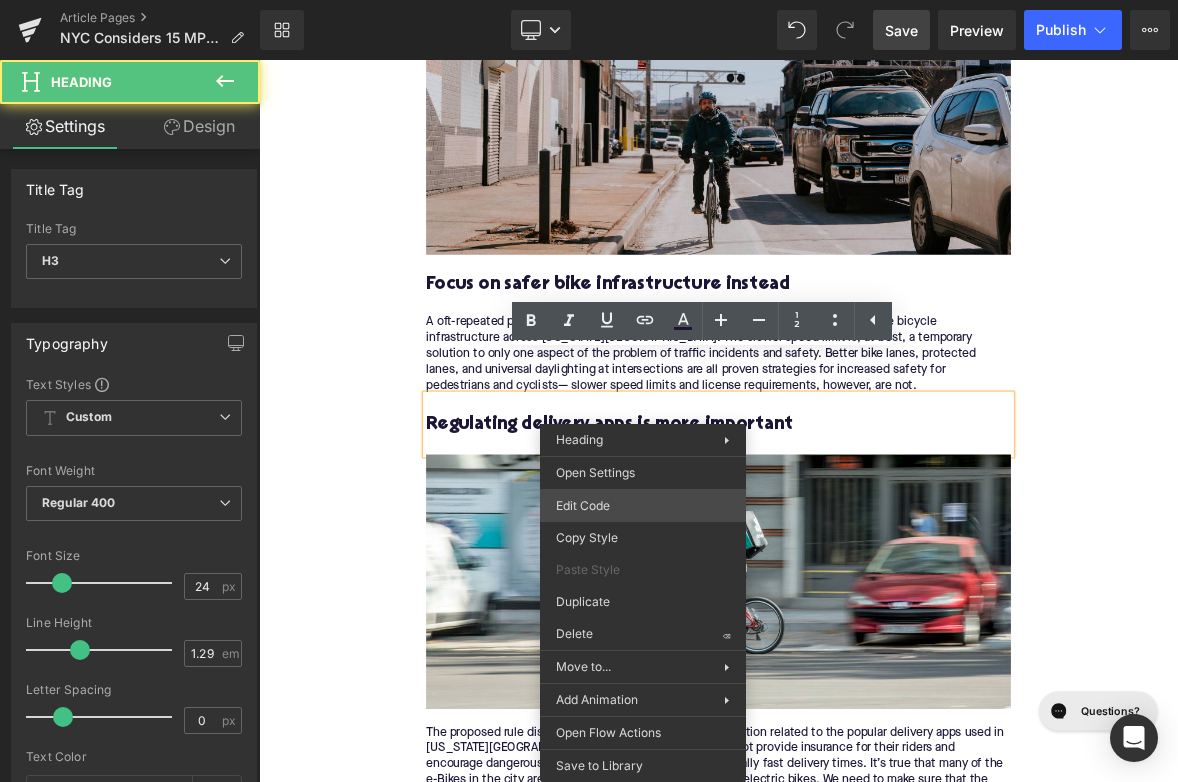 click on "Image  You are previewing how the   will restyle your page. You can not edit Elements in Preset Preview Mode.  Article Pages NYC Considers 15 MPH E-Bike Speed Limit Library Desktop Desktop Laptop Tablet Mobile Save Preview Publish Scheduled View Live Page View with current Template Save Template to Library Schedule Publish  Optimize  Publish Settings Shortcuts  Your page can’t be published   You've reached the maximum number of published pages on your plan  (392/999999).  You need to upgrade your plan or unpublish all your pages to get 1 publish slot.   Unpublish pages   Upgrade plan  Elements Global Style Base Row  rows, columns, layouts, div Heading  headings, titles, h1,h2,h3,h4,h5,h6 Text Block  texts, paragraphs, contents, blocks Image  images, photos, alts, uploads Icon  icons, symbols Button  button, call to action, cta Separator  separators, dividers, horizontal lines Liquid  liquid, custom code, html, javascript, css, reviews, apps, applications, embeded, iframe Banner Parallax  Hero Banner  Stack" at bounding box center (589, 0) 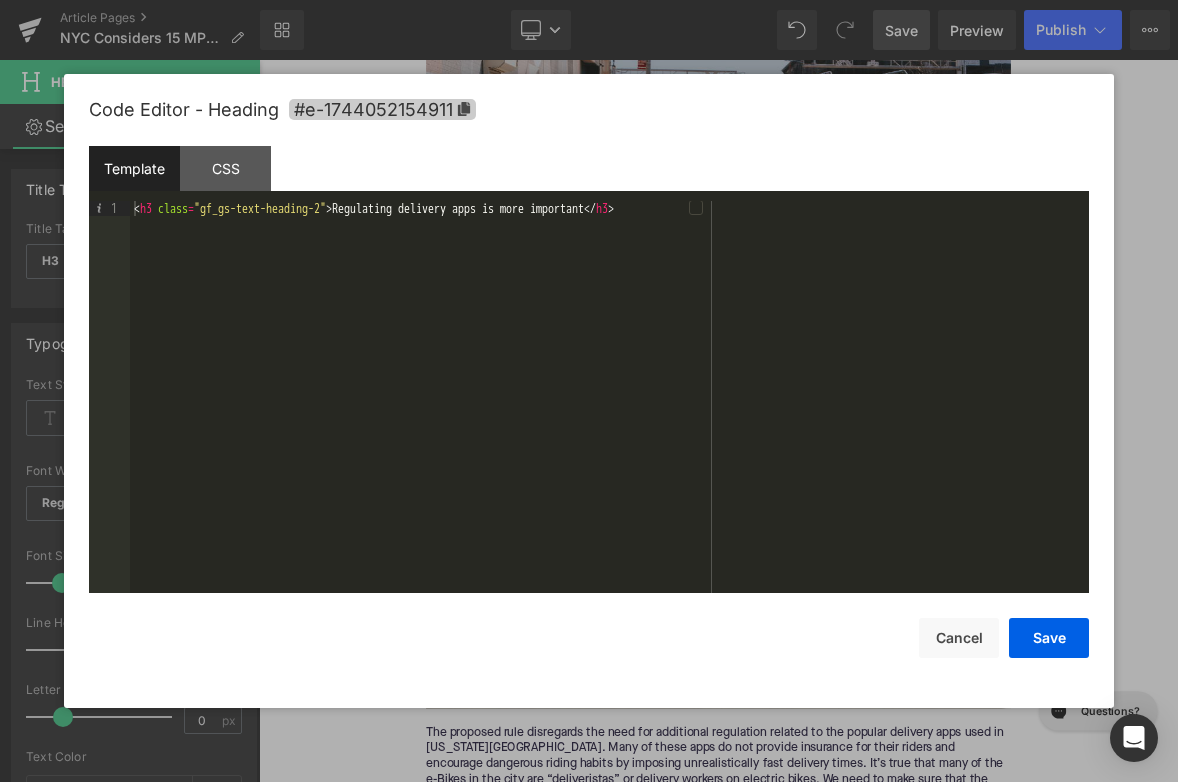 click on "#e-1744052154911" at bounding box center [382, 109] 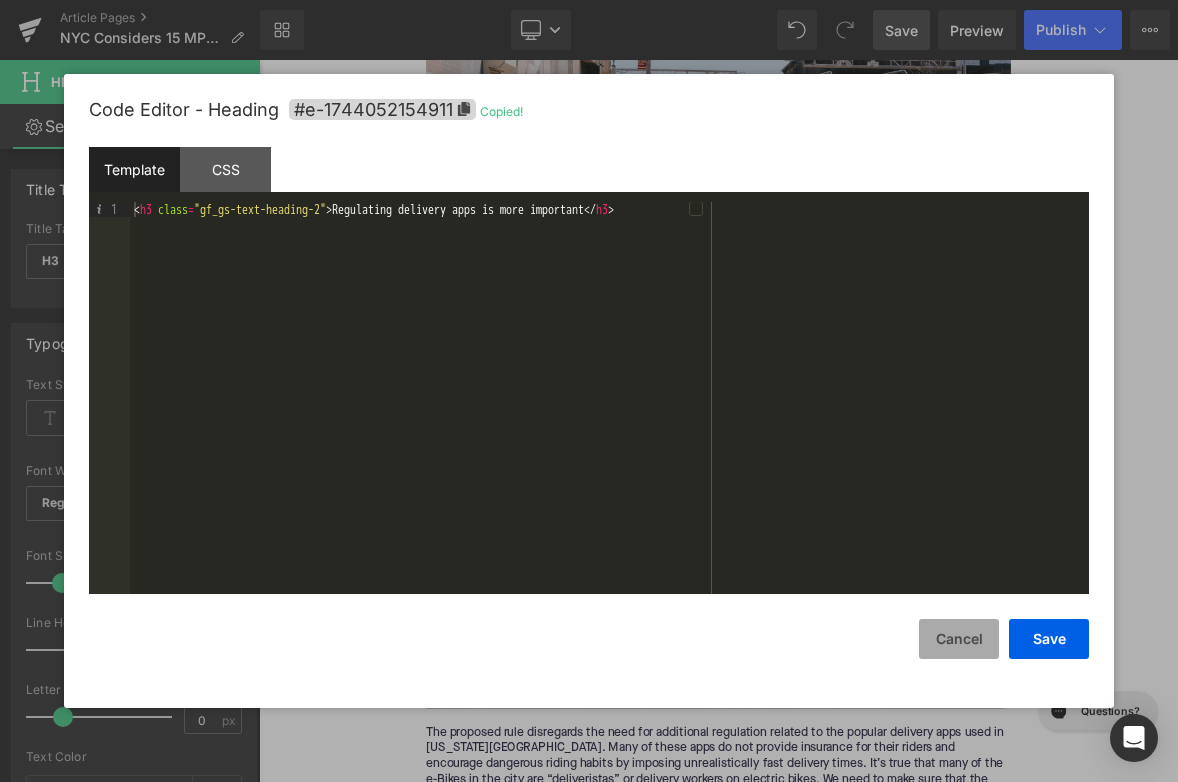 click on "Cancel" at bounding box center (959, 639) 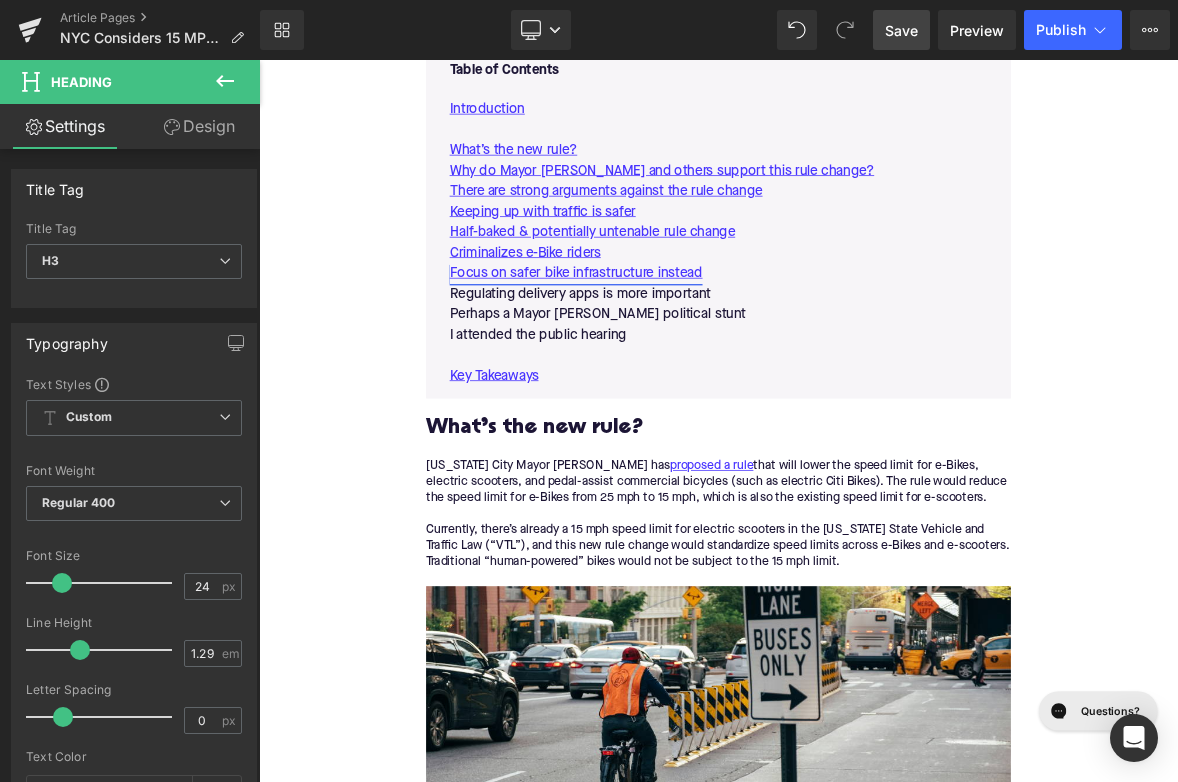 scroll, scrollTop: 1041, scrollLeft: 0, axis: vertical 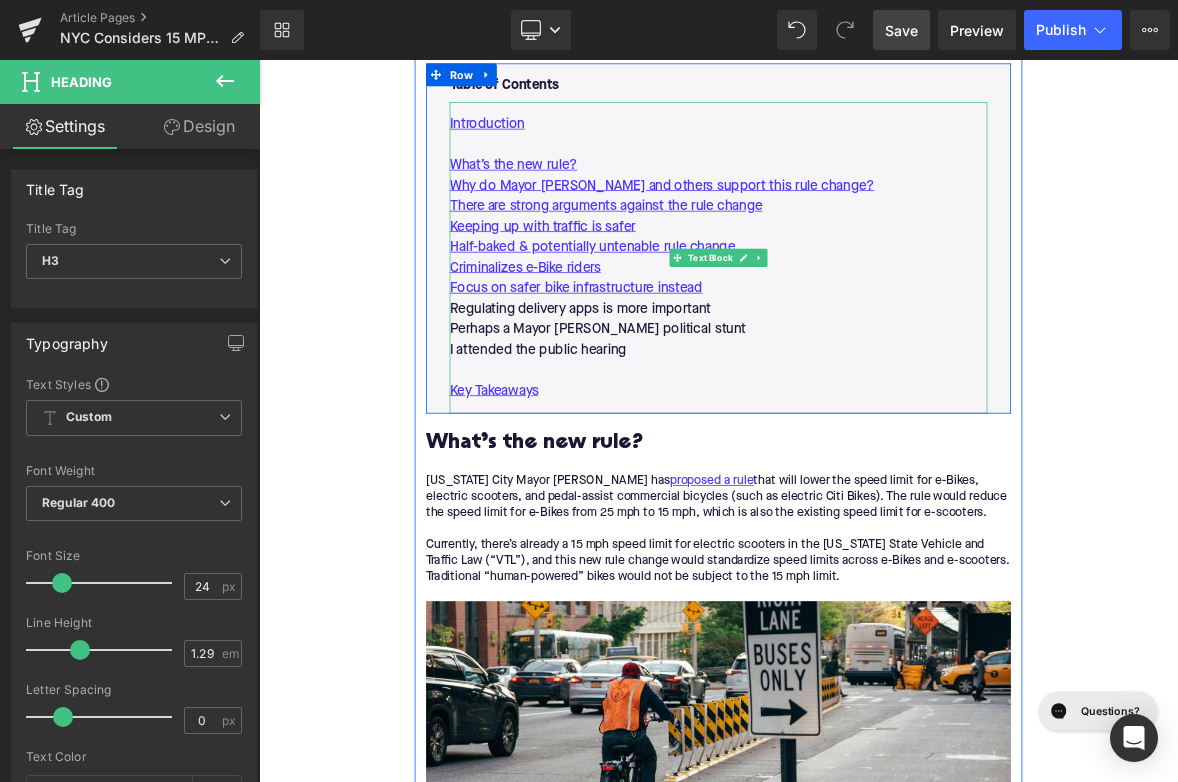 click on "Regulating delivery apps is more important" at bounding box center (864, 388) 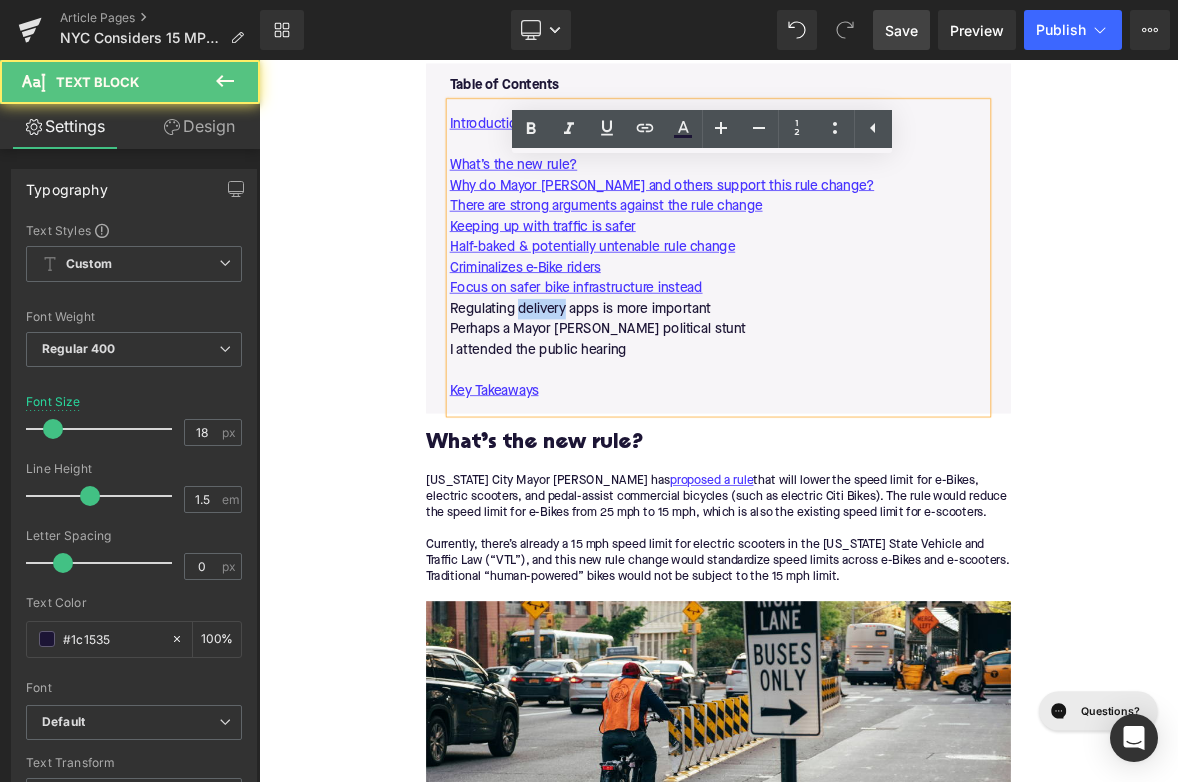 click on "Regulating delivery apps is more important" at bounding box center (864, 388) 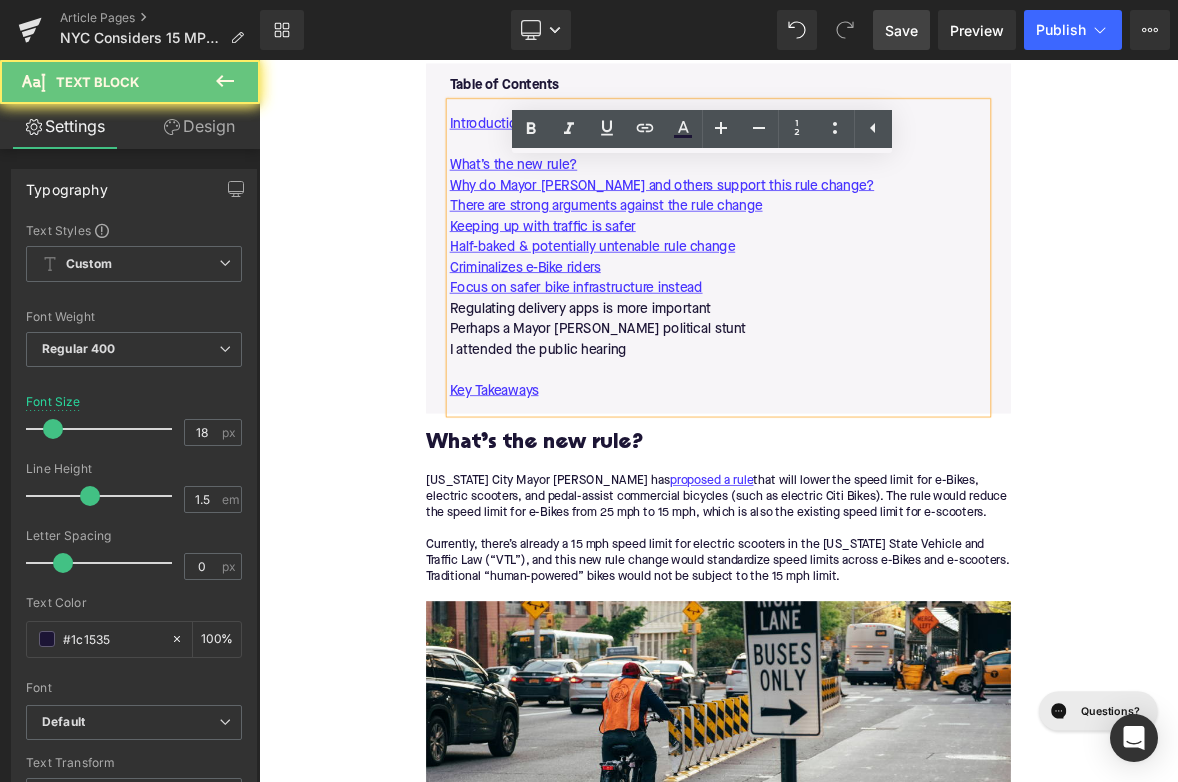 click on "Regulating delivery apps is more important" at bounding box center [864, 388] 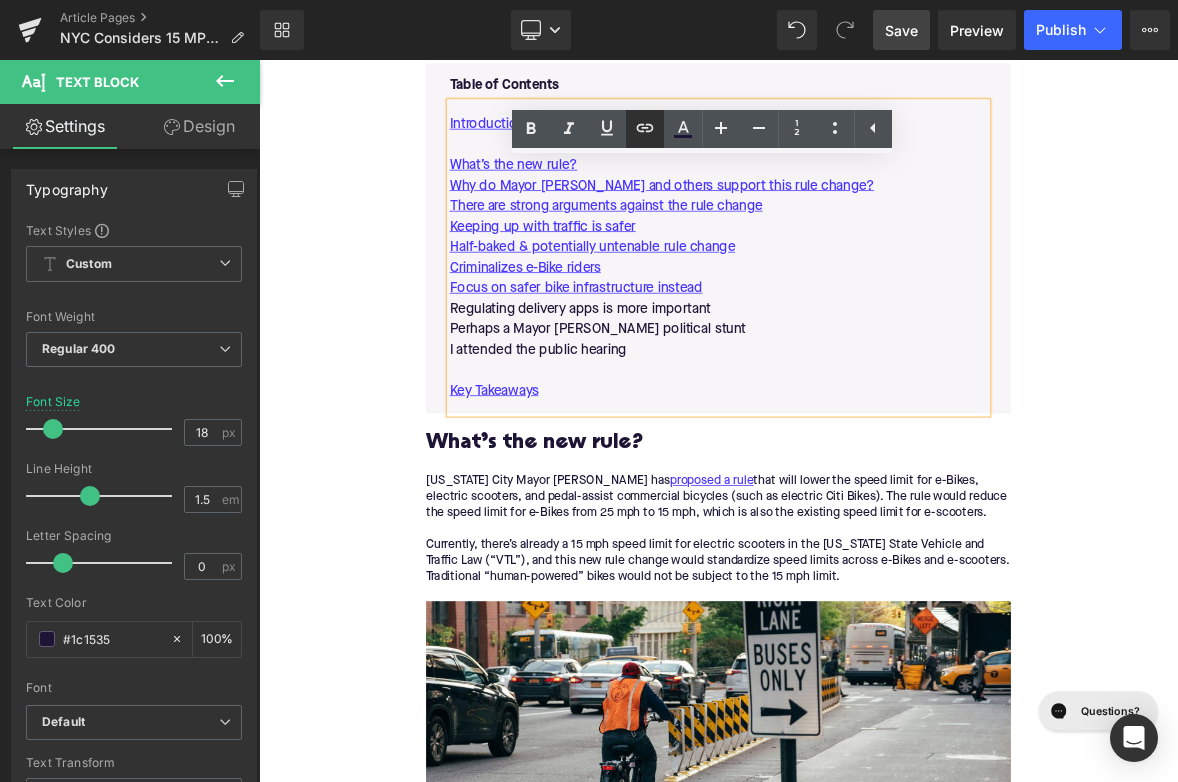 click 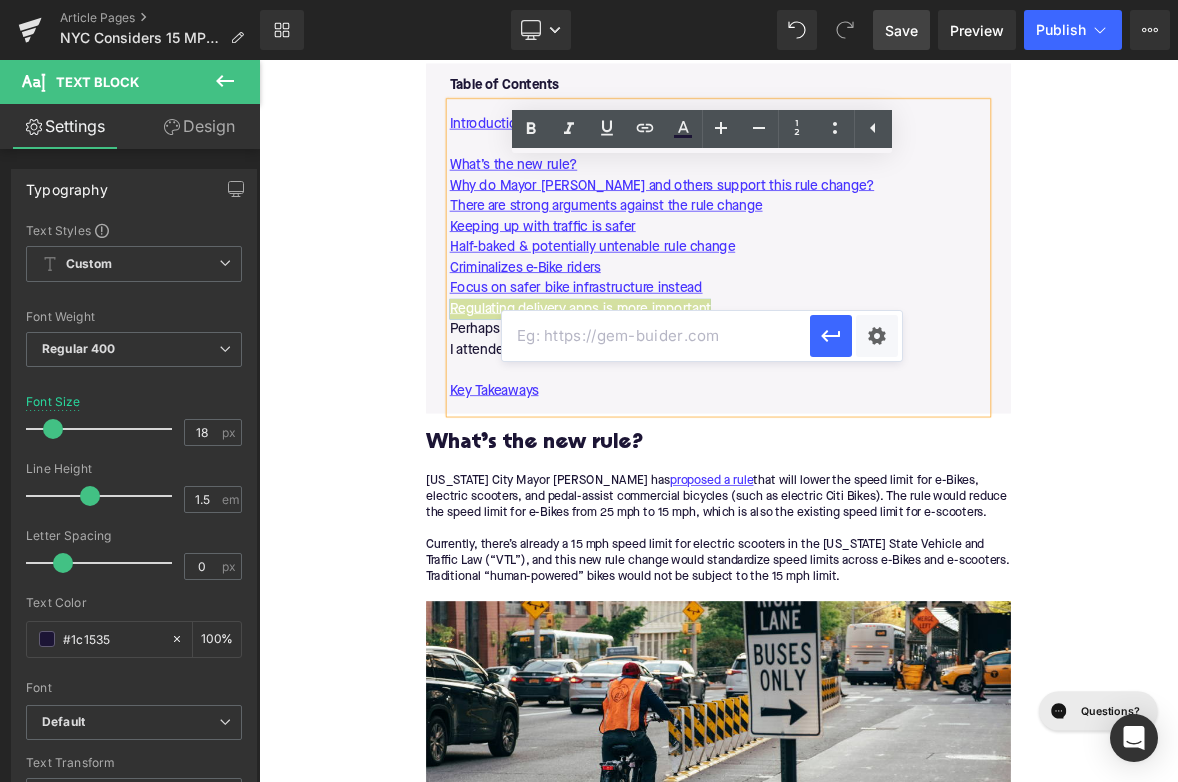 click at bounding box center [656, 336] 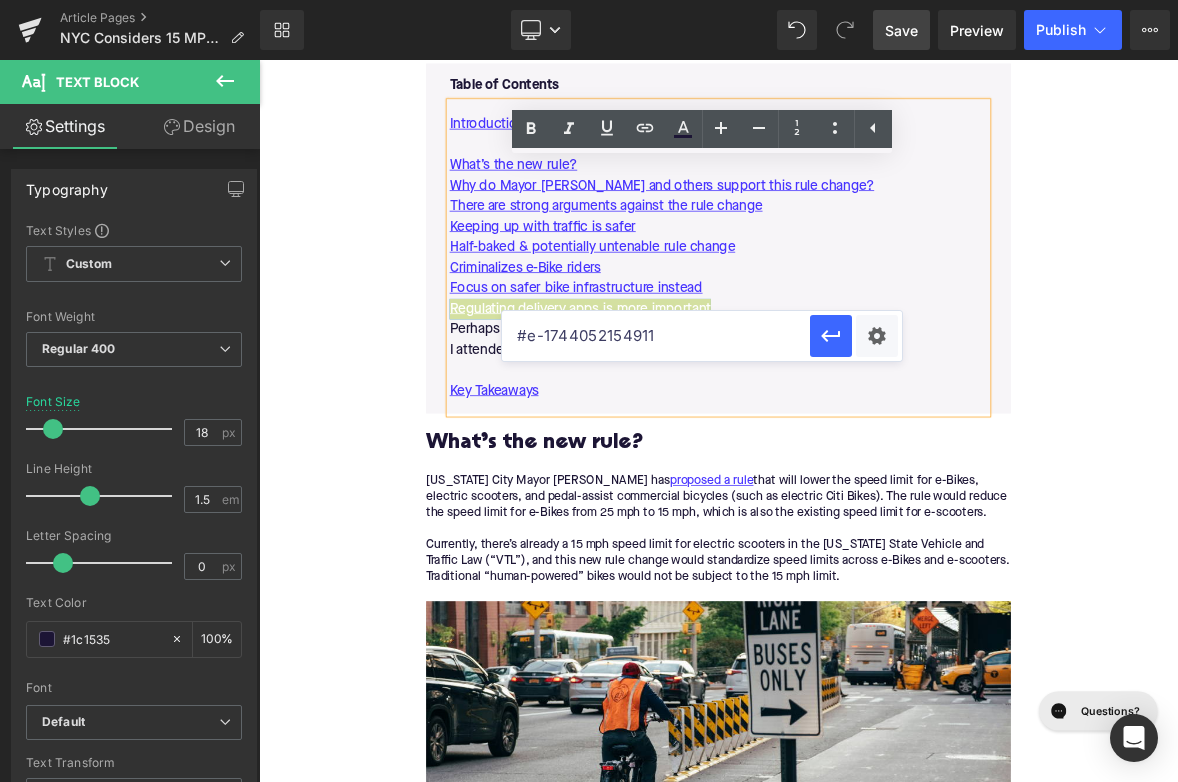 type on "#e-1744052154911" 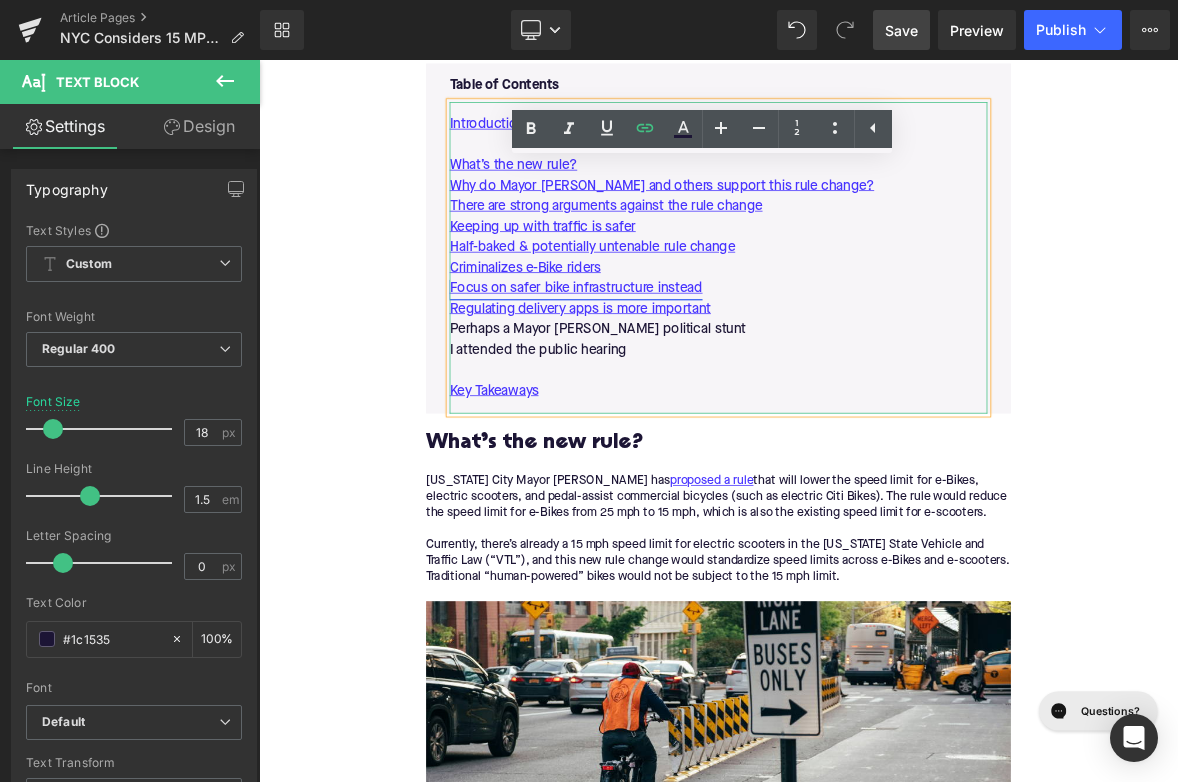 click on "Focus on safer bike infrastructure instead" at bounding box center [676, 361] 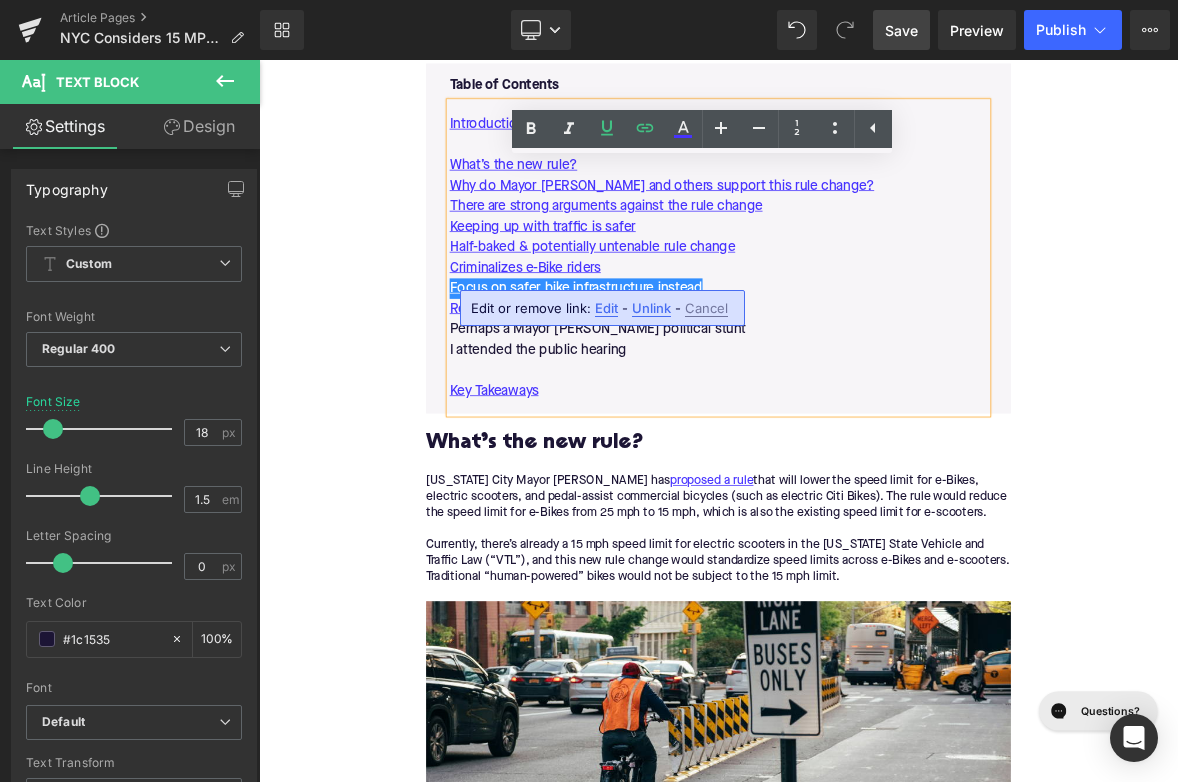 click on "Criminalizes e-Bike riders" at bounding box center (864, 334) 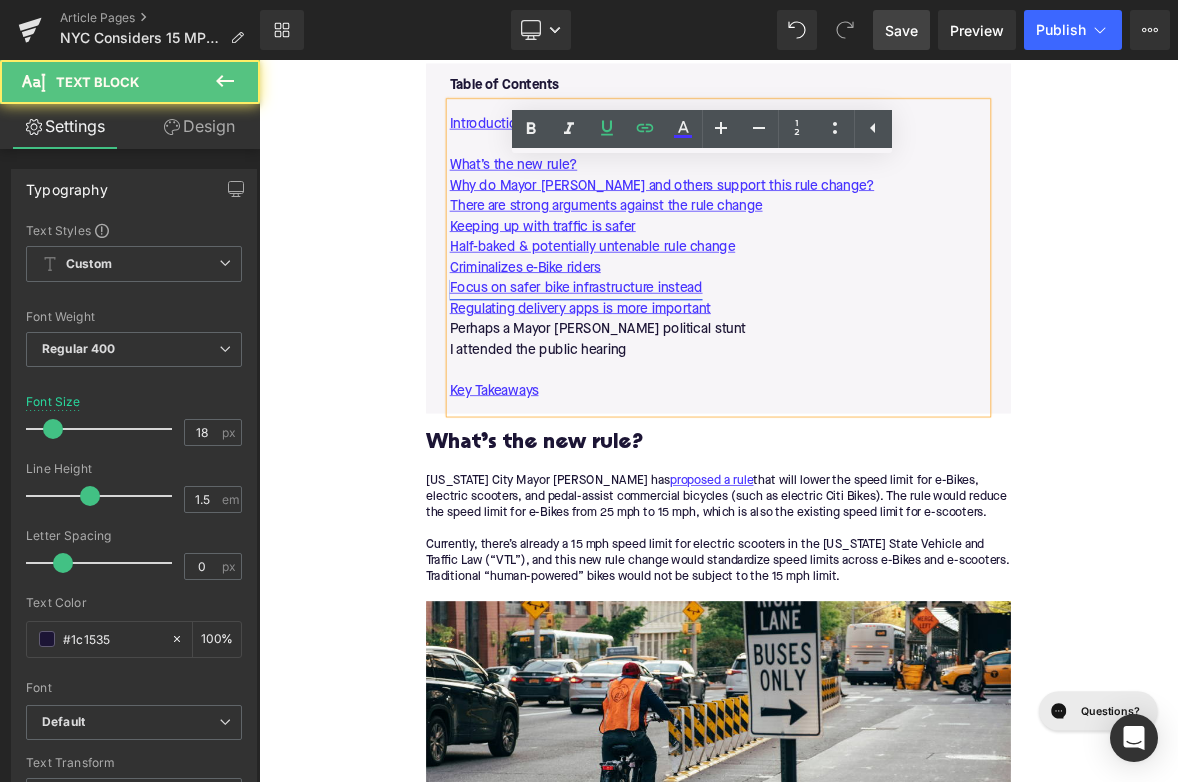 click on "Focus on safer bike infrastructure instead" at bounding box center (676, 361) 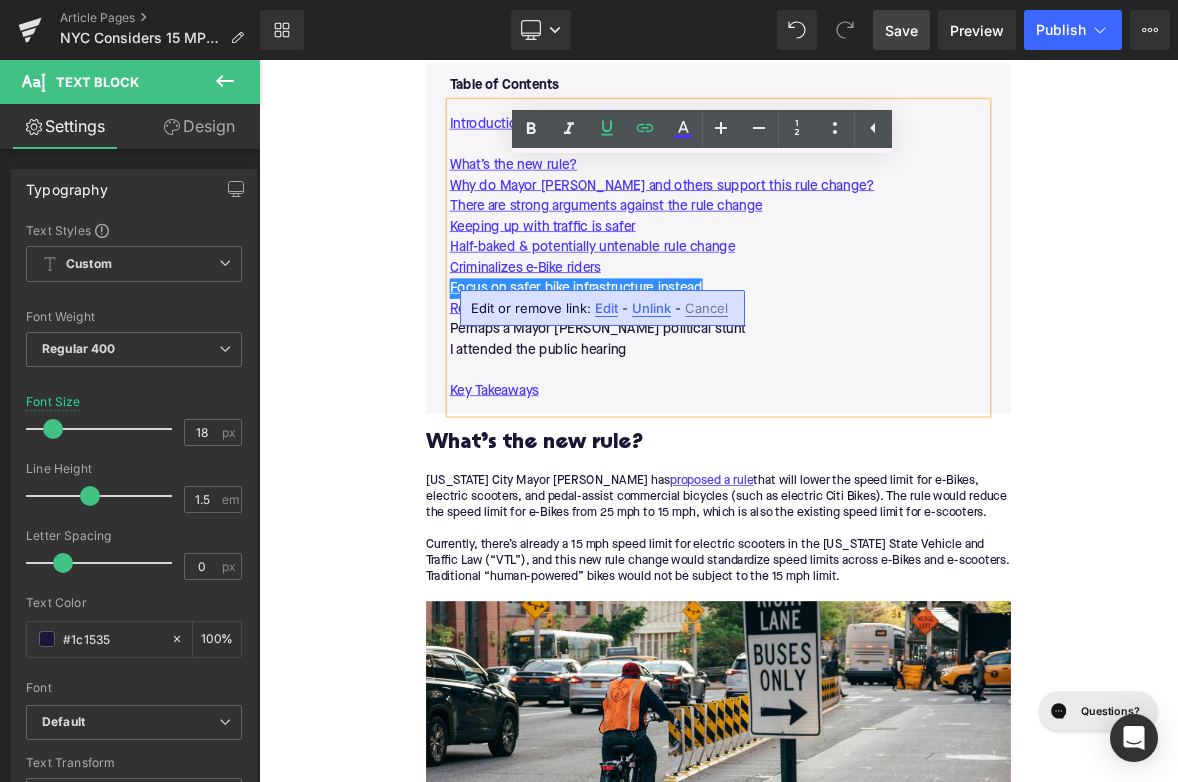 click on "Key Takeaways" at bounding box center (864, 496) 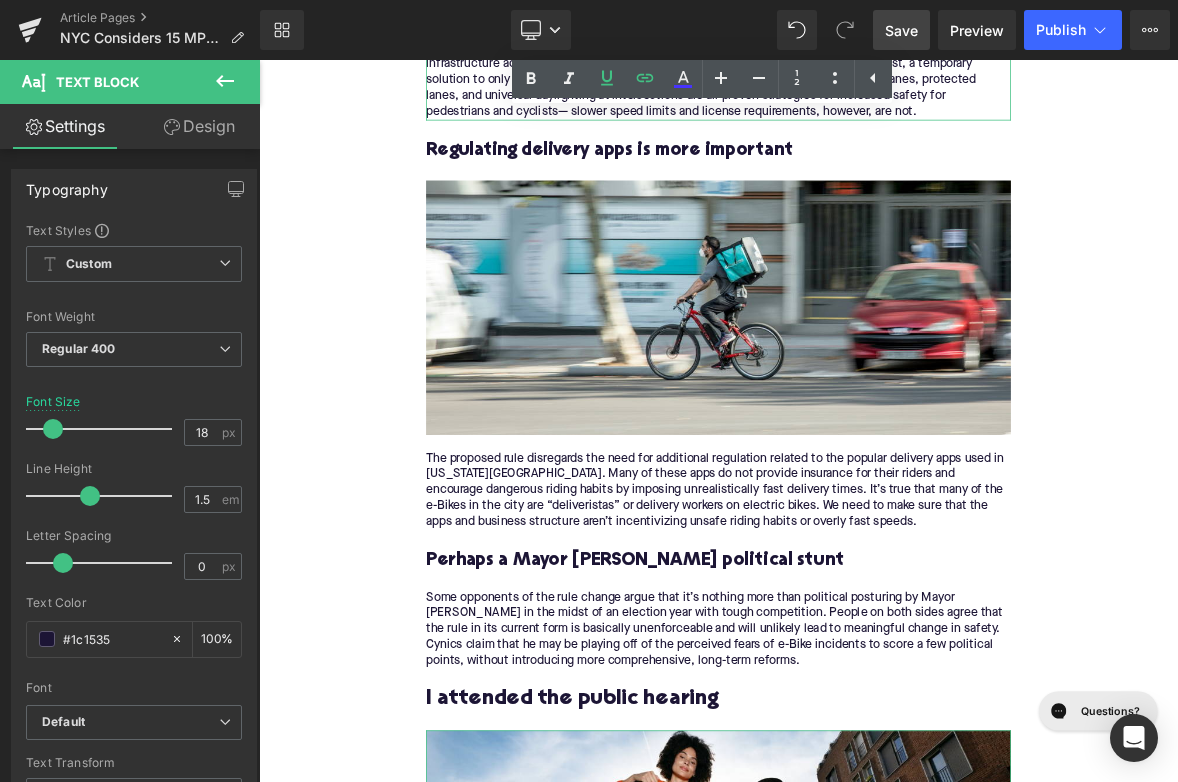 scroll, scrollTop: 4582, scrollLeft: 0, axis: vertical 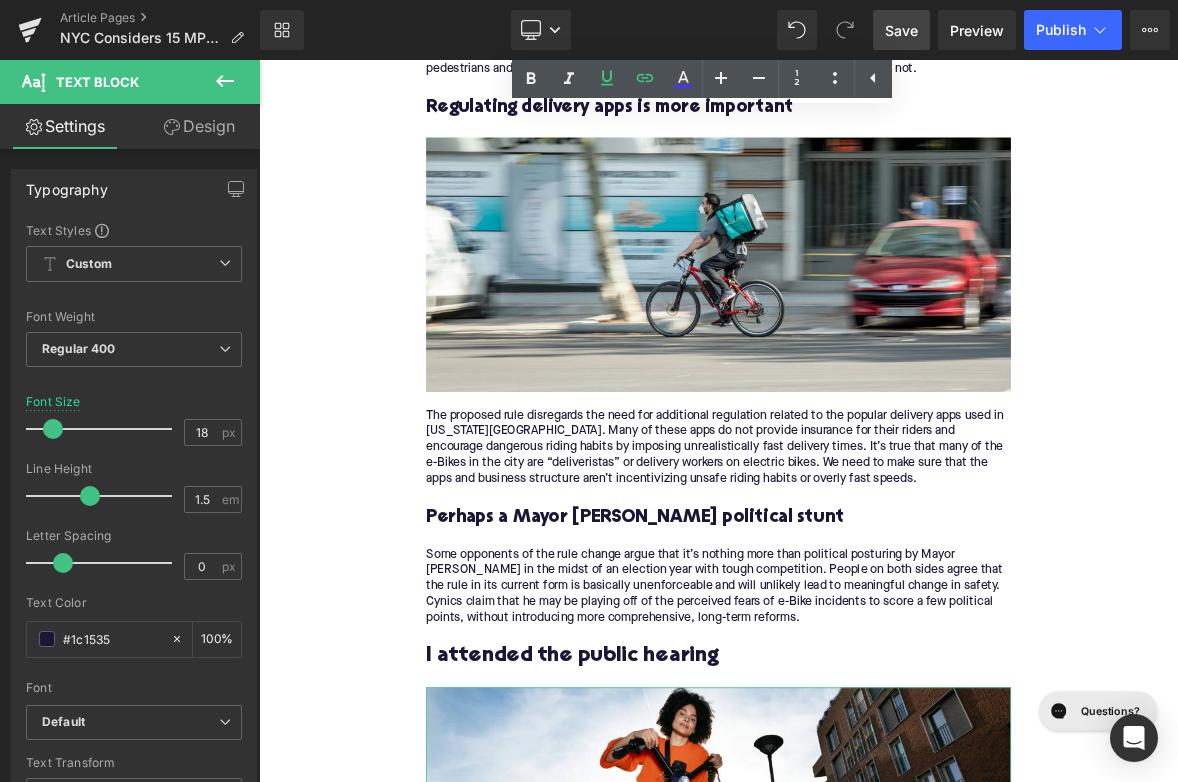 click on "Perhaps a Mayor [PERSON_NAME] political stunt" at bounding box center (864, 662) 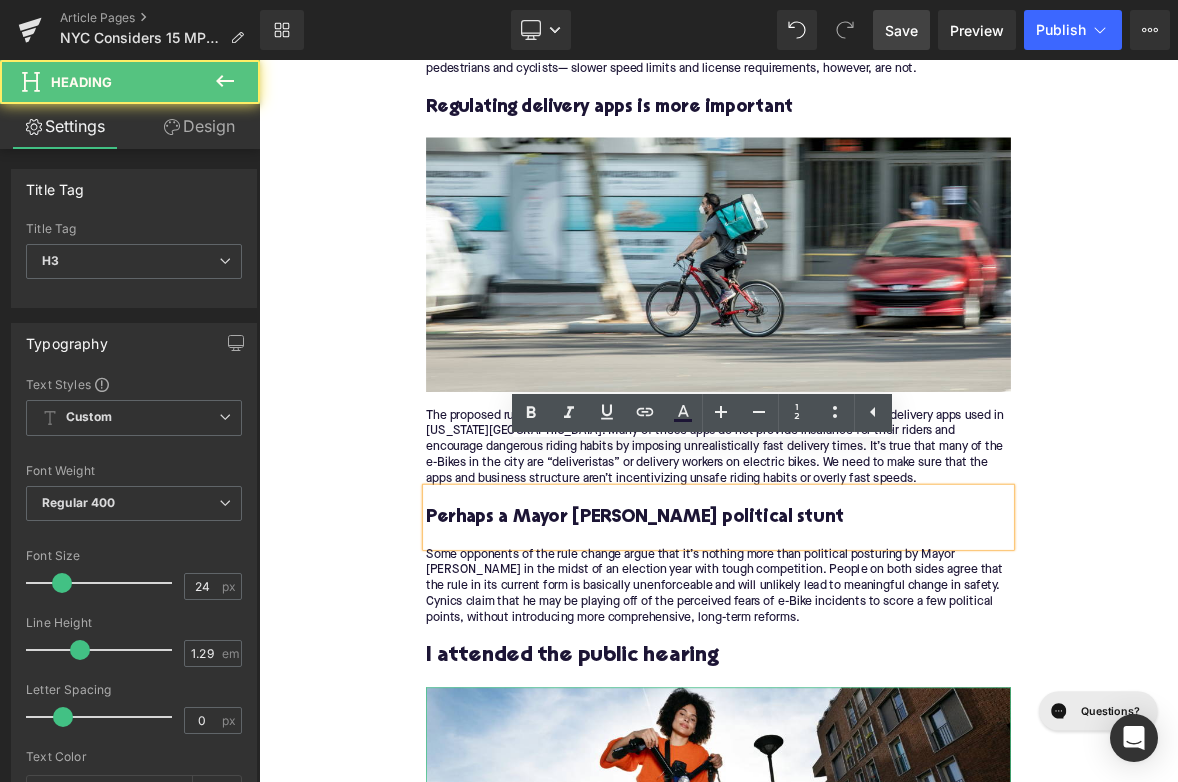 click on "Perhaps a Mayor [PERSON_NAME] political stunt" at bounding box center (864, 662) 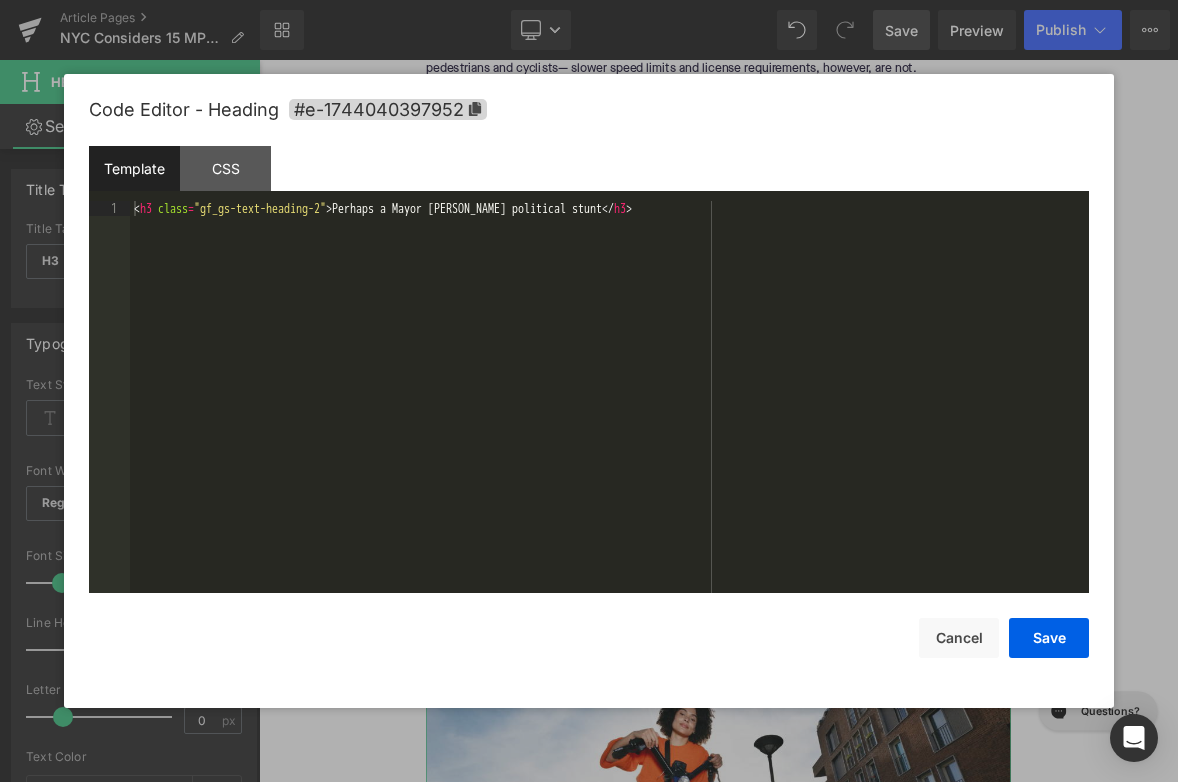 click on "Image  You are previewing how the   will restyle your page. You can not edit Elements in Preset Preview Mode.  Article Pages NYC Considers 15 MPH E-Bike Speed Limit Library Desktop Desktop Laptop Tablet Mobile Save Preview Publish Scheduled View Live Page View with current Template Save Template to Library Schedule Publish  Optimize  Publish Settings Shortcuts  Your page can’t be published   You've reached the maximum number of published pages on your plan  (392/999999).  You need to upgrade your plan or unpublish all your pages to get 1 publish slot.   Unpublish pages   Upgrade plan  Elements Global Style Base Row  rows, columns, layouts, div Heading  headings, titles, h1,h2,h3,h4,h5,h6 Text Block  texts, paragraphs, contents, blocks Image  images, photos, alts, uploads Icon  icons, symbols Button  button, call to action, cta Separator  separators, dividers, horizontal lines Liquid  liquid, custom code, html, javascript, css, reviews, apps, applications, embeded, iframe Banner Parallax  Hero Banner  Stack" at bounding box center (589, 0) 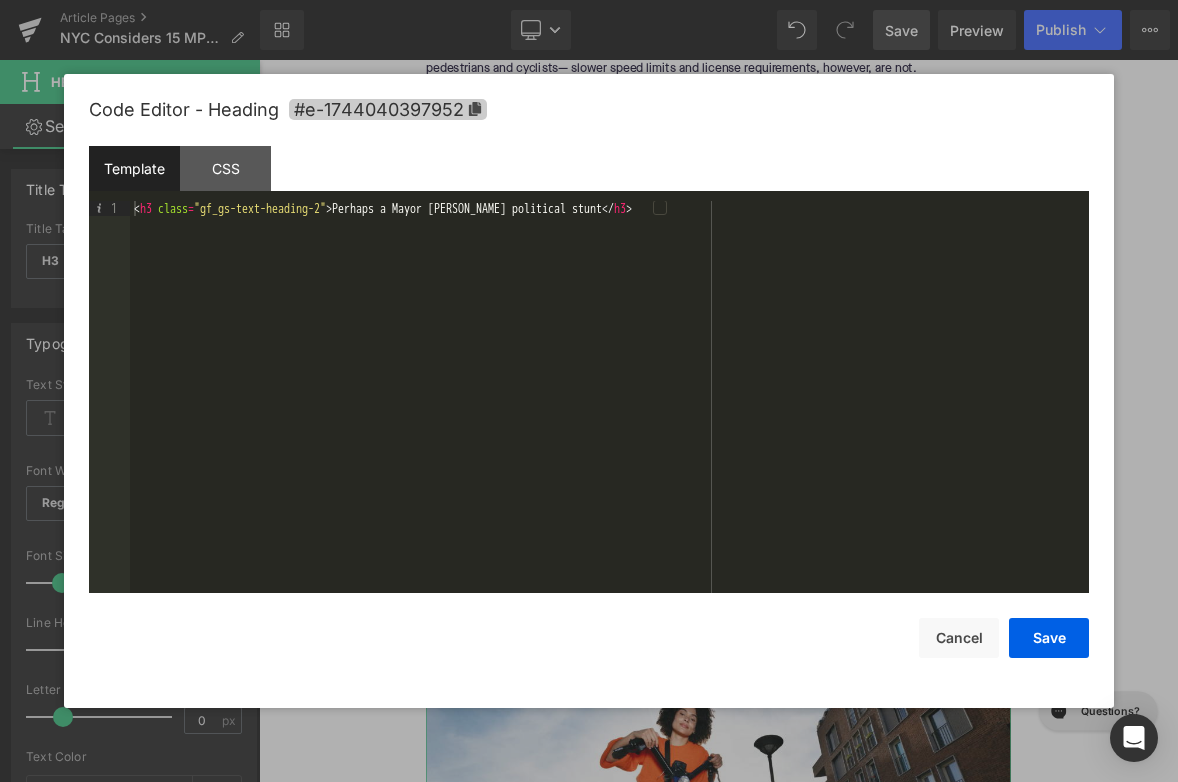 click on "#e-1744040397952" at bounding box center [388, 109] 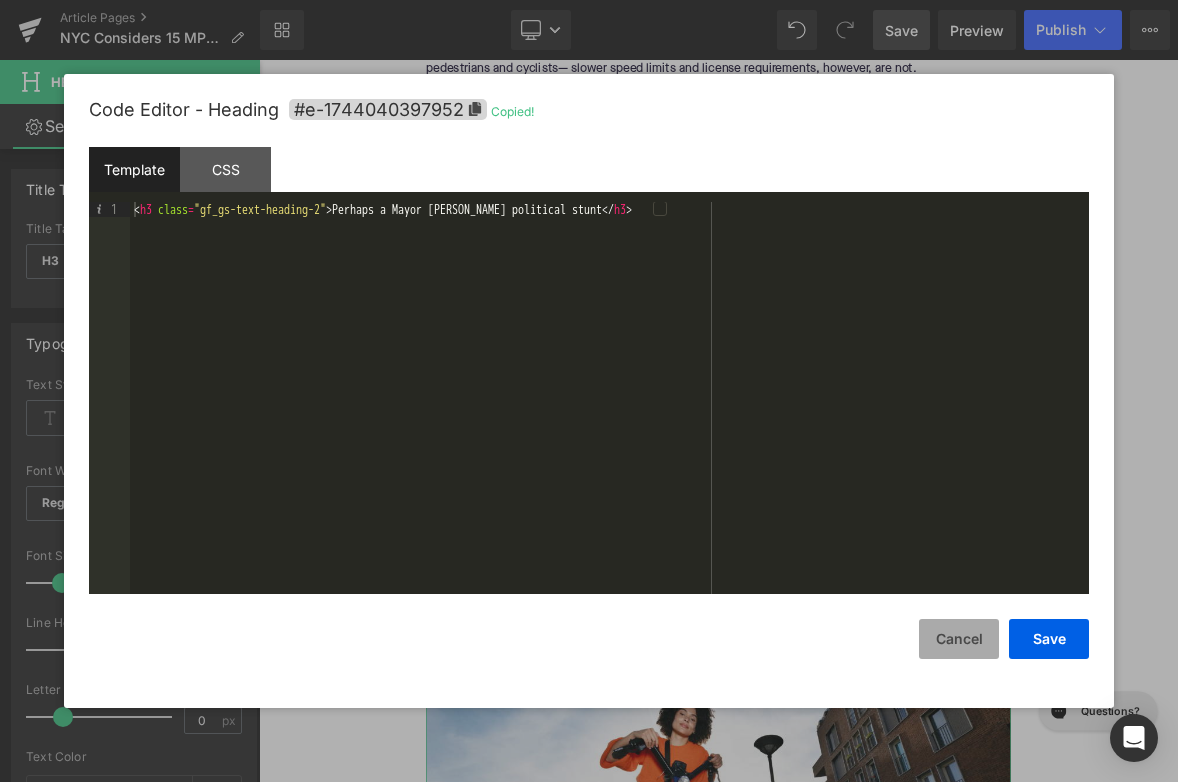 click on "Cancel" at bounding box center [959, 639] 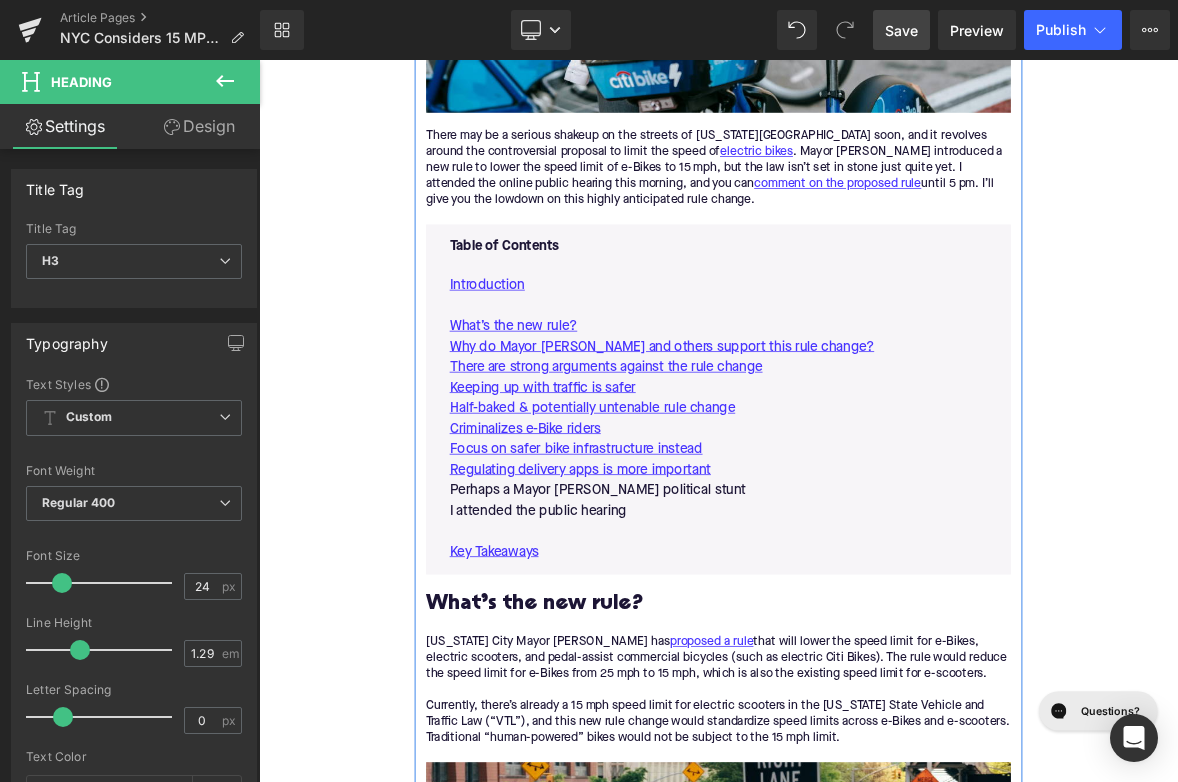 scroll, scrollTop: 808, scrollLeft: 0, axis: vertical 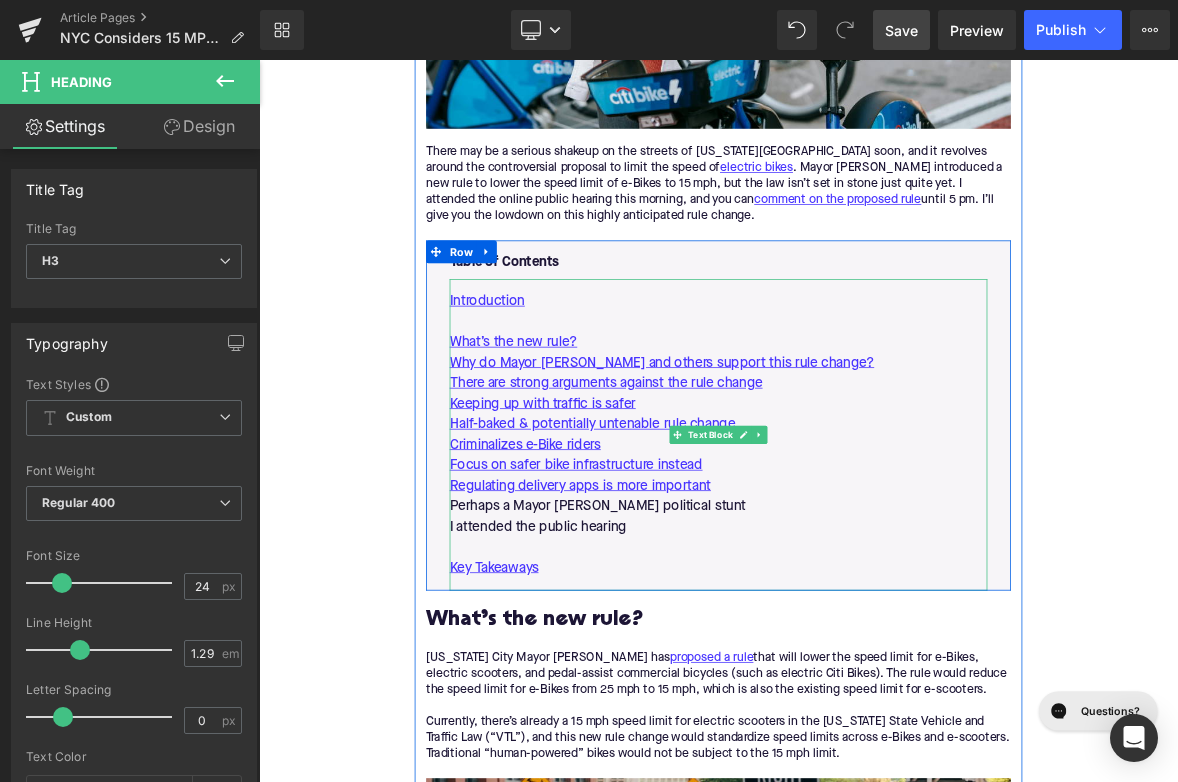 click on "Perhaps a Mayor [PERSON_NAME] political stunt" at bounding box center [864, 648] 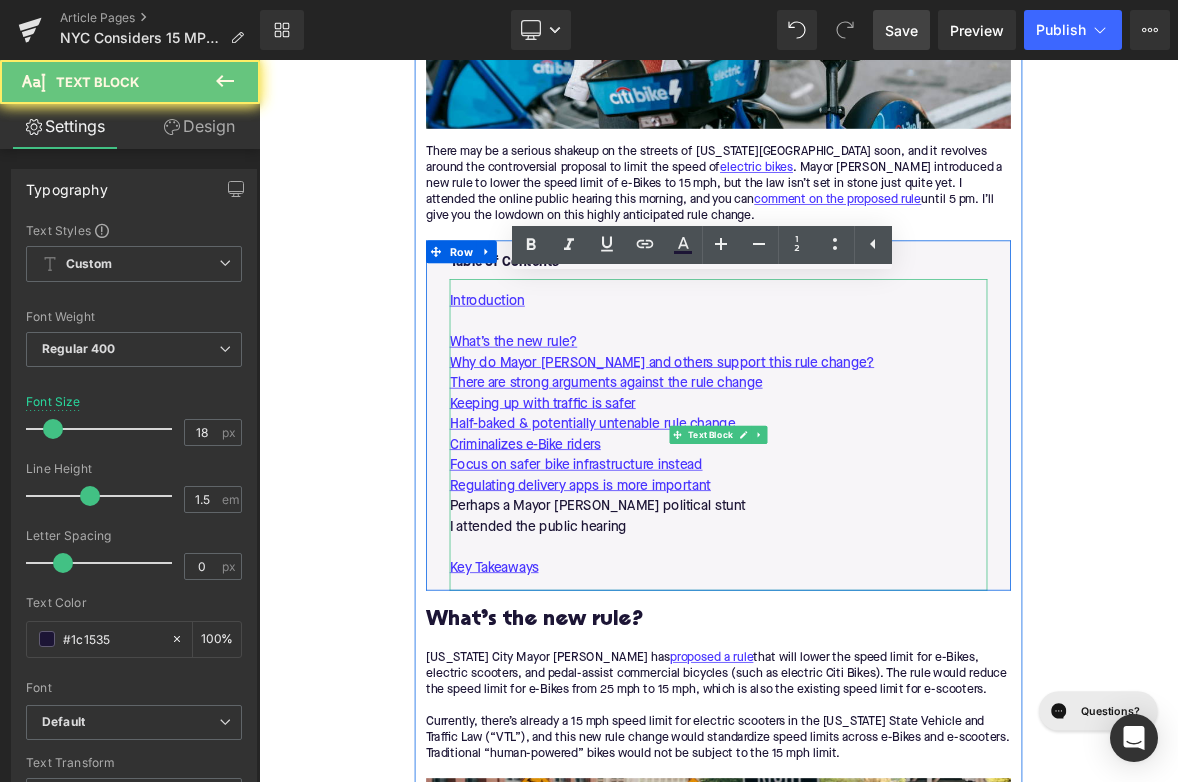 click on "Perhaps a Mayor [PERSON_NAME] political stunt" at bounding box center [864, 648] 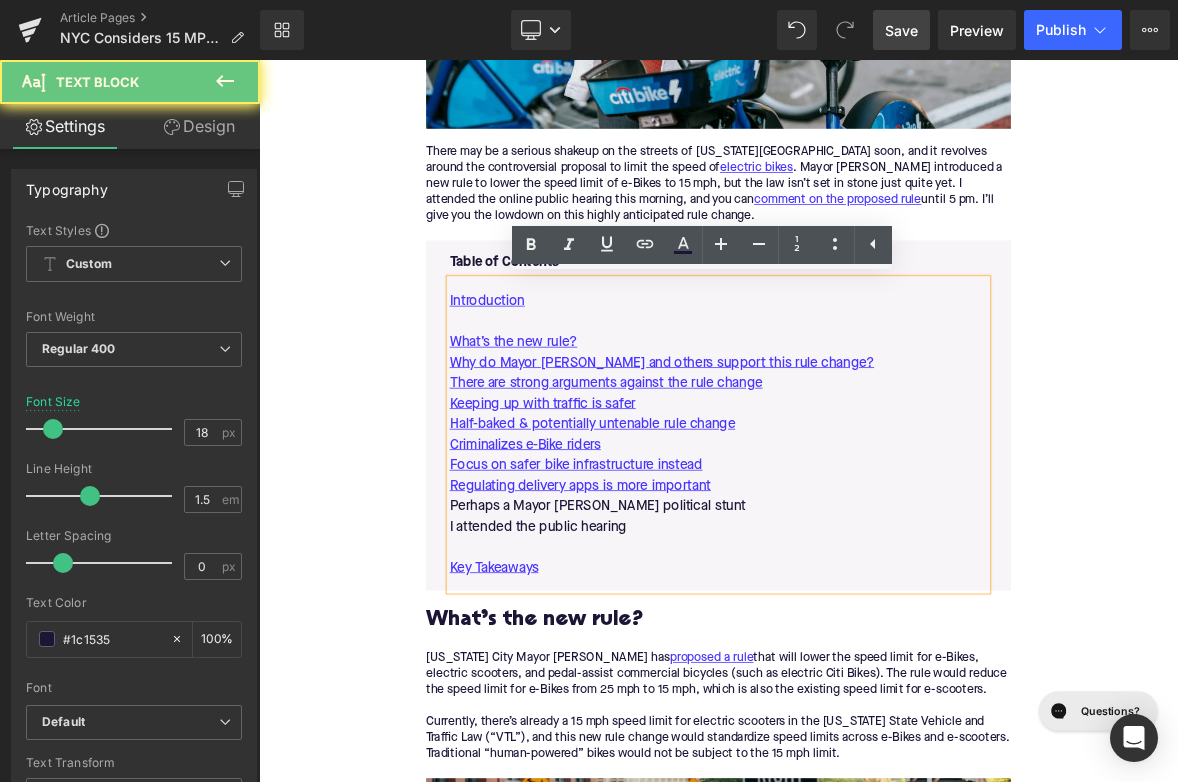 click on "Perhaps a Mayor [PERSON_NAME] political stunt" at bounding box center [864, 648] 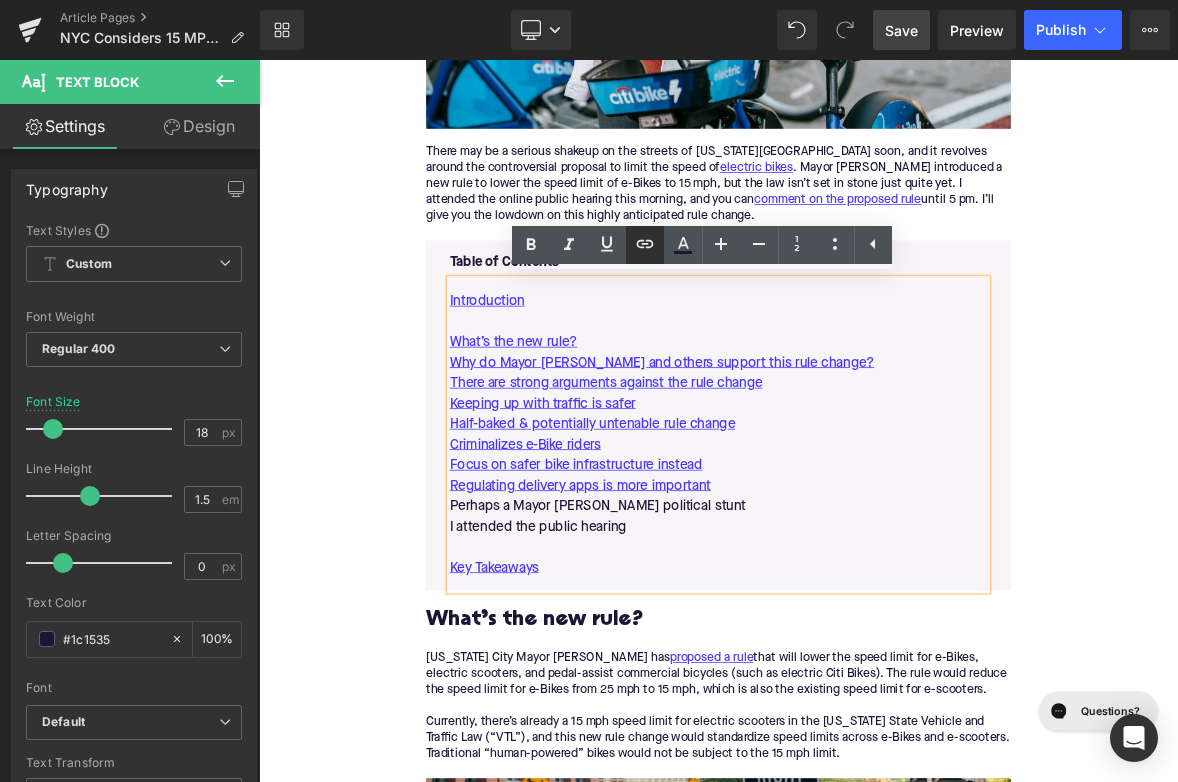 click 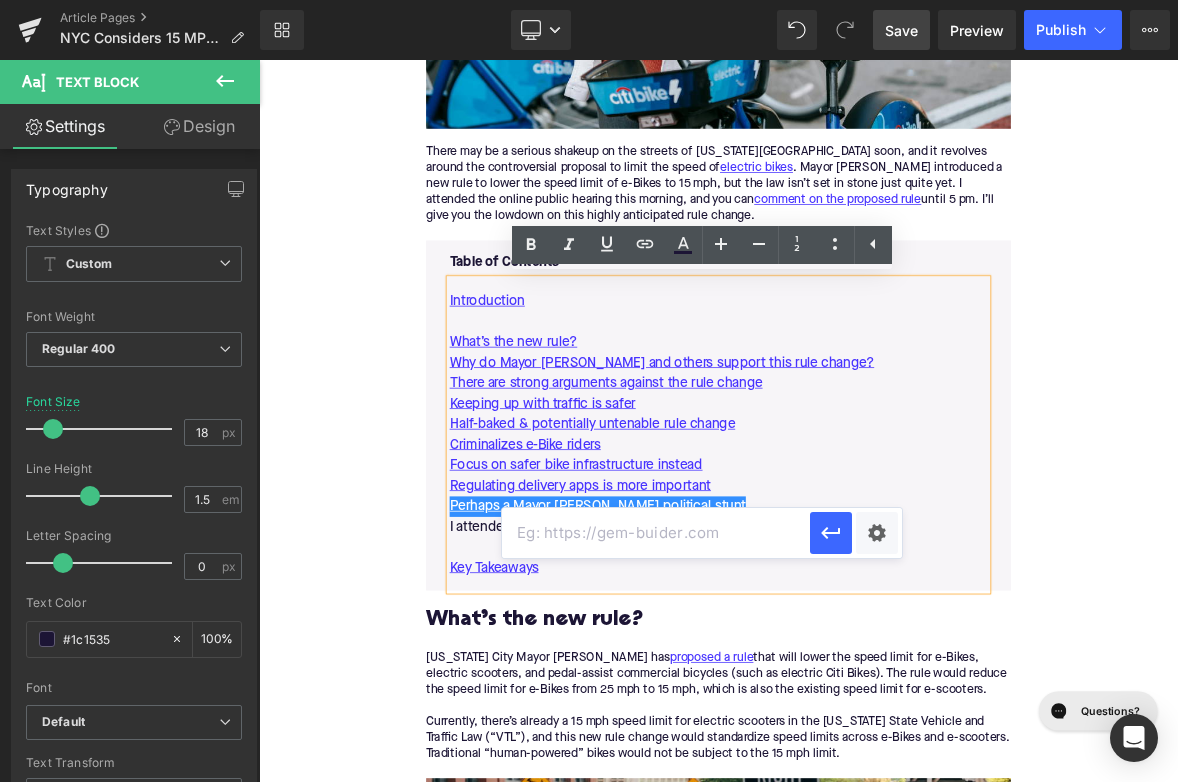 click at bounding box center (656, 533) 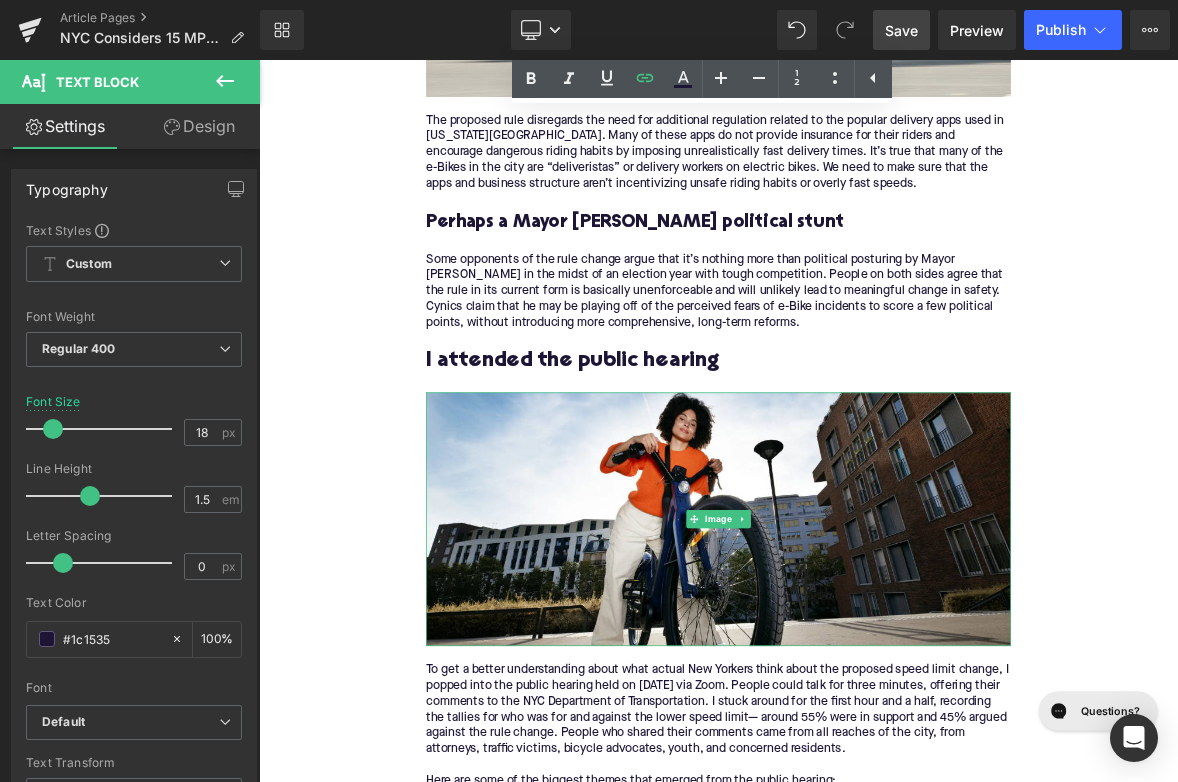 scroll, scrollTop: 4999, scrollLeft: 0, axis: vertical 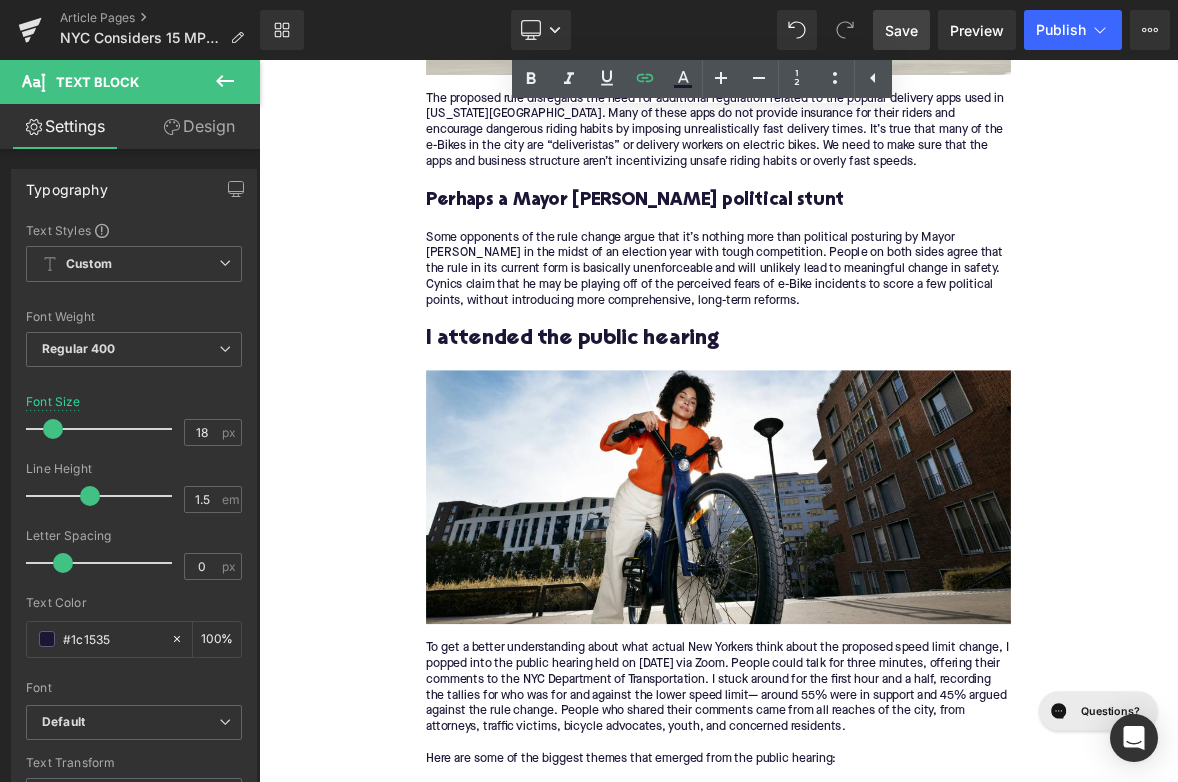 click on "I attended the public hearing" at bounding box center [864, 428] 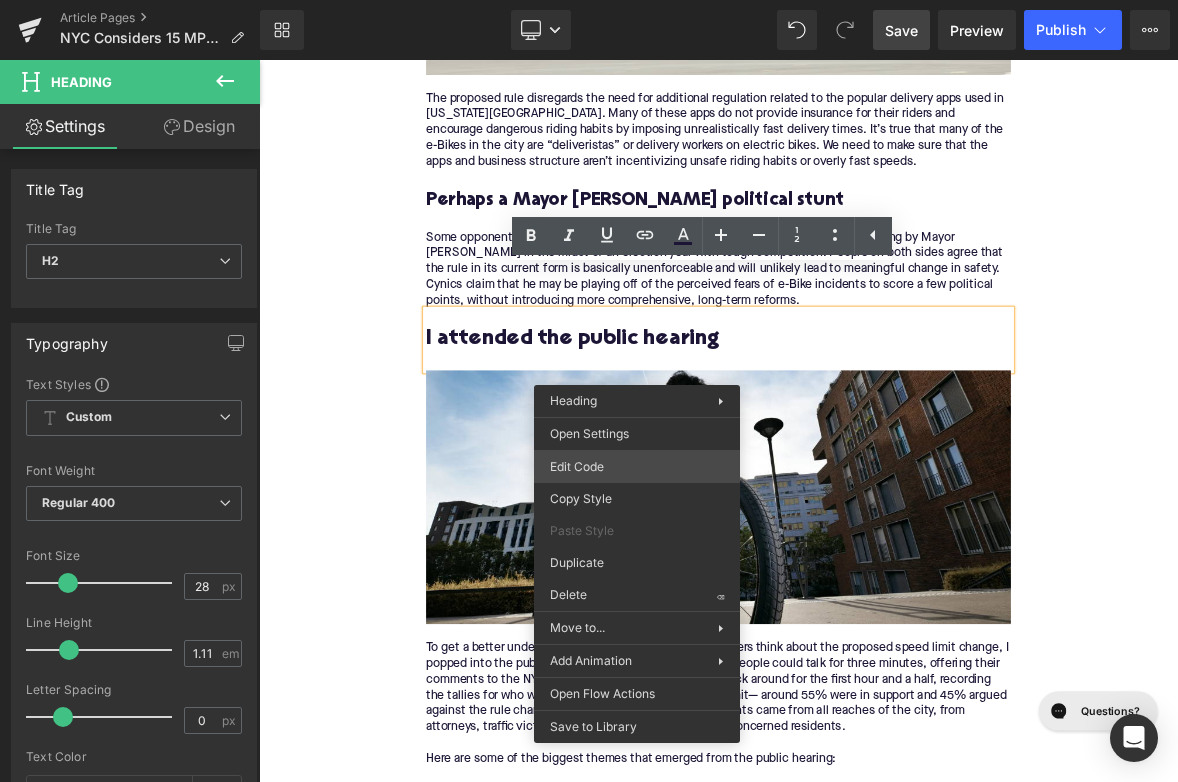 click on "Image  You are previewing how the   will restyle your page. You can not edit Elements in Preset Preview Mode.  Article Pages NYC Considers 15 MPH E-Bike Speed Limit Library Desktop Desktop Laptop Tablet Mobile Save Preview Publish Scheduled View Live Page View with current Template Save Template to Library Schedule Publish  Optimize  Publish Settings Shortcuts  Your page can’t be published   You've reached the maximum number of published pages on your plan  (392/999999).  You need to upgrade your plan or unpublish all your pages to get 1 publish slot.   Unpublish pages   Upgrade plan  Elements Global Style Base Row  rows, columns, layouts, div Heading  headings, titles, h1,h2,h3,h4,h5,h6 Text Block  texts, paragraphs, contents, blocks Image  images, photos, alts, uploads Icon  icons, symbols Button  button, call to action, cta Separator  separators, dividers, horizontal lines Liquid  liquid, custom code, html, javascript, css, reviews, apps, applications, embeded, iframe Banner Parallax  Hero Banner  Stack" at bounding box center (589, 0) 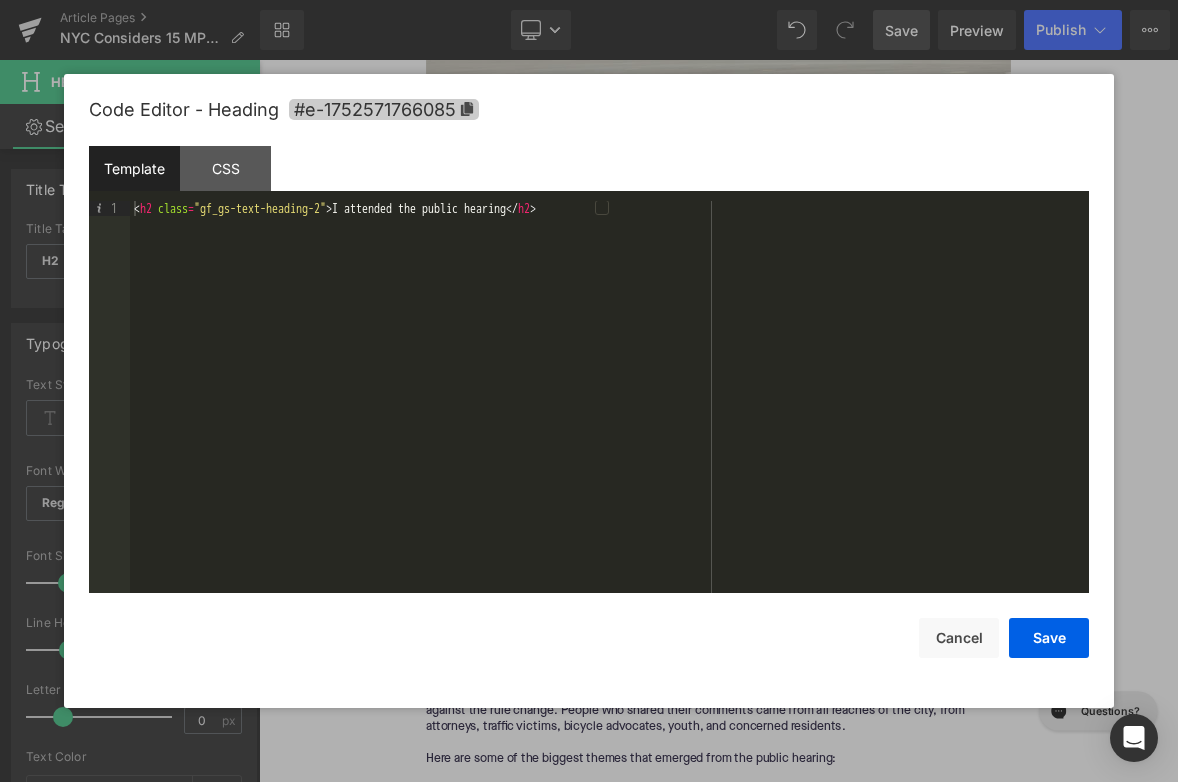 click on "#e-1752571766085" at bounding box center [384, 109] 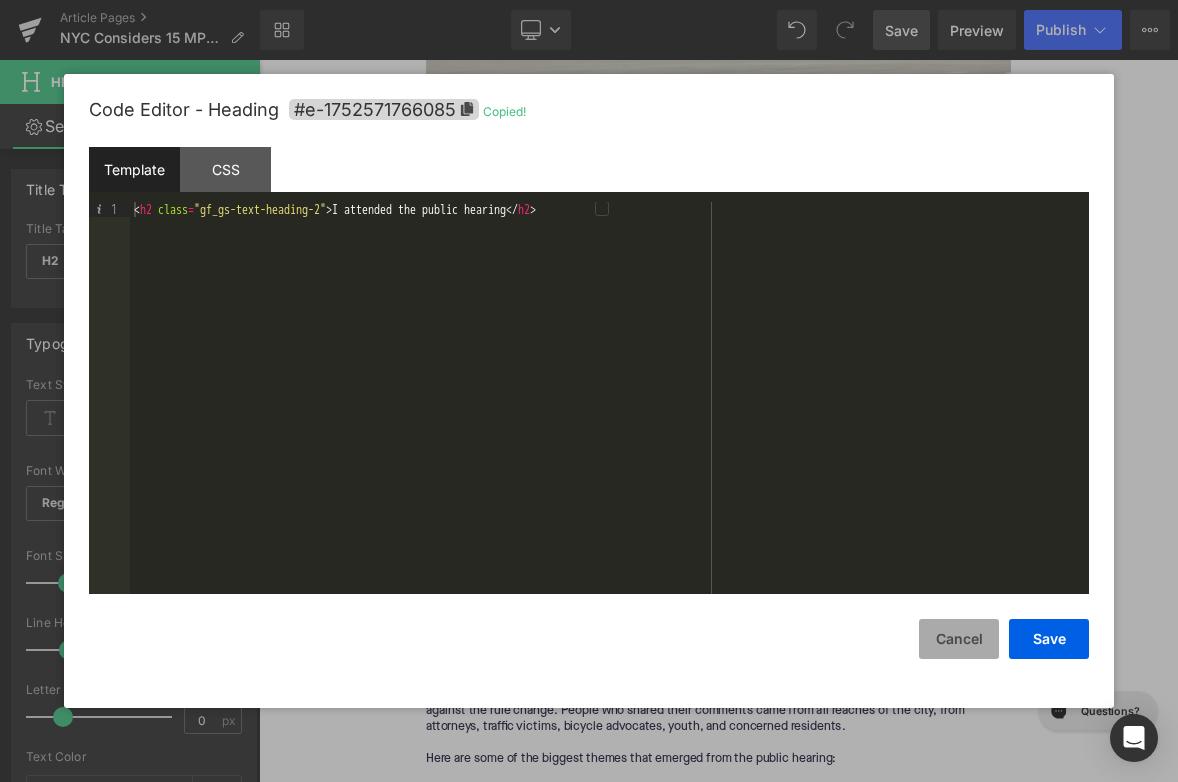 click on "Cancel" at bounding box center [959, 639] 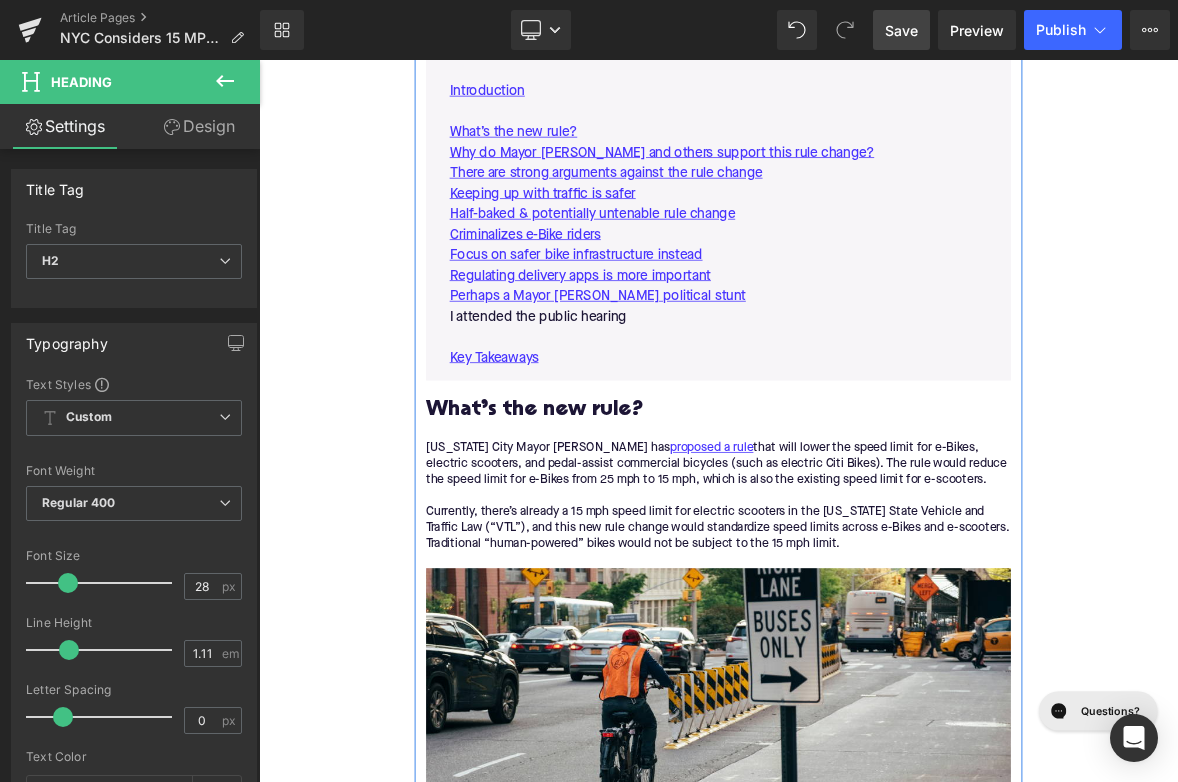 scroll, scrollTop: 1077, scrollLeft: 0, axis: vertical 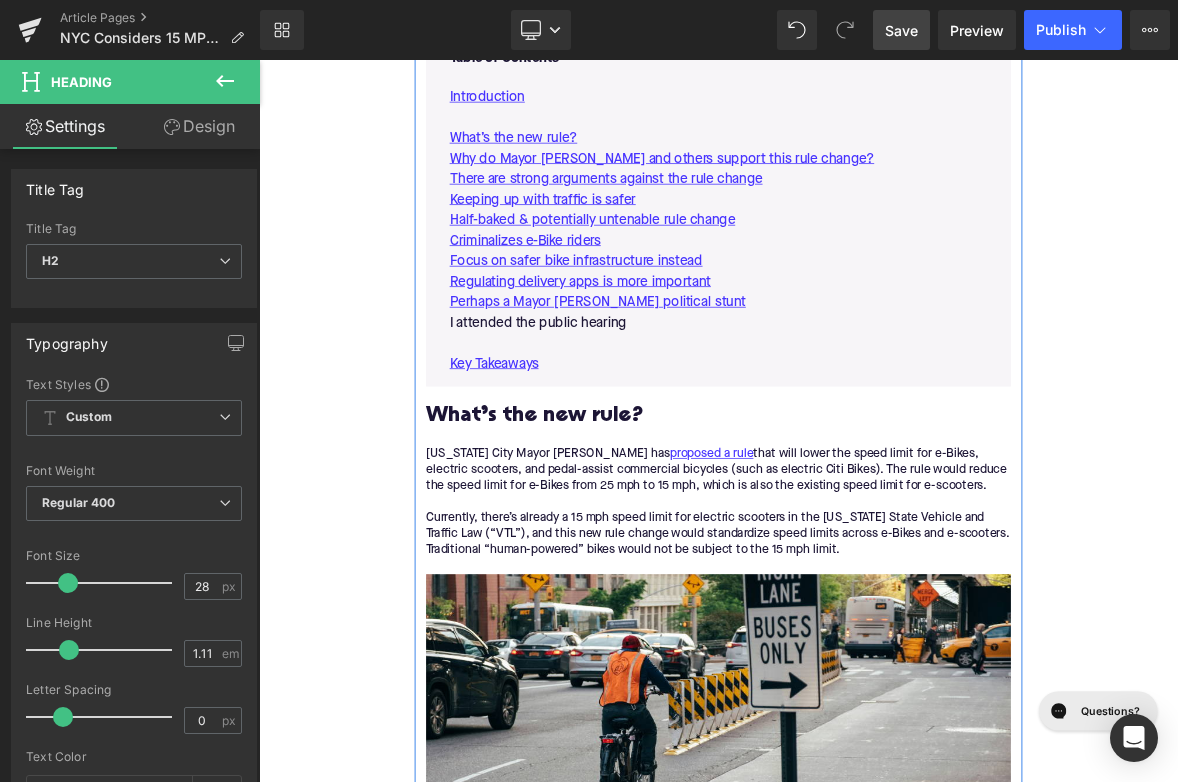 click on "I attended the public hearing" at bounding box center (864, 406) 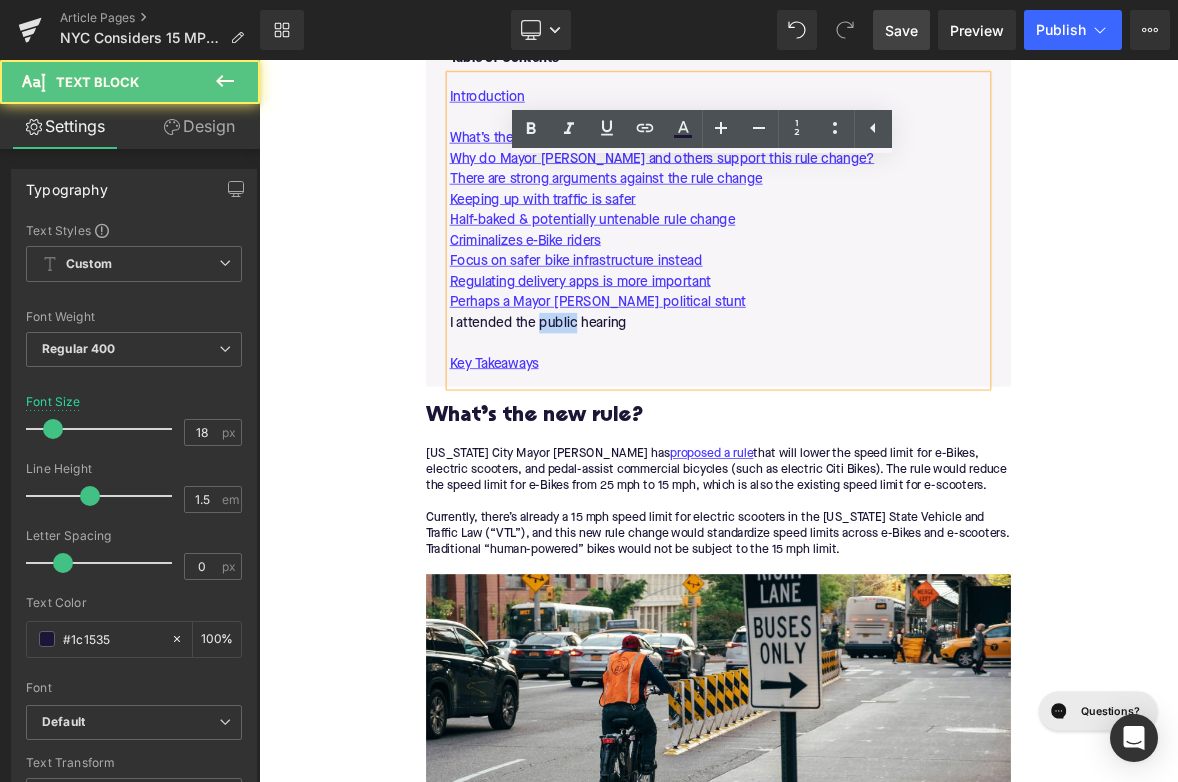 click on "I attended the public hearing" at bounding box center [864, 406] 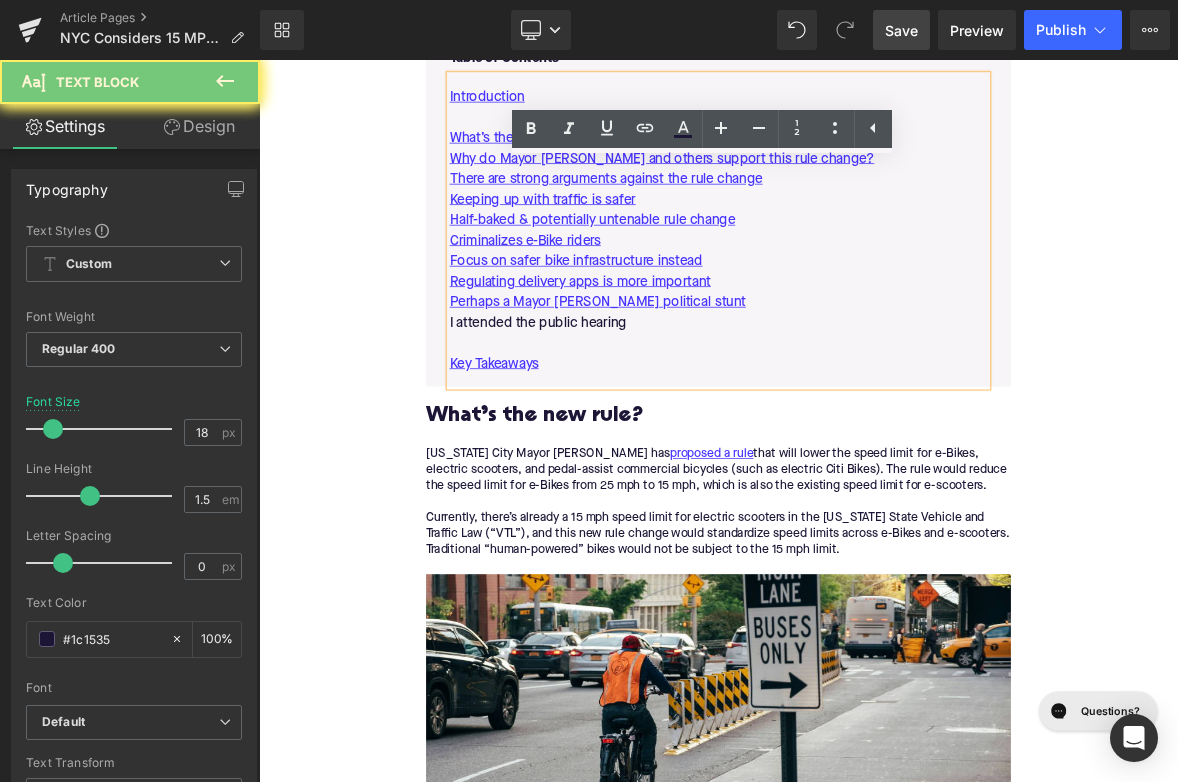 click on "I attended the public hearing" at bounding box center [864, 406] 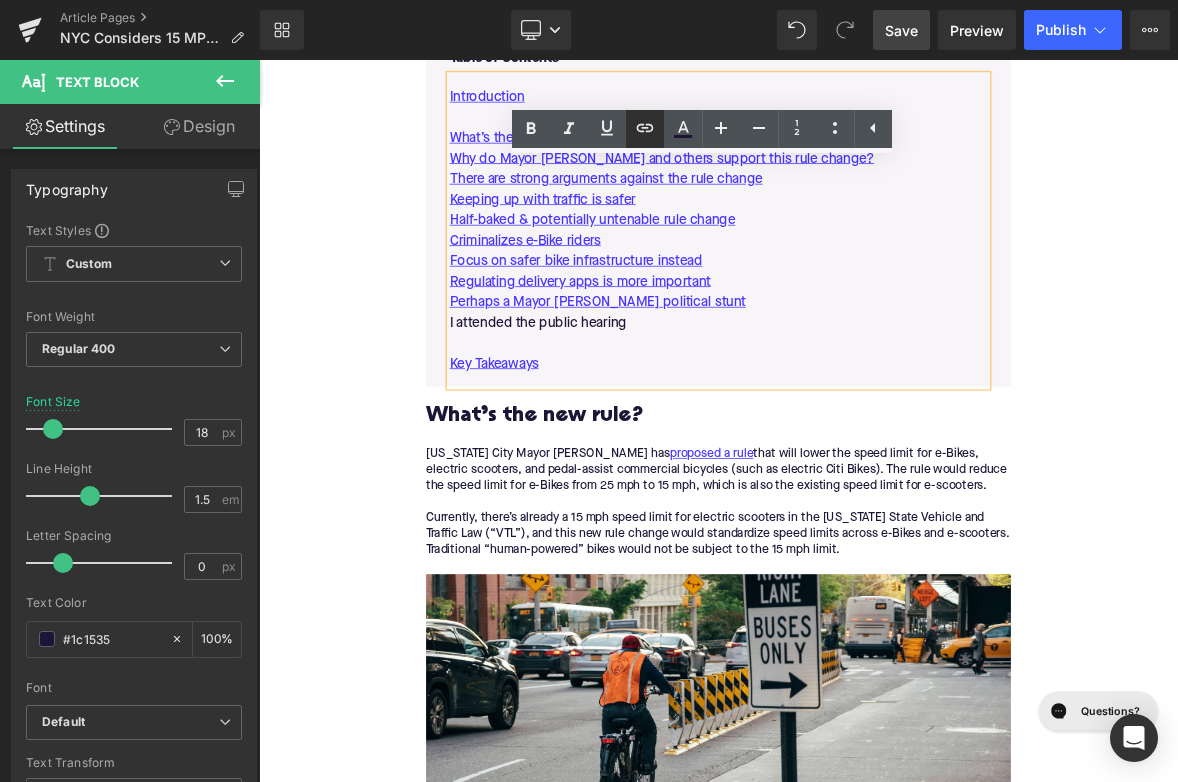 drag, startPoint x: 645, startPoint y: 117, endPoint x: 508, endPoint y: 155, distance: 142.17242 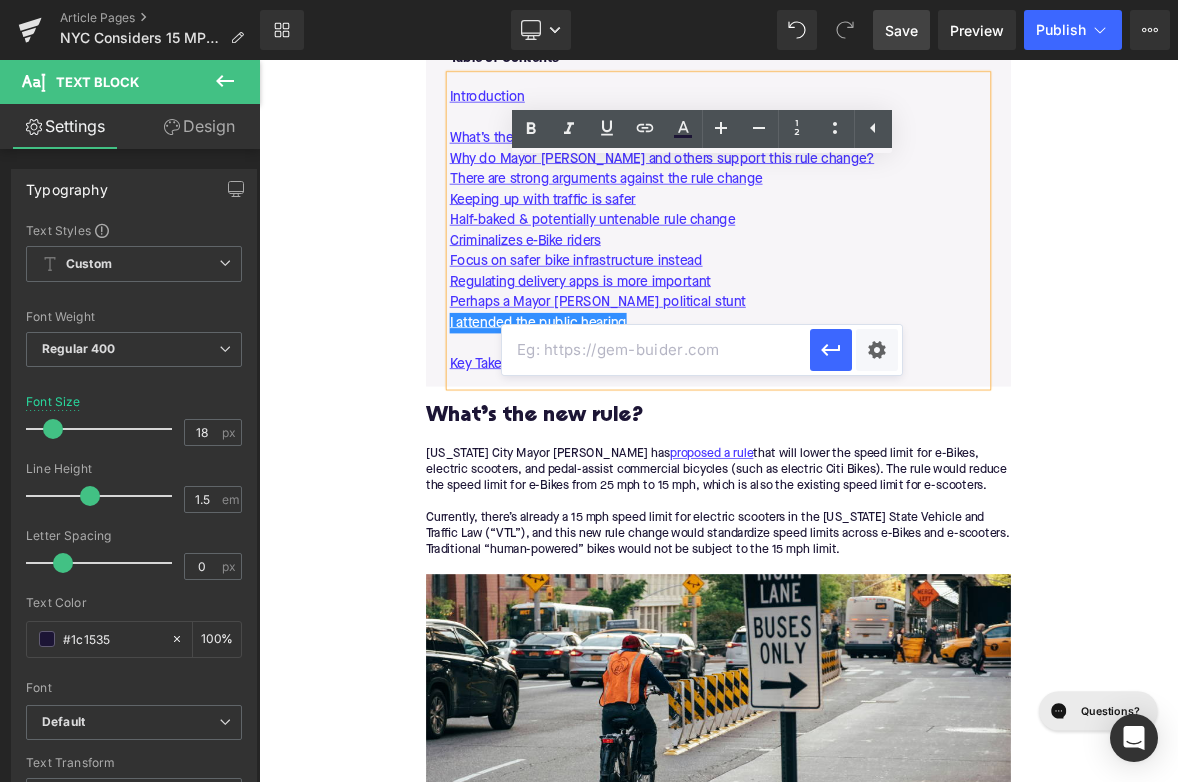 click at bounding box center (656, 350) 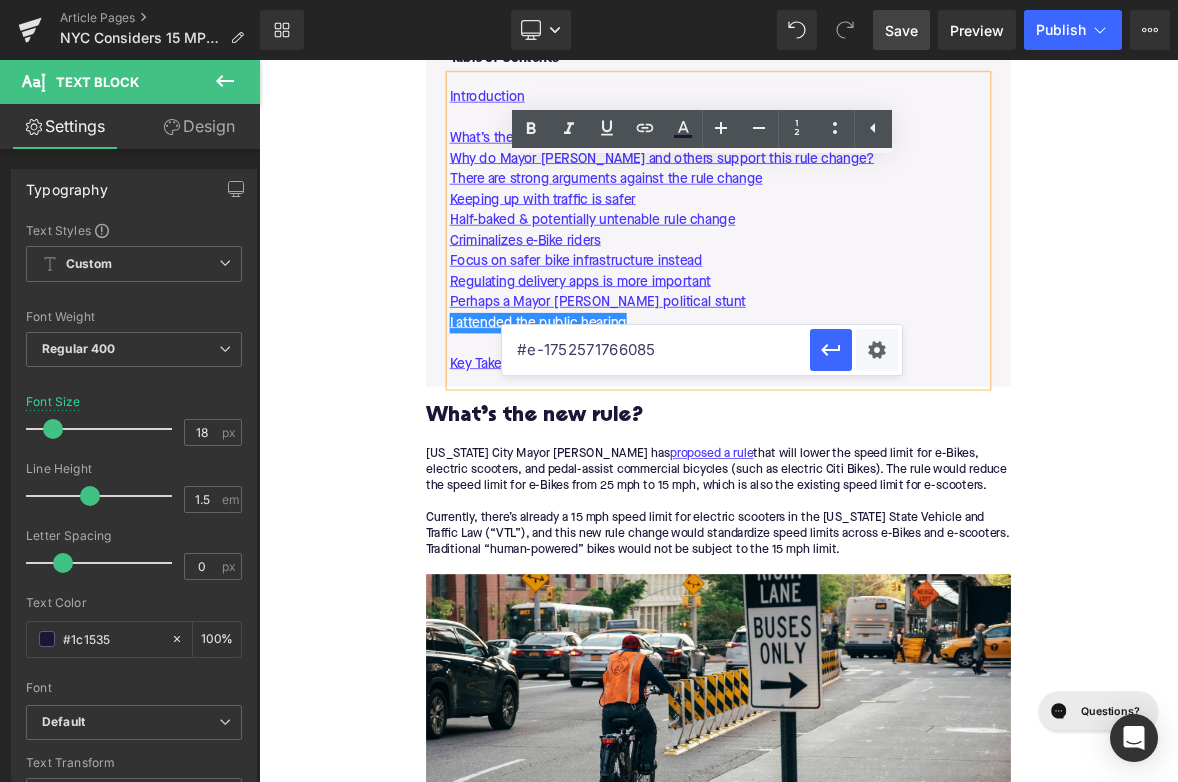 type on "#e-1752571766085" 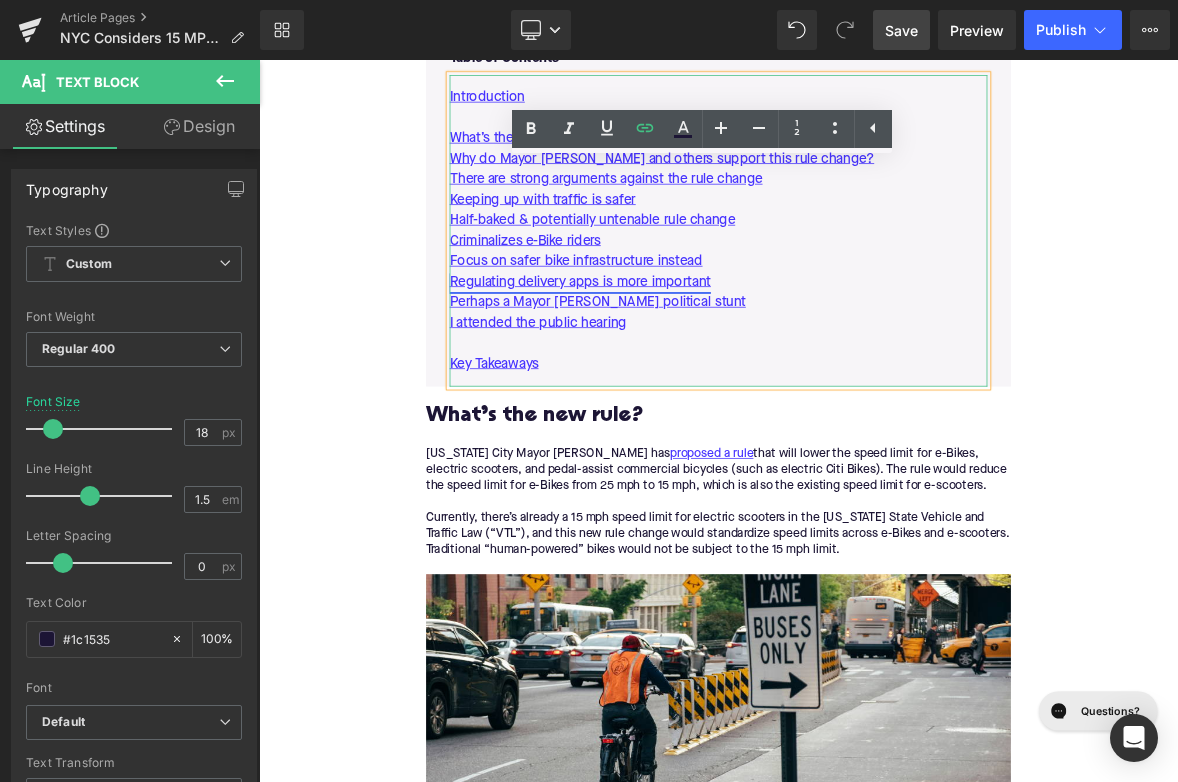 click on "Regulating delivery apps is more important" at bounding box center (682, 352) 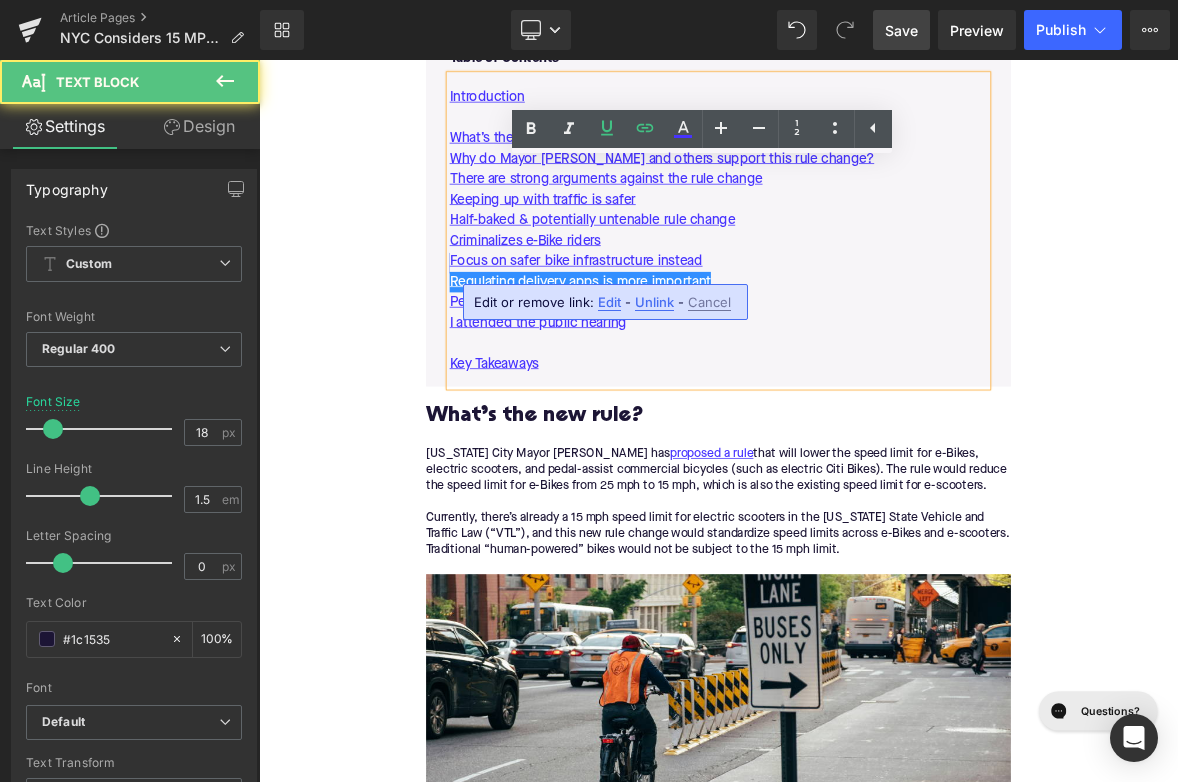 drag, startPoint x: 732, startPoint y: 321, endPoint x: 877, endPoint y: 330, distance: 145.27904 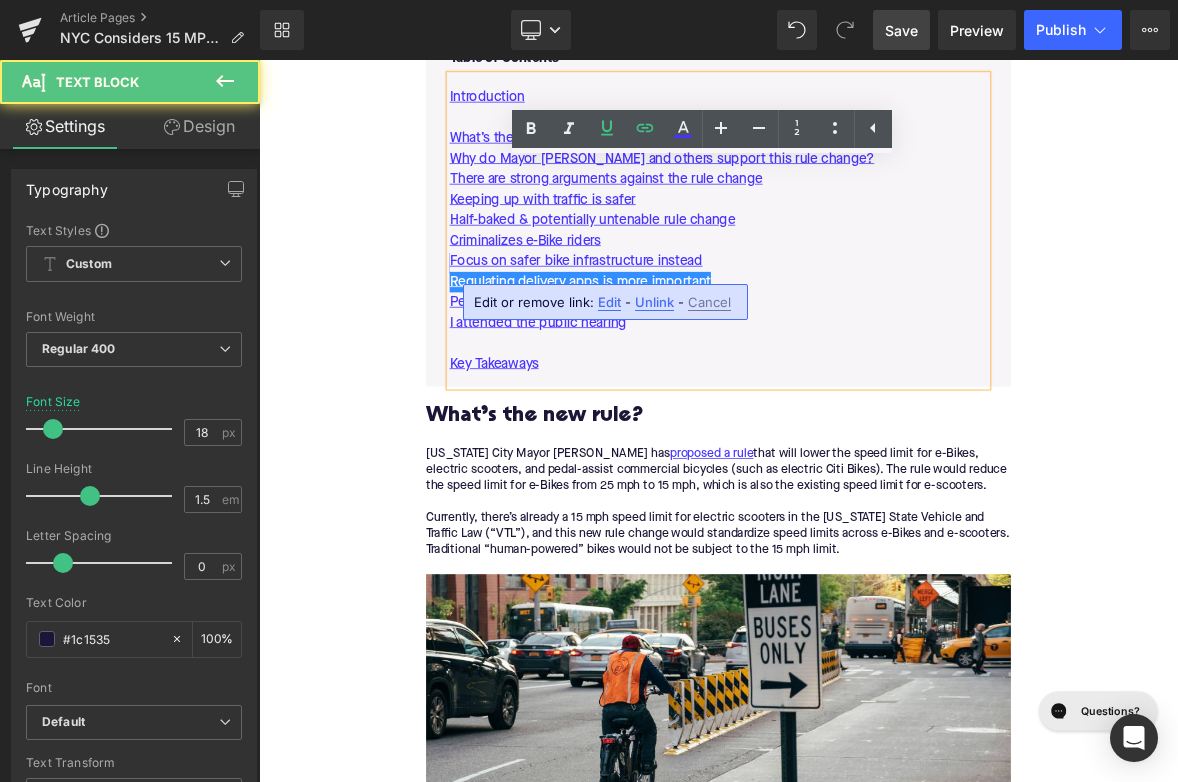 click on "Focus on safer bike infrastructure instead" at bounding box center [676, 325] 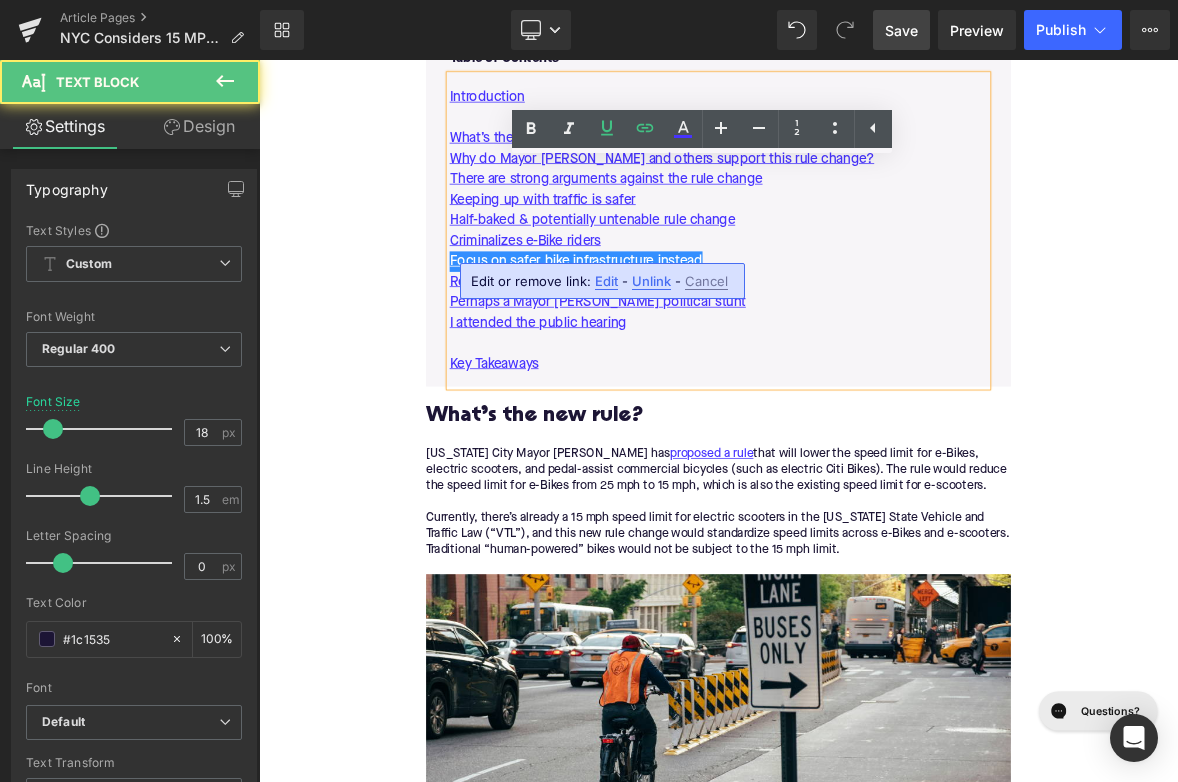 click on "Edit" at bounding box center [606, 281] 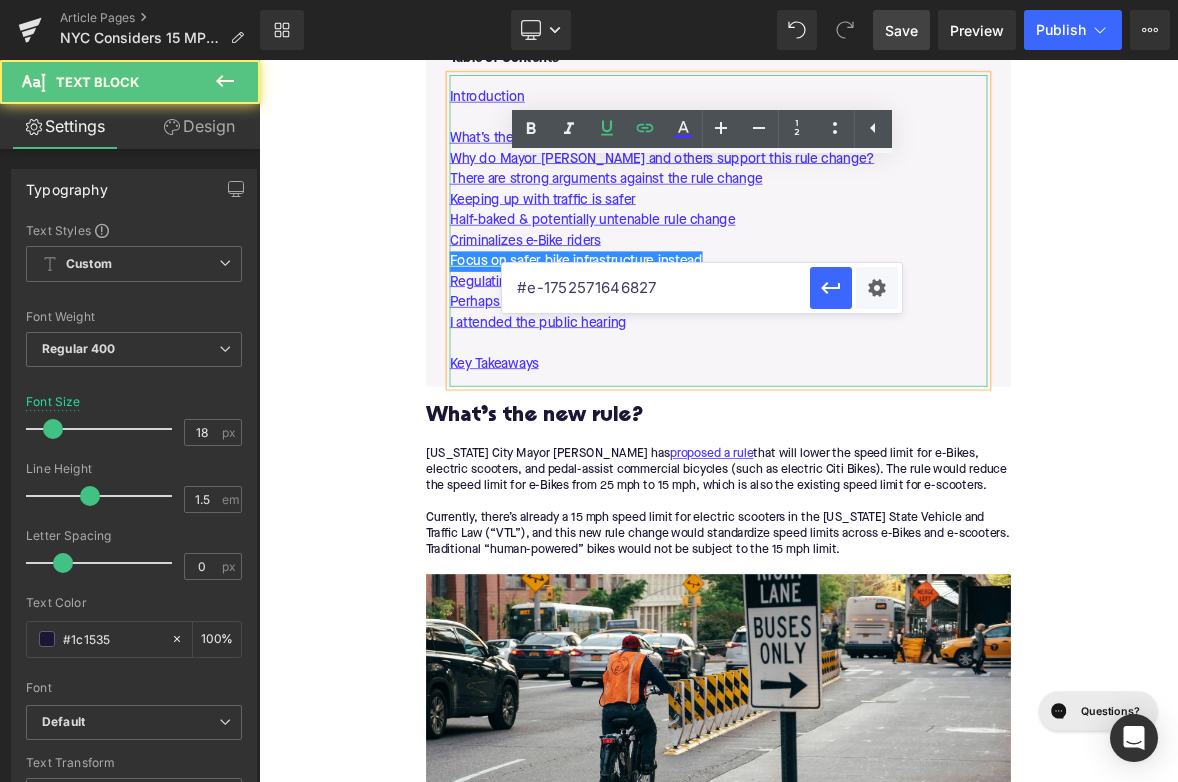 click on "Criminalizes e-Bike riders" at bounding box center [864, 298] 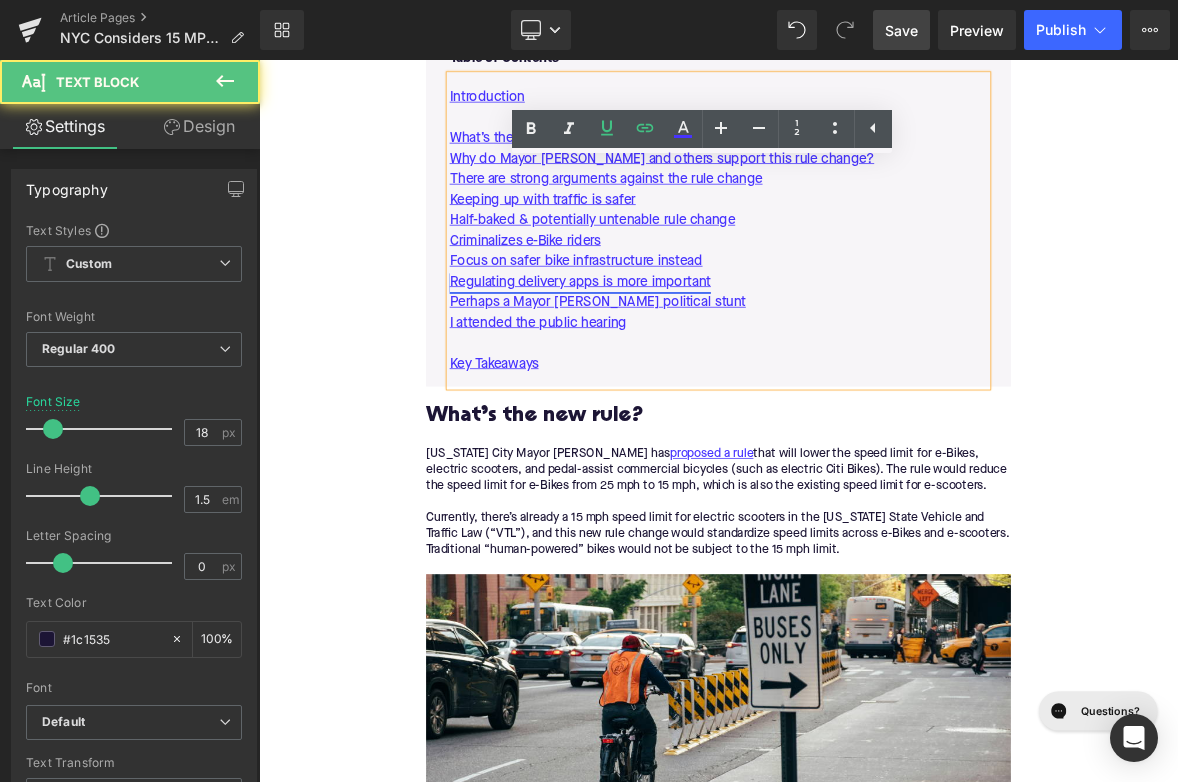 click on "Regulating delivery apps is more important" at bounding box center (682, 352) 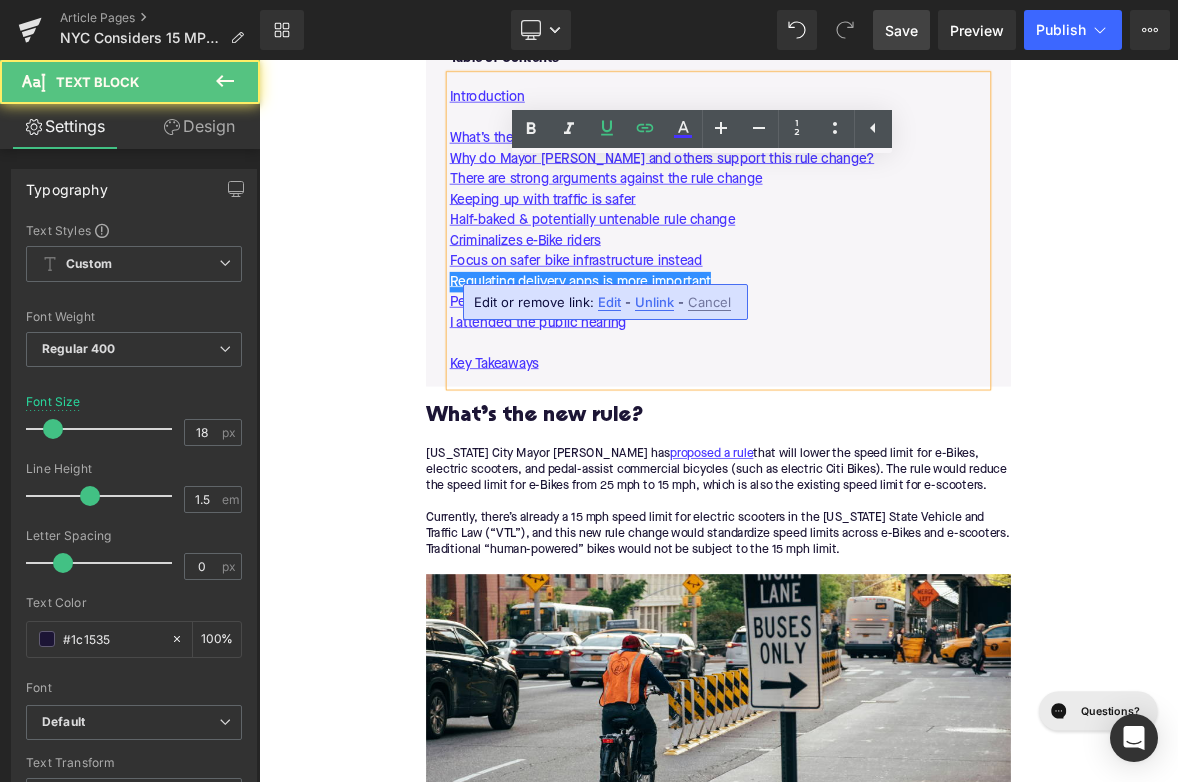 click on "Edit" at bounding box center (609, 302) 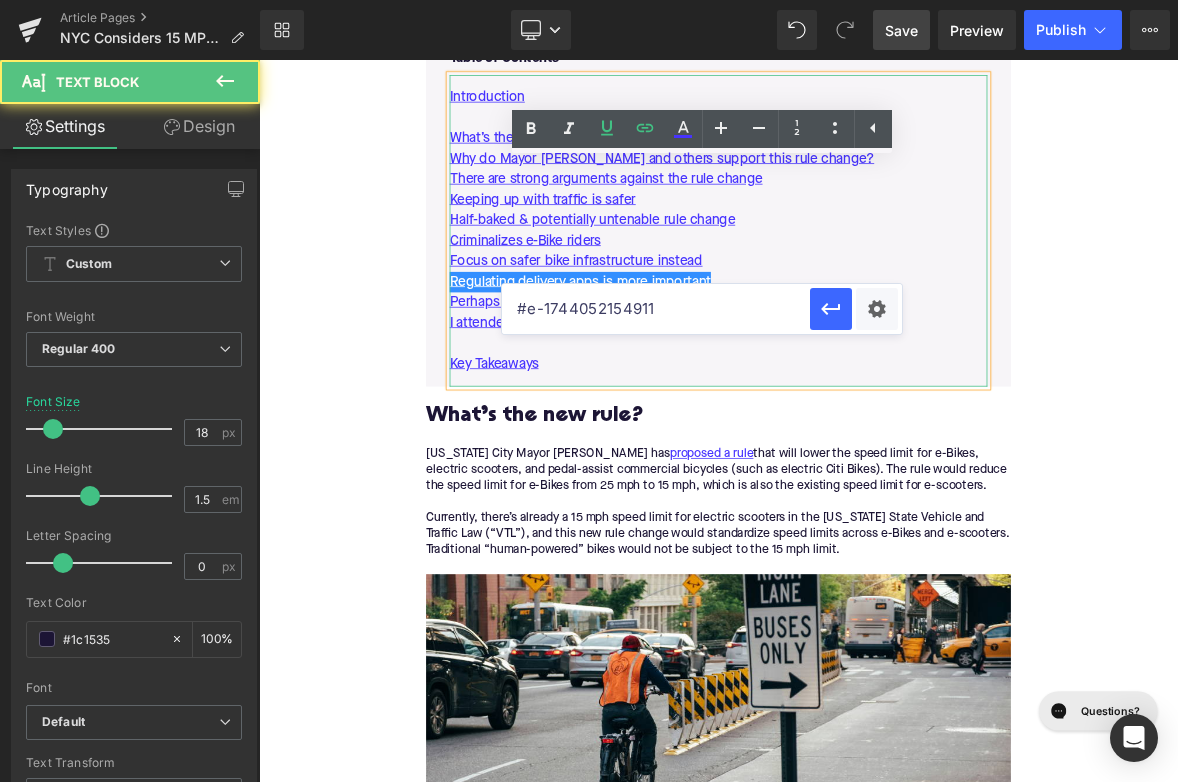click on "Focus on safer bike infrastructure instead" at bounding box center (864, 325) 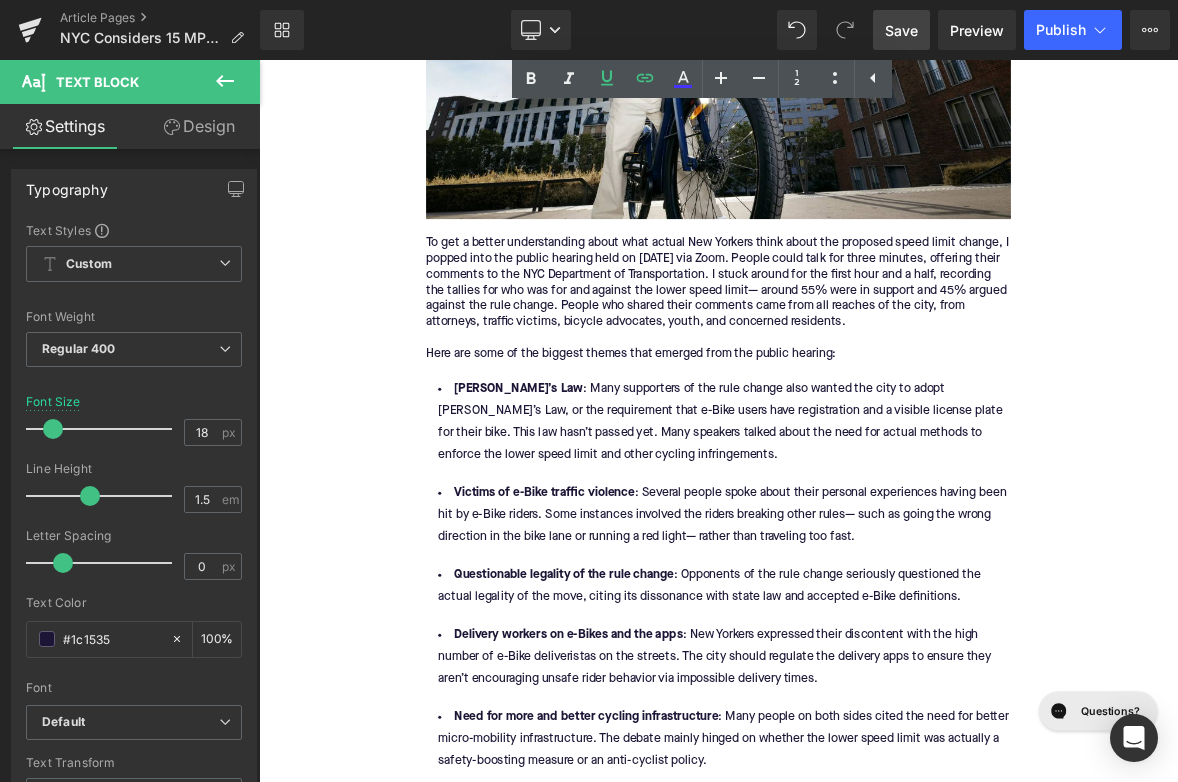 scroll, scrollTop: 5148, scrollLeft: 0, axis: vertical 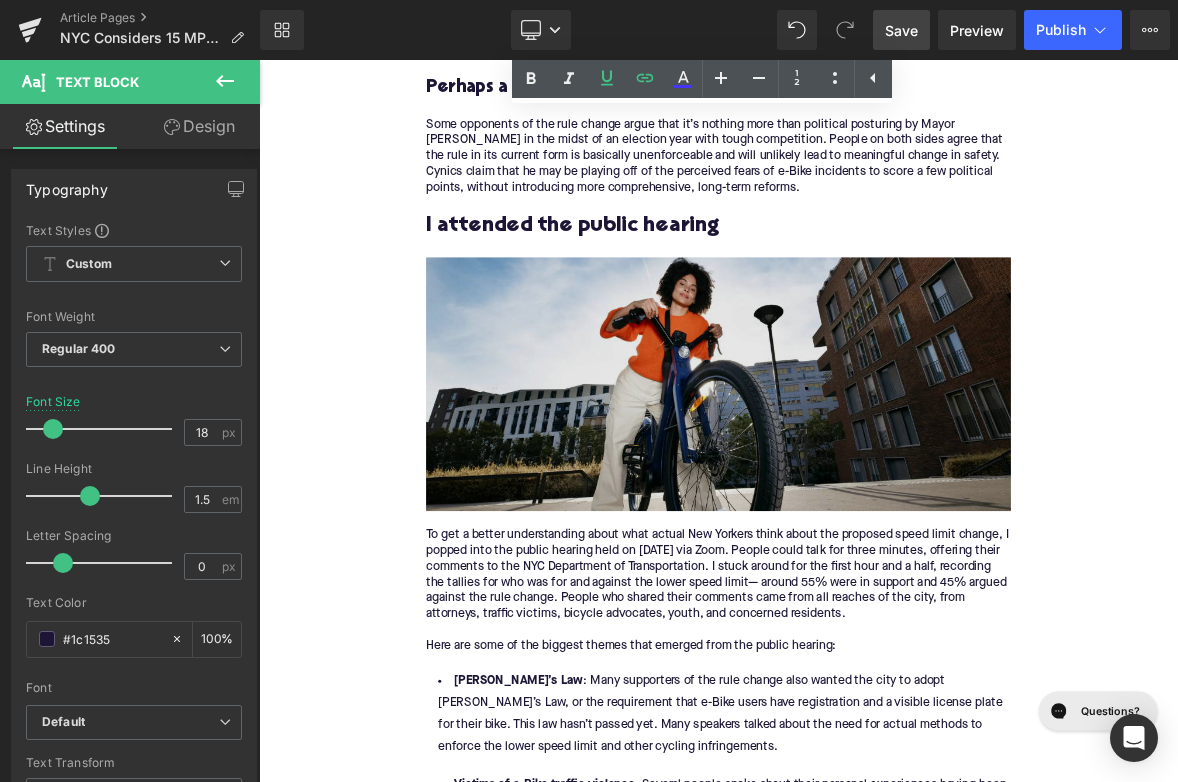 click at bounding box center (864, 487) 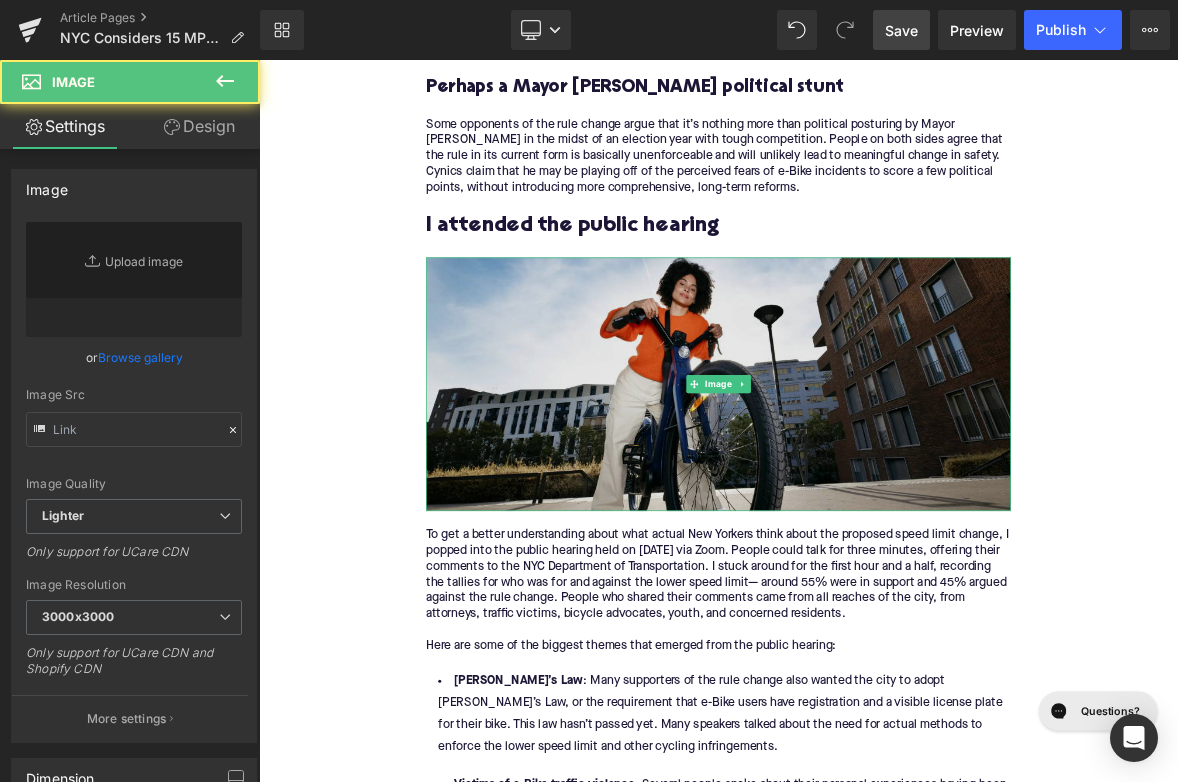 type on "[URL][DOMAIN_NAME]" 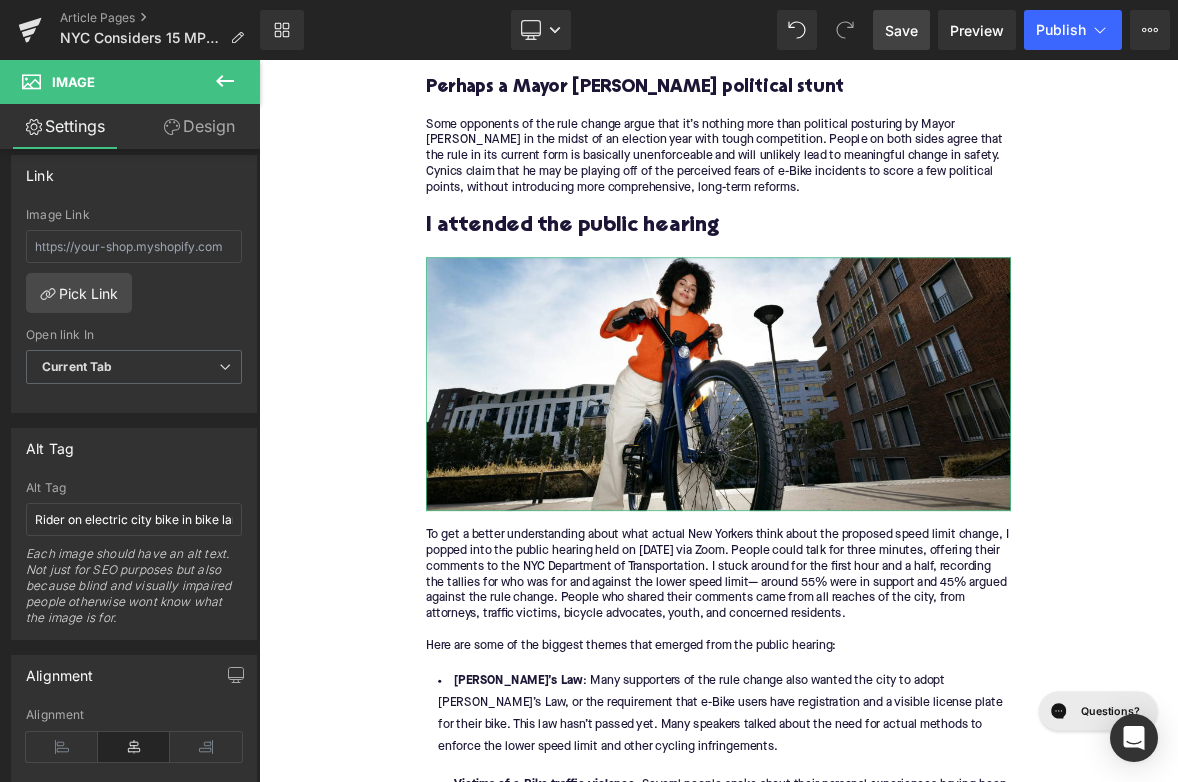 scroll, scrollTop: 931, scrollLeft: 0, axis: vertical 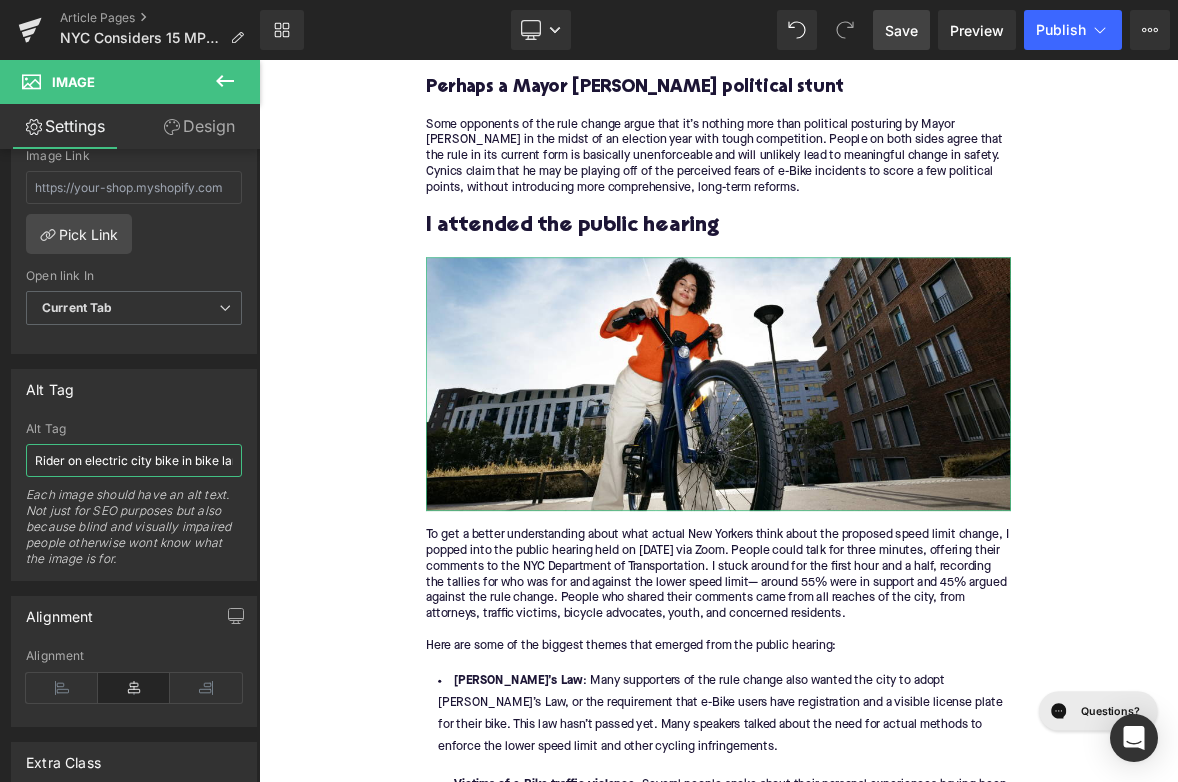 click on "Rider on electric city bike in bike lane" at bounding box center [134, 460] 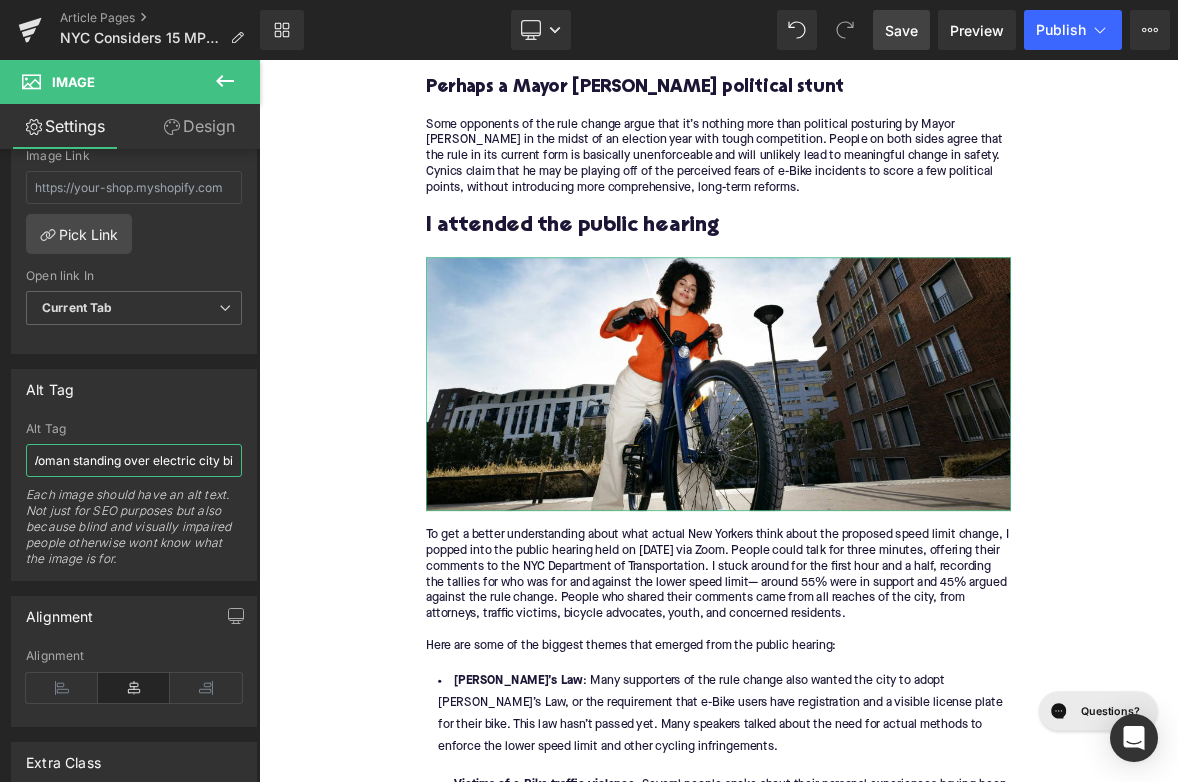 type on "Woman standing over electric city bike" 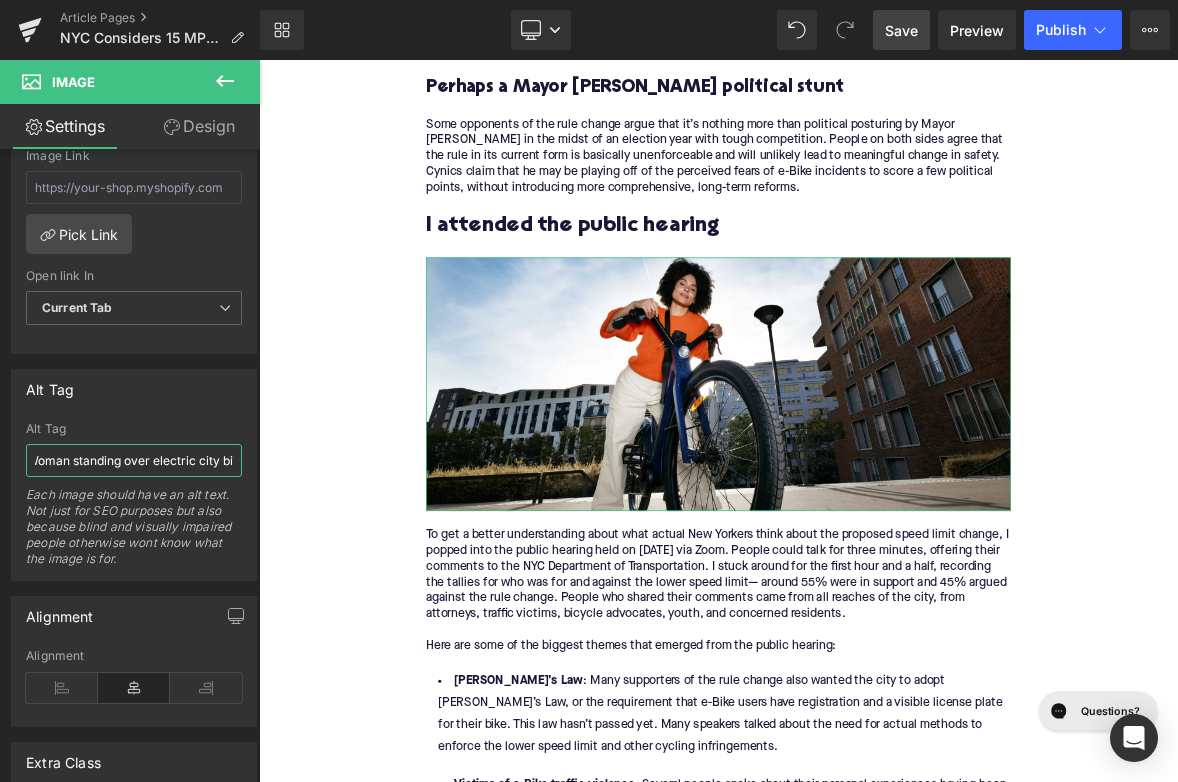 scroll, scrollTop: 0, scrollLeft: 21, axis: horizontal 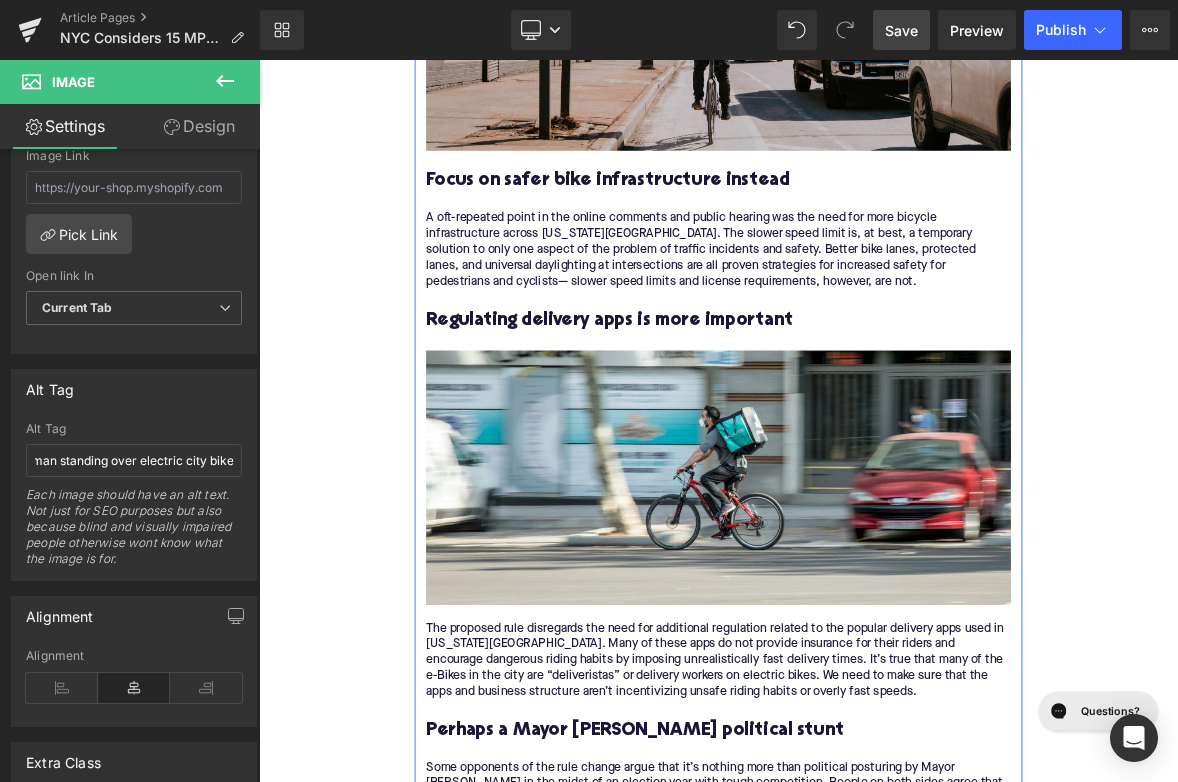 click at bounding box center [864, 610] 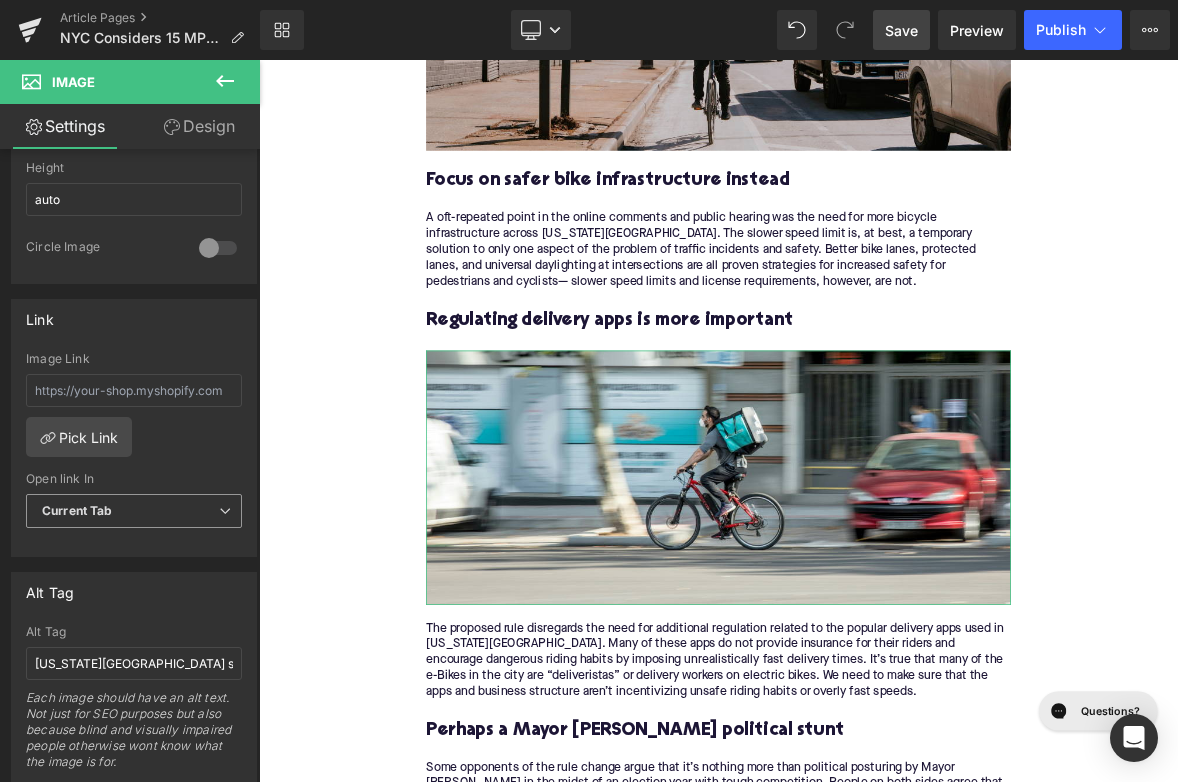 scroll, scrollTop: 835, scrollLeft: 0, axis: vertical 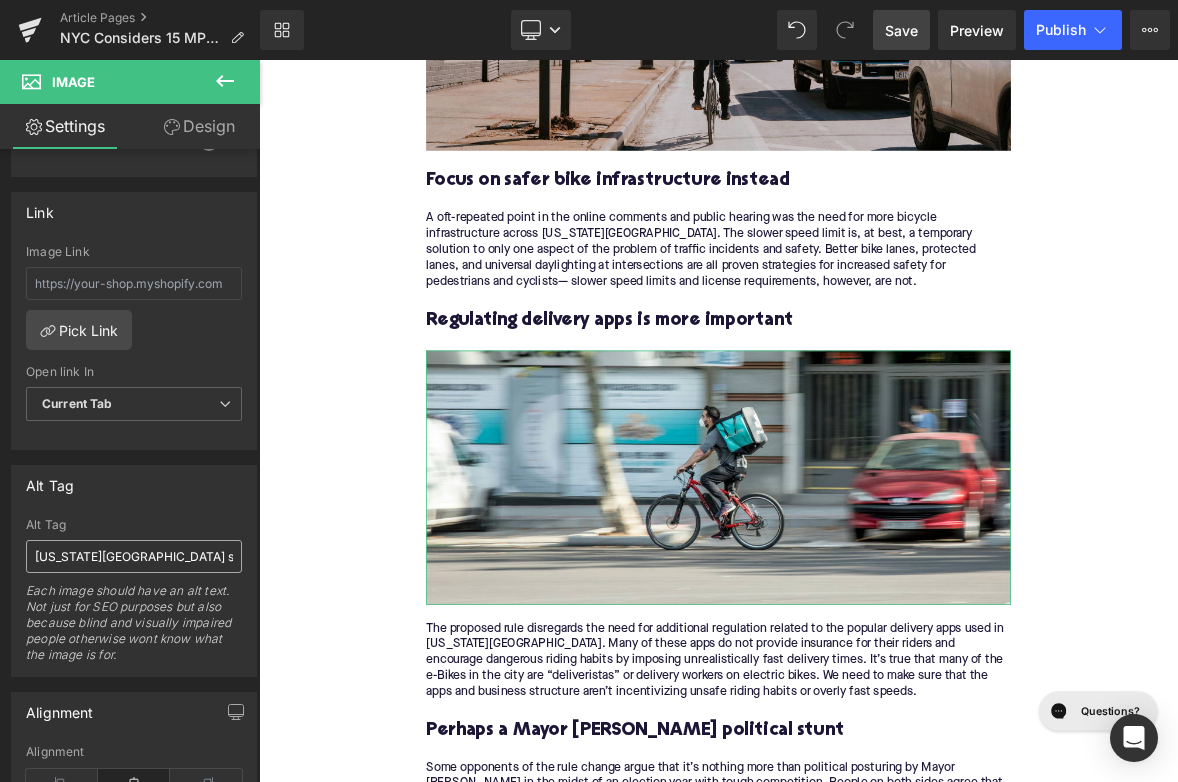 click on "[US_STATE][GEOGRAPHIC_DATA] signs" at bounding box center [134, 556] 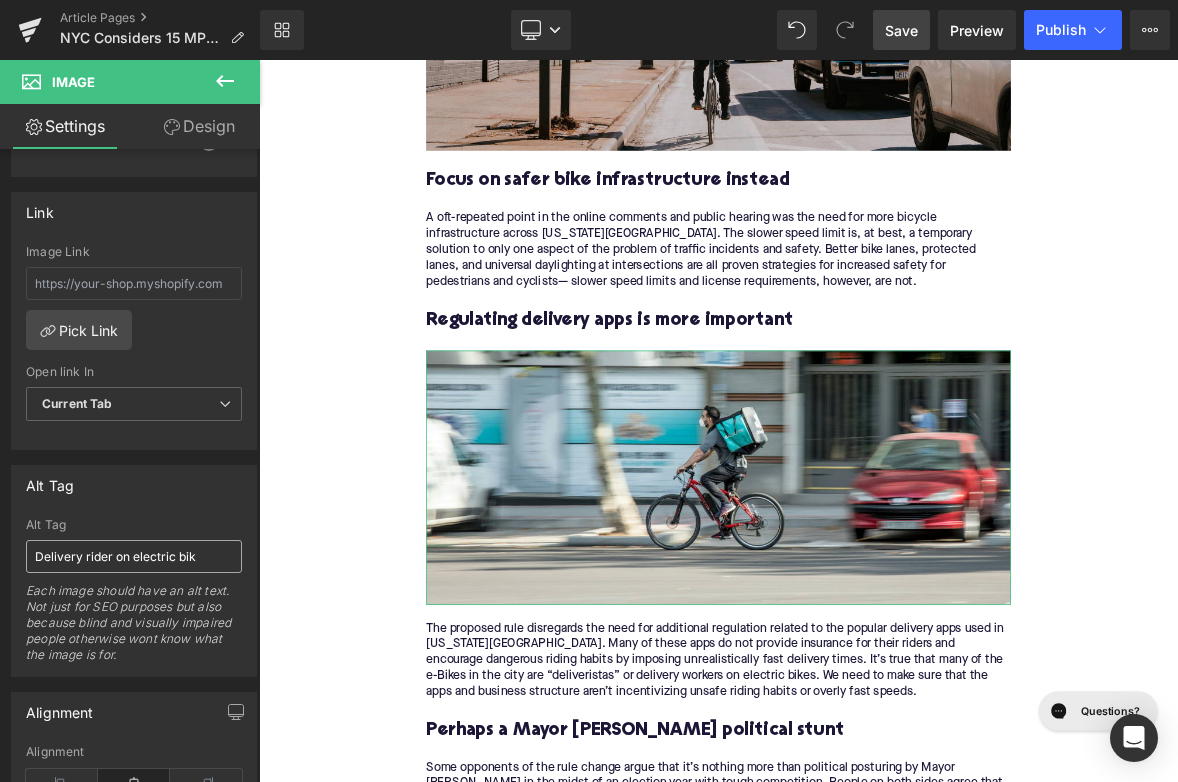 type on "Delivery rider on electric bike" 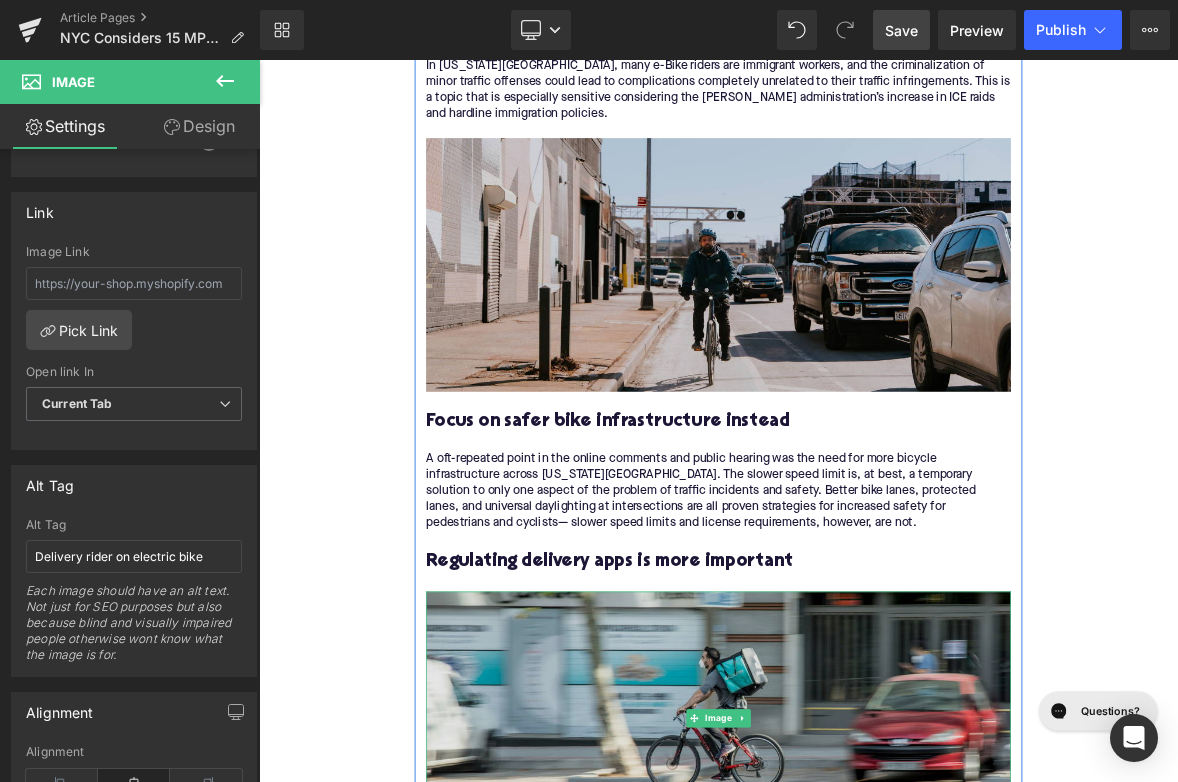 scroll, scrollTop: 3871, scrollLeft: 0, axis: vertical 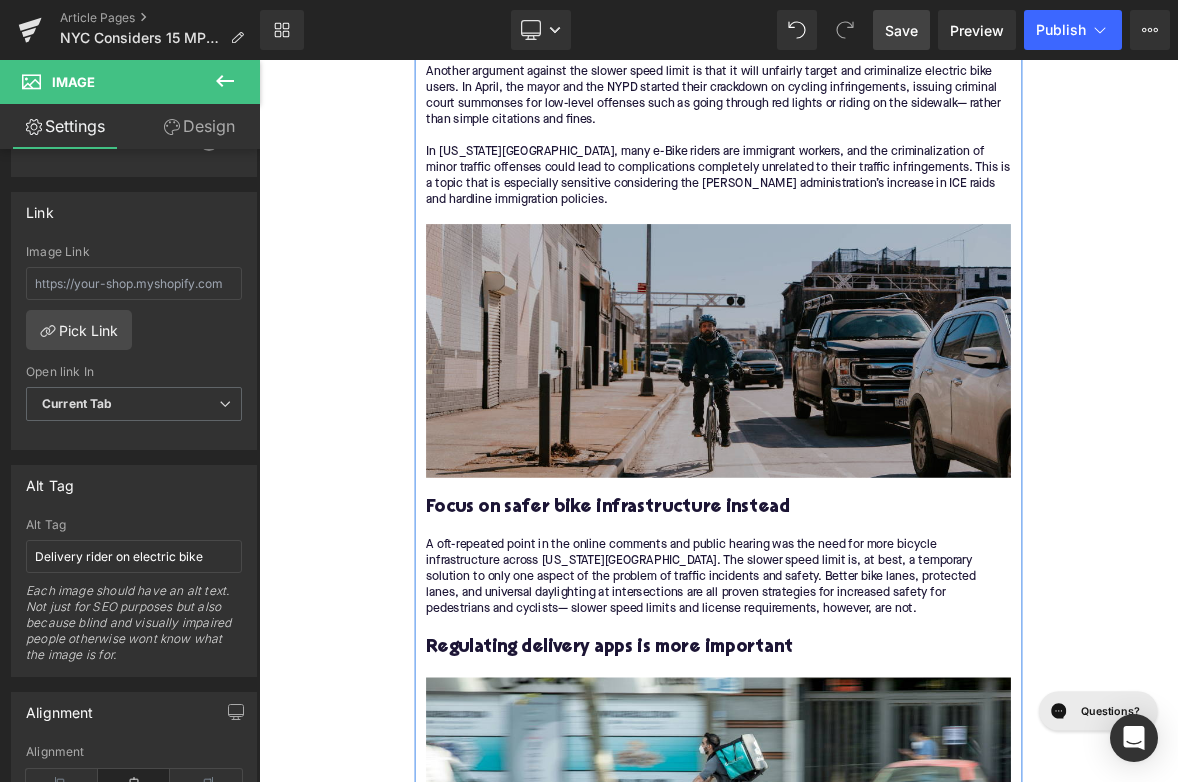 click at bounding box center [864, 443] 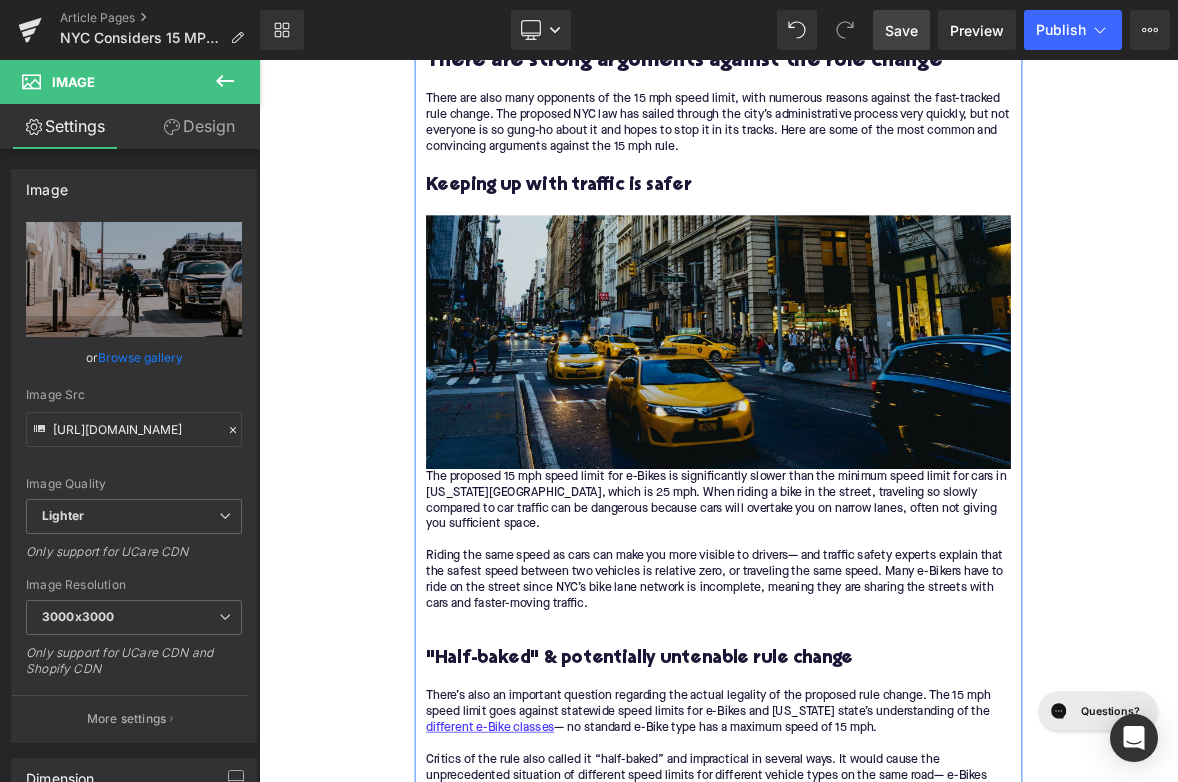 scroll, scrollTop: 2512, scrollLeft: 0, axis: vertical 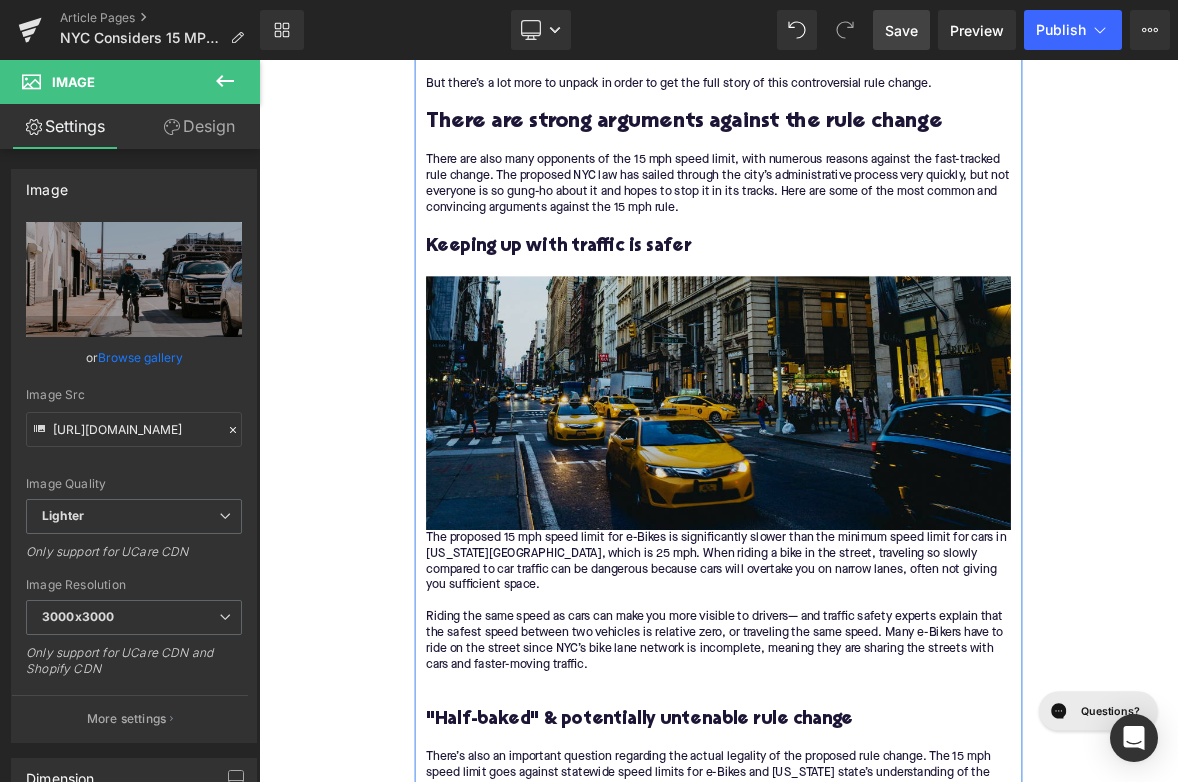 click at bounding box center [864, 512] 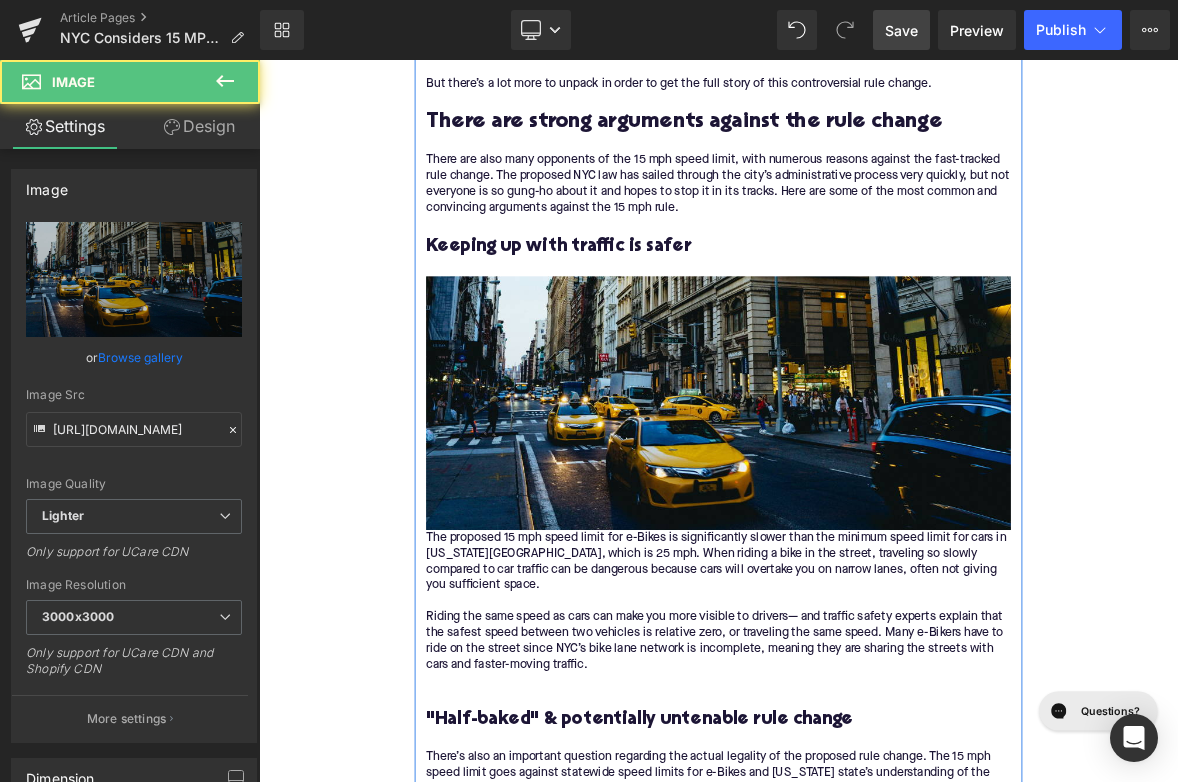 click on "The proposed 15 mph speed limit for e-Bikes is significantly slower than the minimum speed limit for cars in [US_STATE][GEOGRAPHIC_DATA], which is 25 mph. When riding a bike in the street, traveling so slowly compared to car traffic can be dangerous because cars will overtake you on narrow lanes, often not giving you sufficient space. Riding the same speed as cars can make you more visible to drivers— and traffic safety experts explain that the safest speed between two vehicles is relative zero, or traveling the same speed. Many e-Bikers have to ride on the street since NYC’s bike lane network is incomplete, meaning they are sharing the streets with cars and faster-moving traffic." at bounding box center (864, 773) 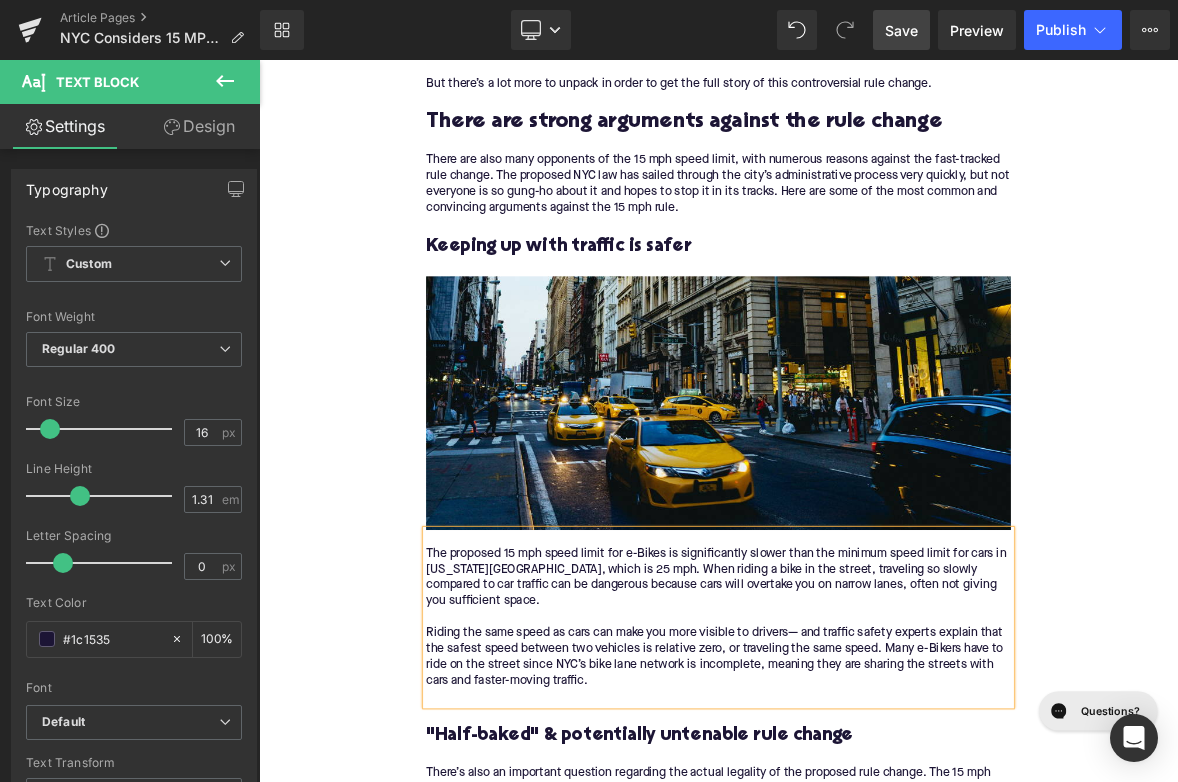 click at bounding box center [864, 899] 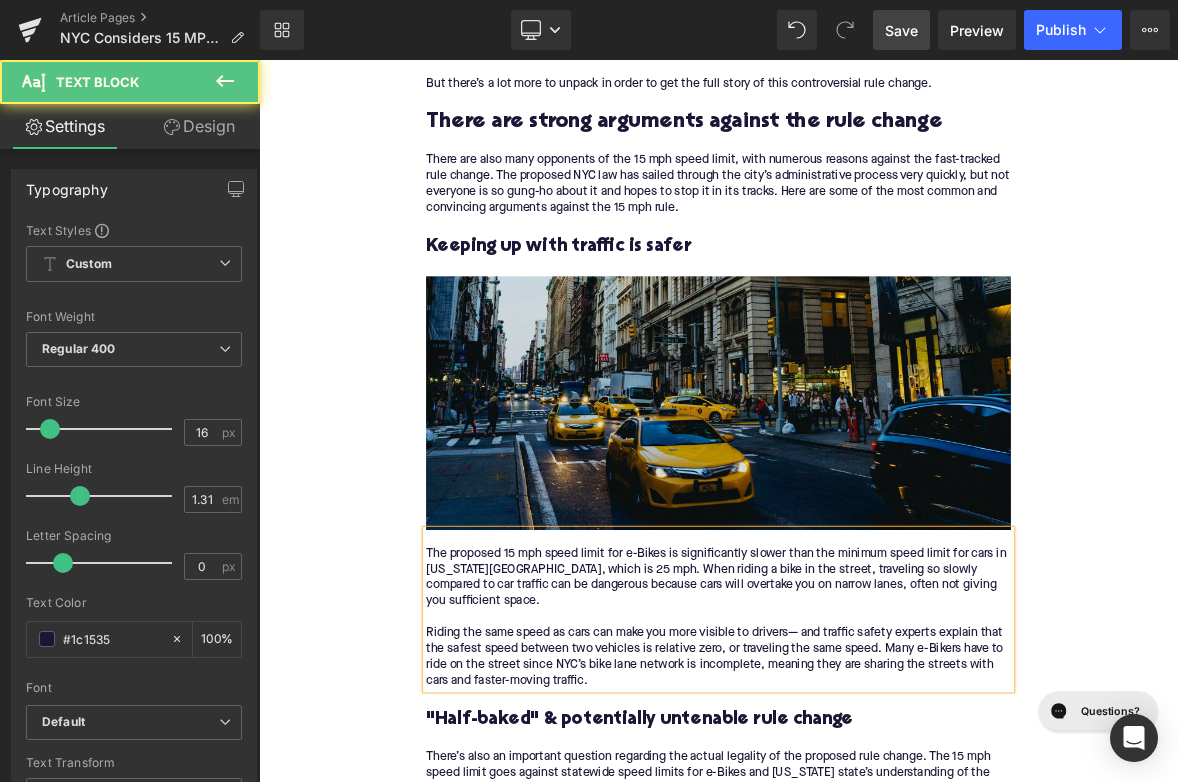 click at bounding box center [864, 512] 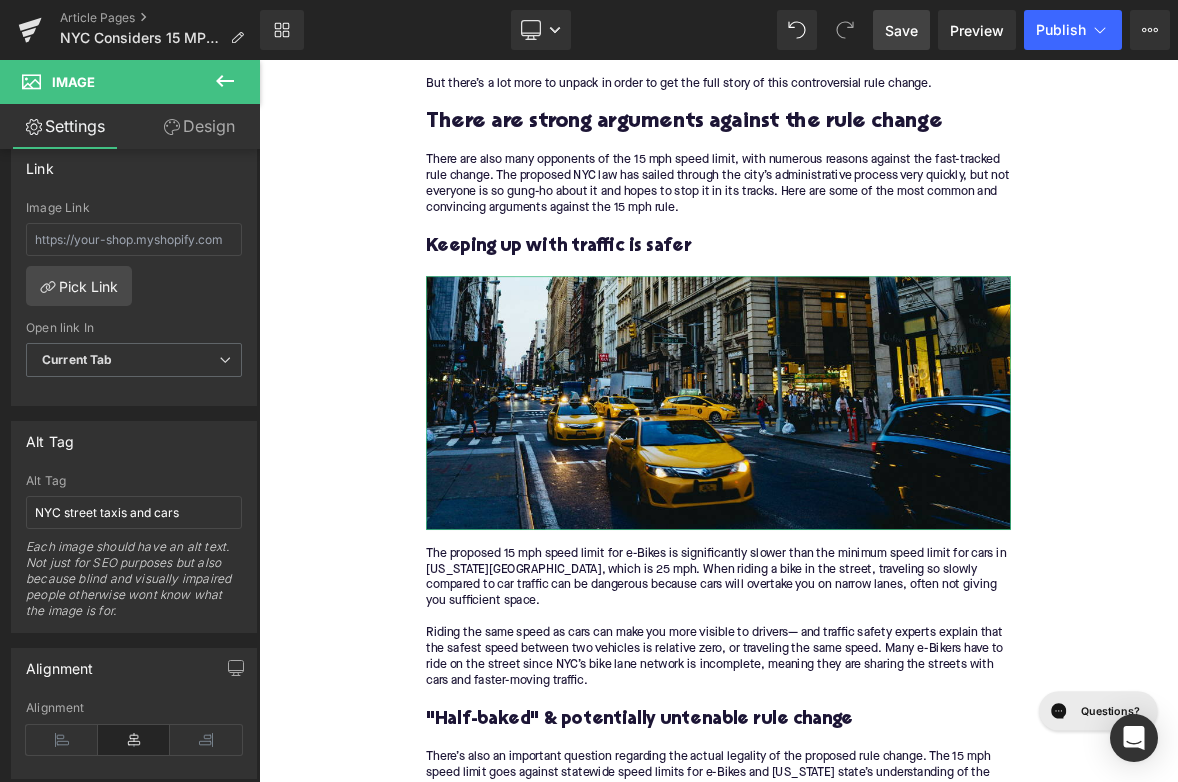 scroll, scrollTop: 887, scrollLeft: 0, axis: vertical 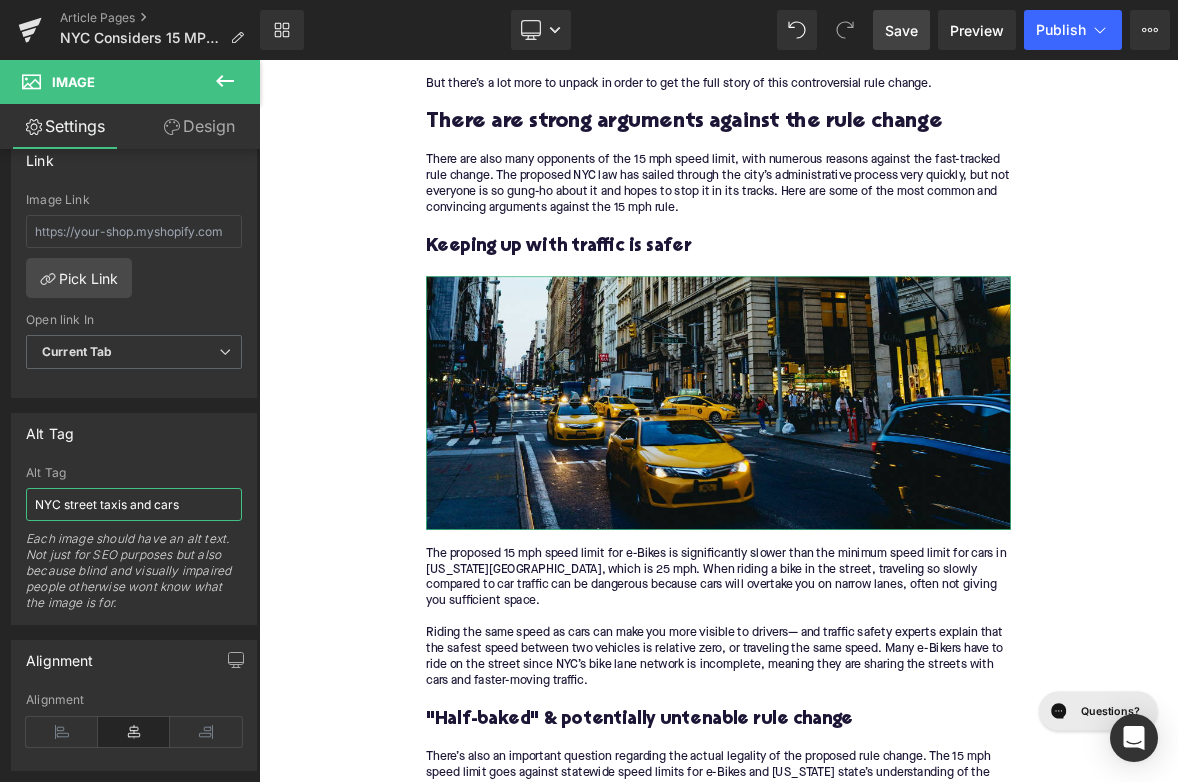 click on "NYC street taxis and cars" at bounding box center [134, 504] 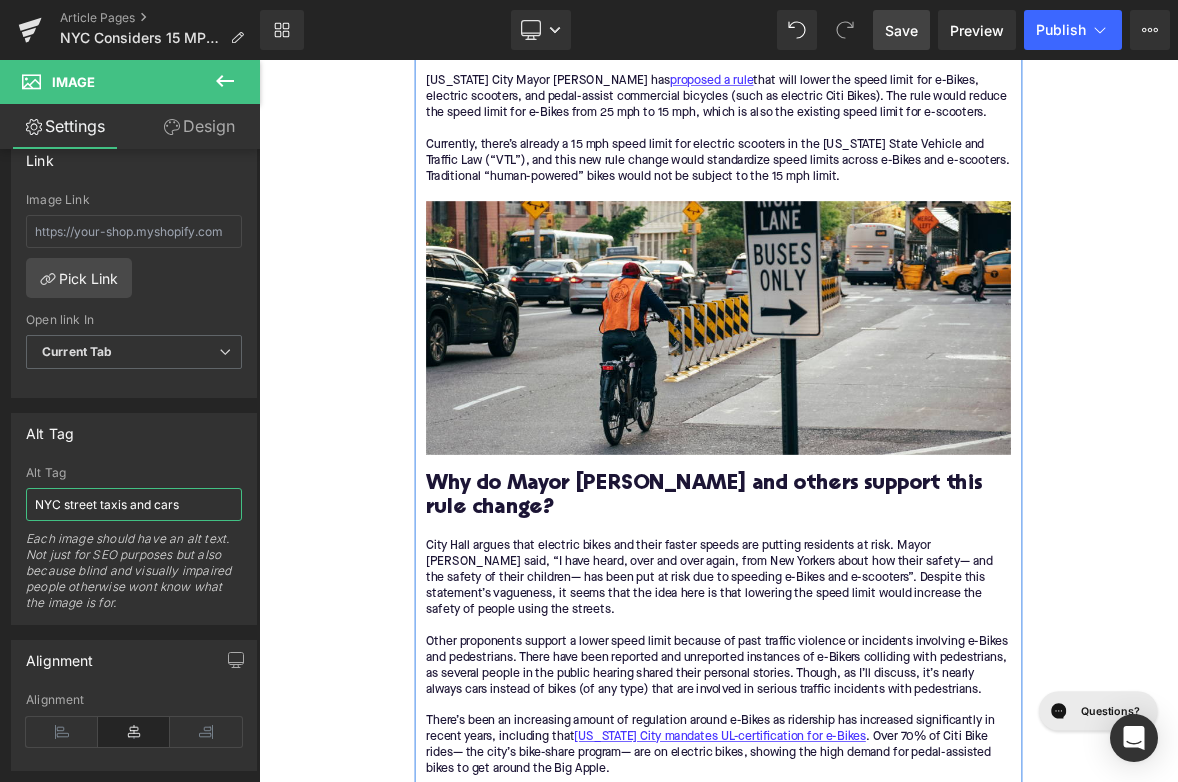 scroll, scrollTop: 1544, scrollLeft: 0, axis: vertical 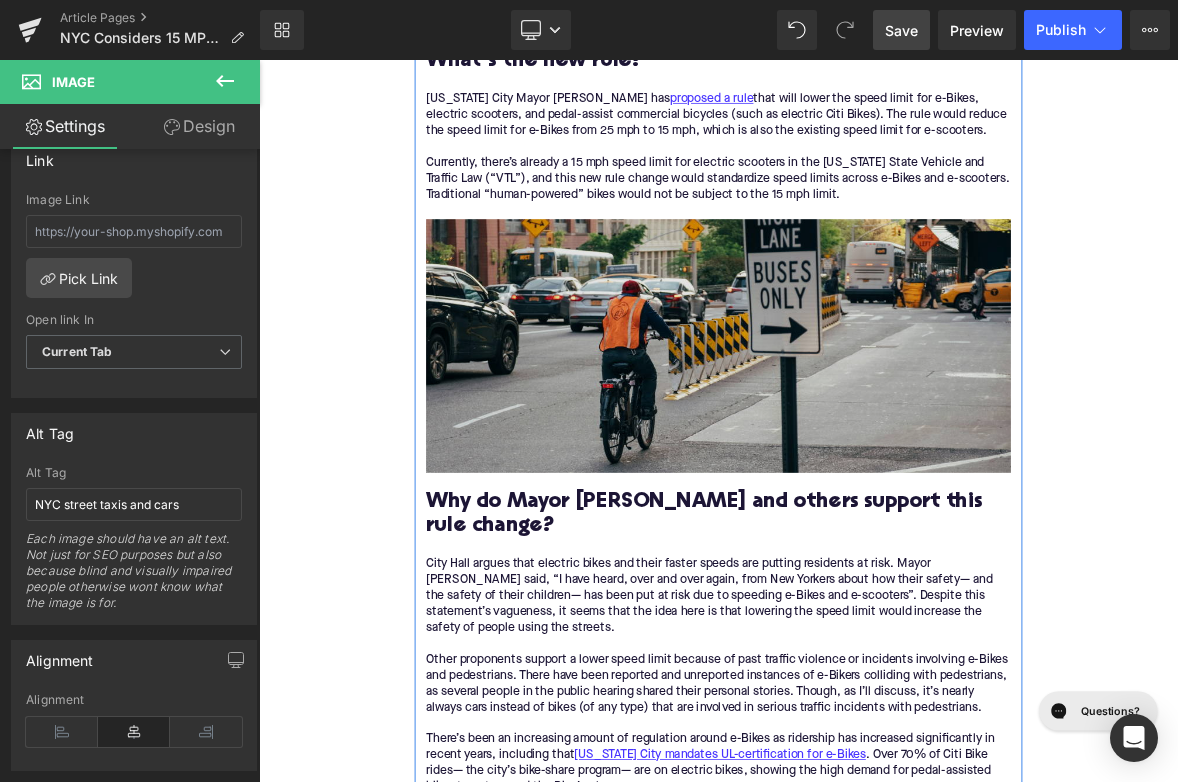 click at bounding box center (864, 437) 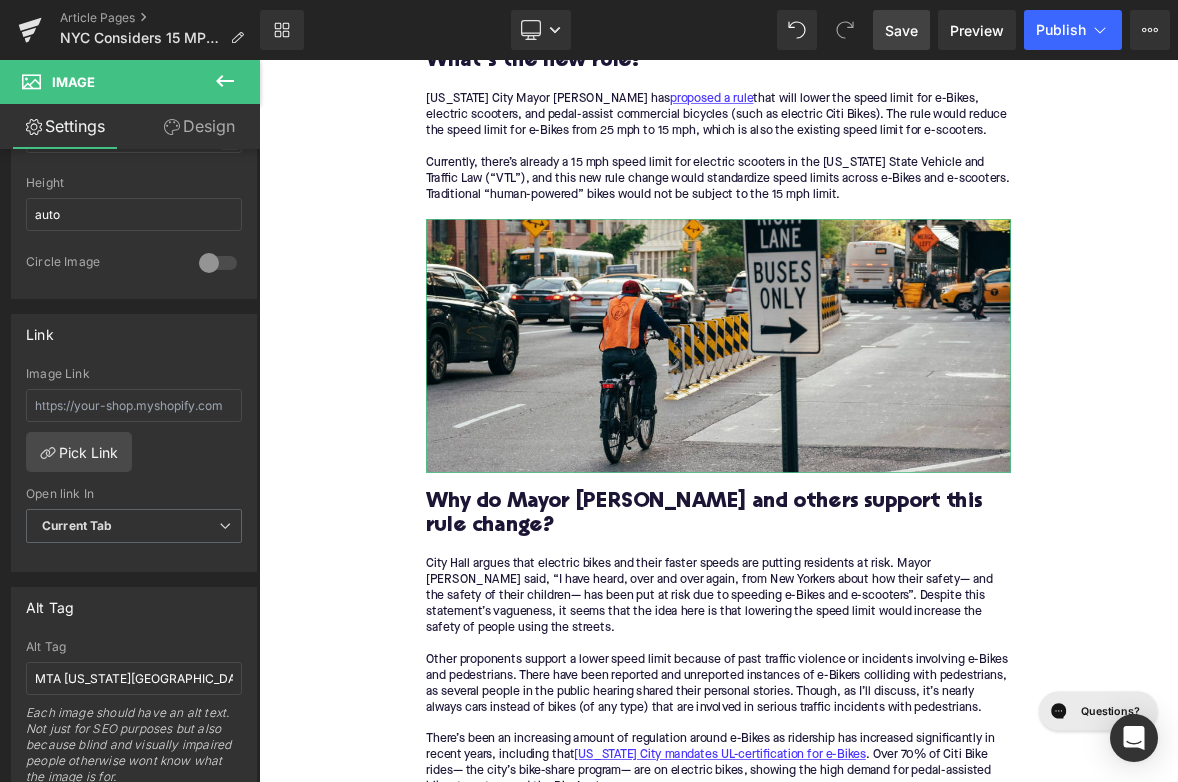 scroll, scrollTop: 798, scrollLeft: 0, axis: vertical 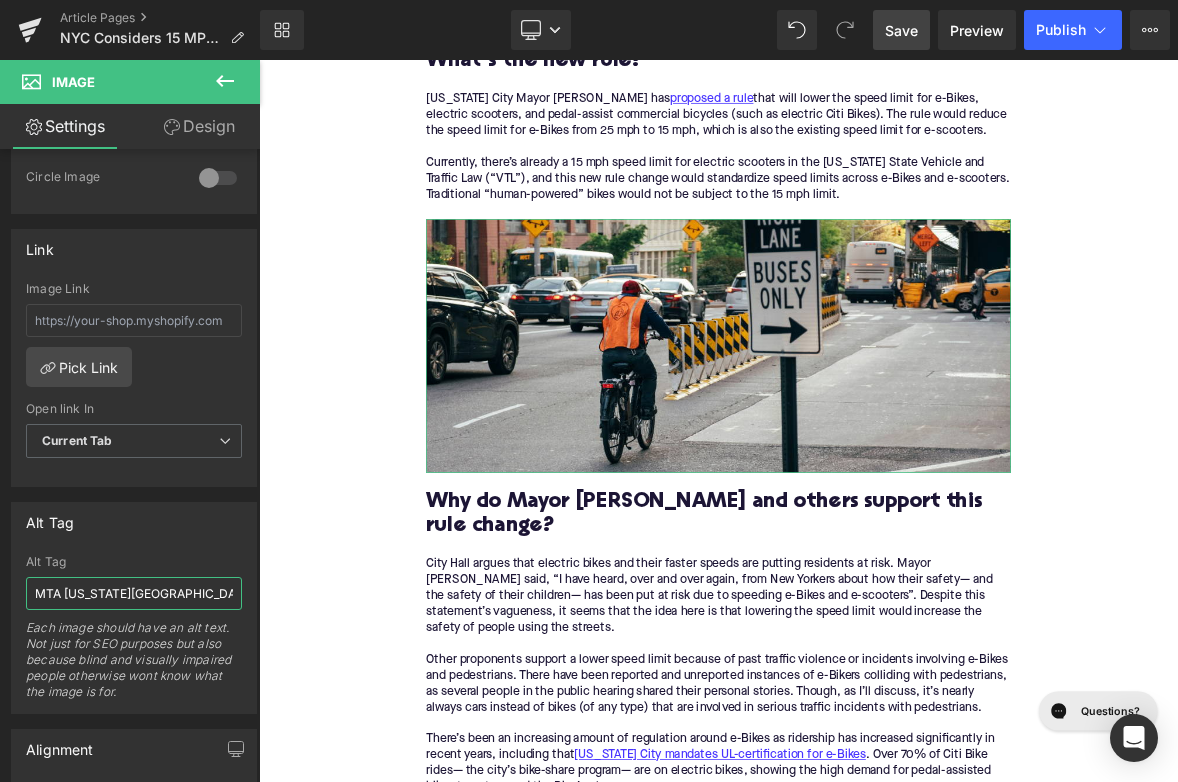 click on "MTA [US_STATE][GEOGRAPHIC_DATA] Subway train" at bounding box center (134, 593) 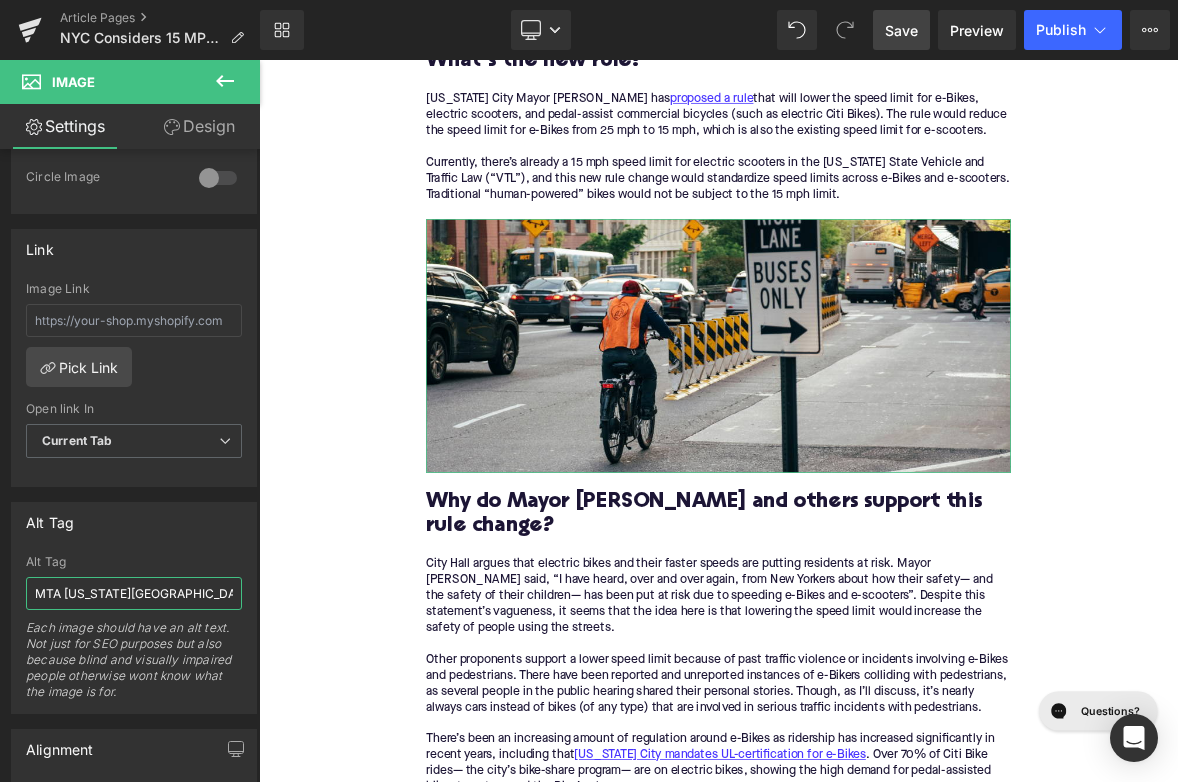 click on "MTA [US_STATE][GEOGRAPHIC_DATA] Subway train" at bounding box center [134, 593] 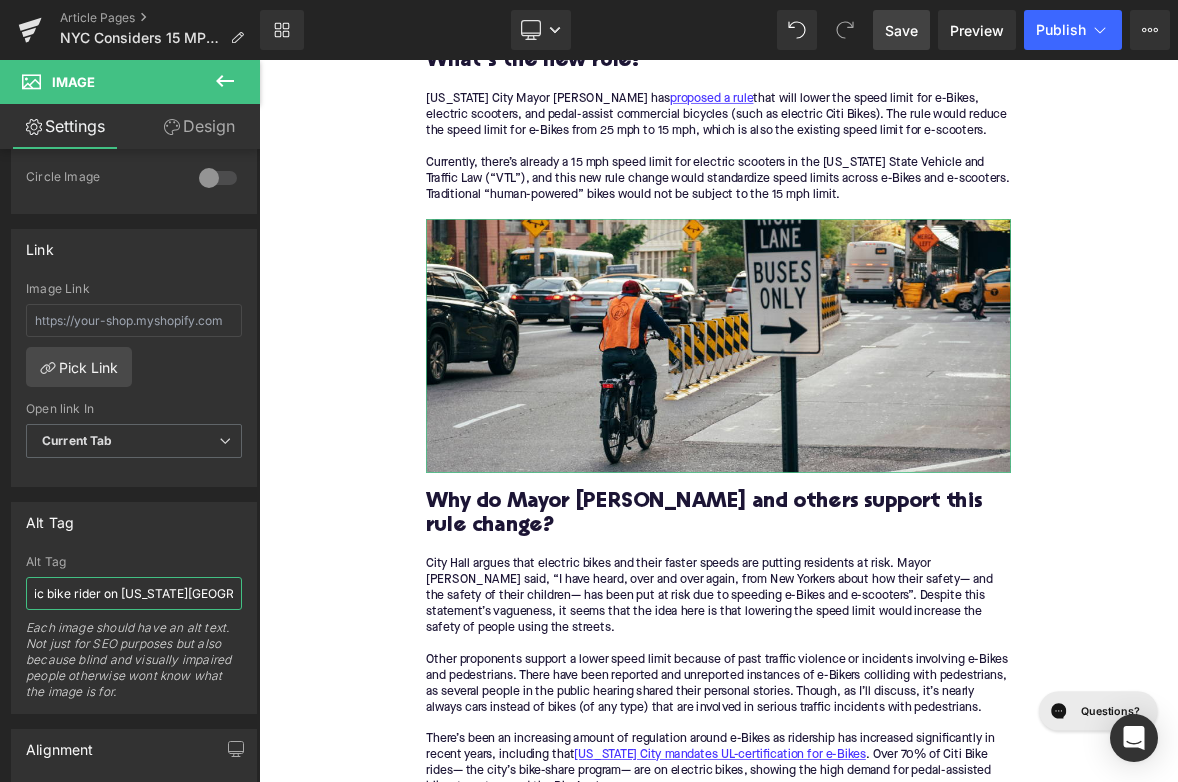 type on "Electric bike rider on [US_STATE][GEOGRAPHIC_DATA]" 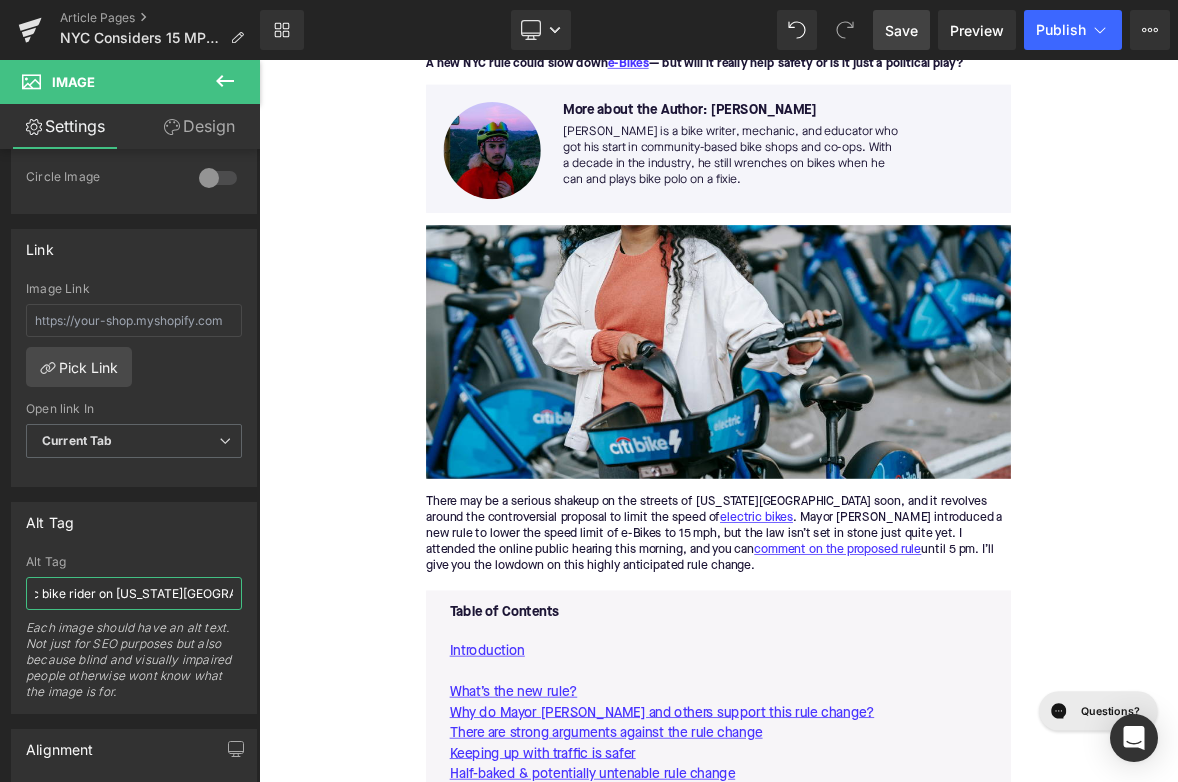 scroll, scrollTop: 296, scrollLeft: 0, axis: vertical 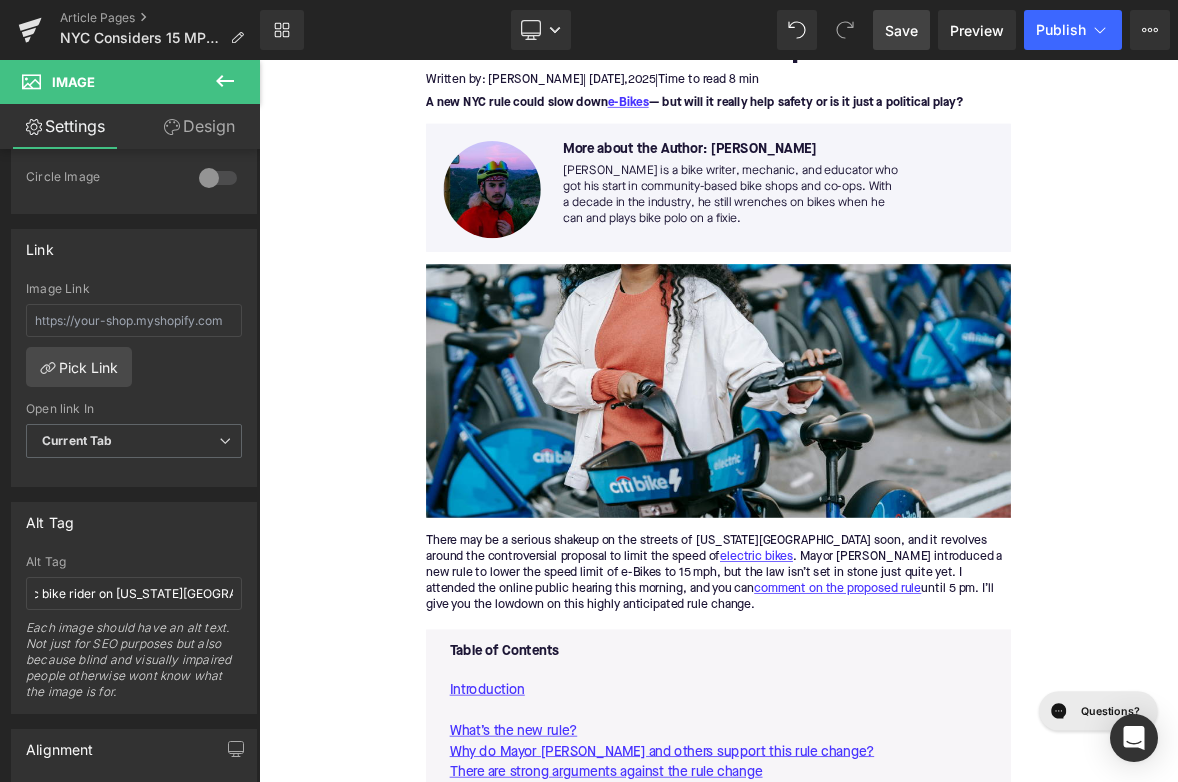 click at bounding box center (864, 496) 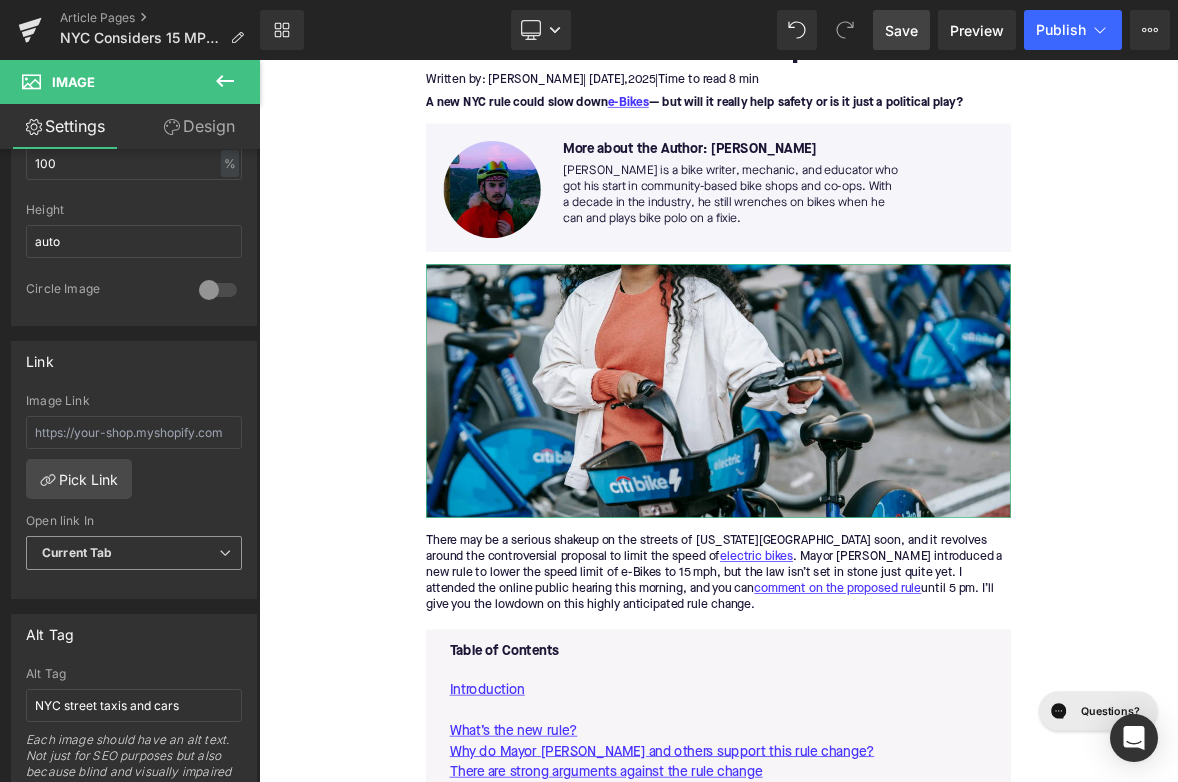 scroll, scrollTop: 767, scrollLeft: 0, axis: vertical 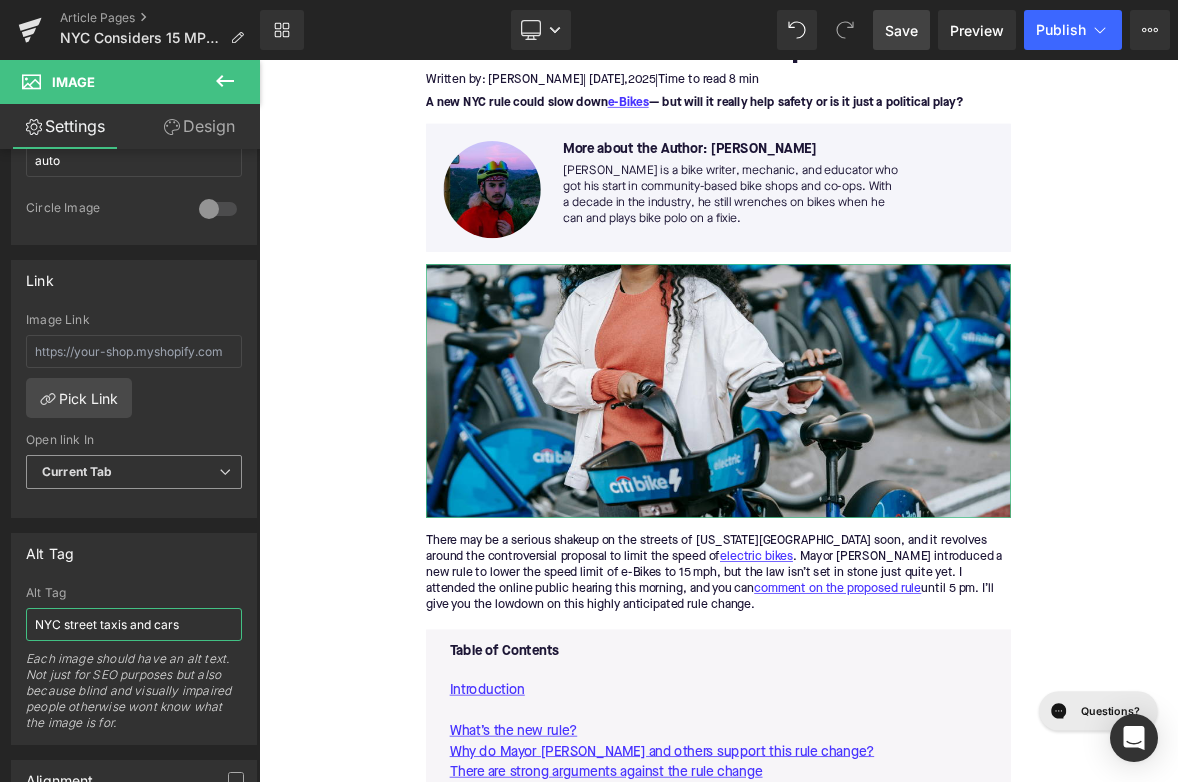 click on "NYC street taxis and cars" at bounding box center [134, 624] 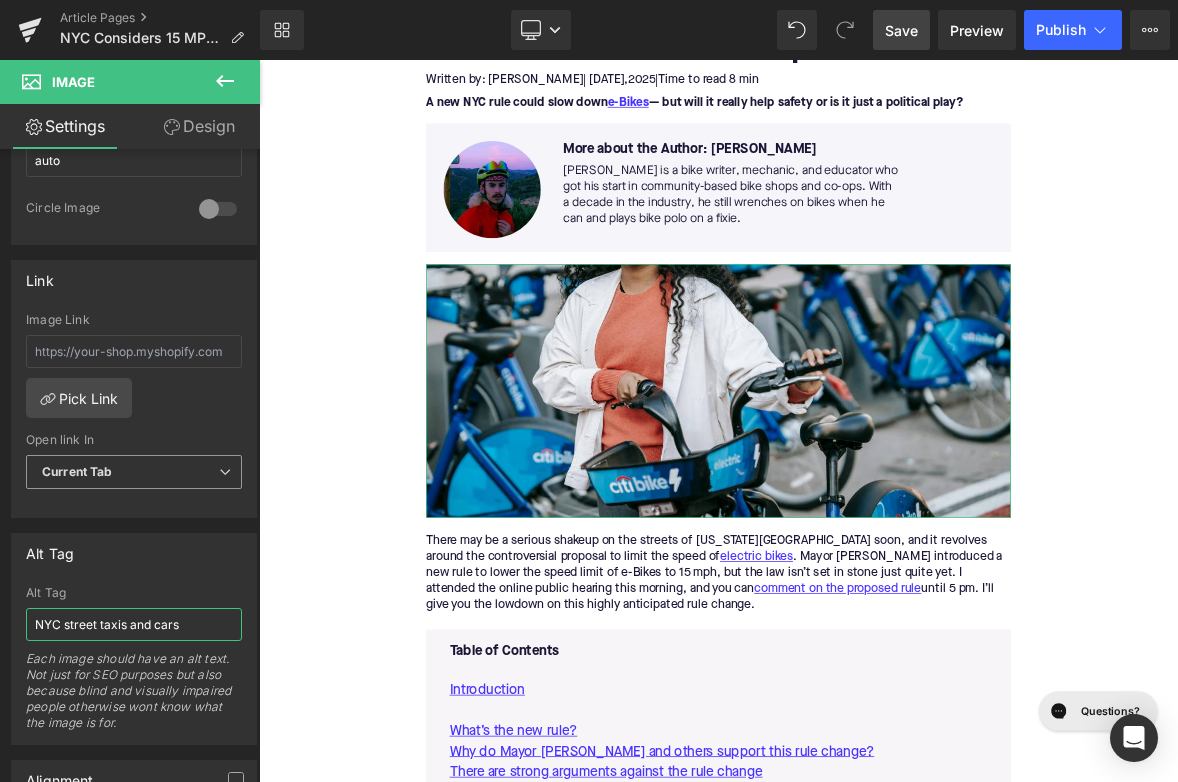 click on "NYC street taxis and cars" at bounding box center (134, 624) 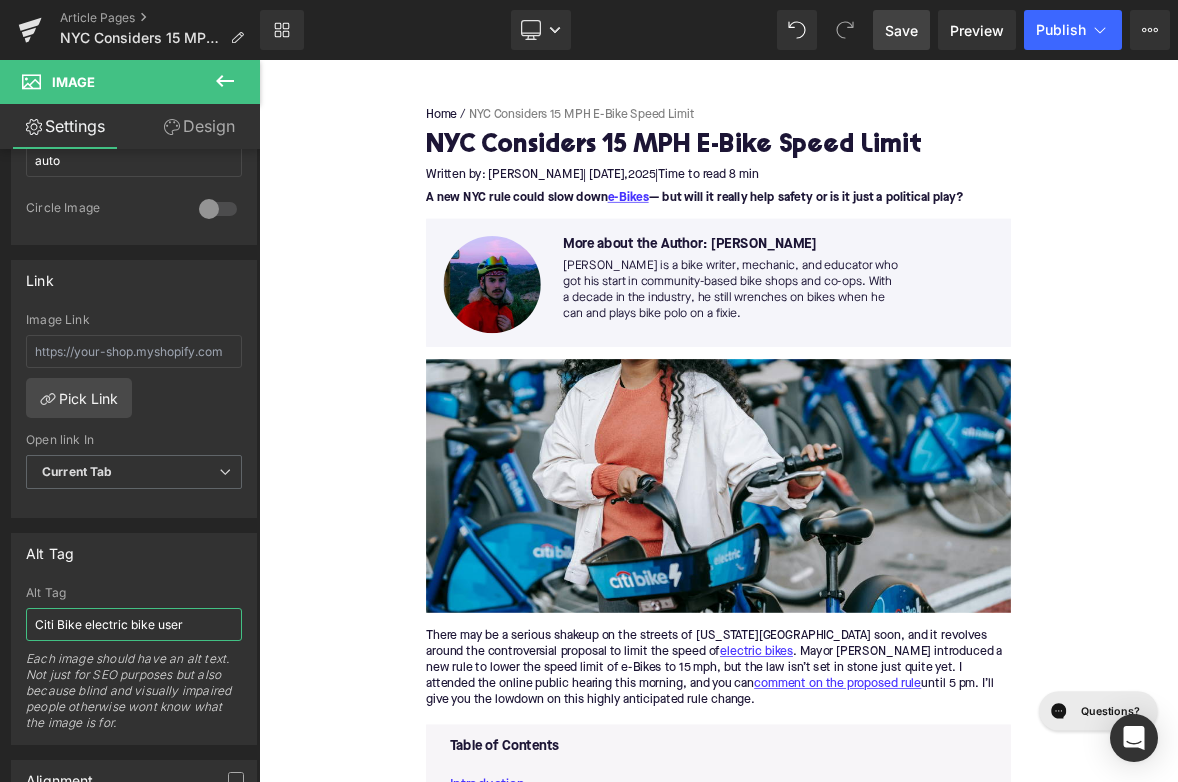 scroll, scrollTop: 146, scrollLeft: 0, axis: vertical 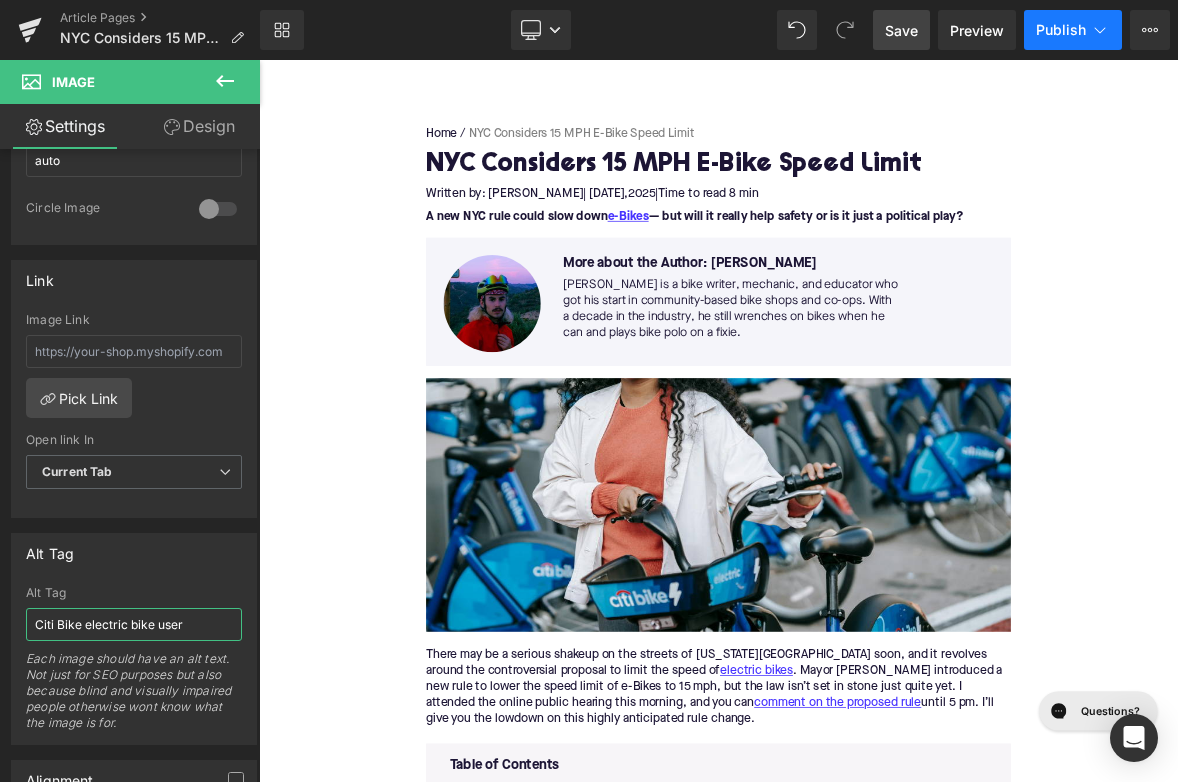 type on "Citi Bike electric bike user" 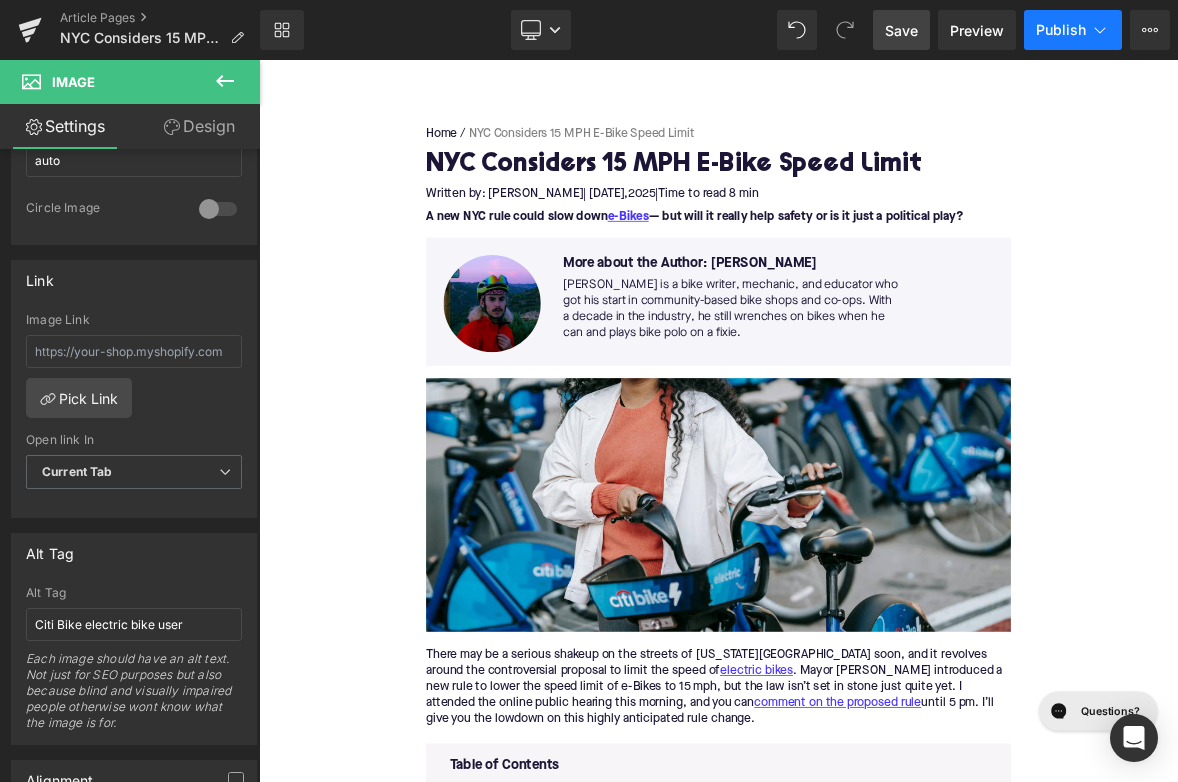 click on "Publish" at bounding box center [1061, 30] 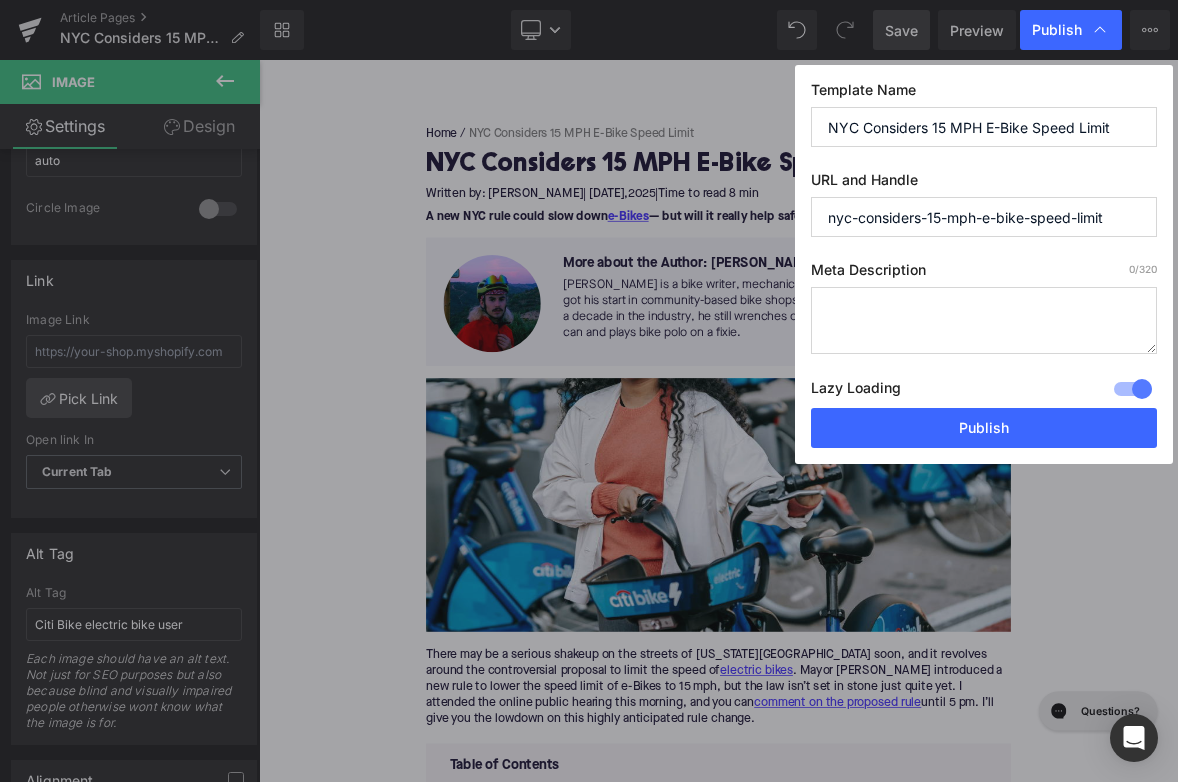 click on "nyc-considers-15-mph-e-bike-speed-limit" at bounding box center [984, 217] 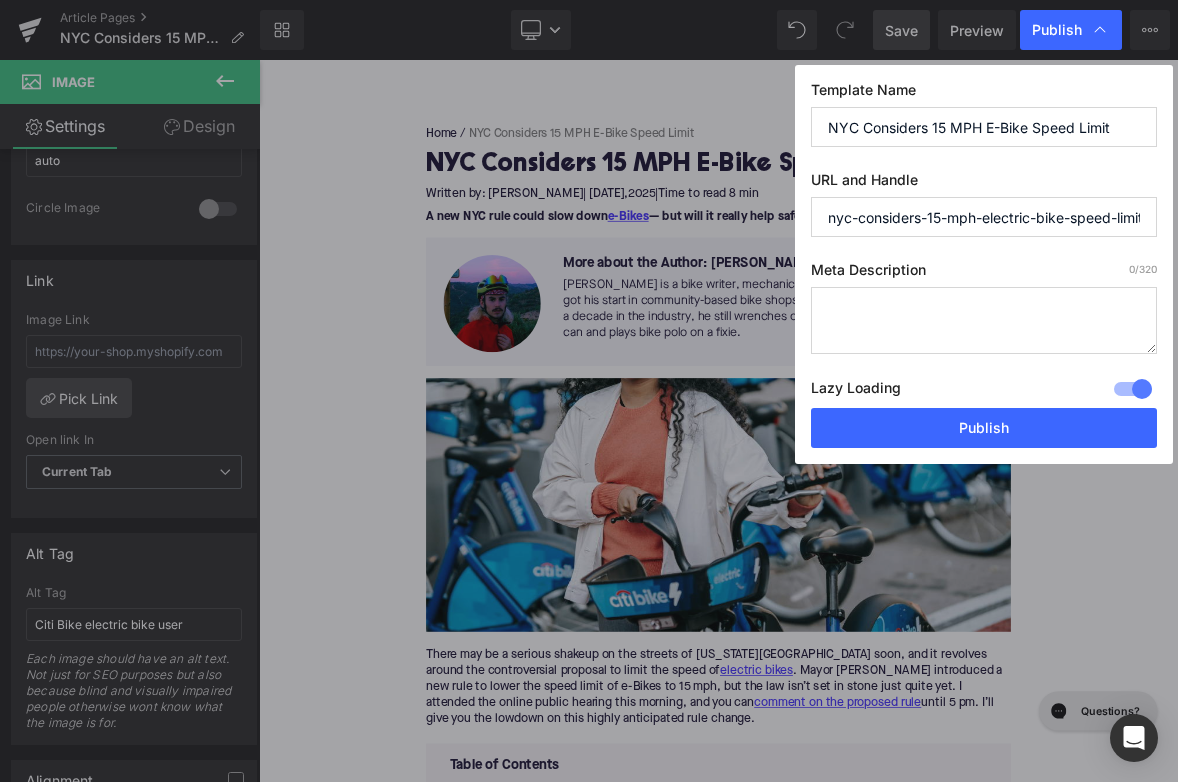 type on "nyc-considers-15-mph-electric-bike-speed-limit" 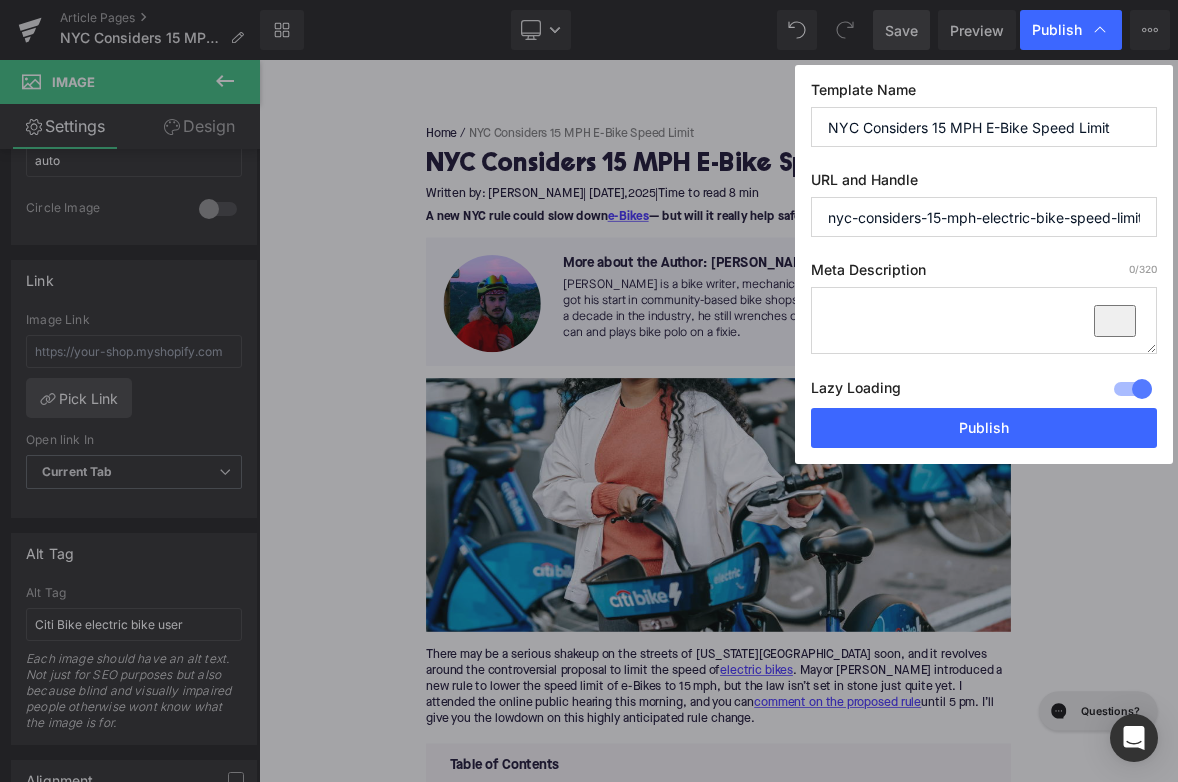 paste on "NYC proposes cutting e-Bike speed limits to 15 mph, sparking heated debate over safety, legality, and street equity." 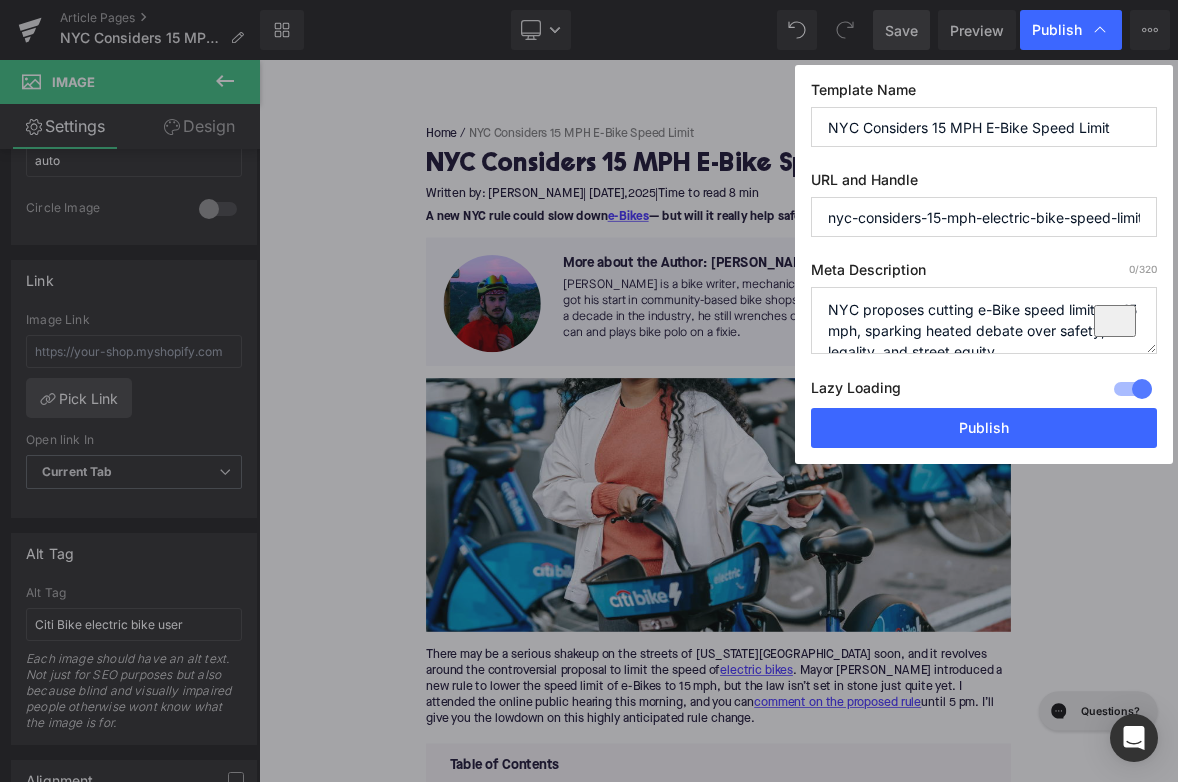 scroll, scrollTop: 8, scrollLeft: 0, axis: vertical 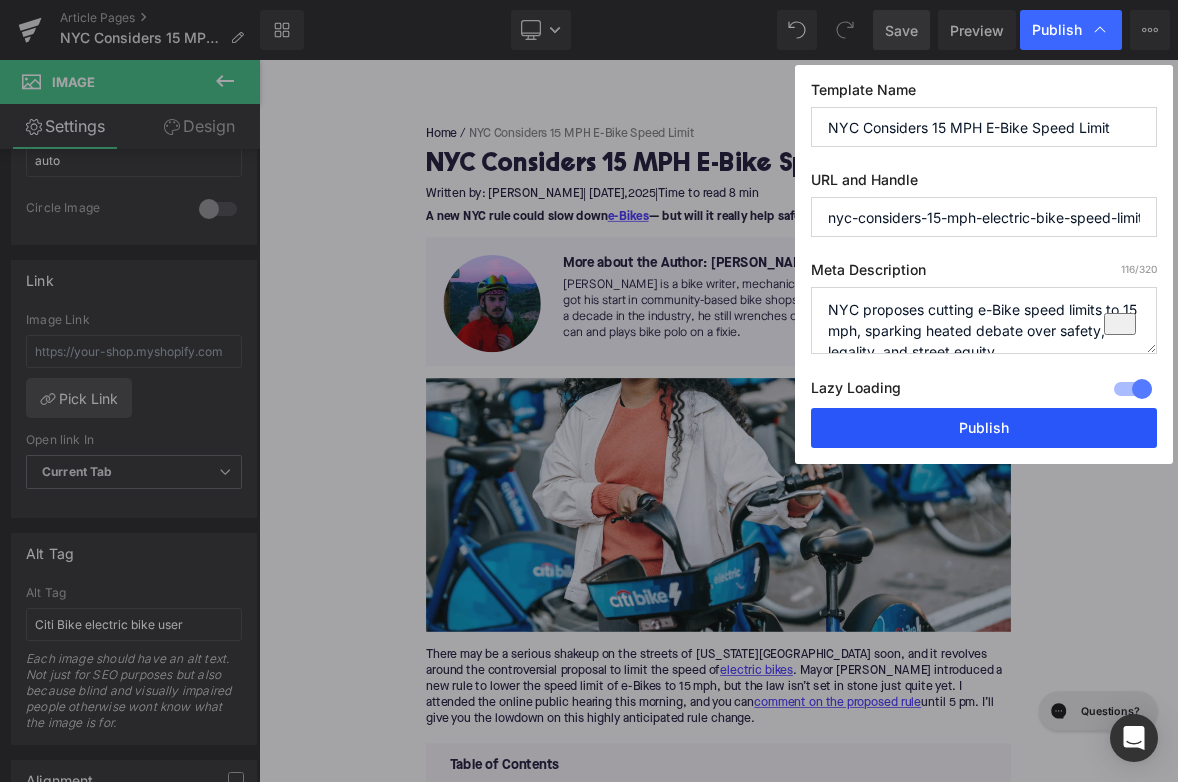 type on "NYC proposes cutting e-Bike speed limits to 15 mph, sparking heated debate over safety, legality, and street equity." 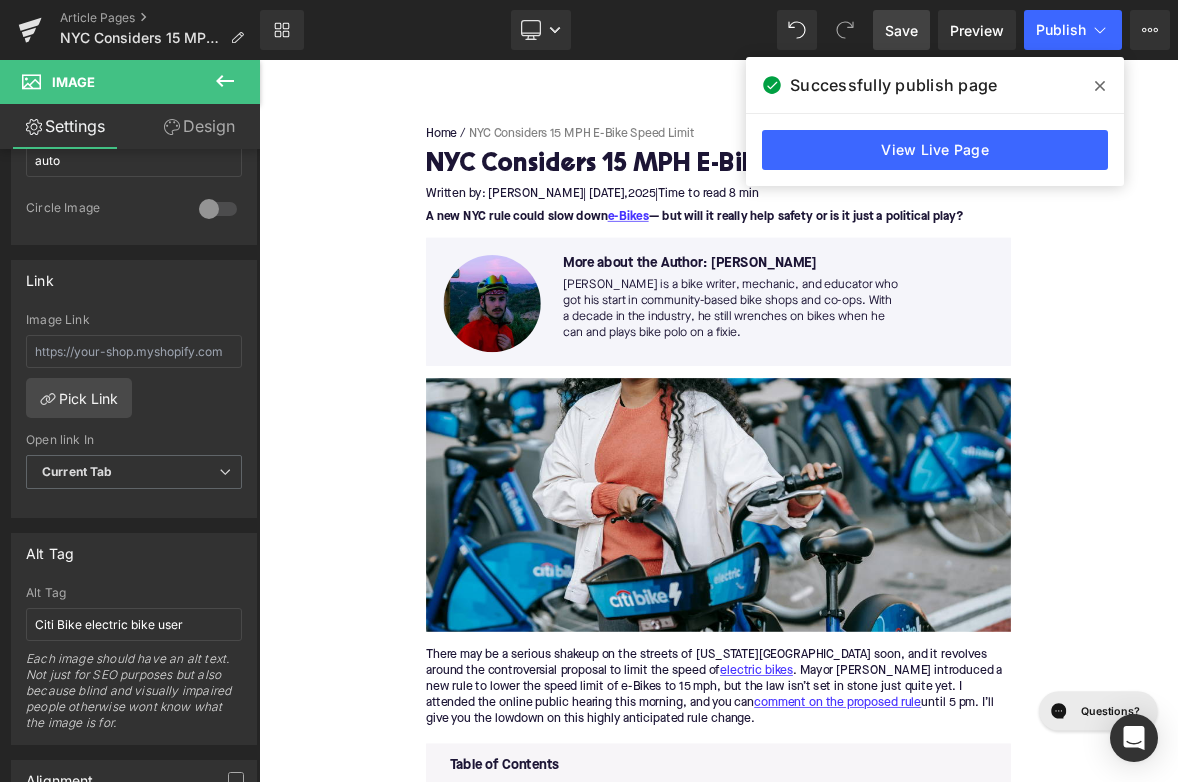 click on "Home / NYC Considers 15 MPH E-Bike Speed Limit Breadcrumbs" at bounding box center [864, 157] 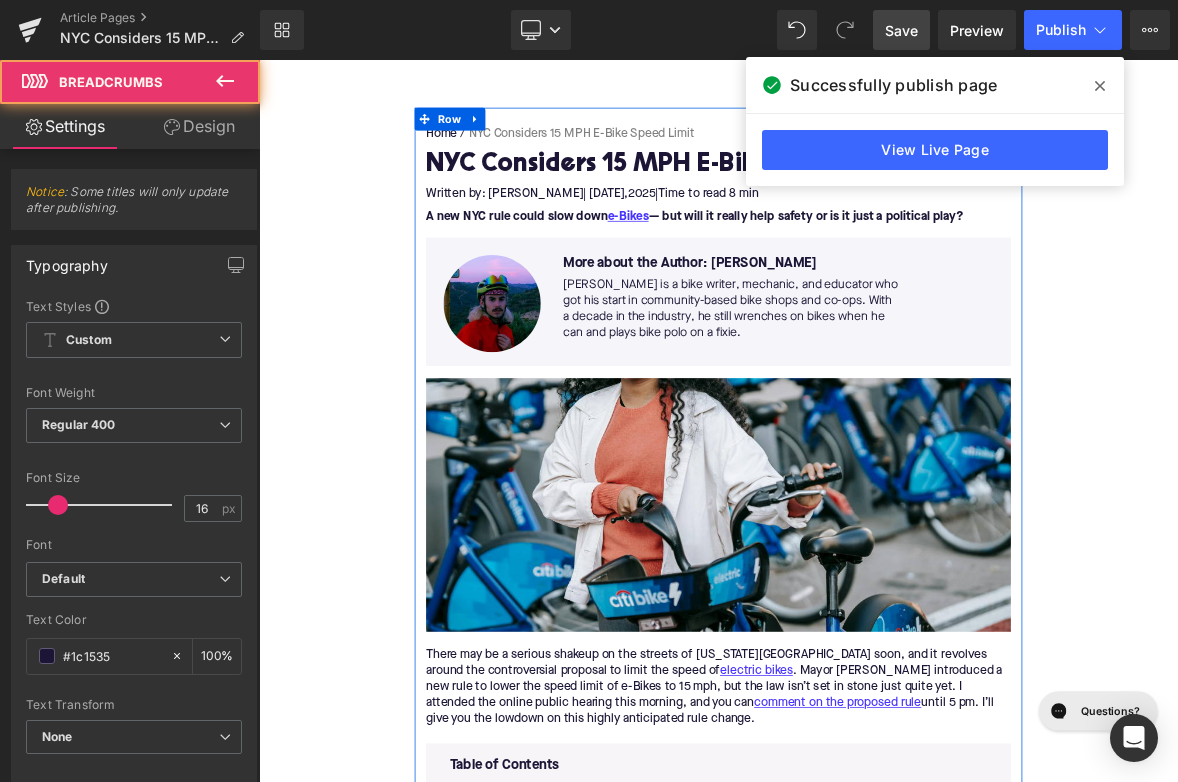 click on "NYC Considers 15 MPH E-Bike Speed Limit" at bounding box center (864, 198) 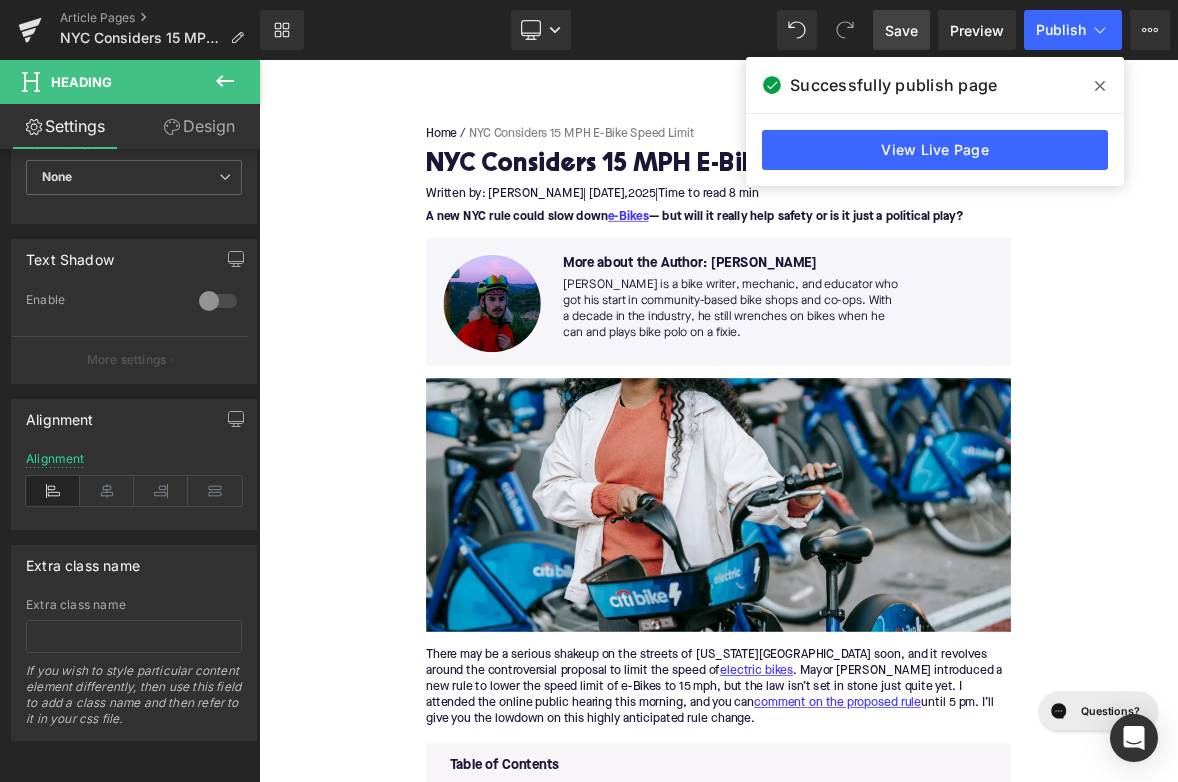 scroll, scrollTop: 772, scrollLeft: 0, axis: vertical 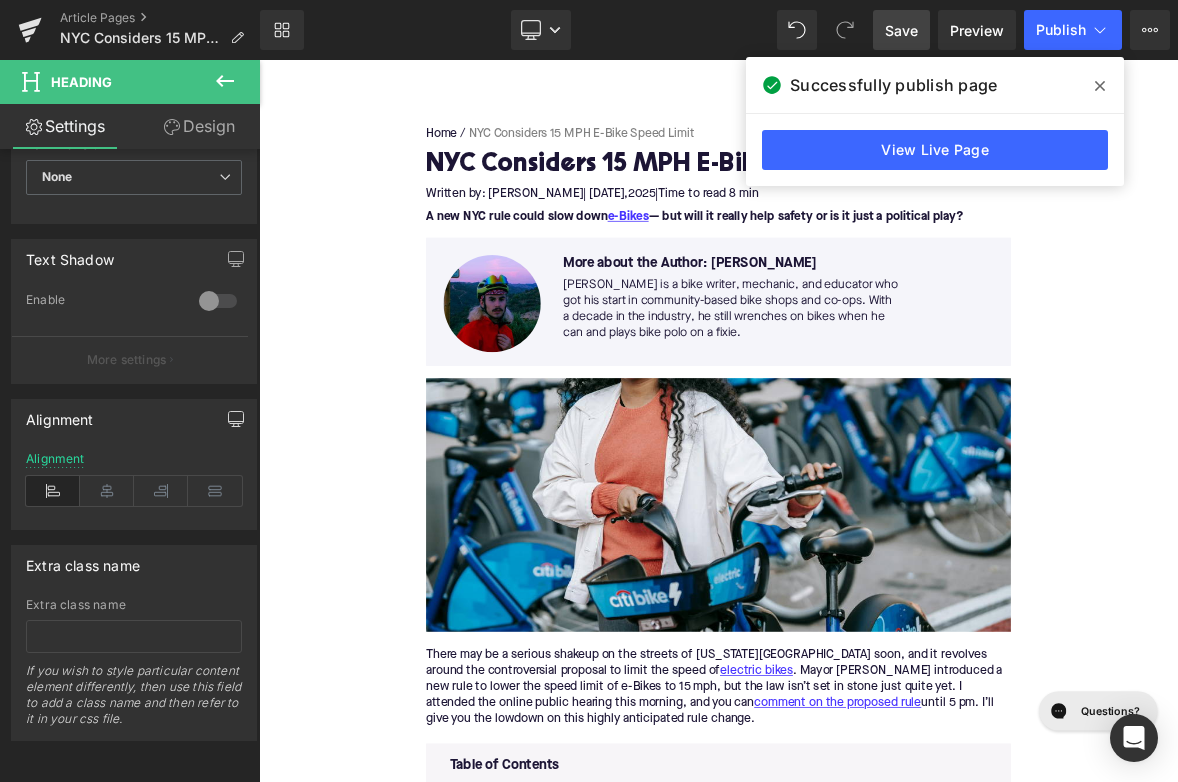 click at bounding box center (236, 419) 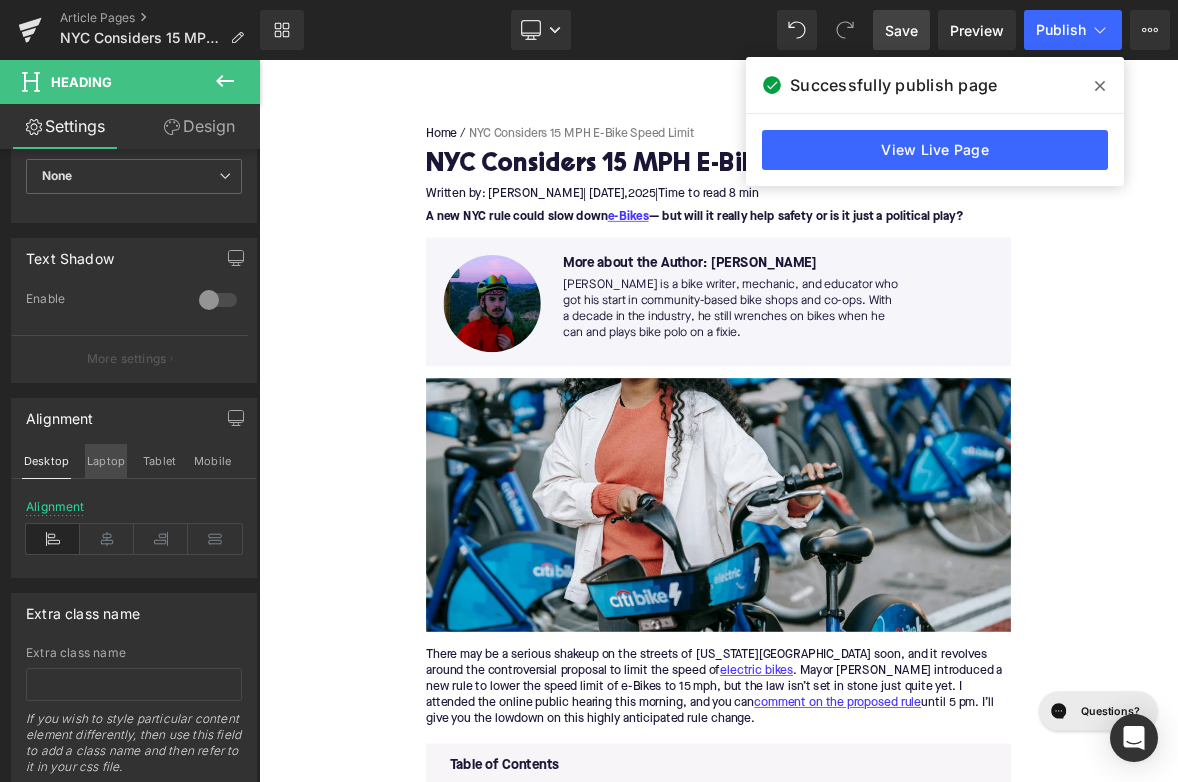 click on "Laptop" at bounding box center (106, 461) 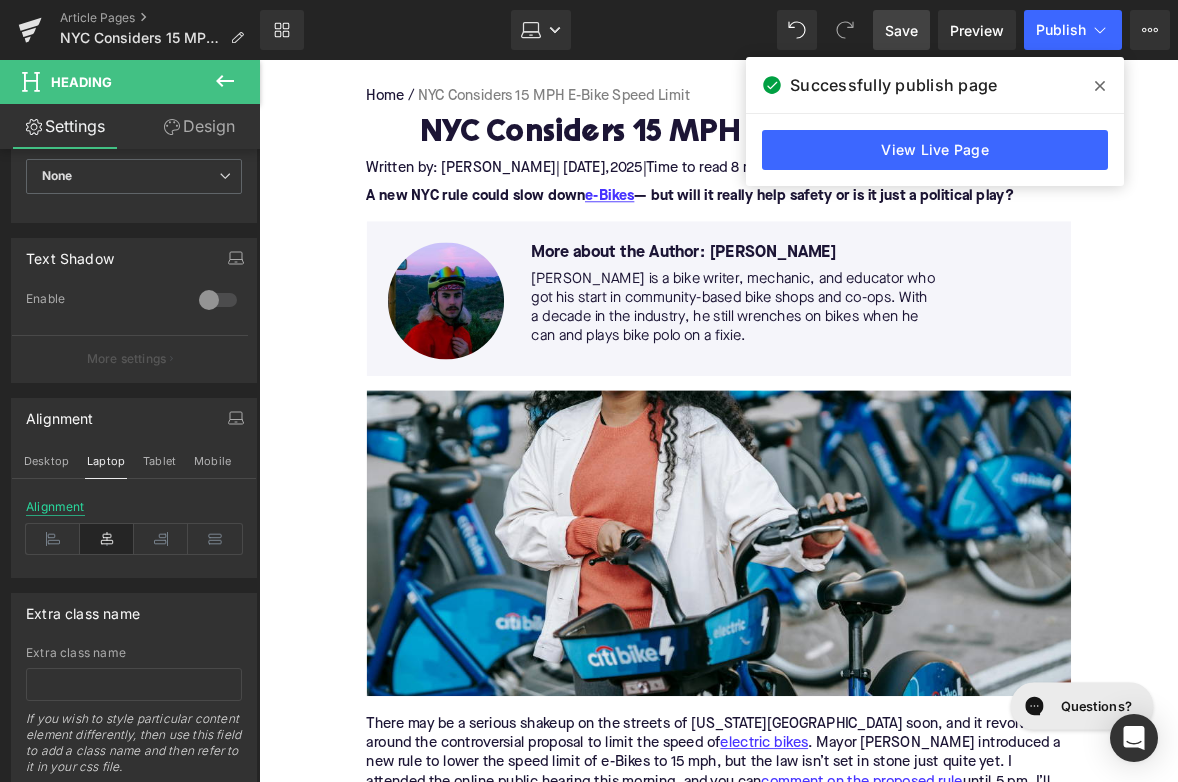 scroll, scrollTop: 87, scrollLeft: 0, axis: vertical 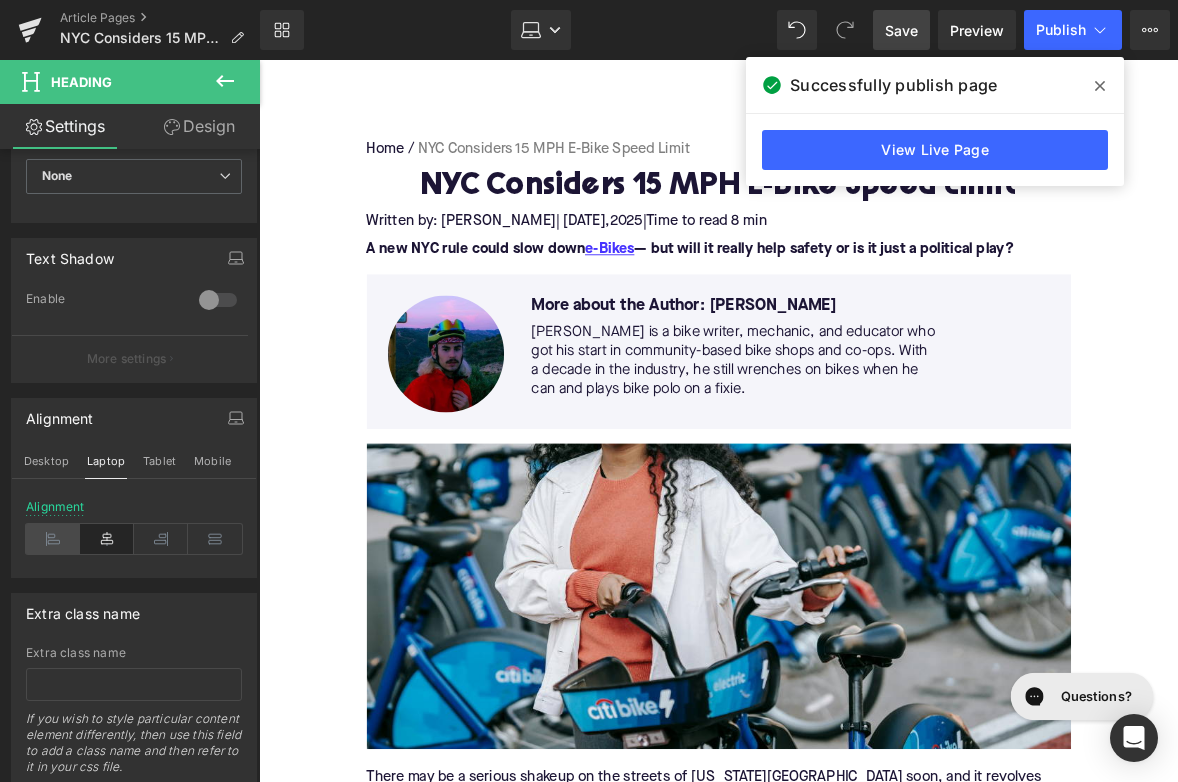 click at bounding box center [53, 539] 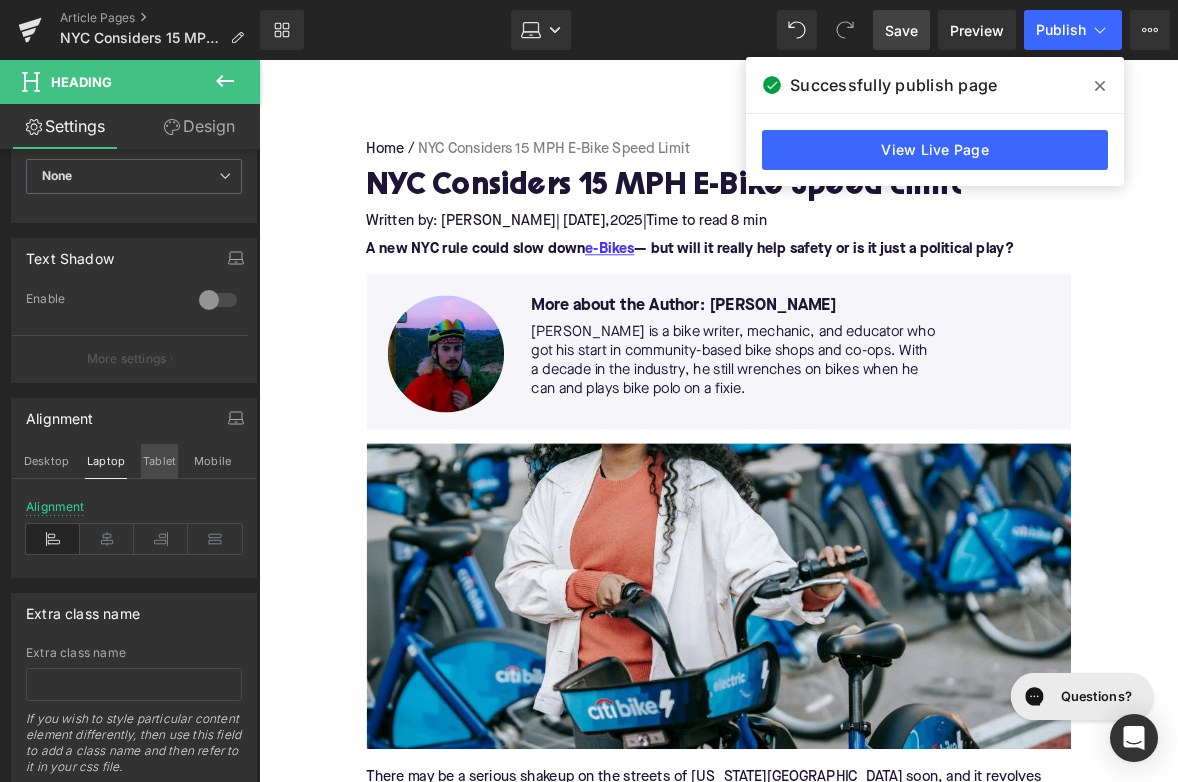 click on "Tablet" at bounding box center [159, 461] 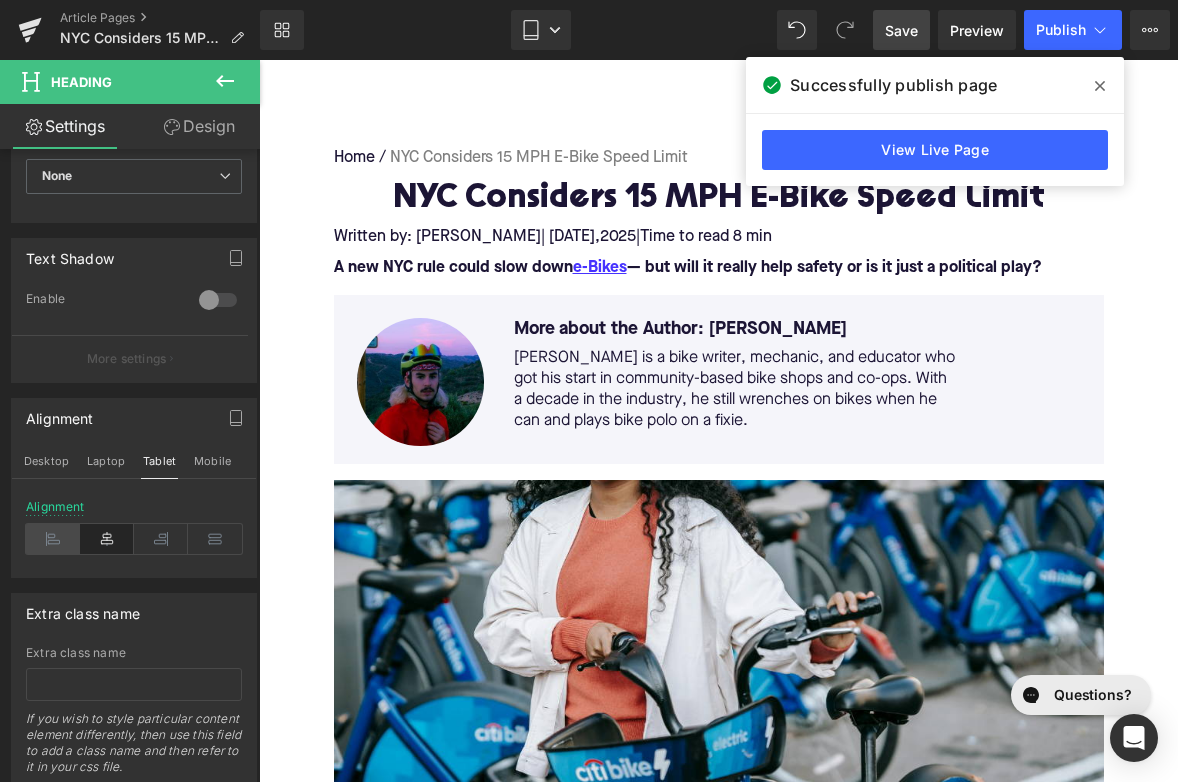 click at bounding box center [53, 539] 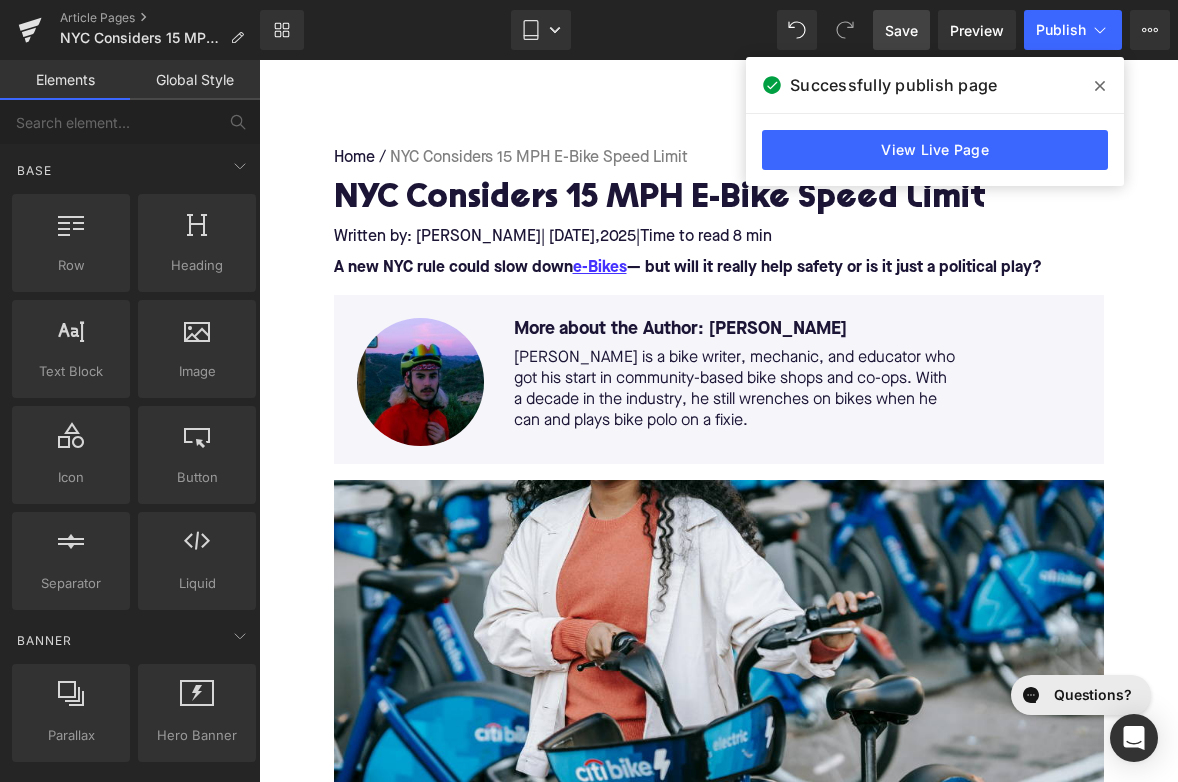 click on "Home / NYC Considers 15 MPH E-Bike Speed Limit Breadcrumbs         NYC Considers 15 MPH E-Bike Speed Limit Heading         Written by: [PERSON_NAME]  | [DATE]  |  Time to read 8 min Text Block         A new NYC rule could slow down  e-Bikes — but will it really help safety or is it just a political play? Text Block         Image         More about the Author: [PERSON_NAME] Text Block         [PERSON_NAME] is a bike writer, mechanic, and educator who got his start in community-based bike shops and co-ops. With a decade in the industry, he still wrenches on bikes when he can and plays bike polo on a fixie. Text Block         Row         Image         There may be a serious shakeup on the streets of [US_STATE][GEOGRAPHIC_DATA] soon, and it revolves around the controversial proposal to limit the speed of  electric bikes . Mayor [PERSON_NAME] introduced a new rule to lower the speed limit of e-Bikes to 15 mph, but the law isn’t set in stone just quite yet. I attended the online public hearing this morning, and you can" at bounding box center [718, 4866] 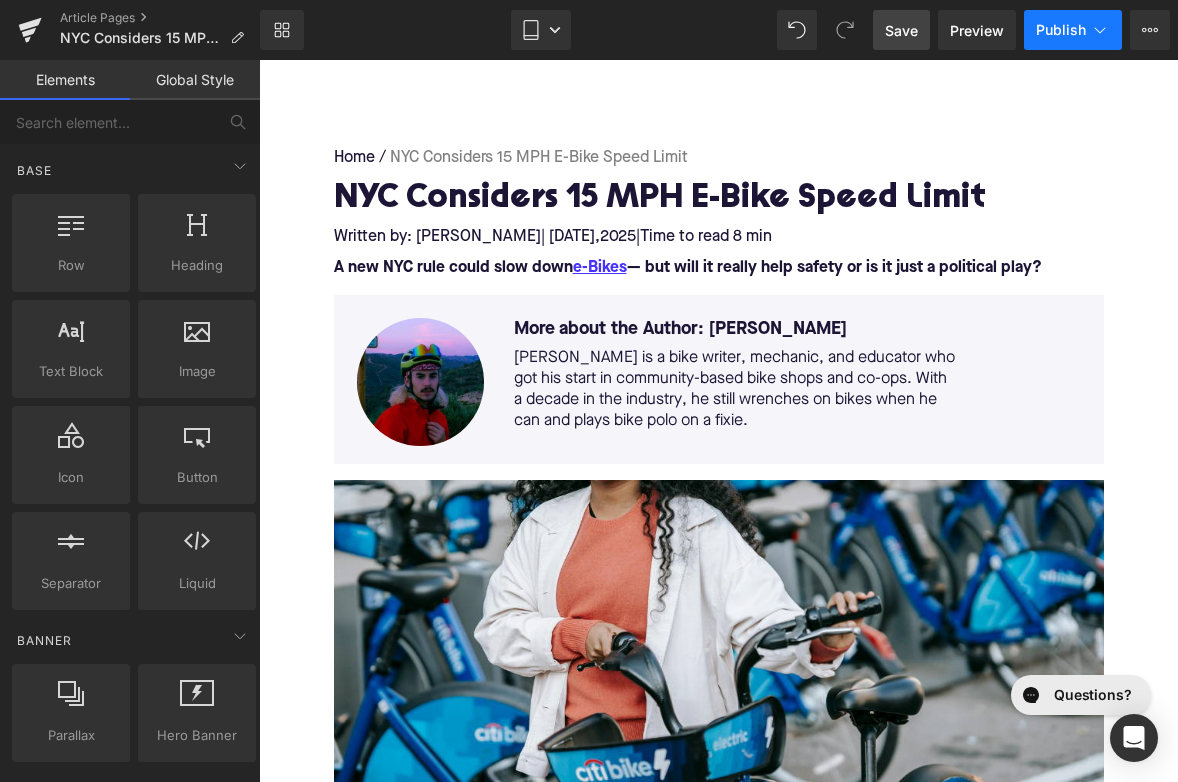 click on "Publish" at bounding box center [1073, 30] 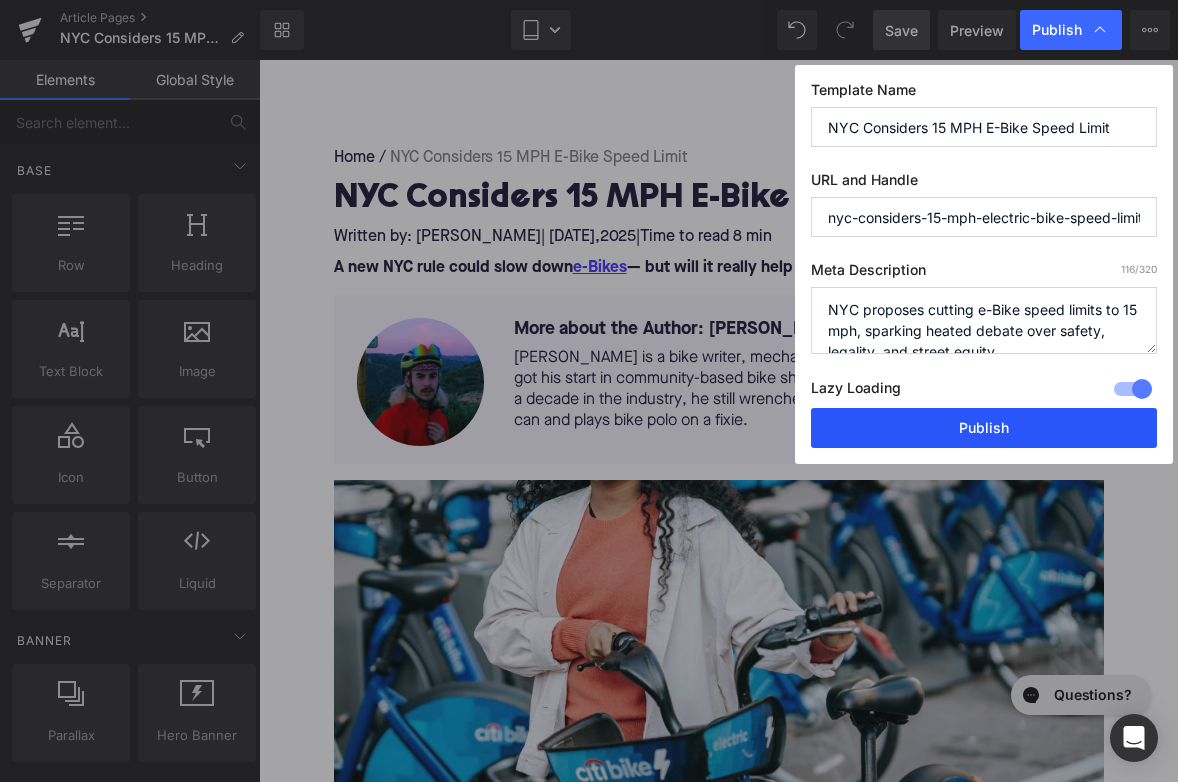 click on "Publish" at bounding box center [984, 428] 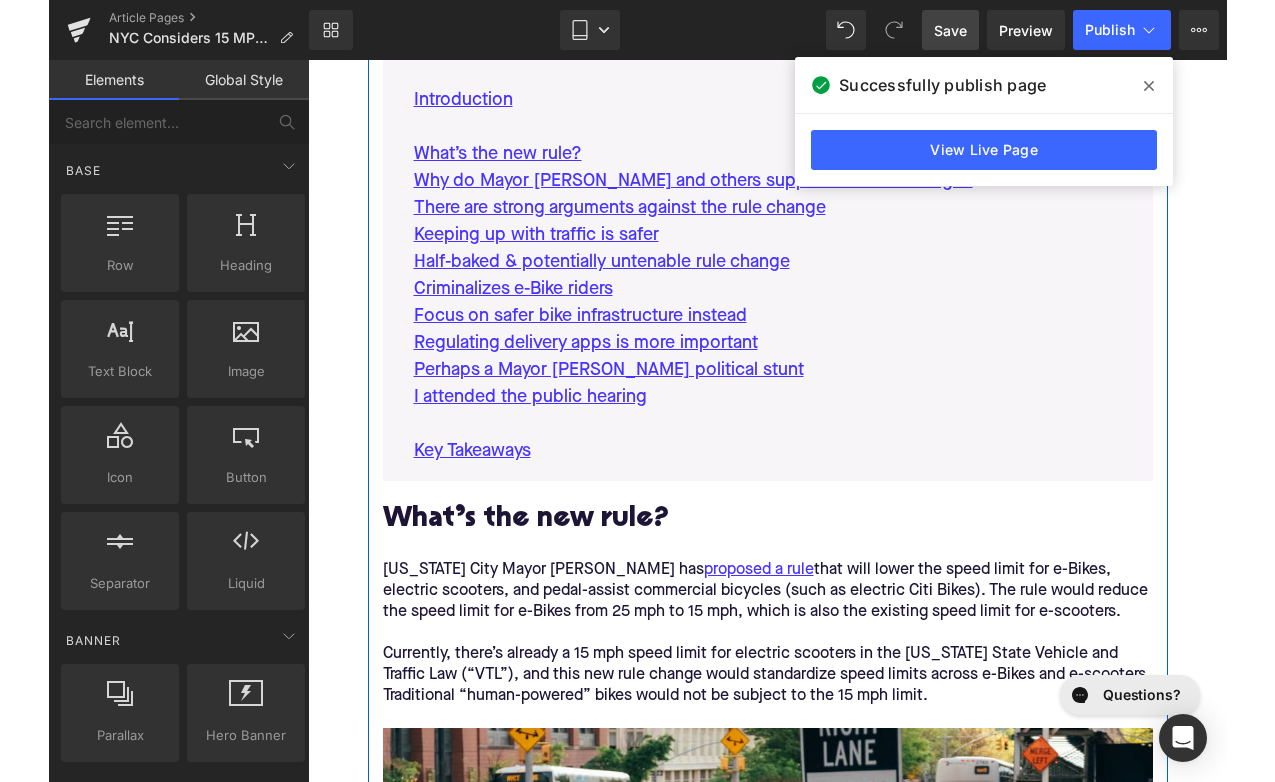 scroll, scrollTop: 1349, scrollLeft: 0, axis: vertical 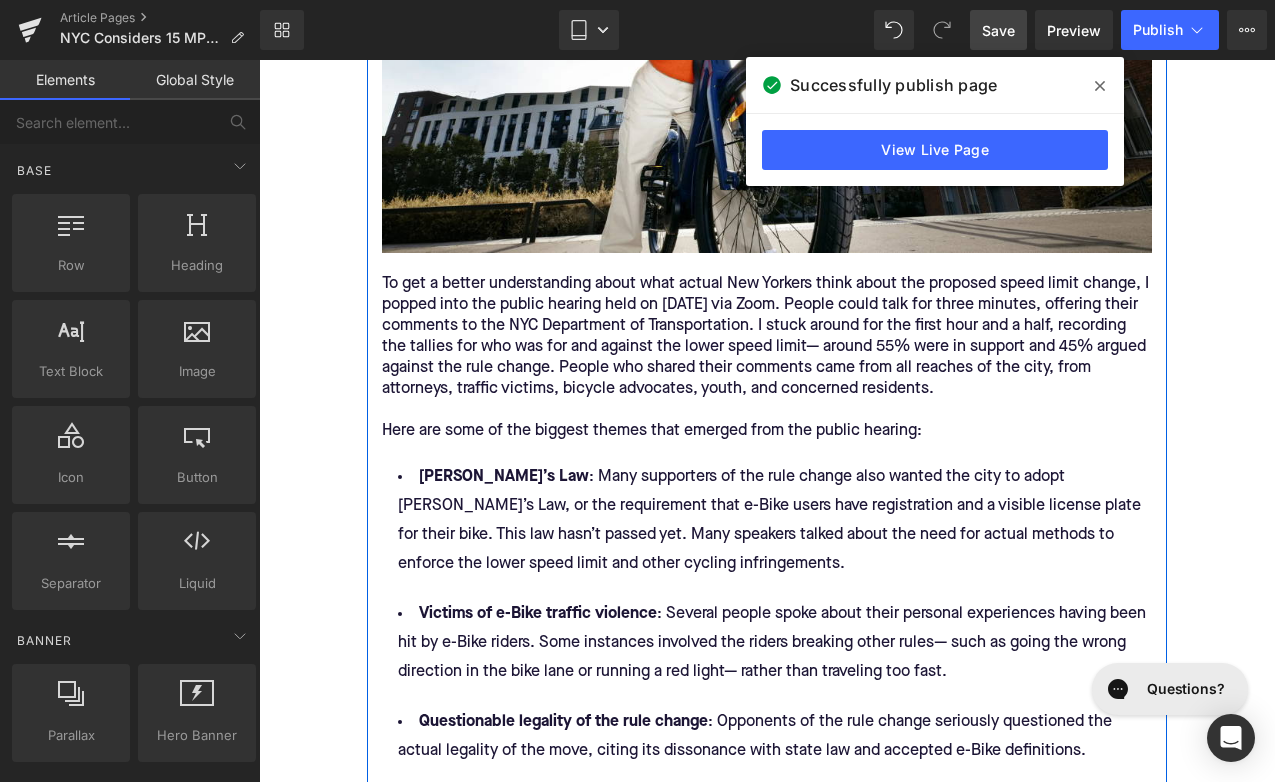 click on "To get a better understanding about what actual New Yorkers think about the proposed speed limit change, I popped into the public hearing held on [DATE] via Zoom. People could talk for three minutes, offering their comments to the NYC Department of Transportation. I stuck around for the first hour and a half, recording the tallies for who was for and against the lower speed limit— around 55% were in support and 45% argued against the rule change. People who shared their comments came from all reaches of the city, from attorneys, traffic victims, bicycle advocates, youth, and concerned residents.  Here are some of the biggest themes that emerged from the public hearing:" at bounding box center [767, 368] 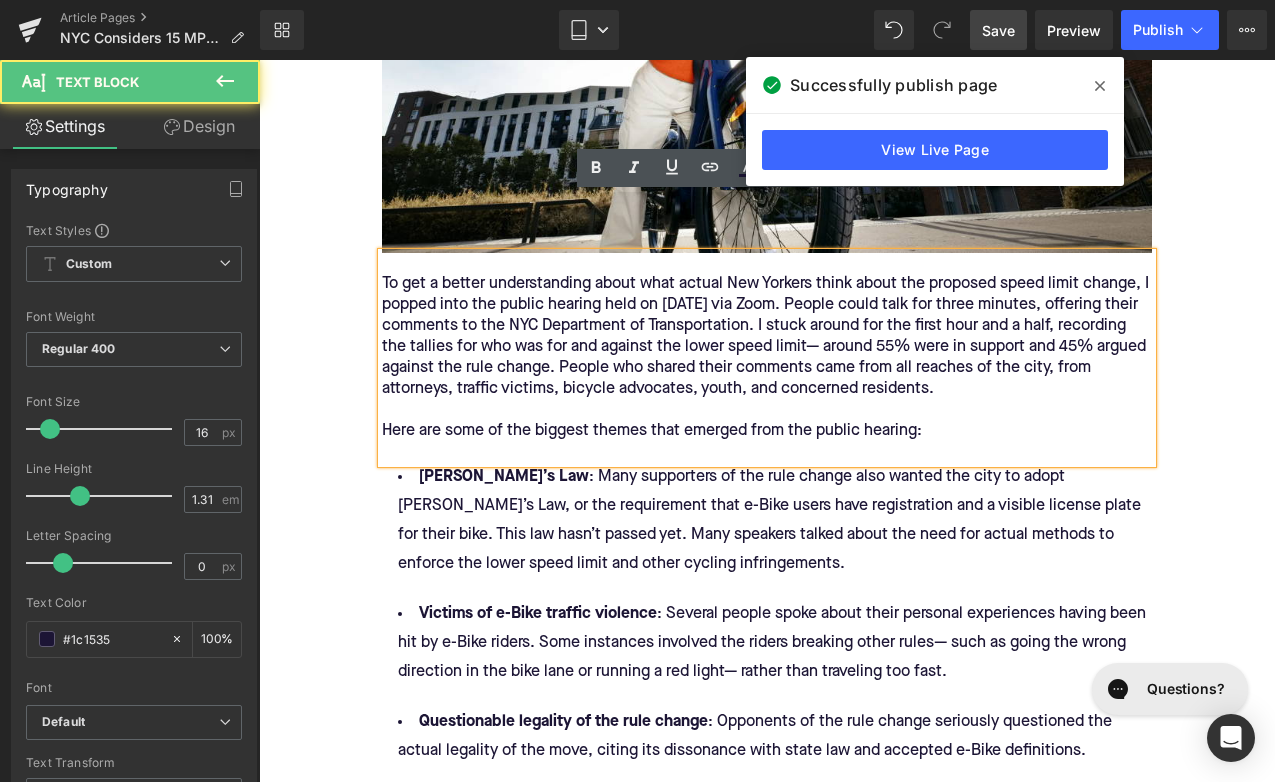scroll, scrollTop: 225, scrollLeft: 0, axis: vertical 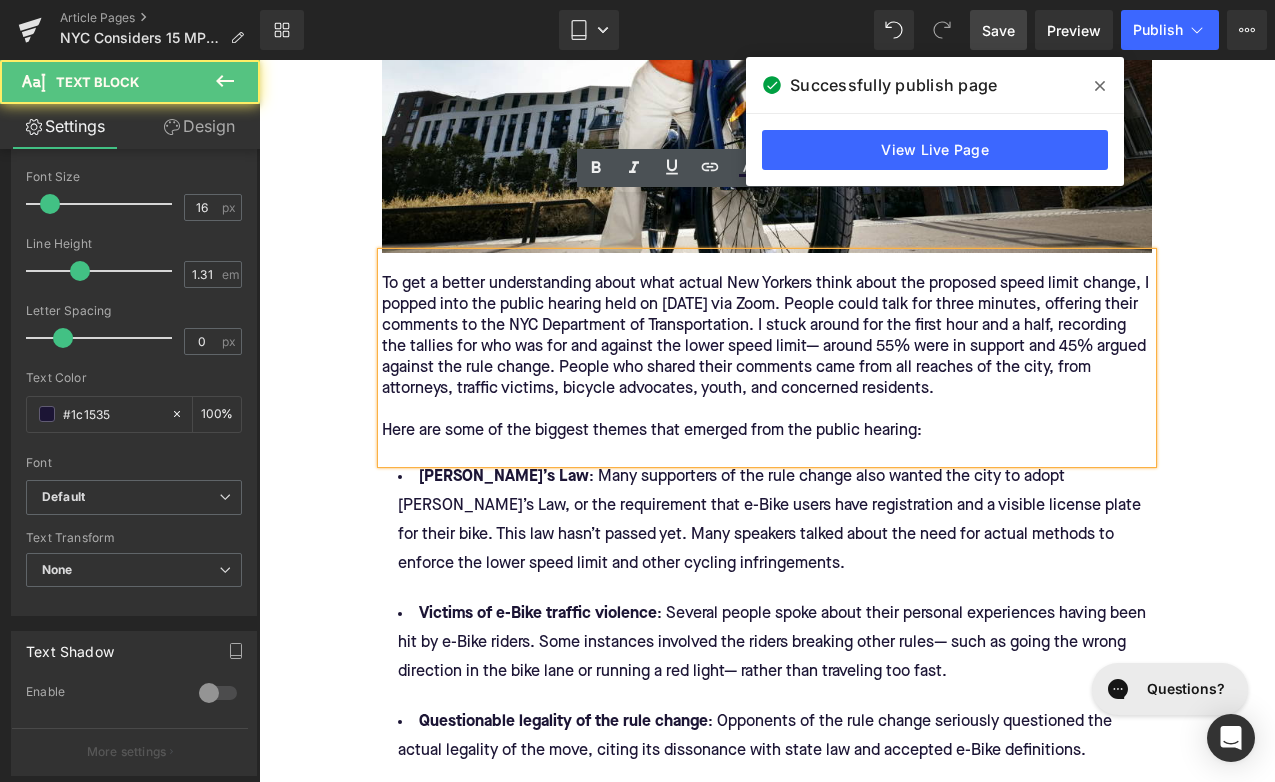 click on "Home / NYC Considers 15 MPH E-Bike Speed Limit Breadcrumbs         NYC Considers 15 MPH E-Bike Speed Limit Heading         Written by: [PERSON_NAME]  | [DATE]  |  Time to read 8 min Text Block         A new NYC rule could slow down  e-Bikes — but will it really help safety or is it just a political play? Text Block         Image         More about the Author: [PERSON_NAME] Text Block         [PERSON_NAME] is a bike writer, mechanic, and educator who got his start in community-based bike shops and co-ops. With a decade in the industry, he still wrenches on bikes when he can and plays bike polo on a fixie. Text Block         Row         Image         There may be a serious shakeup on the streets of [US_STATE][GEOGRAPHIC_DATA] soon, and it revolves around the controversial proposal to limit the speed of  electric bikes Text Block" at bounding box center [767, -455] 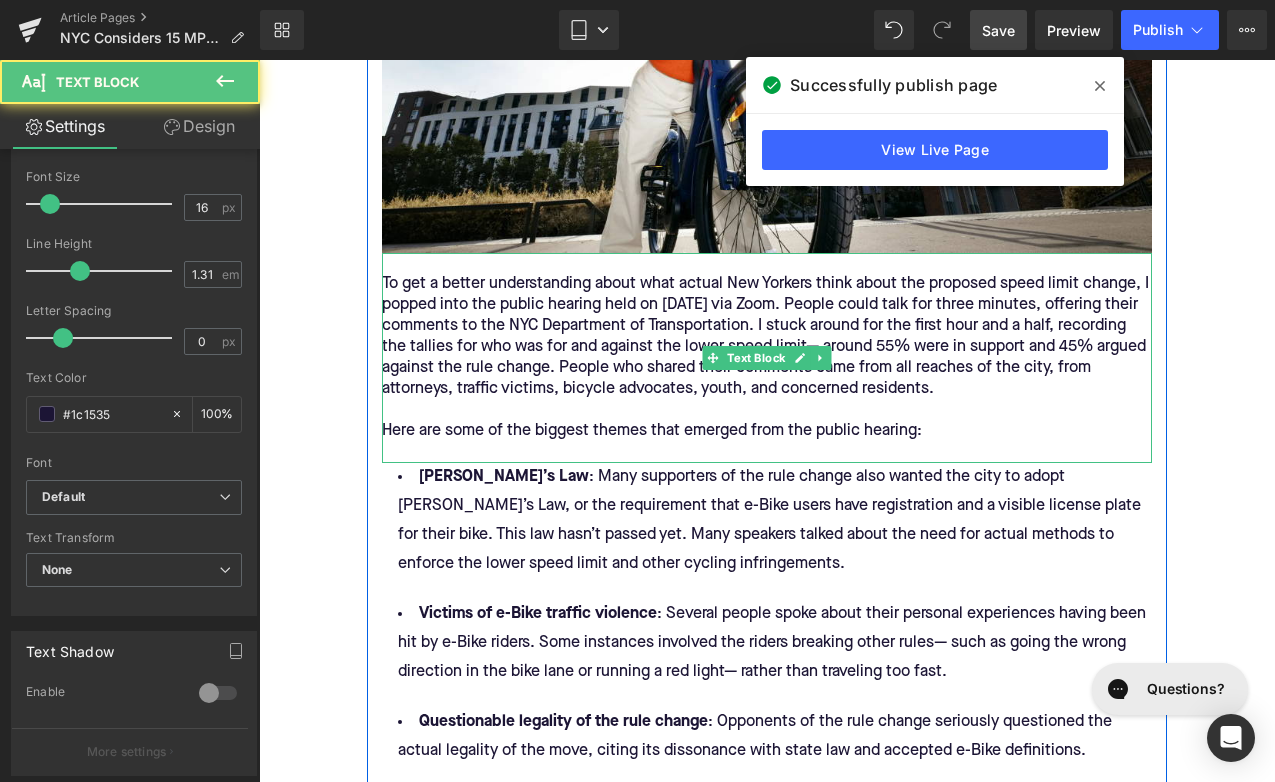 click on "To get a better understanding about what actual New Yorkers think about the proposed speed limit change, I popped into the public hearing held on [DATE] via Zoom. People could talk for three minutes, offering their comments to the NYC Department of Transportation. I stuck around for the first hour and a half, recording the tallies for who was for and against the lower speed limit— around 55% were in support and 45% argued against the rule change. People who shared their comments came from all reaches of the city, from attorneys, traffic victims, bicycle advocates, youth, and concerned residents.  Here are some of the biggest themes that emerged from the public hearing:" at bounding box center (767, 368) 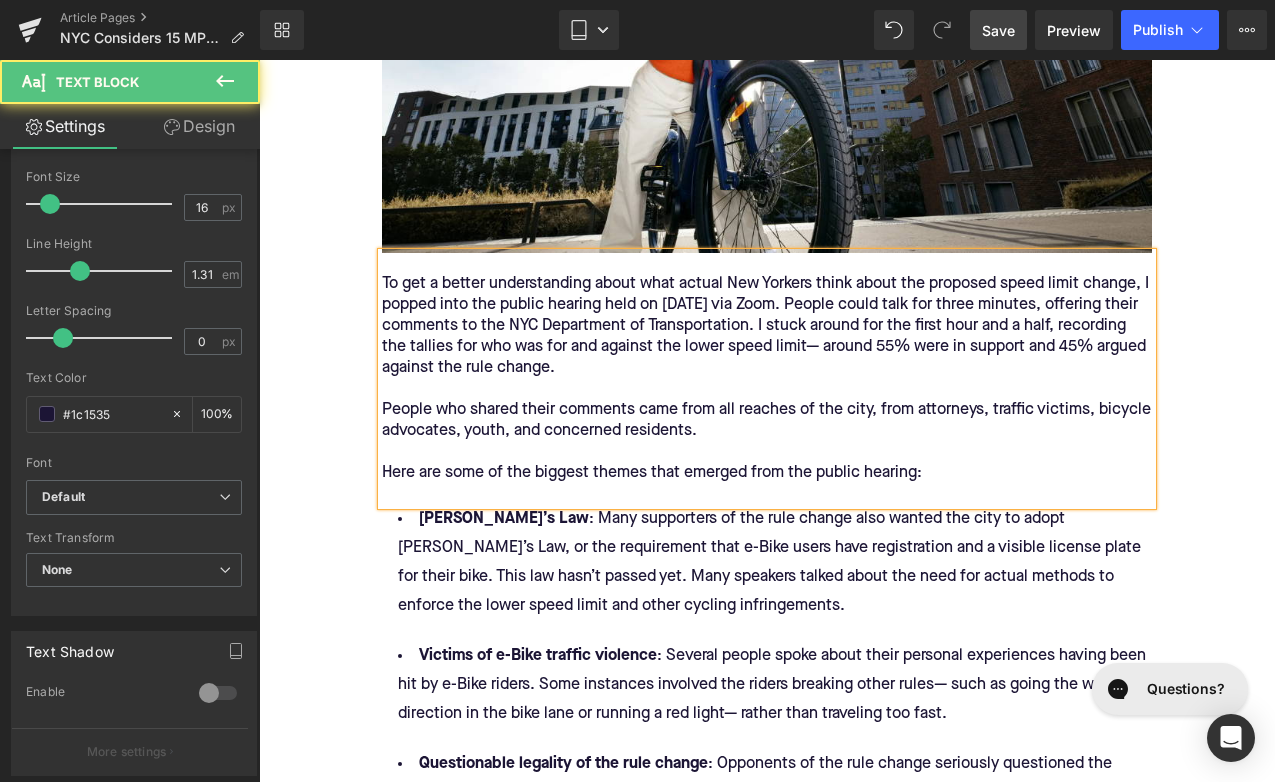 click on "To get a better understanding about what actual New Yorkers think about the proposed speed limit change, I popped into the public hearing held on [DATE] via Zoom. People could talk for three minutes, offering their comments to the NYC Department of Transportation. I stuck around for the first hour and a half, recording the tallies for who was for and against the lower speed limit— around 55% were in support and 45% argued against the rule change." at bounding box center (767, 326) 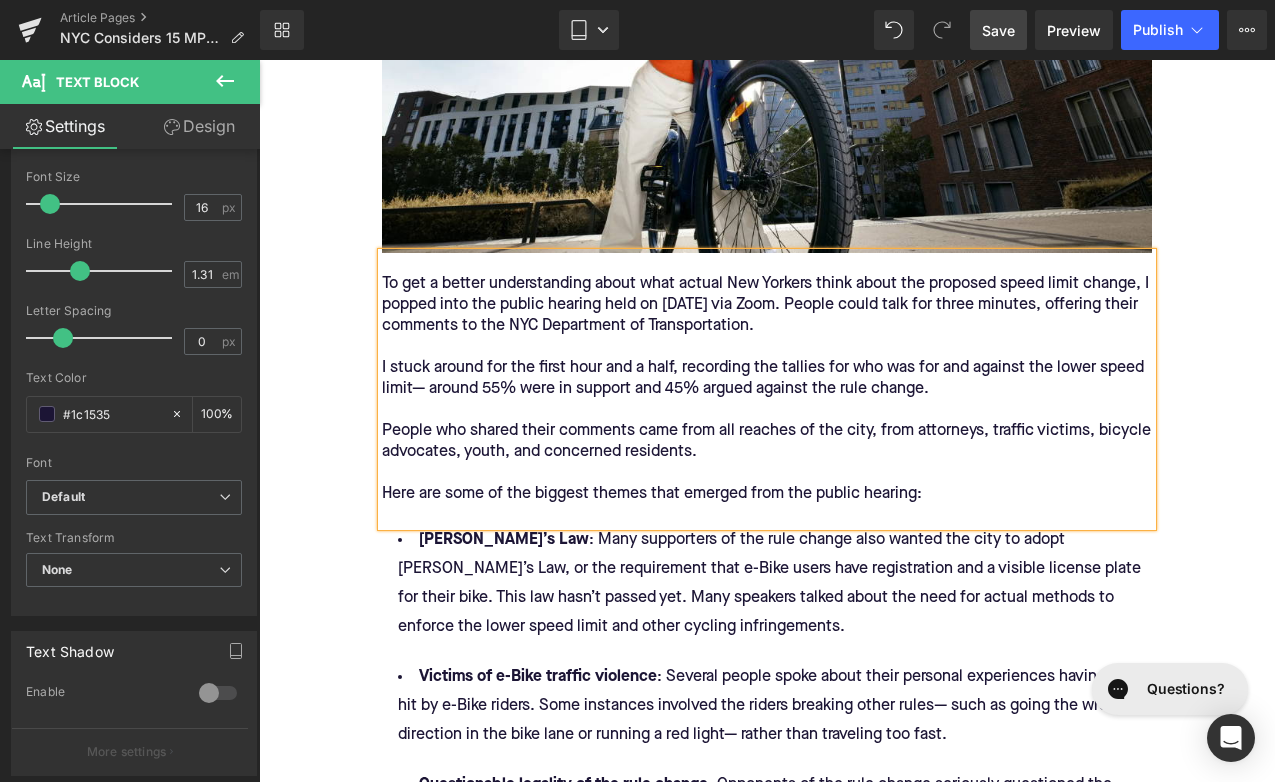 click on "I stuck around for the first hour and a half, recording the tallies for who was for and against the lower speed limit— around 55% were in support and 45% argued against the rule change." at bounding box center (767, 379) 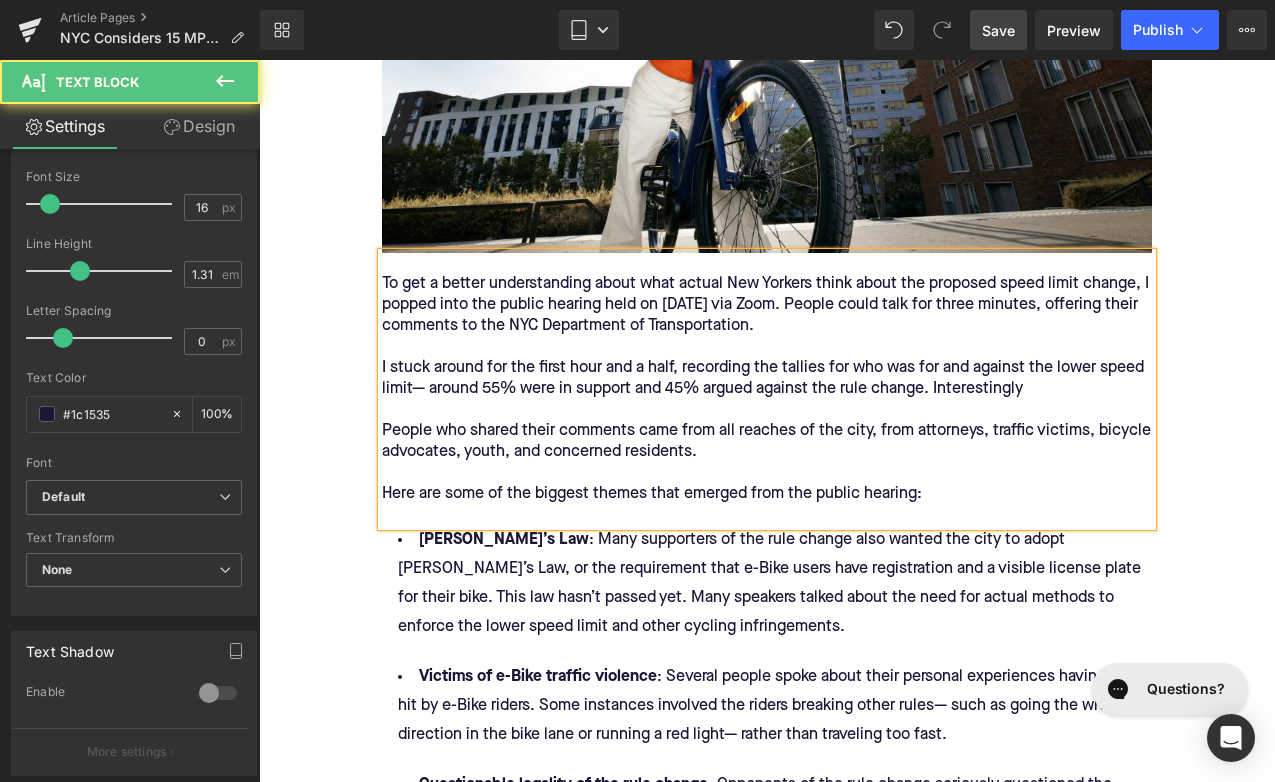 click on "I stuck around for the first hour and a half, recording the tallies for who was for and against the lower speed limit— around 55% were in support and 45% argued against the rule change. Interestingly" at bounding box center [767, 379] 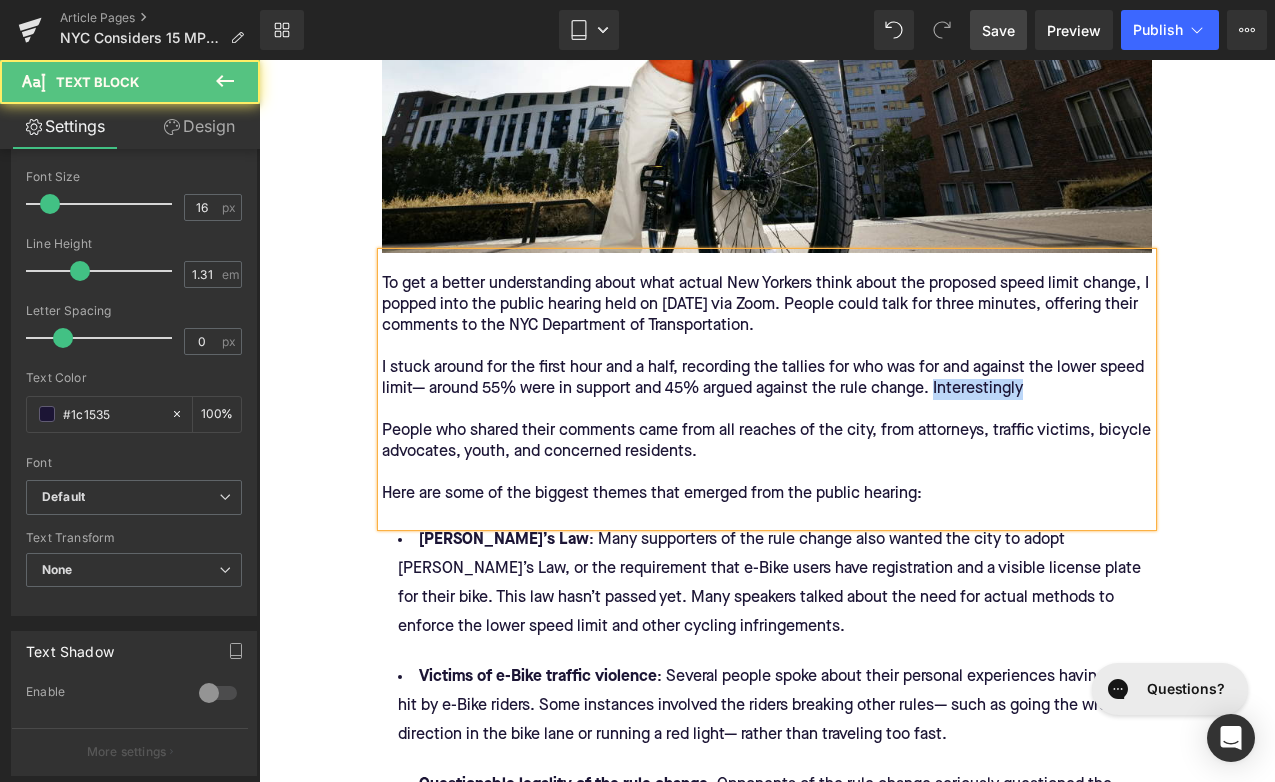 click on "I stuck around for the first hour and a half, recording the tallies for who was for and against the lower speed limit— around 55% were in support and 45% argued against the rule change. Interestingly" at bounding box center [767, 379] 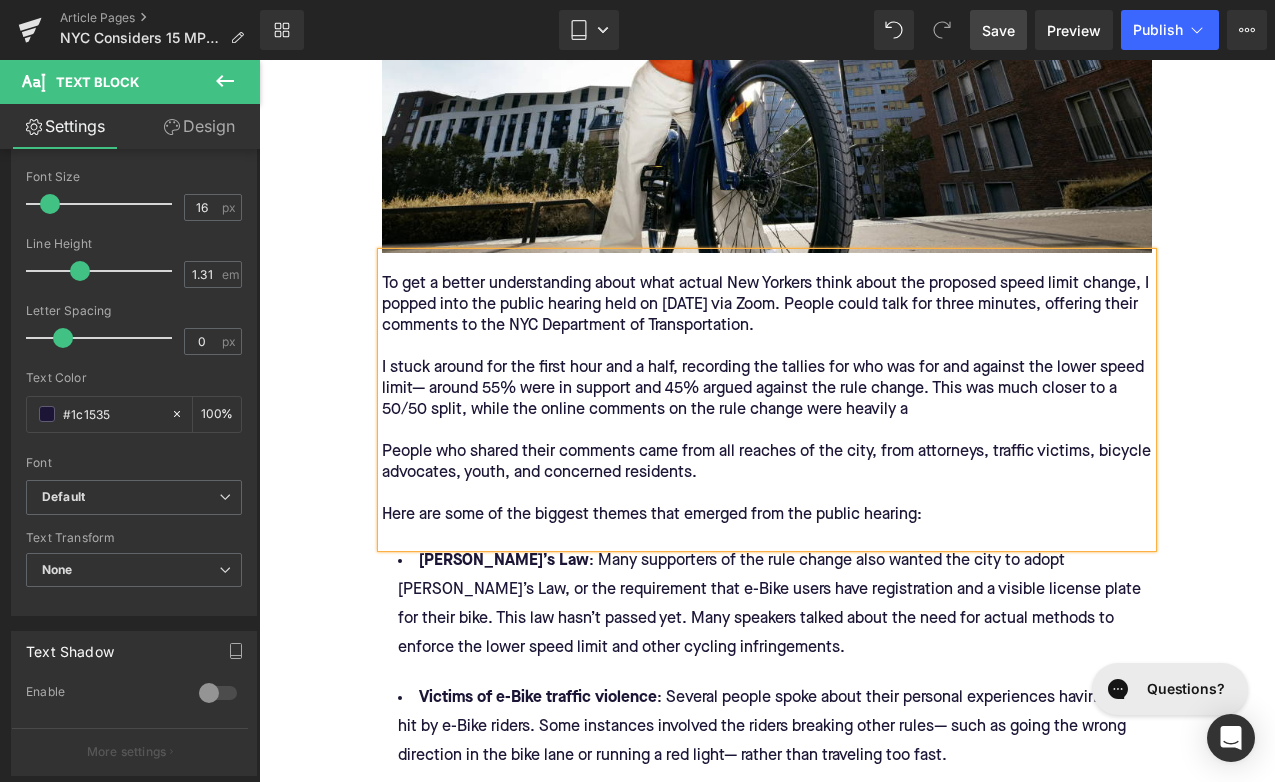 click on "I stuck around for the first hour and a half, recording the tallies for who was for and against the lower speed limit— around 55% were in support and 45% argued against the rule change. This was much closer to a 50/50 split, while the online comments on the rule change were heavily a" at bounding box center (767, 389) 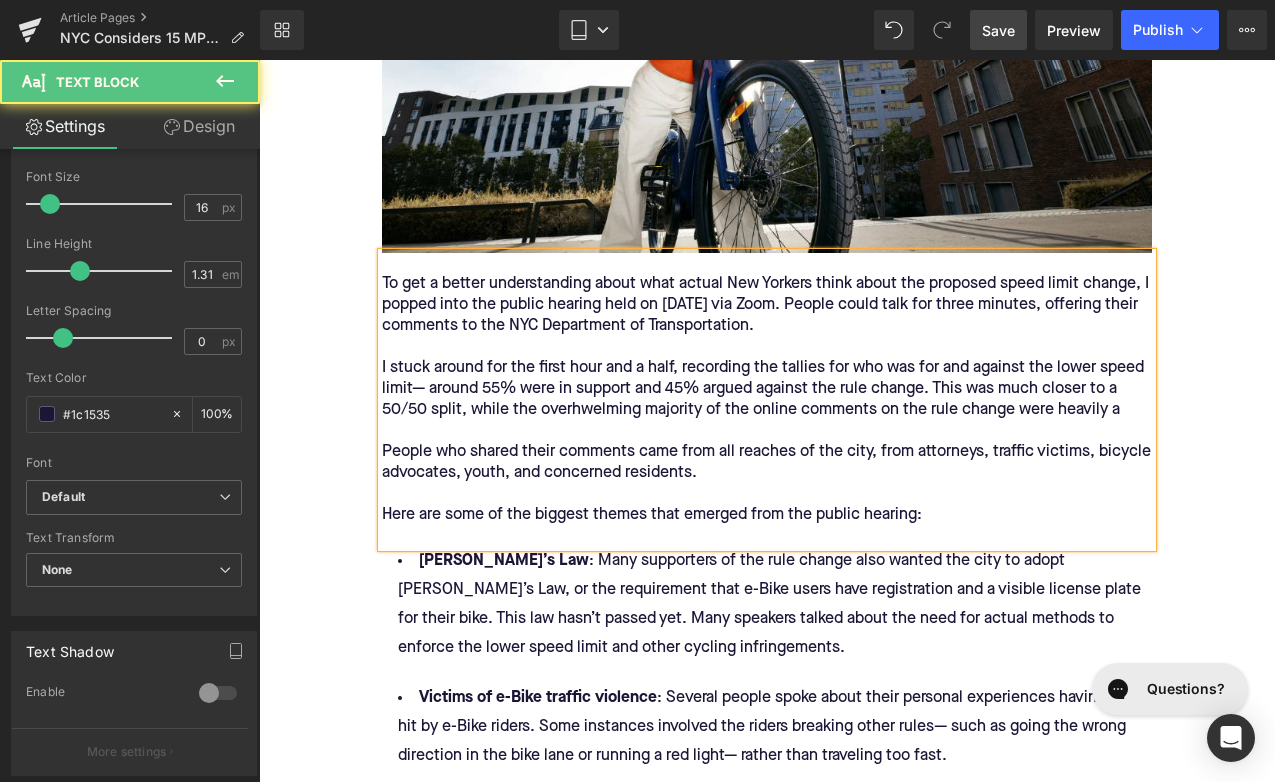 click on "I stuck around for the first hour and a half, recording the tallies for who was for and against the lower speed limit— around 55% were in support and 45% argued against the rule change. This was much closer to a 50/50 split, while the overhwelming majority of the online comments on the rule change were heavily a" at bounding box center (767, 389) 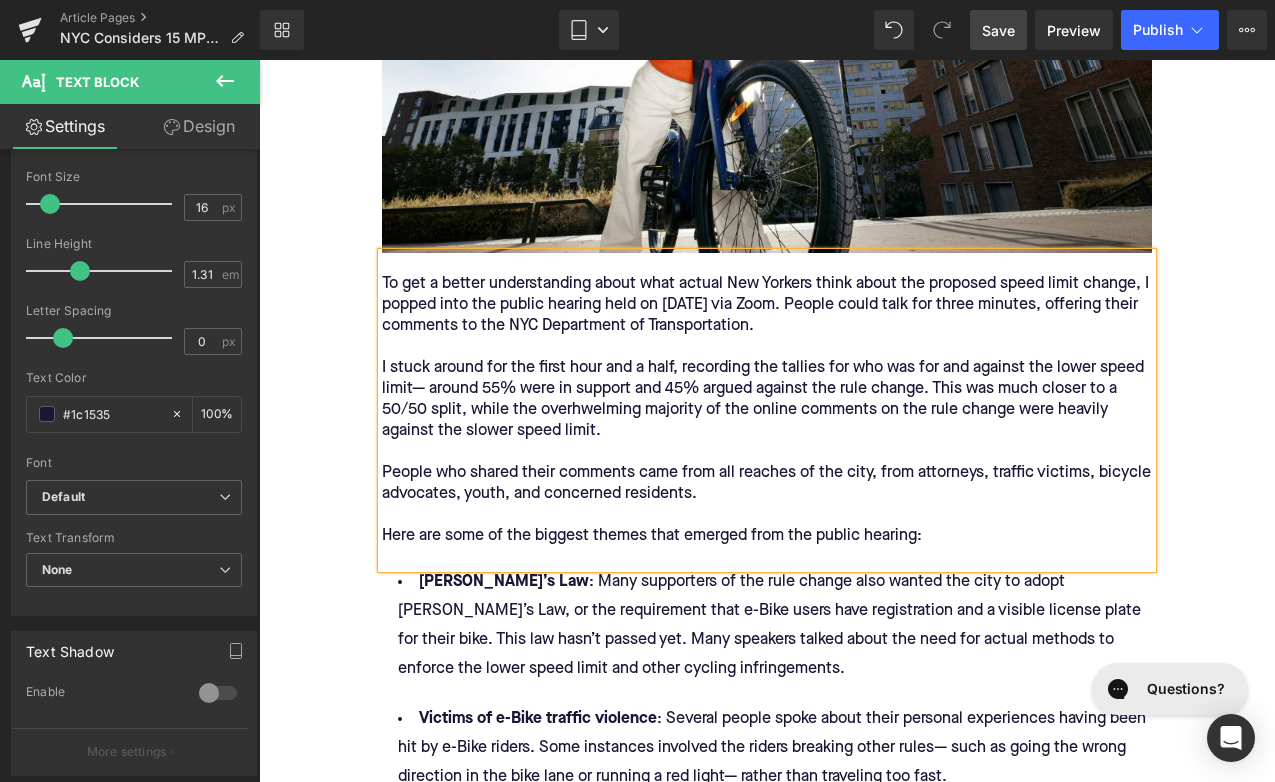 click on "People who shared their comments came from all reaches of the city, from attorneys, traffic victims, bicycle advocates, youth, and concerned residents.  Here are some of the biggest themes that emerged from the public hearing:" at bounding box center [767, 515] 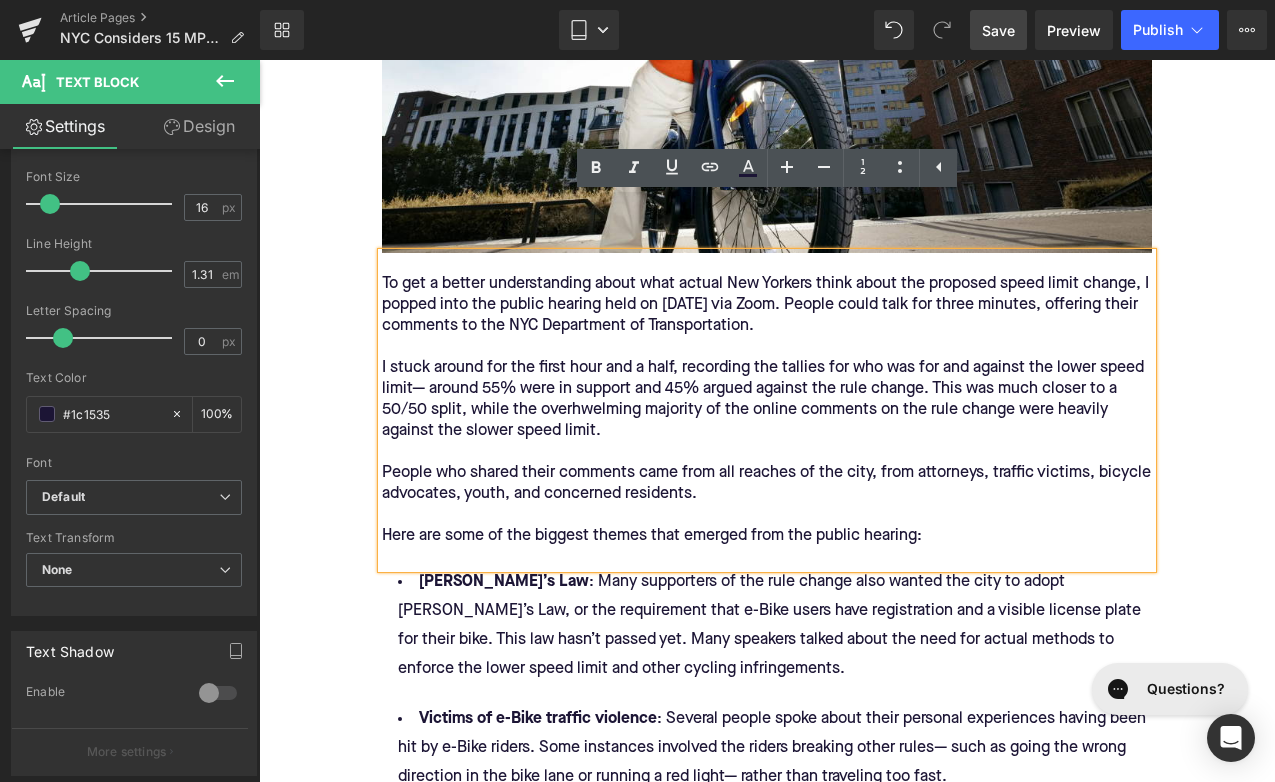 click on "People who shared their comments came from all reaches of the city, from attorneys, traffic victims, bicycle advocates, youth, and concerned residents.  Here are some of the biggest themes that emerged from the public hearing:" at bounding box center (767, 515) 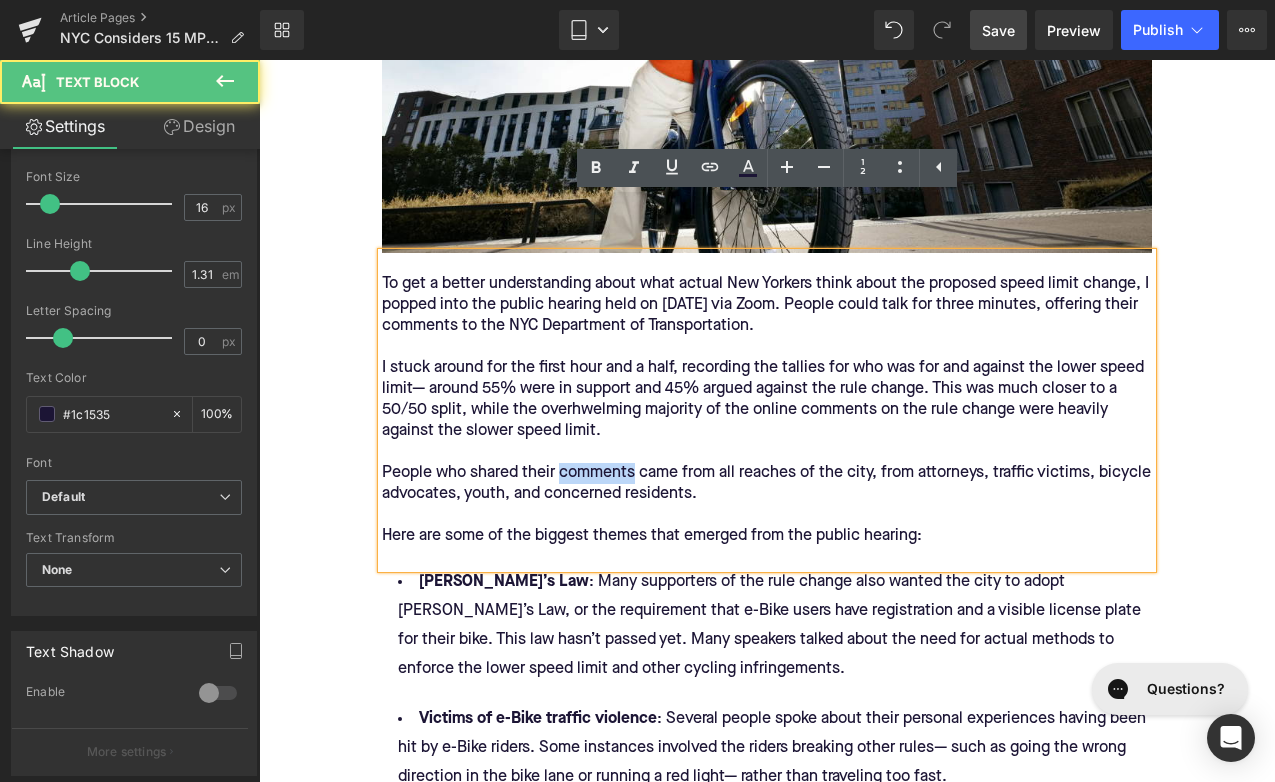 click on "People who shared their comments came from all reaches of the city, from attorneys, traffic victims, bicycle advocates, youth, and concerned residents.  Here are some of the biggest themes that emerged from the public hearing:" at bounding box center (767, 515) 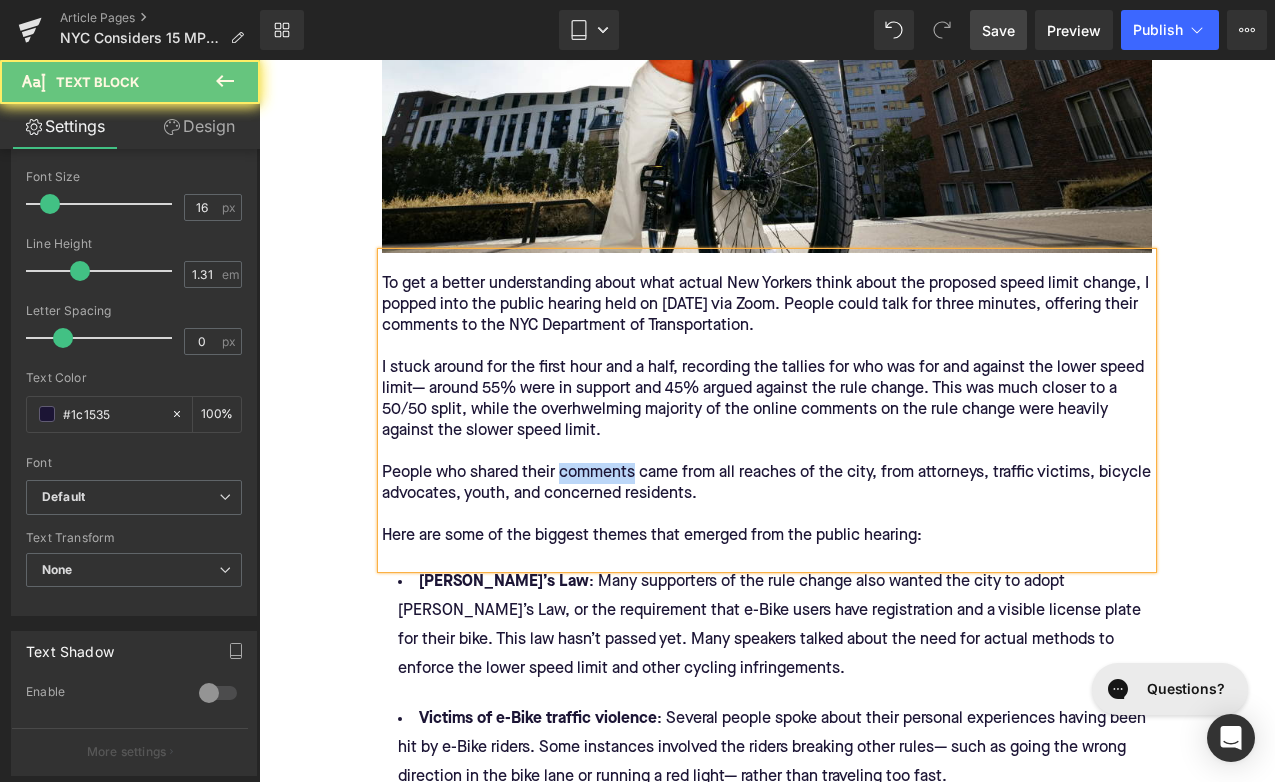 click on "People who shared their comments came from all reaches of the city, from attorneys, traffic victims, bicycle advocates, youth, and concerned residents.  Here are some of the biggest themes that emerged from the public hearing:" at bounding box center [767, 515] 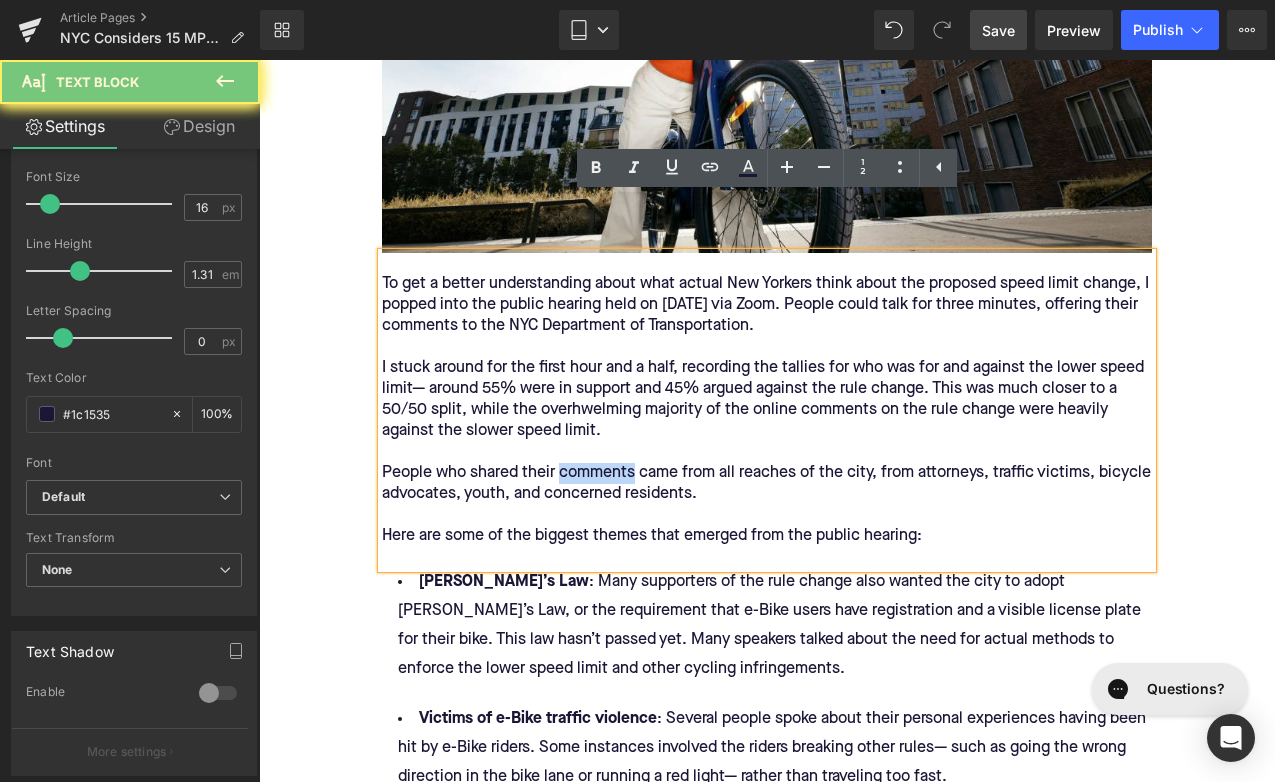 click on "People who shared their comments came from all reaches of the city, from attorneys, traffic victims, bicycle advocates, youth, and concerned residents.  Here are some of the biggest themes that emerged from the public hearing:" at bounding box center (767, 515) 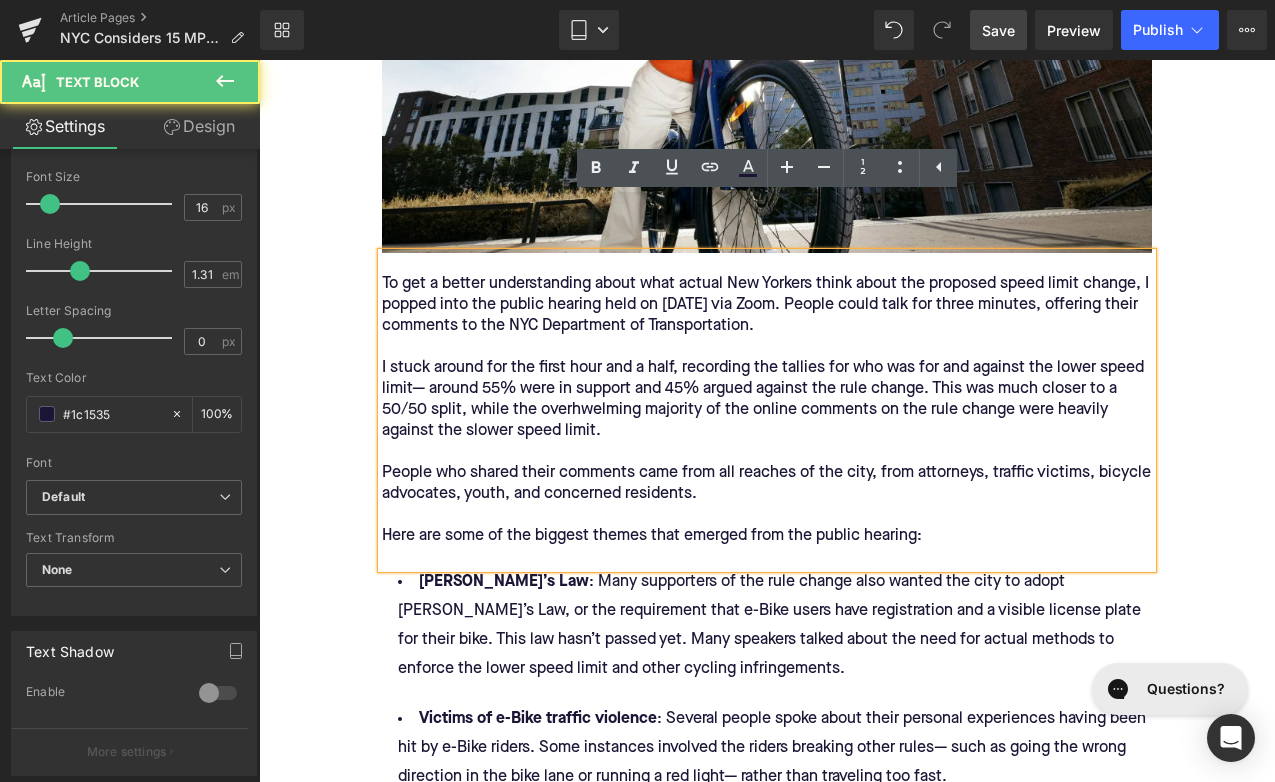 click on "People who shared their comments came from all reaches of the city, from attorneys, traffic victims, bicycle advocates, youth, and concerned residents.  Here are some of the biggest themes that emerged from the public hearing:" at bounding box center (767, 515) 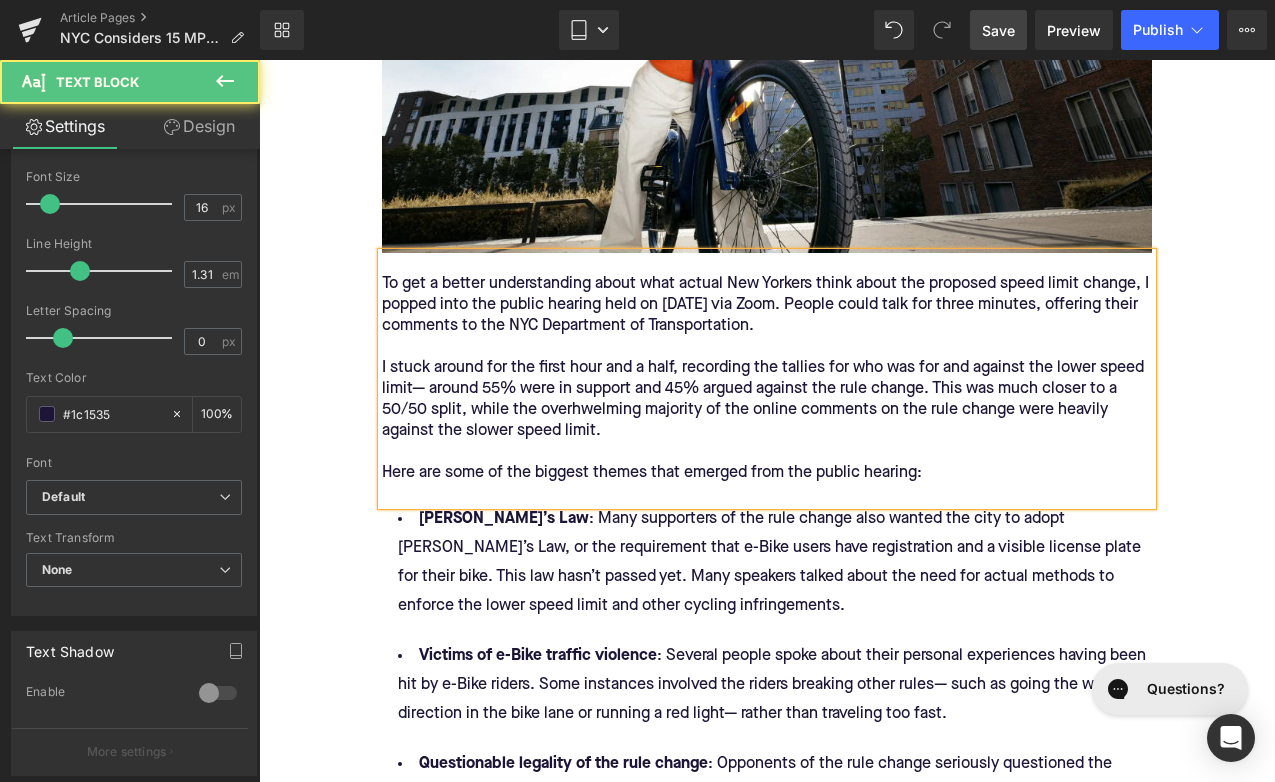 click on "To get a better understanding about what actual New Yorkers think about the proposed speed limit change, I popped into the public hearing held on [DATE] via Zoom. People could talk for three minutes, offering their comments to the NYC Department of Transportation." at bounding box center (767, 305) 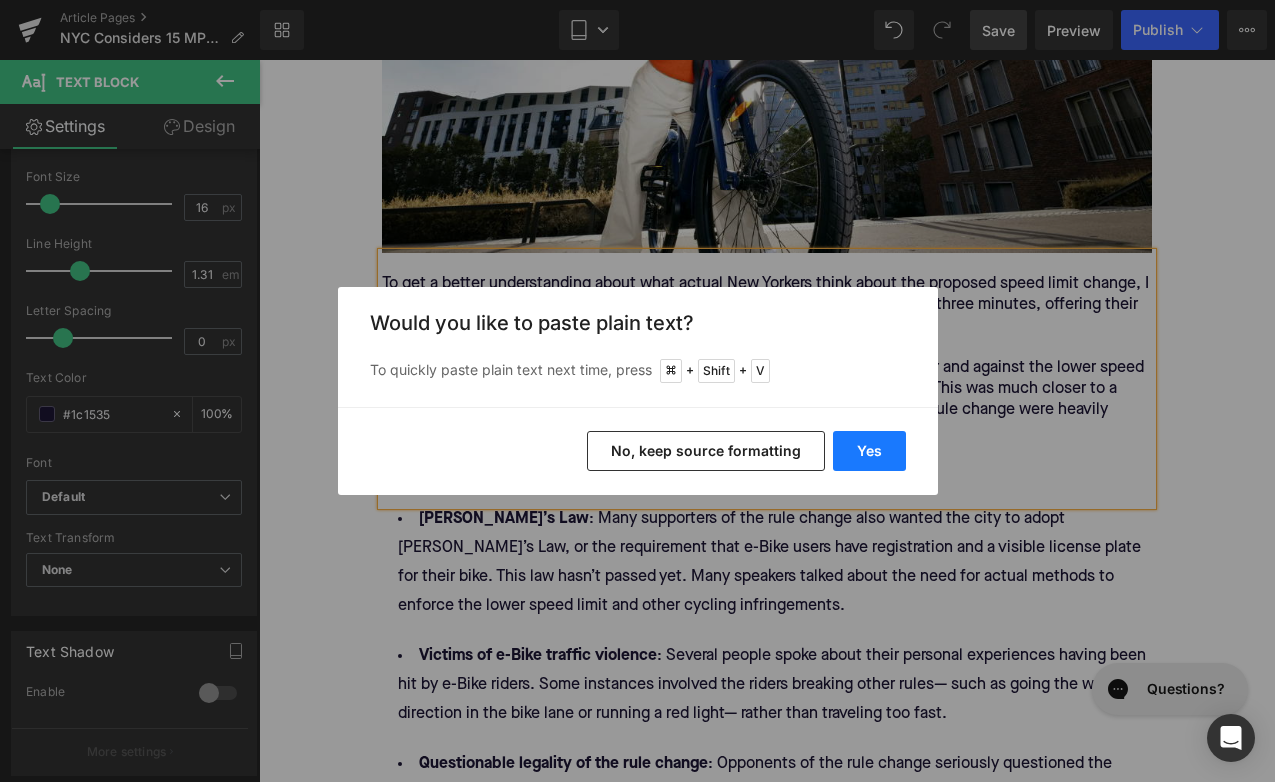 click on "Yes" at bounding box center (869, 451) 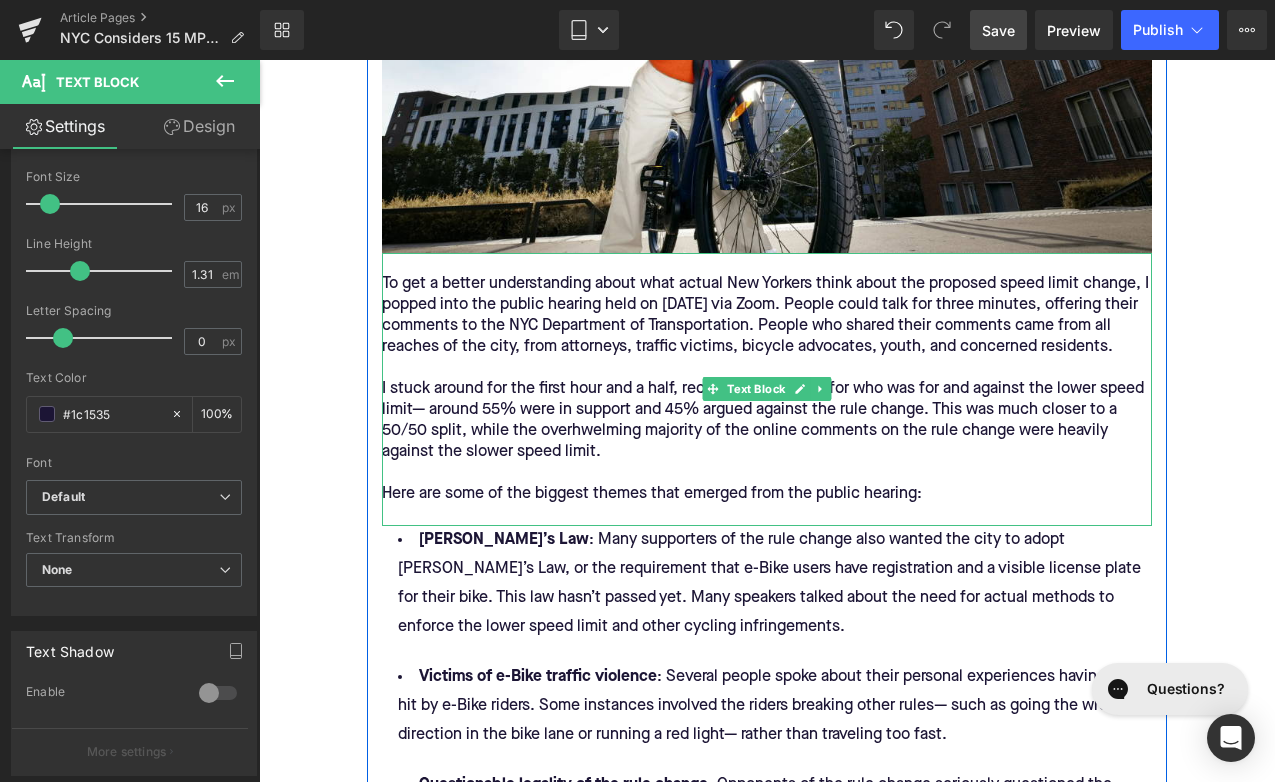 click on "To get a better understanding about what actual New Yorkers think about the proposed speed limit change, I popped into the public hearing held on [DATE] via Zoom. People could talk for three minutes, offering their comments to the NYC Department of Transportation. People who shared their comments came from all reaches of the city, from attorneys, traffic victims, bicycle advocates, youth, and concerned residents." at bounding box center [767, 316] 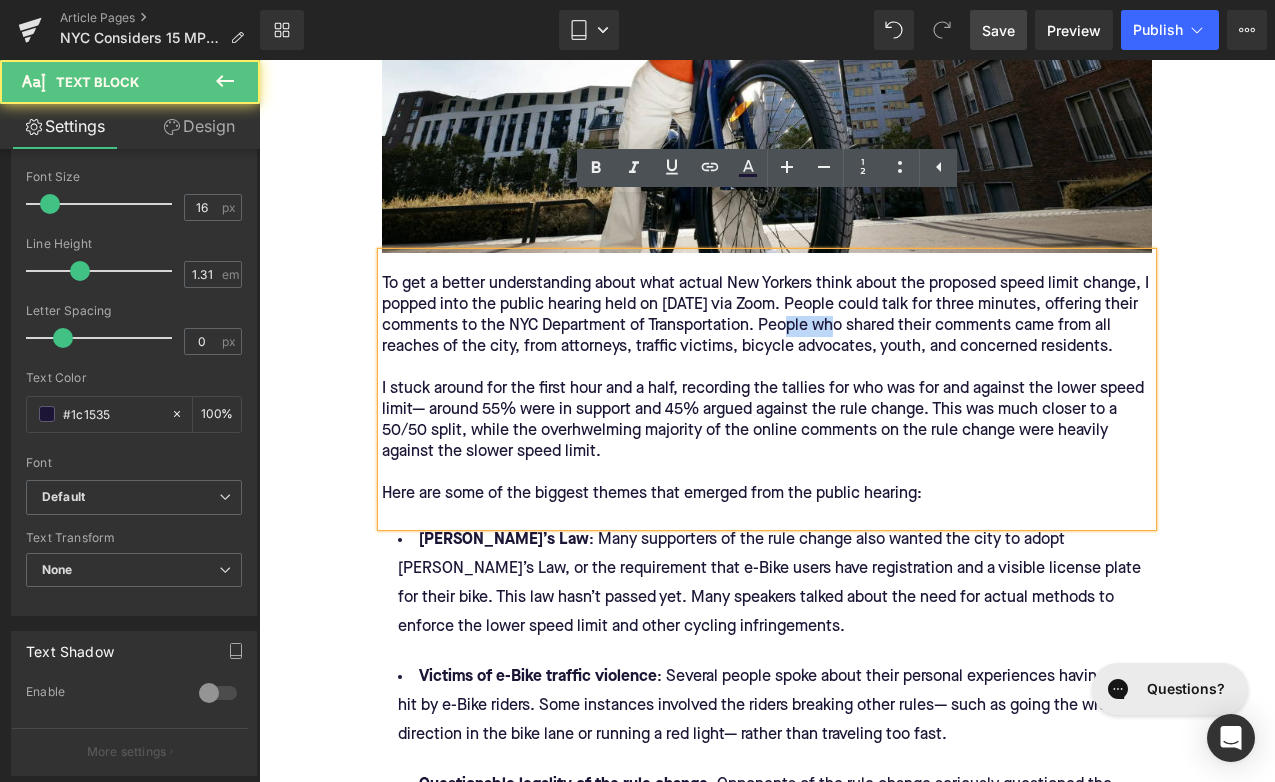 click on "To get a better understanding about what actual New Yorkers think about the proposed speed limit change, I popped into the public hearing held on [DATE] via Zoom. People could talk for three minutes, offering their comments to the NYC Department of Transportation. People who shared their comments came from all reaches of the city, from attorneys, traffic victims, bicycle advocates, youth, and concerned residents." at bounding box center [767, 316] 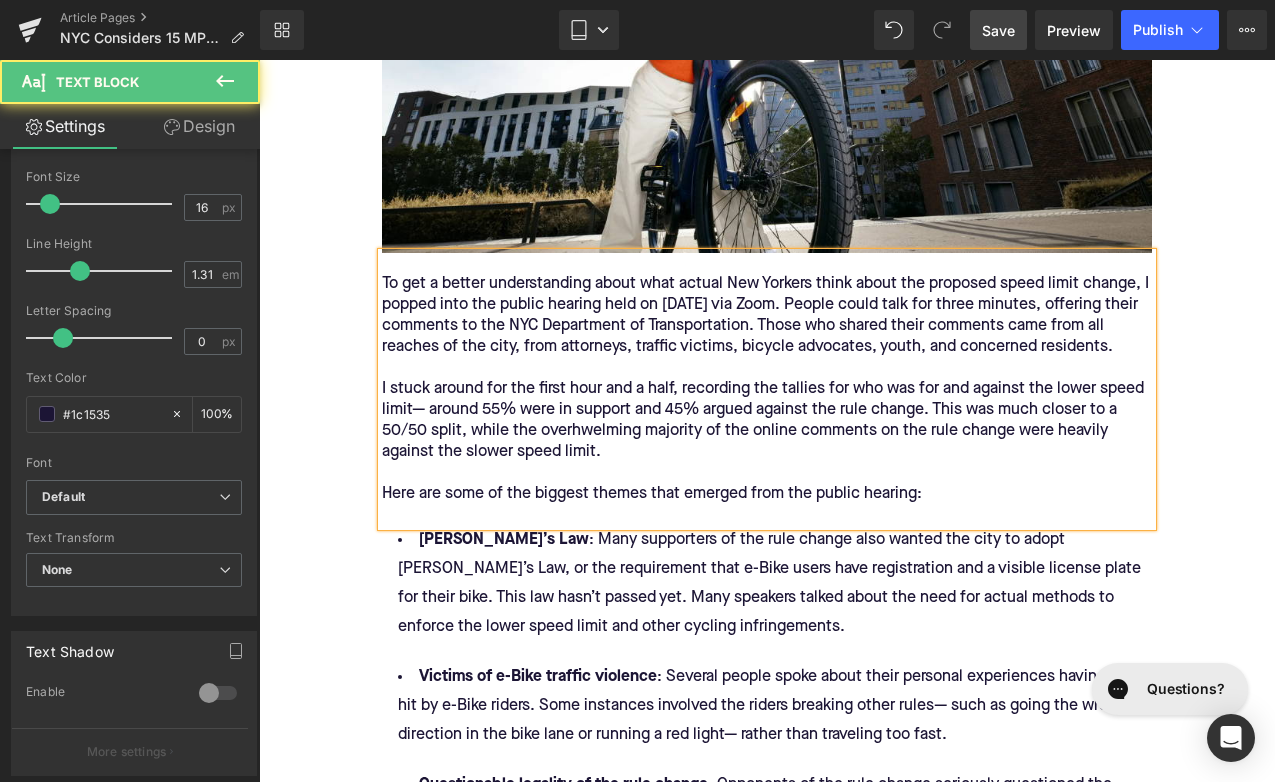click on "I stuck around for the first hour and a half, recording the tallies for who was for and against the lower speed limit— around 55% were in support and 45% argued against the rule change. This was much closer to a 50/50 split, while the overhwelming majority of the online comments on the rule change were heavily against the slower speed limit. Here are some of the biggest themes that emerged from the public hearing:" at bounding box center (767, 452) 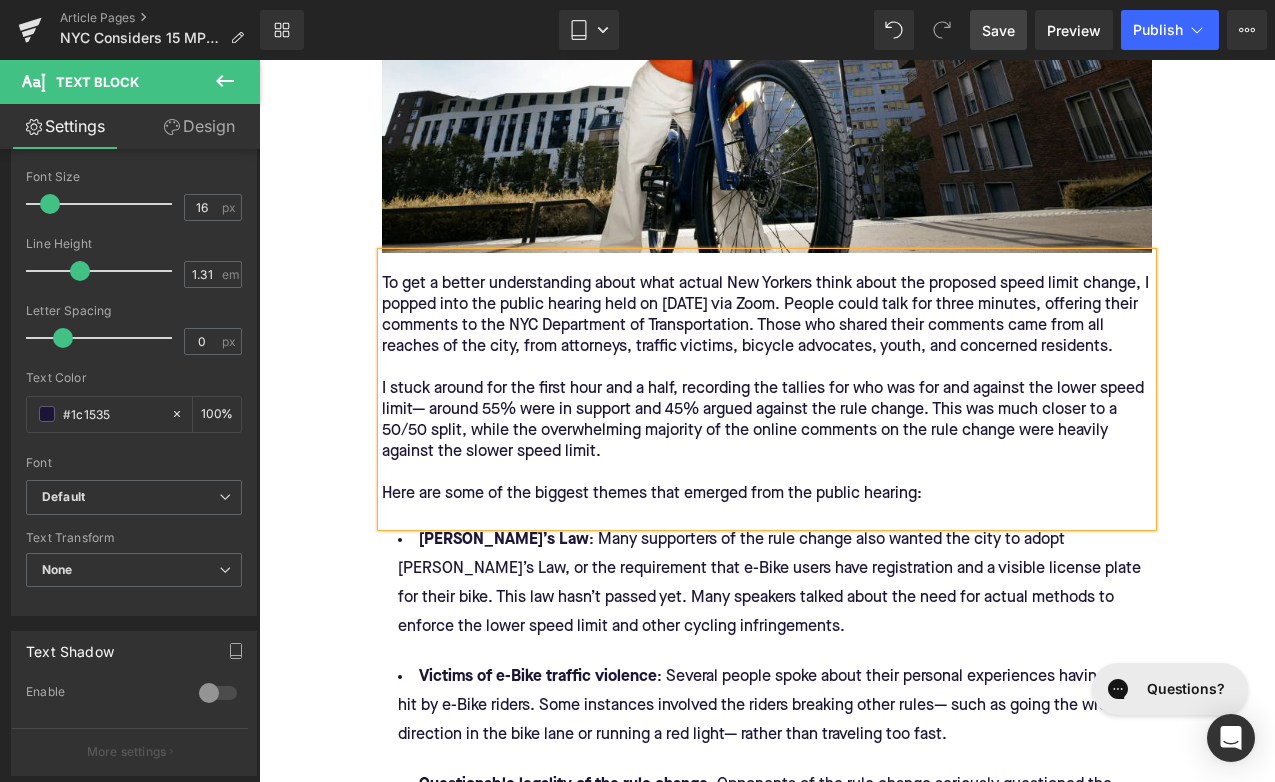 click on "I stuck around for the first hour and a half, recording the tallies for who was for and against the lower speed limit— around 55% were in support and 45% argued against the rule change. This was much closer to a 50/50 split, while the overwhelming majority of the online comments on the rule change were heavily against the slower speed limit. Here are some of the biggest themes that emerged from the public hearing:" at bounding box center [767, 452] 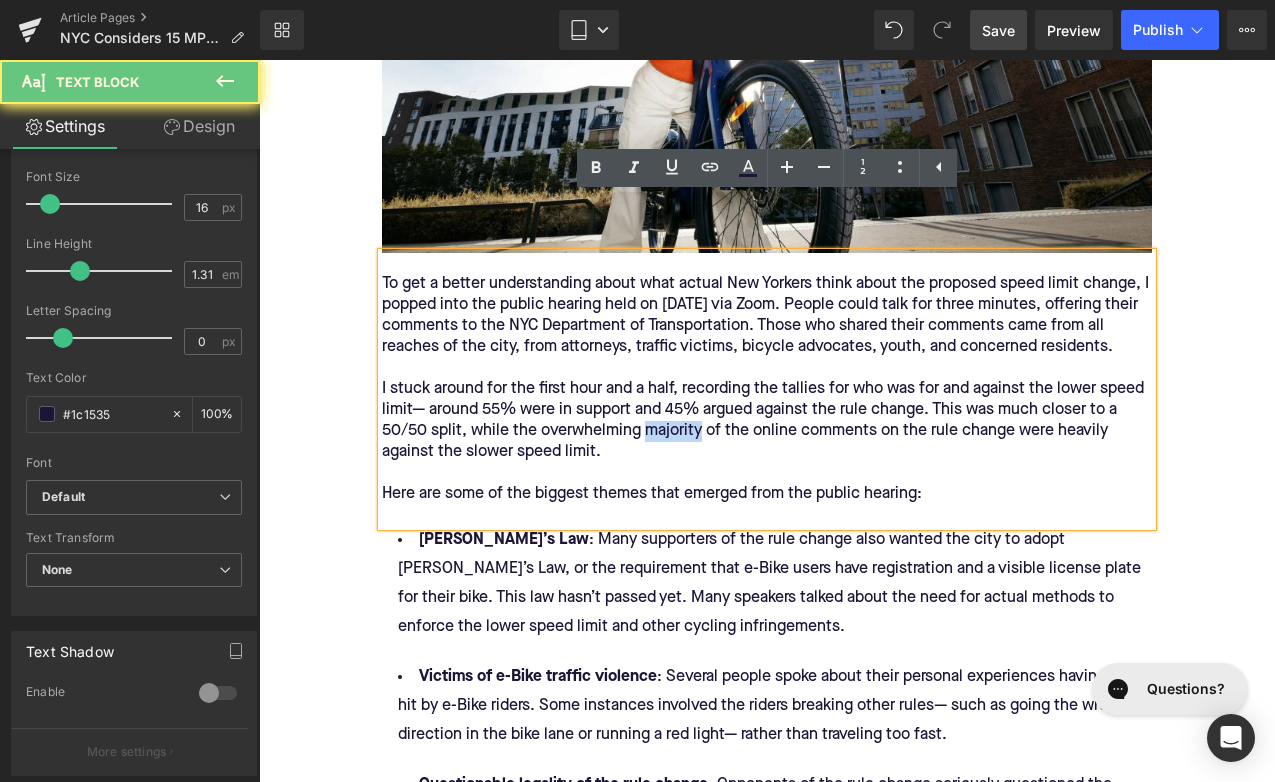 click on "I stuck around for the first hour and a half, recording the tallies for who was for and against the lower speed limit— around 55% were in support and 45% argued against the rule change. This was much closer to a 50/50 split, while the overwhelming majority of the online comments on the rule change were heavily against the slower speed limit. Here are some of the biggest themes that emerged from the public hearing:" at bounding box center (767, 452) 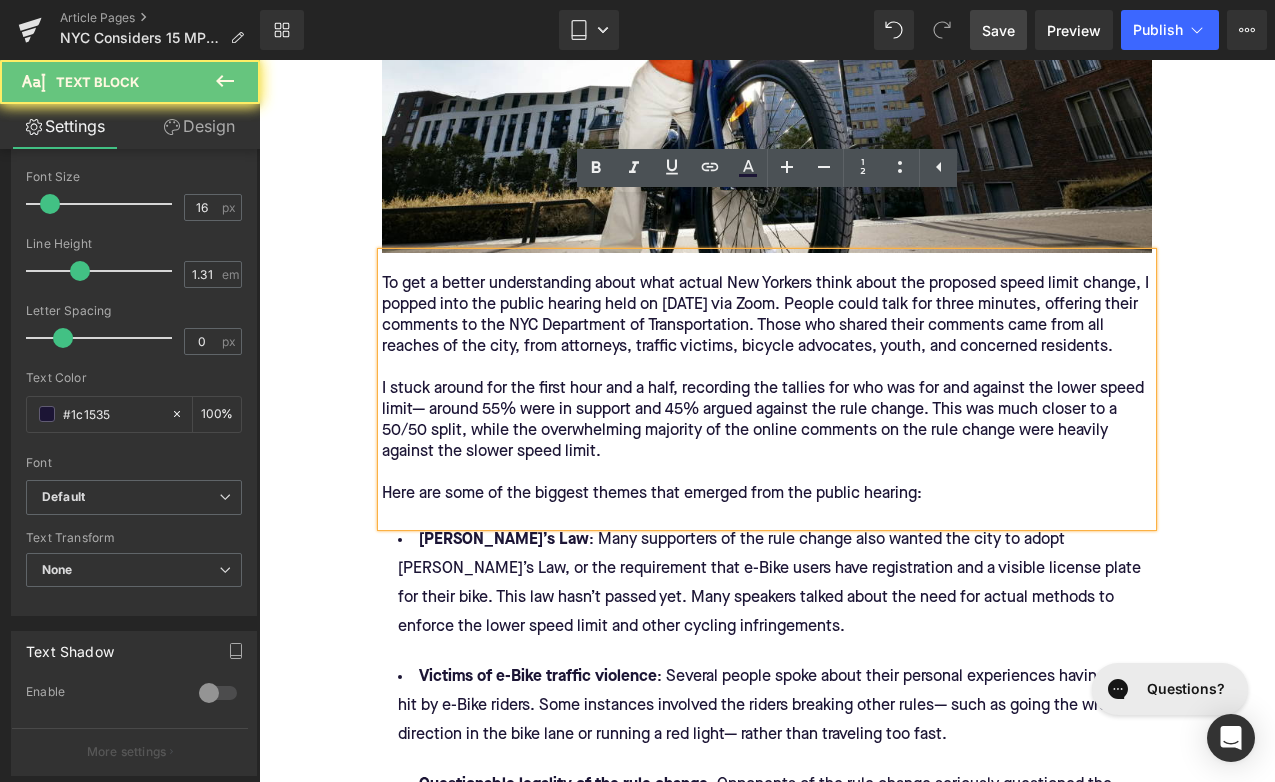 click on "I stuck around for the first hour and a half, recording the tallies for who was for and against the lower speed limit— around 55% were in support and 45% argued against the rule change. This was much closer to a 50/50 split, while the overwhelming majority of the online comments on the rule change were heavily against the slower speed limit. Here are some of the biggest themes that emerged from the public hearing:" at bounding box center [767, 452] 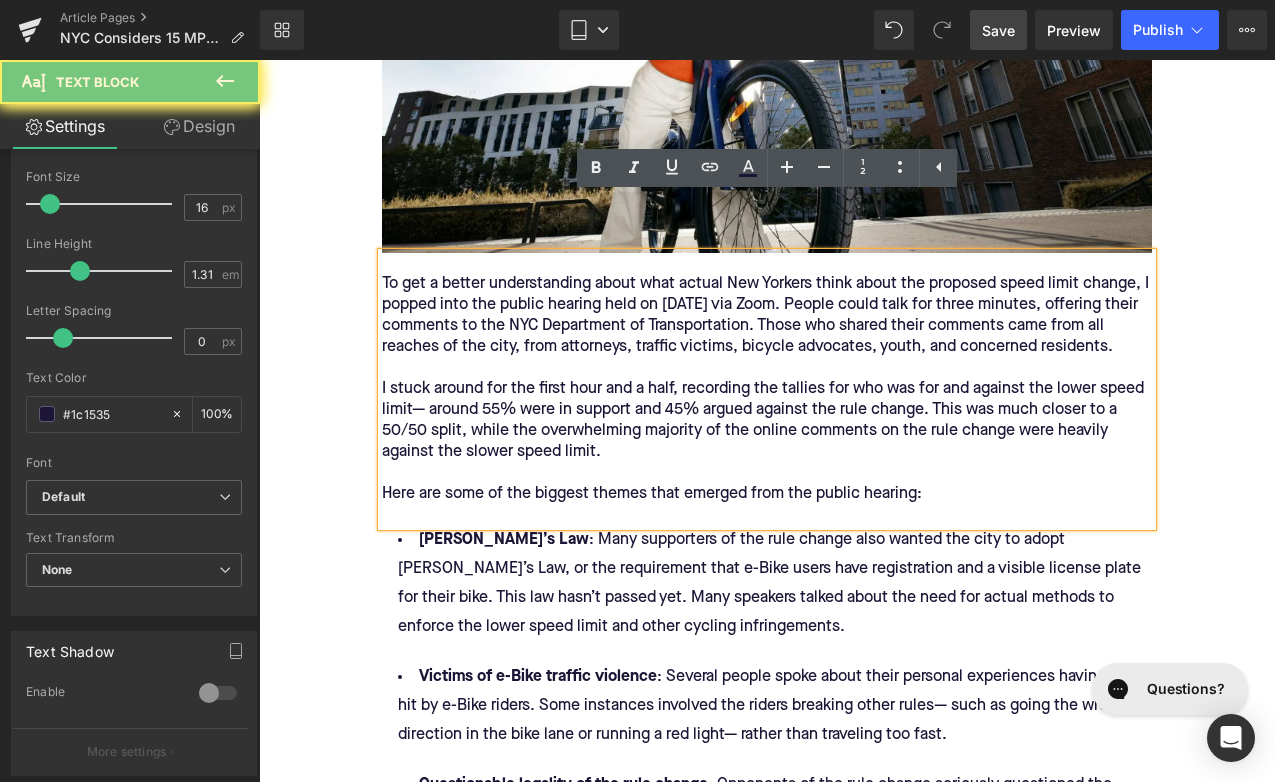 click on "I stuck around for the first hour and a half, recording the tallies for who was for and against the lower speed limit— around 55% were in support and 45% argued against the rule change. This was much closer to a 50/50 split, while the overwhelming majority of the online comments on the rule change were heavily against the slower speed limit. Here are some of the biggest themes that emerged from the public hearing:" at bounding box center (767, 452) 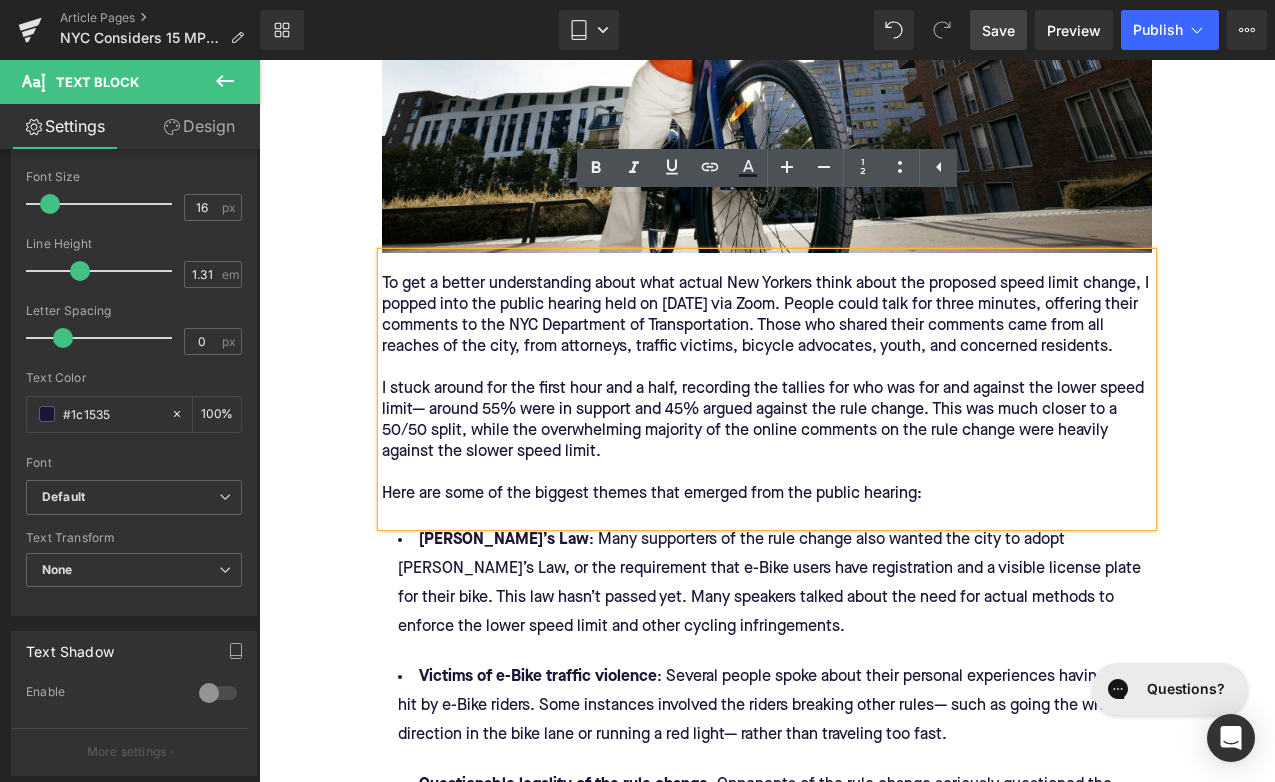 click on "I stuck around for the first hour and a half, recording the tallies for who was for and against the lower speed limit— around 55% were in support and 45% argued against the rule change. This was much closer to a 50/50 split, while the overwhelming majority of the online comments on the rule change were heavily against the slower speed limit. Here are some of the biggest themes that emerged from the public hearing:" at bounding box center (767, 452) 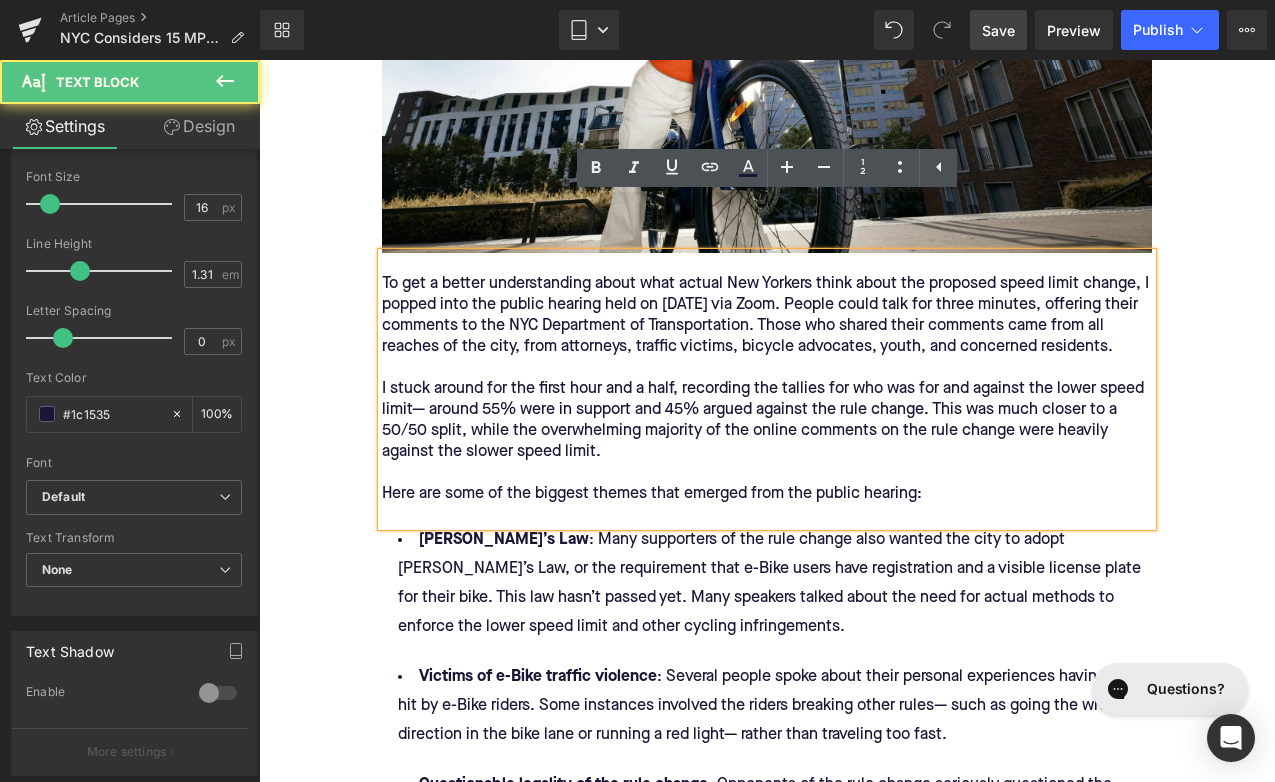 click on "I stuck around for the first hour and a half, recording the tallies for who was for and against the lower speed limit— around 55% were in support and 45% argued against the rule change. This was much closer to a 50/50 split, while the overwhelming majority of the online comments on the rule change were heavily against the slower speed limit. Here are some of the biggest themes that emerged from the public hearing:" at bounding box center [767, 452] 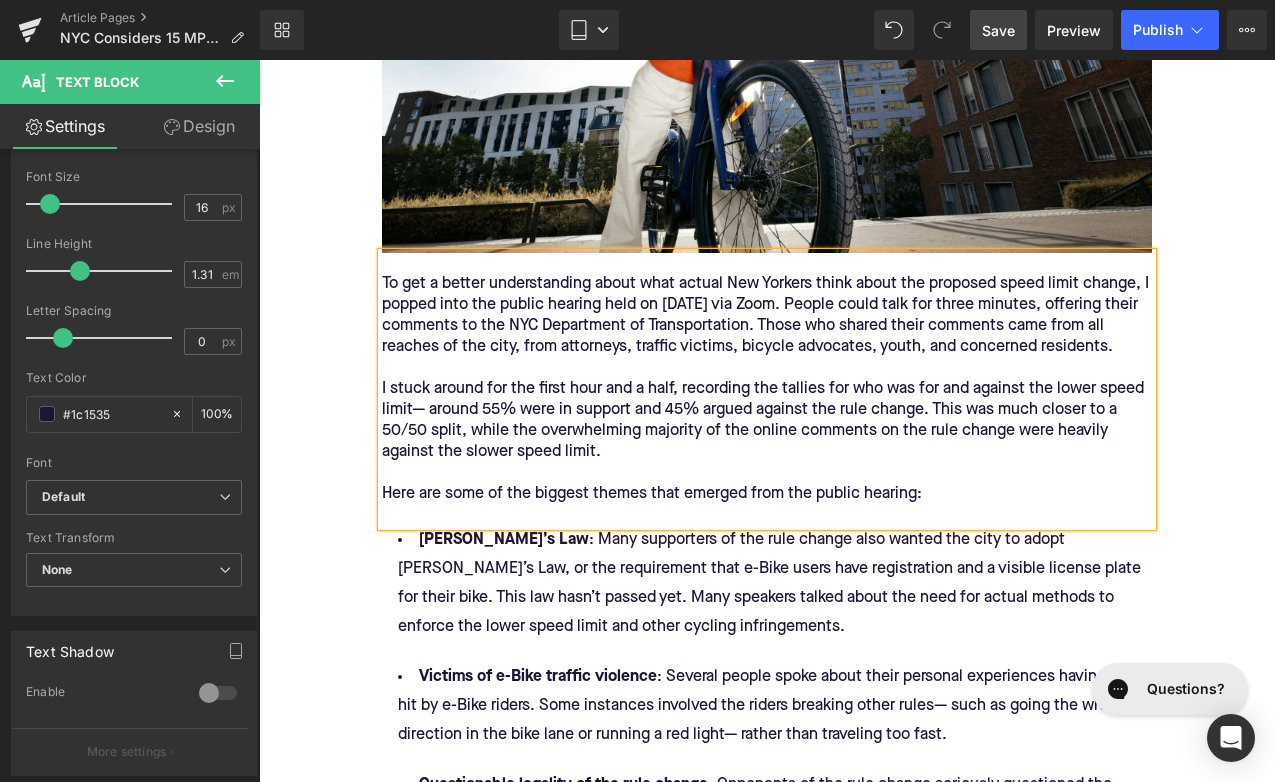 click on "I stuck around for the first hour and a half, recording the tallies for who was for and against the lower speed limit— around 55% were in support and 45% argued against the rule change. This was much closer to a 50/50 split, while the overwhelming majority of the online comments on the rule change were heavily against the slower speed limit. Here are some of the biggest themes that emerged from the public hearing:" at bounding box center [767, 452] 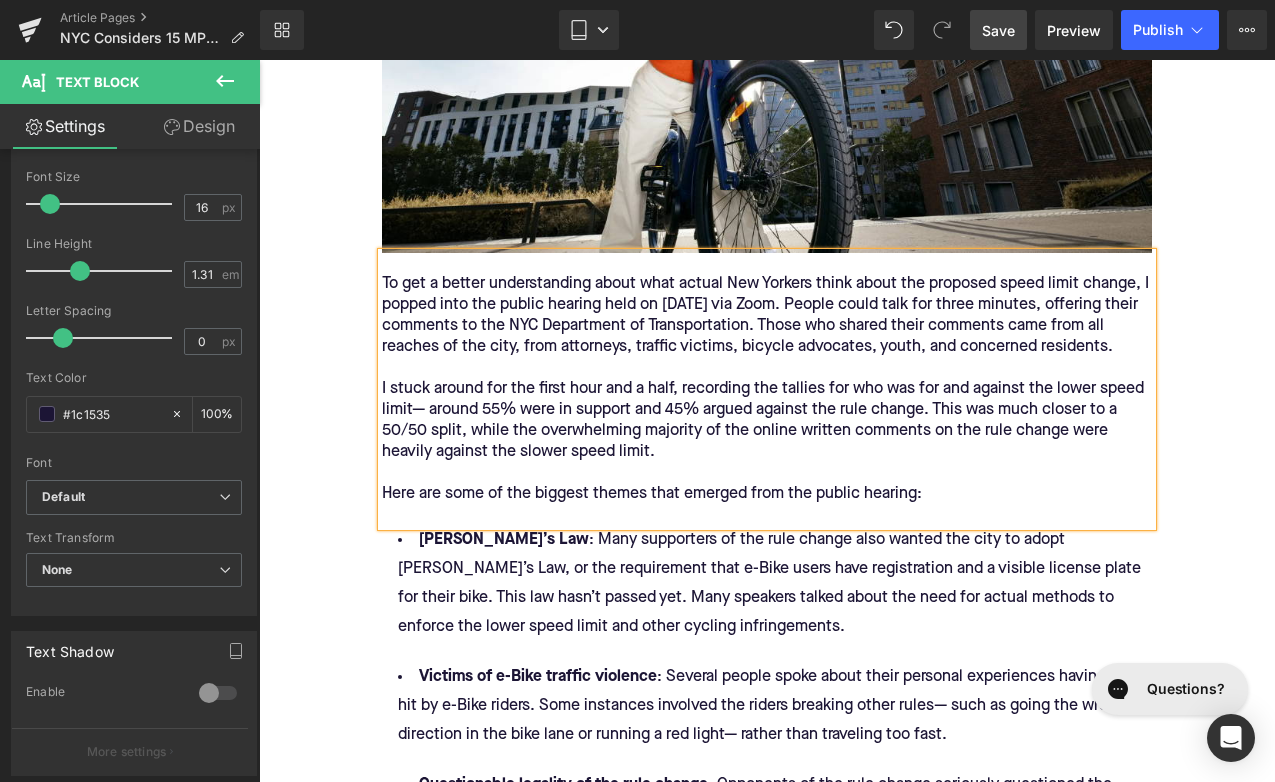 click on "I stuck around for the first hour and a half, recording the tallies for who was for and against the lower speed limit— around 55% were in support and 45% argued against the rule change. This was much closer to a 50/50 split, while the overwhelming majority of the online written comments on the rule change were heavily against the slower speed limit. Here are some of the biggest themes that emerged from the public hearing:" at bounding box center [767, 452] 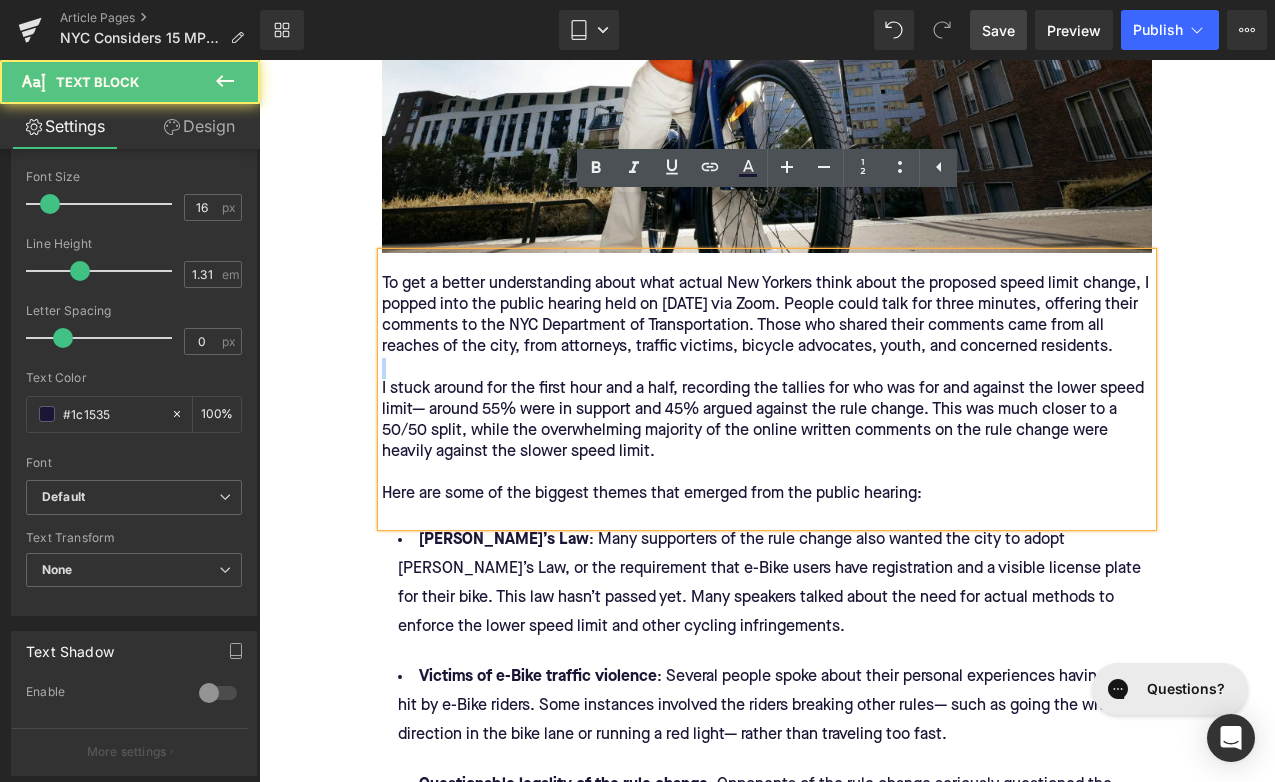 click on "I stuck around for the first hour and a half, recording the tallies for who was for and against the lower speed limit— around 55% were in support and 45% argued against the rule change. This was much closer to a 50/50 split, while the overwhelming majority of the online written comments on the rule change were heavily against the slower speed limit. Here are some of the biggest themes that emerged from the public hearing:" at bounding box center (767, 452) 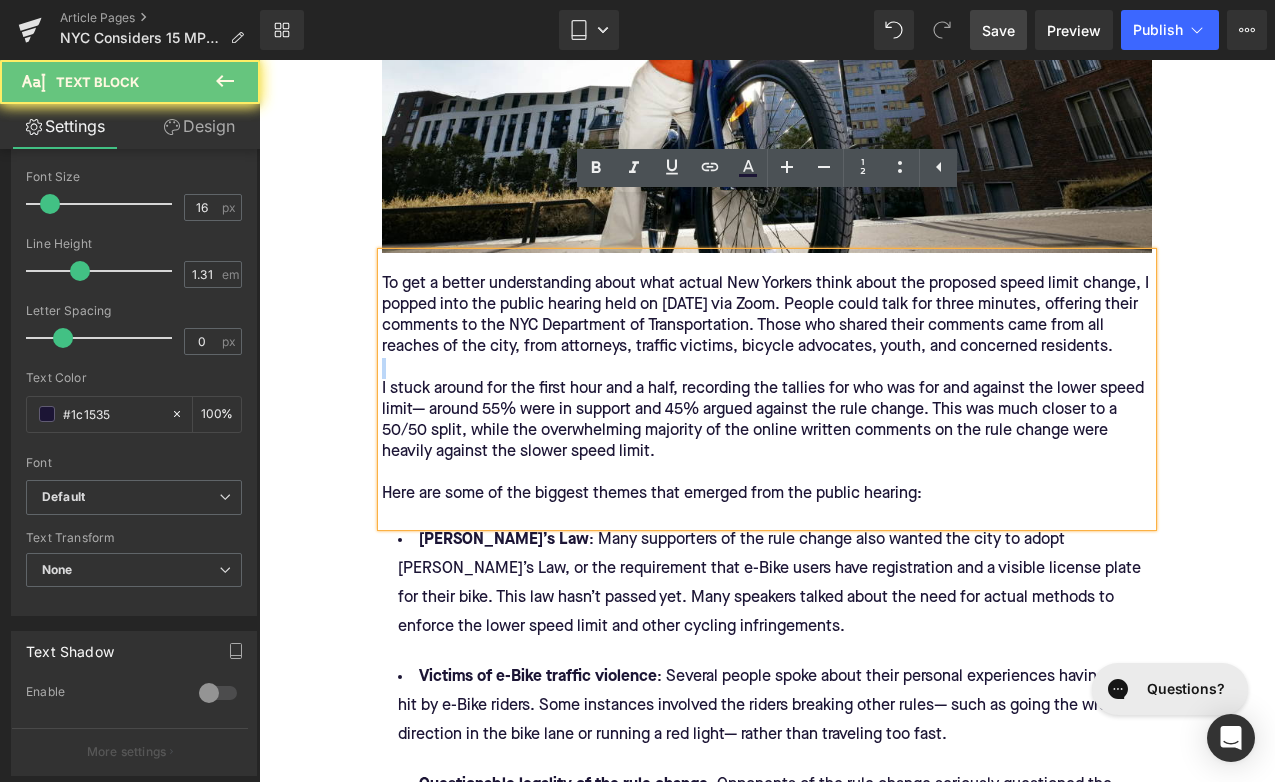 click on "I stuck around for the first hour and a half, recording the tallies for who was for and against the lower speed limit— around 55% were in support and 45% argued against the rule change. This was much closer to a 50/50 split, while the overwhelming majority of the online written comments on the rule change were heavily against the slower speed limit. Here are some of the biggest themes that emerged from the public hearing:" at bounding box center [767, 452] 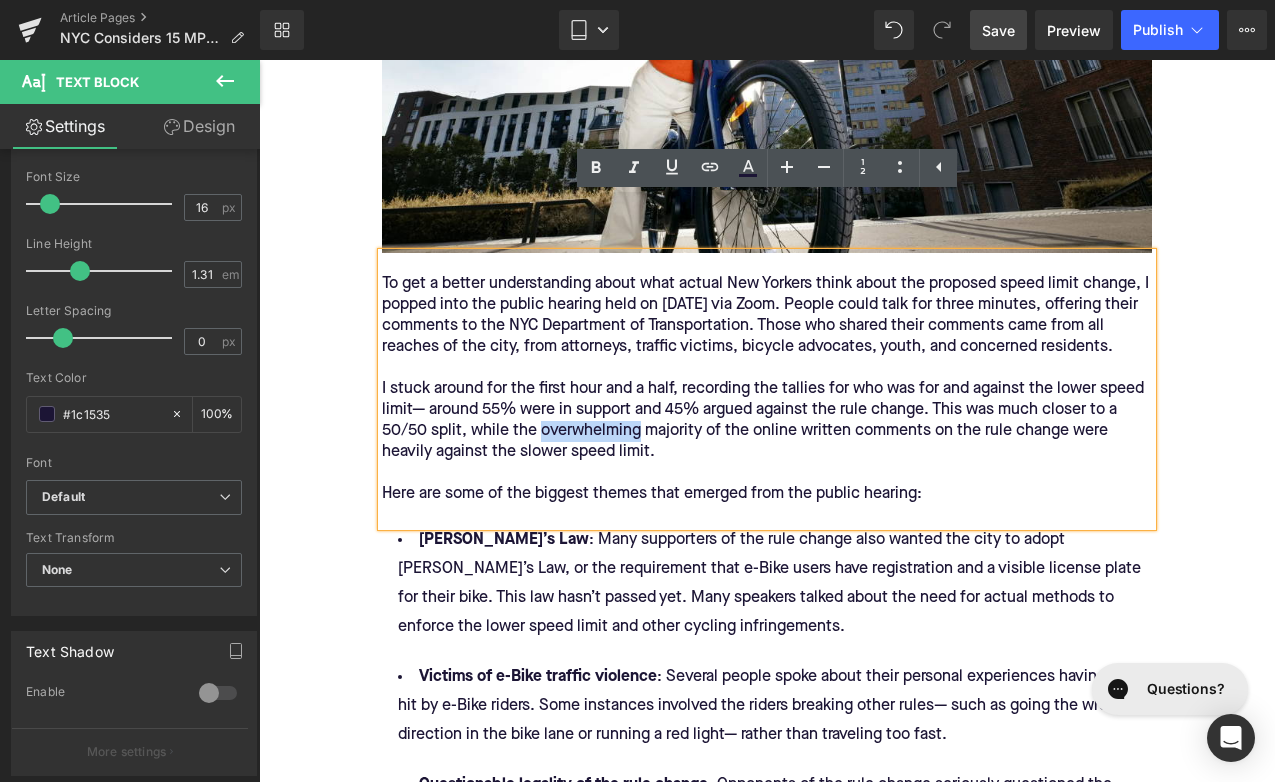 click on "I stuck around for the first hour and a half, recording the tallies for who was for and against the lower speed limit— around 55% were in support and 45% argued against the rule change. This was much closer to a 50/50 split, while the overwhelming majority of the online written comments on the rule change were heavily against the slower speed limit. Here are some of the biggest themes that emerged from the public hearing:" at bounding box center [767, 452] 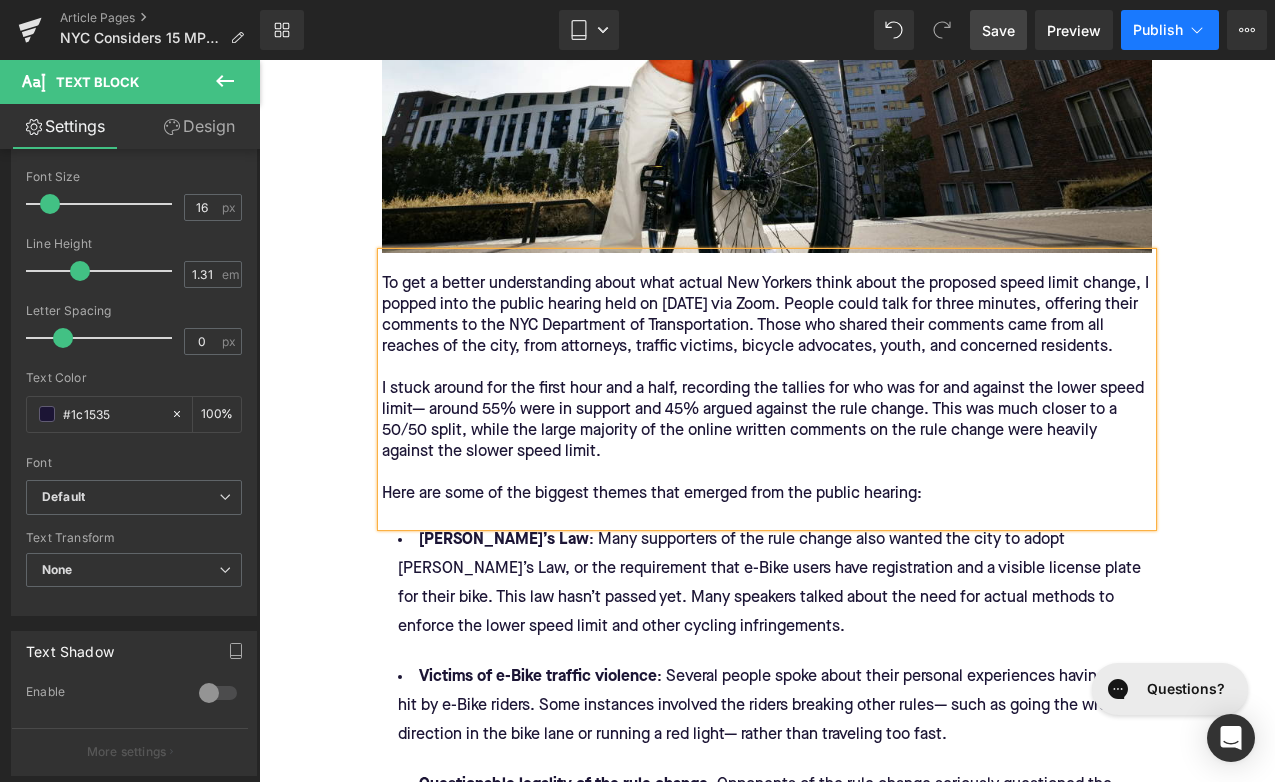 click on "Publish" at bounding box center (1158, 30) 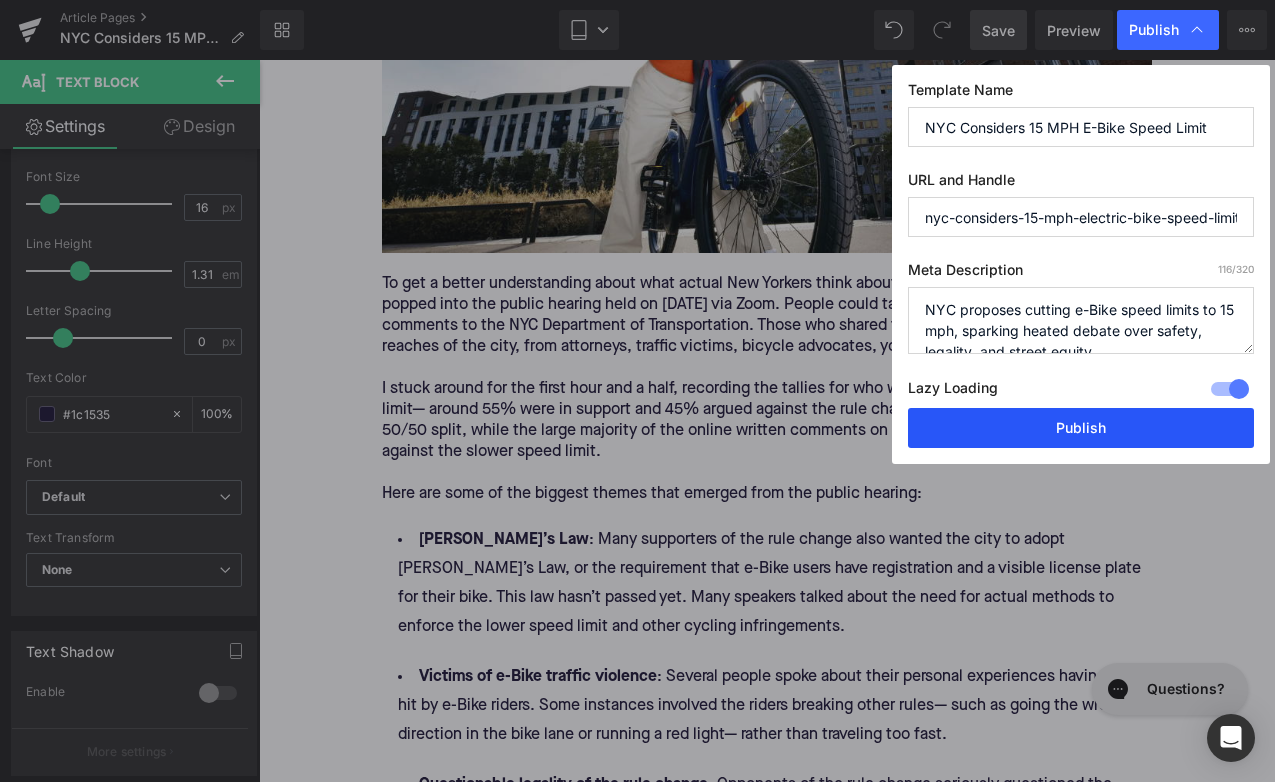 click on "Publish" at bounding box center [1081, 428] 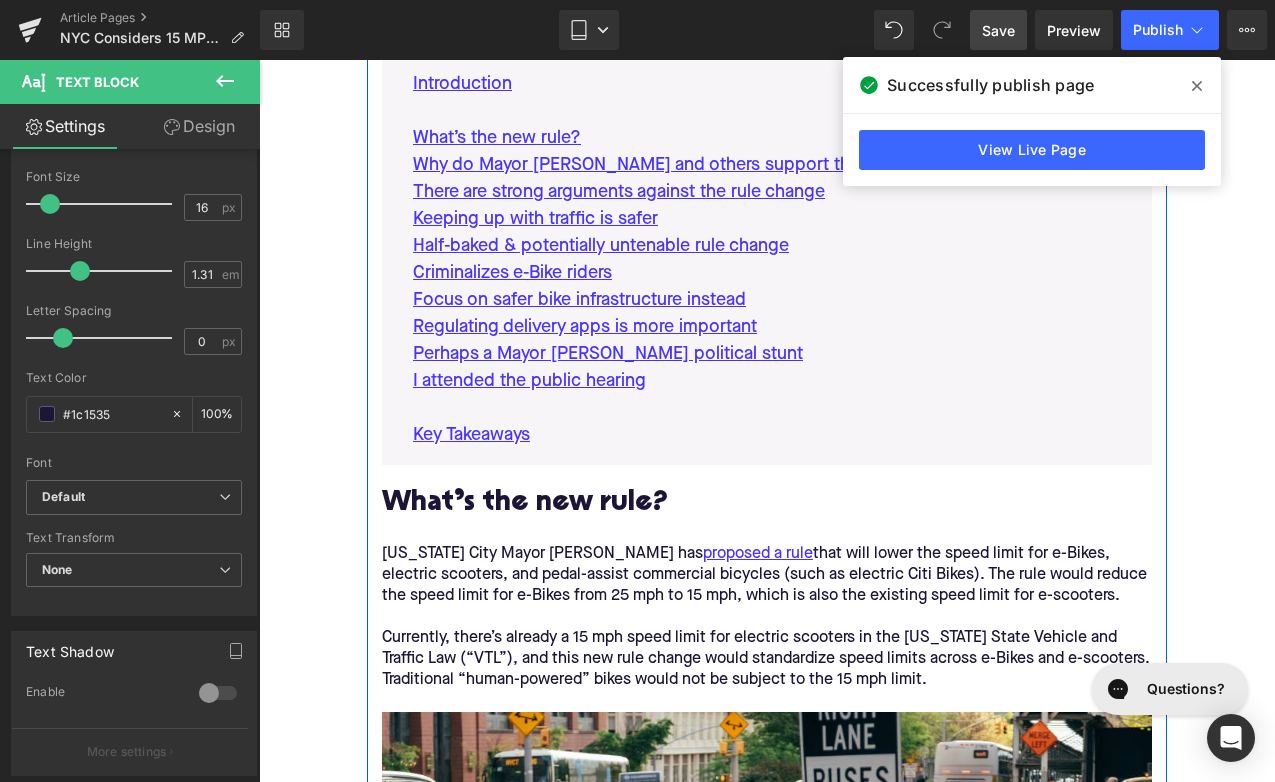 scroll, scrollTop: 905, scrollLeft: 0, axis: vertical 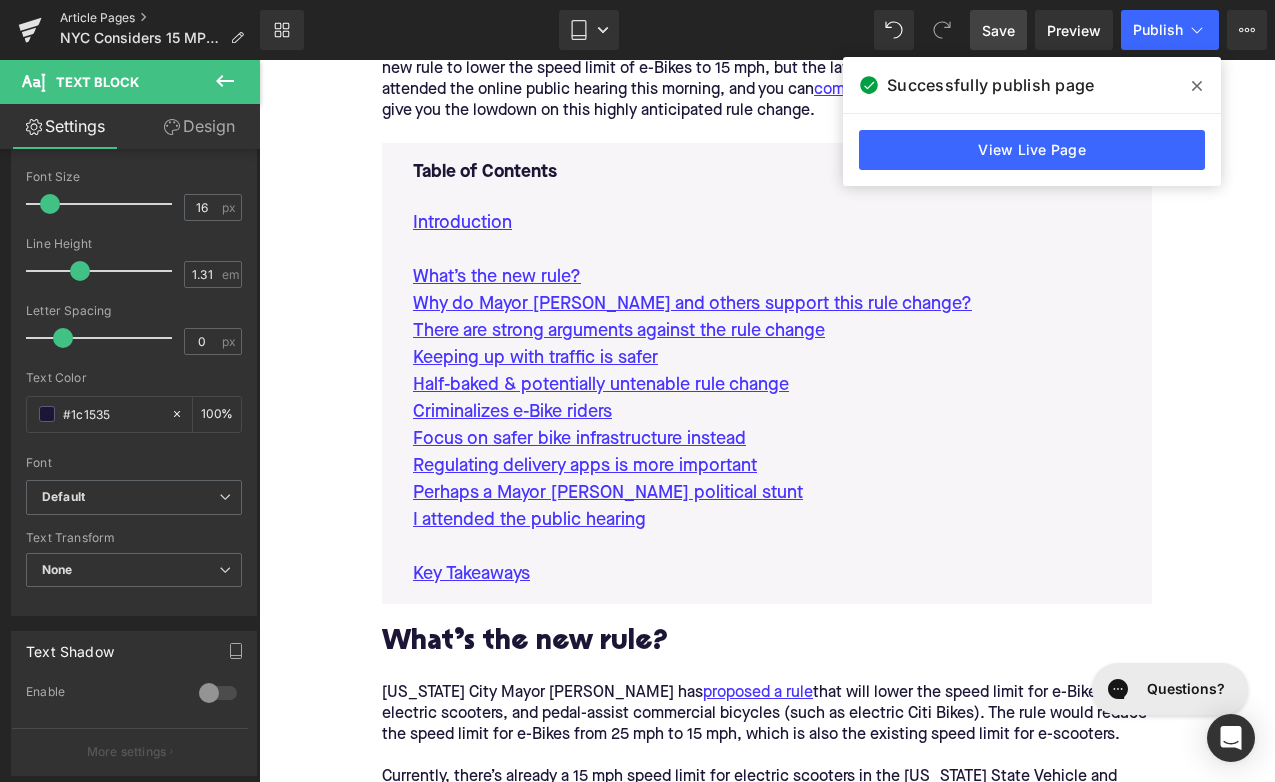 click on "Article Pages" at bounding box center (160, 18) 